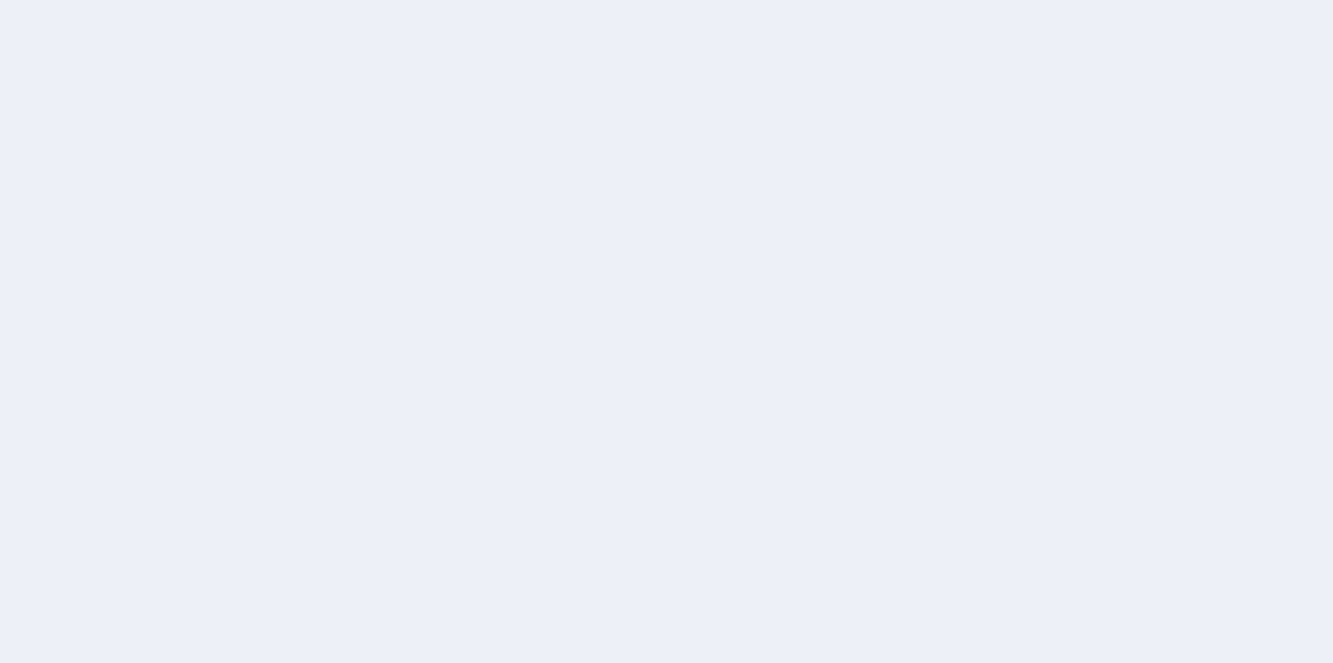 scroll, scrollTop: 0, scrollLeft: 0, axis: both 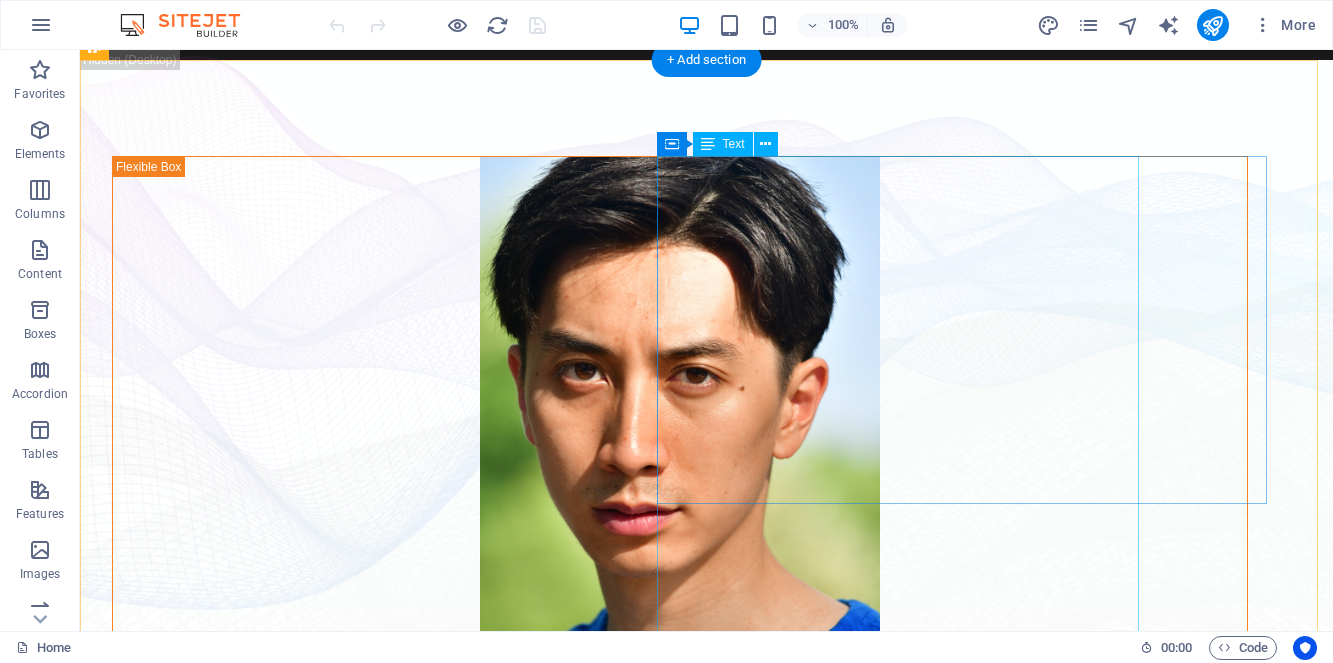click on "David Ma  is a versatile stage, screen and voice actor, as well as a skilled stuntman, based in New York. He is eligible to work in USA, Canada and Japan.  Da David's  film credits include leading roles in acclaimed short films like  Fumakase  and  Translation , where he also showcases his fluency in Japanese and Chinese. Additionally, he is a standout performer in New York's iconic longest-running sketch comedy theater show,  A Sketch of New York , on three separate occasions and he played Titus and was the lead stuntman in the  Julius Caeser  produced by Hudson Classical Theater Company.  He has provided voice work for the  2021 Canadian elections  and showcased his expertise as a moderator at top-tier events, including the  Soho International Film Festival    (SIFF)  and  Hudson International Film Festival (HIFF) . In 2023, he was recognized with the Best Moderator award at  HIFF  for his exceptional performance. H David  David" at bounding box center [353, 1239] 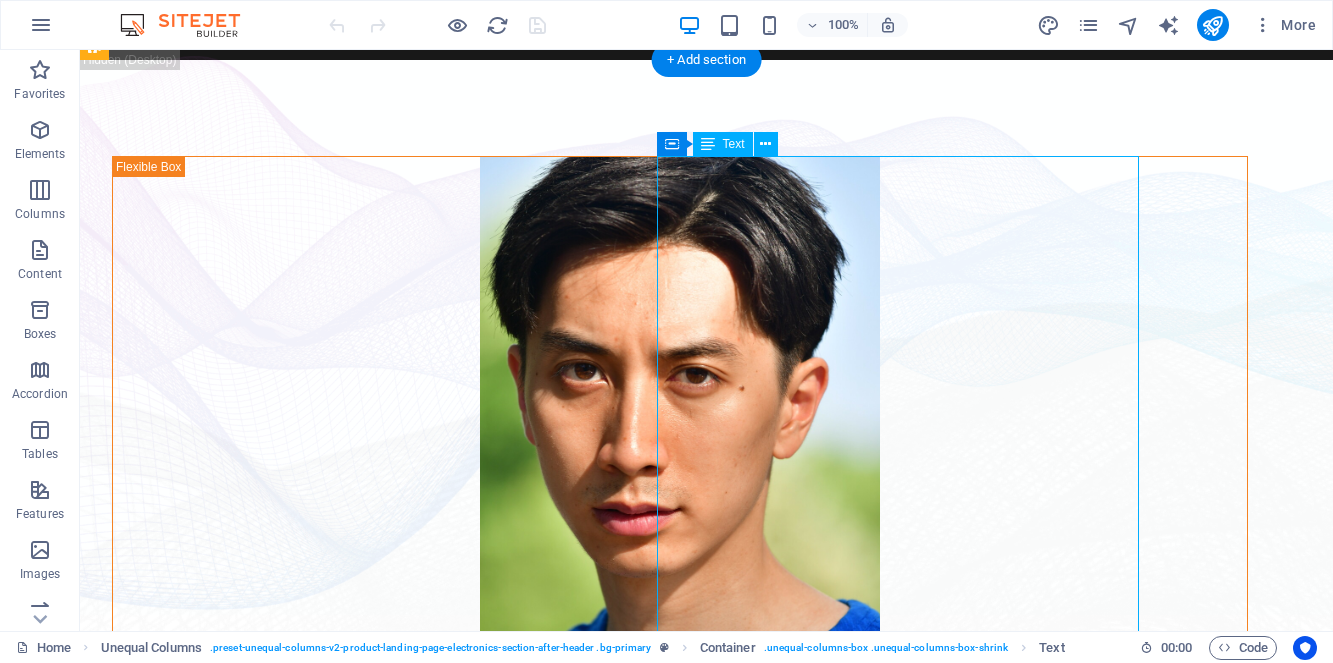click on "David Ma  is a versatile stage, screen and voice actor, as well as a skilled stuntman, based in New York. He is eligible to work in USA, Canada and Japan.  Da David's  film credits include leading roles in acclaimed short films like  Fumakase  and  Translation , where he also showcases his fluency in Japanese and Chinese. Additionally, he is a standout performer in New York's iconic longest-running sketch comedy theater show,  A Sketch of New York , on three separate occasions and he played Titus and was the lead stuntman in the  Julius Caeser  produced by Hudson Classical Theater Company.  He has provided voice work for the  2021 Canadian elections  and showcased his expertise as a moderator at top-tier events, including the  Soho International Film Festival    (SIFF)  and  Hudson International Film Festival (HIFF) . In 2023, he was recognized with the Best Moderator award at  HIFF  for his exceptional performance. H David  David" at bounding box center (353, 1239) 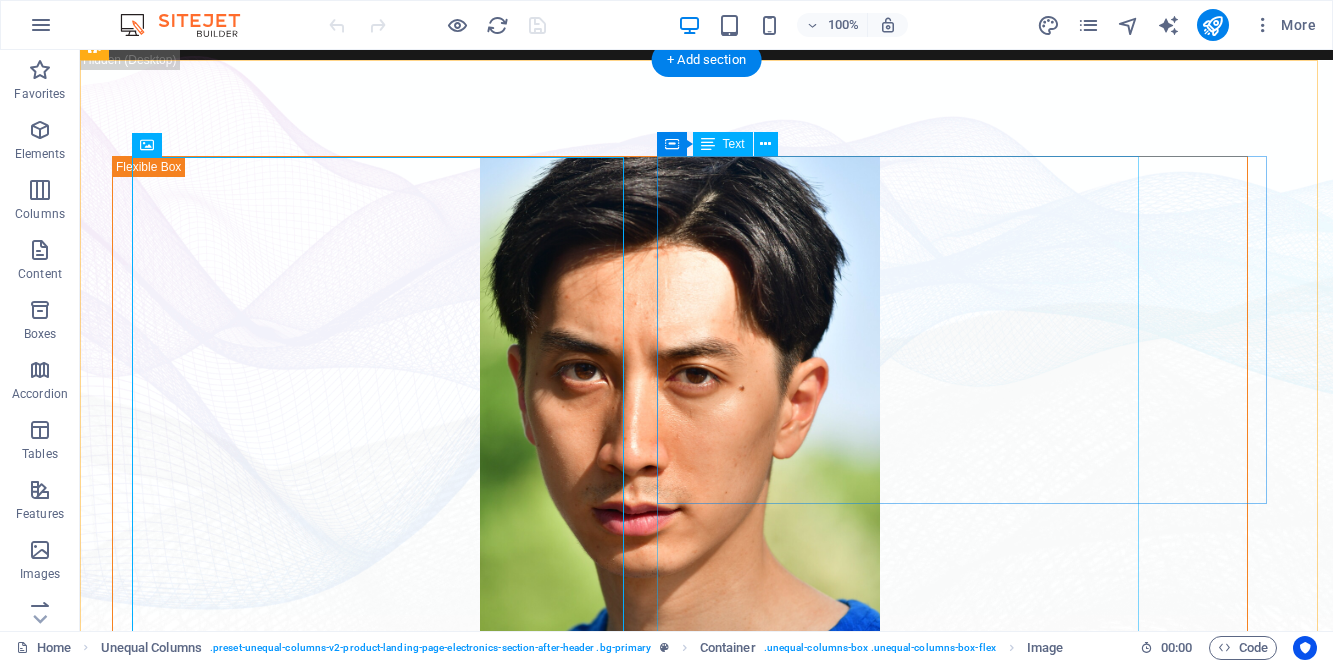 click on "David Ma  is a versatile stage, screen and voice actor, as well as a skilled stuntman, based in New York. He is eligible to work in USA, Canada and Japan.  Da David's  film credits include leading roles in acclaimed short films like  Fumakase  and  Translation , where he also showcases his fluency in Japanese and Chinese. Additionally, he is a standout performer in New York's iconic longest-running sketch comedy theater show,  A Sketch of New York , on three separate occasions and he played Titus and was the lead stuntman in the  Julius Caeser  produced by Hudson Classical Theater Company.  He has provided voice work for the  2021 Canadian elections  and showcased his expertise as a moderator at top-tier events, including the  Soho International Film Festival    (SIFF)  and  Hudson International Film Festival (HIFF) . In 2023, he was recognized with the Best Moderator award at  HIFF  for his exceptional performance. H David  David" at bounding box center (353, 1239) 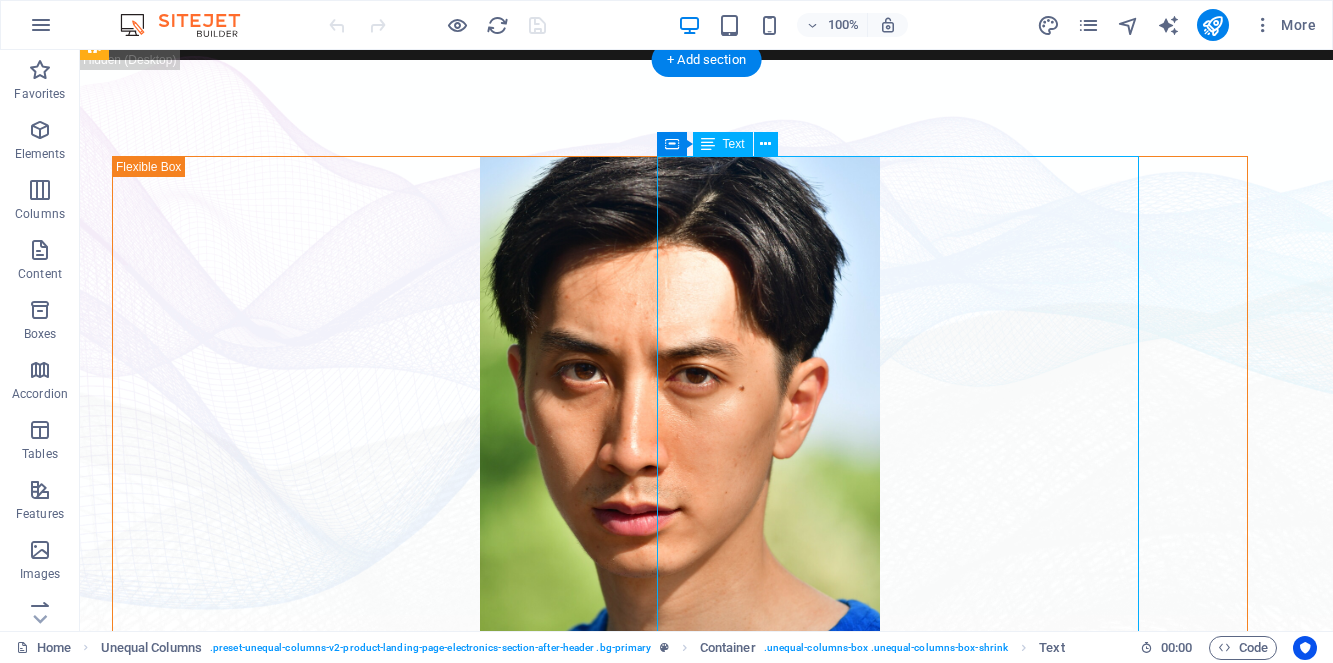 click on "David Ma  is a versatile stage, screen and voice actor, as well as a skilled stuntman, based in New York. He is eligible to work in USA, Canada and Japan.  Da David's  film credits include leading roles in acclaimed short films like  Fumakase  and  Translation , where he also showcases his fluency in Japanese and Chinese. Additionally, he is a standout performer in New York's iconic longest-running sketch comedy theater show,  A Sketch of New York , on three separate occasions and he played Titus and was the lead stuntman in the  Julius Caeser  produced by Hudson Classical Theater Company.  He has provided voice work for the  2021 Canadian elections  and showcased his expertise as a moderator at top-tier events, including the  Soho International Film Festival    (SIFF)  and  Hudson International Film Festival (HIFF) . In 2023, he was recognized with the Best Moderator award at  HIFF  for his exceptional performance. H David  David" at bounding box center [353, 1239] 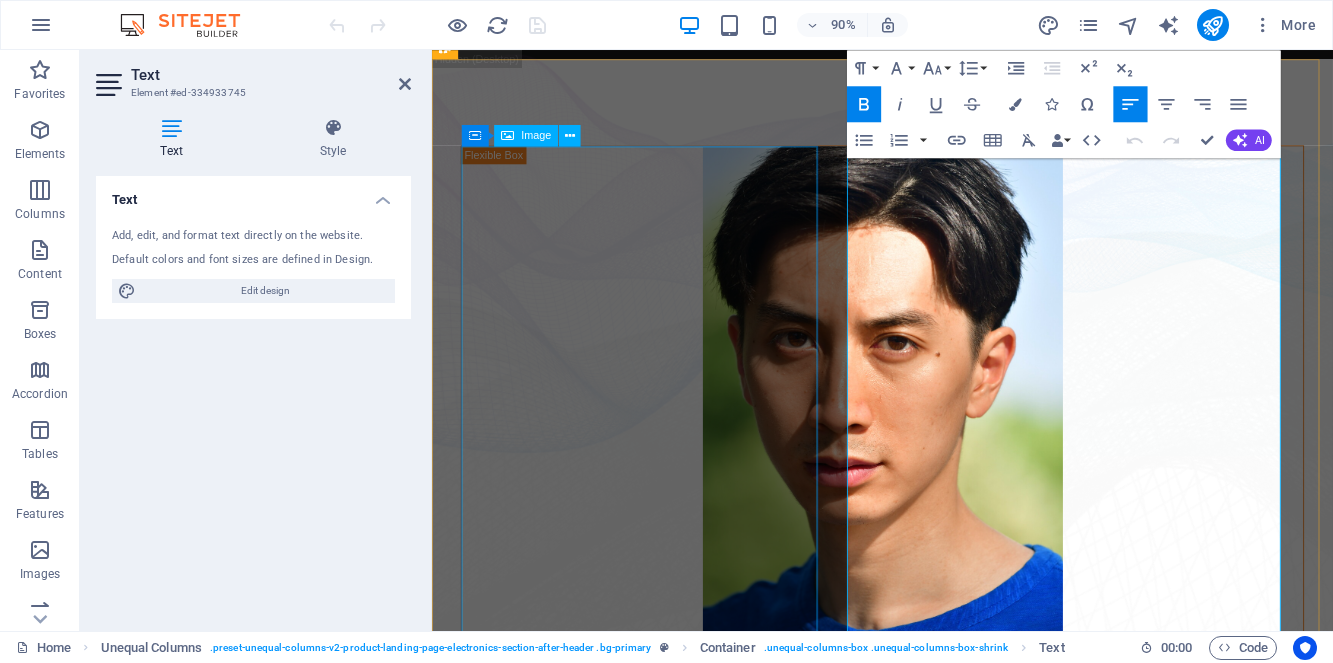 click at bounding box center [932, 453] 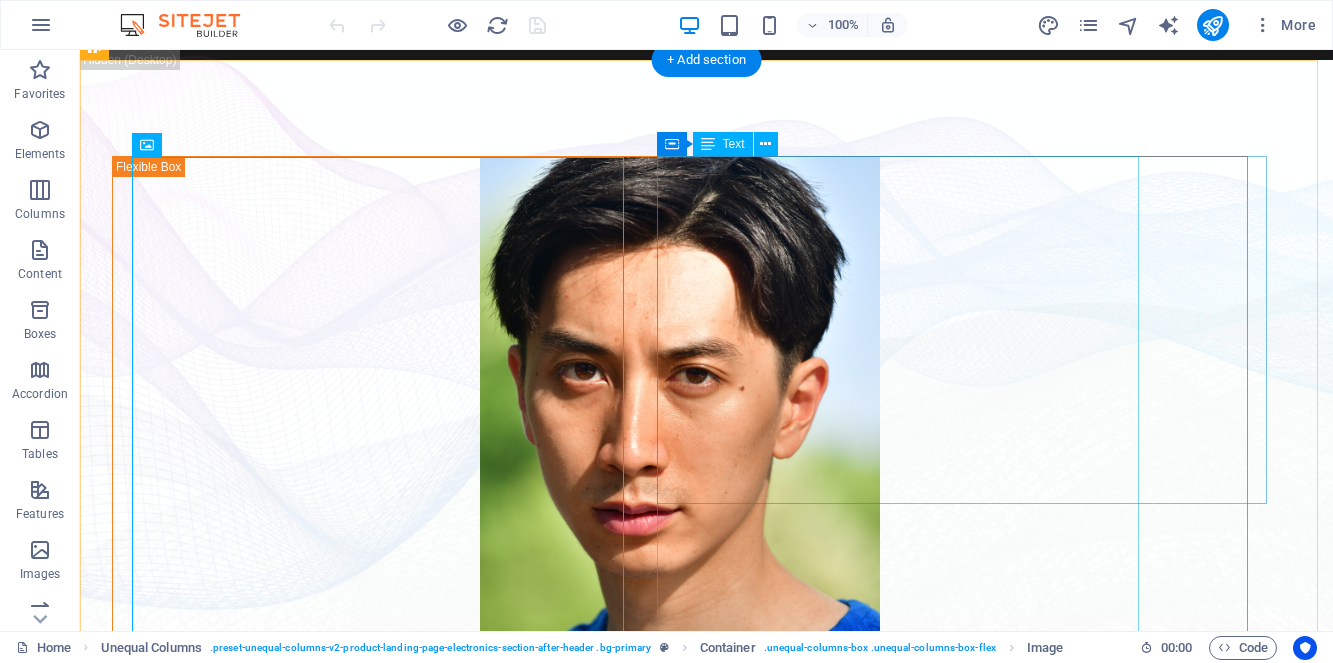 click on "David Ma  is a versatile stage, screen and voice actor, as well as a skilled stuntman, based in New York. He is eligible to work in USA, Canada and Japan.  Da David's  film credits include leading roles in acclaimed short films like  Fumakase  and  Translation , where he also showcases his fluency in Japanese and Chinese. Additionally, he is a standout performer in New York's iconic longest-running sketch comedy theater show,  A Sketch of New York , on three separate occasions and he played Titus and was the lead stuntman in the  Julius Caeser  produced by Hudson Classical Theater Company.  He has provided voice work for the  2021 Canadian elections  and showcased his expertise as a moderator at top-tier events, including the  Soho International Film Festival    (SIFF)  and  Hudson International Film Festival (HIFF) . In 2023, he was recognized with the Best Moderator award at  HIFF  for his exceptional performance. H David  David" at bounding box center (353, 1239) 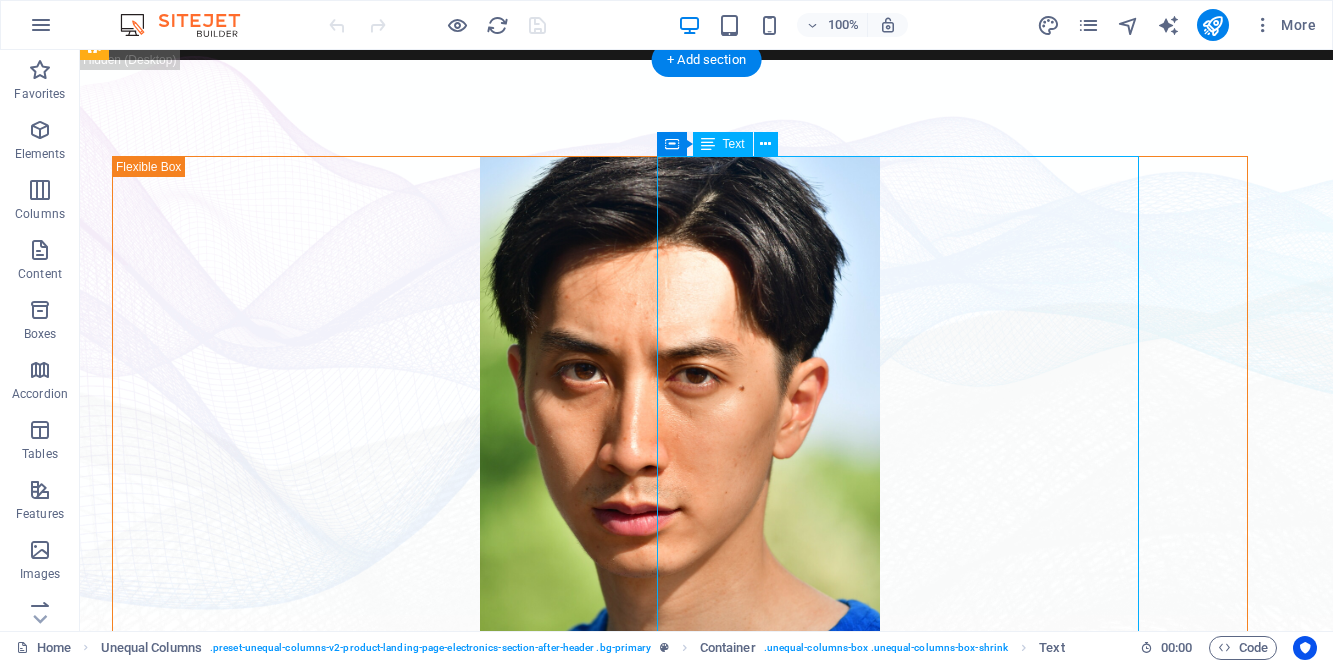 click on "David Ma  is a versatile stage, screen and voice actor, as well as a skilled stuntman, based in New York. He is eligible to work in USA, Canada and Japan.  Da David's  film credits include leading roles in acclaimed short films like  Fumakase  and  Translation , where he also showcases his fluency in Japanese and Chinese. Additionally, he is a standout performer in New York's iconic longest-running sketch comedy theater show,  A Sketch of New York , on three separate occasions and he played Titus and was the lead stuntman in the  Julius Caeser  produced by Hudson Classical Theater Company.  He has provided voice work for the  2021 Canadian elections  and showcased his expertise as a moderator at top-tier events, including the  Soho International Film Festival    (SIFF)  and  Hudson International Film Festival (HIFF) . In 2023, he was recognized with the Best Moderator award at  HIFF  for his exceptional performance. H David  David" at bounding box center [353, 1239] 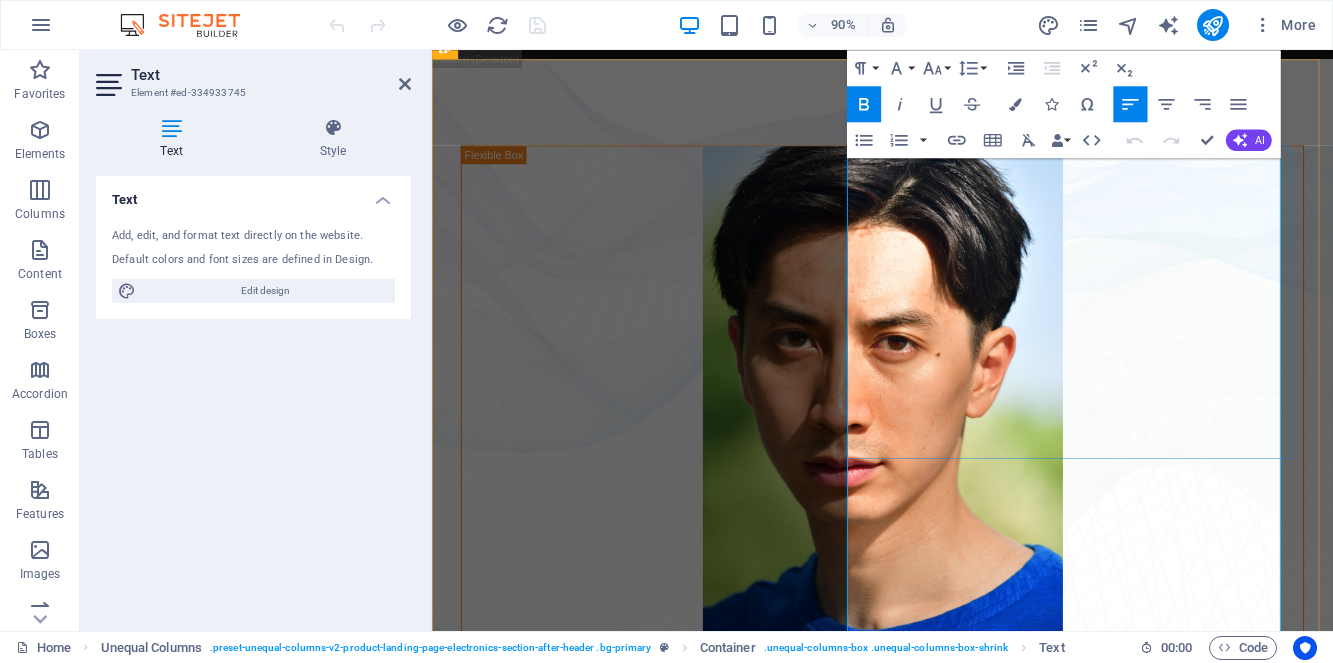 drag, startPoint x: 1363, startPoint y: 469, endPoint x: 1161, endPoint y: 308, distance: 258.31183 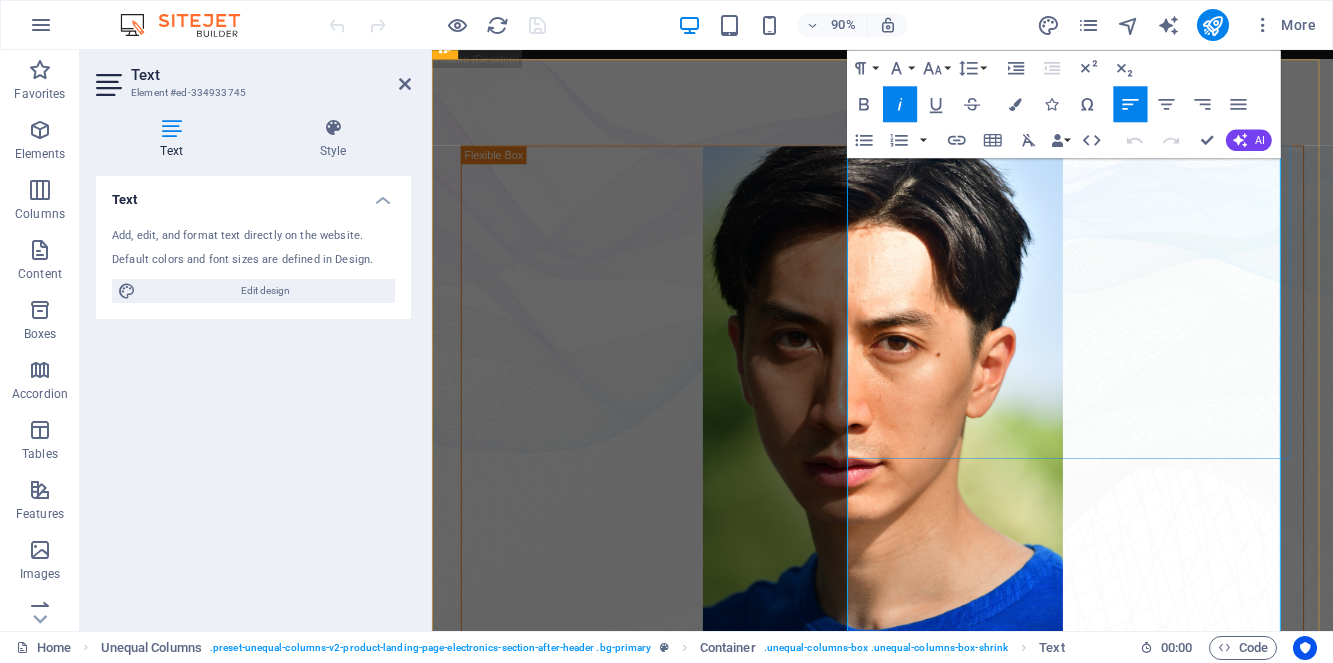 click on "David's  film credits include leading roles in acclaimed short films like  Fumakase  and  Translation , where he also showcases his fluency in Japanese and Chinese. Additionally, he is a standout performer in New York's iconic longest-running sketch comedy theater show,  A Sketch of New York , on three separate occasions and he played Titus and was the lead stuntman in the  Julius Caeser  produced by Hudson Classical Theater Company." at bounding box center [699, 982] 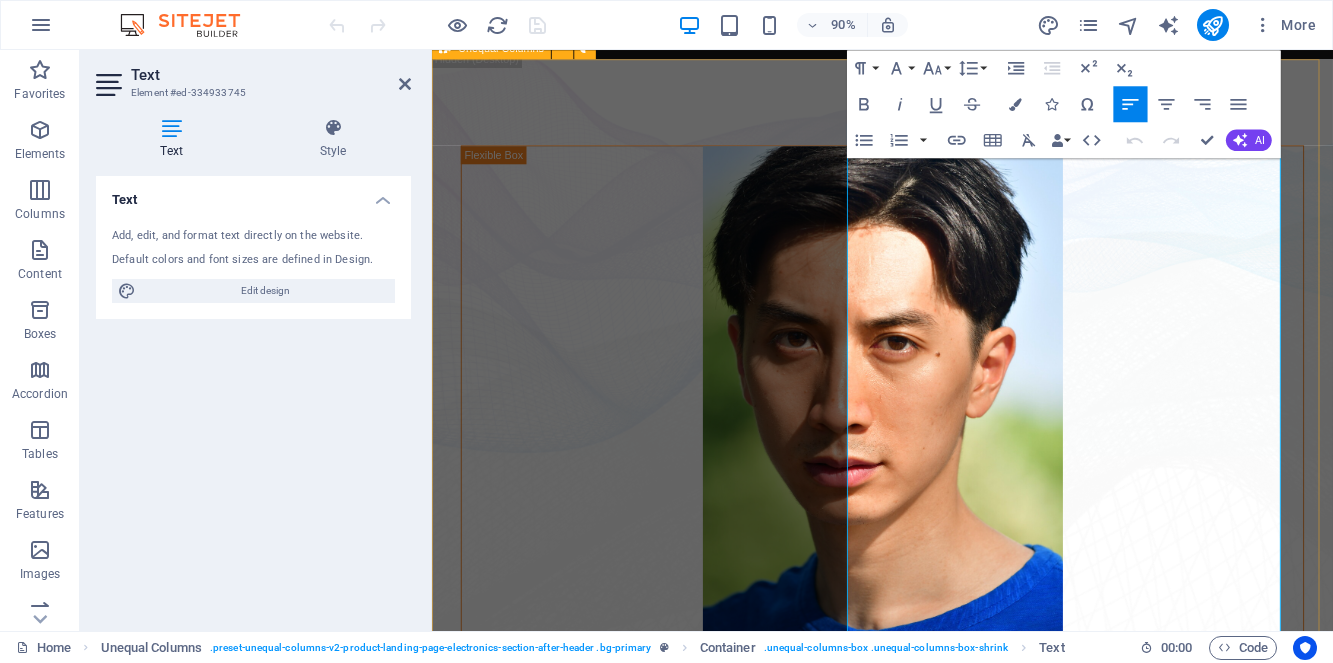 click on "David Ma  is a versatile stage, screen and voice actor, as well as a skilled stuntman, based in New York. He is eligible to work in USA, Canada and Japan.  Da David's  film credits include leading roles in acclaimed short films like  Fumakase  and  Translation , where he also showcases his fluency in Japanese and Chinese. Additionally, he is a standout performer in New York's iconic longest-running sketch comedy theater show,  A Sketch of New York , on three separate occasions and he played Titus and was the lead stuntman in the  Julius Caeser  produced by Hudson Classical Theater Company.  He has provided voice work for the  2021 Canadian elections  and showcased his expertise as a moderator at top-tier events, including the  Soho International Film Festival    (SIFF)  and  Hudson International Film Festival (HIFF) . In 2023, he was recognized with the Best Moderator award at  HIFF  for his exceptional performance. H David  David" at bounding box center (932, 610) 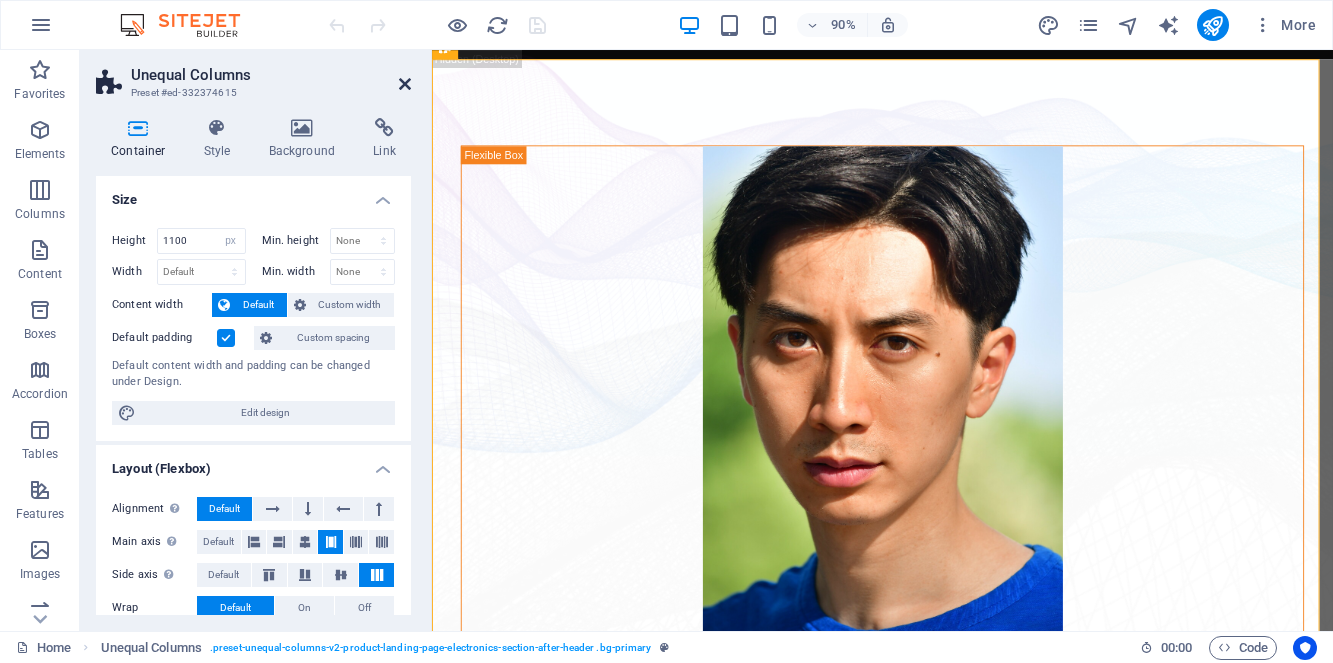click at bounding box center [405, 84] 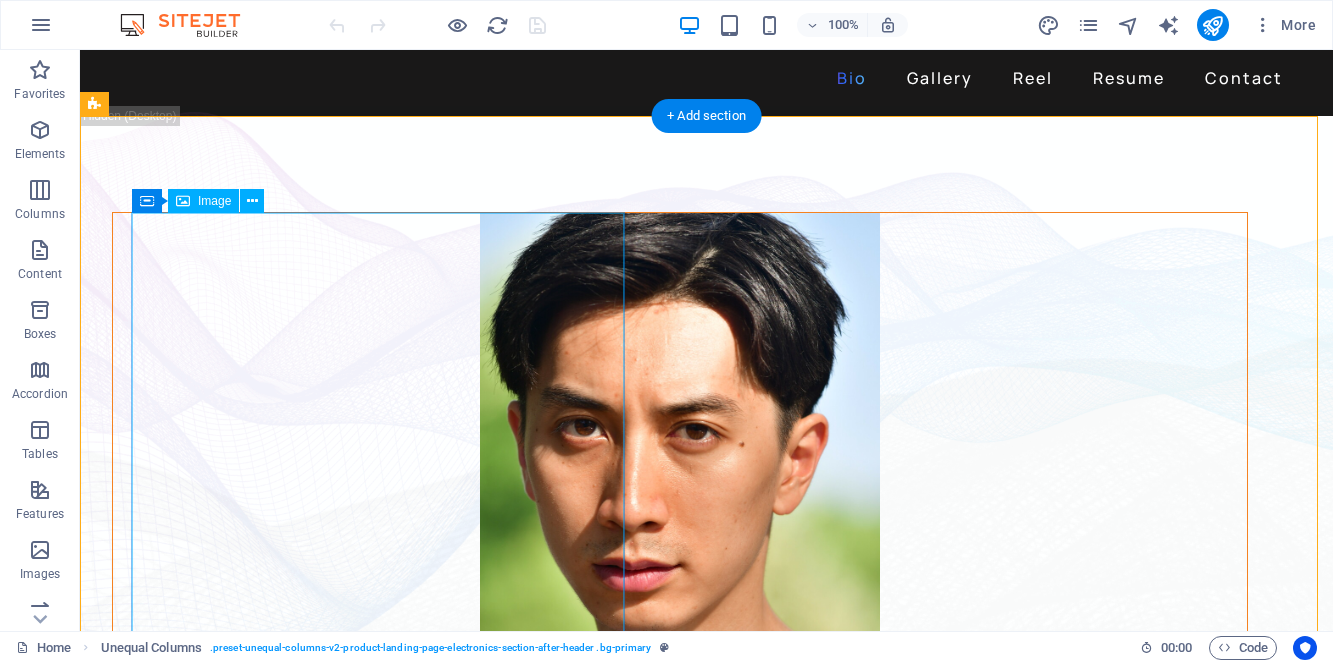 scroll, scrollTop: 0, scrollLeft: 0, axis: both 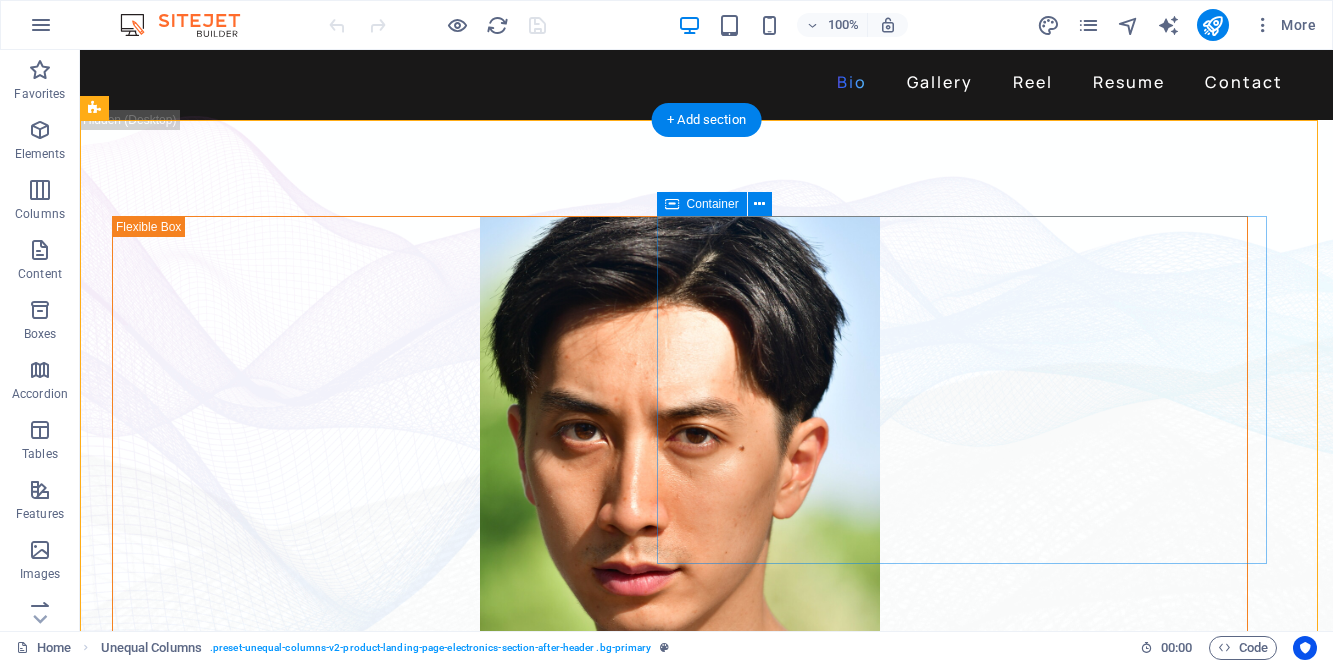 click on "[FIRST] [LAST] is an actor who doesn't just *step* into a role - he dives in, rolls, flips and sometimes sword-fights his way through it. Based in [CITY], [FIRST] is a versatile stage, screen and voice actor, as well as a skilled stuntman, based in [CITY]. He is eligible to work in USA, Canada and Japan. Da [FIRST]'s film credits include leading roles in acclaimed short films like Fumakase and Translation, where he also showcases his fluency in Japanese and Chinese. Additionally, he is a standout performer in [CITY]'s iconic longest-running sketch comedy theater show, A Sketch of New York, on three separate occasions and he played Titus and was the lead stuntman in the Julius Caeser produced by Hudson Classical Theater Company. He has provided voice work for the [YEAR] Canadian elections and showcased his expertise as a moderator at top-tier events, including the Soho International Film Festival (SIFF) and Hudson International Film Festival (HIFF). In [YEAR], he was recognized with the Best Moderator award at HIFF for his exceptional performance. H [FIRST] [FIRST]" at bounding box center [680, 1001] 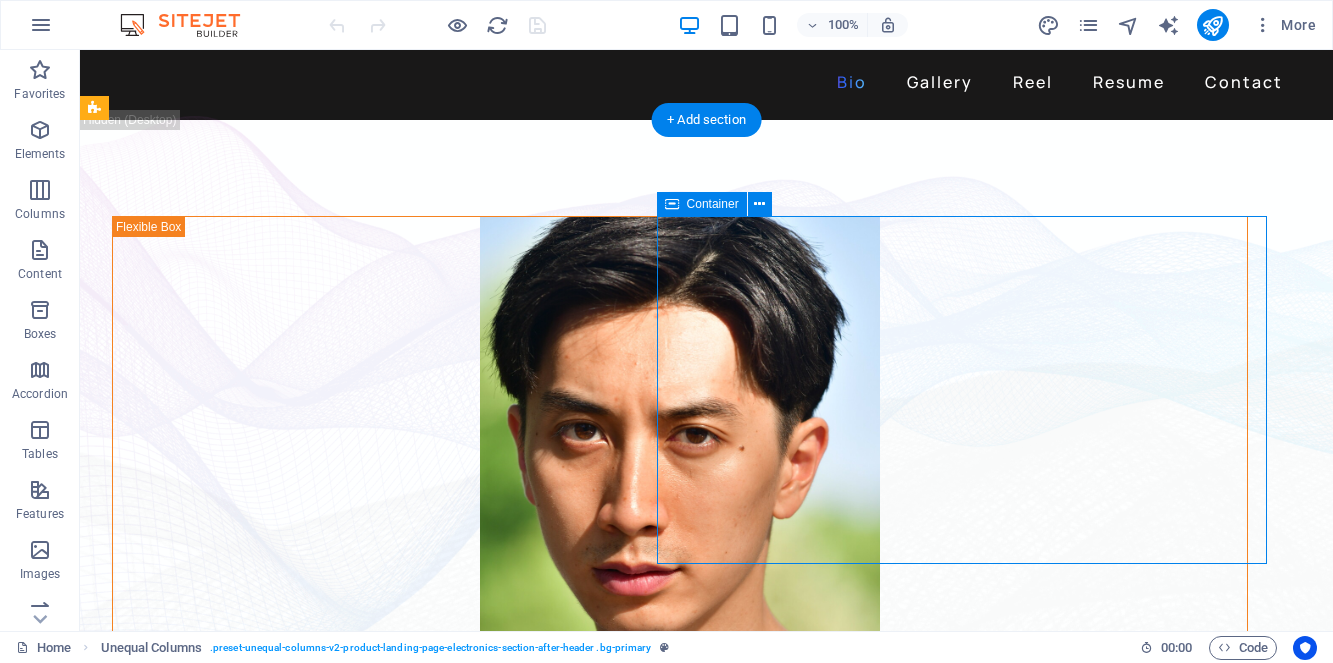 click on "[FIRST] [LAST] is an actor who doesn't just *step* into a role - he dives in, rolls, flips and sometimes sword-fights his way through it. Based in [CITY], [FIRST] is a versatile stage, screen and voice actor, as well as a skilled stuntman, based in [CITY]. He is eligible to work in USA, Canada and Japan. Da [FIRST]'s film credits include leading roles in acclaimed short films like Fumakase and Translation, where he also showcases his fluency in Japanese and Chinese. Additionally, he is a standout performer in [CITY]'s iconic longest-running sketch comedy theater show, A Sketch of New York, on three separate occasions and he played Titus and was the lead stuntman in the Julius Caeser produced by Hudson Classical Theater Company. He has provided voice work for the [YEAR] Canadian elections and showcased his expertise as a moderator at top-tier events, including the Soho International Film Festival (SIFF) and Hudson International Film Festival (HIFF). In [YEAR], he was recognized with the Best Moderator award at HIFF for his exceptional performance. H [FIRST] [FIRST]" at bounding box center (680, 1001) 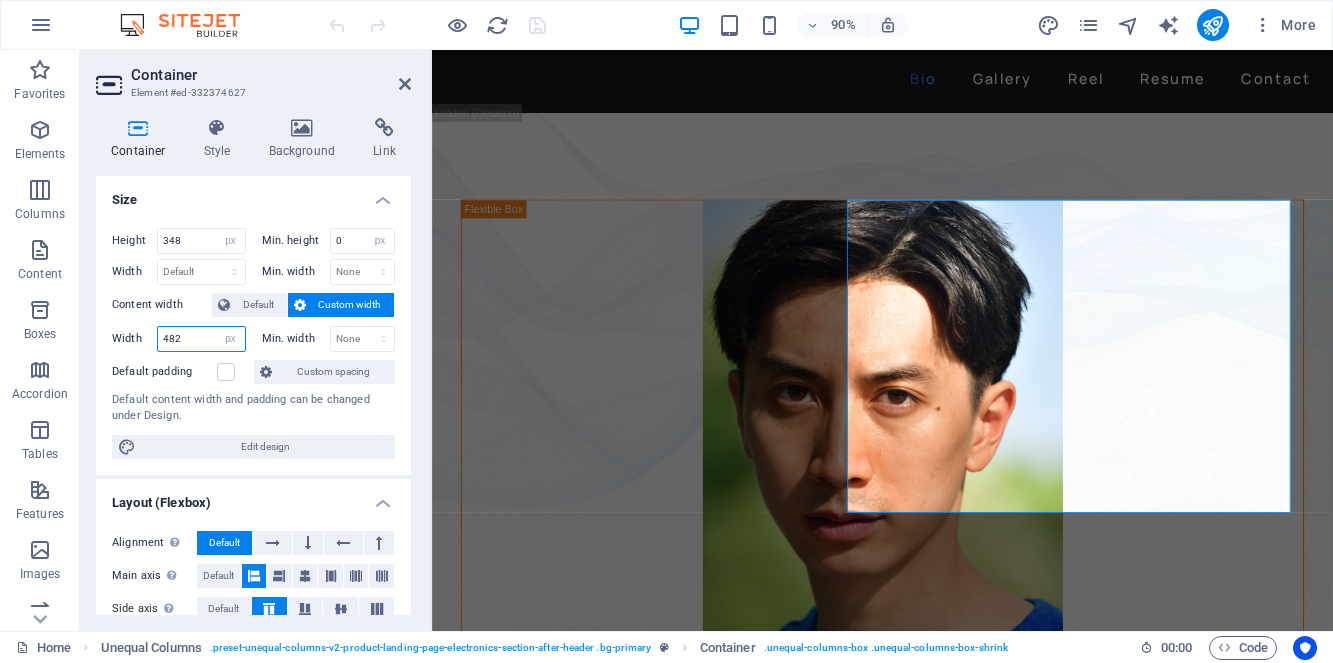 click on "482" at bounding box center (201, 339) 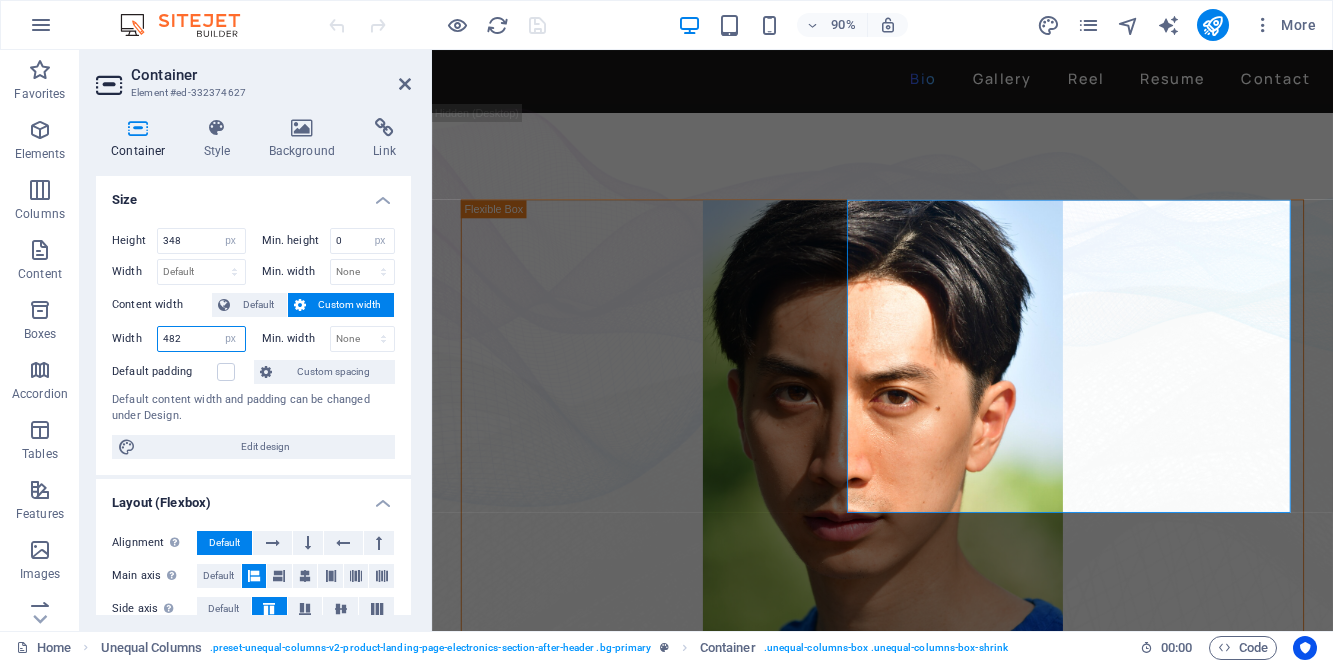 drag, startPoint x: 182, startPoint y: 337, endPoint x: 140, endPoint y: 336, distance: 42.0119 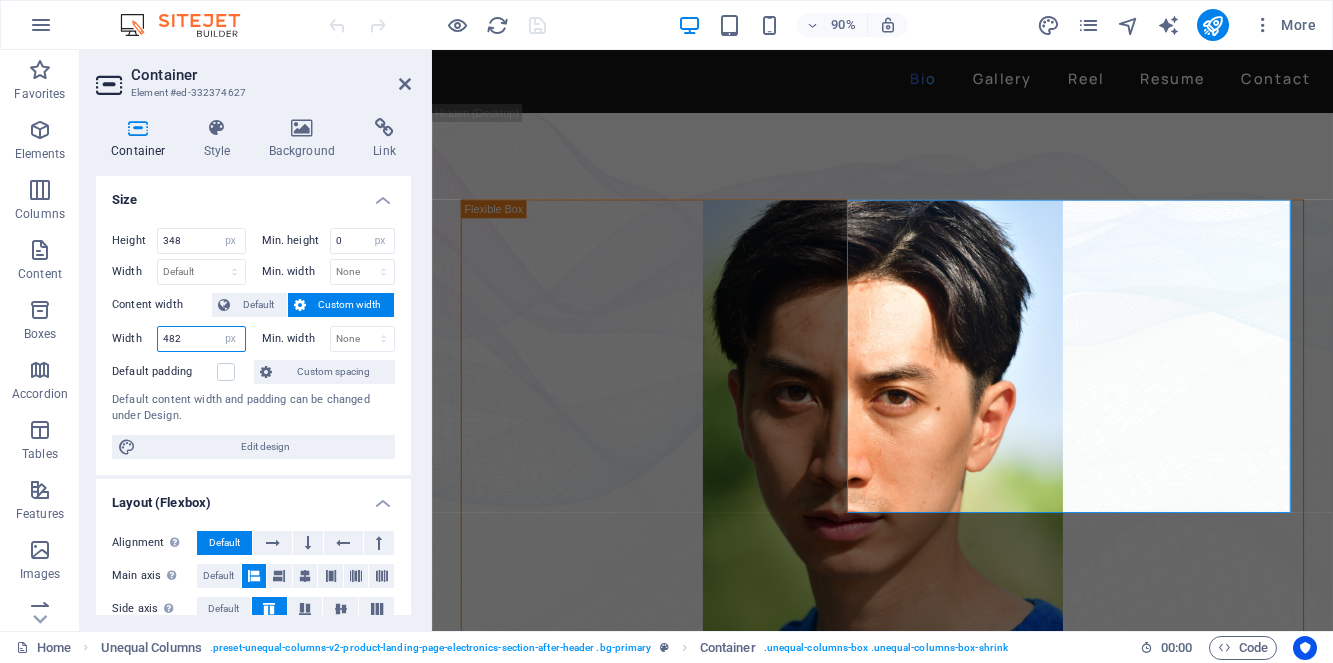 click on "Width 482 Default px rem % em vh vw" at bounding box center (179, 339) 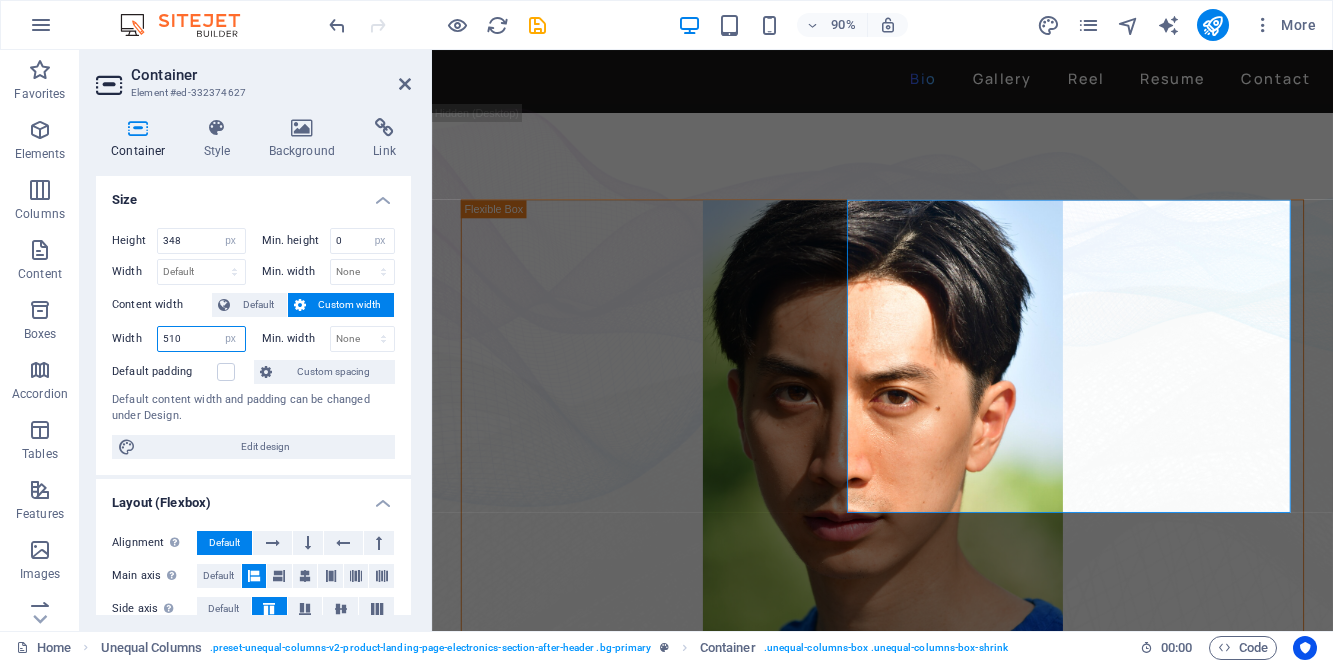 click on "510" at bounding box center [201, 339] 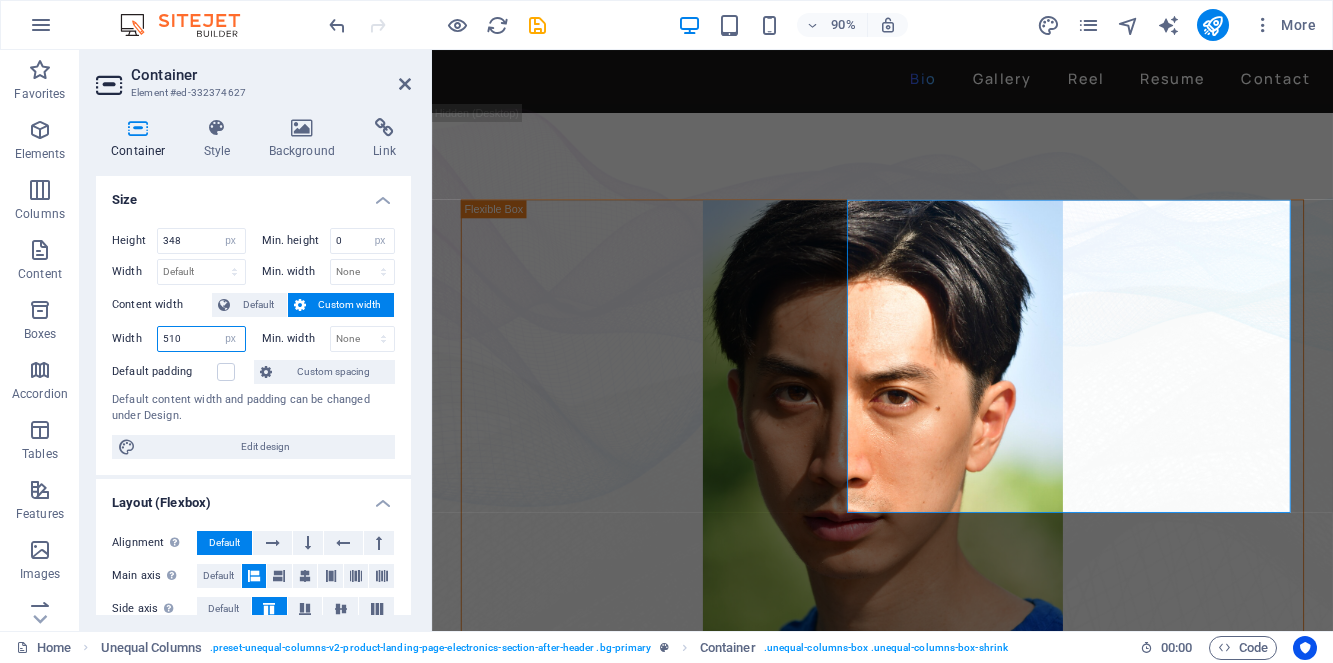 click on "510" at bounding box center (201, 339) 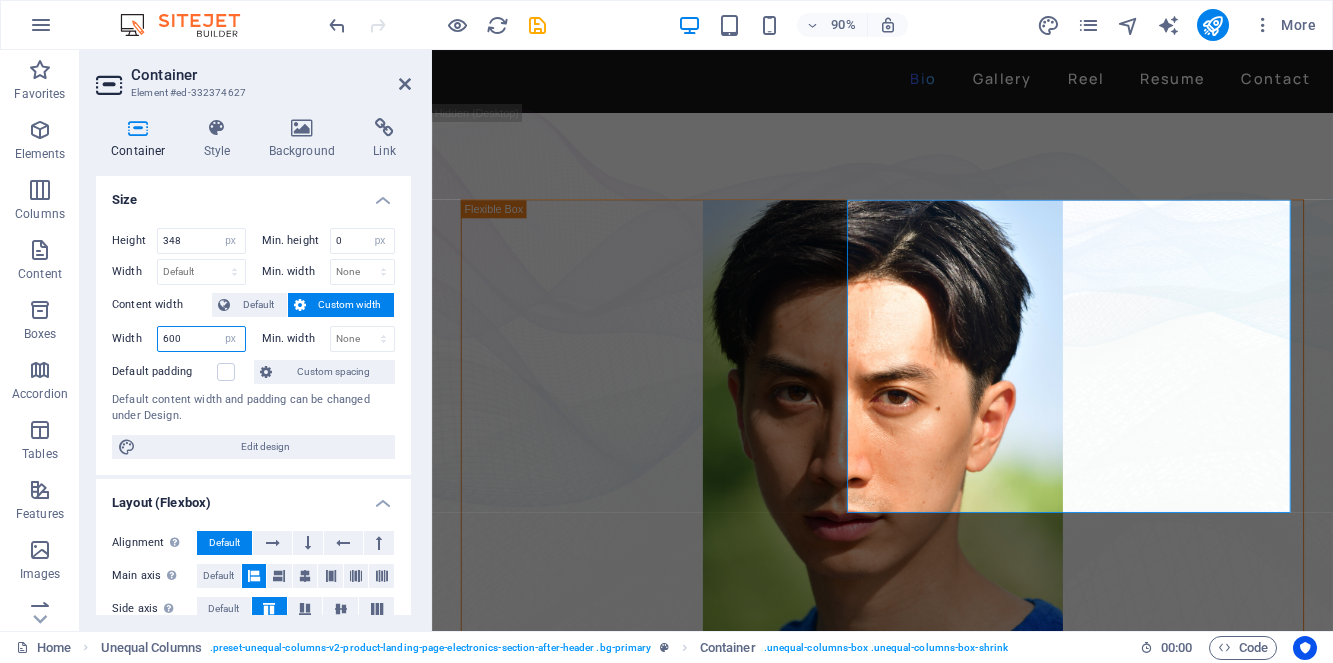 type on "600" 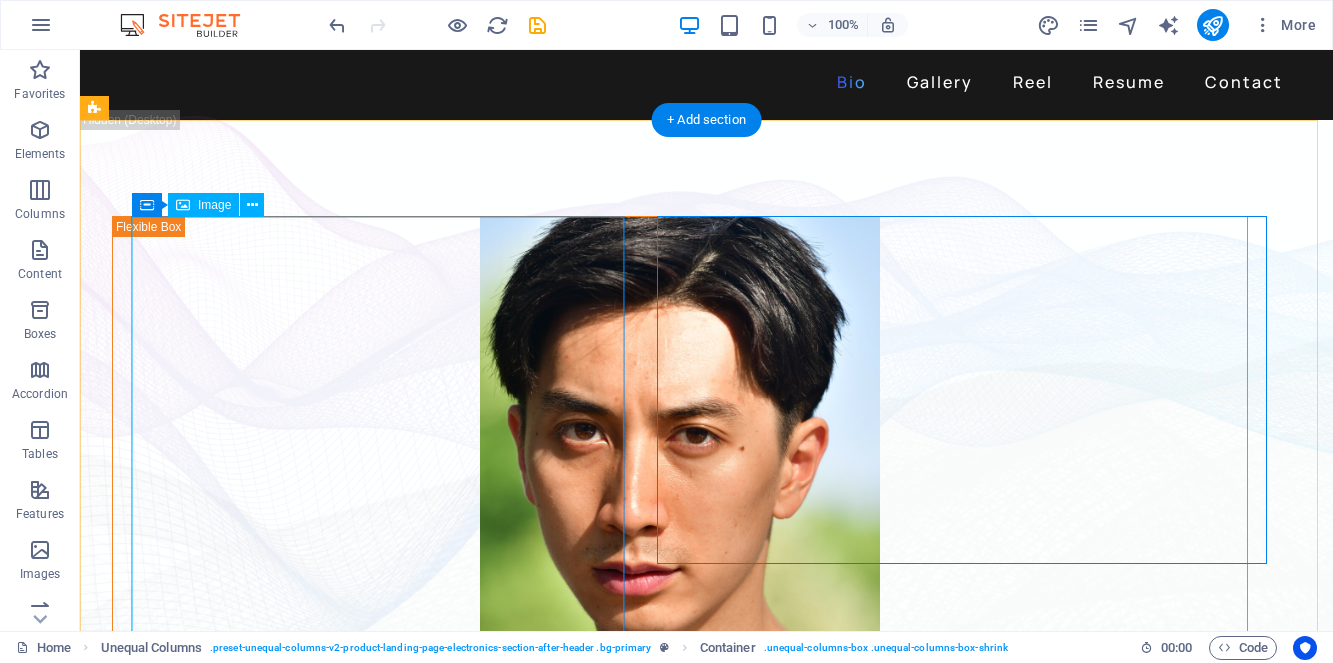select on "px" 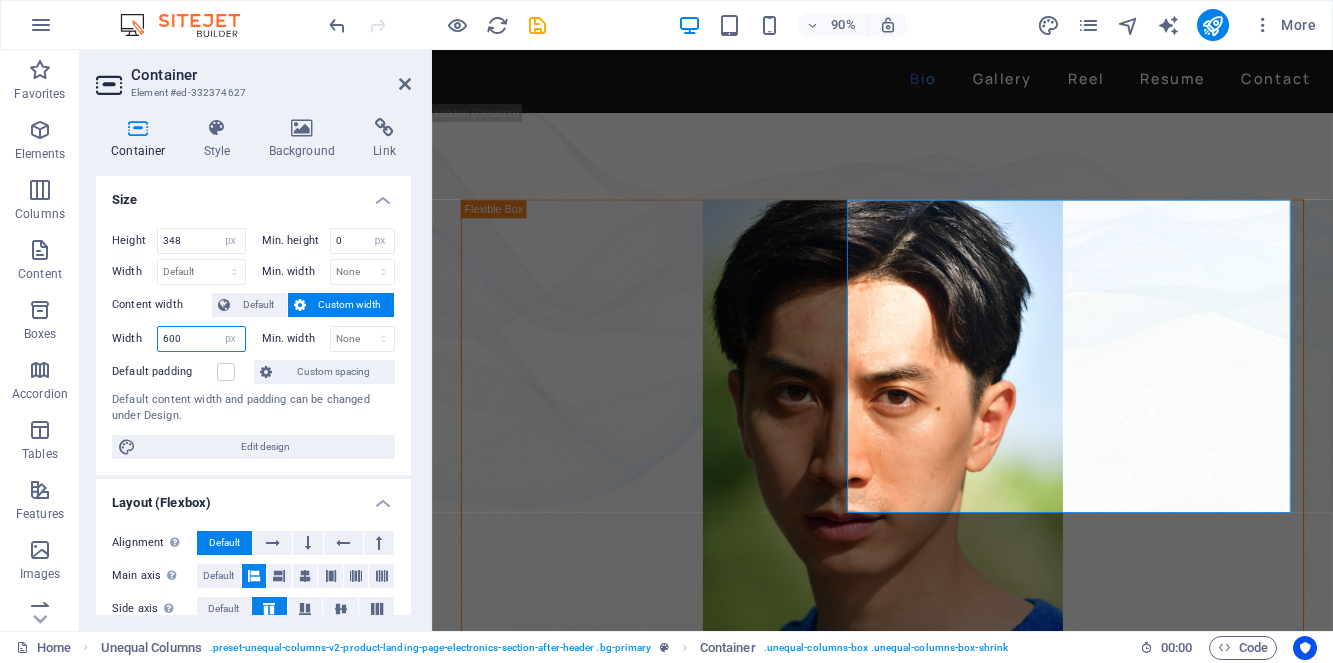 click on "600" at bounding box center (201, 339) 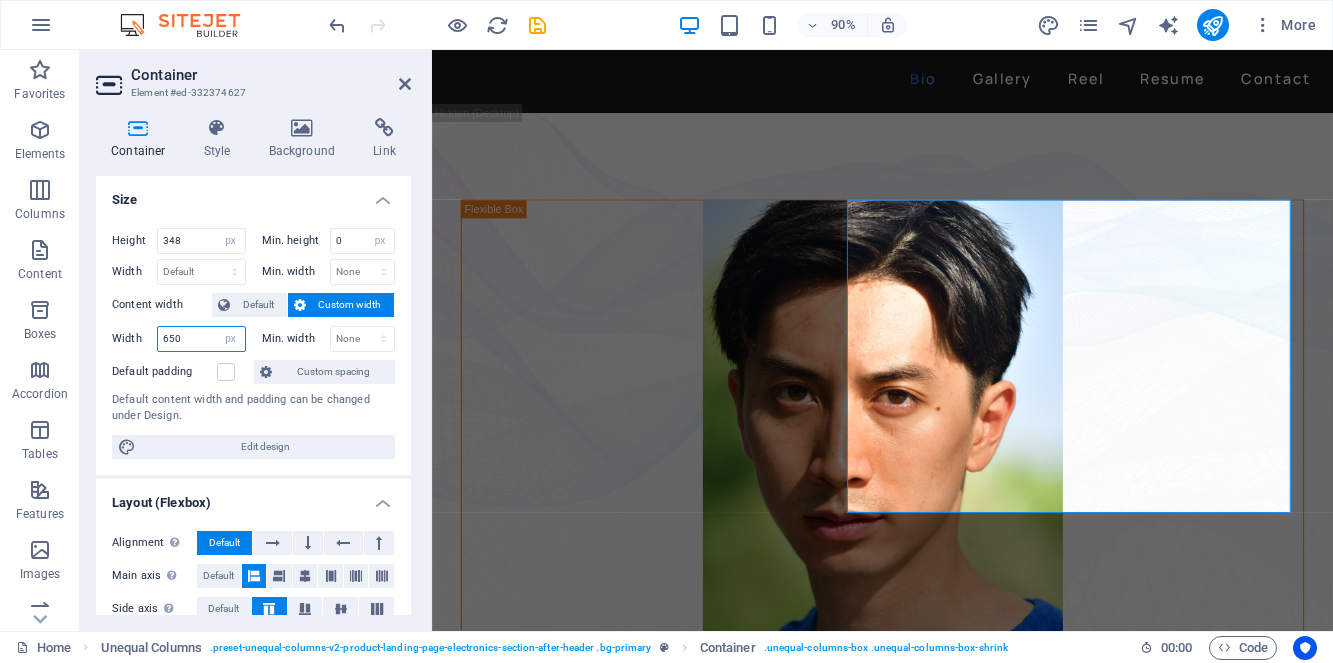 type on "650" 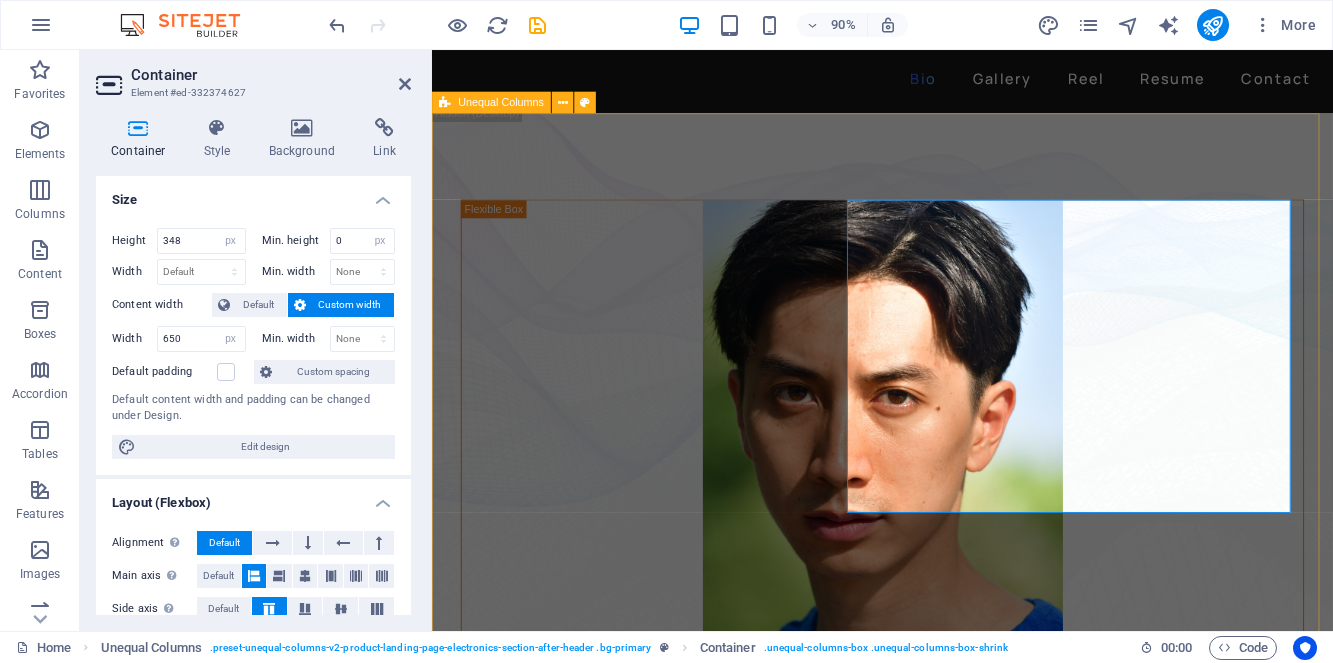 click on "[FIRST] [LAST] is an actor who doesn't just *step* into a role - he dives in, rolls, flips and sometimes sword-fights his way through it. Based in [CITY], [FIRST] is a versatile stage, screen and voice actor, as well as a skilled stuntman, based in [CITY]. He is eligible to work in USA, Canada and Japan. Da [FIRST]'s film credits include leading roles in acclaimed short films like Fumakase and Translation, where he also showcases his fluency in Japanese and Chinese. Additionally, he is a standout performer in [CITY]'s iconic longest-running sketch comedy theater show, A Sketch of New York, on three separate occasions and he played Titus and was the lead stuntman in the Julius Caeser produced by Hudson Classical Theater Company. He has provided voice work for the [YEAR] Canadian elections and showcased his expertise as a moderator at top-tier events, including the Soho International Film Festival (SIFF) and Hudson International Film Festival (HIFF). In [YEAR], he was recognized with the Best Moderator award at HIFF for his exceptional performance. H [FIRST] [FIRST]" at bounding box center (932, 670) 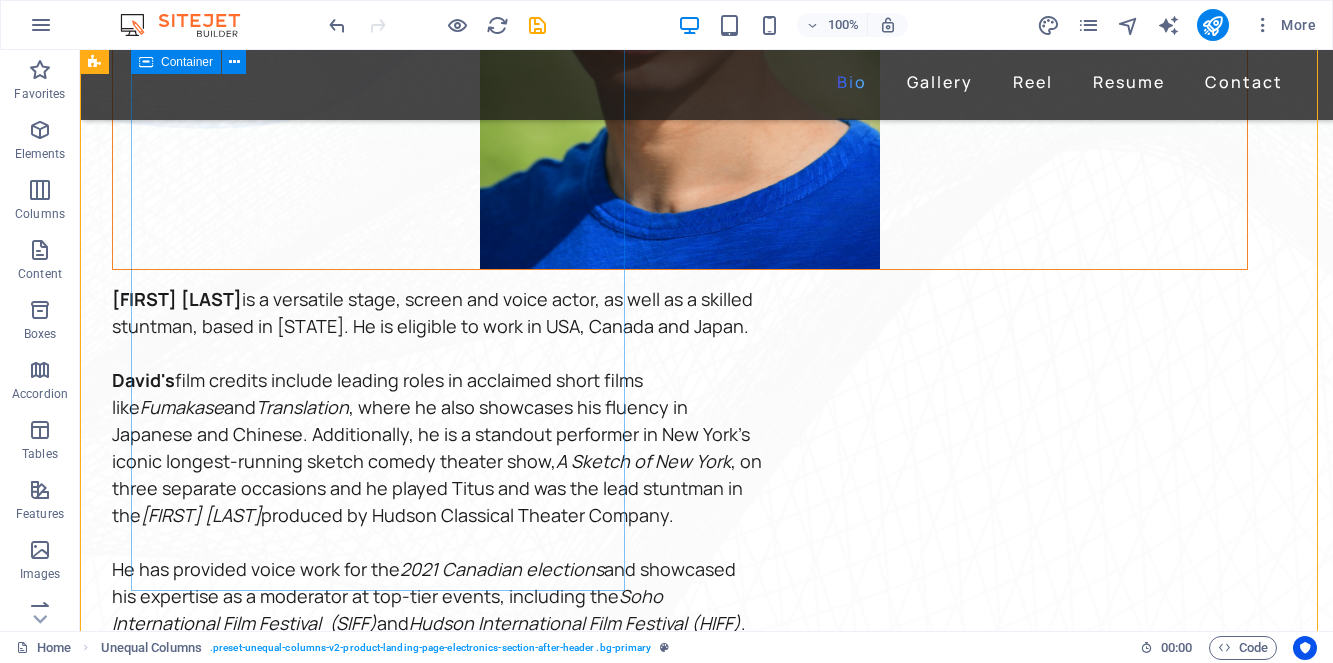 scroll, scrollTop: 526, scrollLeft: 0, axis: vertical 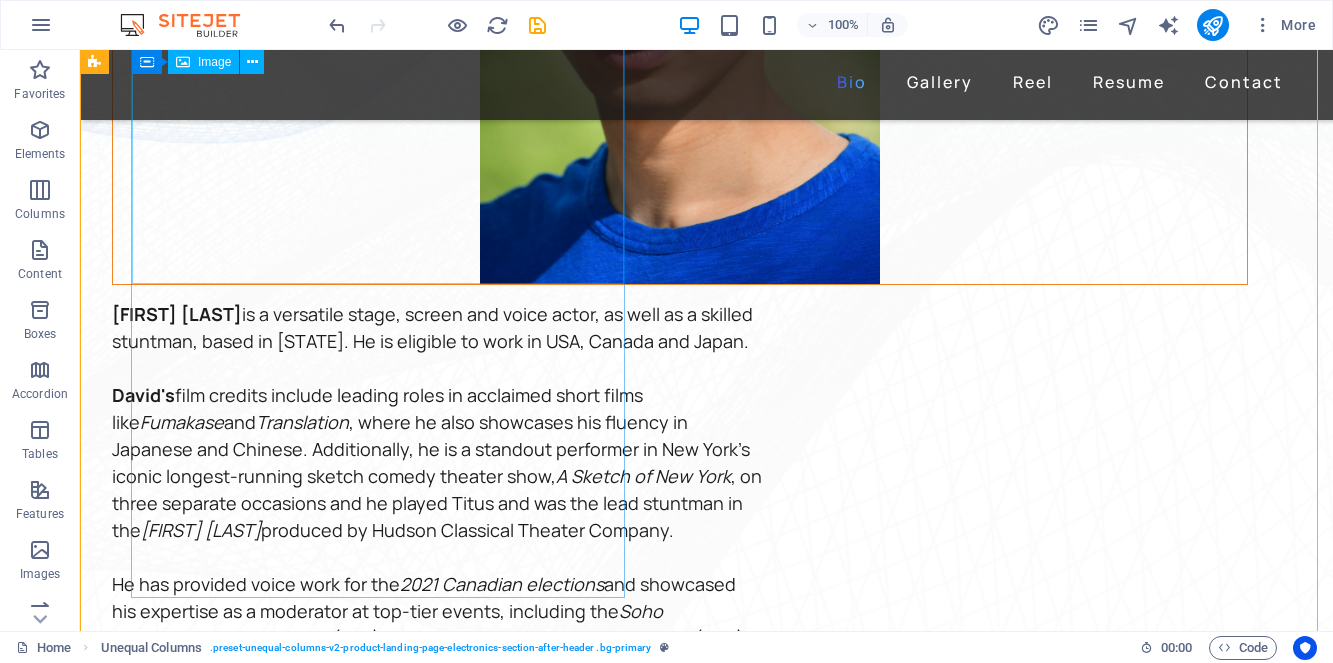 click at bounding box center [680, -13] 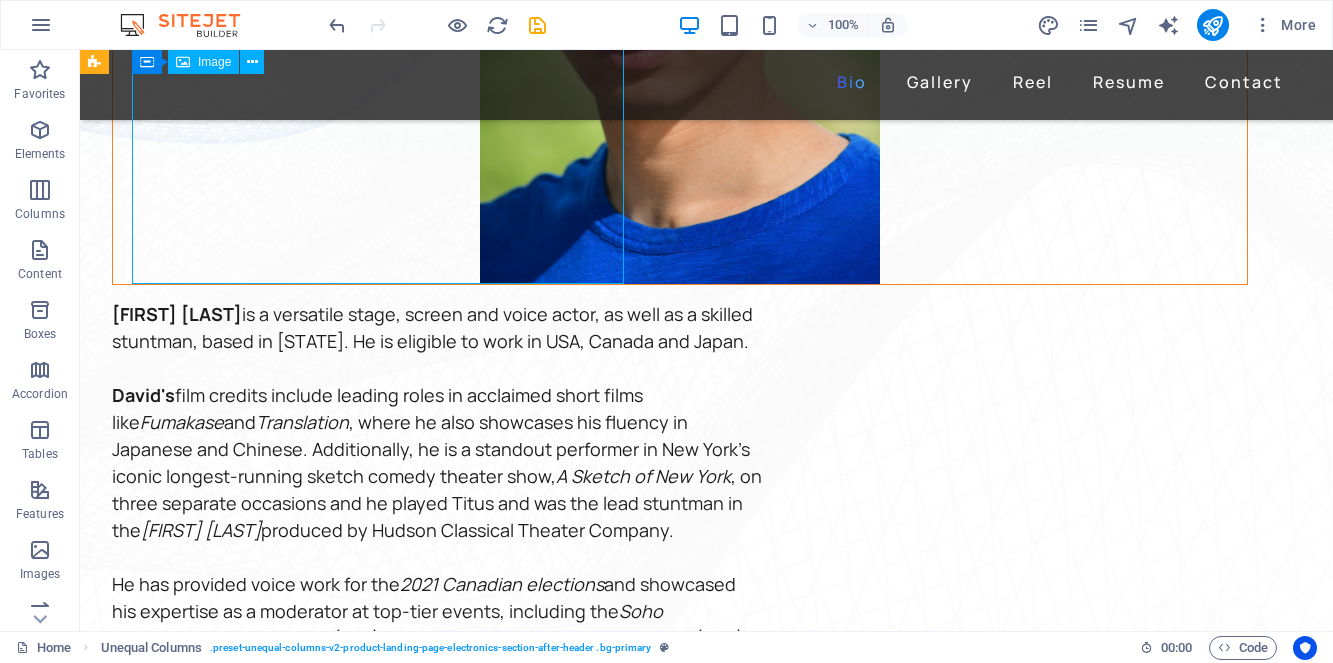click at bounding box center [680, -13] 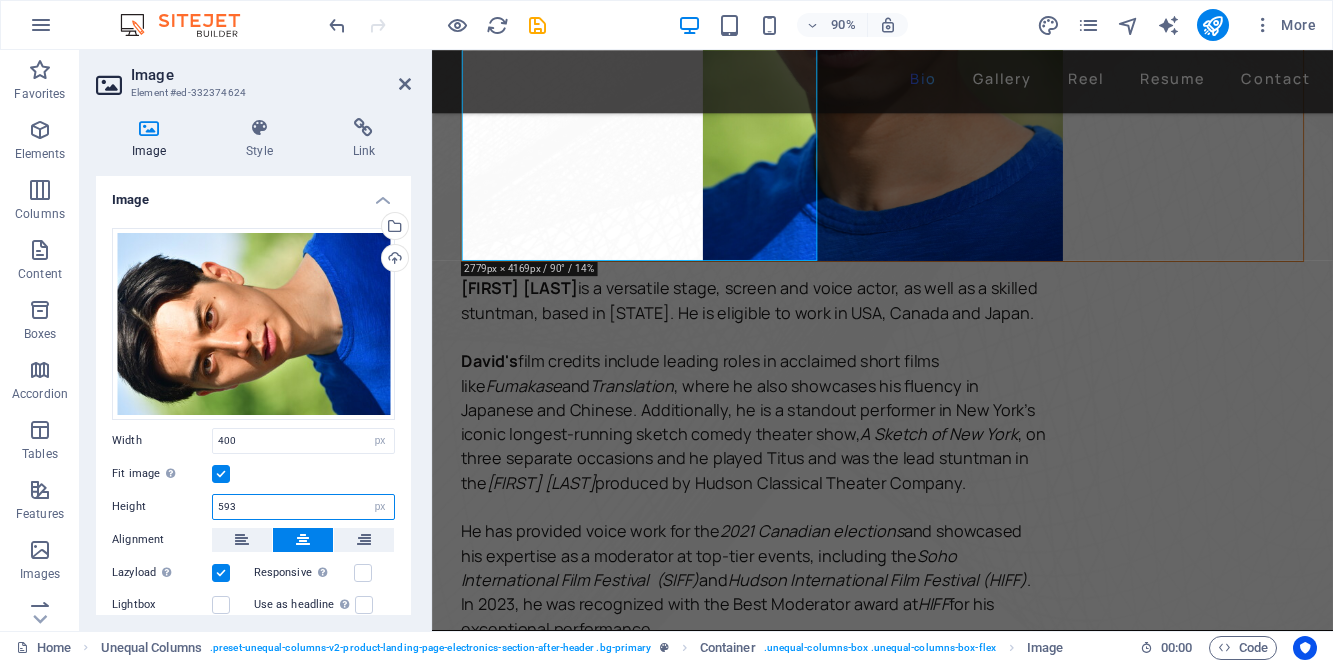 click on "593" at bounding box center [303, 507] 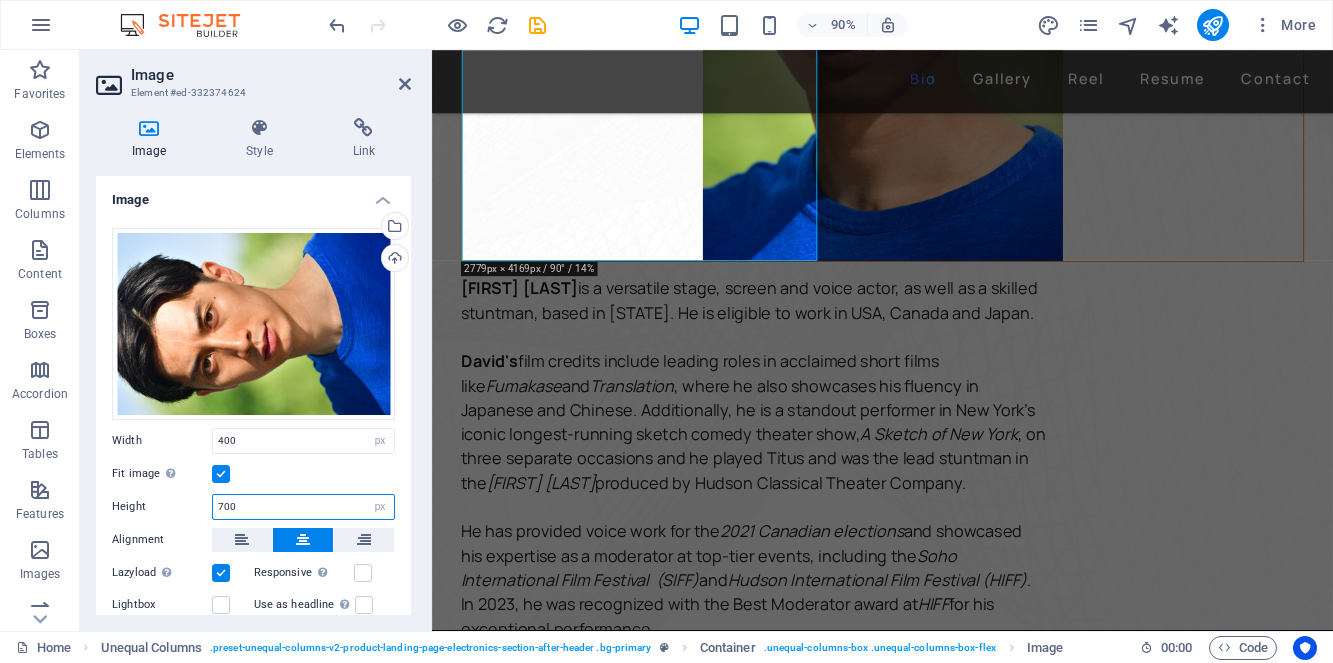 type on "700" 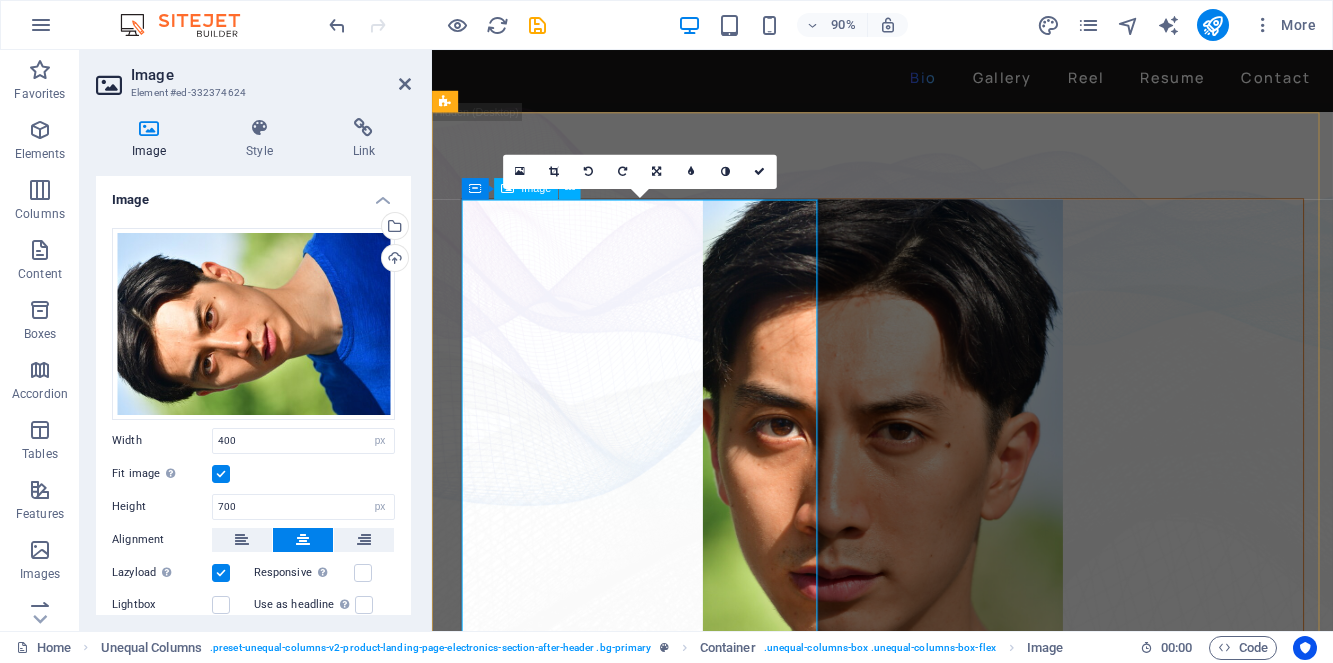 scroll, scrollTop: 0, scrollLeft: 0, axis: both 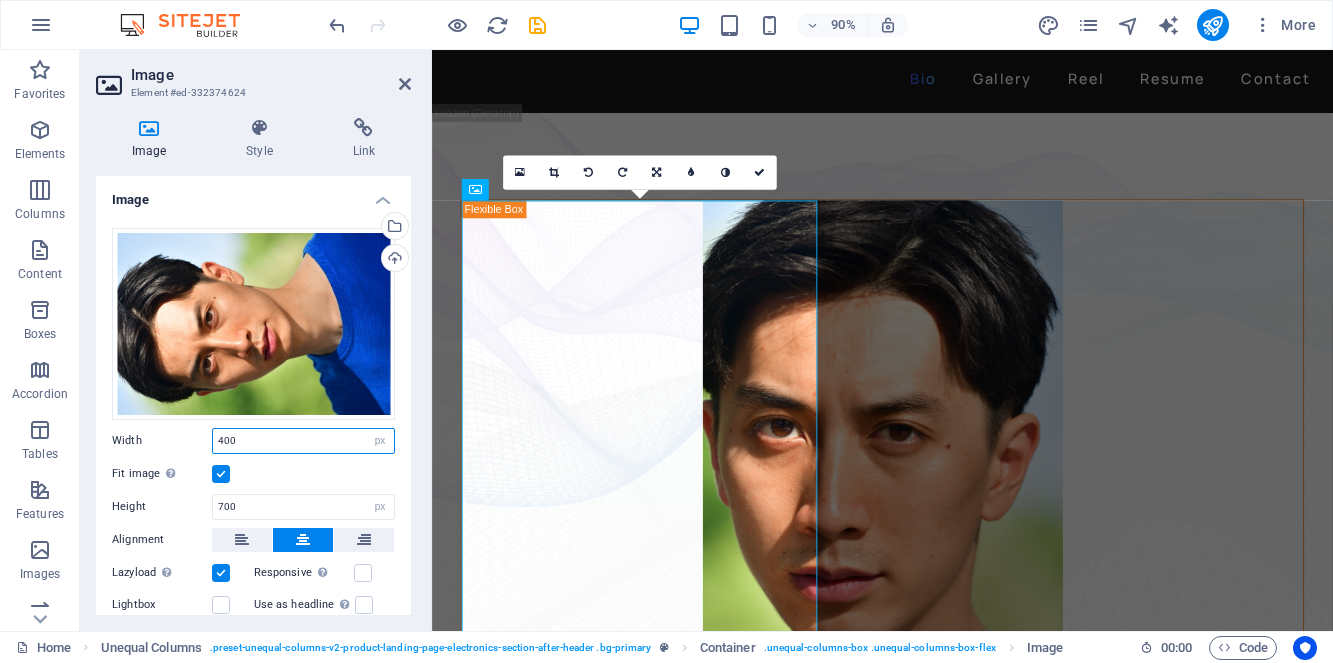click on "400" at bounding box center [303, 441] 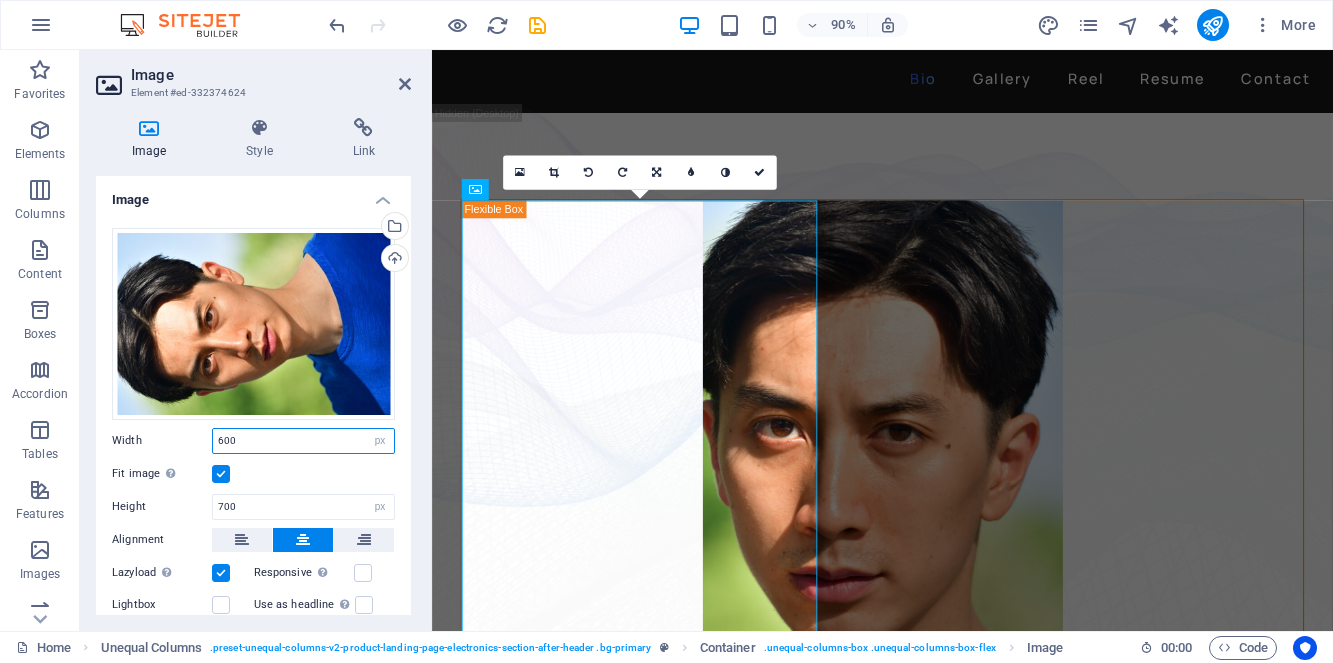 type on "600" 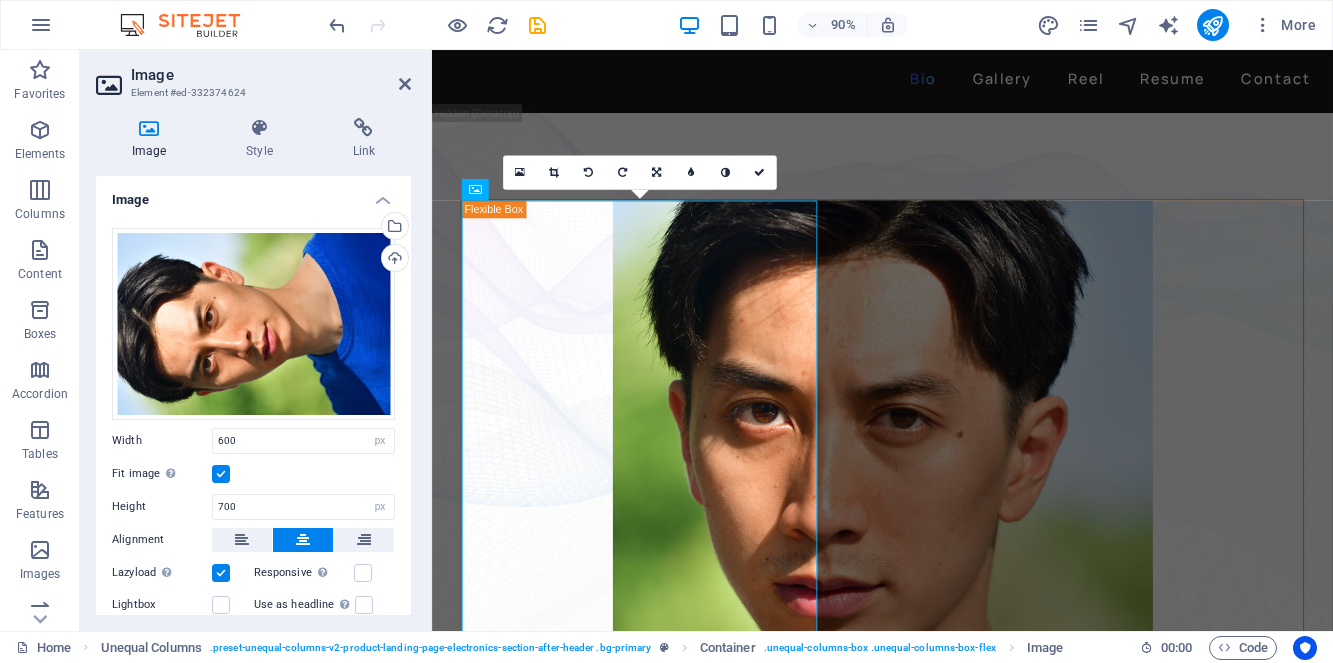 click at bounding box center [221, 474] 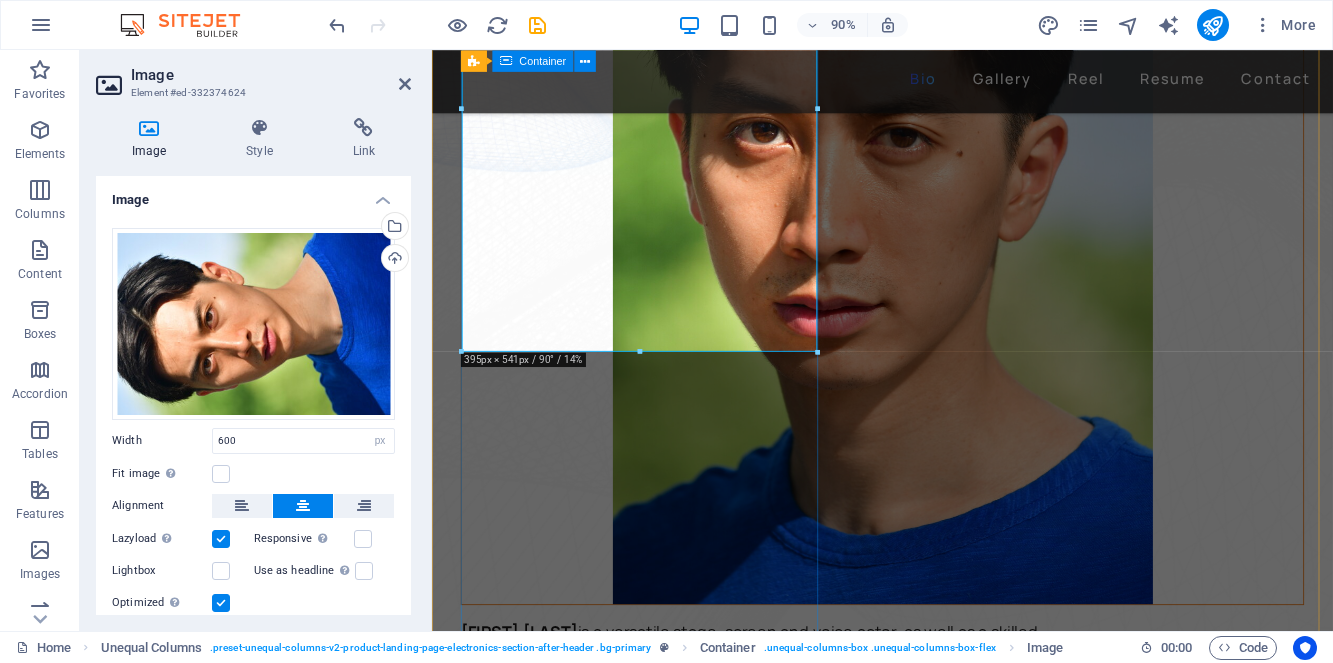 scroll, scrollTop: 361, scrollLeft: 0, axis: vertical 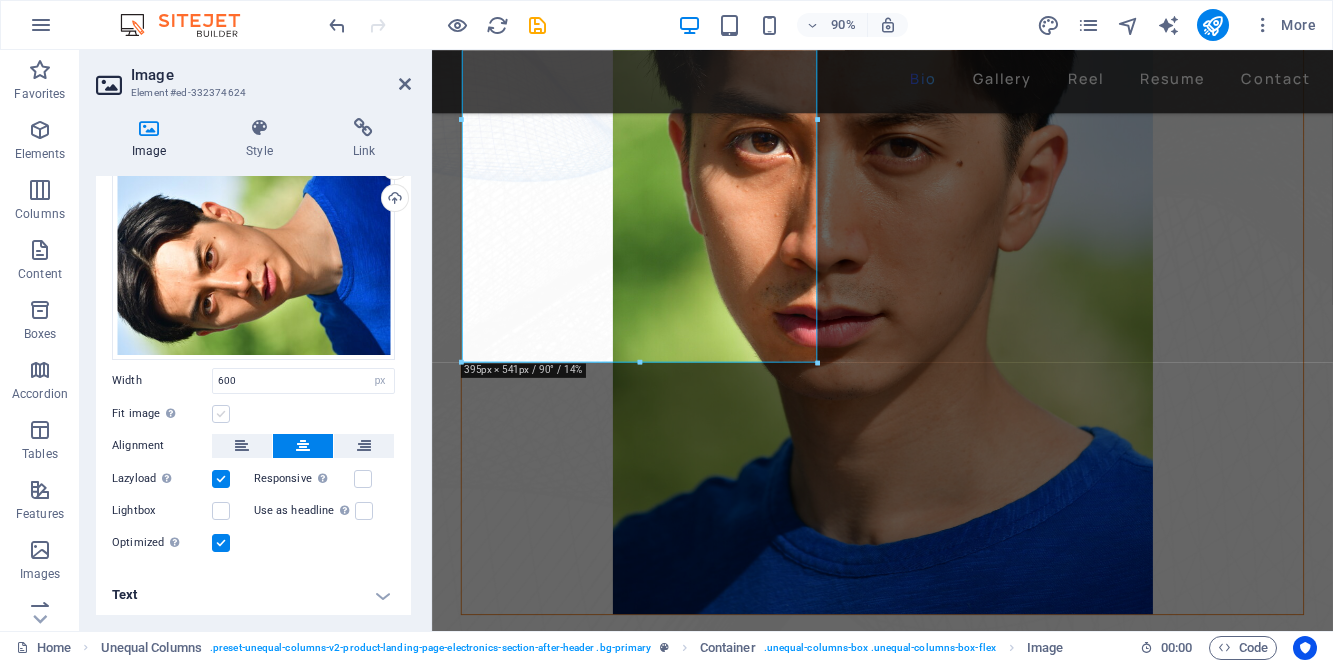 click at bounding box center (221, 414) 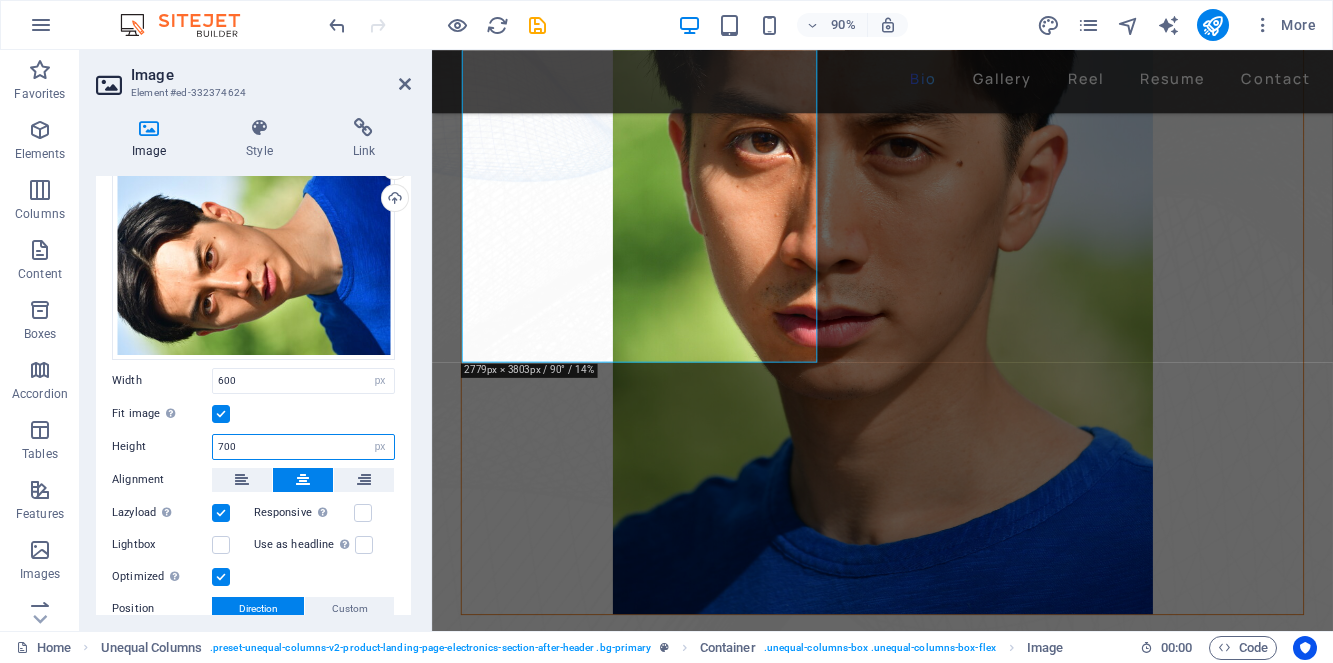 click on "700" at bounding box center [303, 447] 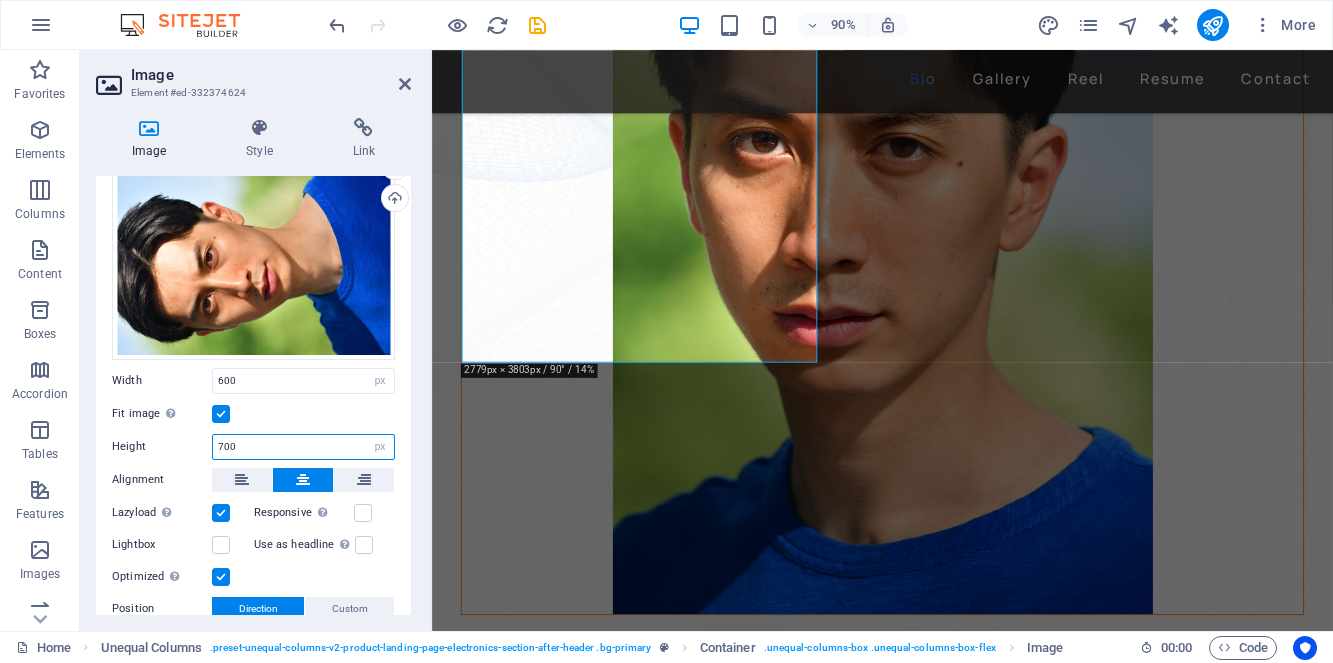click on "700" at bounding box center [303, 447] 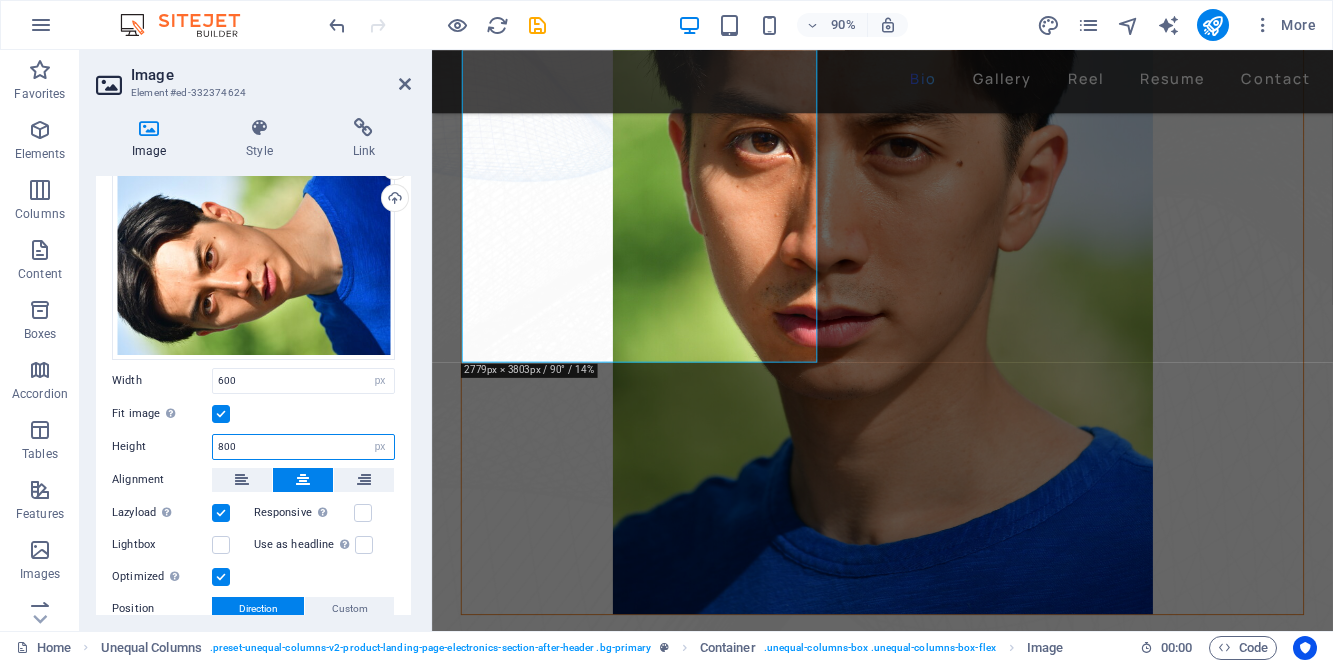type on "800" 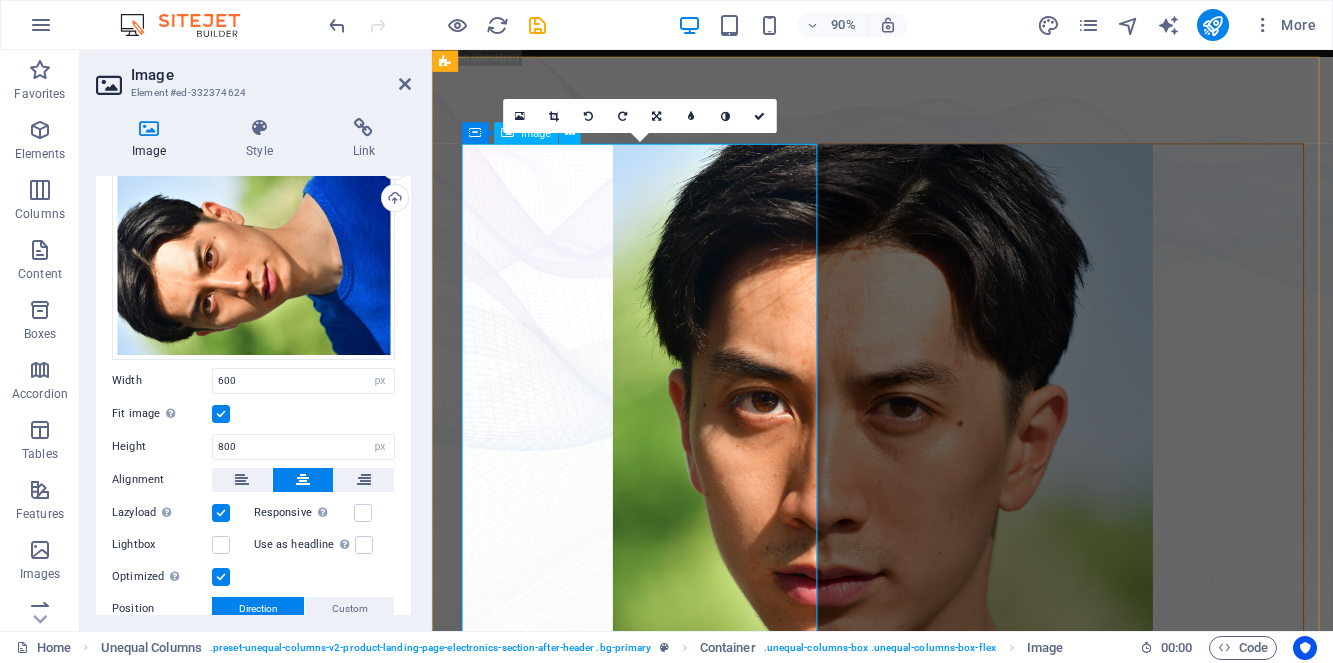 scroll, scrollTop: 61, scrollLeft: 0, axis: vertical 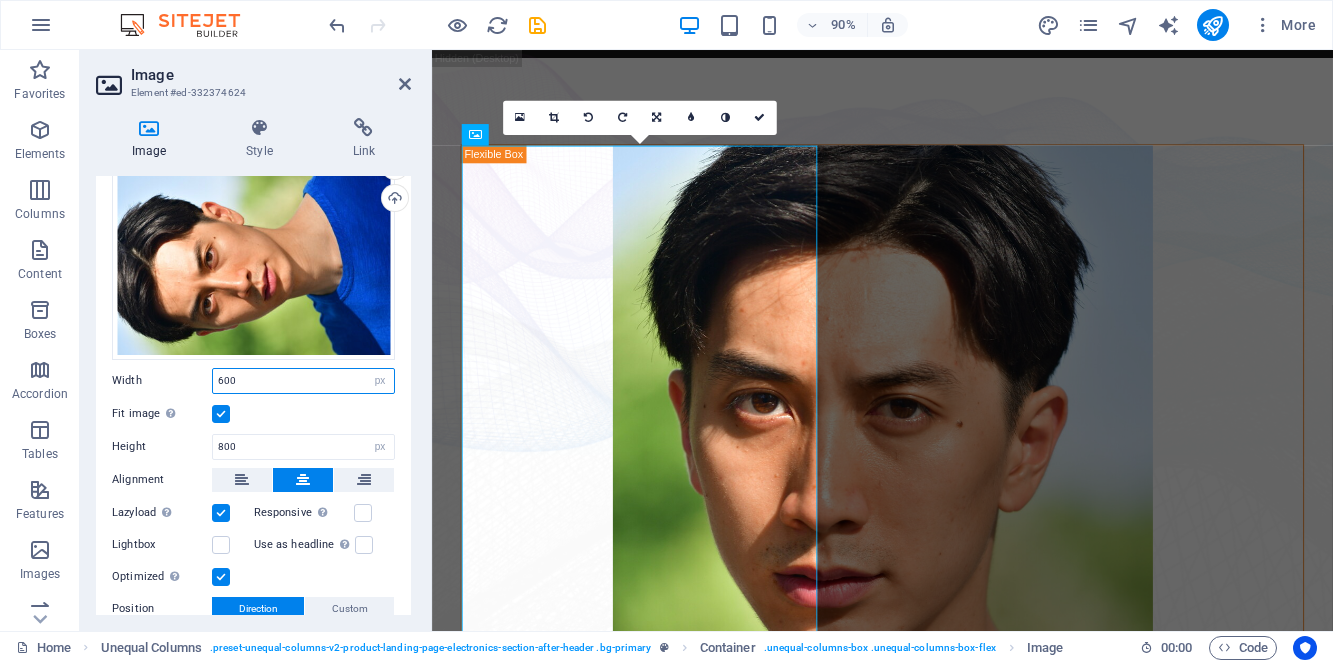 click on "600" at bounding box center [303, 381] 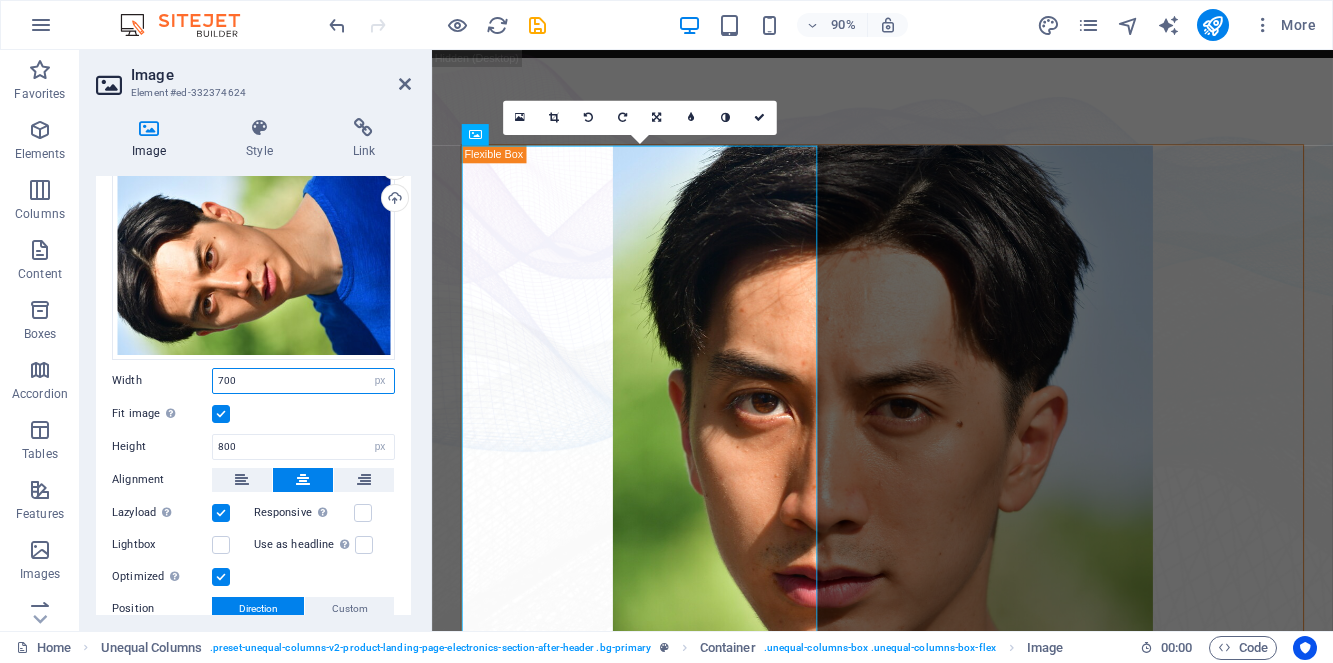 type on "700" 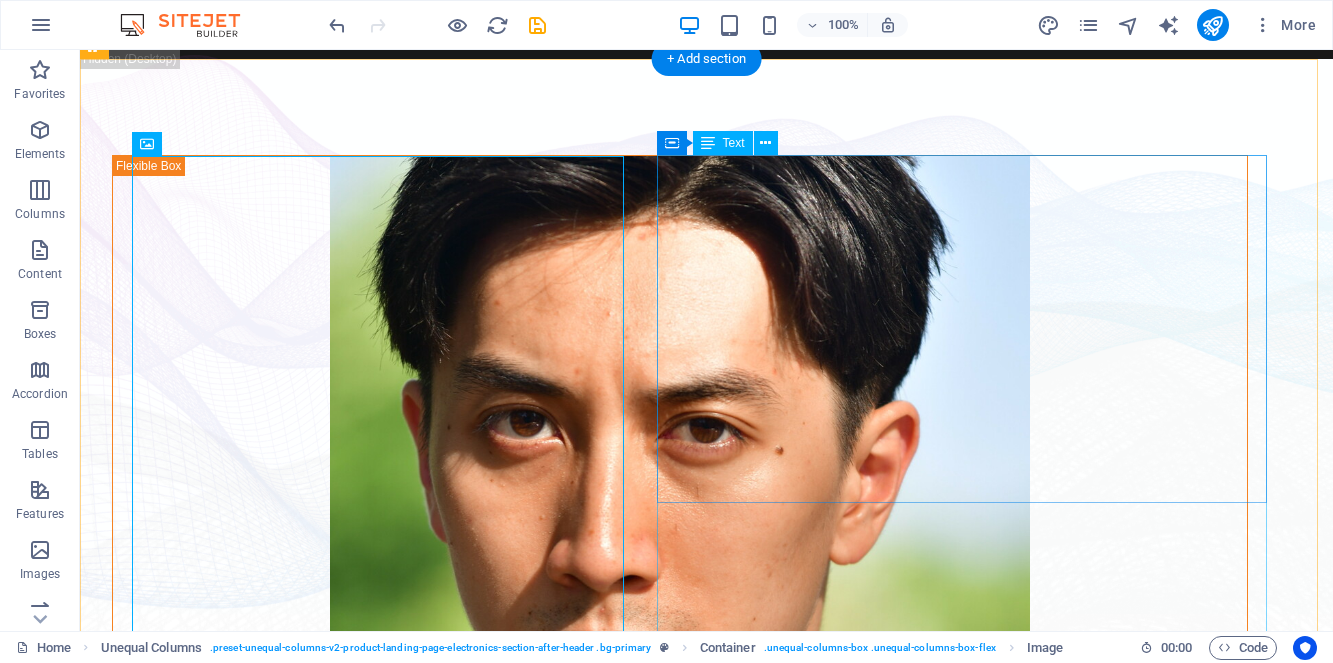 click on "[FIRST] [LAST] is an actor who doesn't just *step* into a role - he dives in, rolls, flips and sometimes sword-fights his way through it. Based in [CITY], [FIRST] is a versatile stage, screen and voice actor, as well as a skilled stuntman, based in [CITY]. He is eligible to work in USA, Canada and Japan. Da [FIRST]'s film credits include leading roles in acclaimed short films like Fumakase and Translation, where he also showcases his fluency in Japanese and Chinese. Additionally, he is a standout performer in [CITY]'s iconic longest-running sketch comedy theater show, A Sketch of New York, on three separate occasions and he played Titus and was the lead stuntman in the Julius Caeser produced by Hudson Classical Theater Company. He has provided voice work for the [YEAR] Canadian elections and showcased his expertise as a moderator at top-tier events, including the Soho International Film Festival (SIFF) and Hudson International Film Festival (HIFF). In [YEAR], he was recognized with the Best Moderator award at HIFF for his exceptional performance. H [FIRST] [FIRST]" at bounding box center (437, 1351) 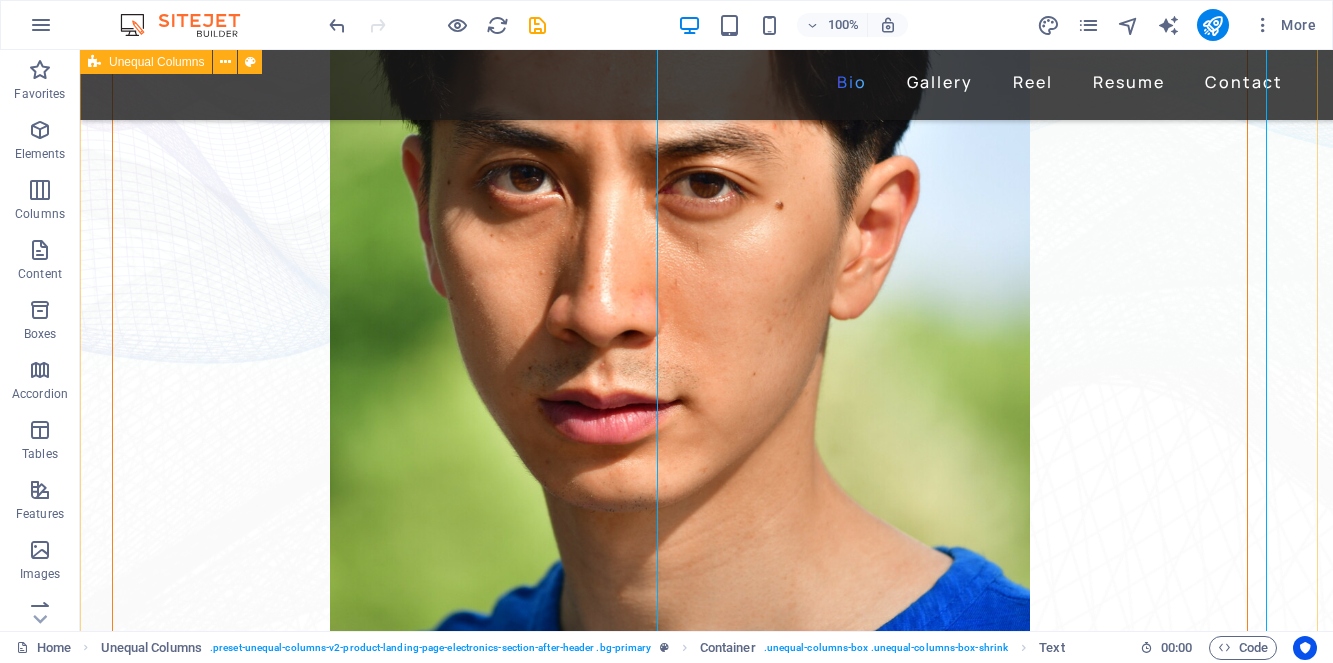 scroll, scrollTop: 0, scrollLeft: 0, axis: both 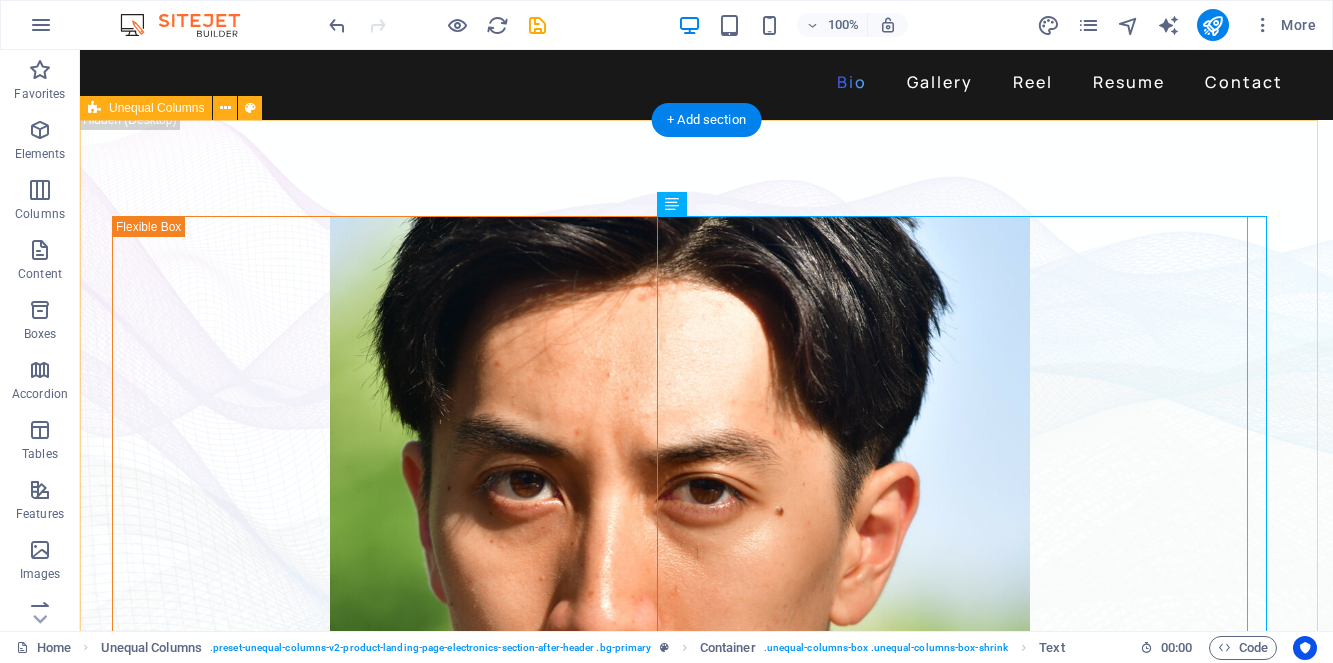 click on "[FIRST] [LAST] is an actor who doesn't just *step* into a role - he dives in, rolls, flips and sometimes sword-fights his way through it. Based in [CITY], [FIRST] is a versatile stage, screen and voice actor, as well as a skilled stuntman, based in [CITY]. He is eligible to work in USA, Canada and Japan. Da [FIRST]'s film credits include leading roles in acclaimed short films like Fumakase and Translation, where he also showcases his fluency in Japanese and Chinese. Additionally, he is a standout performer in [CITY]'s iconic longest-running sketch comedy theater show, A Sketch of New York, on three separate occasions and he played Titus and was the lead stuntman in the Julius Caeser produced by Hudson Classical Theater Company. He has provided voice work for the [YEAR] Canadian elections and showcased his expertise as a moderator at top-tier events, including the Soho International Film Festival (SIFF) and Hudson International Film Festival (HIFF). In [YEAR], he was recognized with the Best Moderator award at HIFF for his exceptional performance. H [FIRST] [FIRST]" at bounding box center (706, 670) 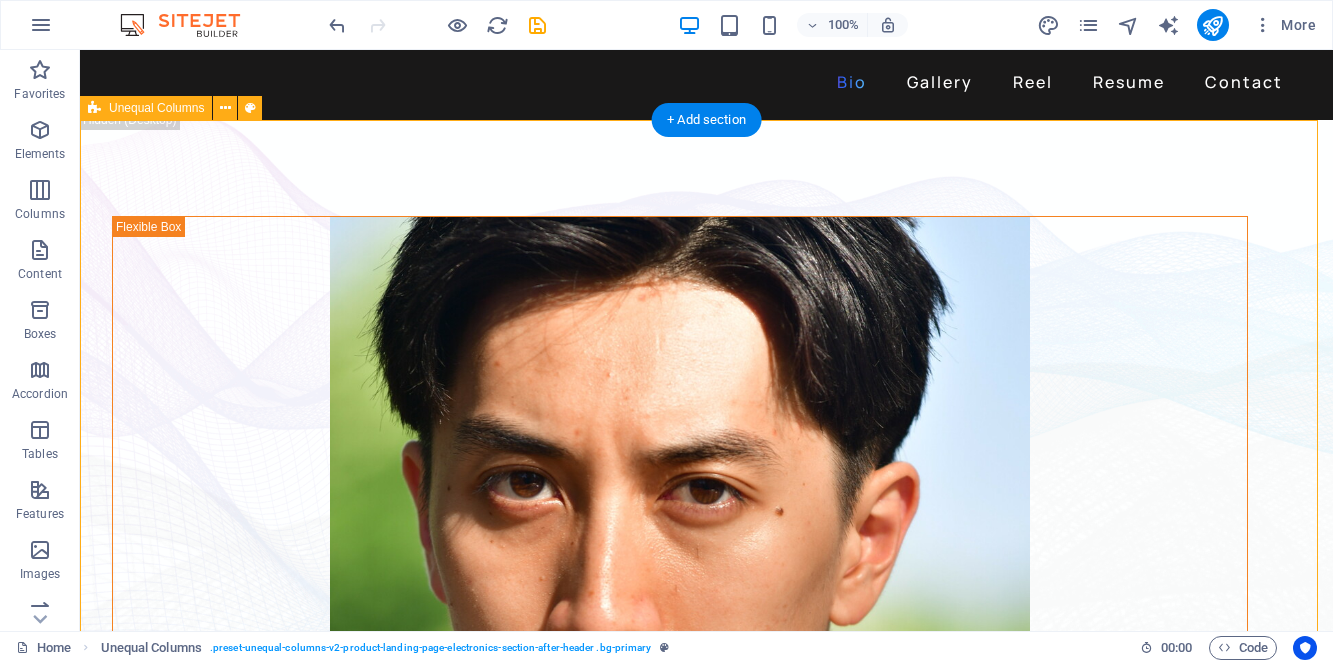click on "[FIRST] [LAST] is an actor who doesn't just *step* into a role - he dives in, rolls, flips and sometimes sword-fights his way through it. Based in [CITY], [FIRST] is a versatile stage, screen and voice actor, as well as a skilled stuntman, based in [CITY]. He is eligible to work in USA, Canada and Japan. Da [FIRST]'s film credits include leading roles in acclaimed short films like Fumakase and Translation, where he also showcases his fluency in Japanese and Chinese. Additionally, he is a standout performer in [CITY]'s iconic longest-running sketch comedy theater show, A Sketch of New York, on three separate occasions and he played Titus and was the lead stuntman in the Julius Caeser produced by Hudson Classical Theater Company. He has provided voice work for the [YEAR] Canadian elections and showcased his expertise as a moderator at top-tier events, including the Soho International Film Festival (SIFF) and Hudson International Film Festival (HIFF). In [YEAR], he was recognized with the Best Moderator award at HIFF for his exceptional performance. H [FIRST] [FIRST]" at bounding box center [706, 670] 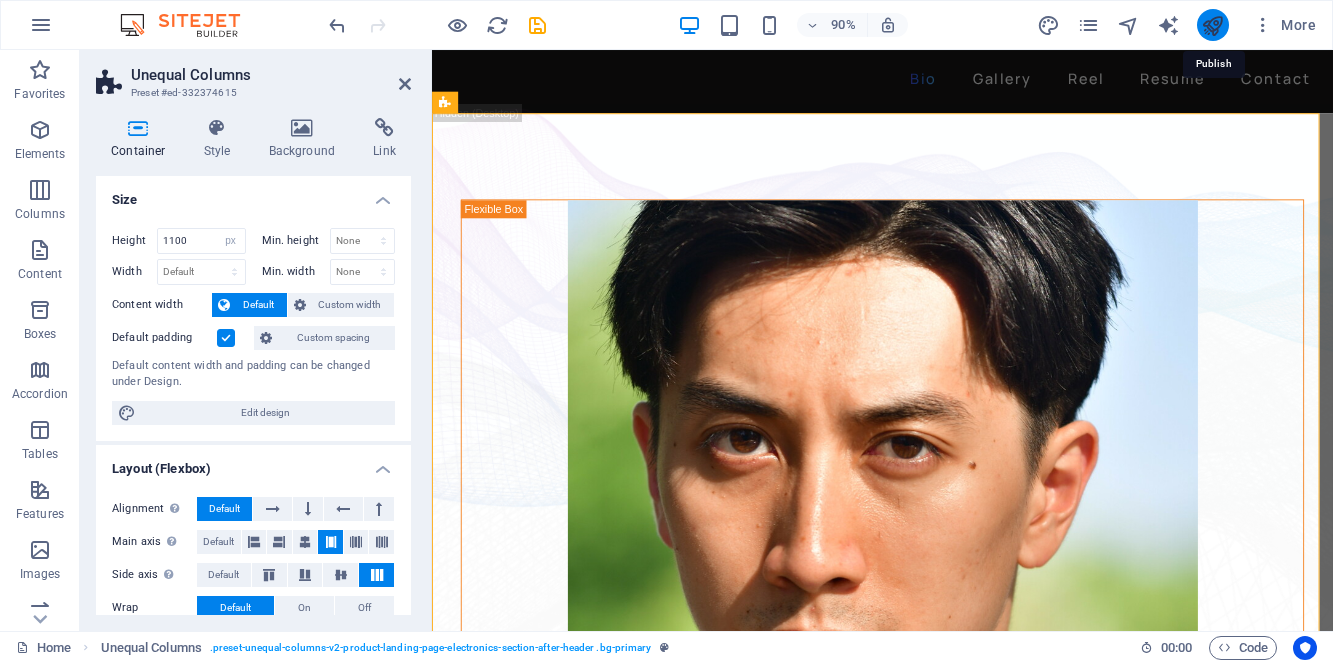 click at bounding box center [1212, 25] 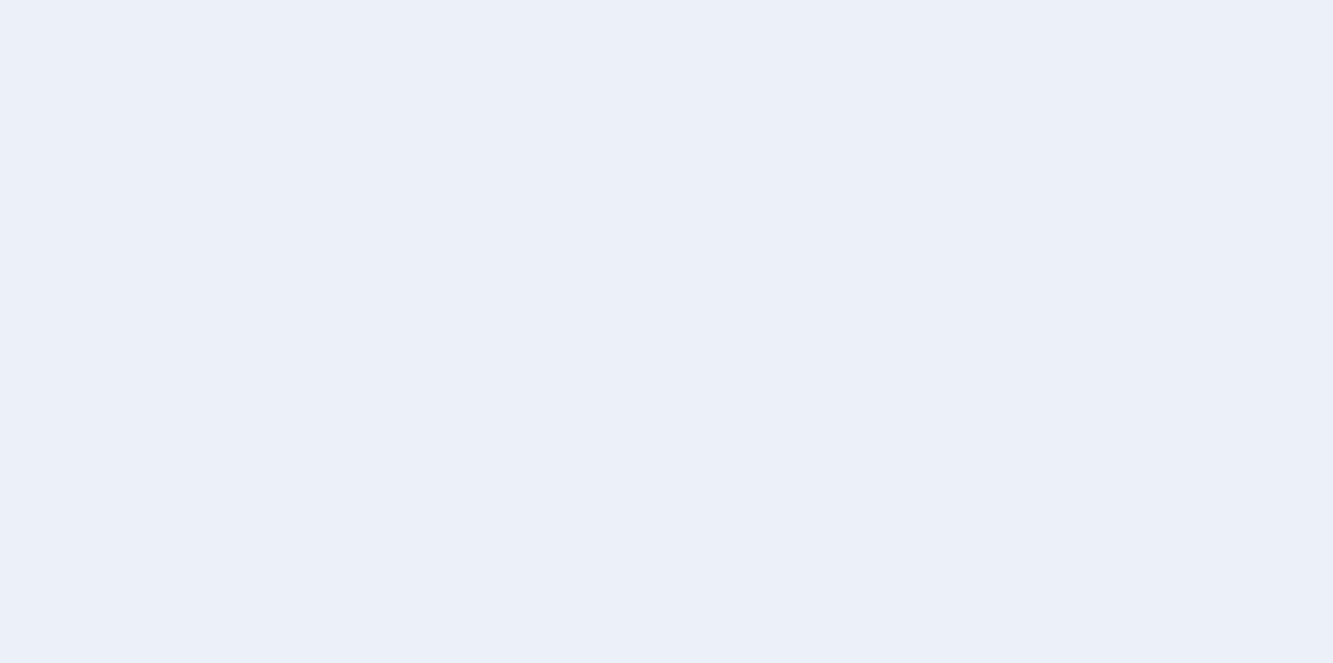 scroll, scrollTop: 0, scrollLeft: 0, axis: both 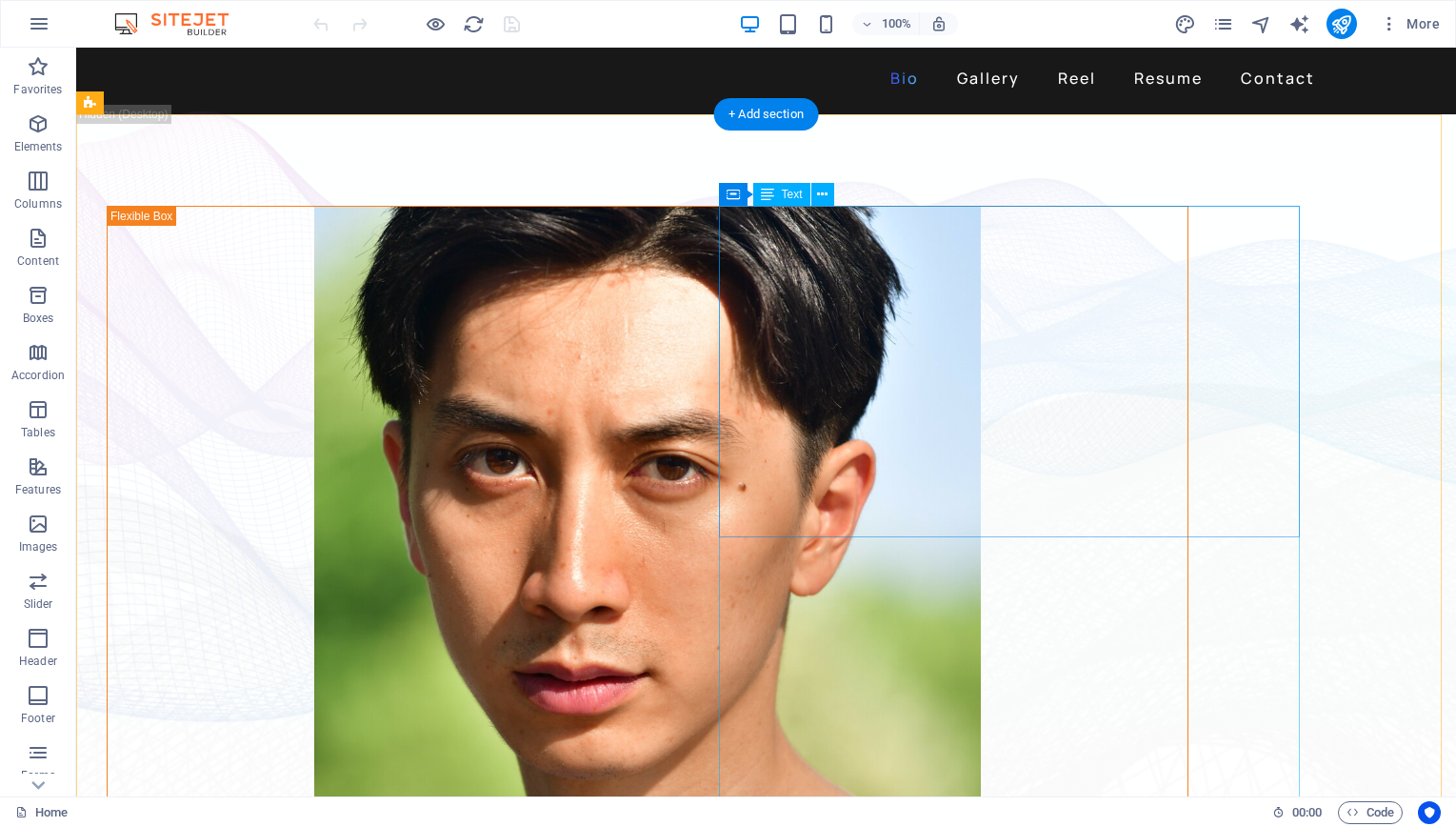 click on "[FIRST] [LAST] is an actor who doesn't just *step* into a role - he dives in, rolls, flips and sometimes sword-fights his way through it. Based in [CITY], [FIRST] is a versatile stage, screen and voice actor, as well as a skilled stuntman, based in [CITY]. He is eligible to work in USA, Canada and Japan. Da [FIRST]'s film credits include leading roles in acclaimed short films like Fumakase and Translation, where he also showcases his fluency in Japanese and Chinese. Additionally, he is a standout performer in [CITY]'s iconic longest-running sketch comedy theater show, A Sketch of New York, on three separate occasions and he played Titus and was the lead stuntman in the Julius Caeser produced by Hudson Classical Theater Company. He has provided voice work for the [YEAR] Canadian elections and showcased his expertise as a moderator at top-tier events, including the Soho International Film Festival (SIFF) and Hudson International Film Festival (HIFF). In [YEAR], he was recognized with the Best Moderator award at HIFF for his exceptional performance. H [FIRST] [FIRST]" at bounding box center [416, 1345] 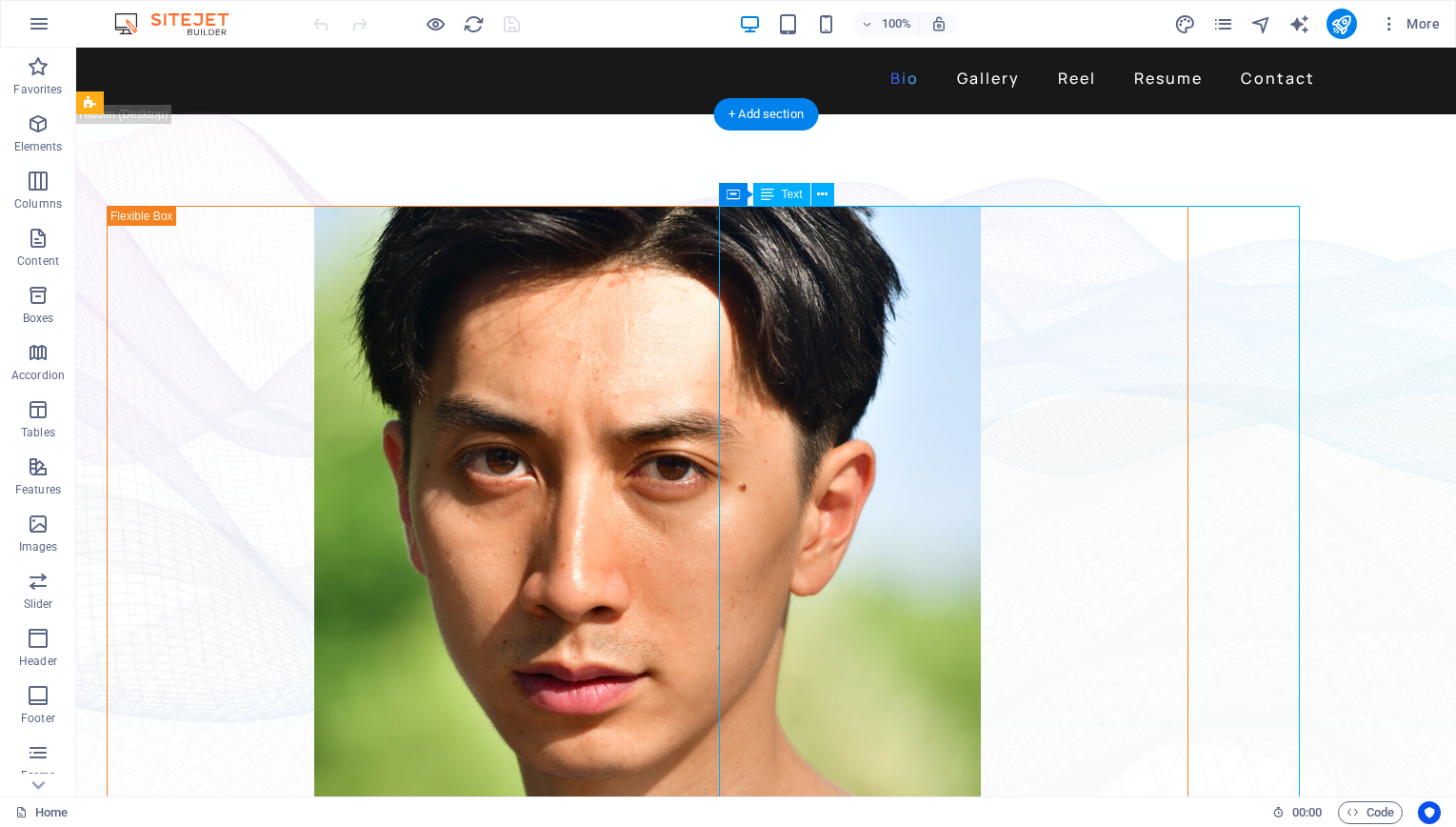 click on "[FIRST] [LAST] is an actor who doesn't just *step* into a role - he dives in, rolls, flips and sometimes sword-fights his way through it. Based in [CITY], [FIRST] is a versatile stage, screen and voice actor, as well as a skilled stuntman, based in [CITY]. He is eligible to work in USA, Canada and Japan. Da [FIRST]'s film credits include leading roles in acclaimed short films like Fumakase and Translation, where he also showcases his fluency in Japanese and Chinese. Additionally, he is a standout performer in [CITY]'s iconic longest-running sketch comedy theater show, A Sketch of New York, on three separate occasions and he played Titus and was the lead stuntman in the Julius Caeser produced by Hudson Classical Theater Company. He has provided voice work for the [YEAR] Canadian elections and showcased his expertise as a moderator at top-tier events, including the Soho International Film Festival (SIFF) and Hudson International Film Festival (HIFF). In [YEAR], he was recognized with the Best Moderator award at HIFF for his exceptional performance. H [FIRST] [FIRST]" at bounding box center (416, 1345) 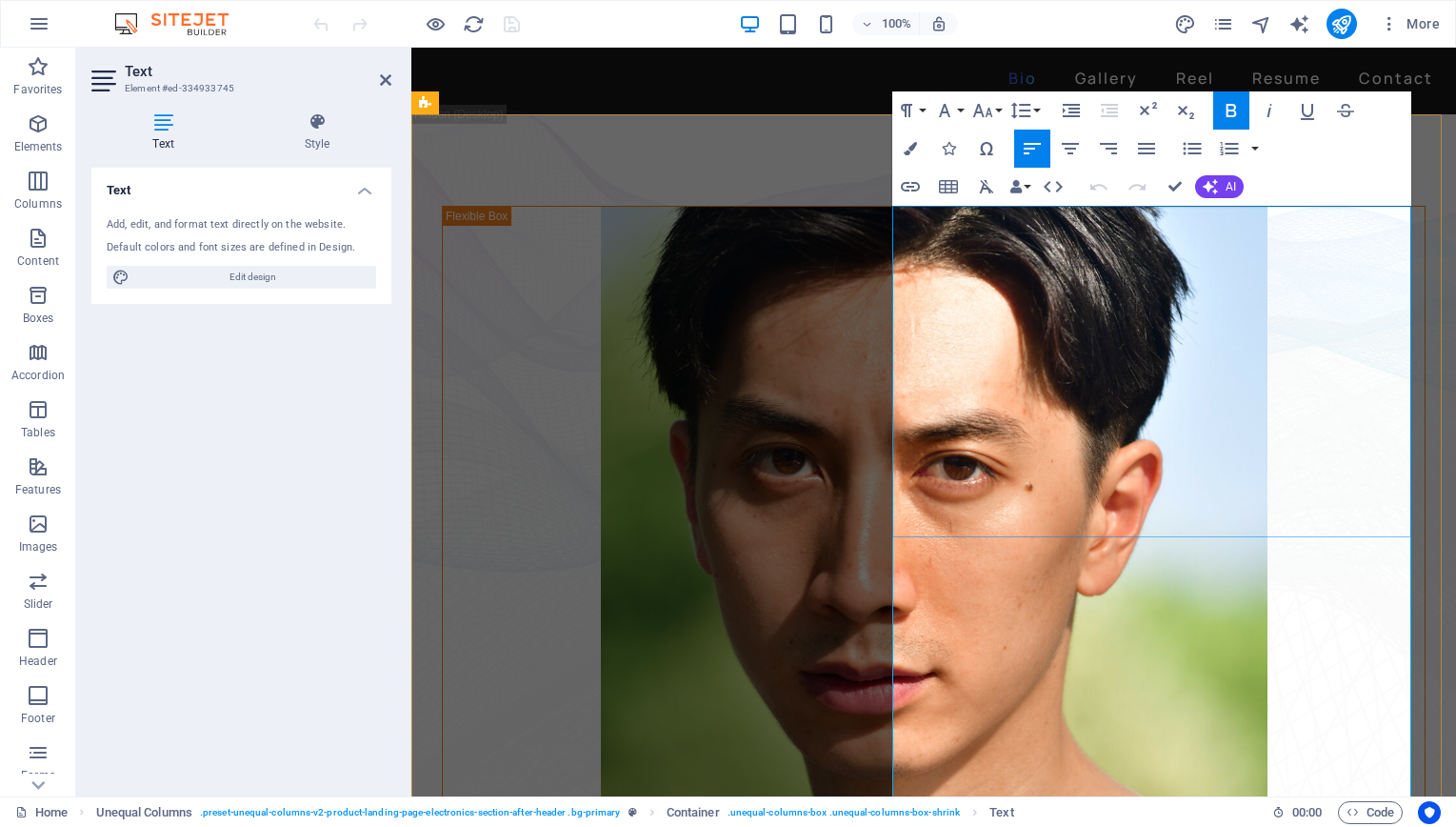 click on "Da" at bounding box center (751, 1049) 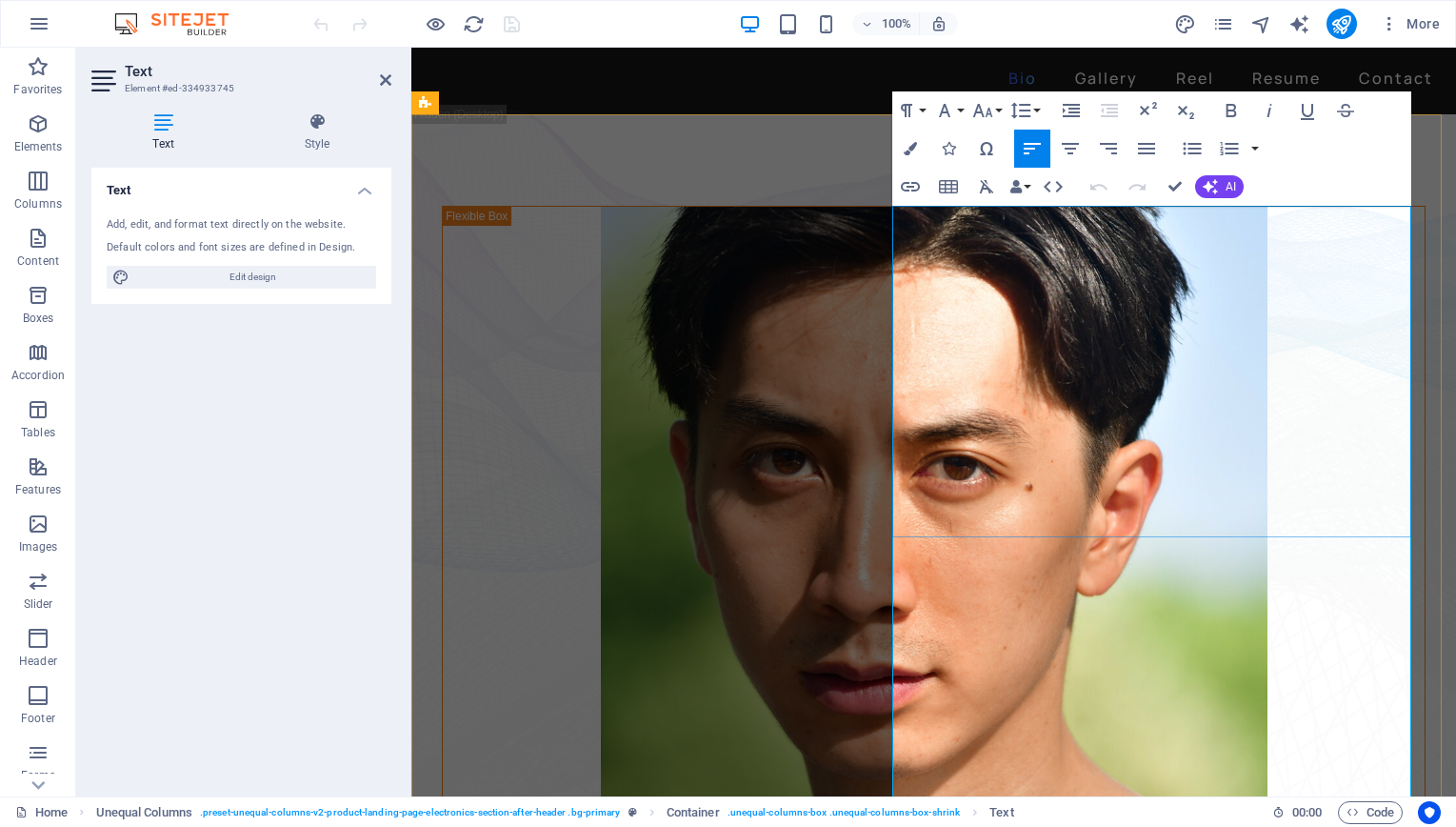 click on "Da" at bounding box center [751, 1049] 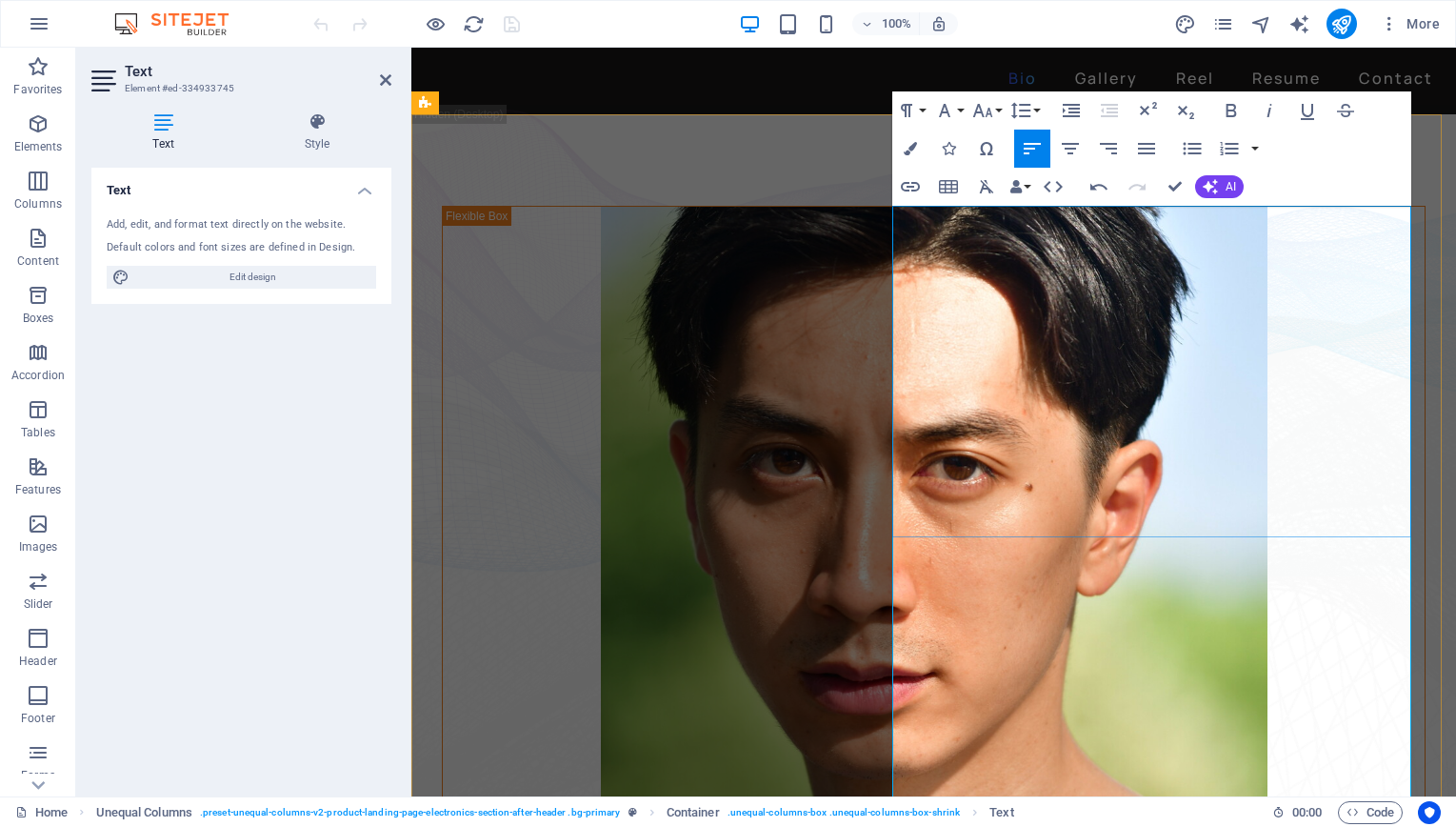 click at bounding box center [751, 1229] 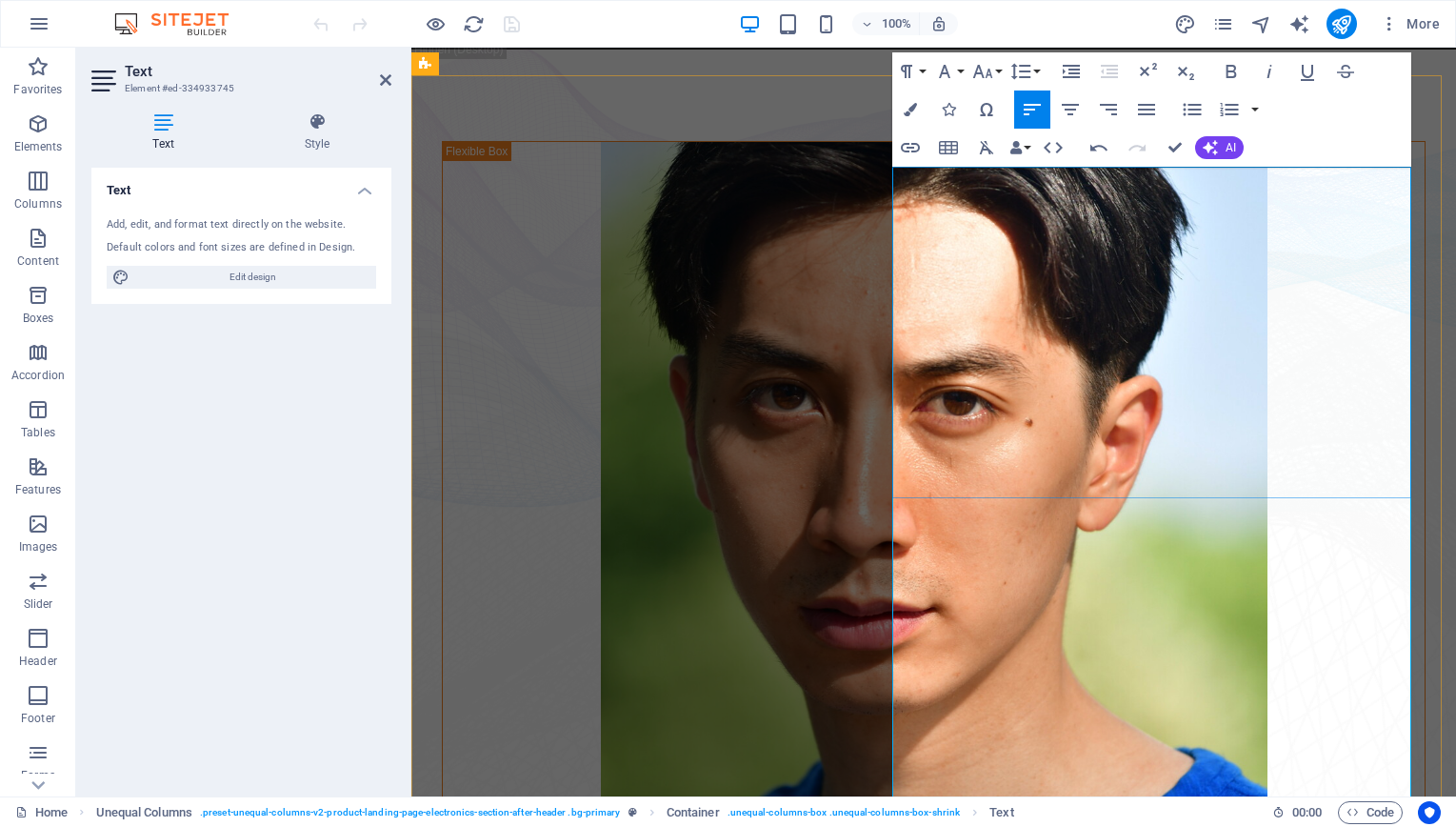 scroll, scrollTop: 0, scrollLeft: 0, axis: both 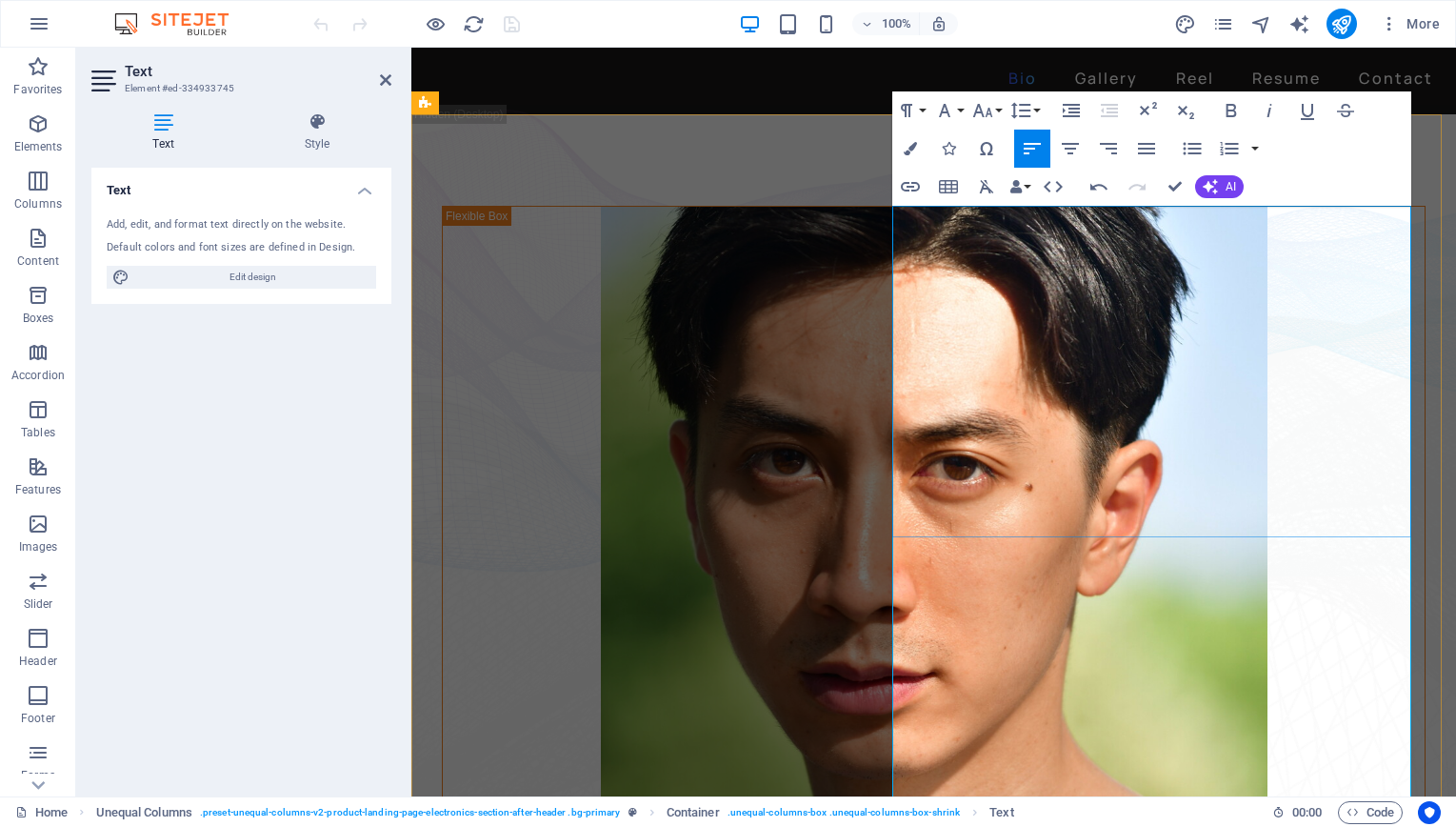 click on "[FIRST] [LAST]" at bounding box center [504, 998] 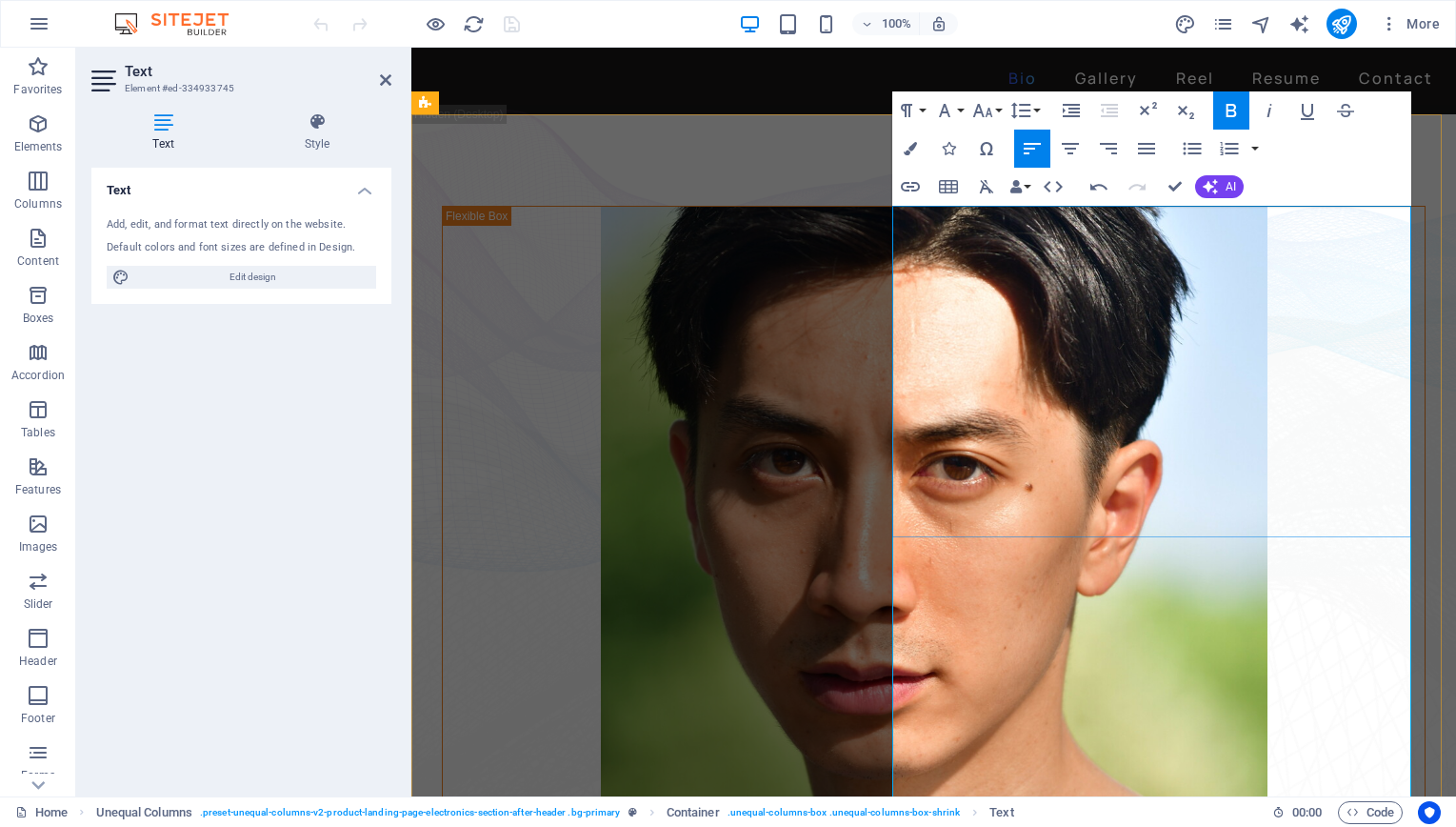 click on "David Ma  is a versatile stage, screen and voice actor, as well as a skilled stuntman, based in New York. He is eligible to work in USA, Canada and Japan." at bounding box center (751, 1011) 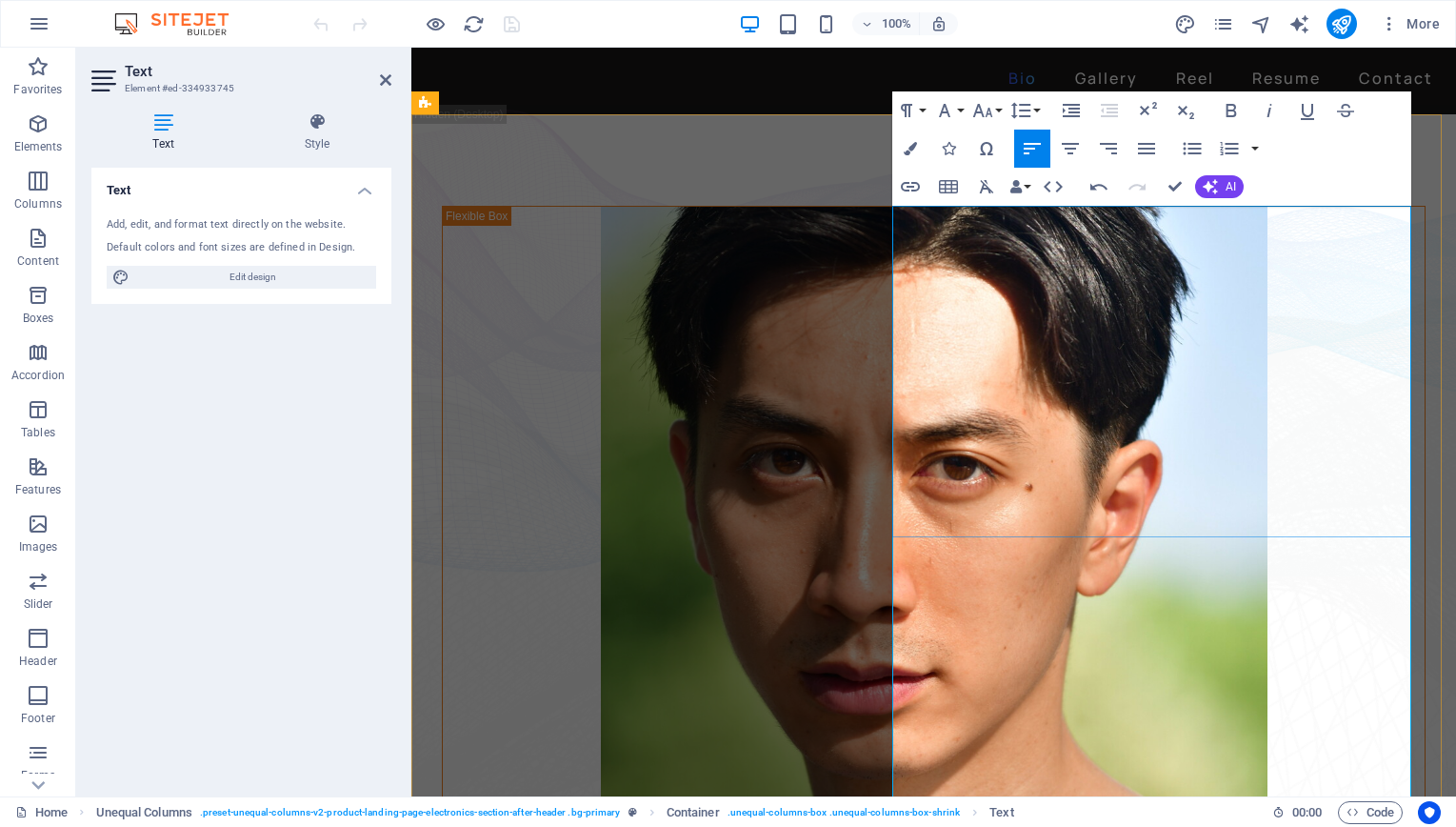 scroll, scrollTop: 42411, scrollLeft: 0, axis: vertical 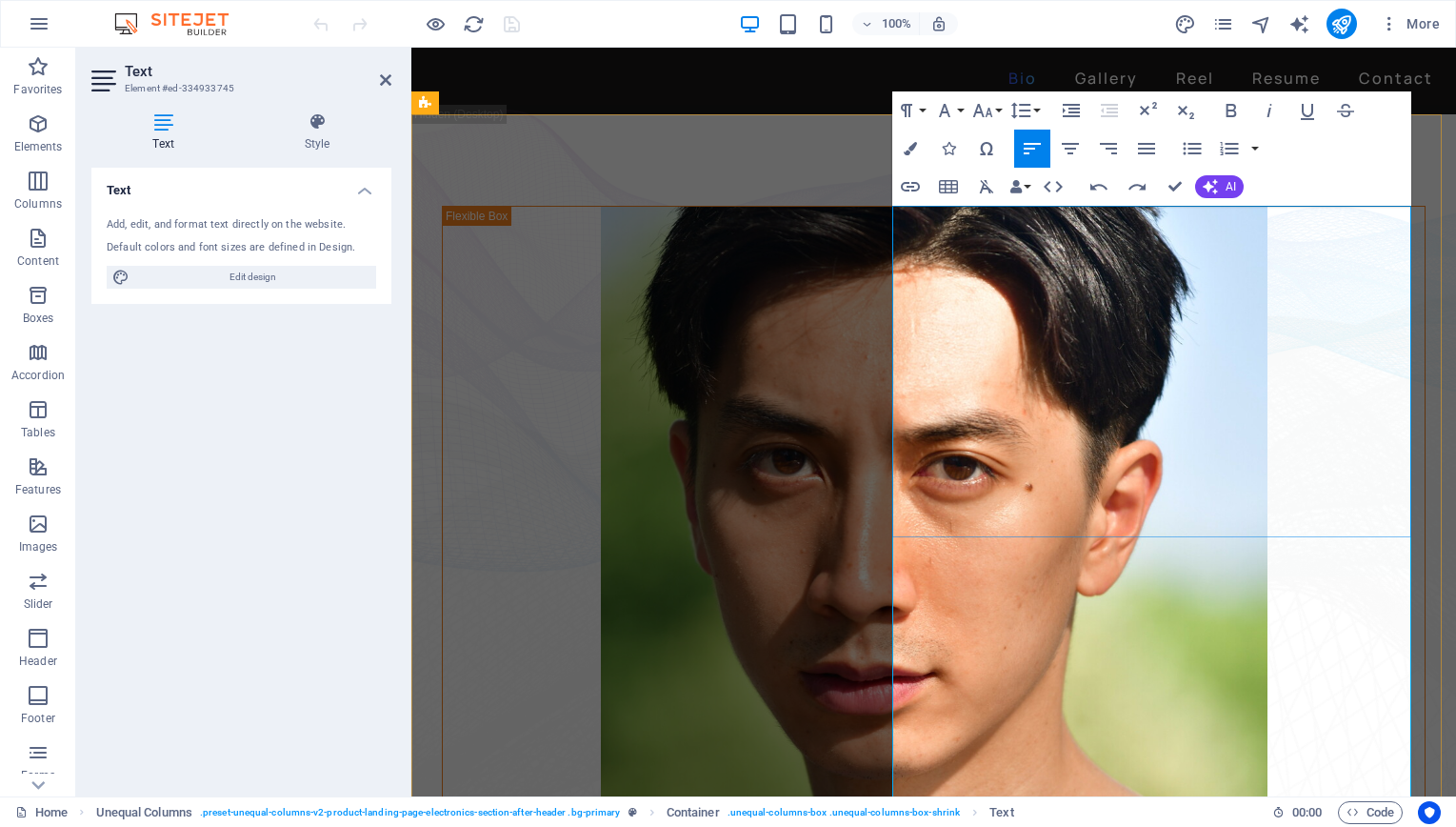 click on "David Ma  is a versatile stage, screen and voice actor, as well as a skilled stuntman, based in New York. He is eligible to work in USA, Canada and Japan." at bounding box center [747, 1010] 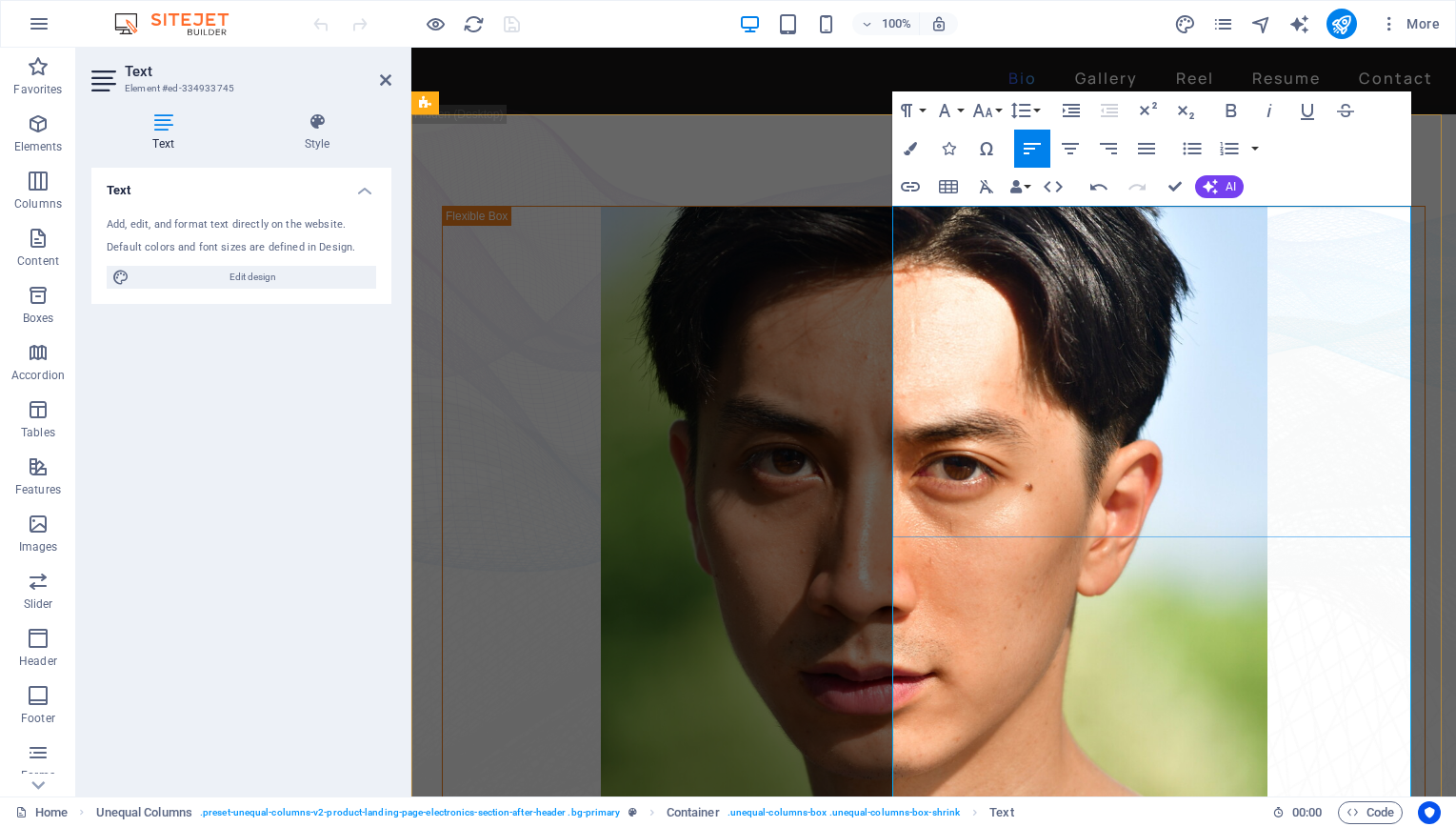 click on "David Ma  is a versatile stage, screen and voice actor, as well as a skilled stuntman, based in New York. He is eligible to work in USA, Canada and Japan." at bounding box center (747, 1010) 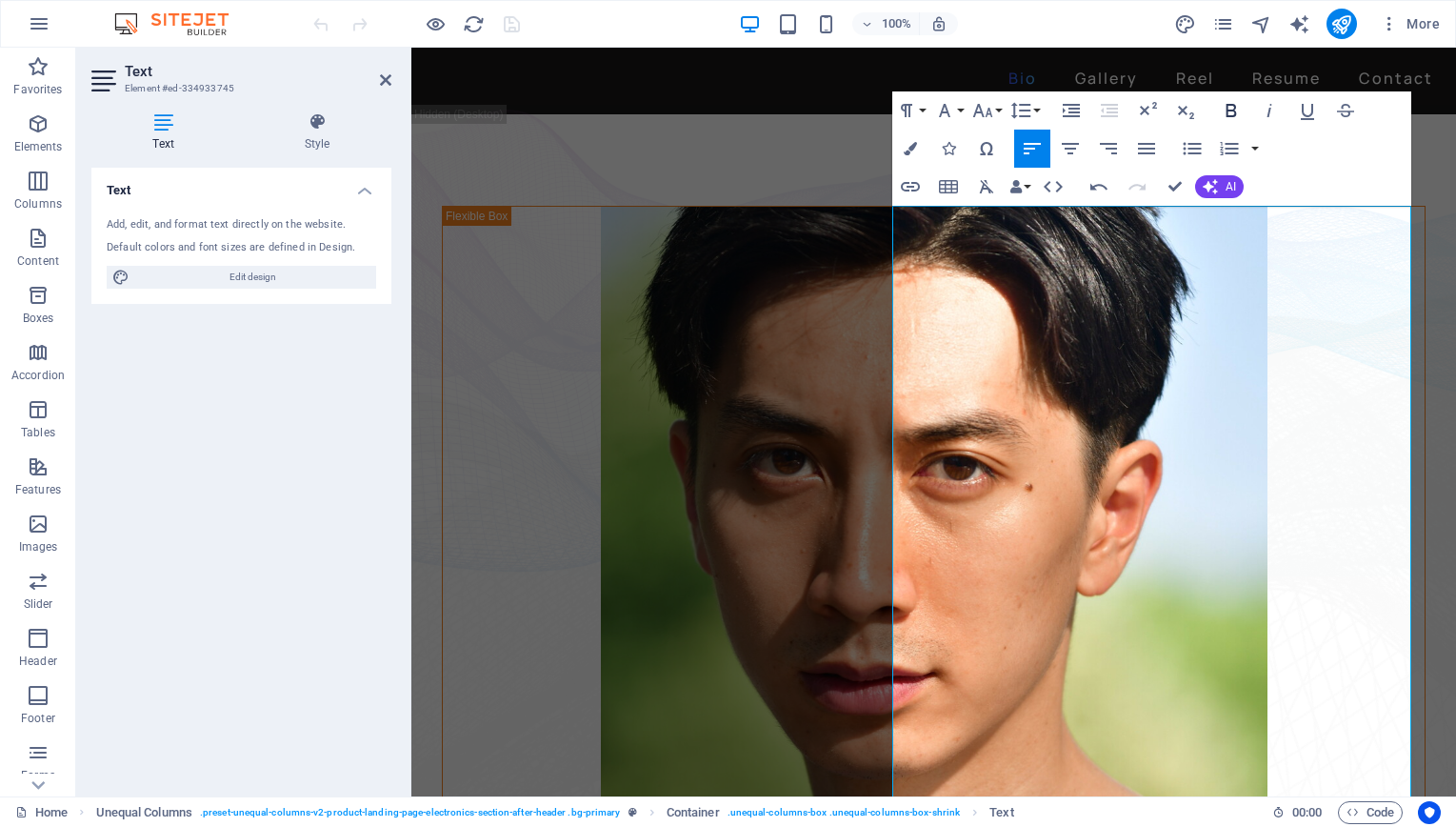click 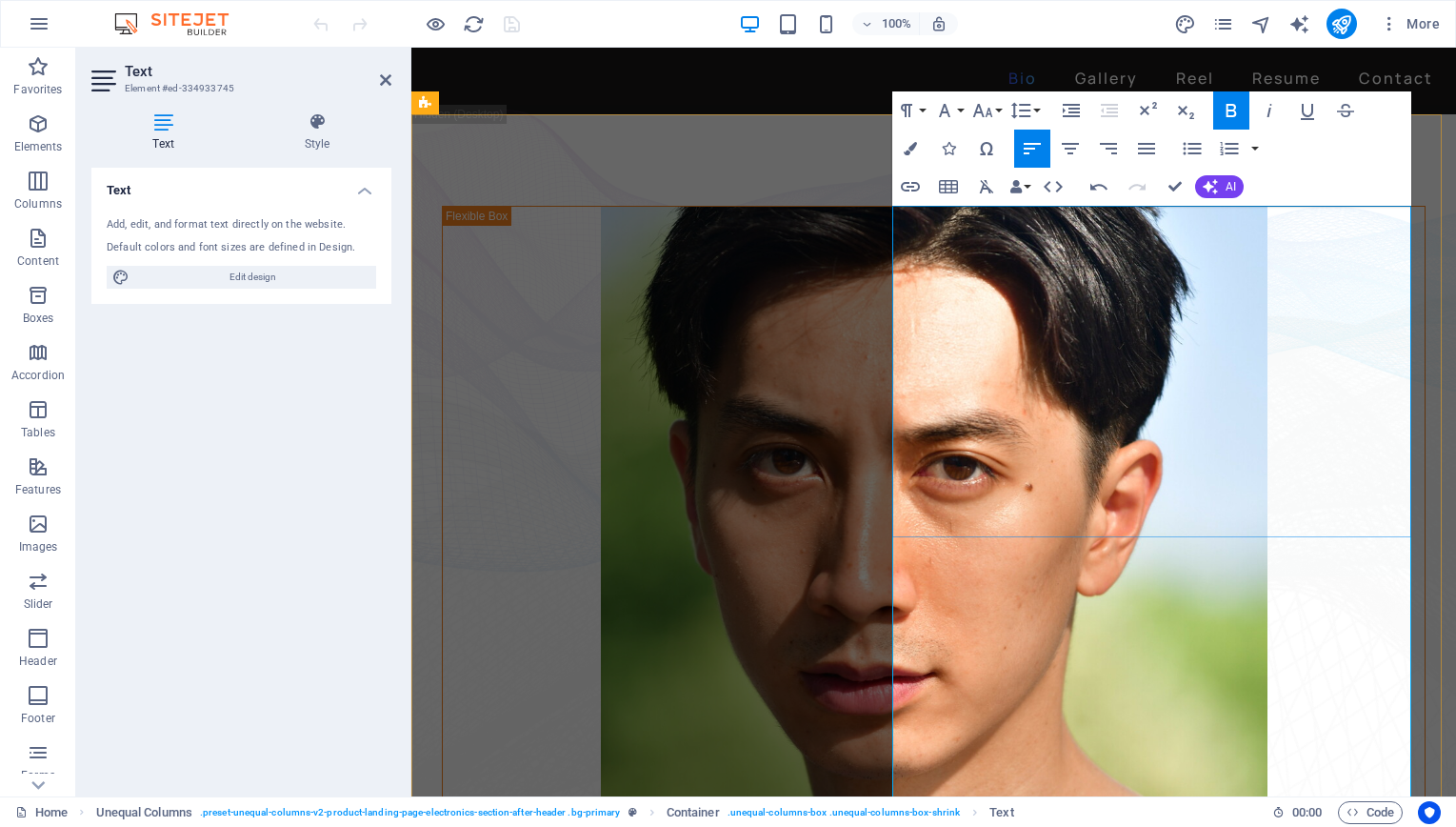 drag, startPoint x: 1079, startPoint y: 342, endPoint x: 1139, endPoint y: 343, distance: 60.008333 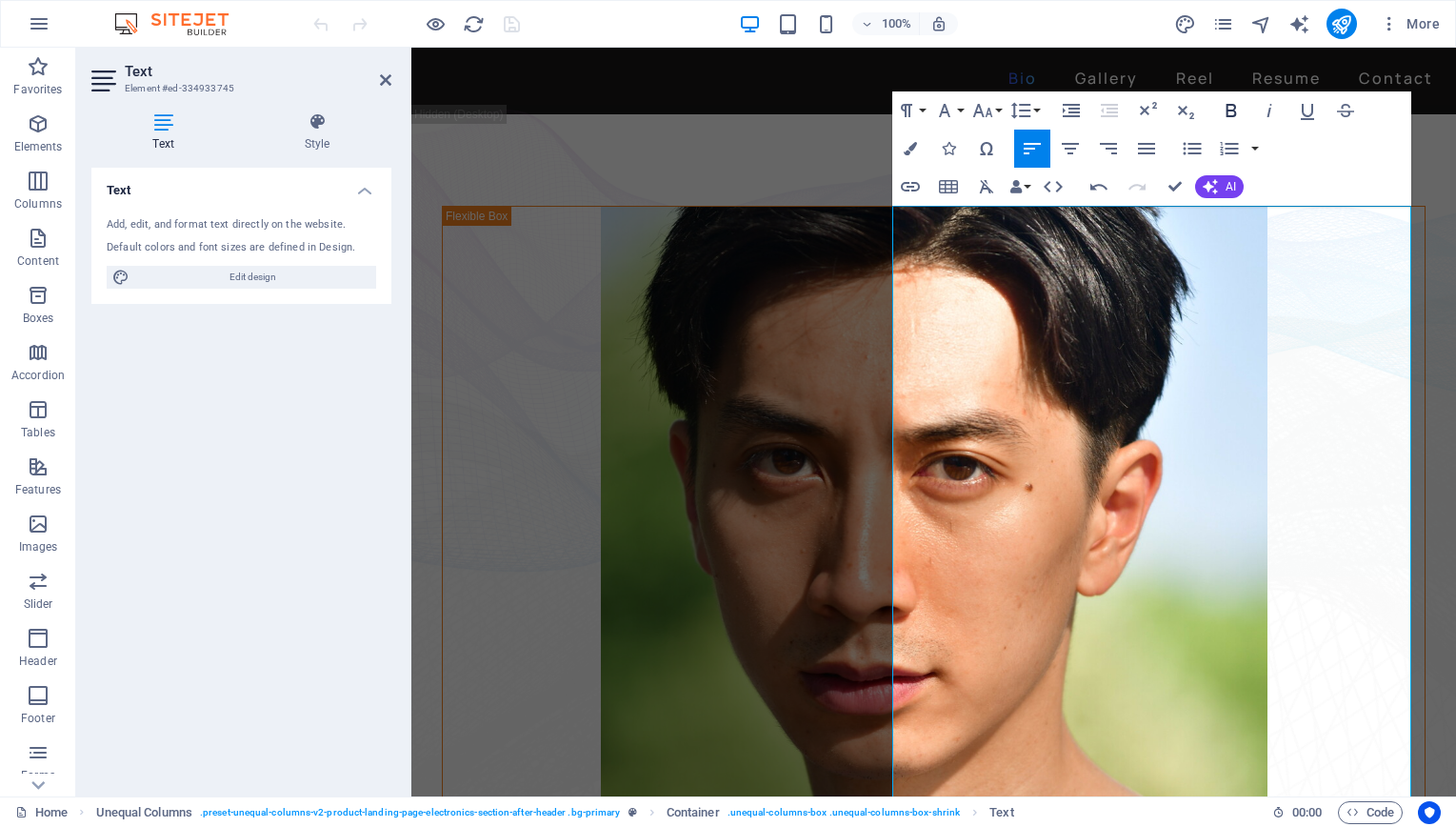 click 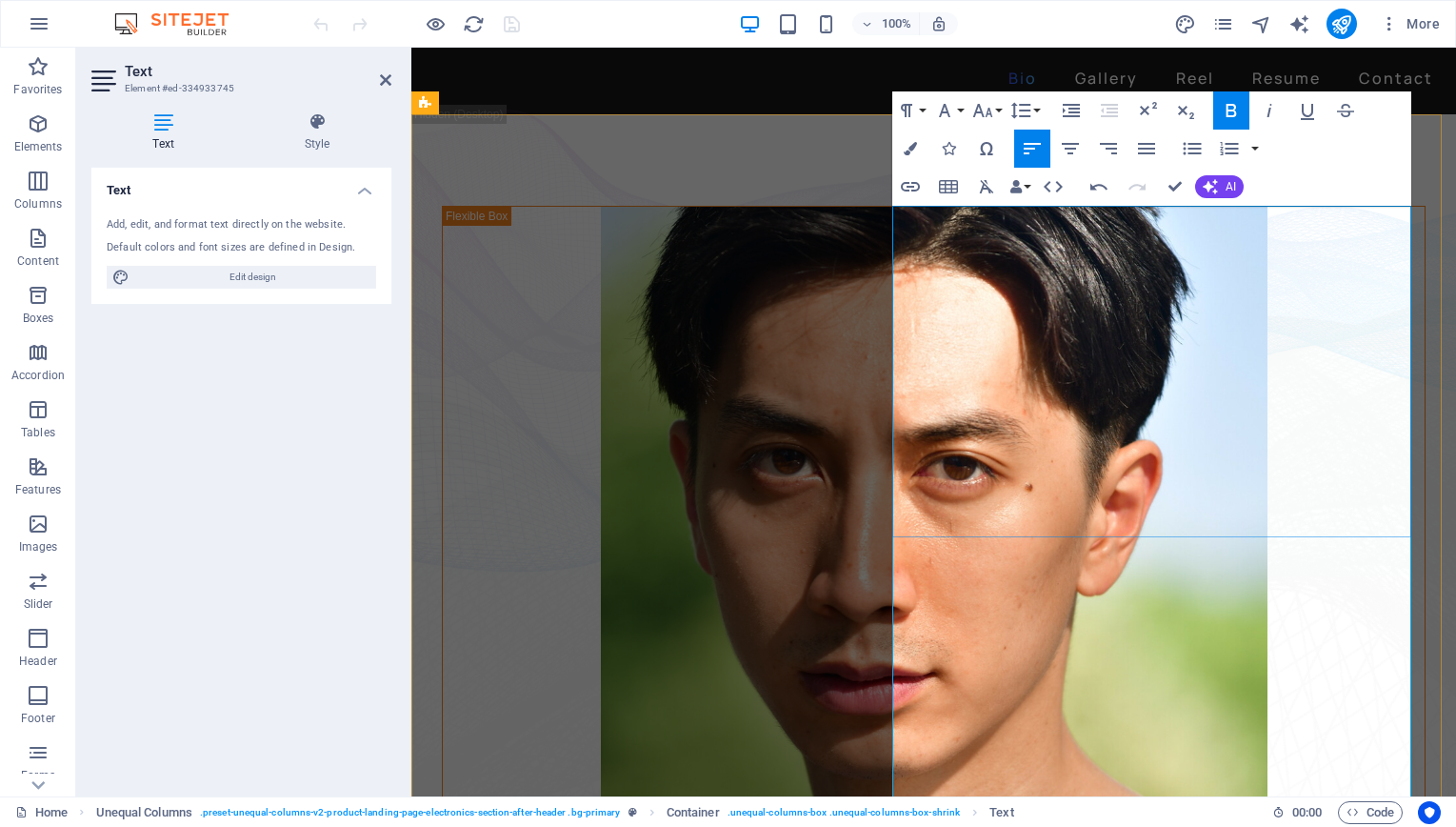 drag, startPoint x: 1293, startPoint y: 347, endPoint x: 1344, endPoint y: 344, distance: 51.08816 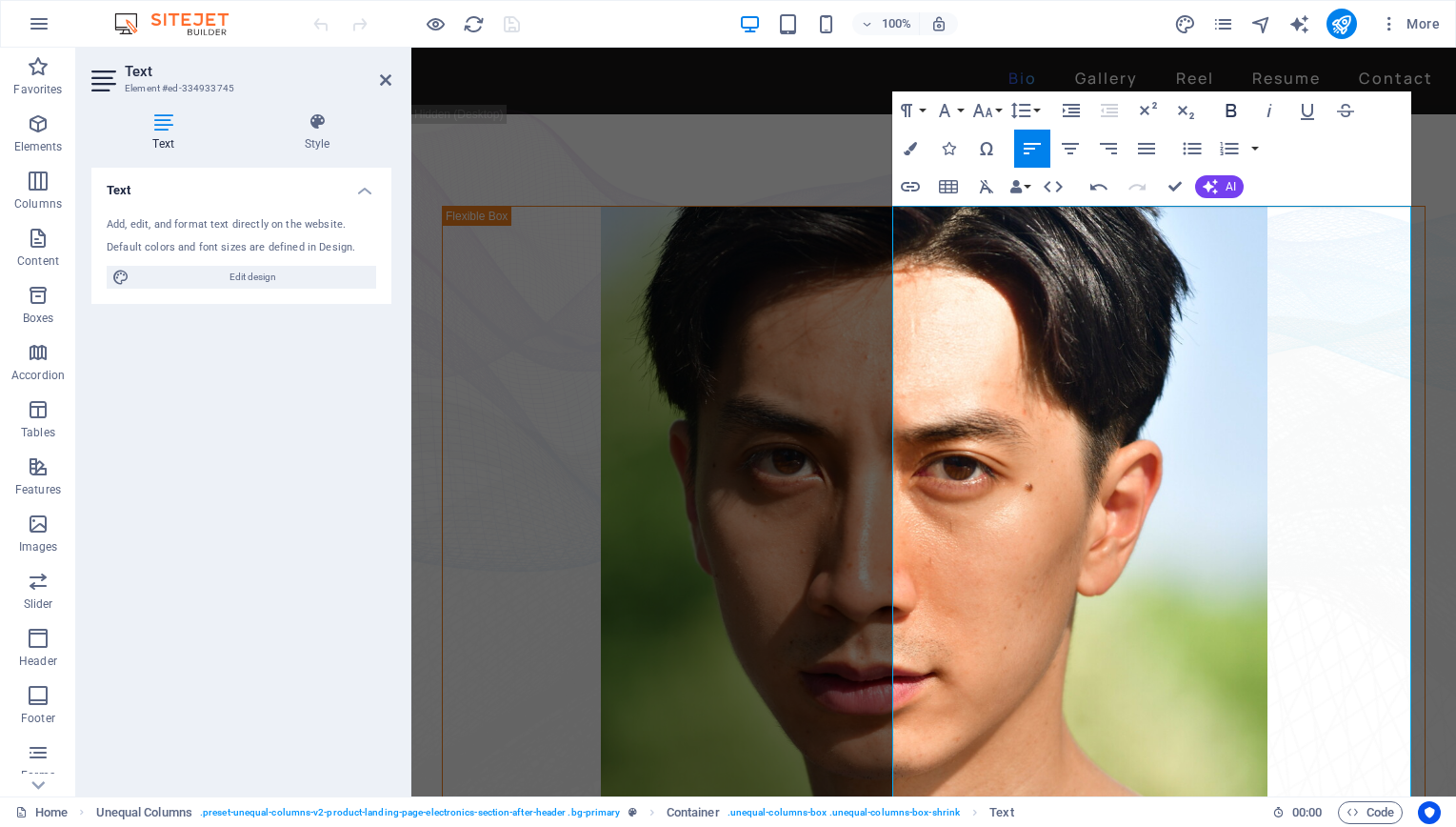 click 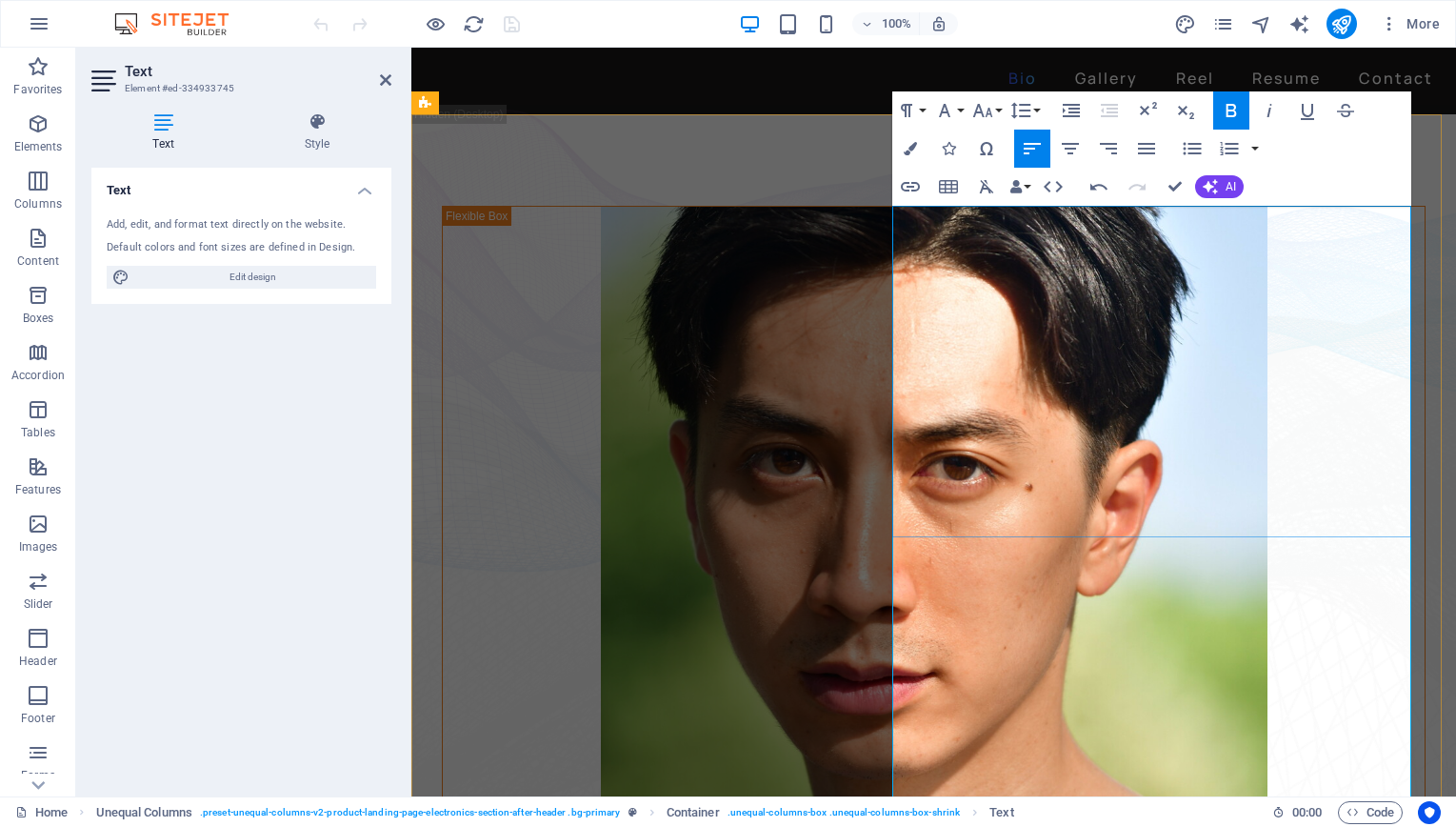 drag, startPoint x: 1034, startPoint y: 371, endPoint x: 1210, endPoint y: 373, distance: 176.0114 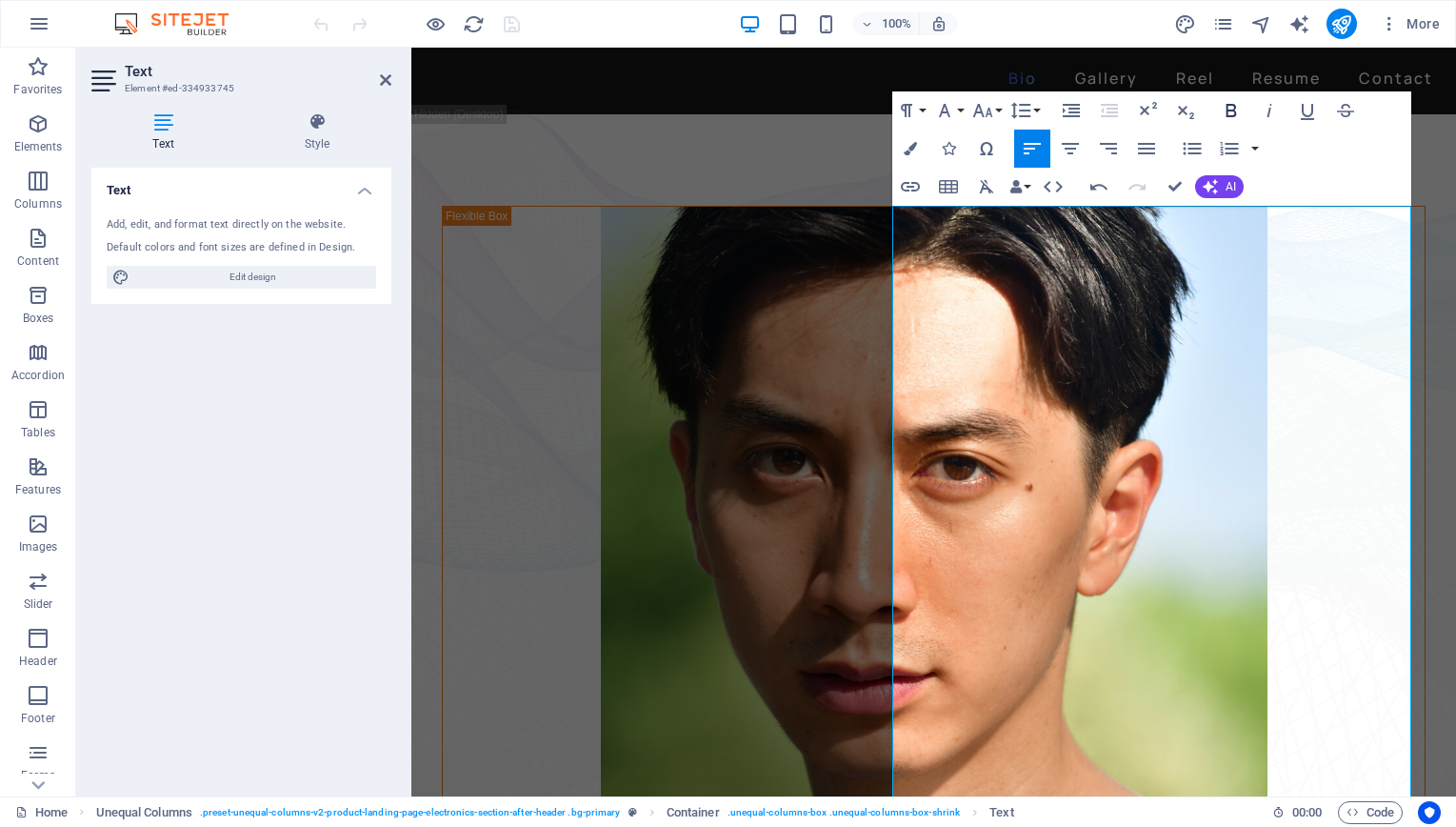 click 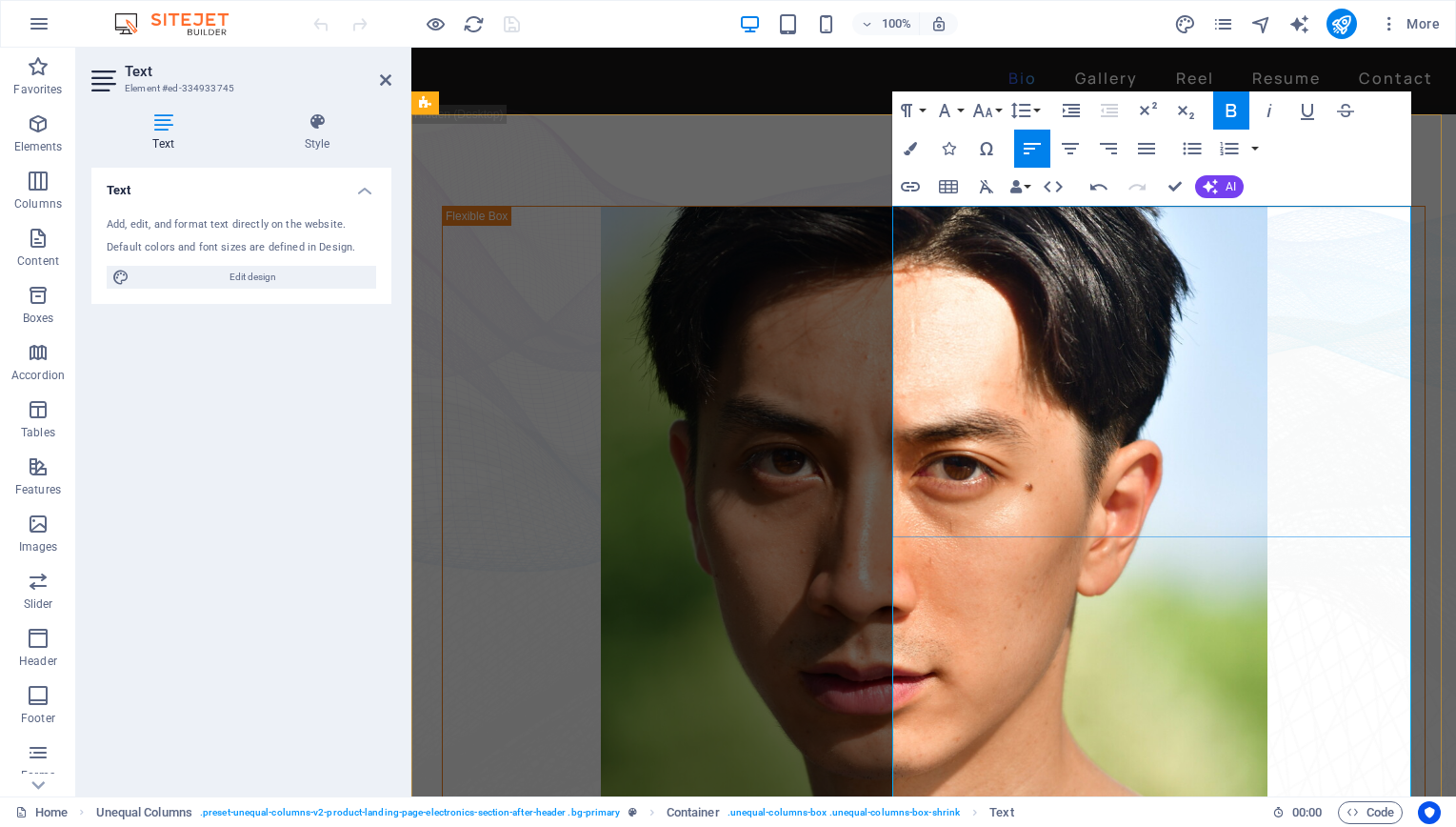 drag, startPoint x: 1198, startPoint y: 213, endPoint x: 1234, endPoint y: 213, distance: 36 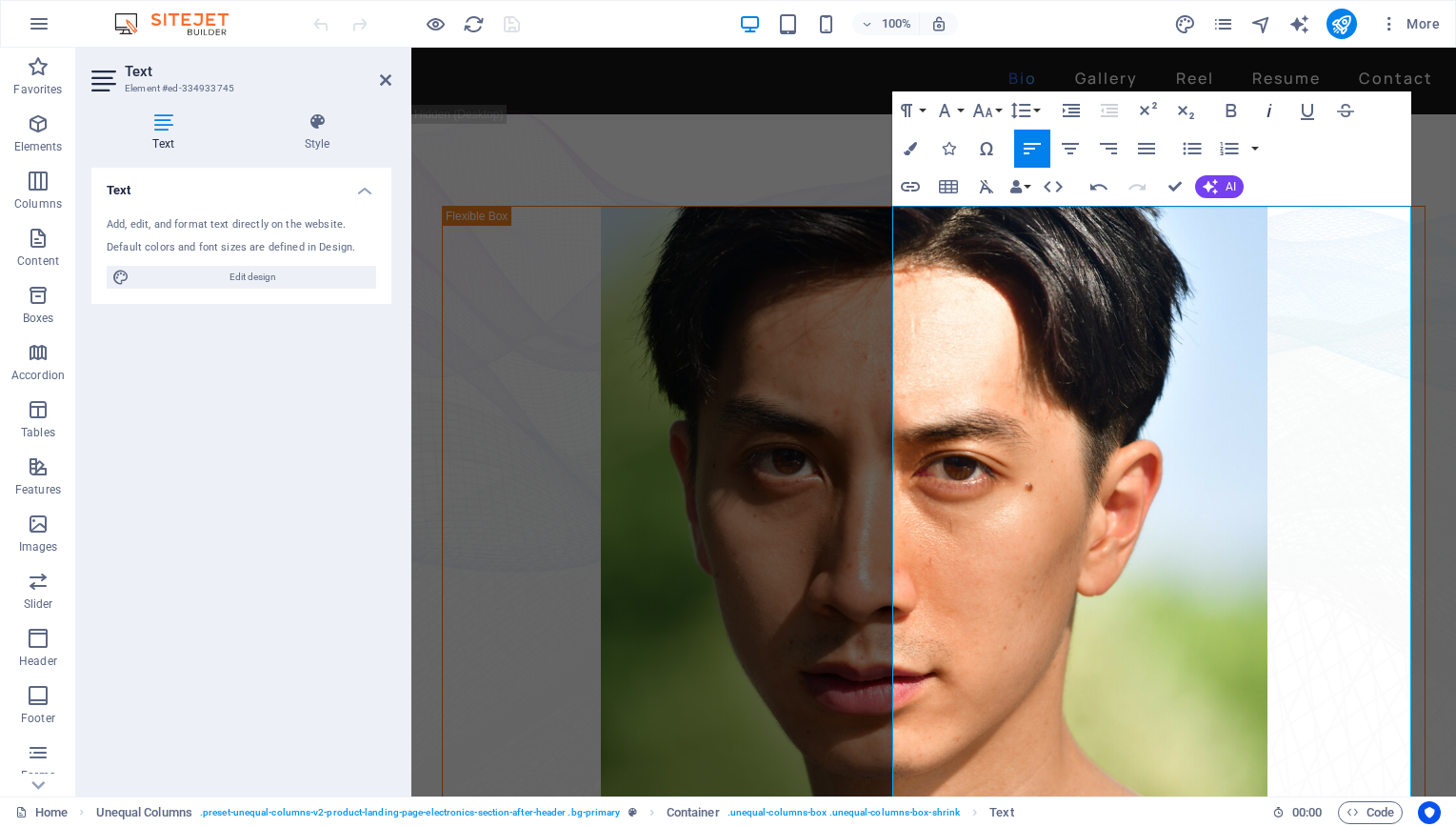 click 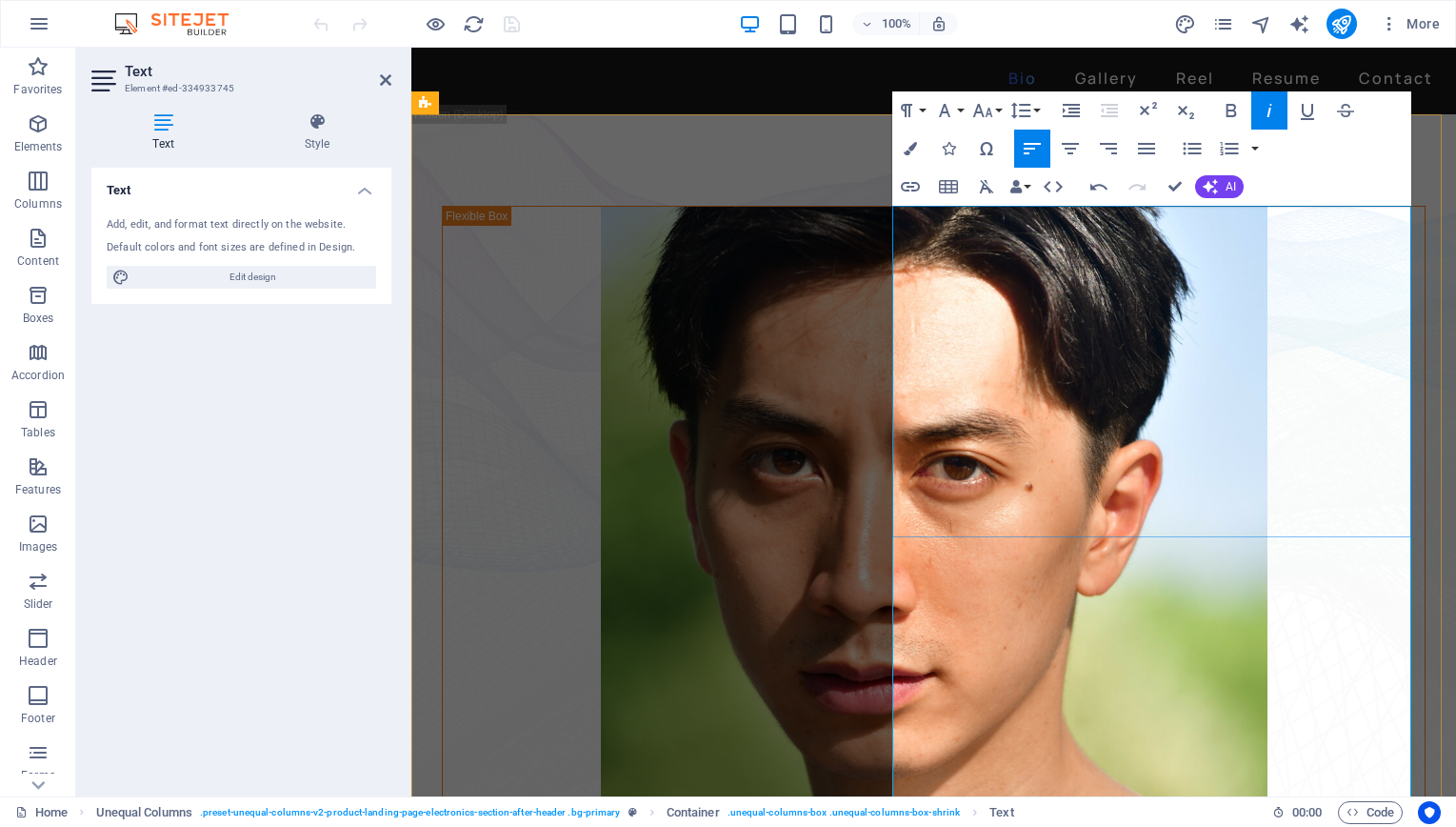 click on "step" at bounding box center (813, 998) 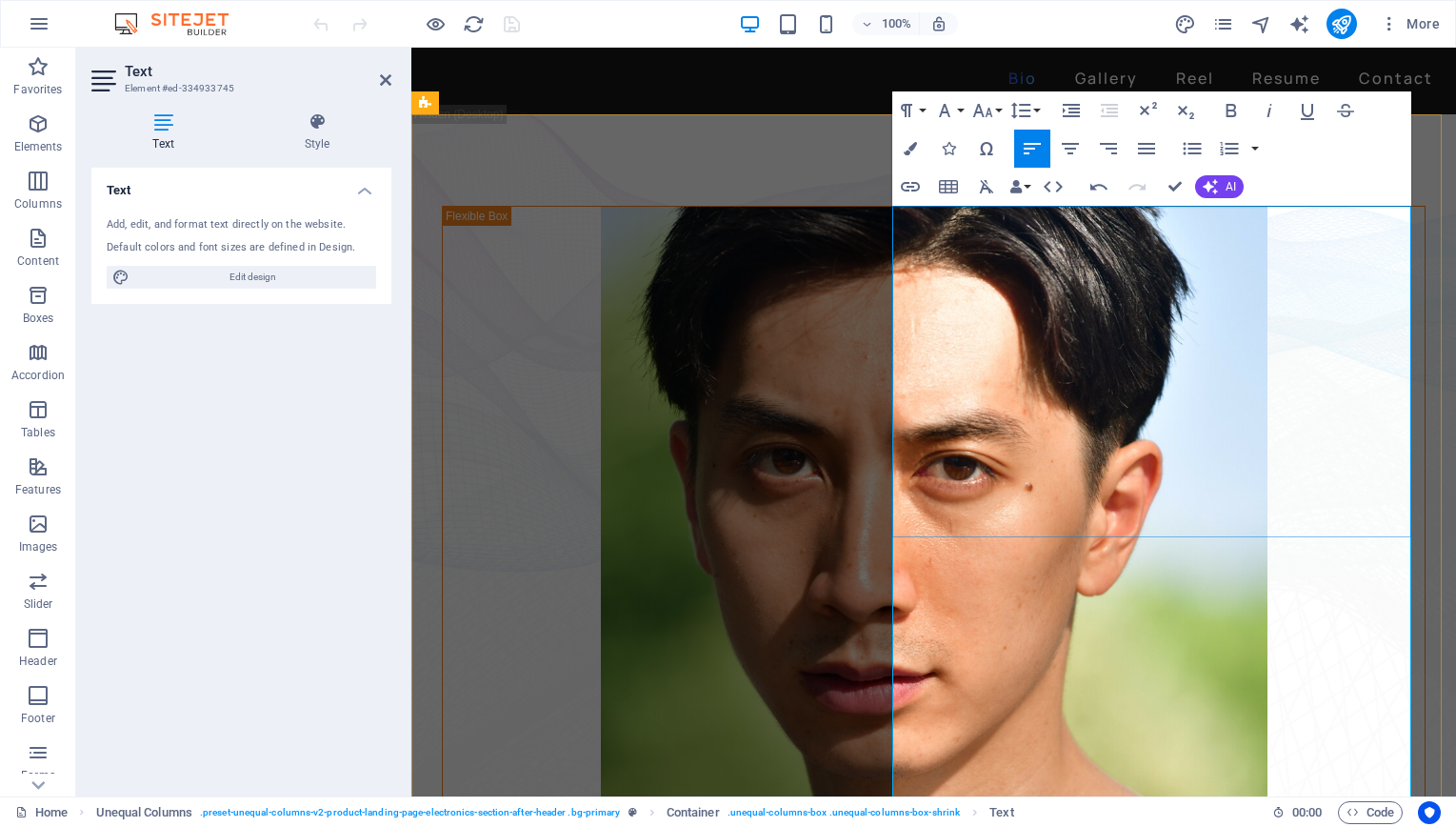 click on "David Ma  is an actor who doesn't just  step  into a role - he dives in, rolls, flips and sometimes sword-fights his way through it. Based in New York, David is a versatile stage, screen, stunt and voice performer with the kind of range that spans sketch comedy to Shakespeare, indie film to martial arts choreography. He's fluent in  Japanese  and  Chinese , conversational in  Korean , and eligible to work in  U.S., Canada and Japan ." at bounding box center (751, 1062) 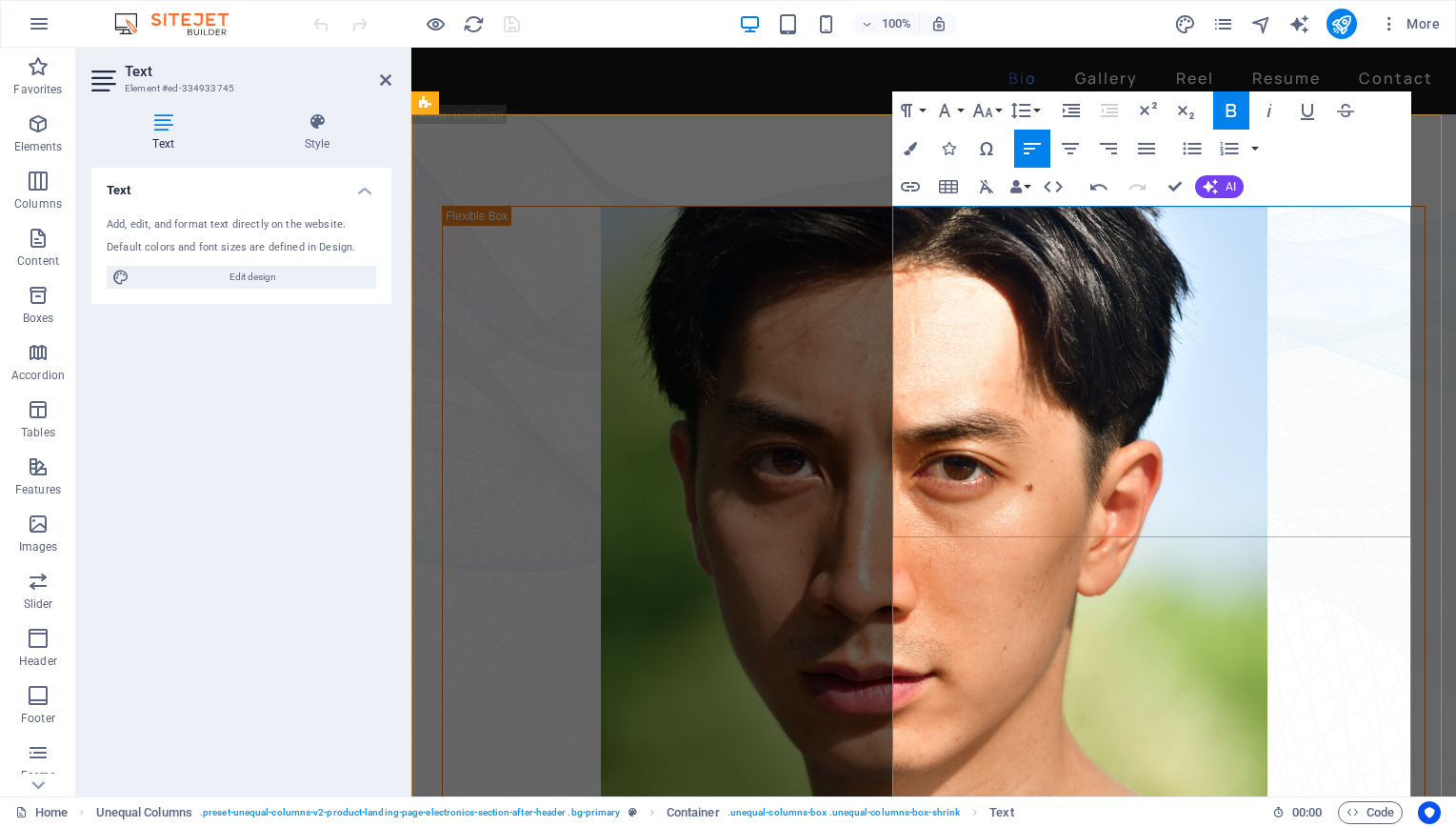 drag, startPoint x: 948, startPoint y: 420, endPoint x: 895, endPoint y: 421, distance: 53.009433 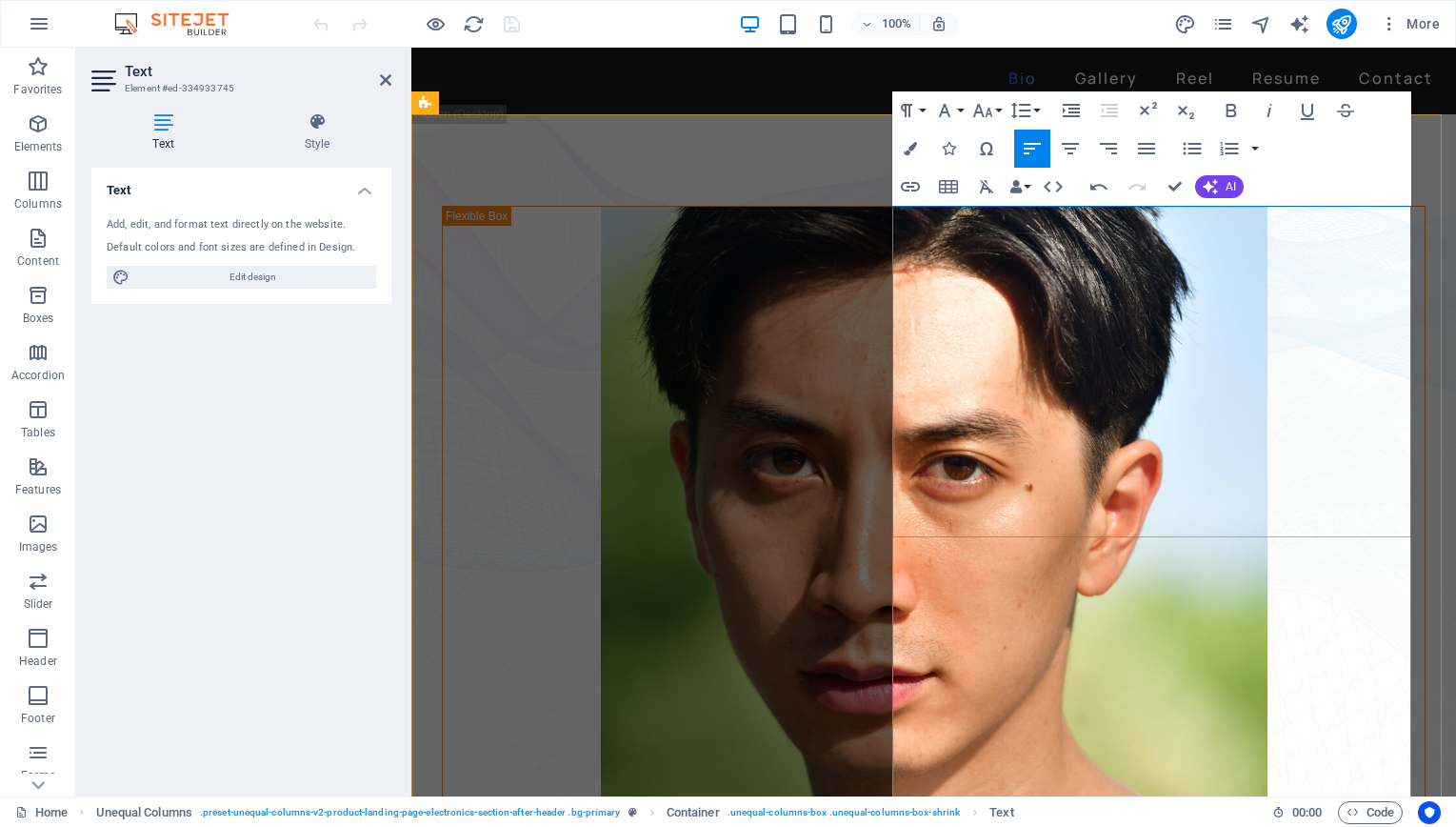 click on "His  film credits include leading roles in acclaimed short films like  Fumakase  and  Translation , where he also showcases his fluency in Japanese and Chinese. Additionally, he is a standout performer in New York's iconic longest-running sketch comedy theater show,  A Sketch of New York , on three separate occasions and he played Titus and was the lead stuntman in the  Julius Caeser  produced by Hudson Classical Theater Company." at bounding box center [751, 1241] 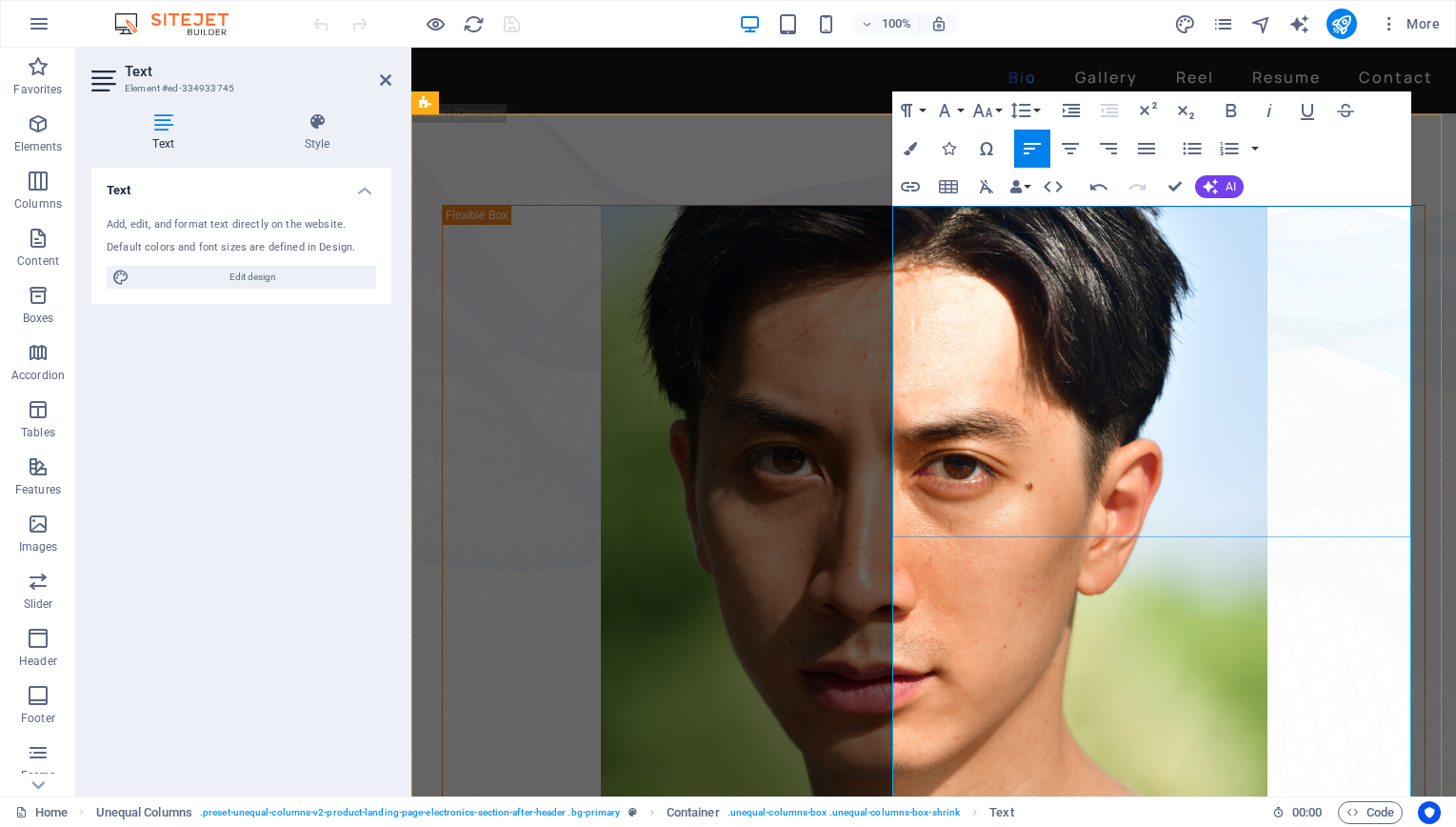 scroll, scrollTop: 0, scrollLeft: 0, axis: both 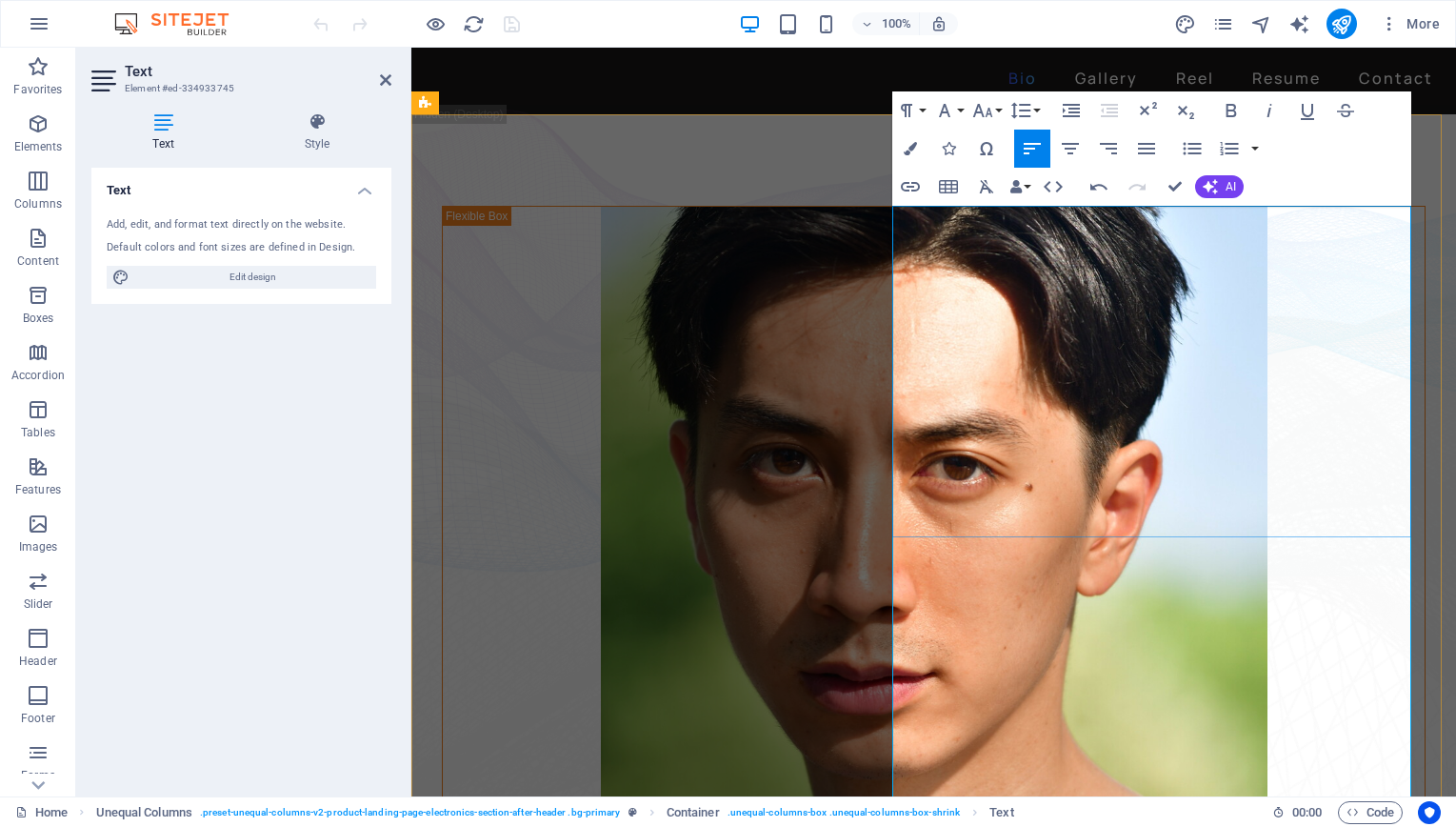 click on "His film work include leading roles in acclaimed short films like  Fumakase  and  Translation , where he also showcases his fluency in Japanese and Chinese. Additionally, he is a standout performer in New York's iconic longest-running sketch comedy theater show,  A Sketch of New York , on three separate occasions and he played Titus and was the lead stuntman in the  Julius Caeser  produced by Hudson Classical Theater Company." at bounding box center [751, 1241] 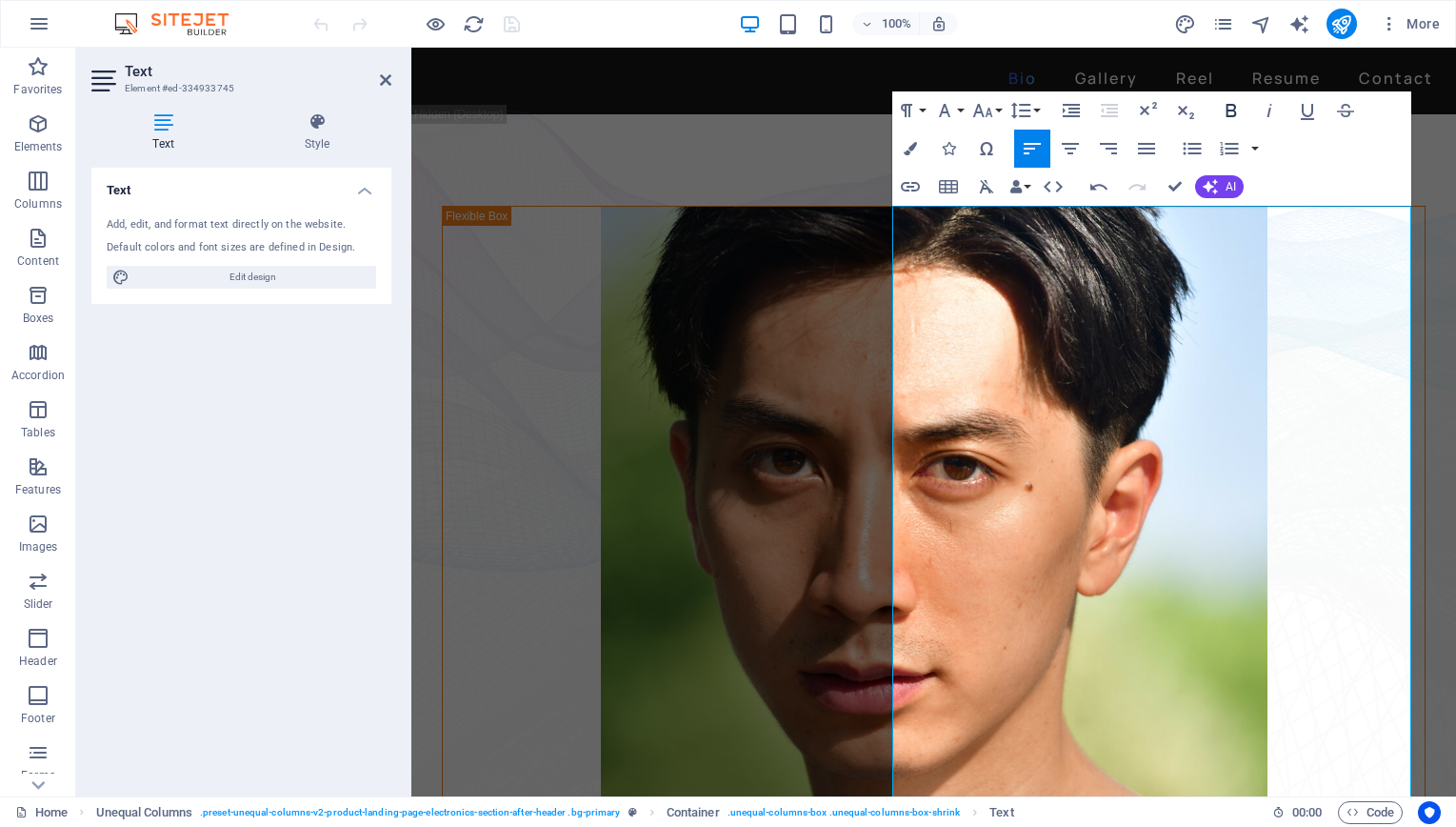 click 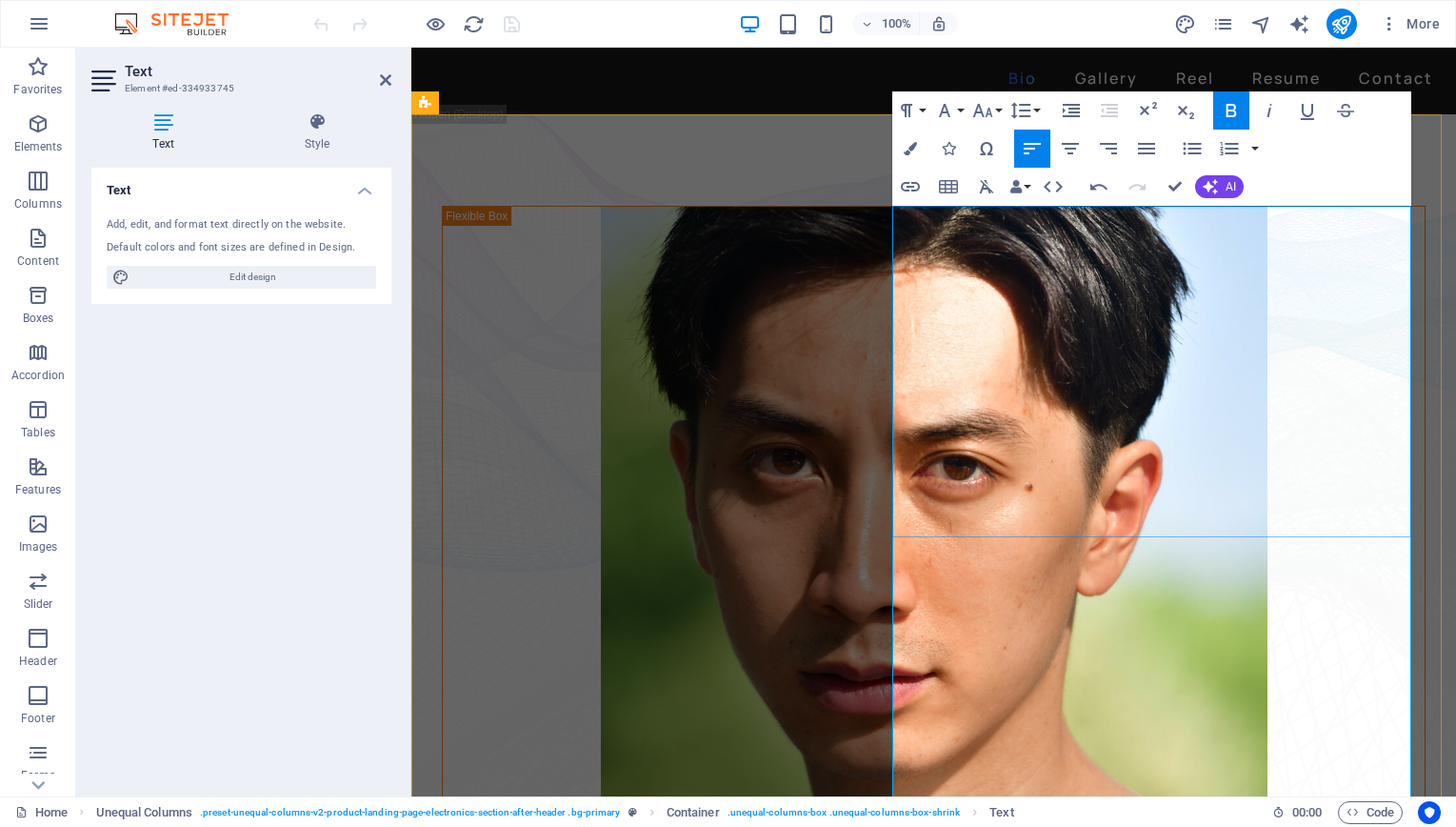 drag, startPoint x: 939, startPoint y: 554, endPoint x: 1197, endPoint y: 549, distance: 258.0484 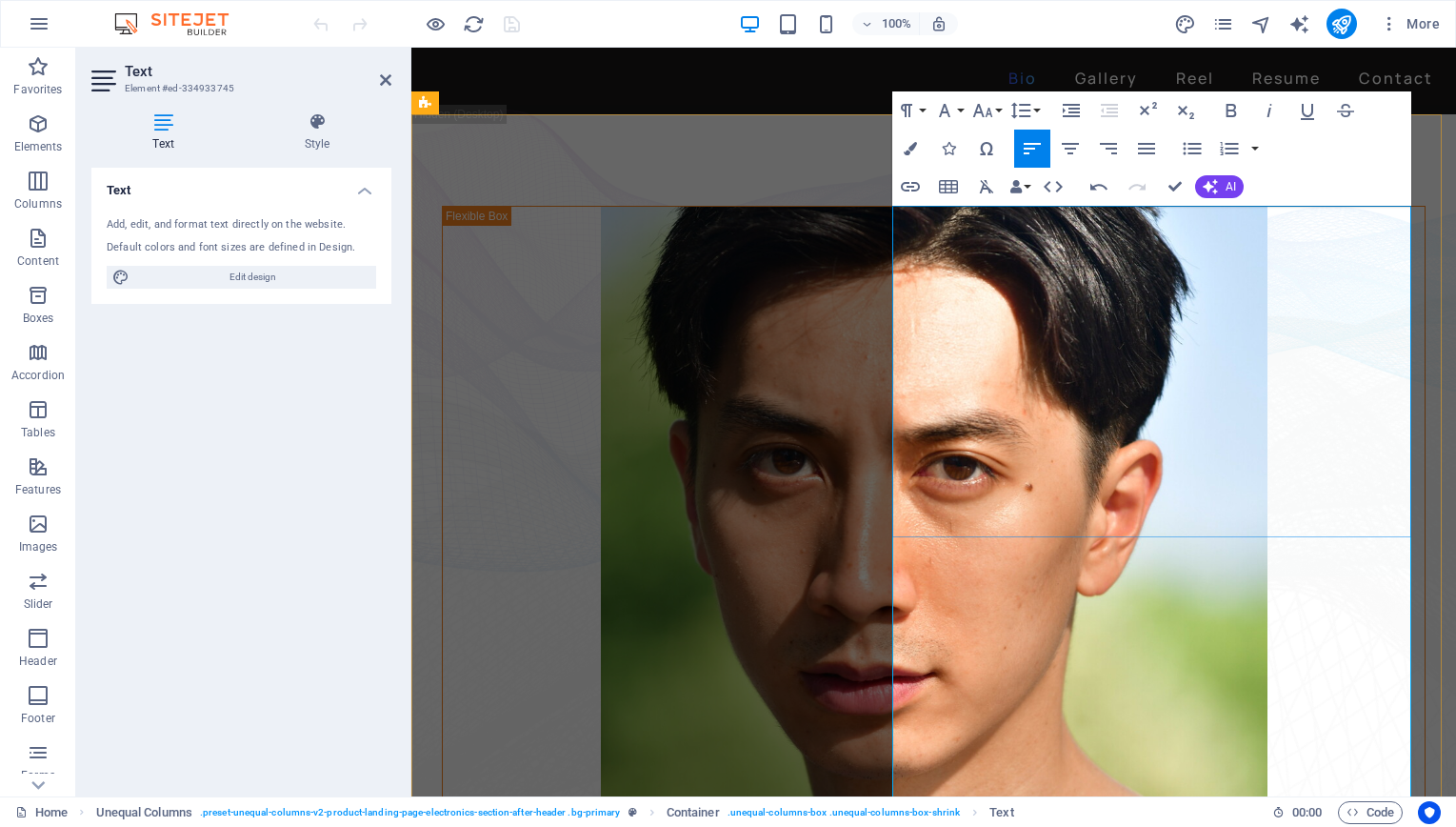click on "His film work includes leading performances in acclaimed short films like  Fumakase  and  Translation , where he brought both dramatic weight and multilingual fluency to the screen. On stage, he's a regular  in  A Sketch of New York , the city's longest-running sketch comedy show, and took on both acting and stunt duties as  Titus  in  Julius Caeser  produced by Hudson Classical Theater Company." at bounding box center (751, 1242) 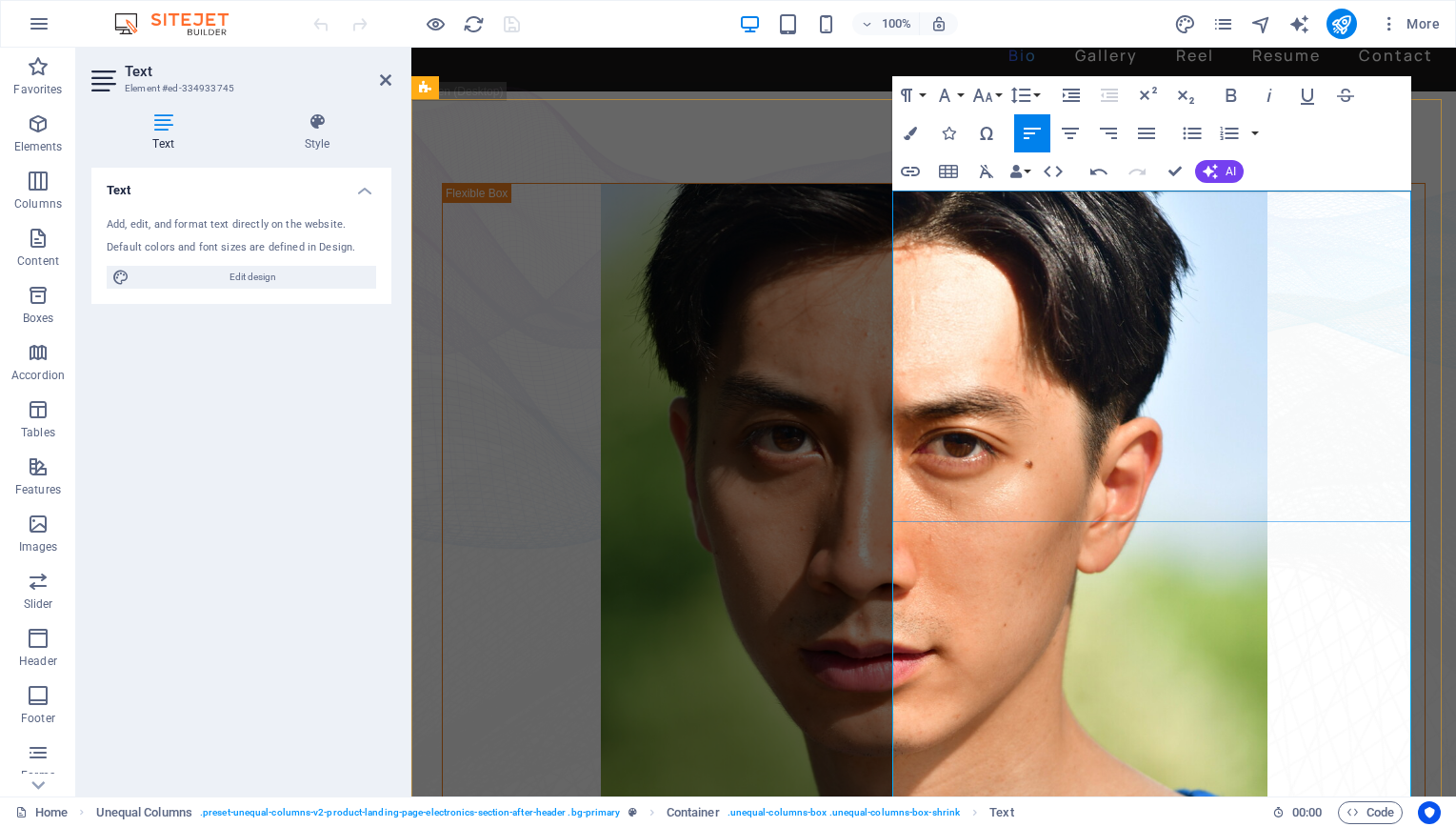 scroll, scrollTop: 28, scrollLeft: 0, axis: vertical 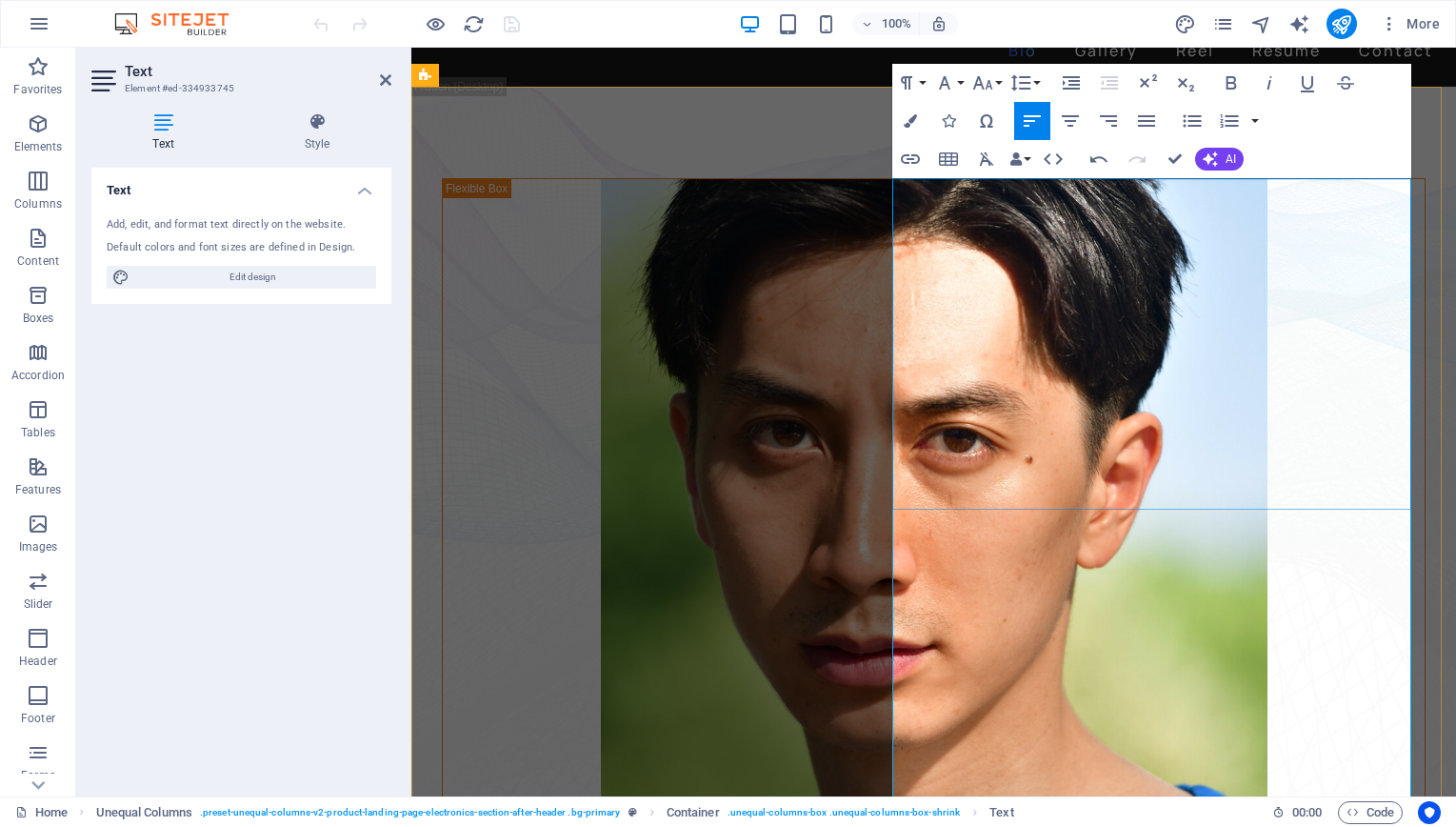 click on "He has provided voice work for the  2021 Canadian elections  and showcased his expertise as a moderator at top-tier events, including the  Soho International Film Festival    (SIFF)  and  Hudson International Film Festival (HIFF) . In 2023, he was recognized with the Best Moderator award at  HIFF  for his exceptional performance." at bounding box center (748, 1382) 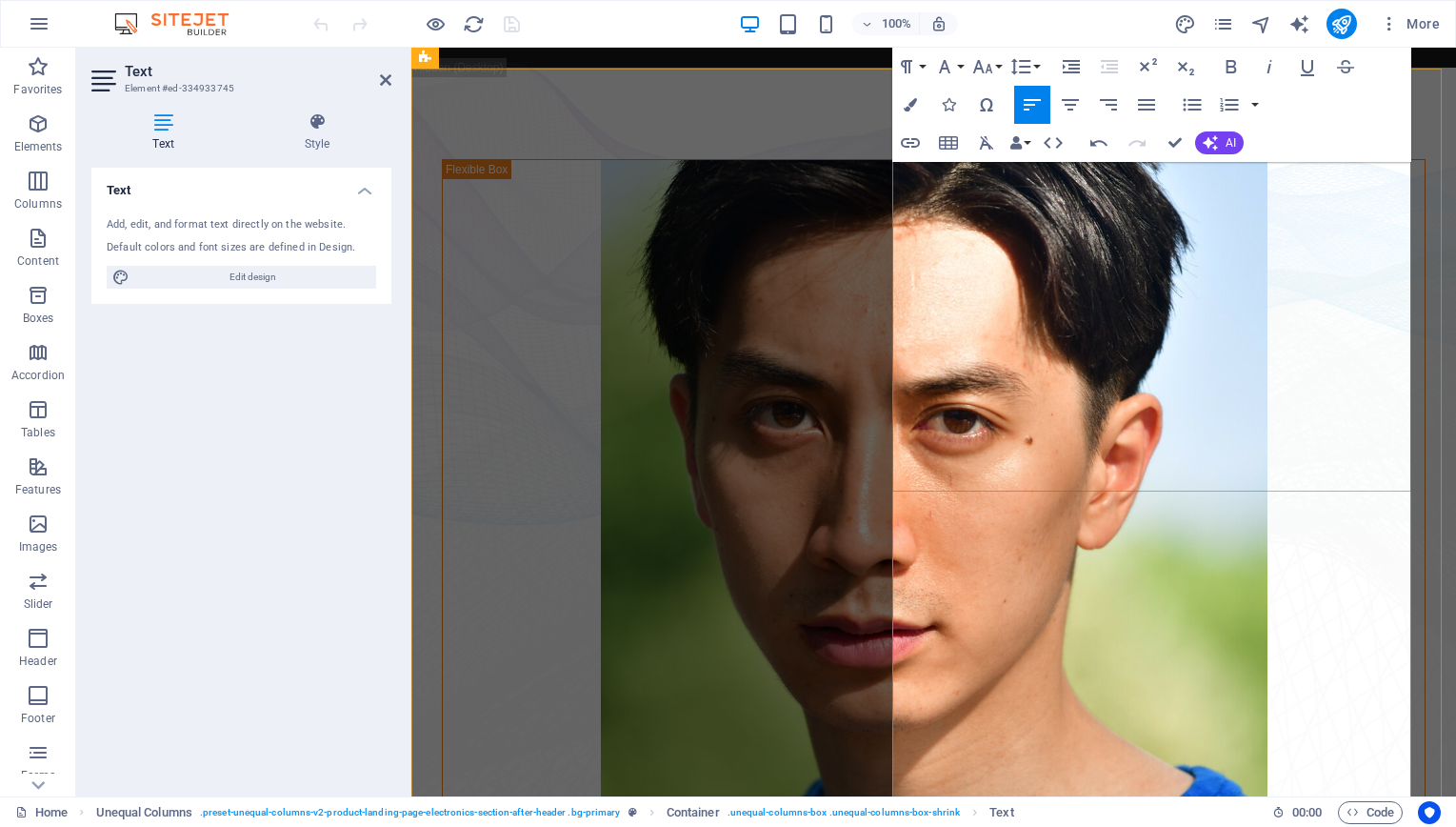 scroll, scrollTop: 48, scrollLeft: 0, axis: vertical 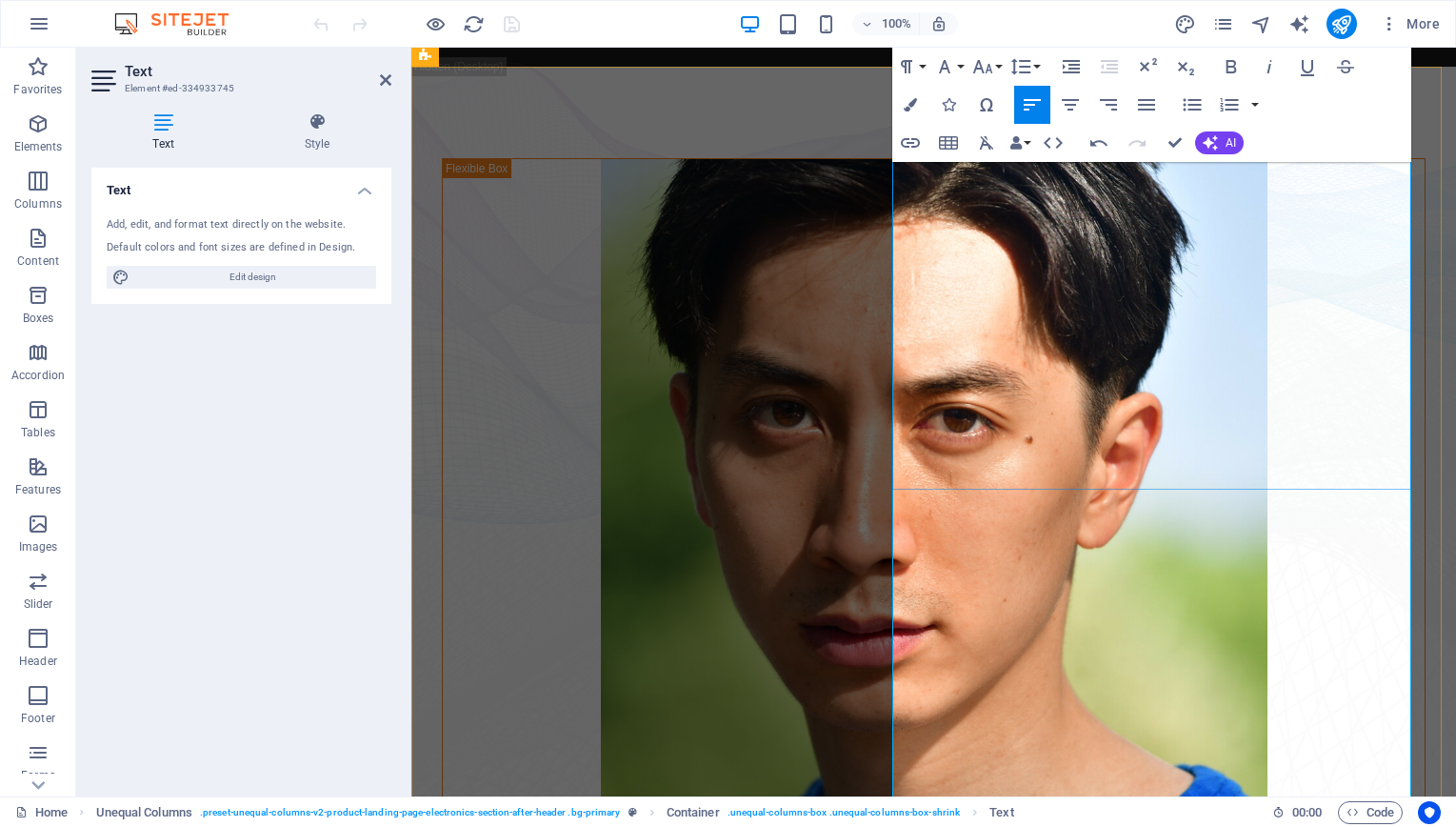 click on "He has provided voice work for the  2021 Canadian elections  and showcased his expertise as a moderator at top-tier events, including the  Soho International Film Festival    (SIFF)  and  Hudson International Film Festival (HIFF) . In 2023, he was recognized with the Best Moderator award at  HIFF  for his exceptional performance." at bounding box center (748, 1362) 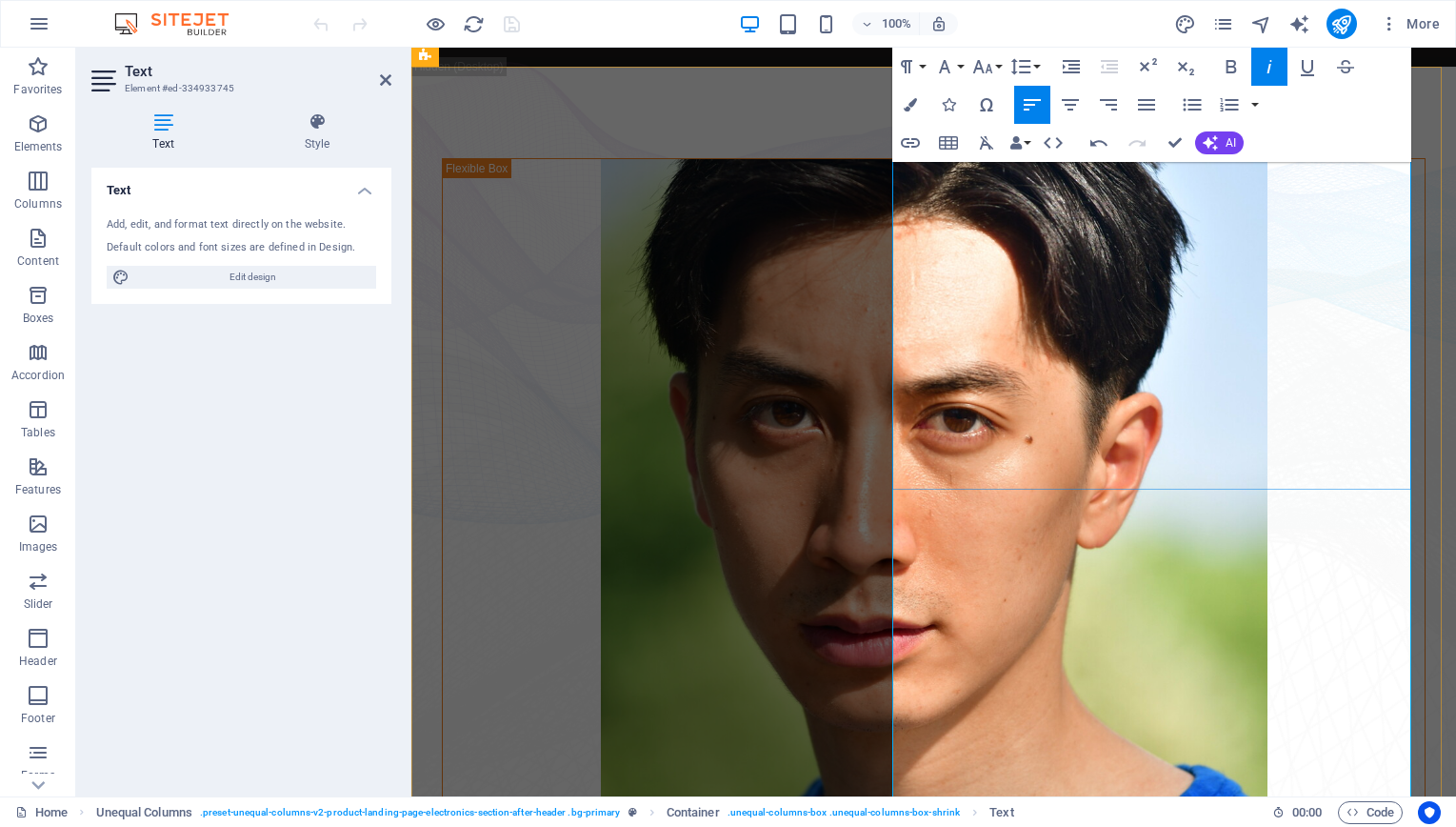 click on "As a voice actor, David has lent his voice to national campaigns such as   2021 Canadian federal  elections  and showcased his expertise as a moderator at top-tier events, including the  Soho International Film Festival    (SIFF)  and  Hudson International Film Festival (HIFF) . In 2023, he was recognized with the Best Moderator award at  HIFF  for his exceptional performance." at bounding box center [749, 1362] 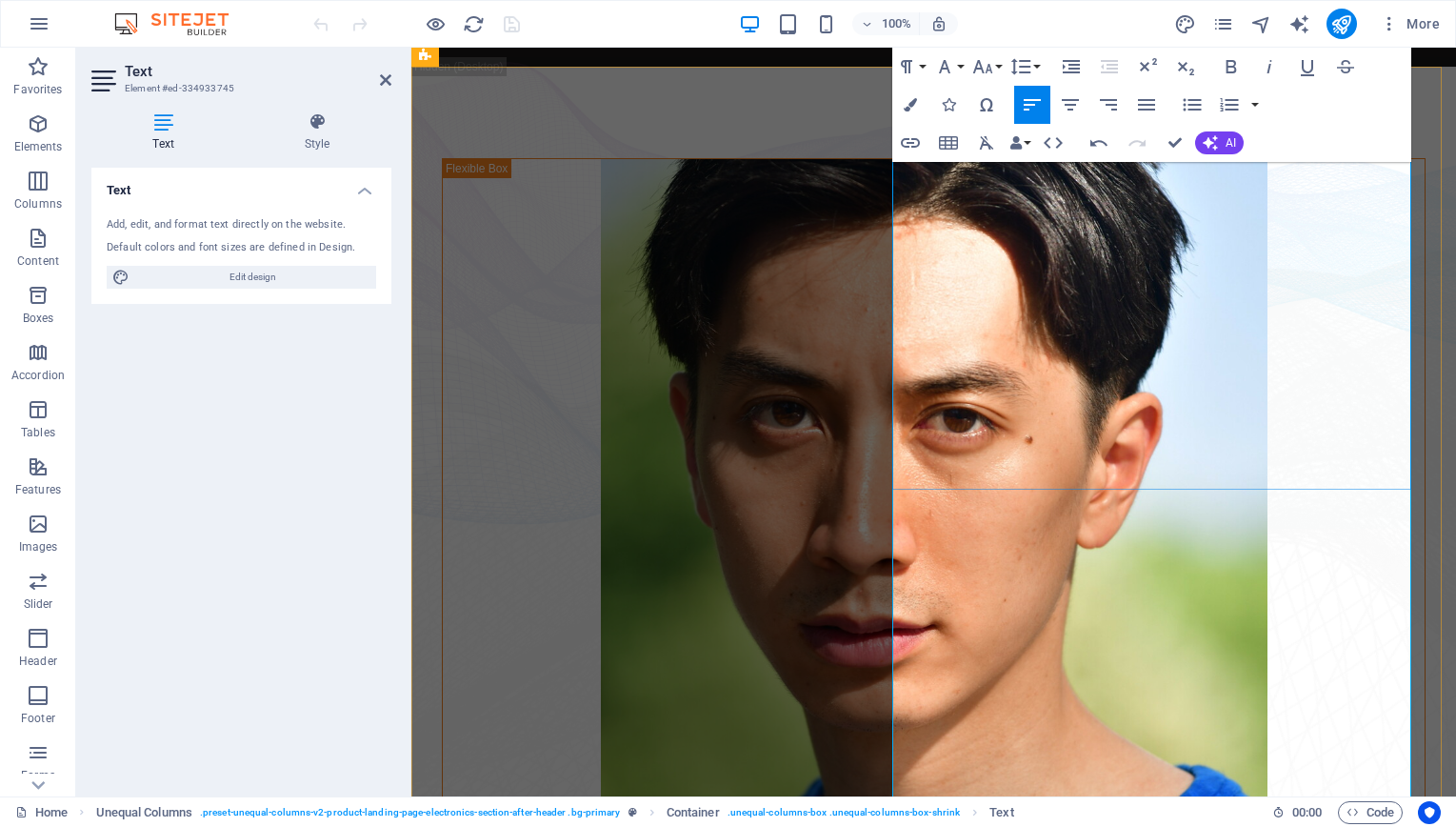 click on "2021 Canadian federal  elections" at bounding box center [748, 1322] 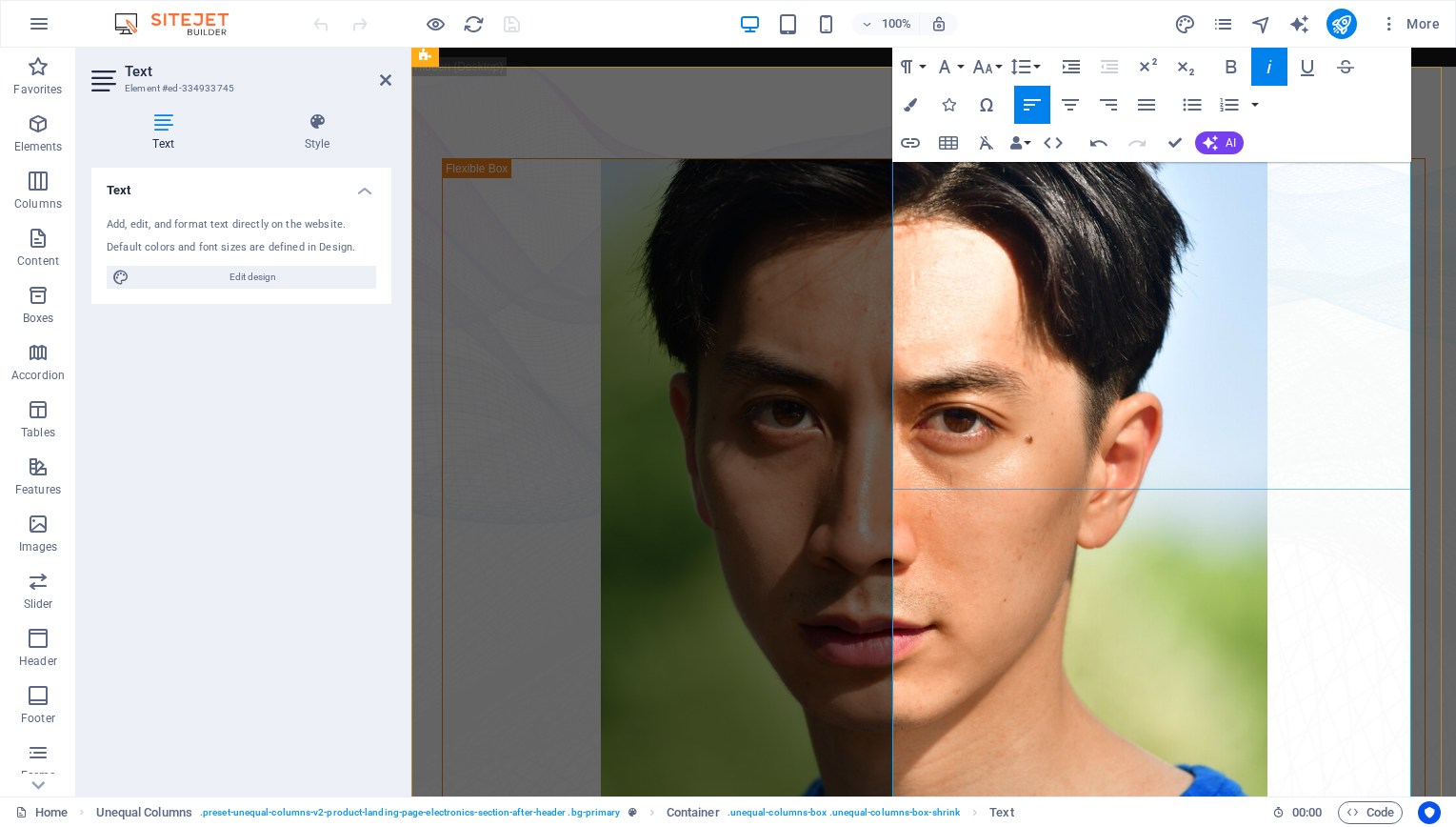 click on "2021 Canadian federal elections" at bounding box center (748, 1322) 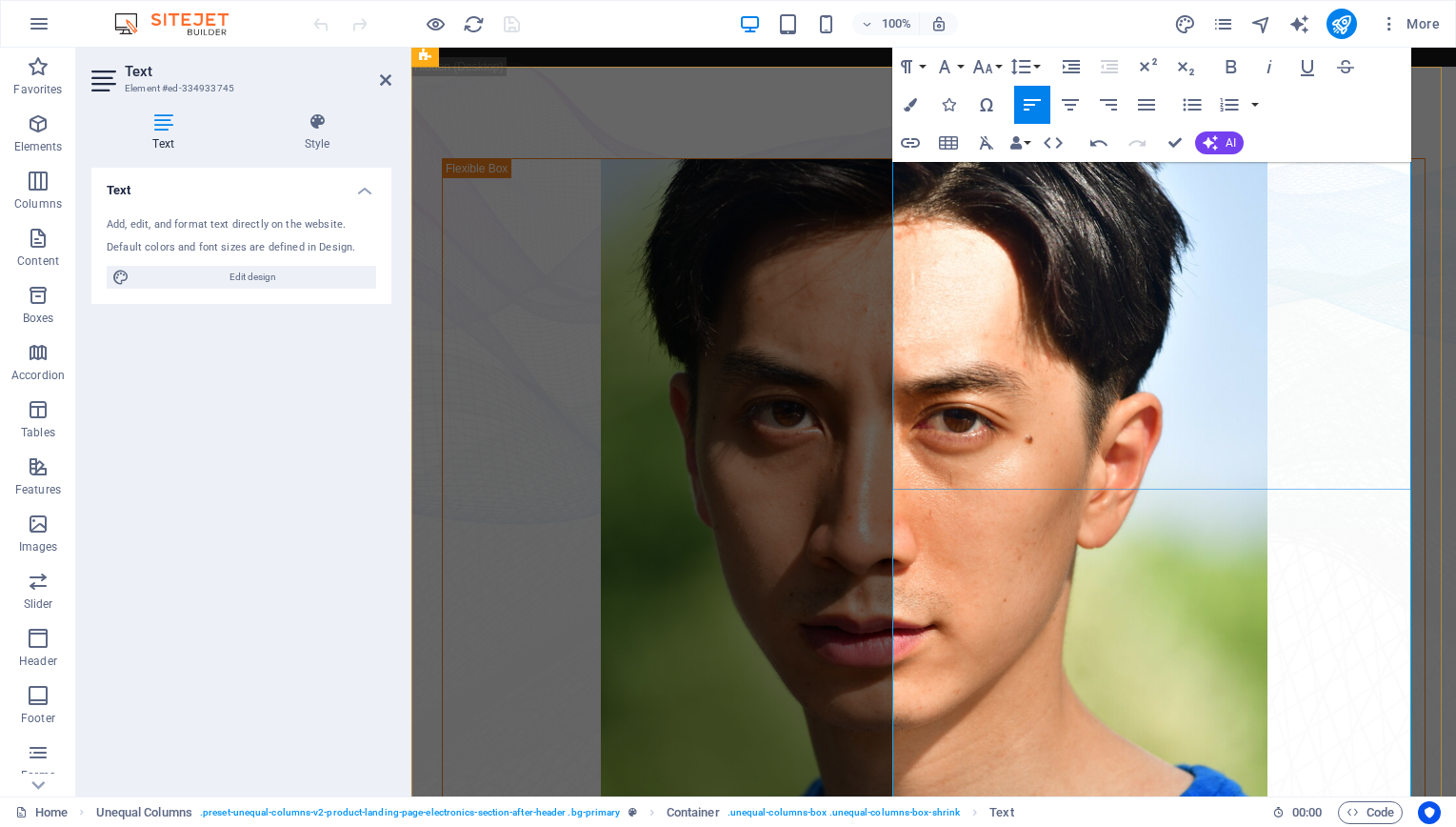 drag, startPoint x: 958, startPoint y: 505, endPoint x: 1227, endPoint y: 507, distance: 269.00743 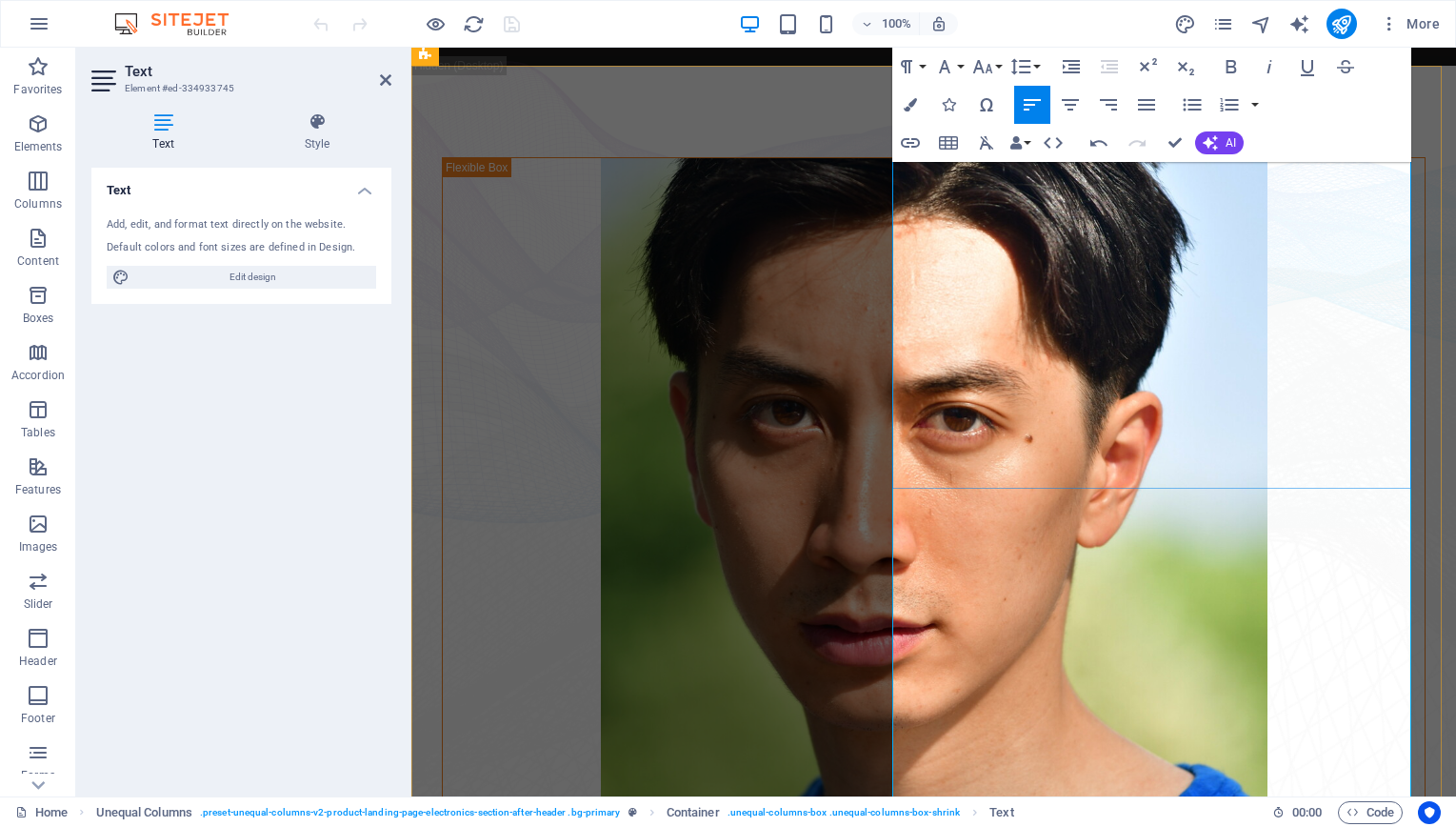 drag, startPoint x: 1247, startPoint y: 605, endPoint x: 1227, endPoint y: 625, distance: 28.284271 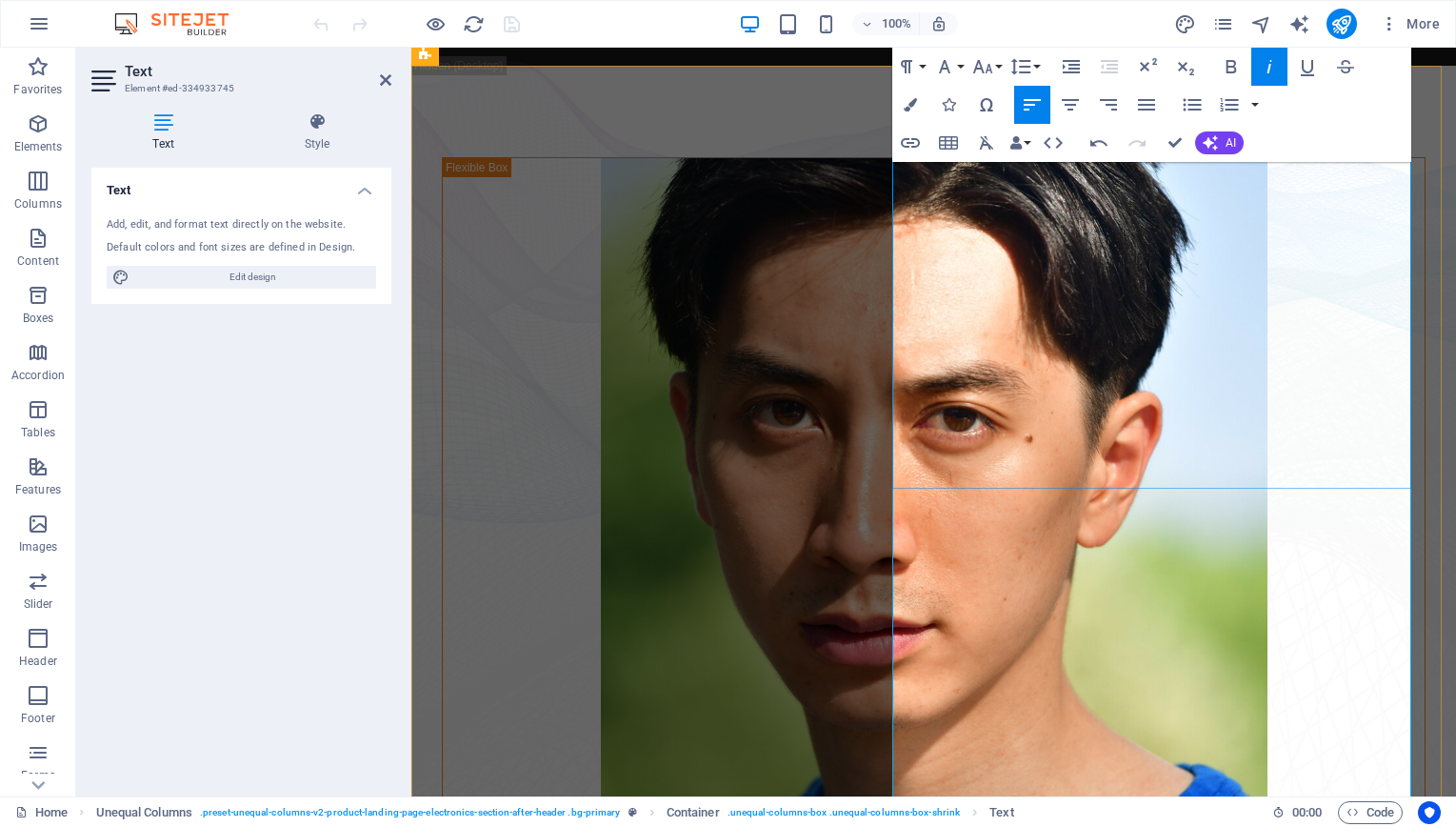 click on "Hudson International Film Festival (HIFF)" at bounding box center (875, 1361) 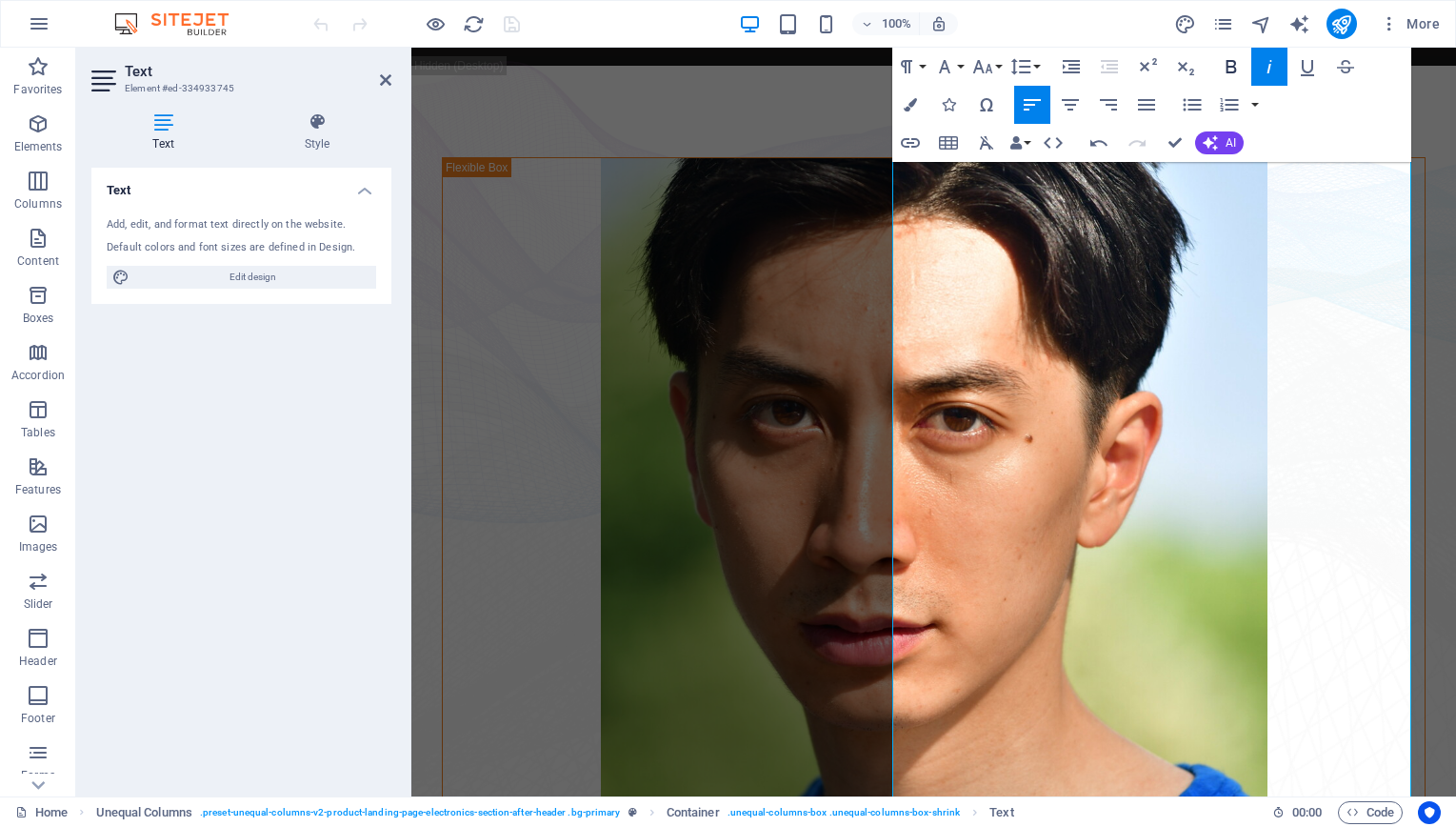 click 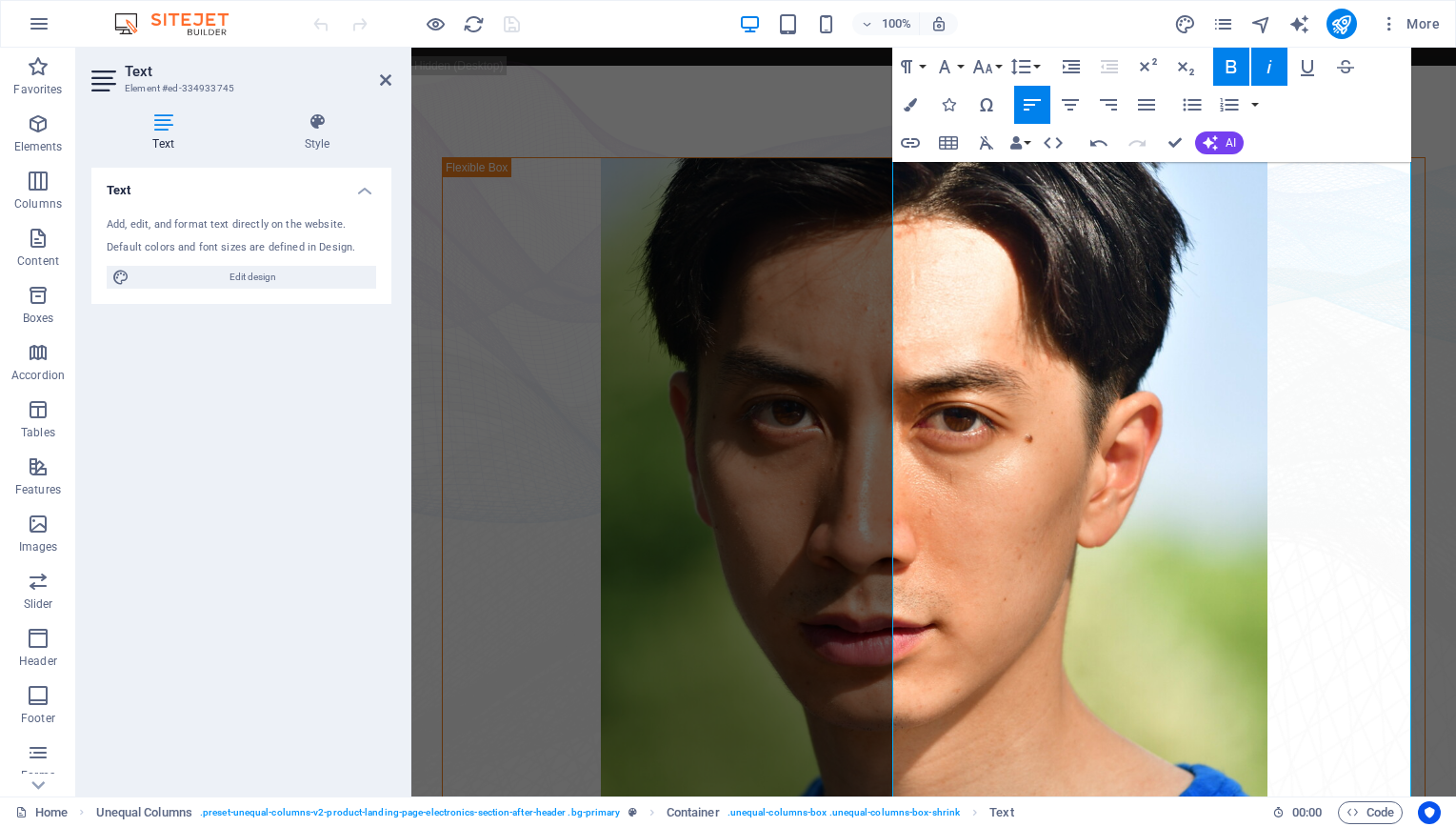 click 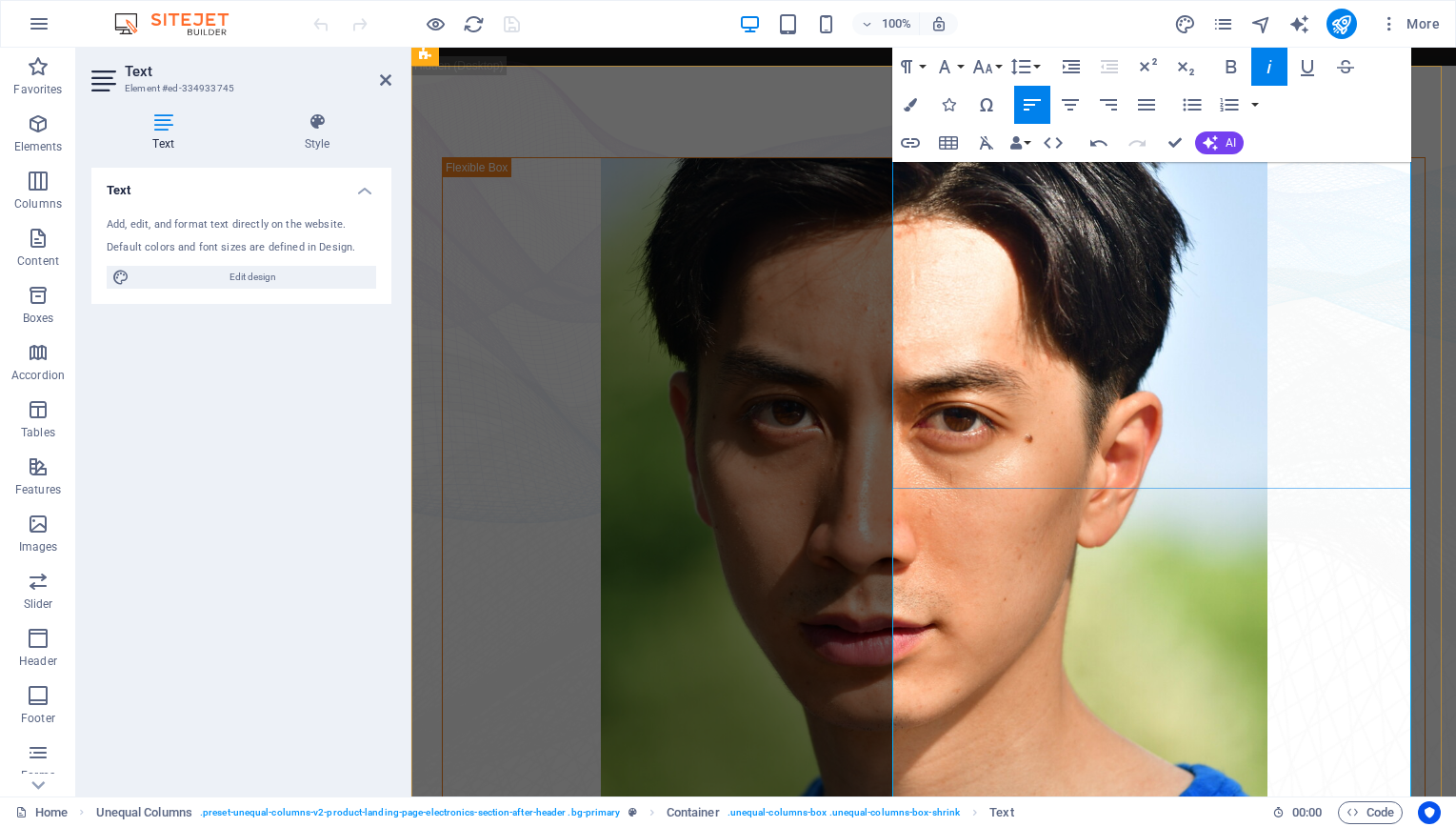 drag, startPoint x: 1199, startPoint y: 709, endPoint x: 1209, endPoint y: 660, distance: 50.01 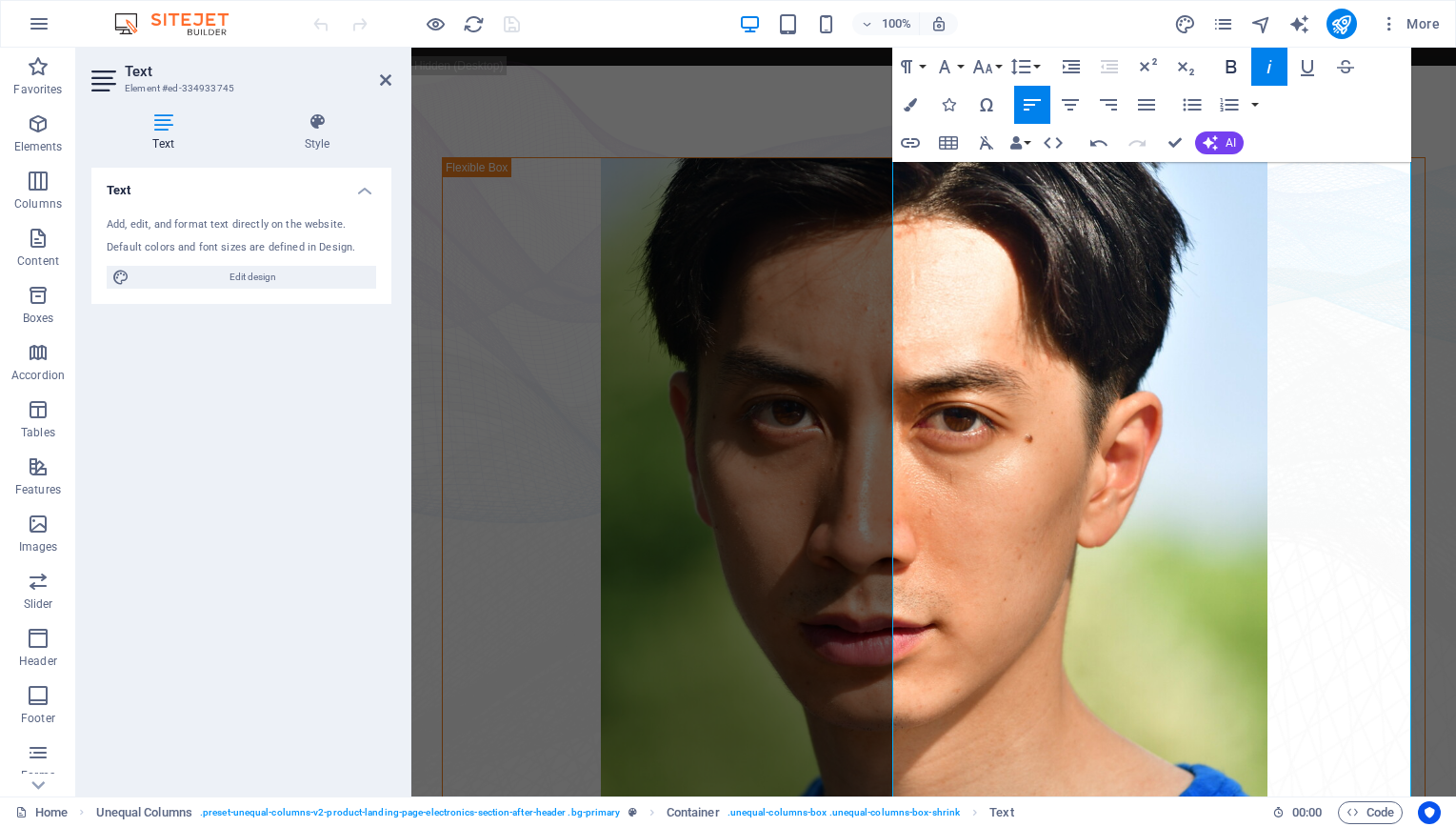 click 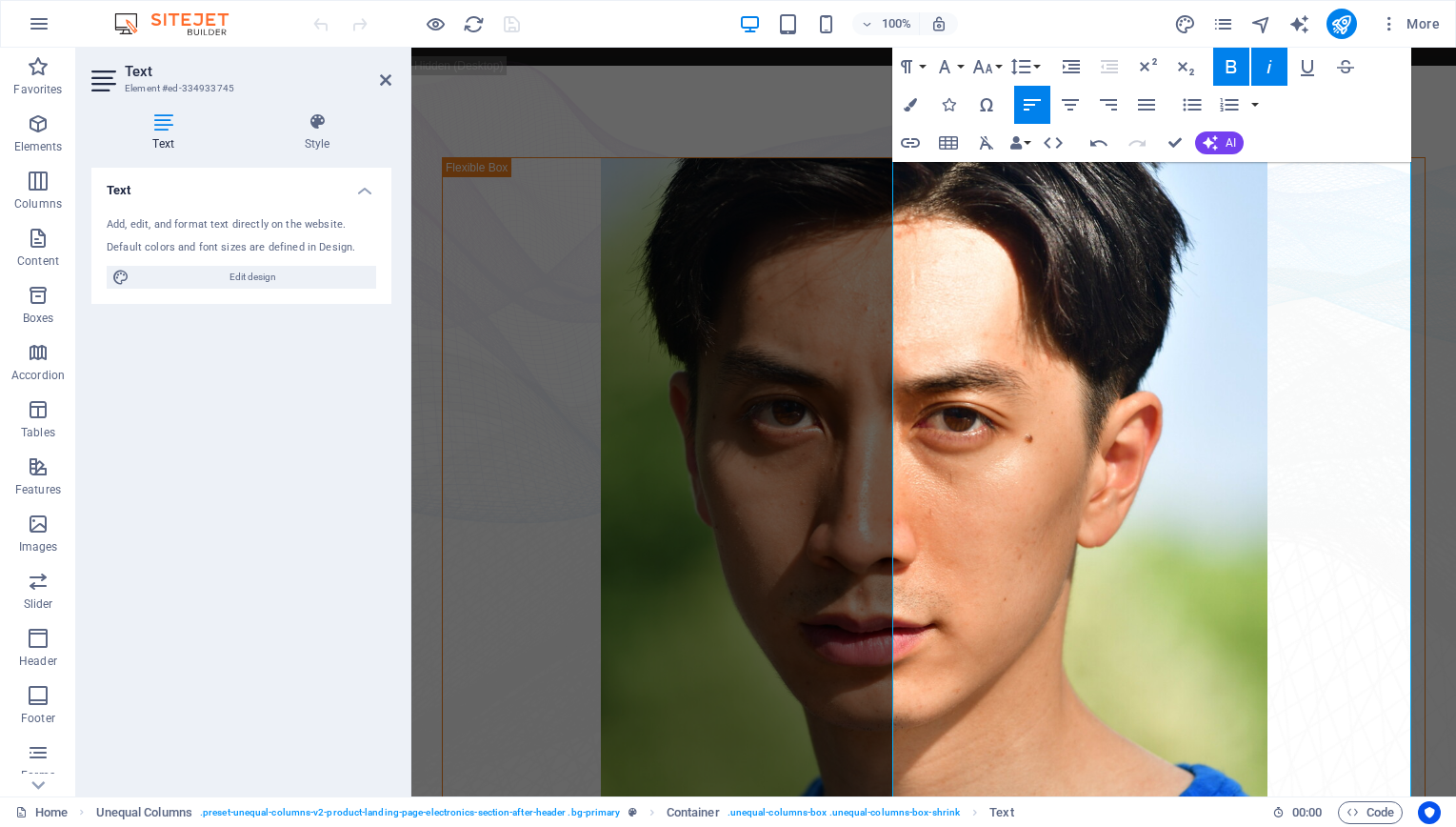 click 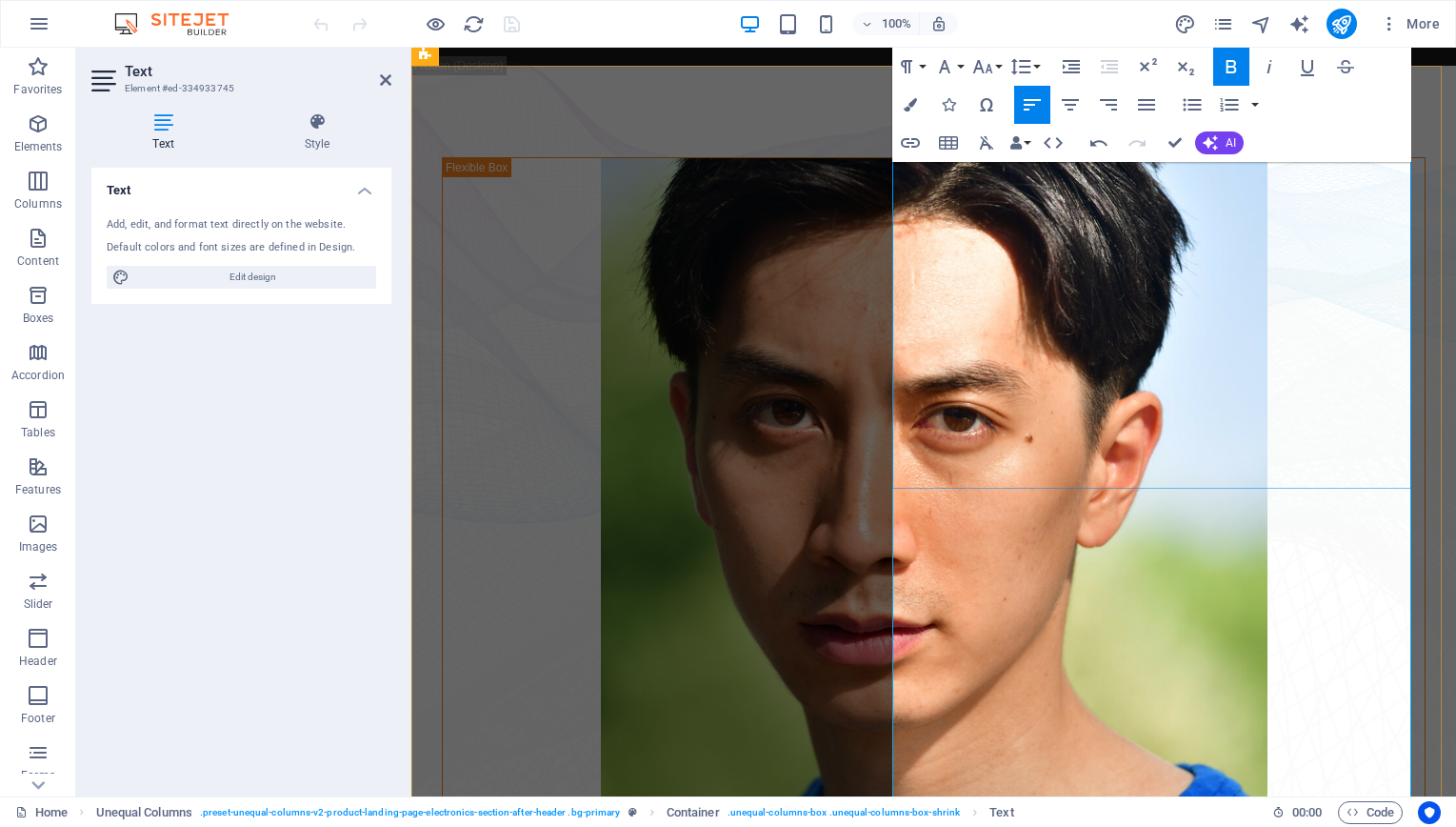 click on "honors in 2023." at bounding box center (692, 1386) 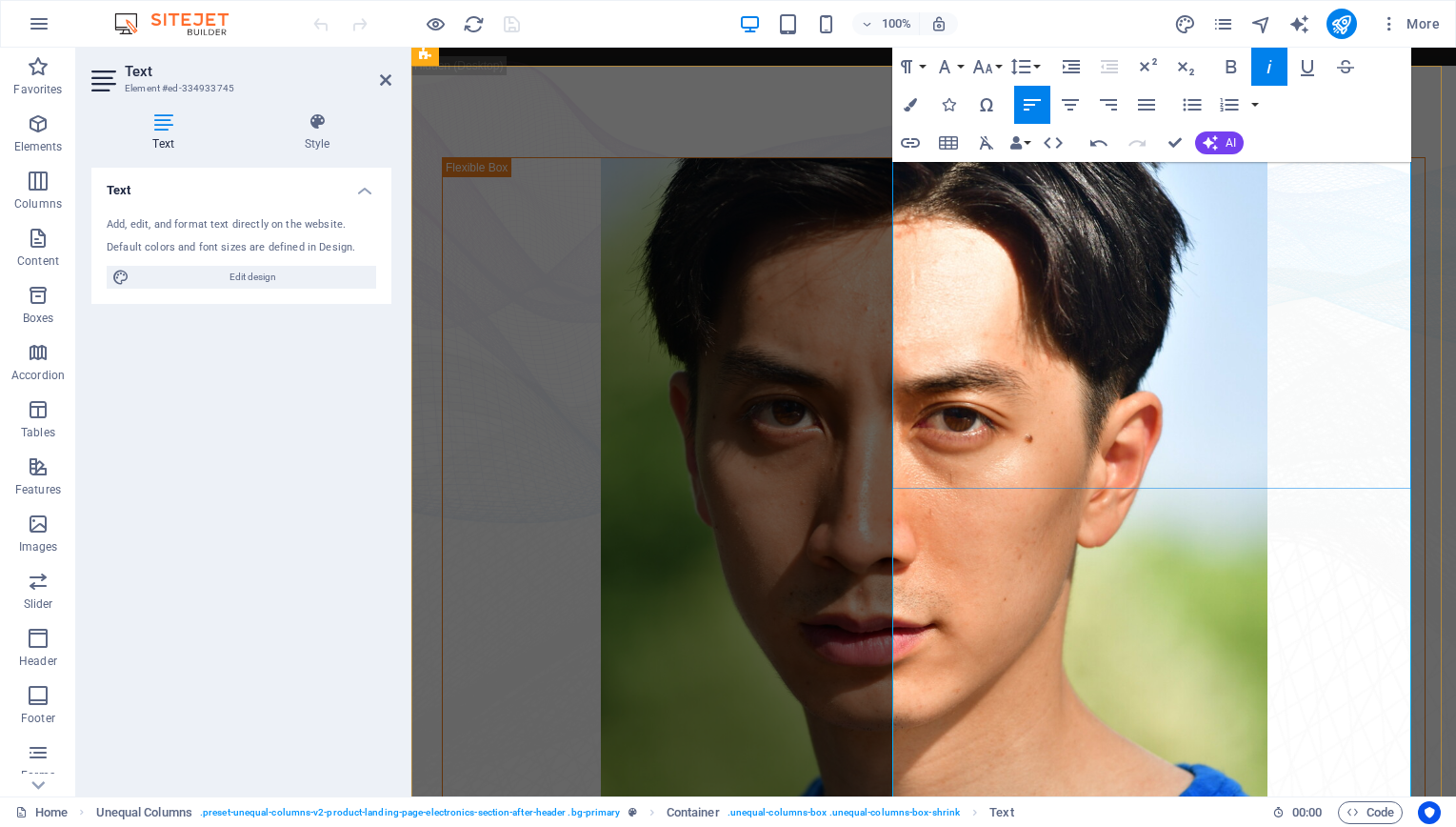 drag, startPoint x: 1219, startPoint y: 658, endPoint x: 1279, endPoint y: 656, distance: 60.03332 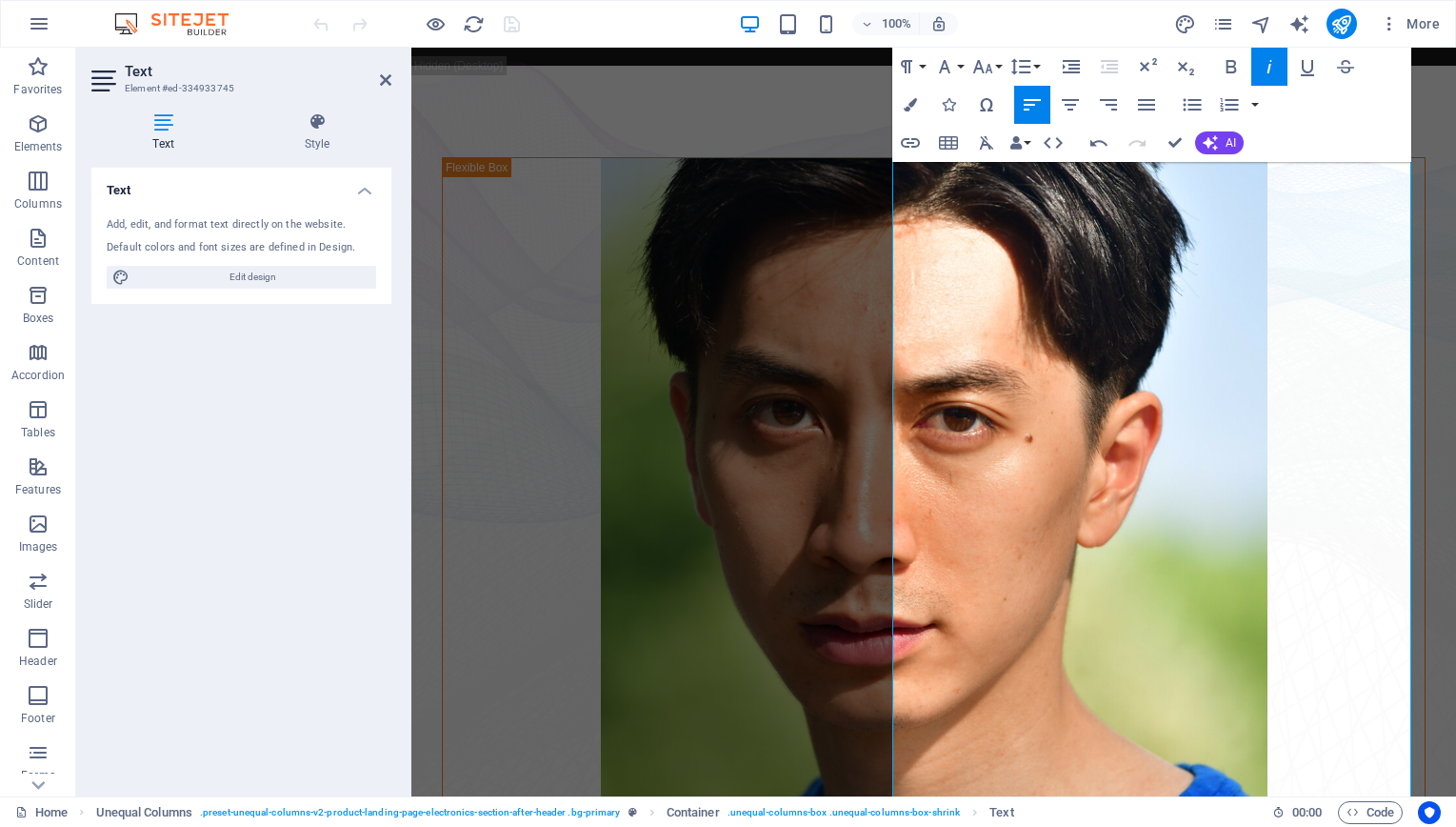 click on "Italic" at bounding box center (1269, 67) 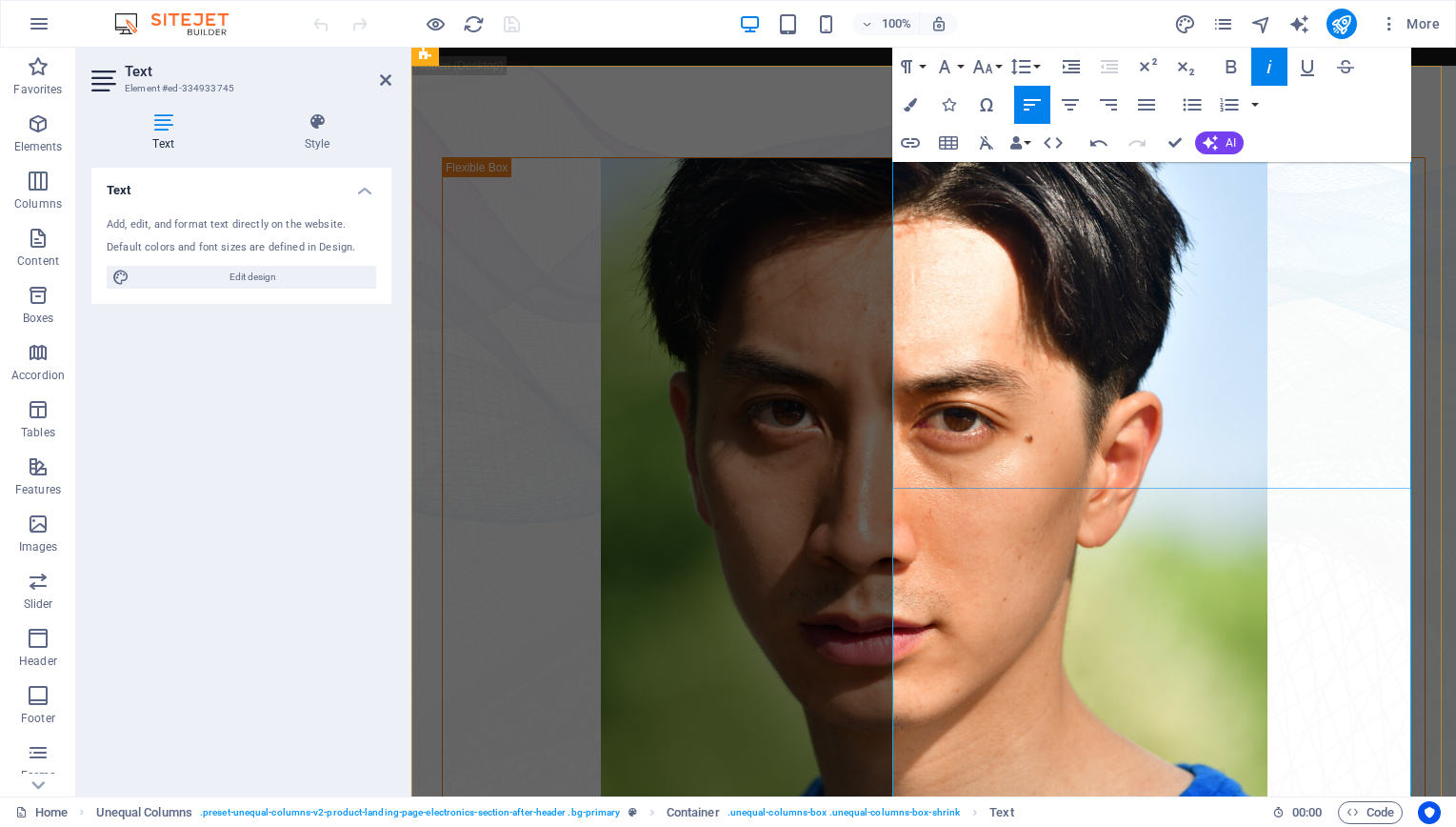 click at bounding box center (751, 1283) 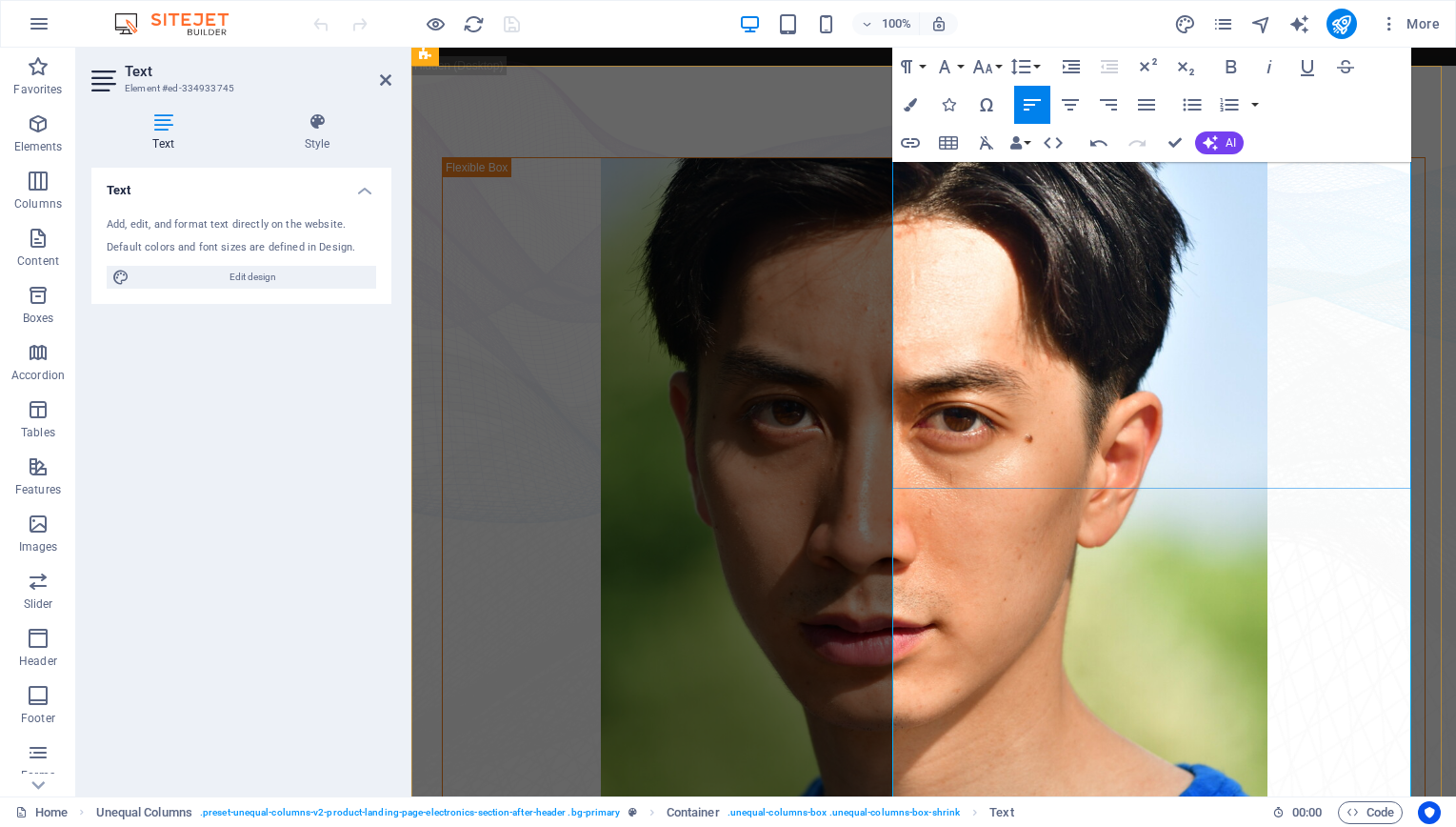 drag, startPoint x: 1016, startPoint y: 684, endPoint x: 895, endPoint y: 683, distance: 121.00413 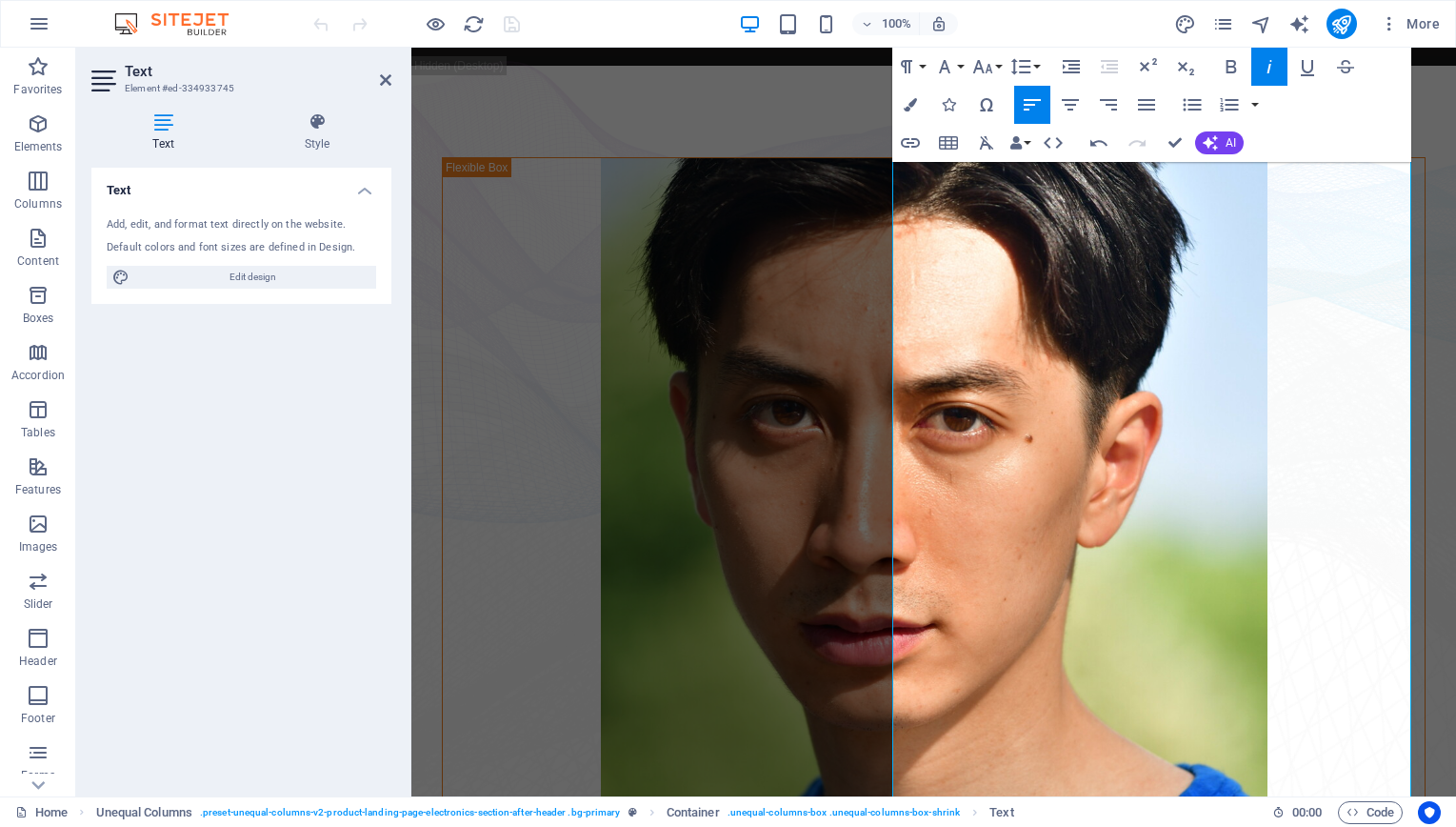 click 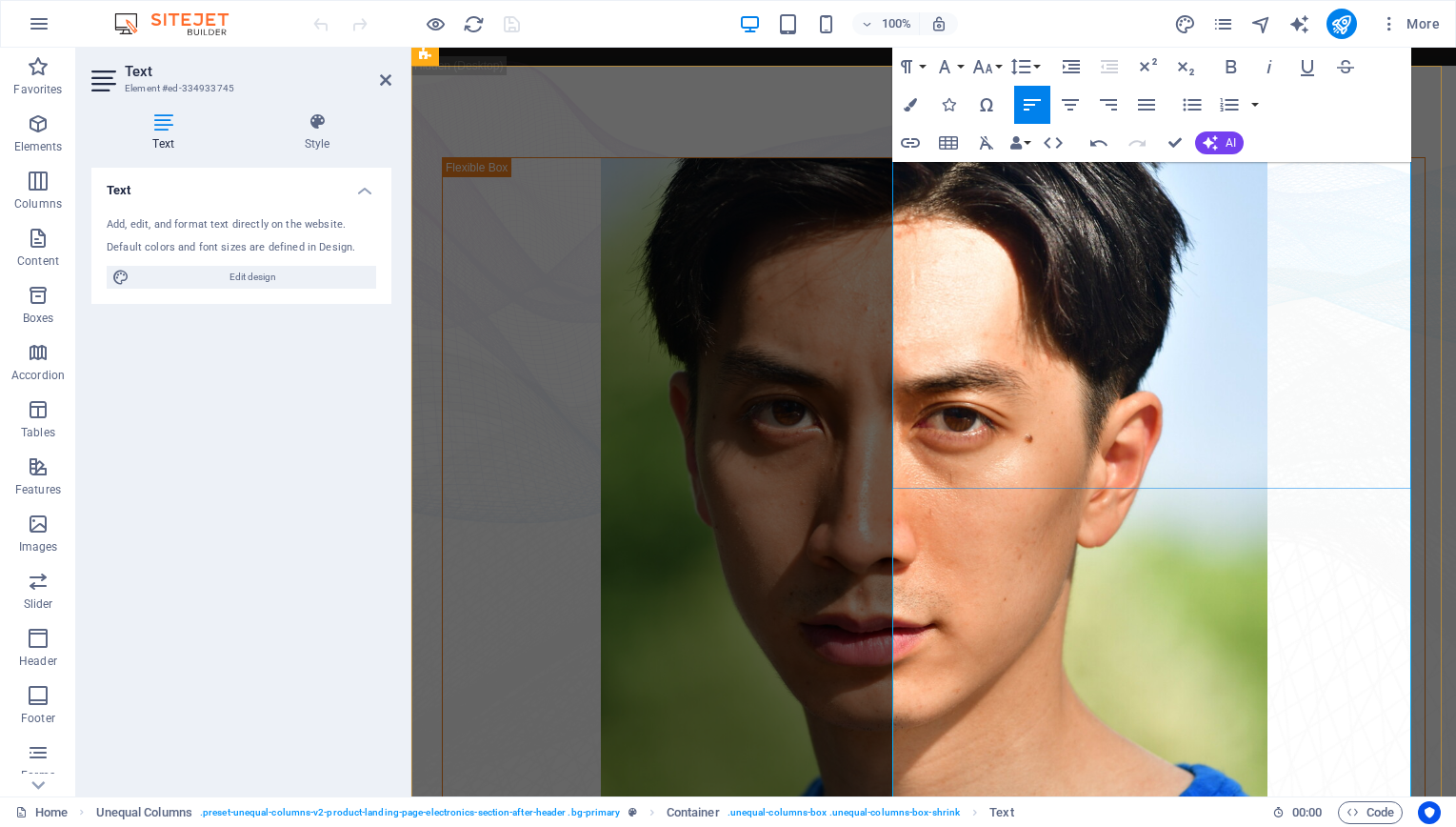 click at bounding box center (751, 1283) 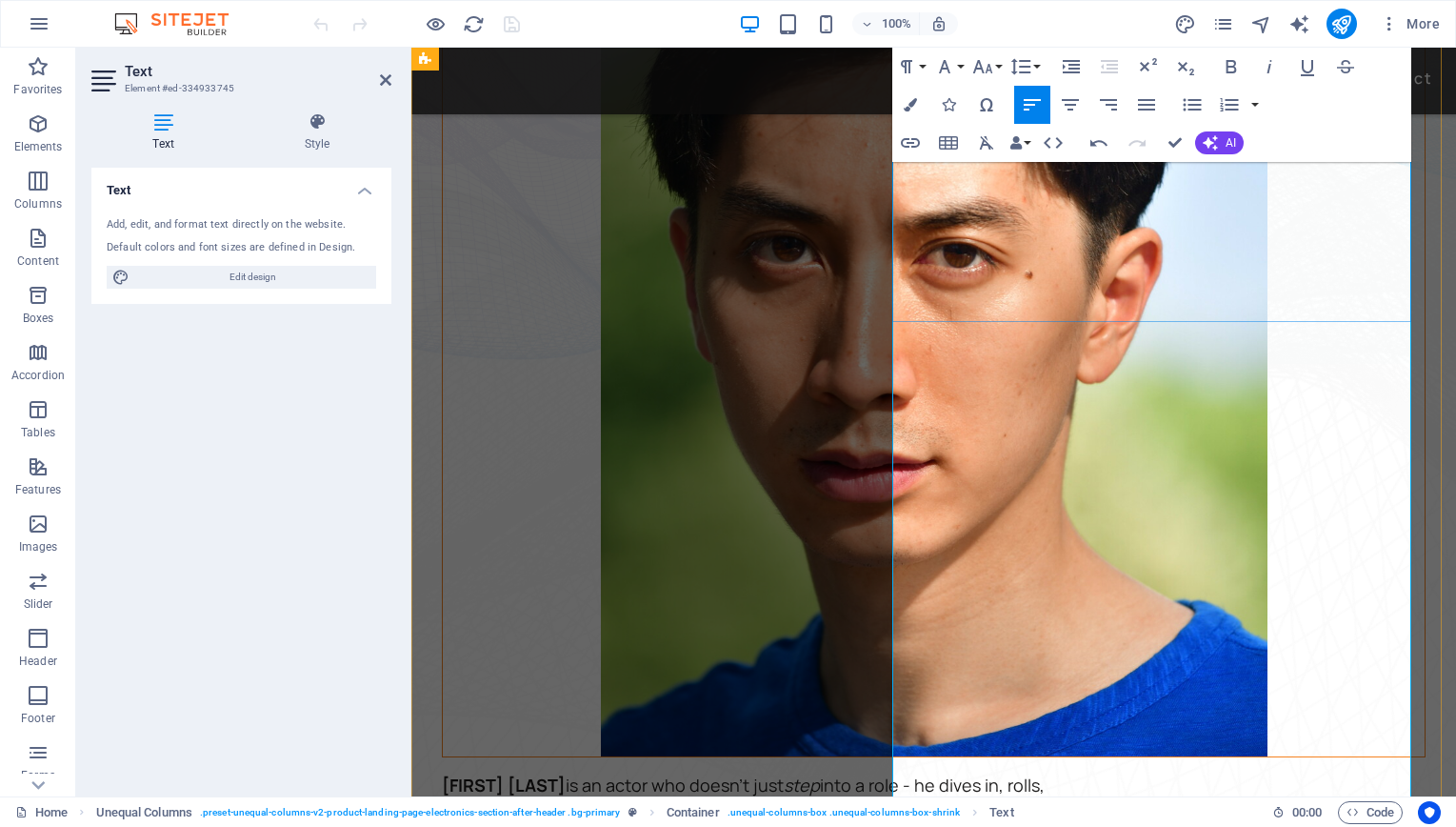 scroll, scrollTop: 215, scrollLeft: 0, axis: vertical 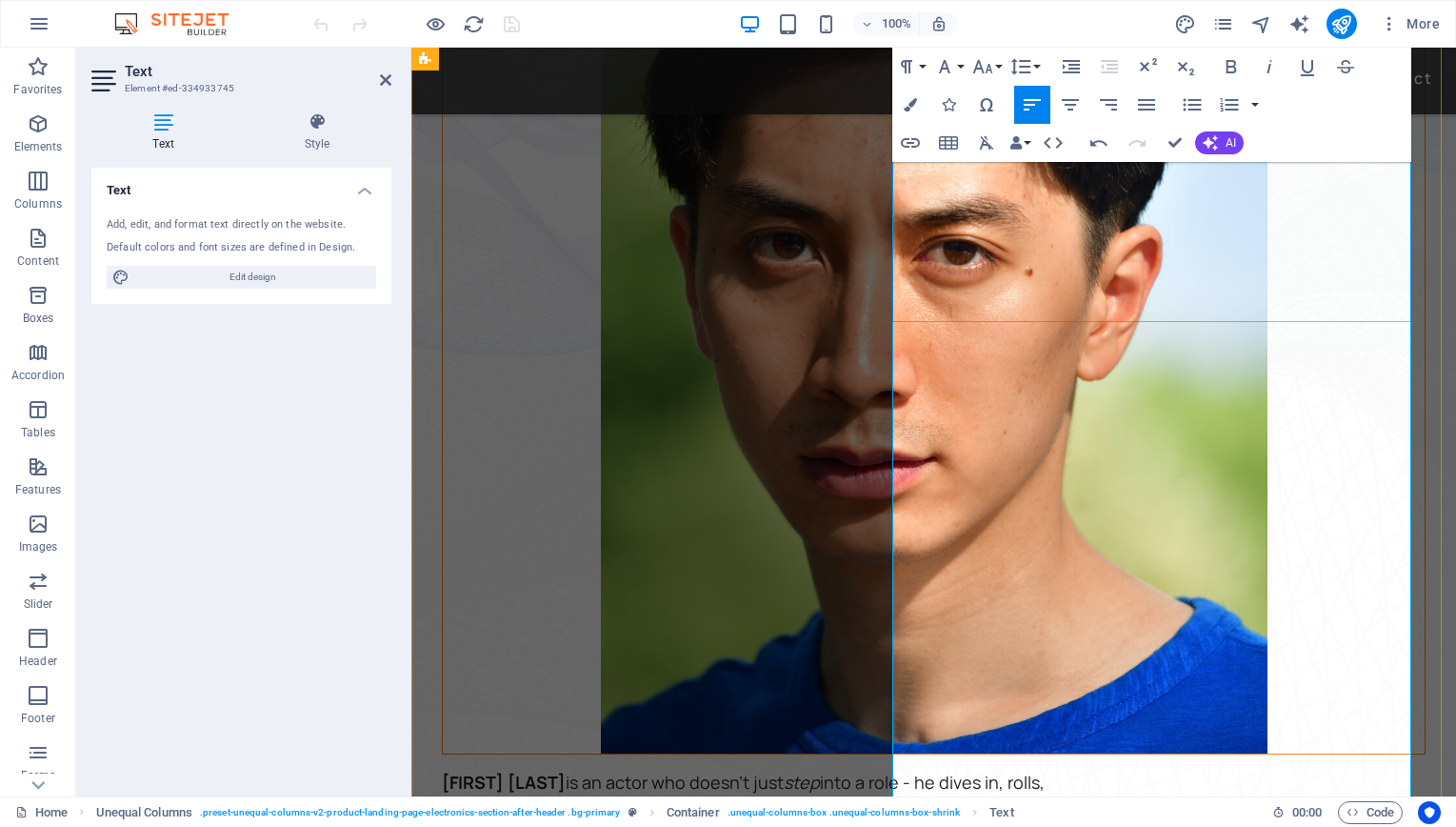 click on "David" at bounding box center [465, 1271] 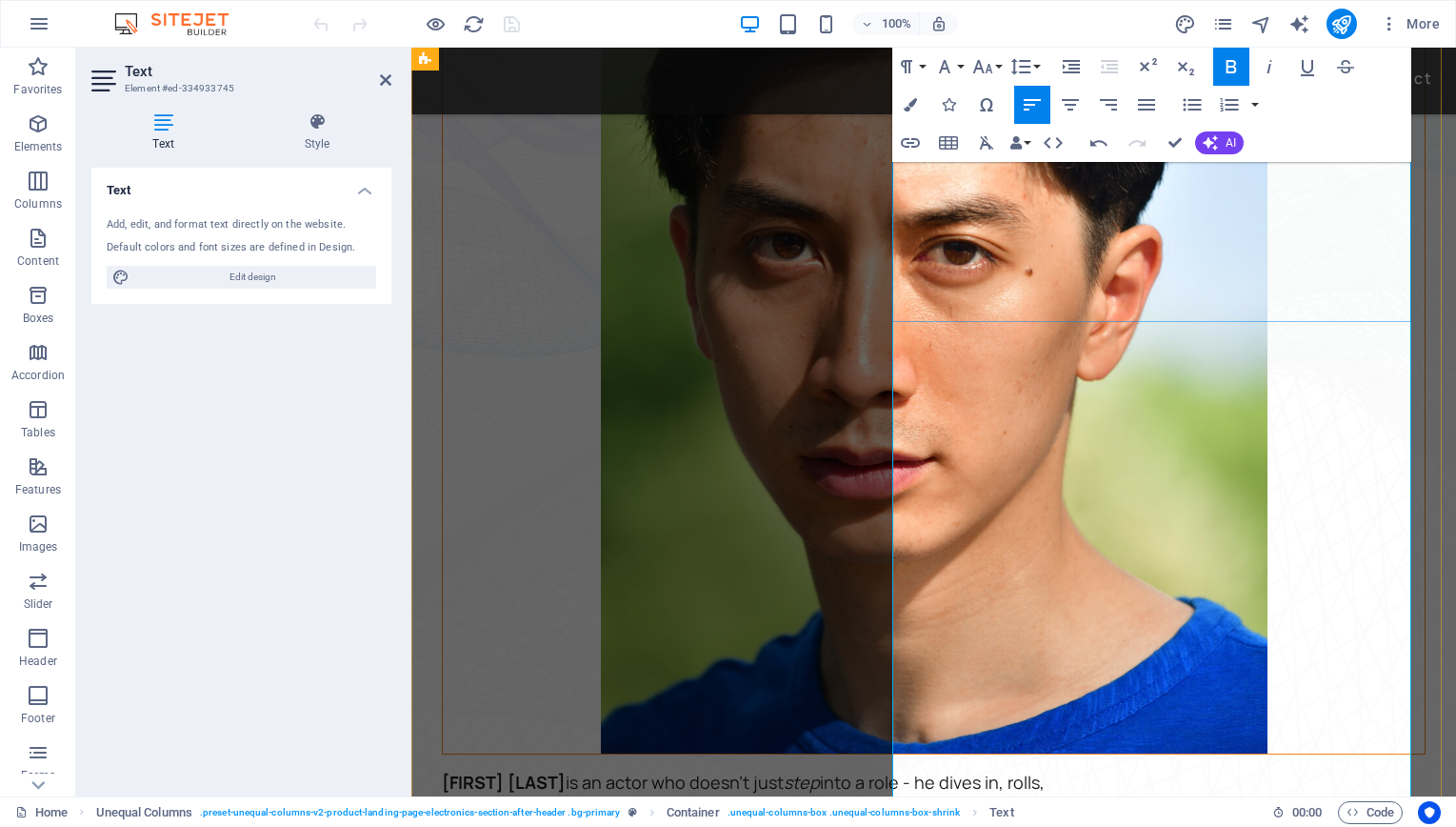 drag, startPoint x: 990, startPoint y: 618, endPoint x: 977, endPoint y: 618, distance: 13 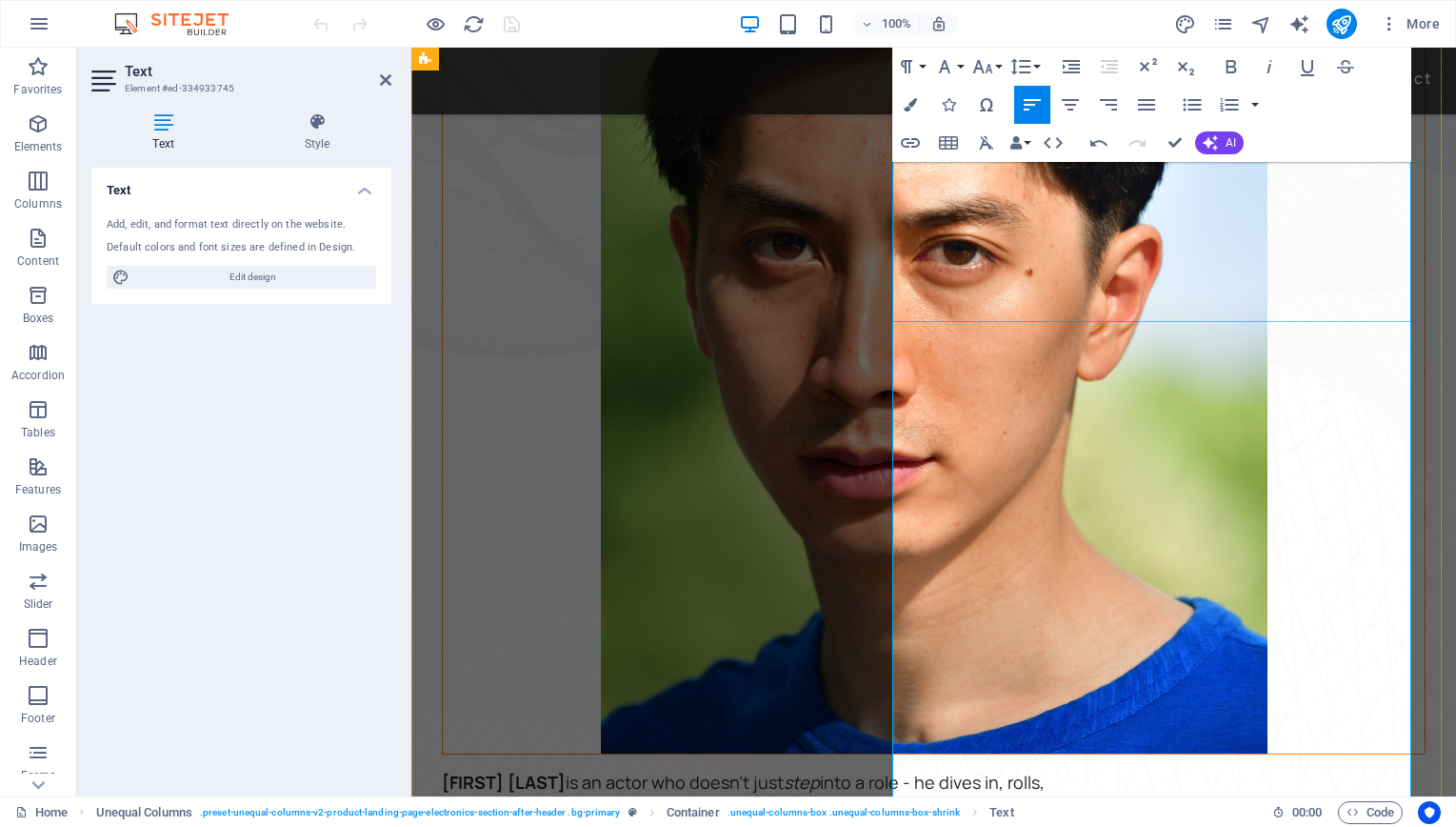 drag, startPoint x: 1231, startPoint y: 619, endPoint x: 1291, endPoint y: 619, distance: 60 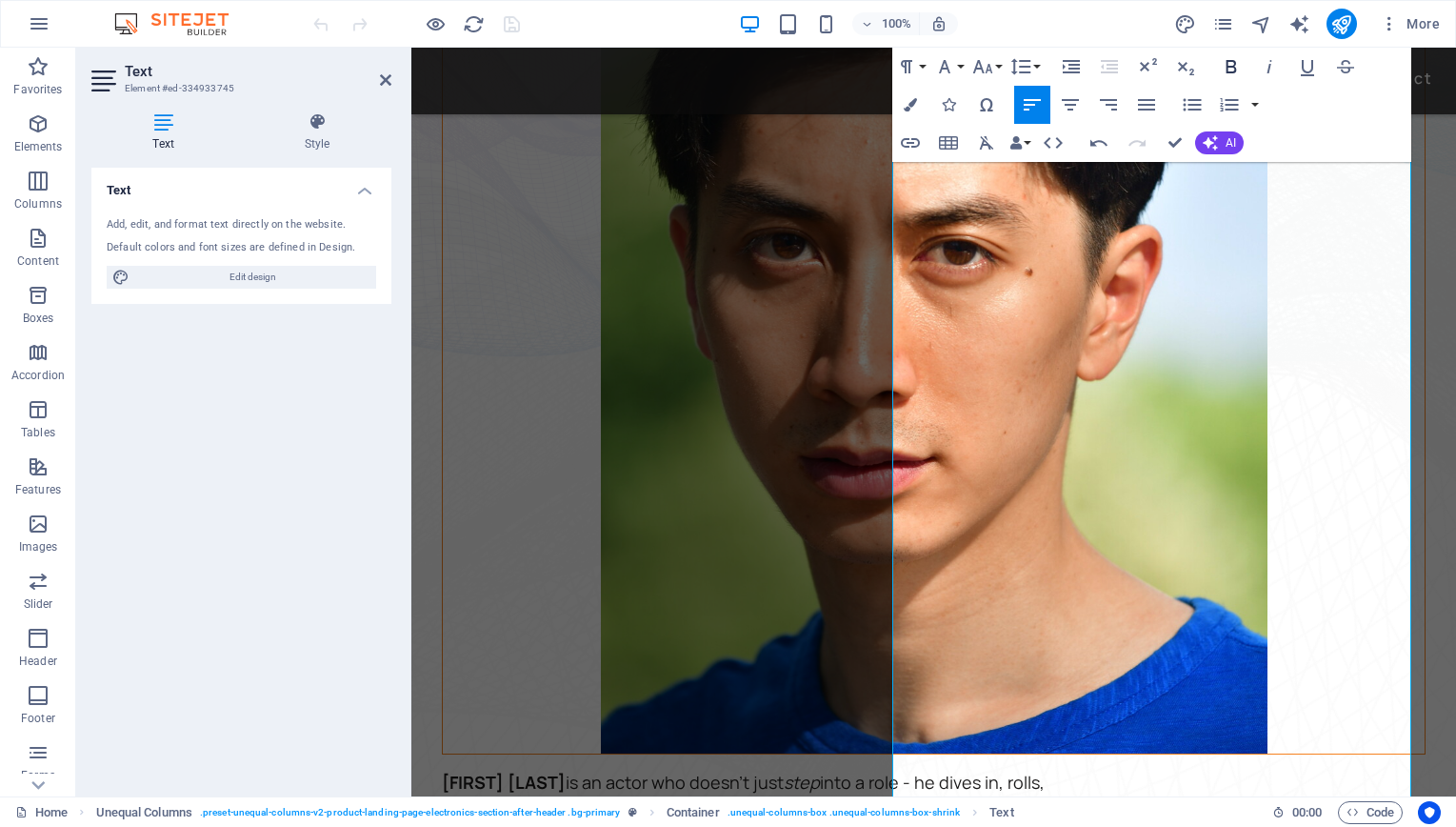 click 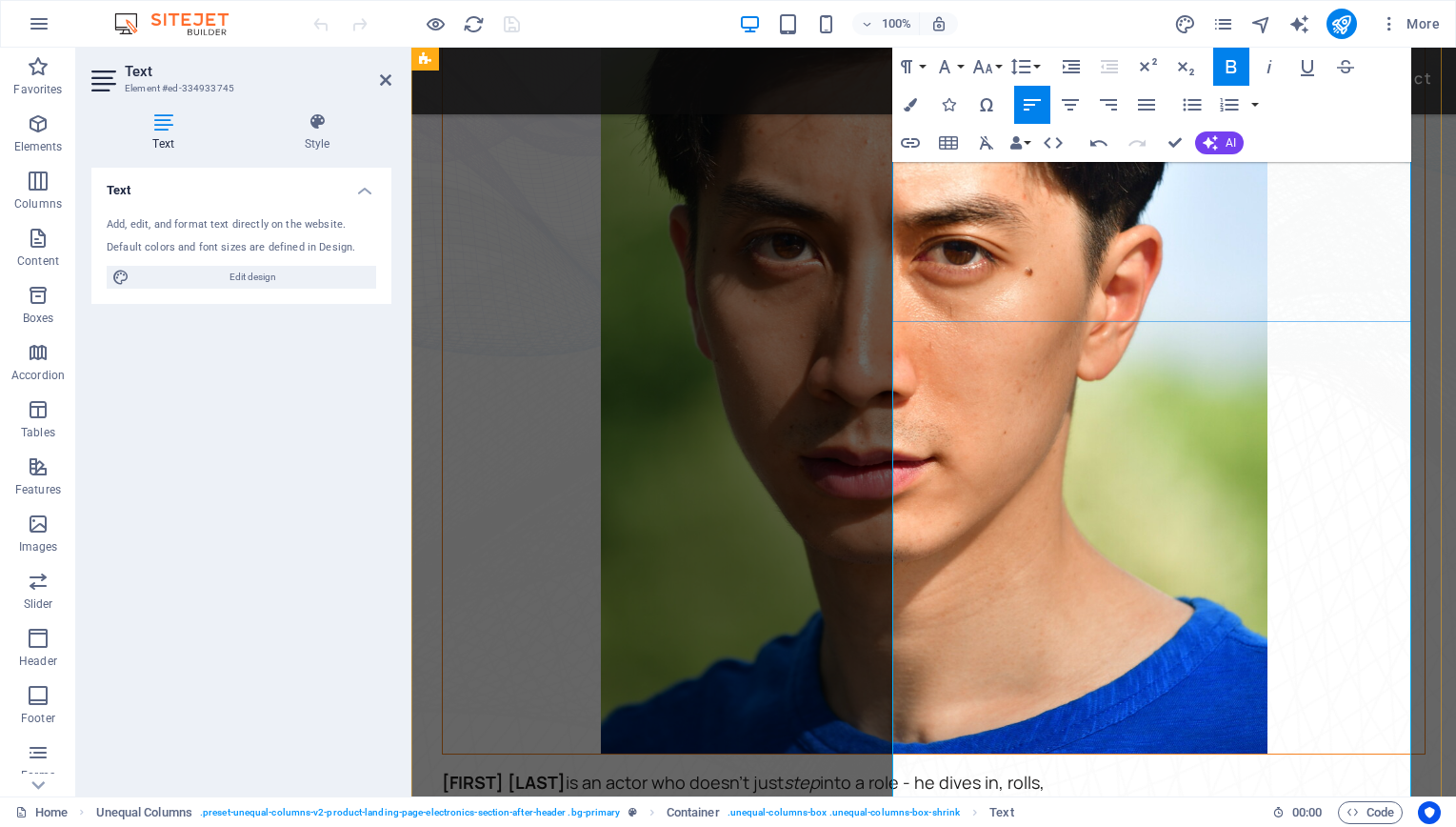 click on "David Before he was jumping off platforms or swing sabers, David was  a competitive sprinter with over a decade of experience in the 200m and 400m, regularly placing in top finals. He now channels that same discipline into  Boxing, Muay Thai, and Brazilian Jiu-Jitsu , honing a diverse range of combat skills." at bounding box center [750, 1348] 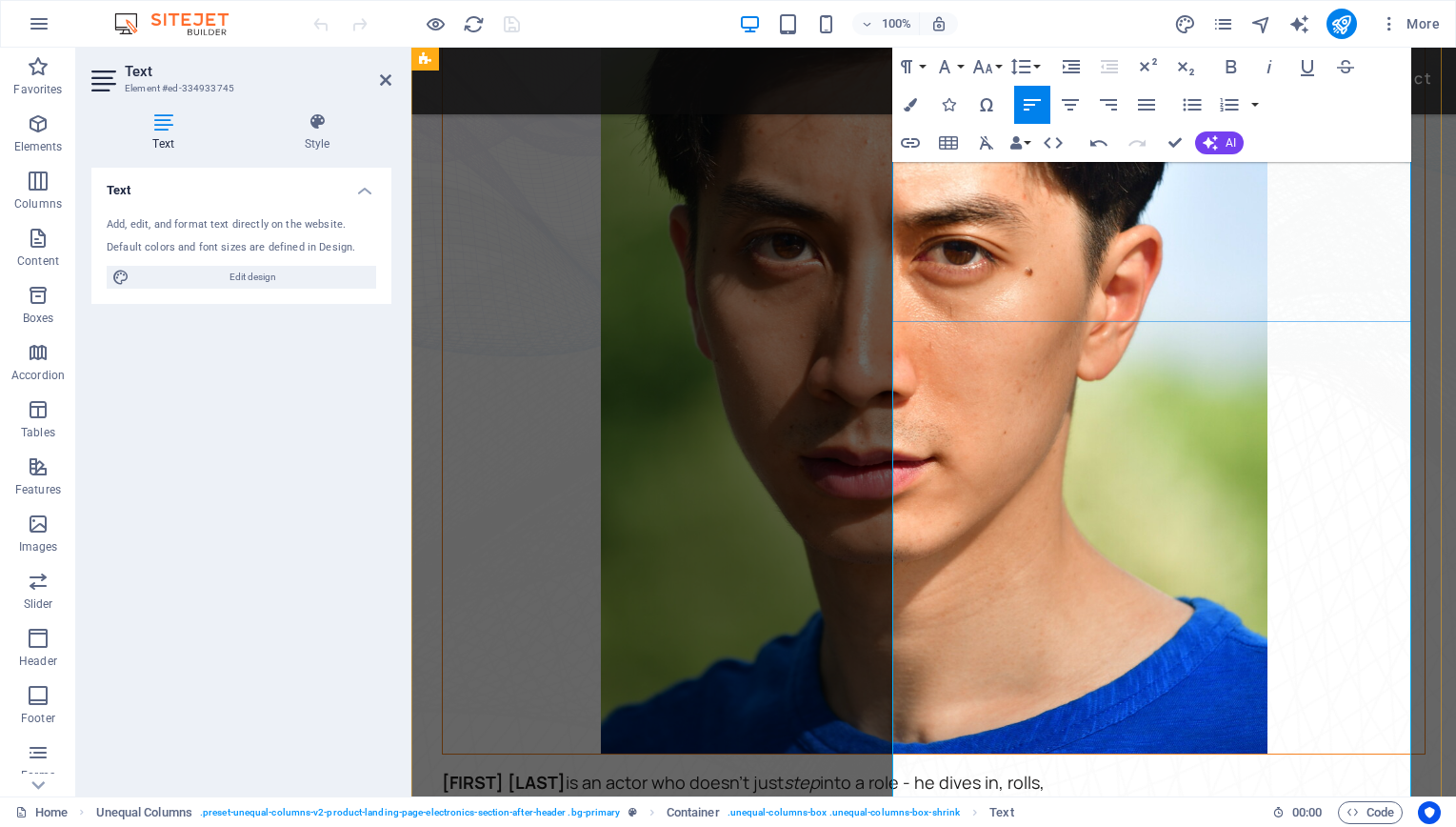 drag, startPoint x: 1113, startPoint y: 697, endPoint x: 1222, endPoint y: 699, distance: 109.01835 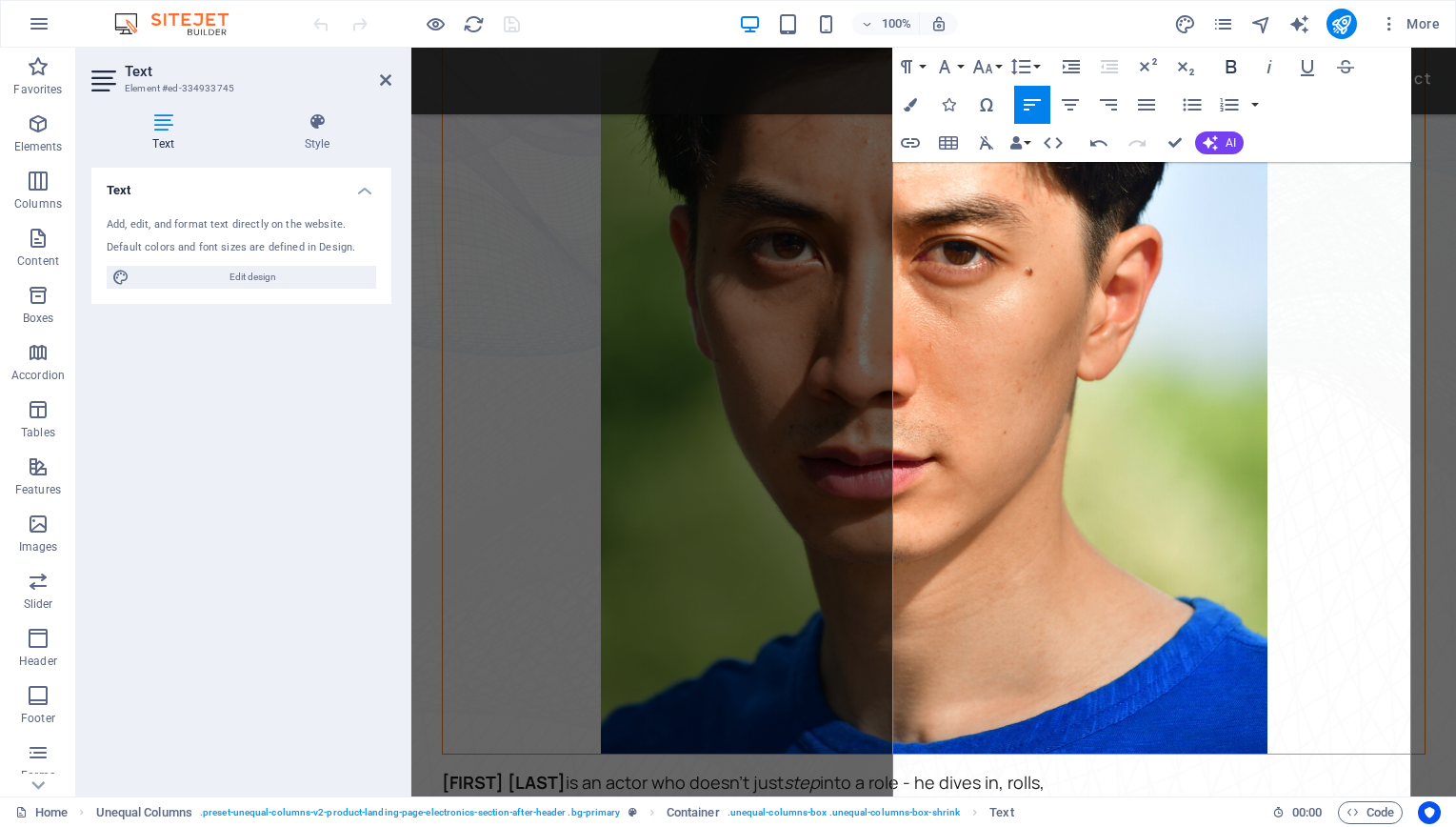 click 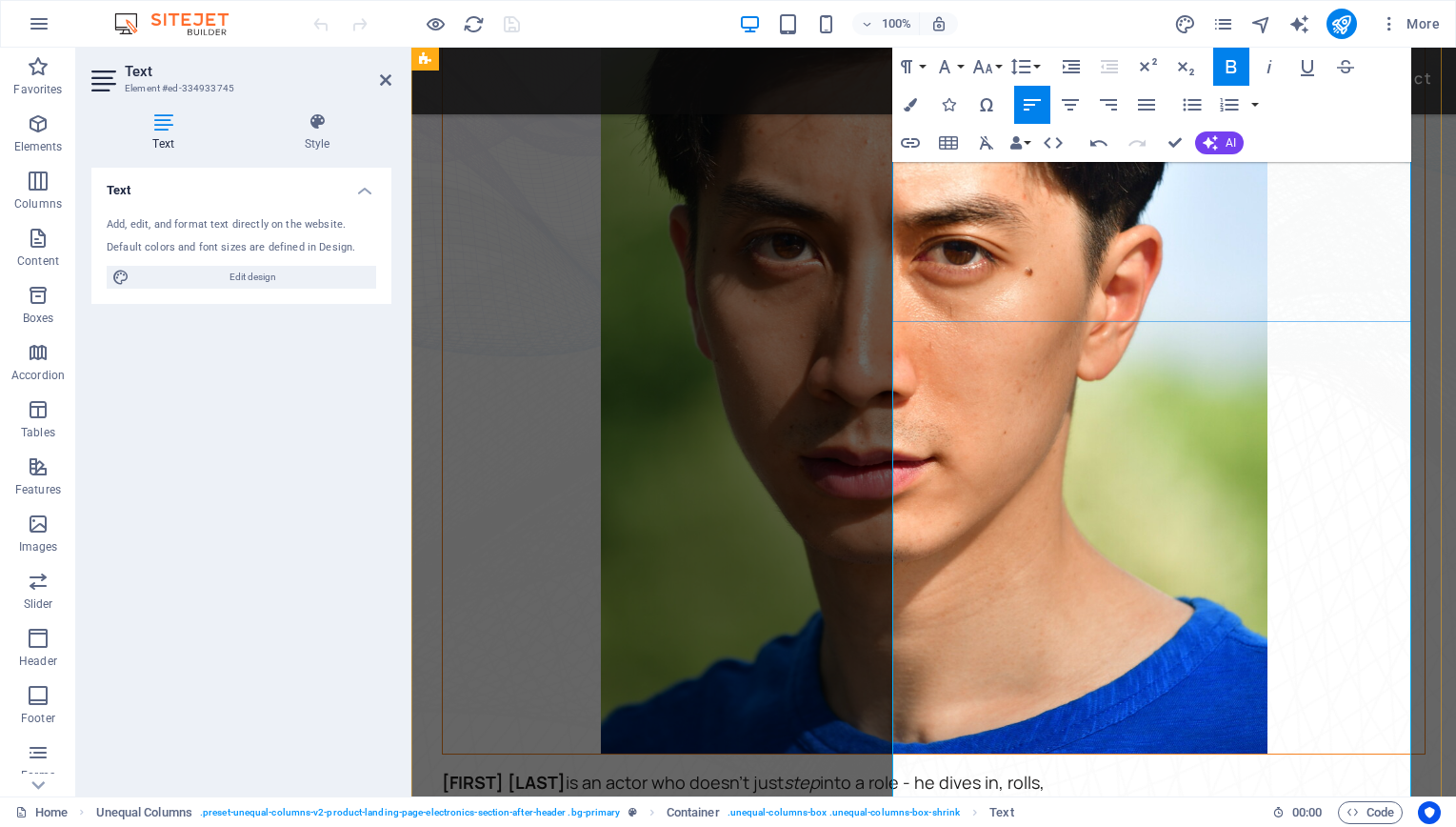 click on "David Before he was jumping off platforms or swing sabers, David was  a competitive sprinter with over a decade of experience in the 200m and 400m, regularly placing in top finals. He now channels that same discipline into  Boxing, Muay Thai, and Brazilian Jiu-Jitsu , and  stage combat  training honing a diverse range of combat skills." at bounding box center (751, 1348) 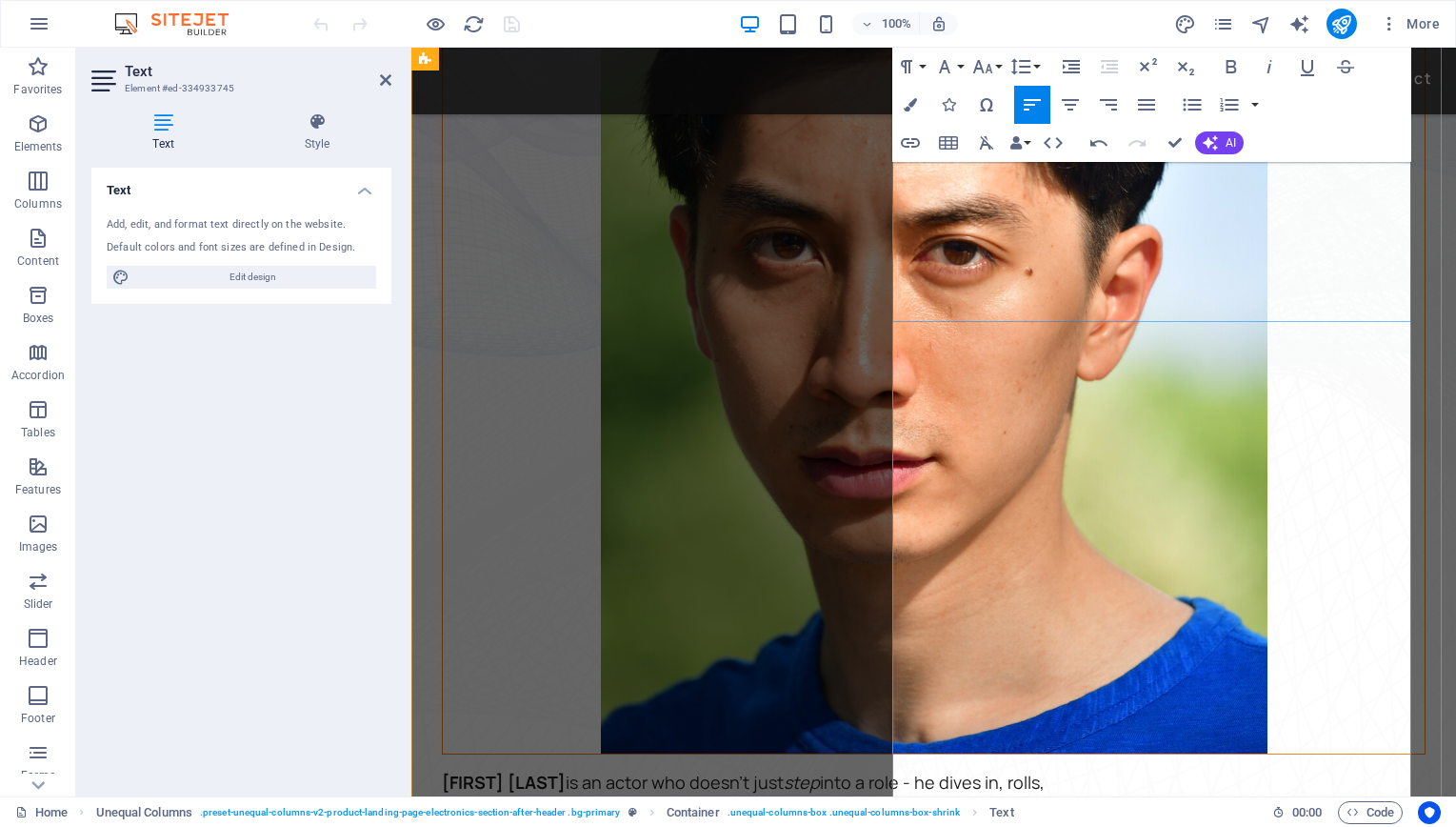 drag, startPoint x: 1176, startPoint y: 729, endPoint x: 1297, endPoint y: 703, distance: 123.76187 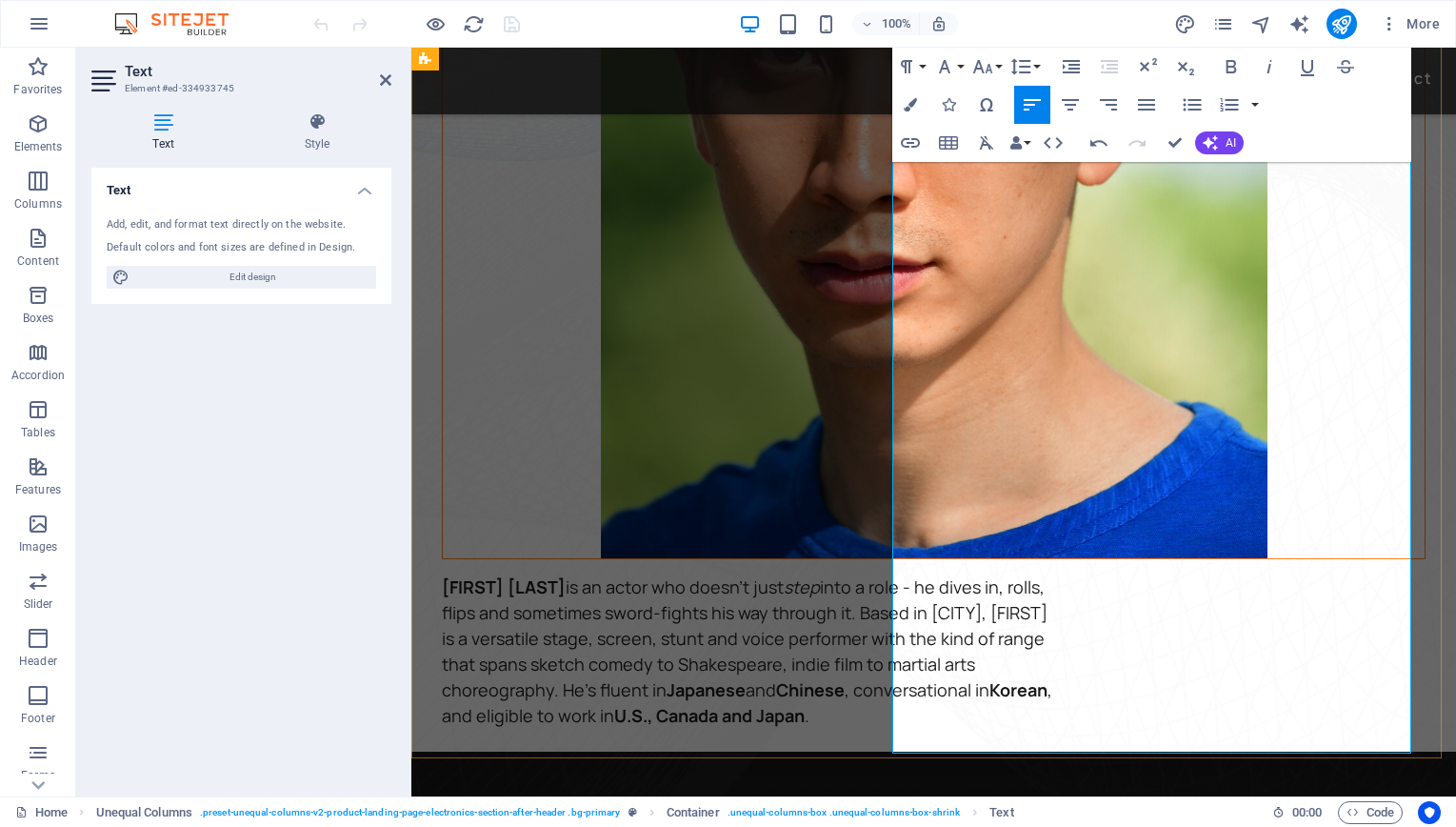 scroll, scrollTop: 418, scrollLeft: 0, axis: vertical 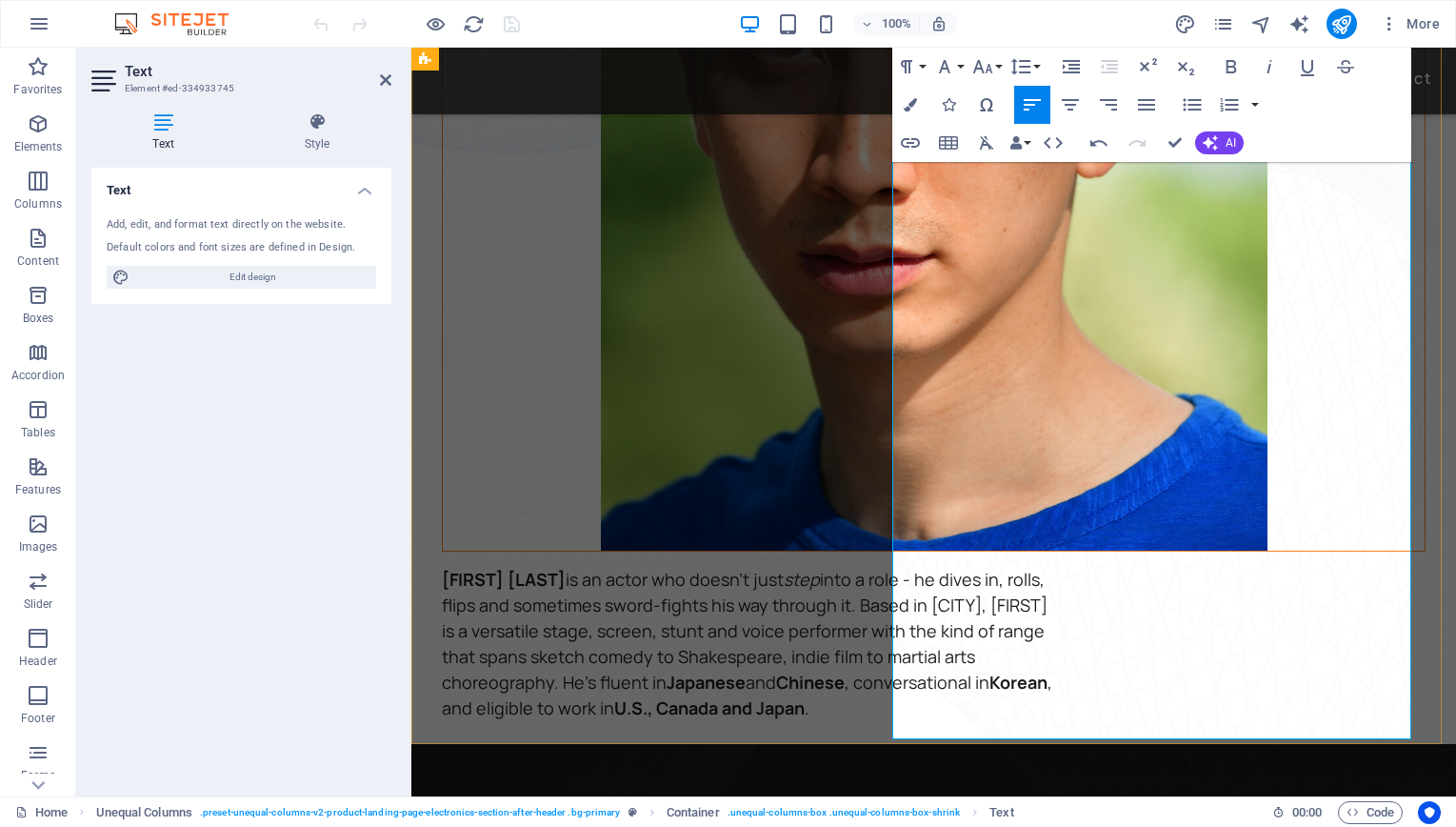click on "David" at bounding box center (465, 1248) 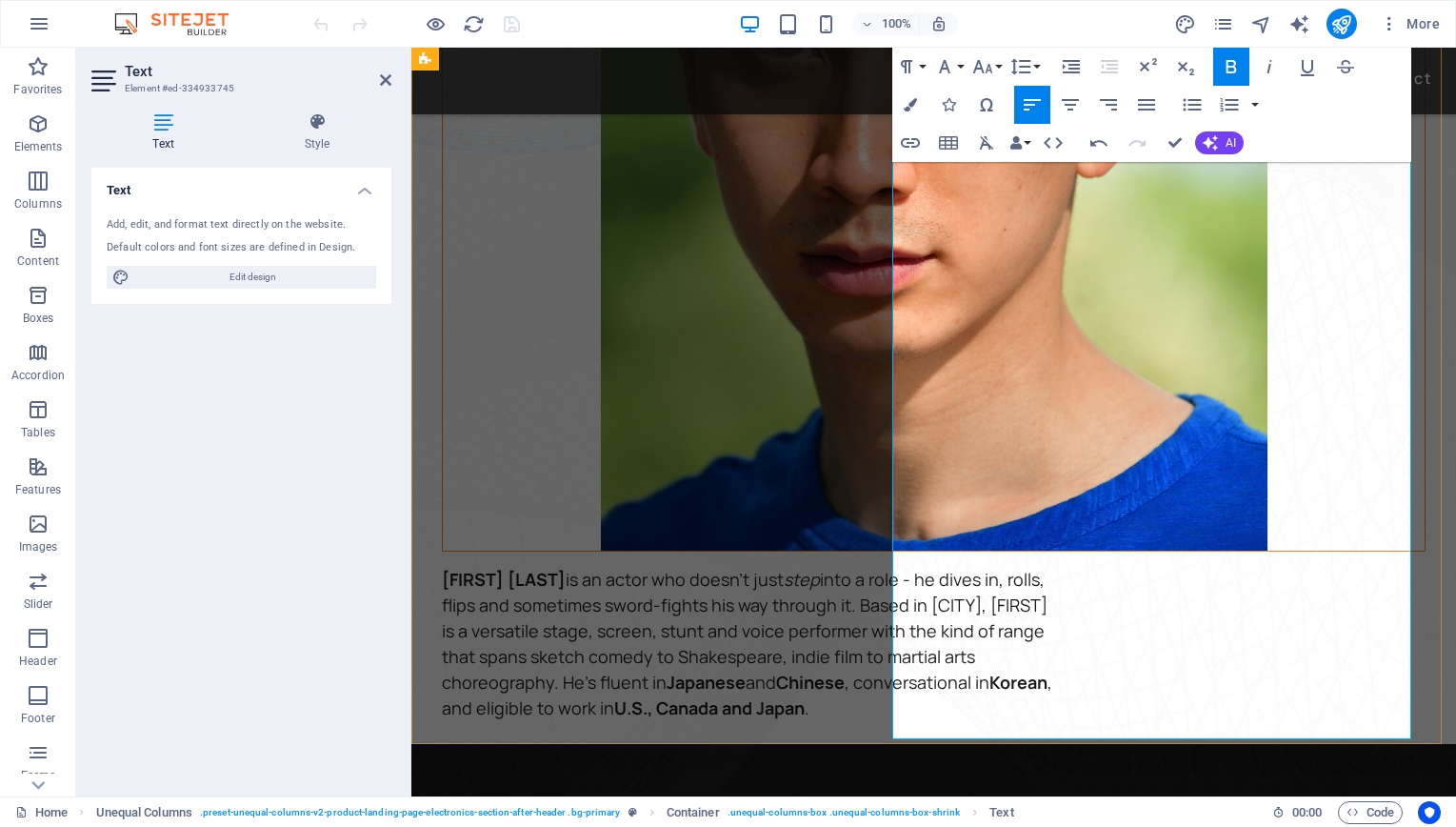 click on "Off set ,  David" at bounding box center [497, 1248] 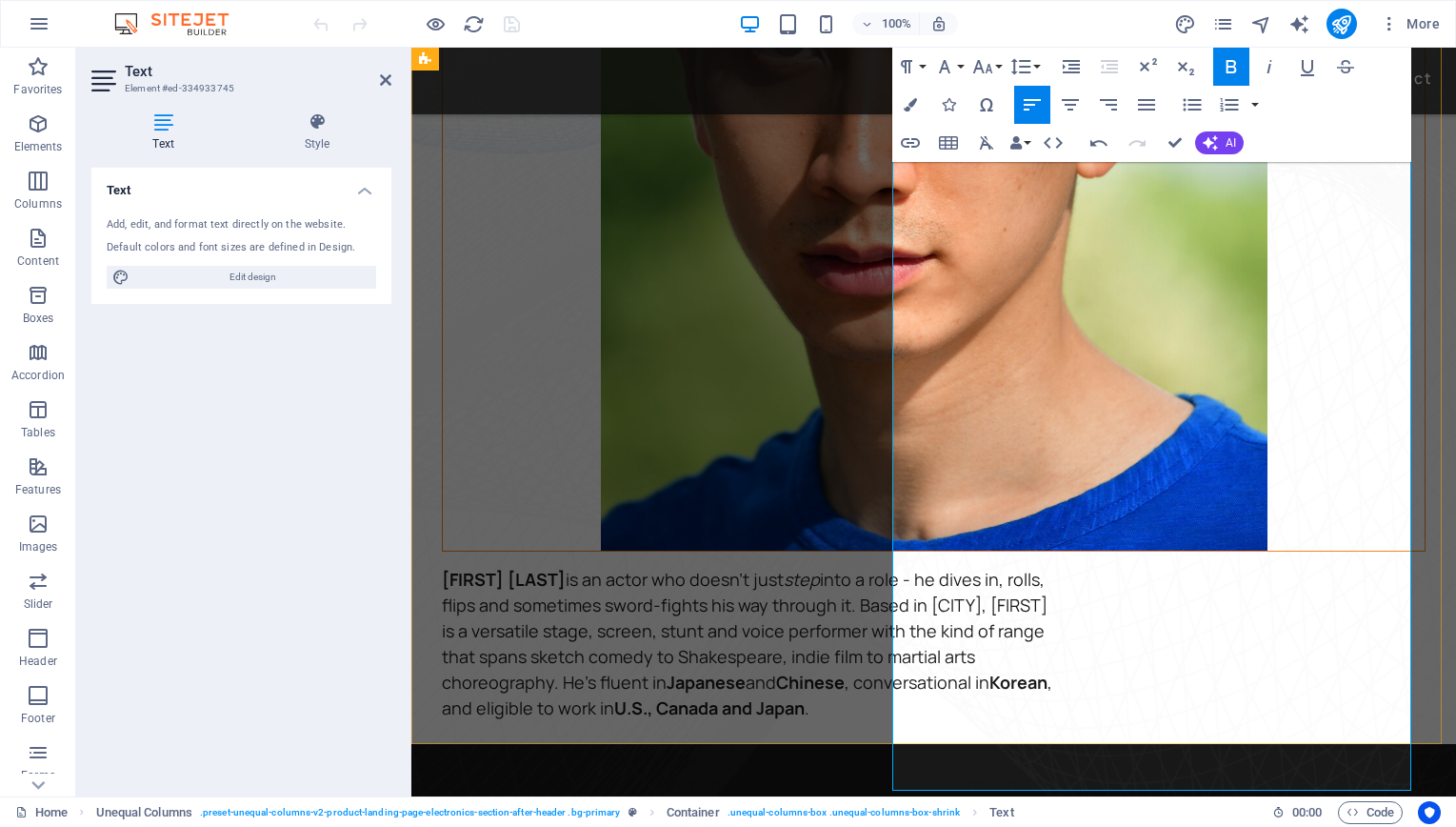 drag, startPoint x: 1047, startPoint y: 622, endPoint x: 1230, endPoint y: 723, distance: 209.02153 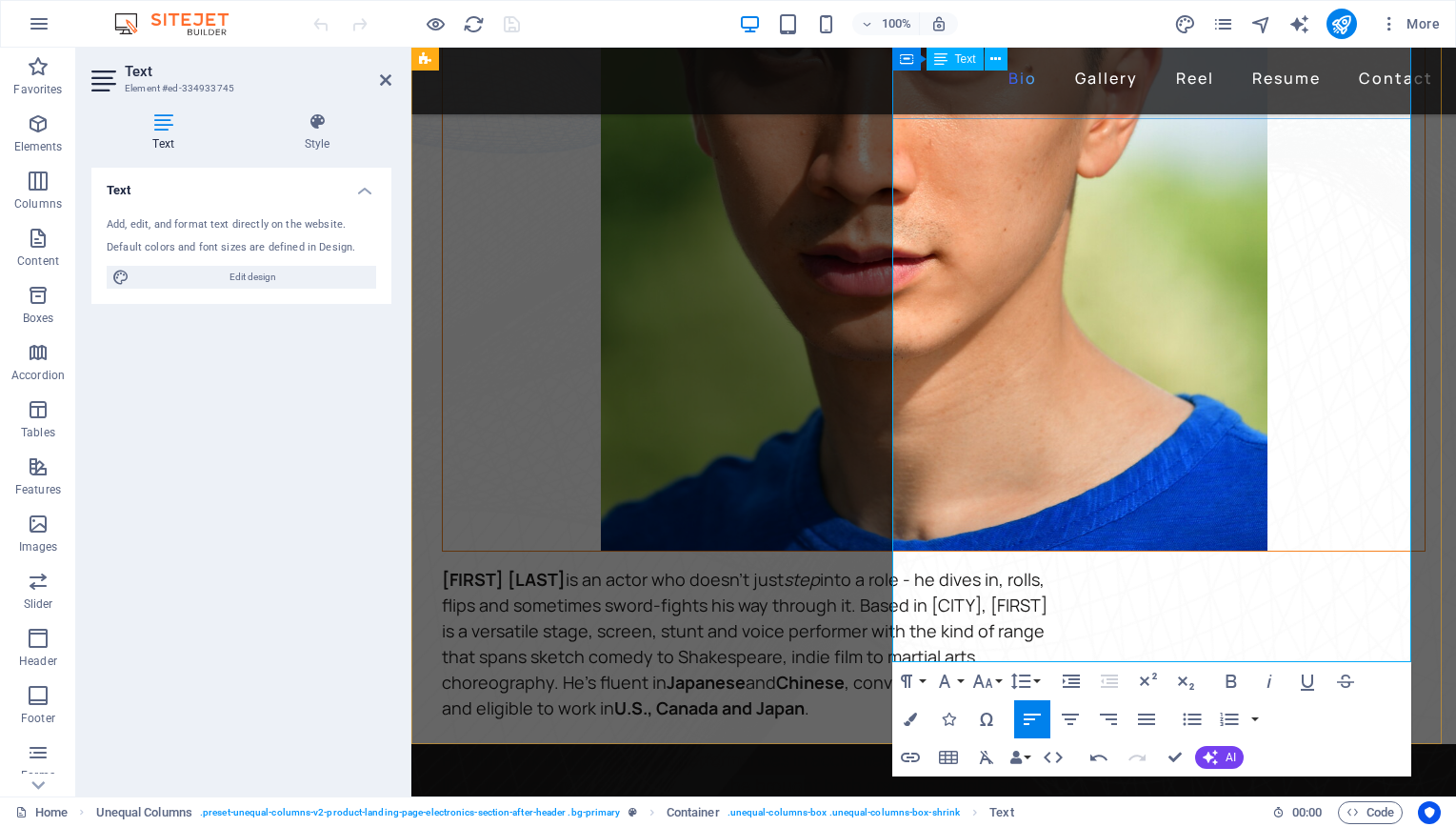 drag, startPoint x: 1206, startPoint y: 622, endPoint x: 1280, endPoint y: 620, distance: 74.027022 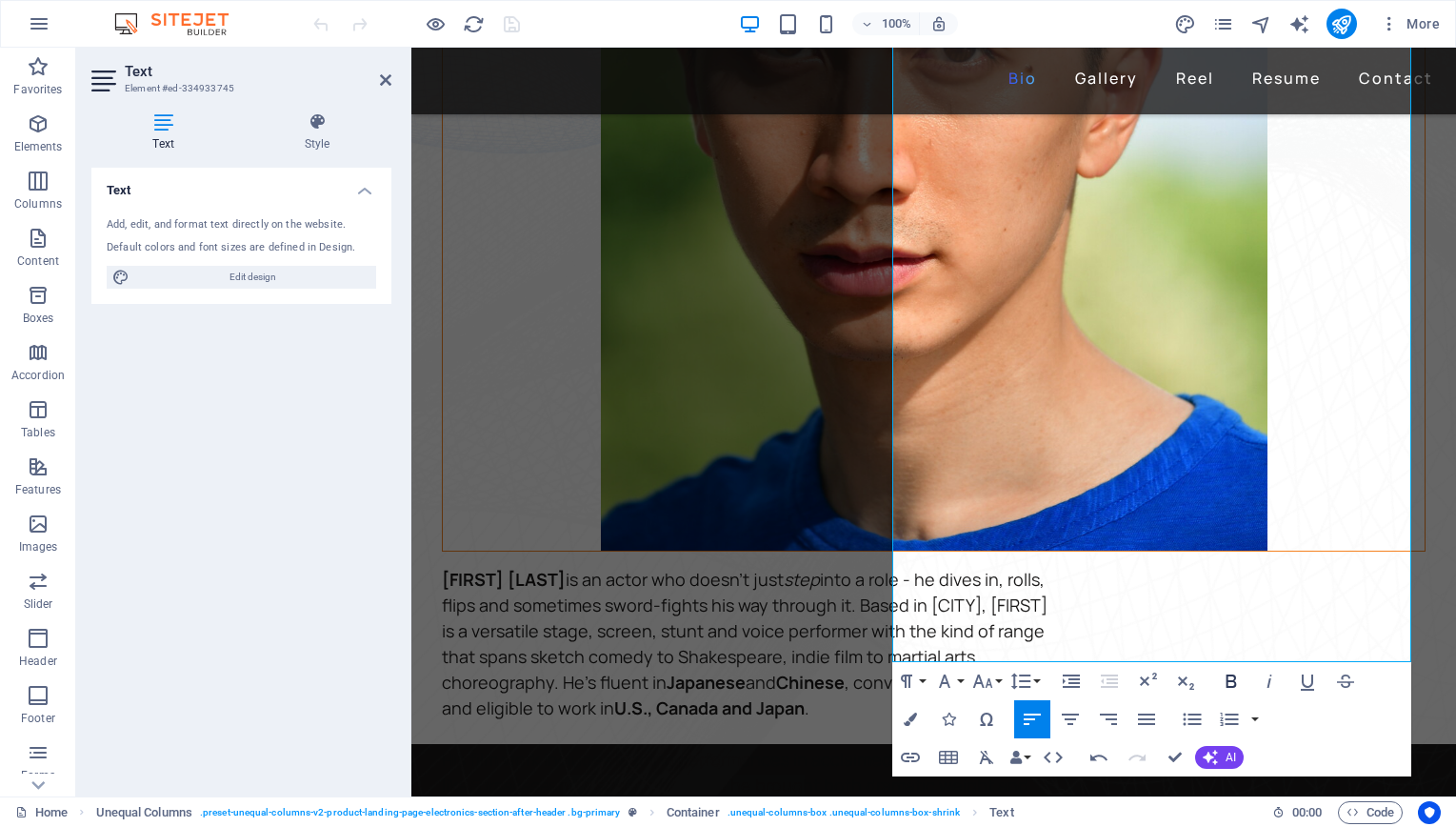 click 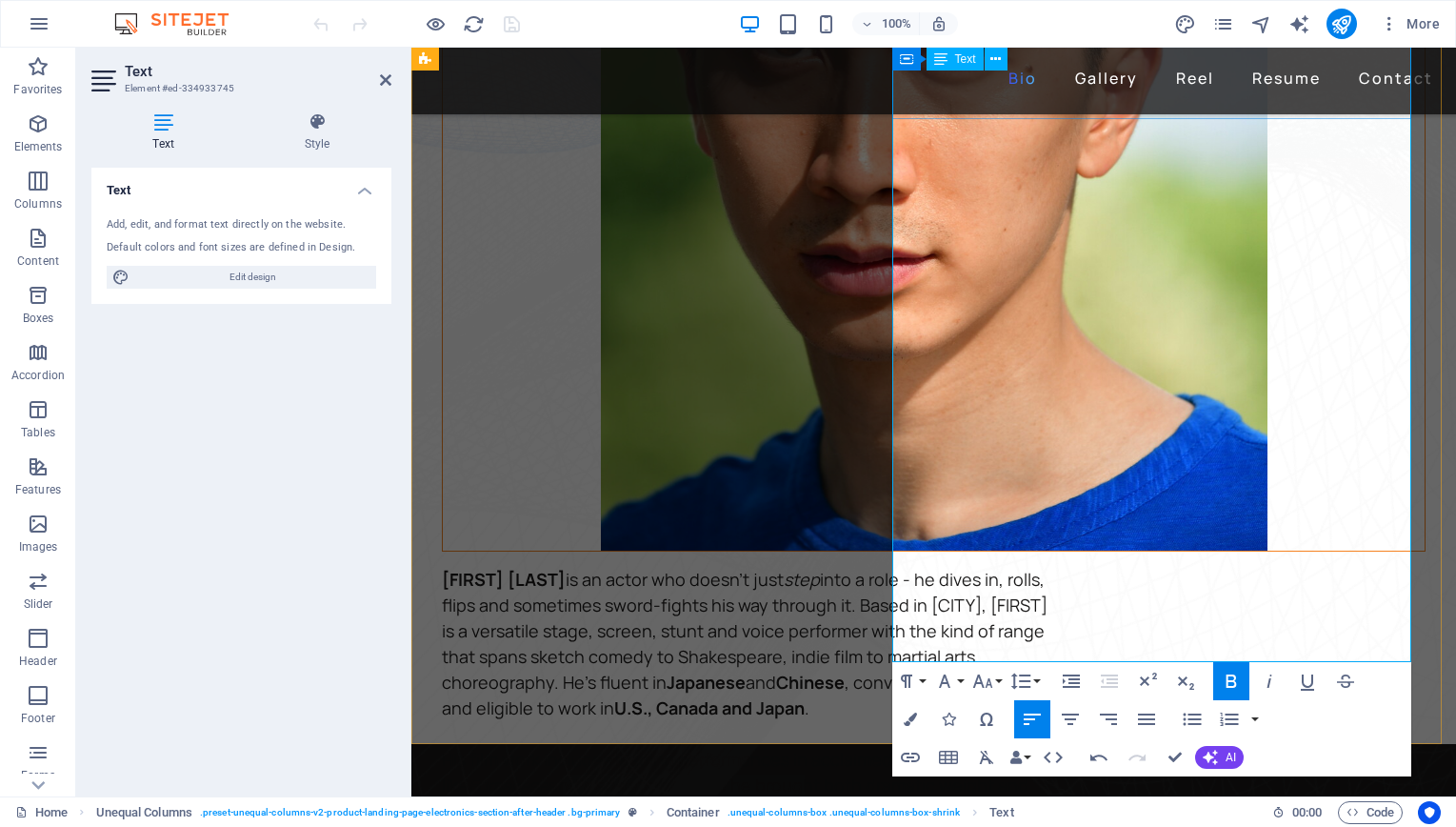click on "YouTube and TikTok" at bounding box center (748, 1286) 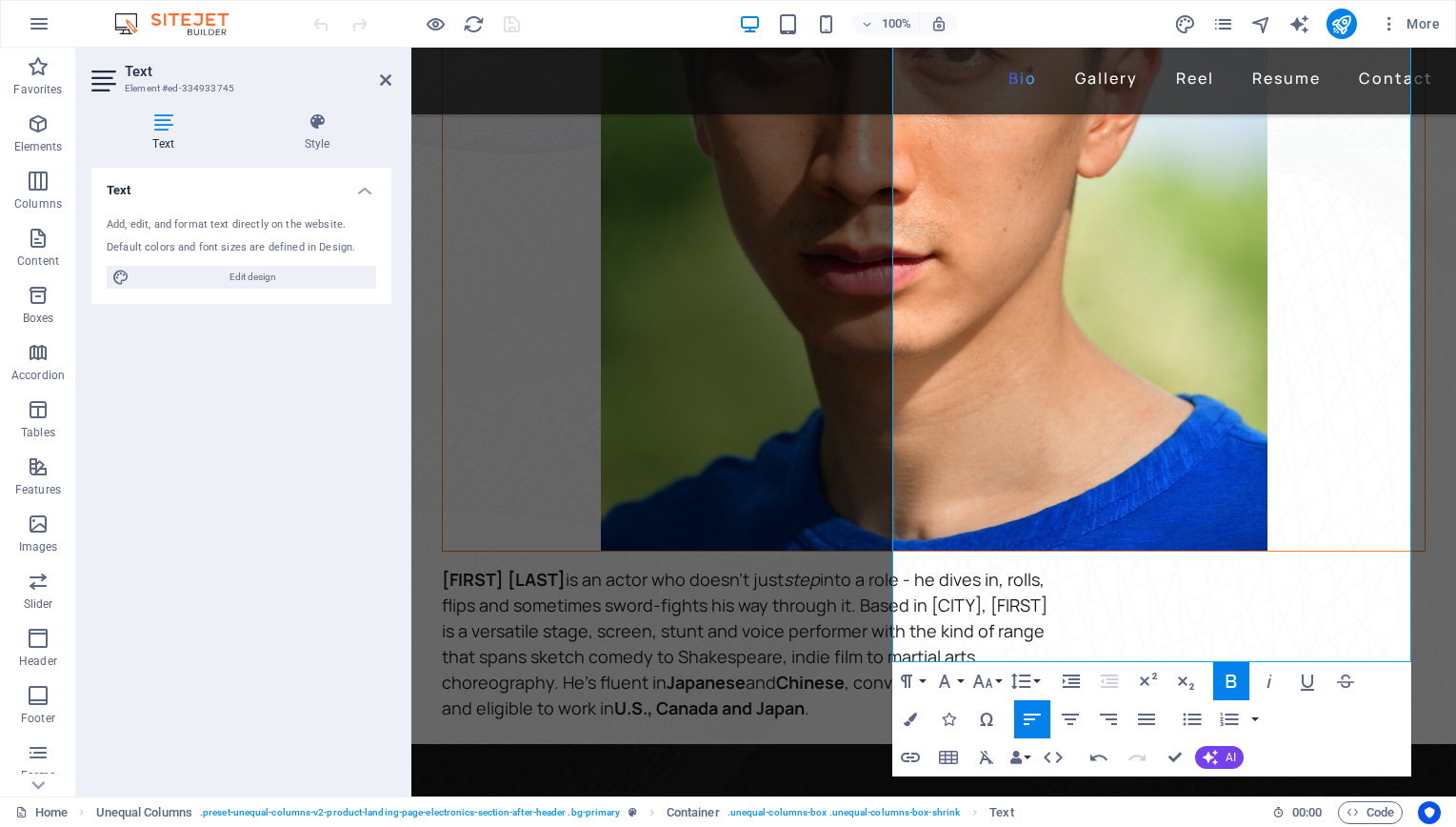 click 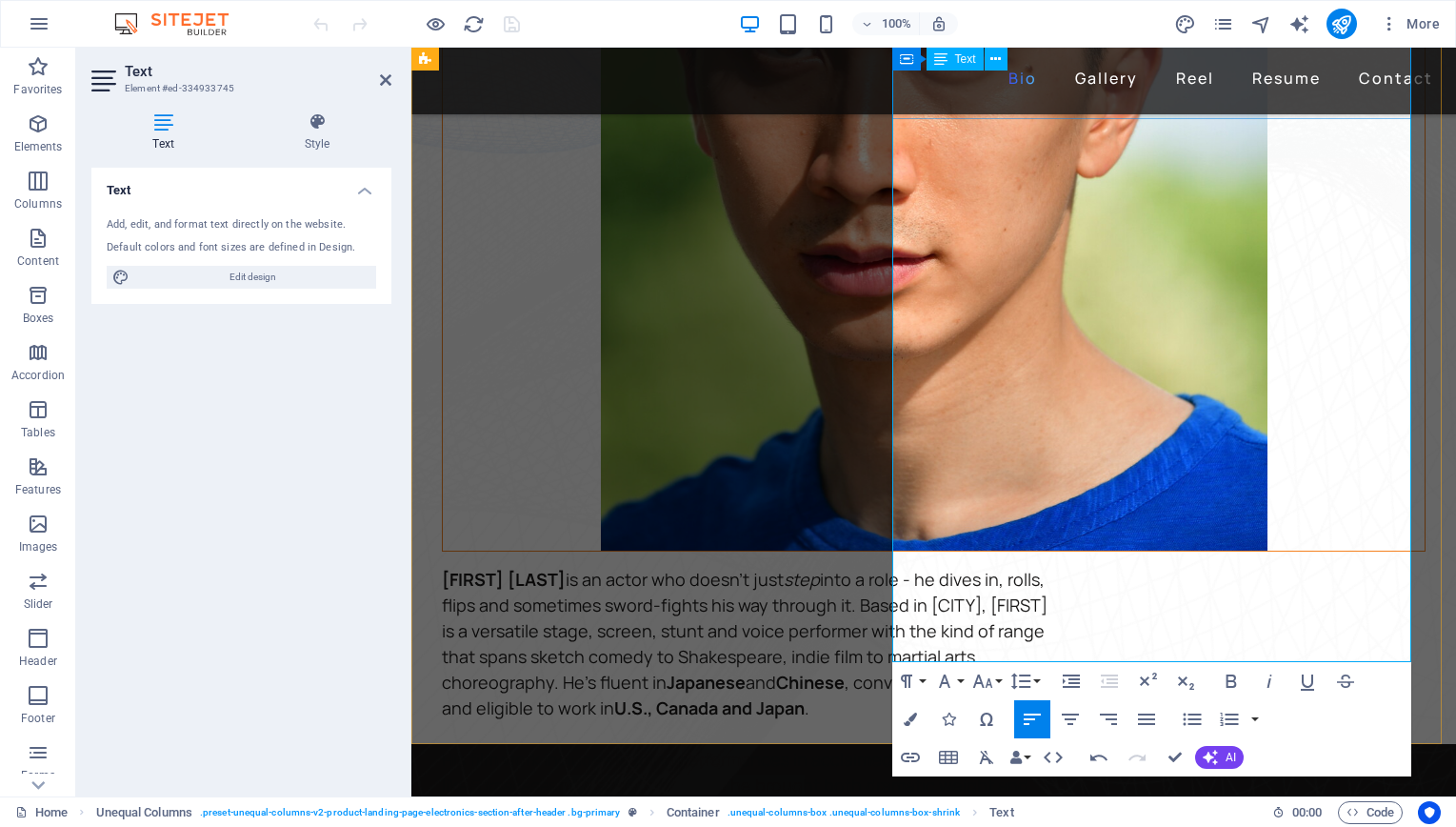 click on "Off set, David stays busy studying Korean, training regularly in acting and singing, and connecting with his growing online audience through  YouTube and TikTok ." at bounding box center (741, 1274) 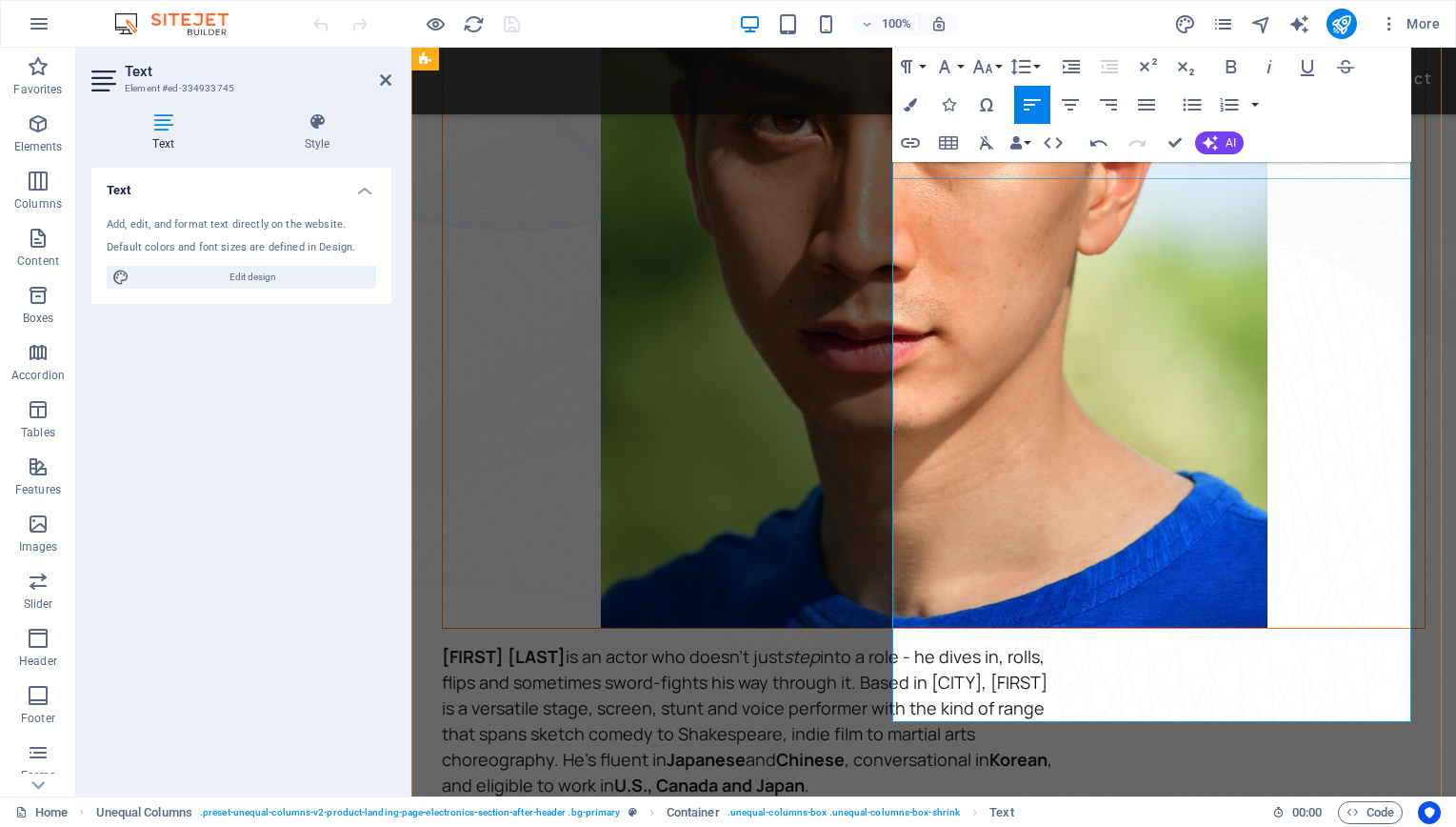 scroll, scrollTop: 358, scrollLeft: 0, axis: vertical 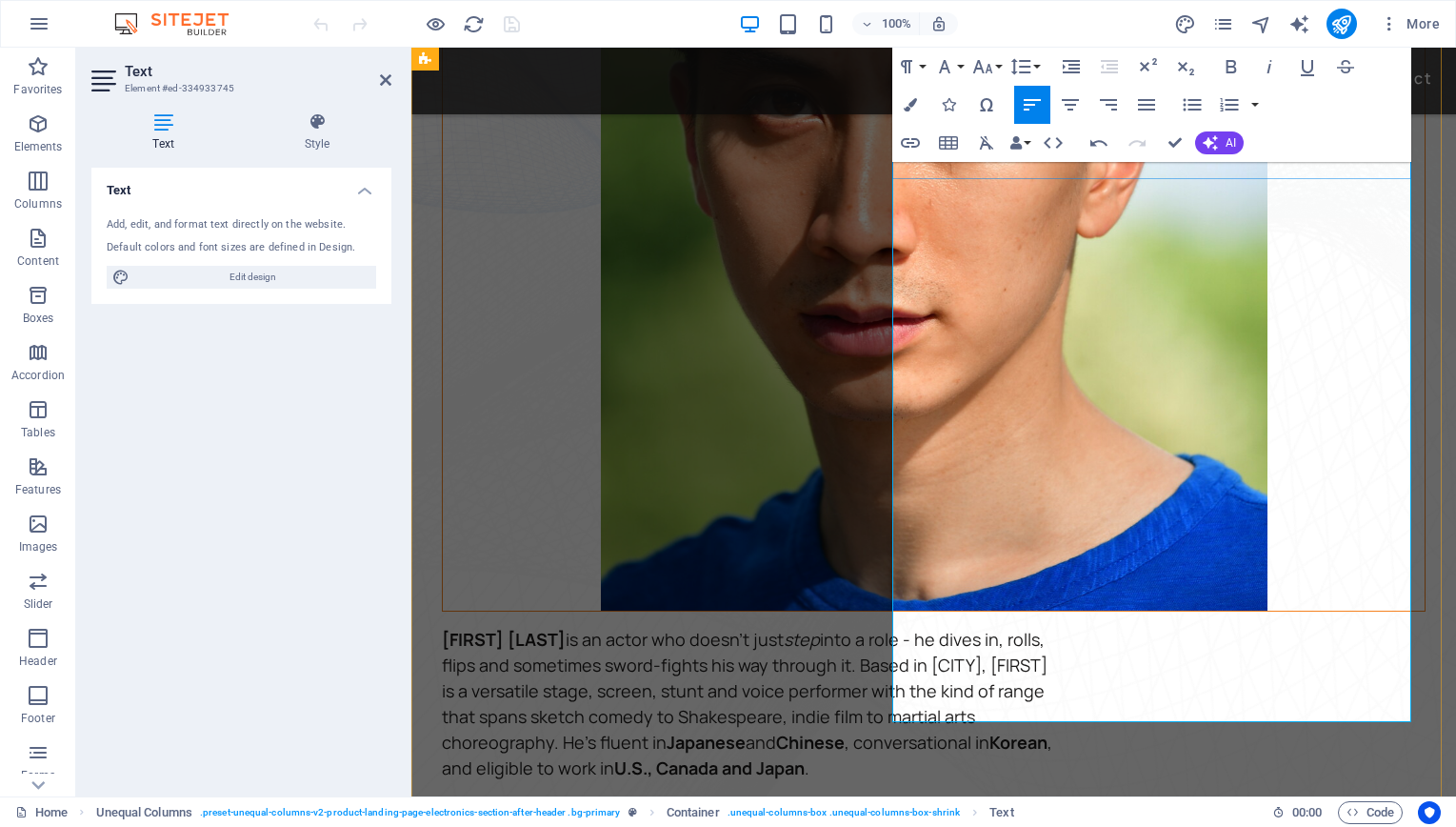 drag, startPoint x: 942, startPoint y: 453, endPoint x: 901, endPoint y: 453, distance: 41 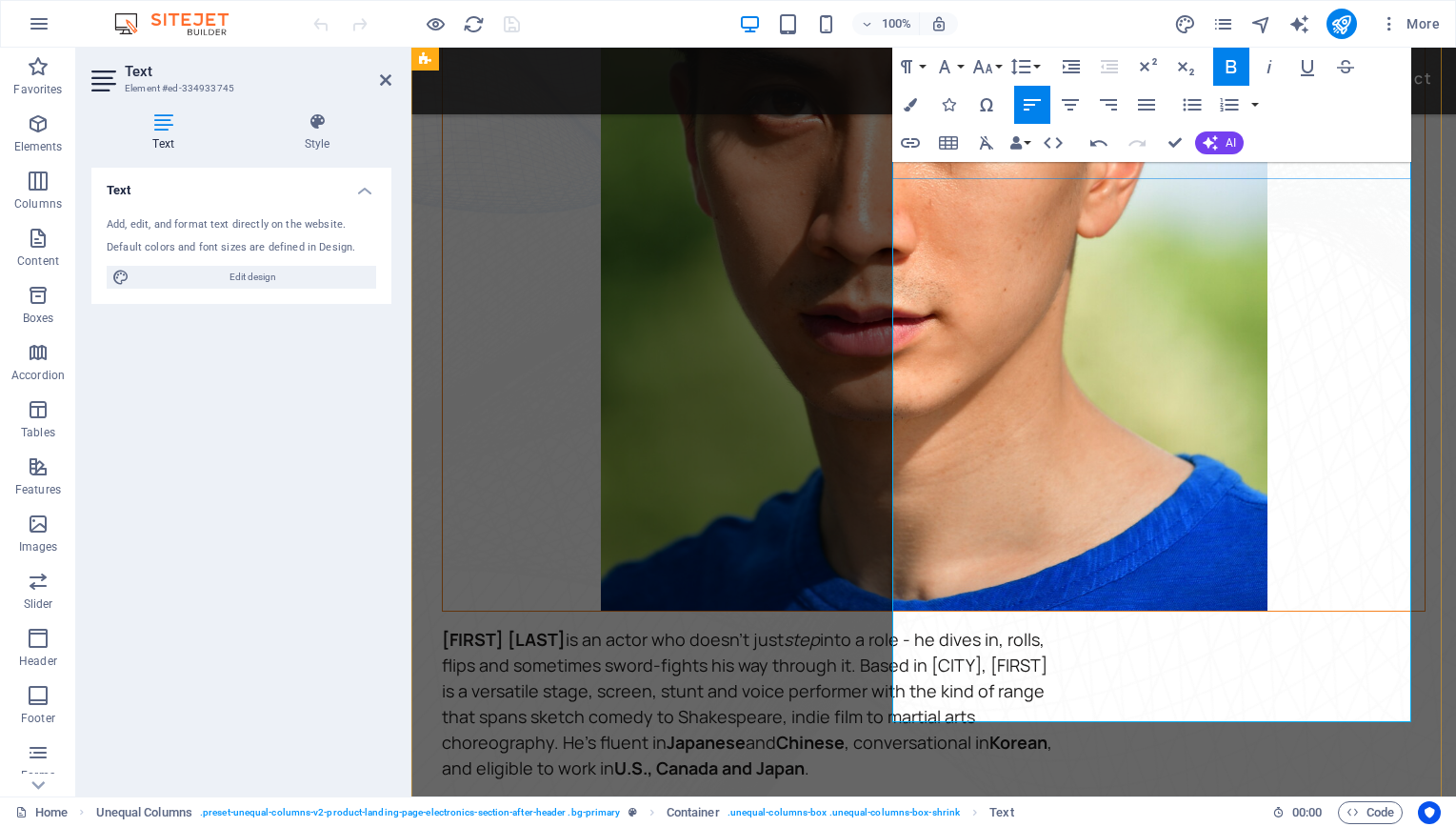 drag, startPoint x: 921, startPoint y: 476, endPoint x: 897, endPoint y: 456, distance: 31.240999 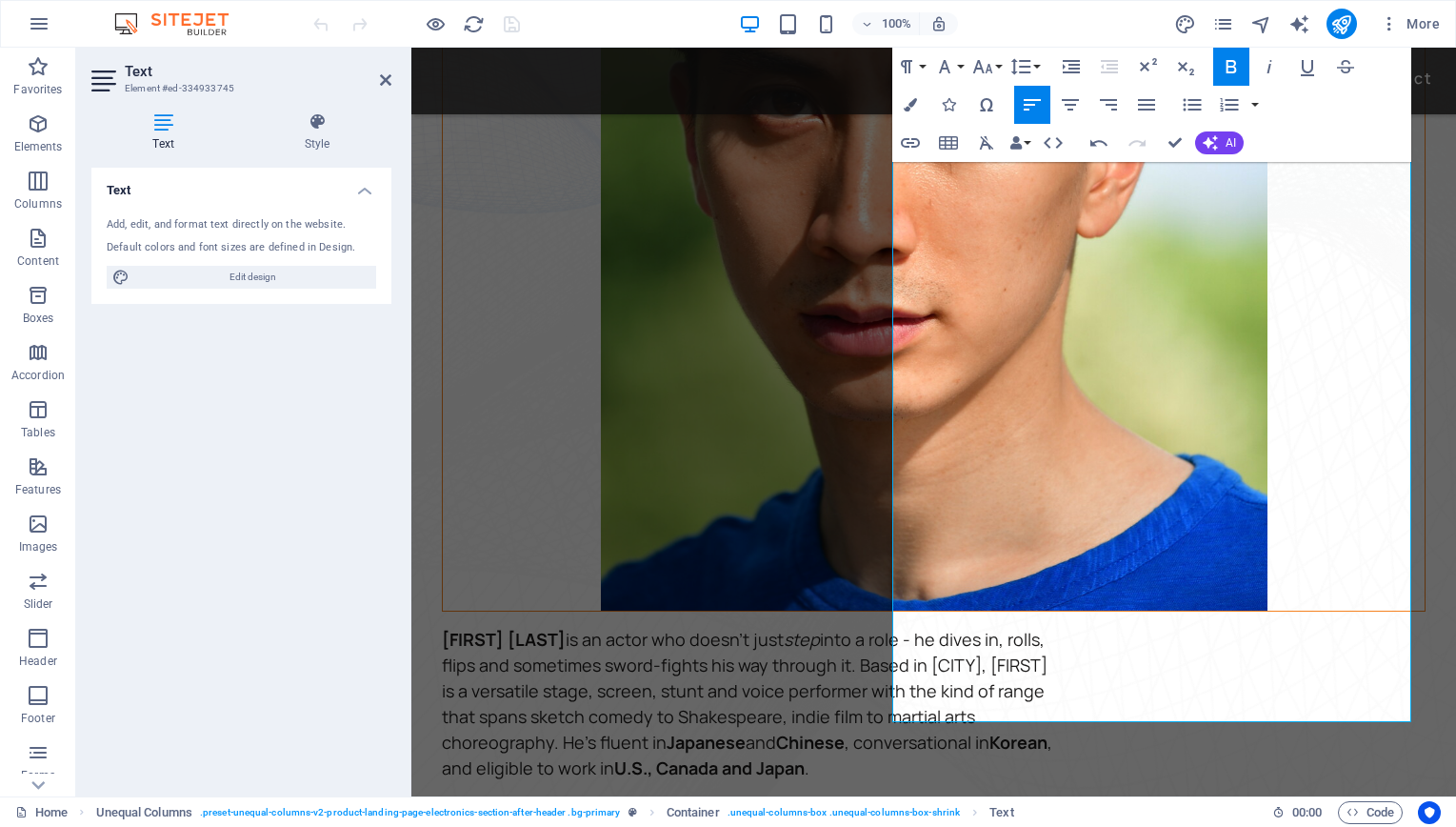 click 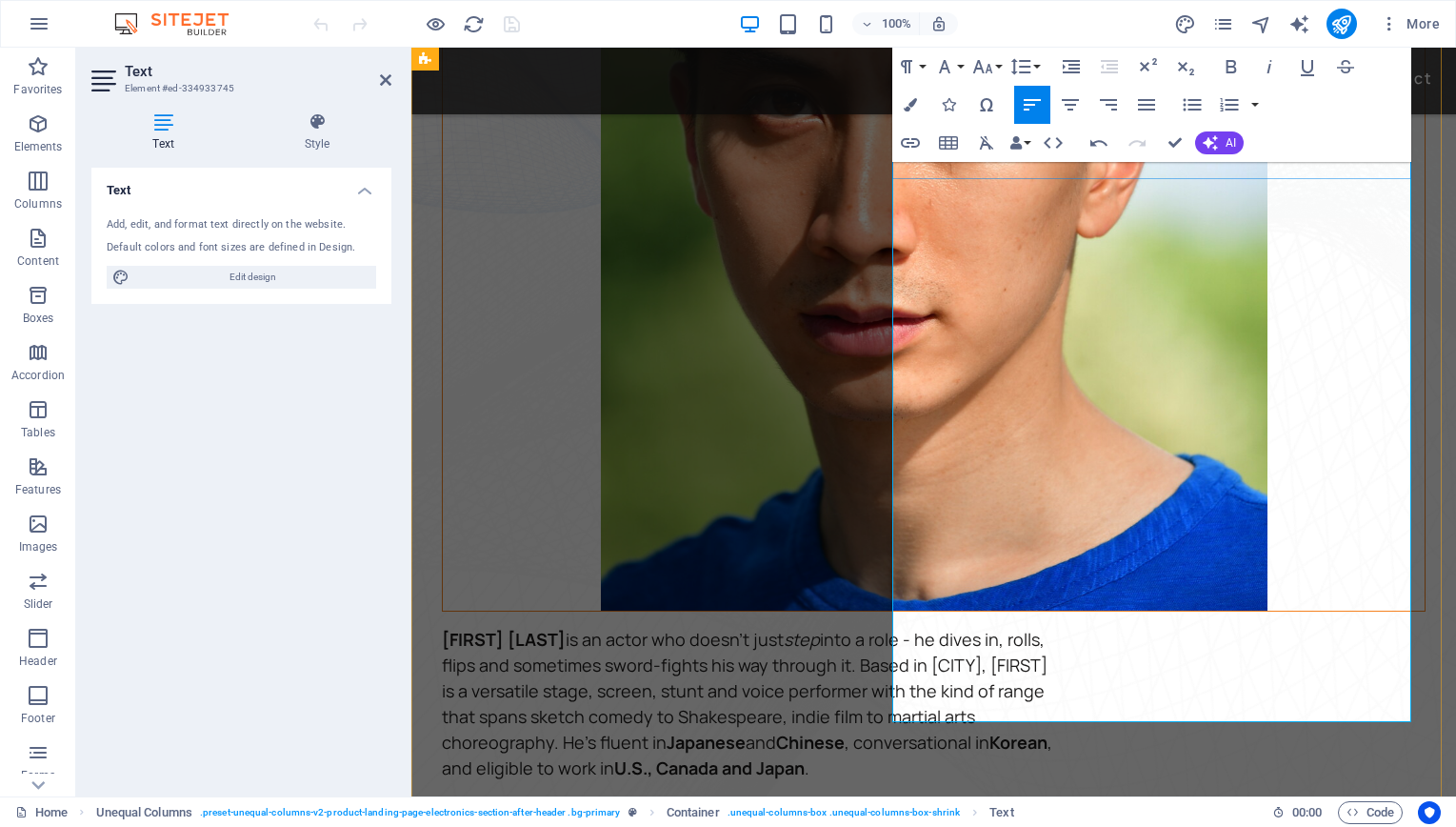 click on "Before he was jumping off platforms or swing sabers, David was a competitive sprinter with over a decade of experience in the 200m and 400m, regularly placing in top finals. He now channels that same discipline into  Boxing, Muay Thai, and Brazilian Jiu-Jitsu , and  stage combat  training (including knife, tomahawk, and longsword work)." at bounding box center (751, 1205) 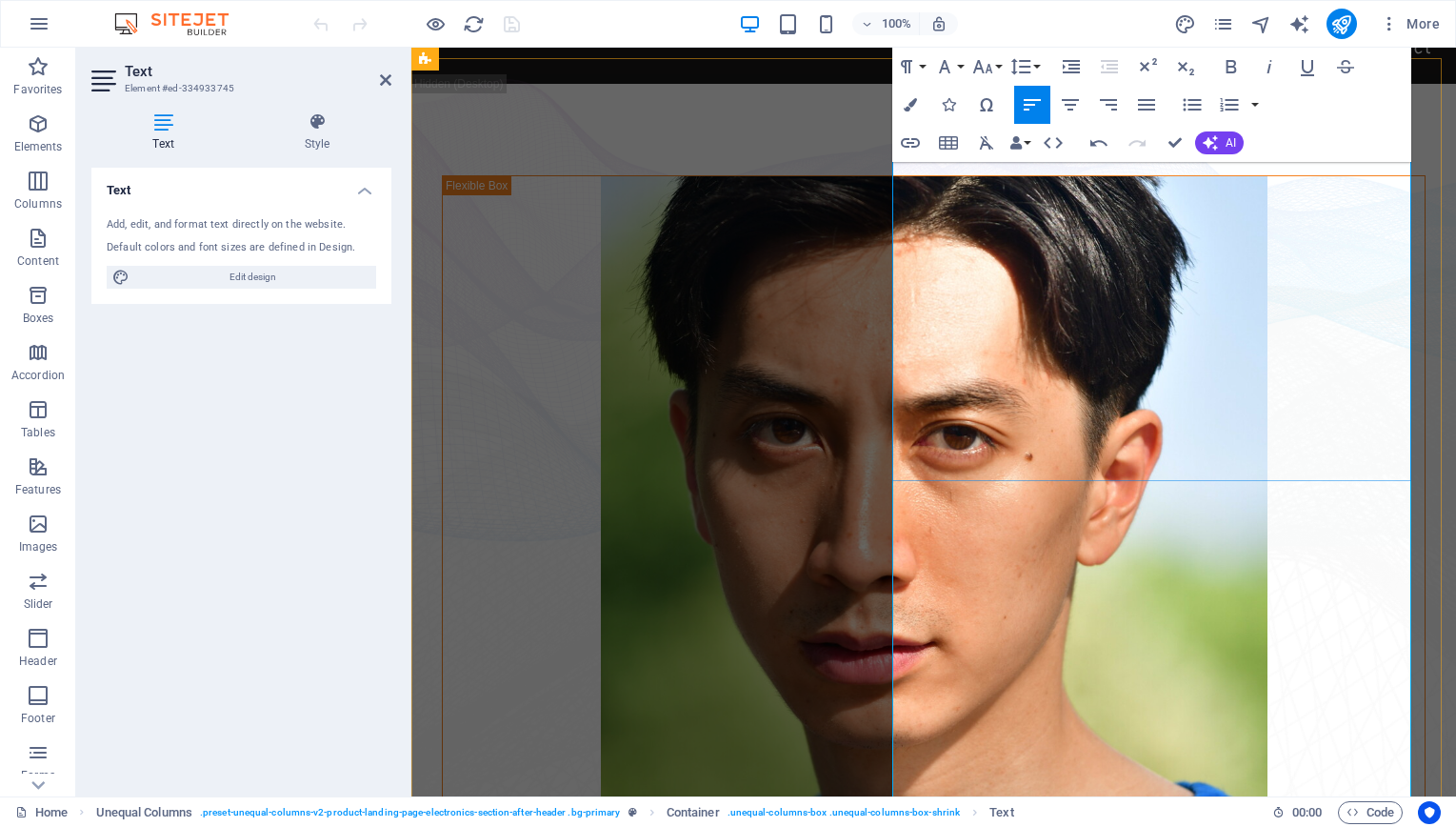 scroll, scrollTop: 0, scrollLeft: 0, axis: both 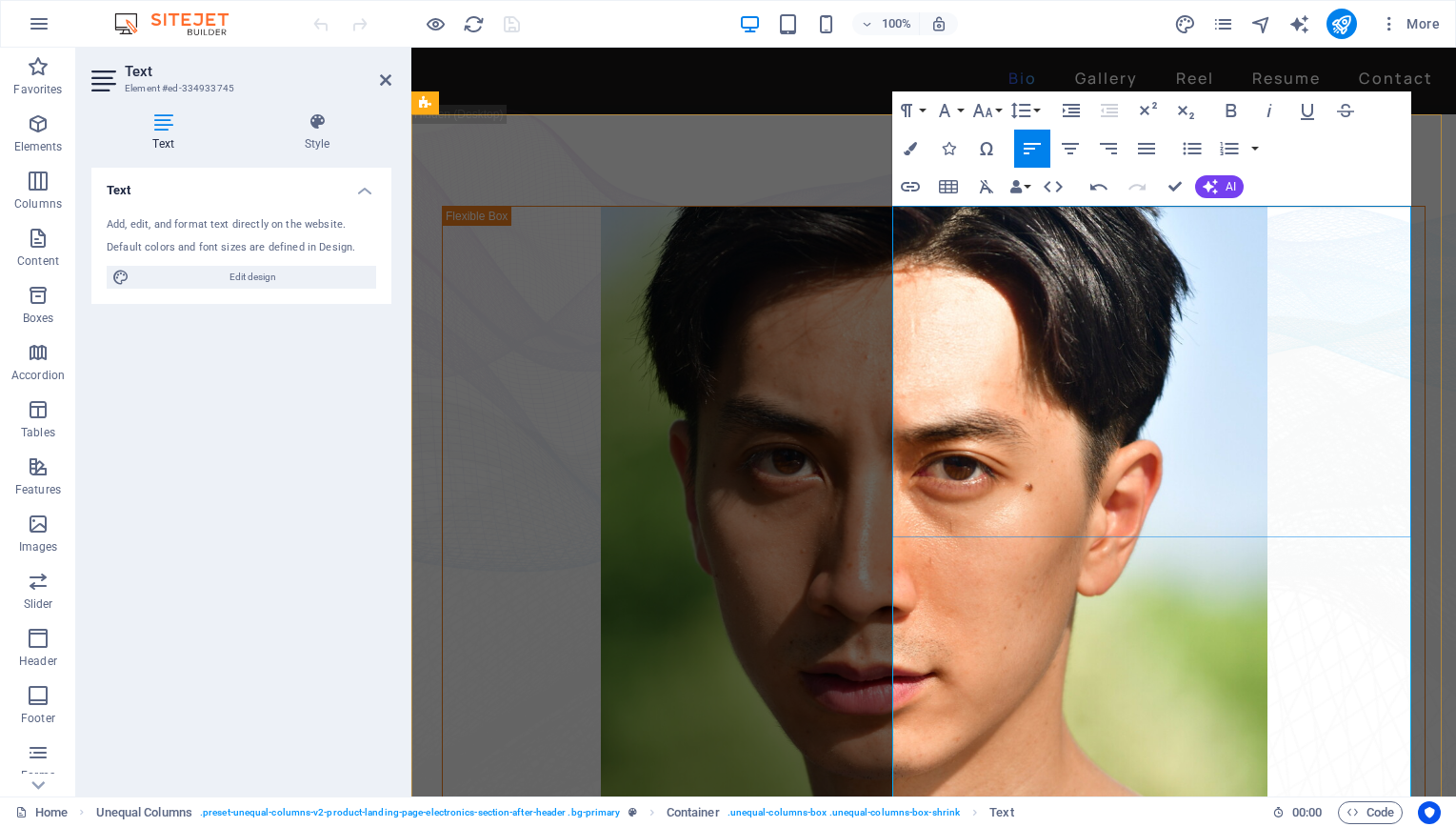 click on "David Ma  is an actor who doesn't just  step  into a role - he dives in, rolls, flips and sometimes sword-fights his way through it. Based in New York, David is a versatile stage, screen, stunt and voice performer with the kind of range that spans sketch comedy to Shakespeare, indie film to martial arts choreography. He's fluent in  Japanese  and  Chinese , conversational in  Korean , and eligible to work in  U.S., Canada and Japan ." at bounding box center (747, 1061) 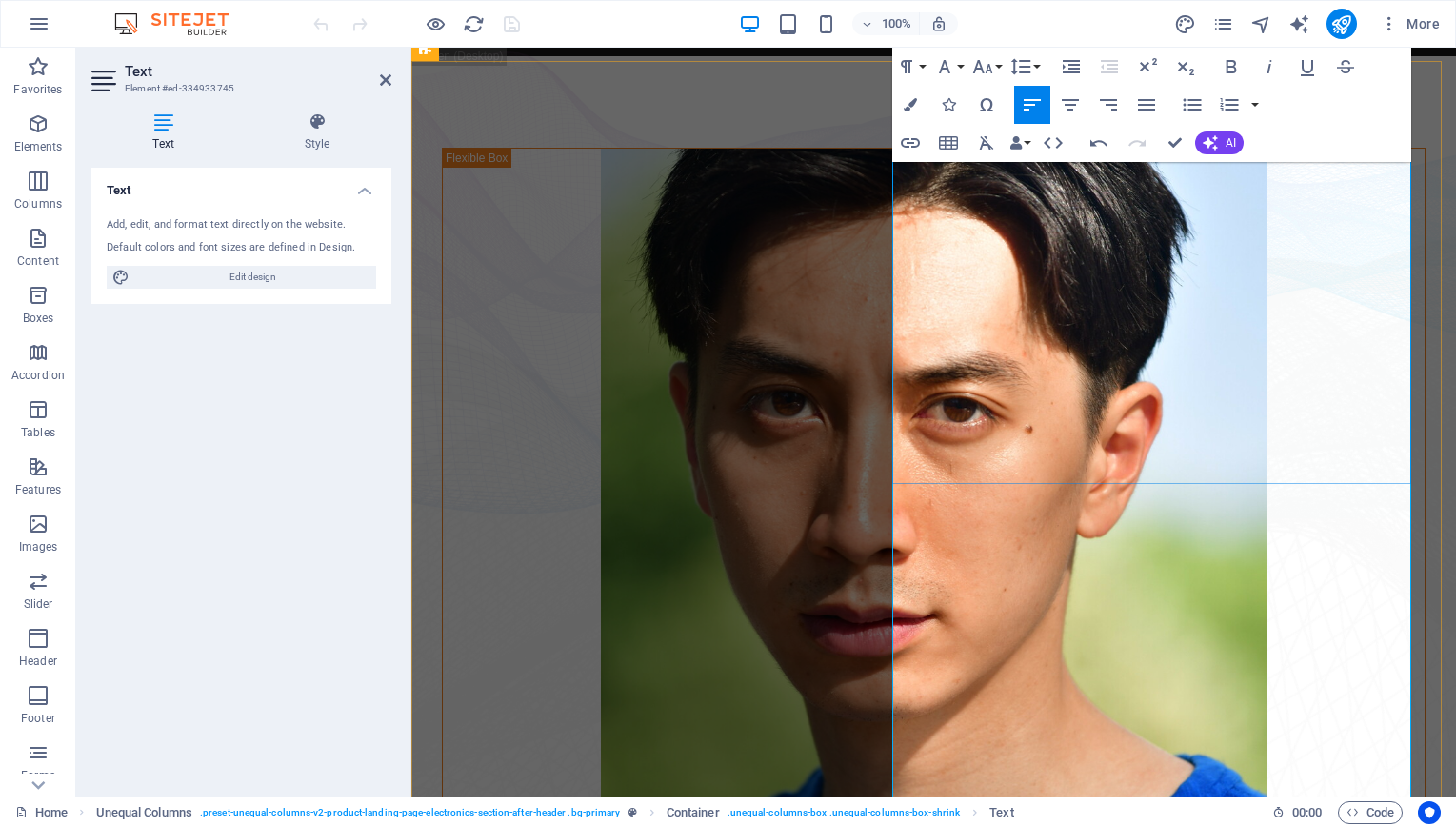 scroll, scrollTop: 68, scrollLeft: 0, axis: vertical 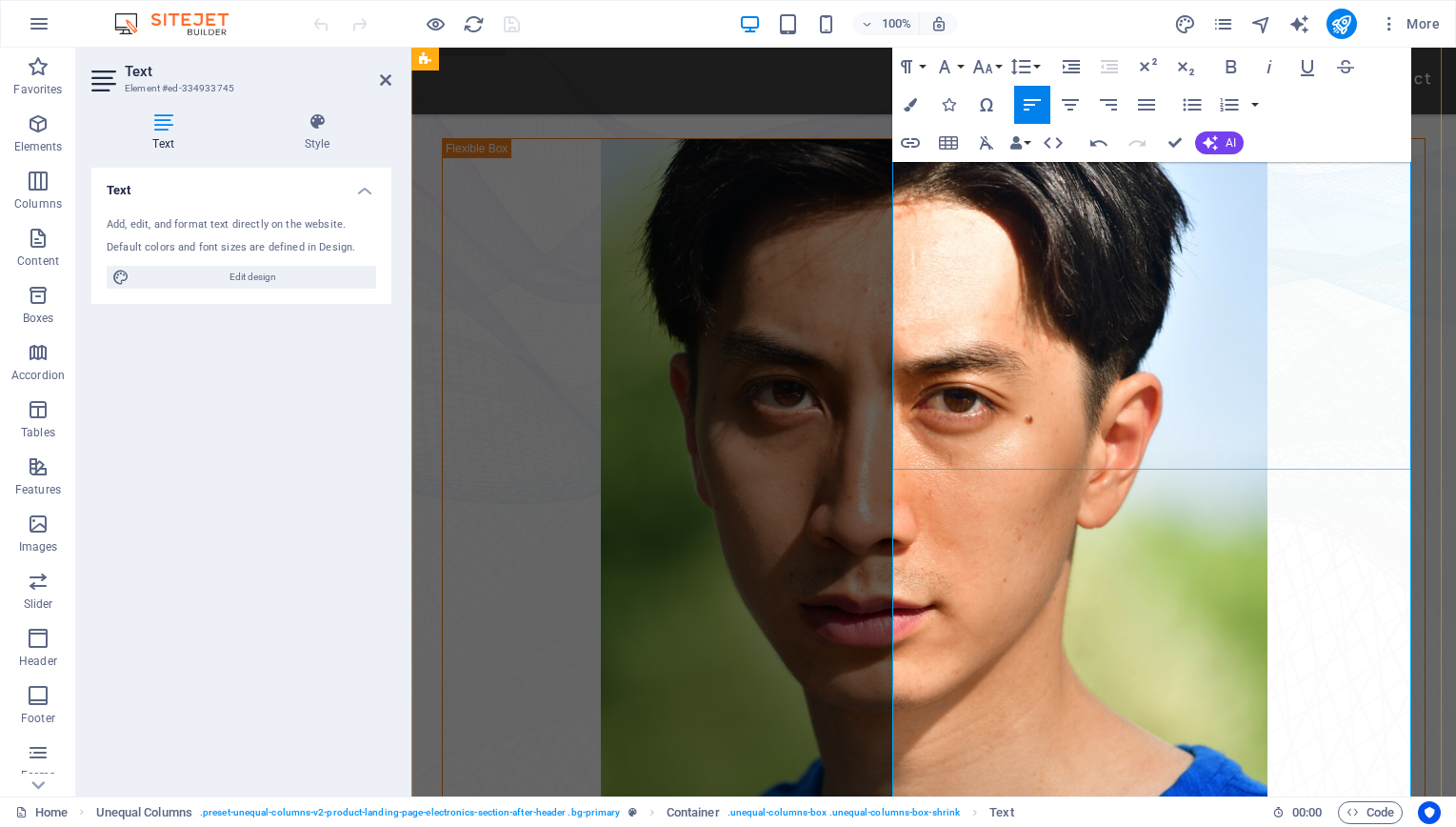 click on "His film work includes leading performances in acclaimed short films like  Fumakase  and  Translation , where he brought both dramatic weight and multilingual fluency to the screen. On stage, he's a regular  in  A Sketch of New York , the city's longest-running sketch comedy show, and took on both acting and stunt duties as  Titus  in  Julius Caeser  produced by Hudson Classical Theater Company." at bounding box center [747, 1174] 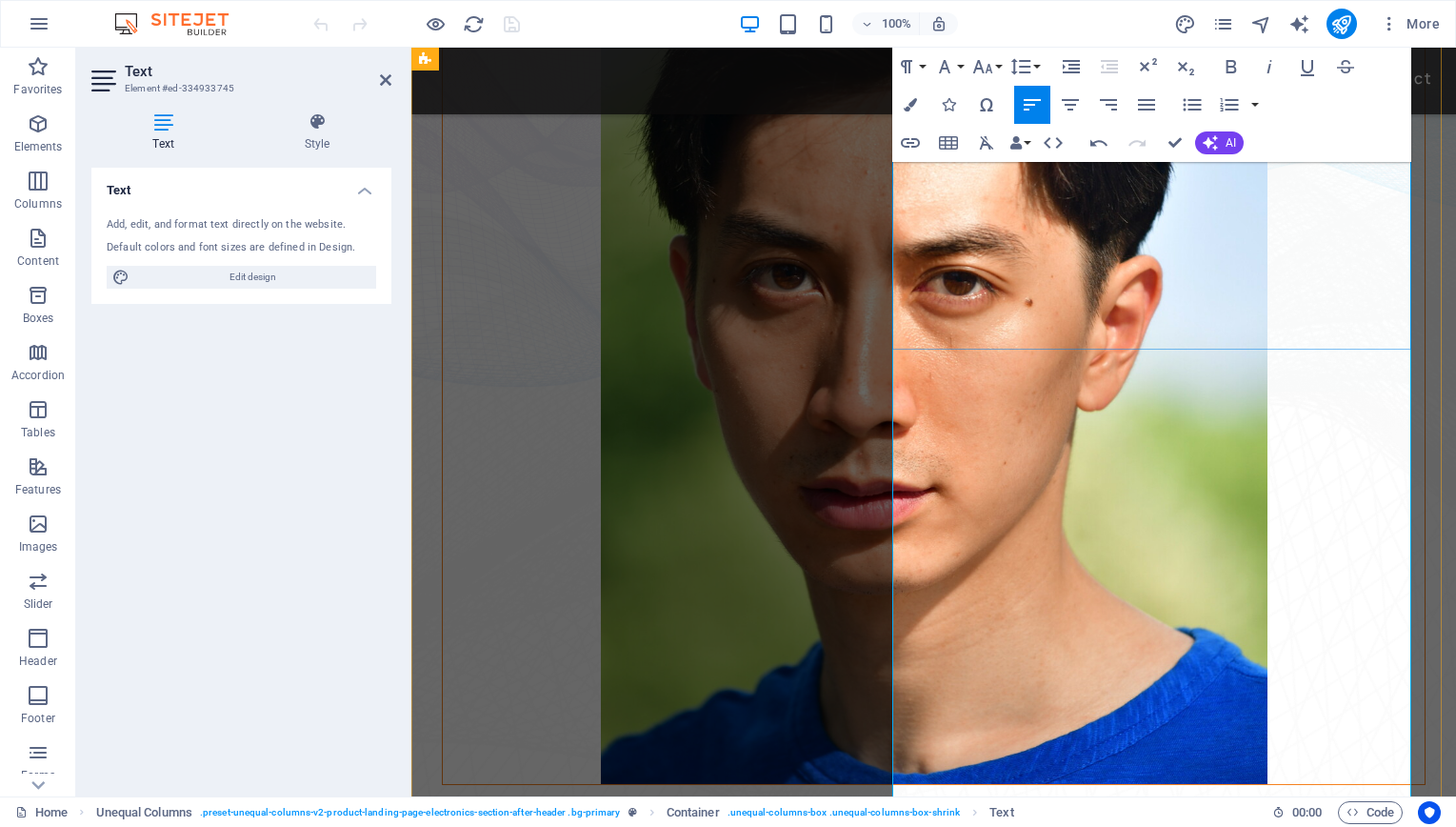 scroll, scrollTop: 188, scrollLeft: 0, axis: vertical 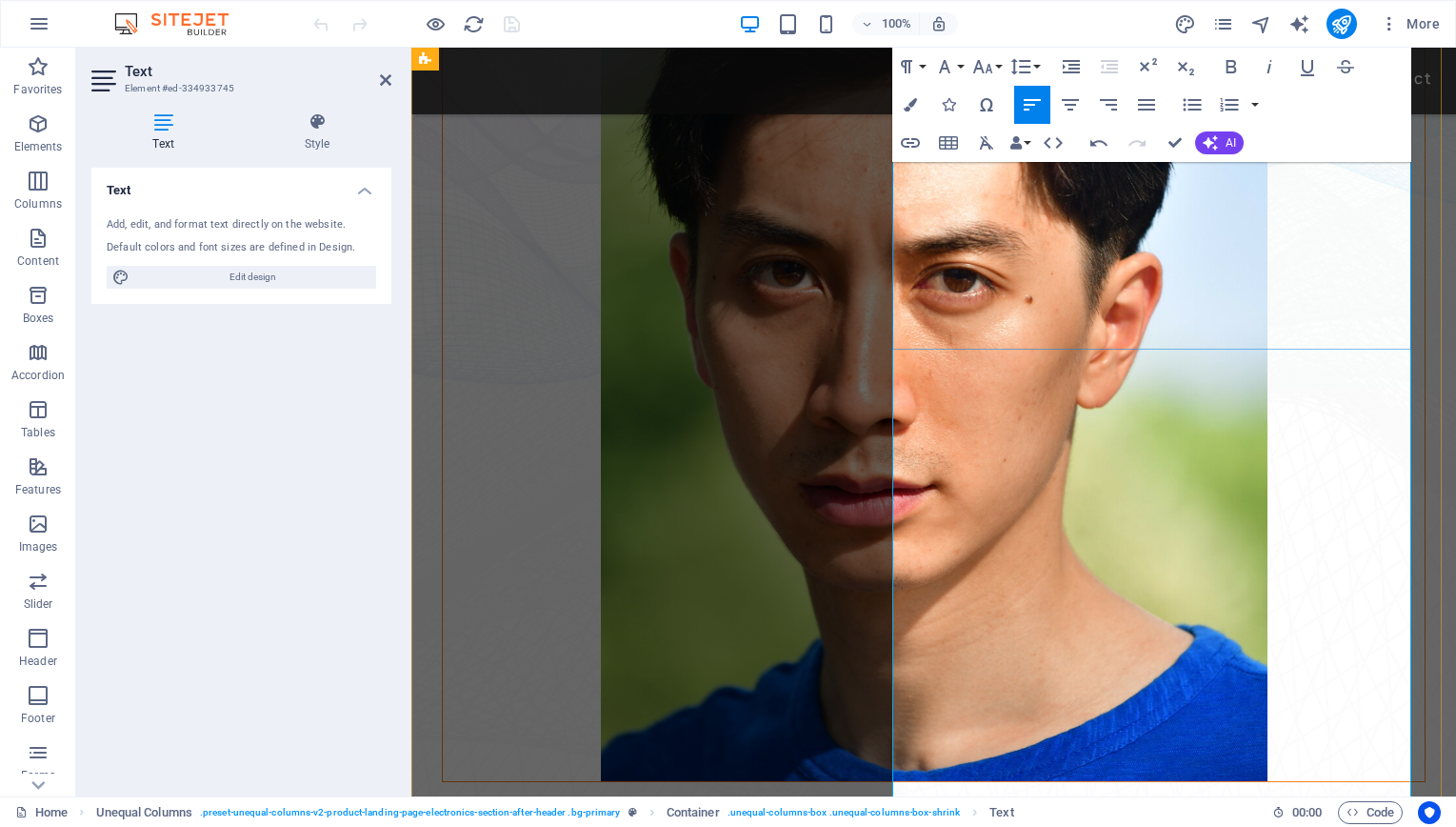 click on "B" at bounding box center (751, 1299) 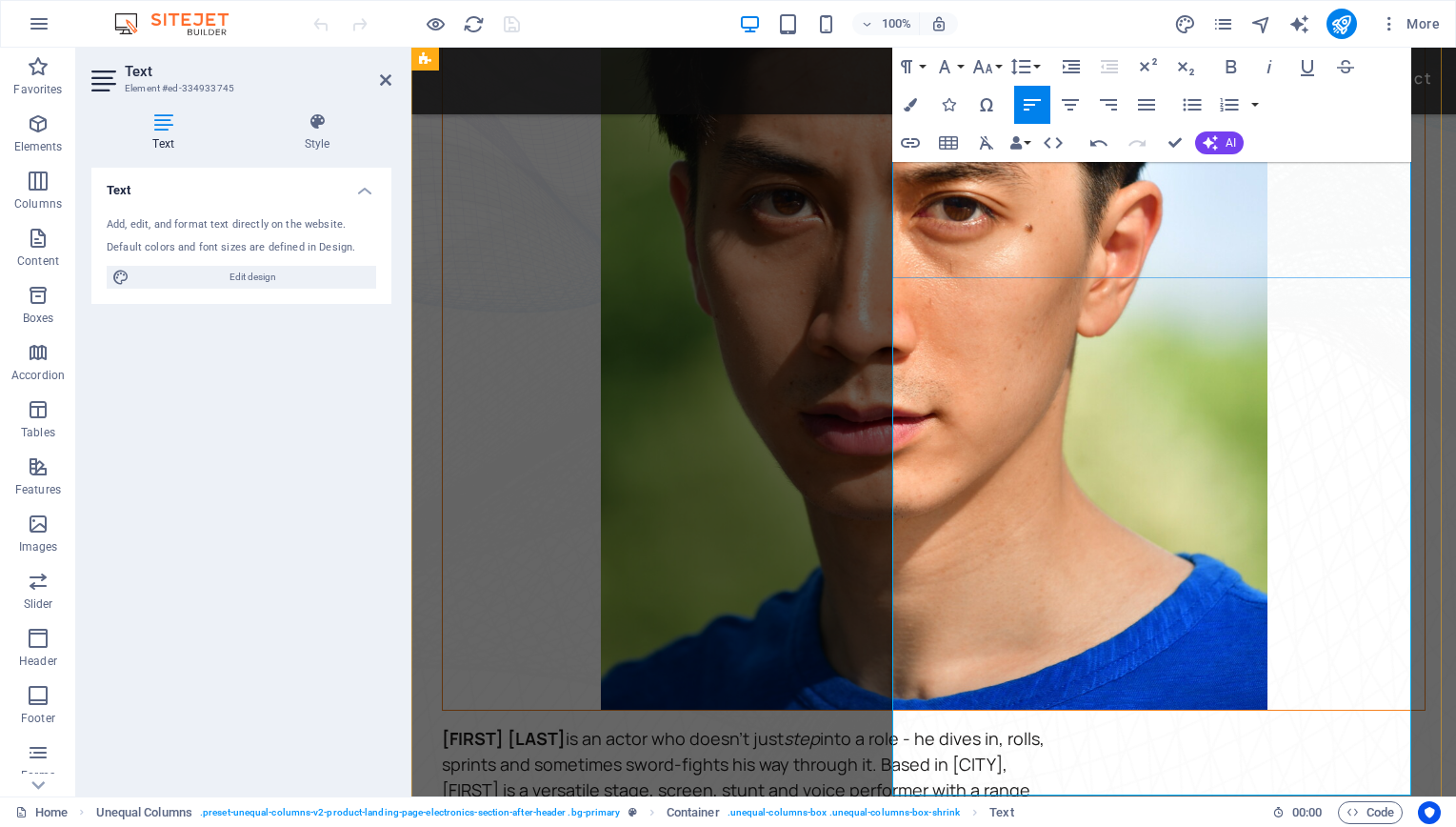 scroll, scrollTop: 271, scrollLeft: 0, axis: vertical 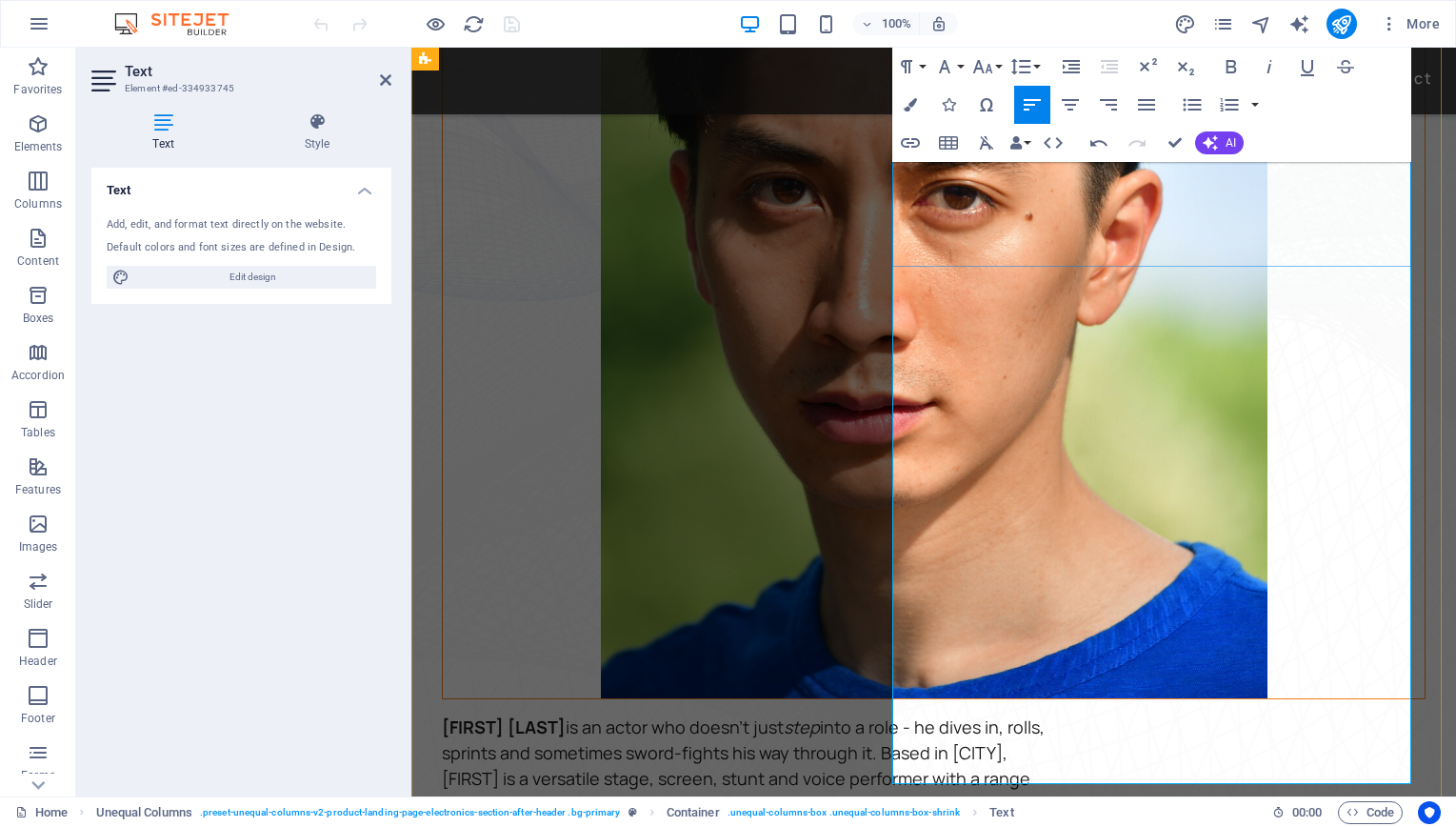 click on "Before he was jumping off platforms or swing sabers, David was a competitive sprinter with over a decade of experience in the 200m and 400m, regularly placing in top finals. He now channels that same discipline into  Boxing, Muay Thai, and Brazilian Jiu-Jitsu , and  stage combat  training (including knife, tomahawk, and longsword work)." at bounding box center [750, 1267] 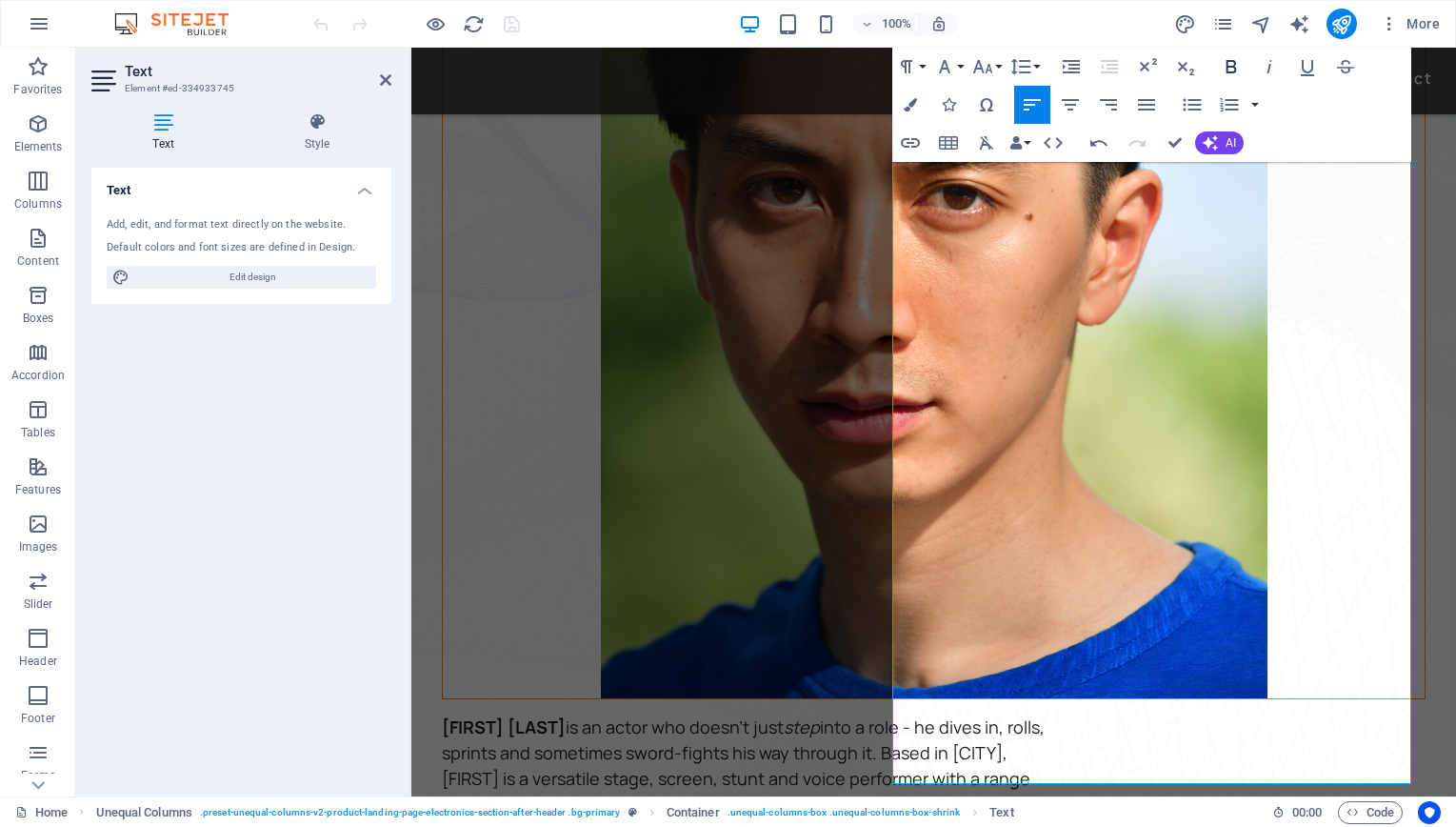 click 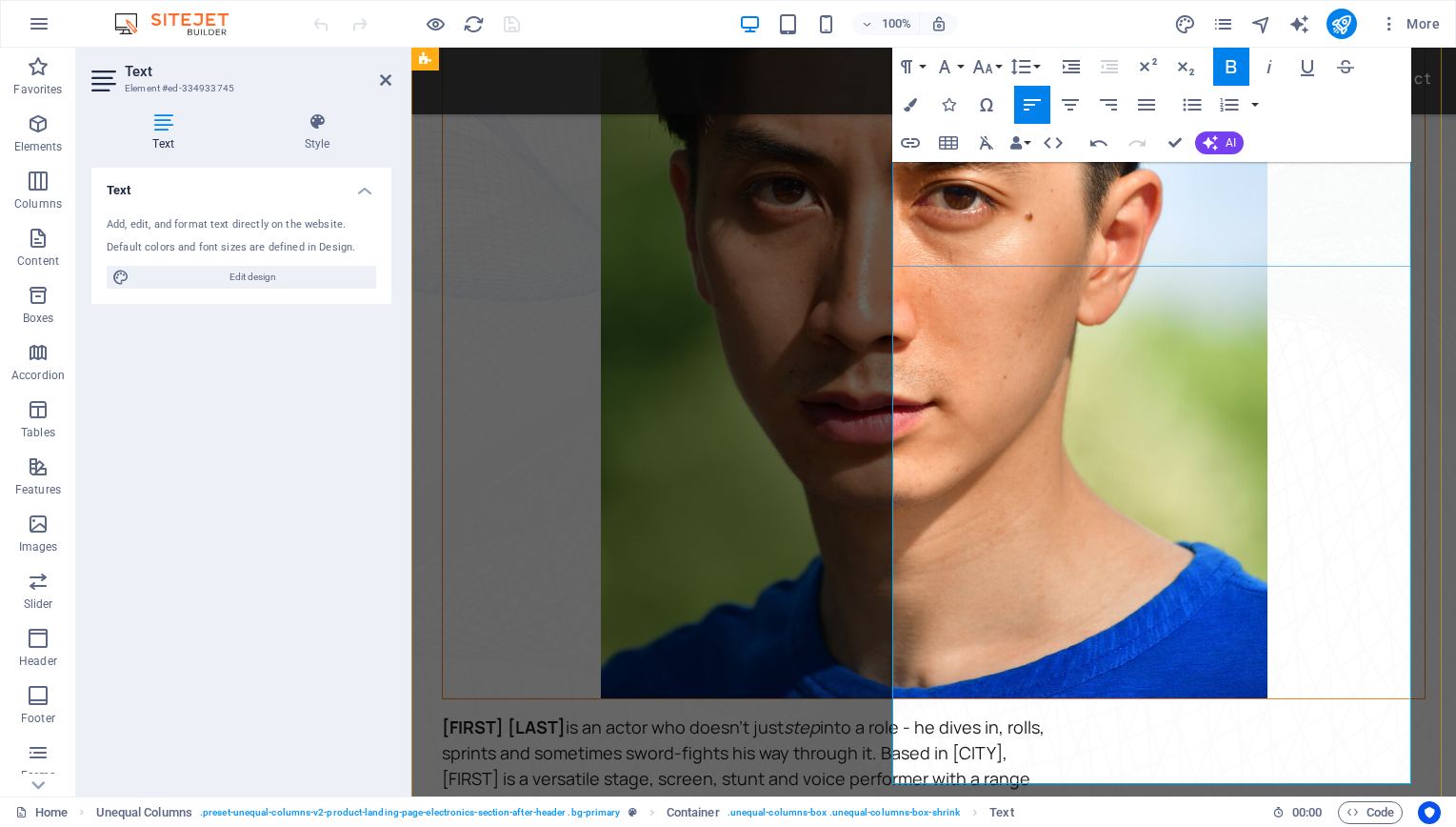 click on "Before he was jumping off platforms or swinging sabers, David was a competitive sprinter with over a decade of experience in the  200m and 400m , regularly placing in top finals. He now channels that same discipline into  Boxing, Muay Thai, and Brazilian Jiu-Jitsu , and  stage combat  training (including knife, tomahawk, and longsword work)." at bounding box center [738, 1267] 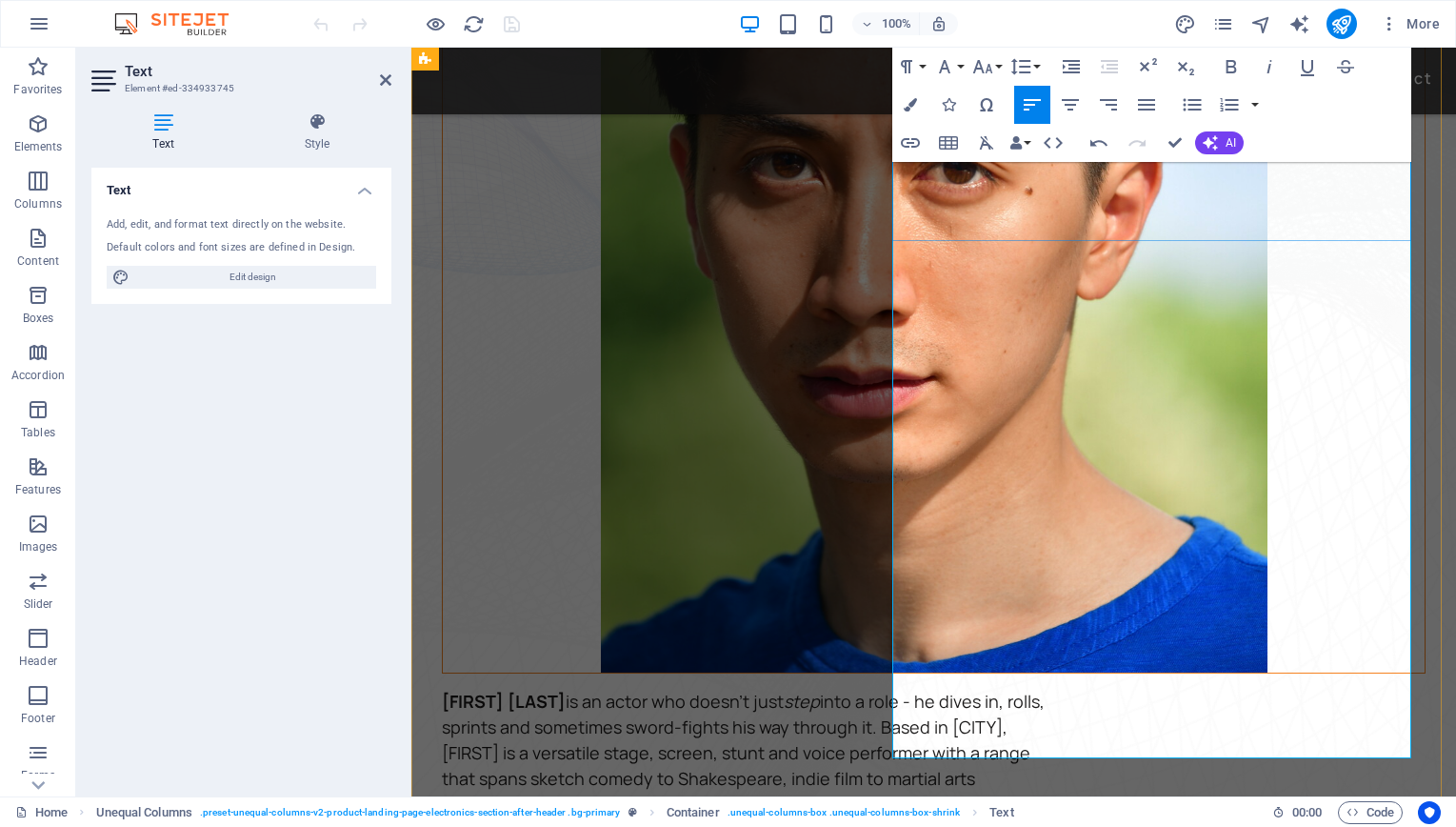 scroll, scrollTop: 303, scrollLeft: 0, axis: vertical 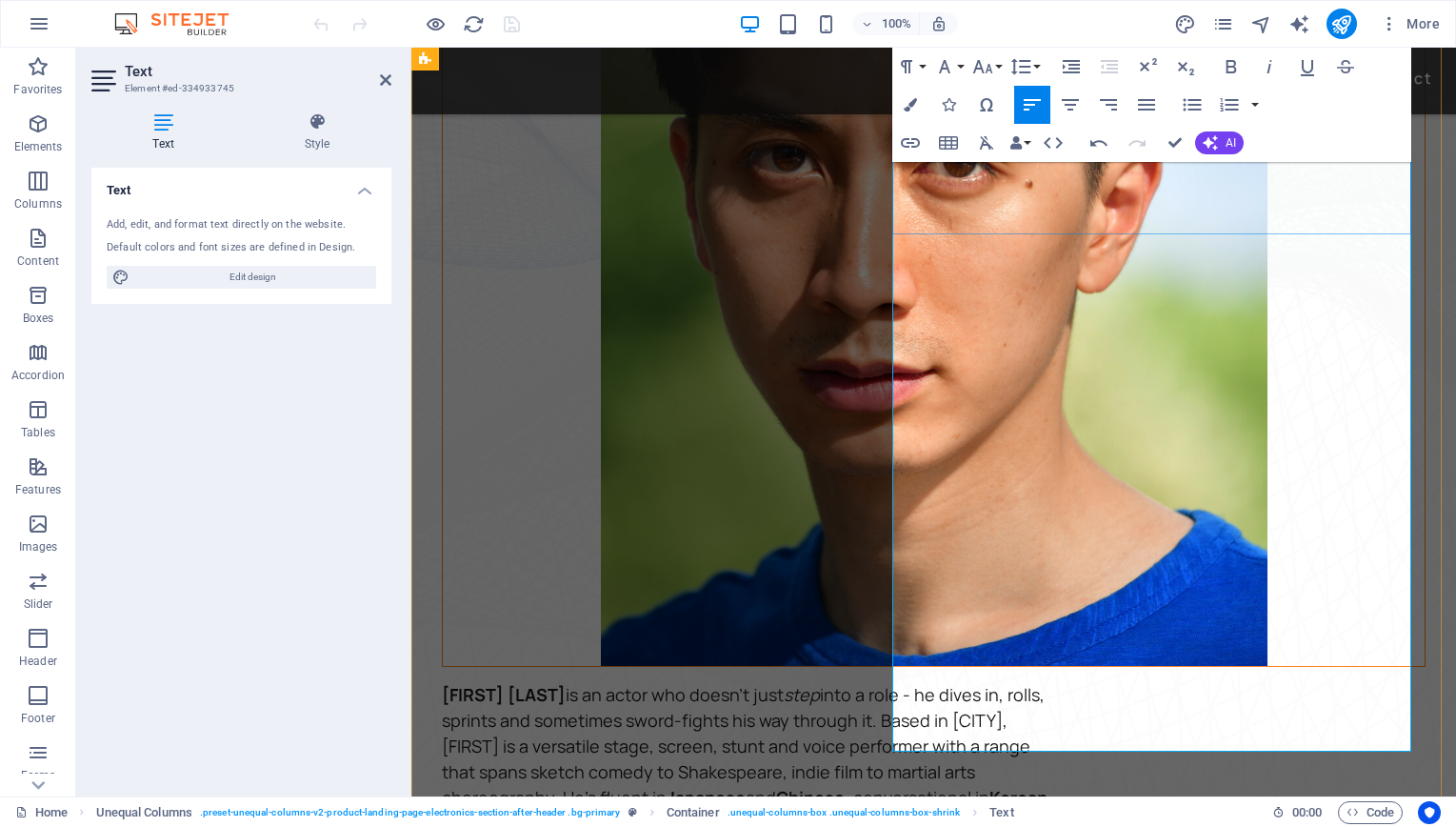 drag, startPoint x: 1020, startPoint y: 611, endPoint x: 1158, endPoint y: 581, distance: 141.22323 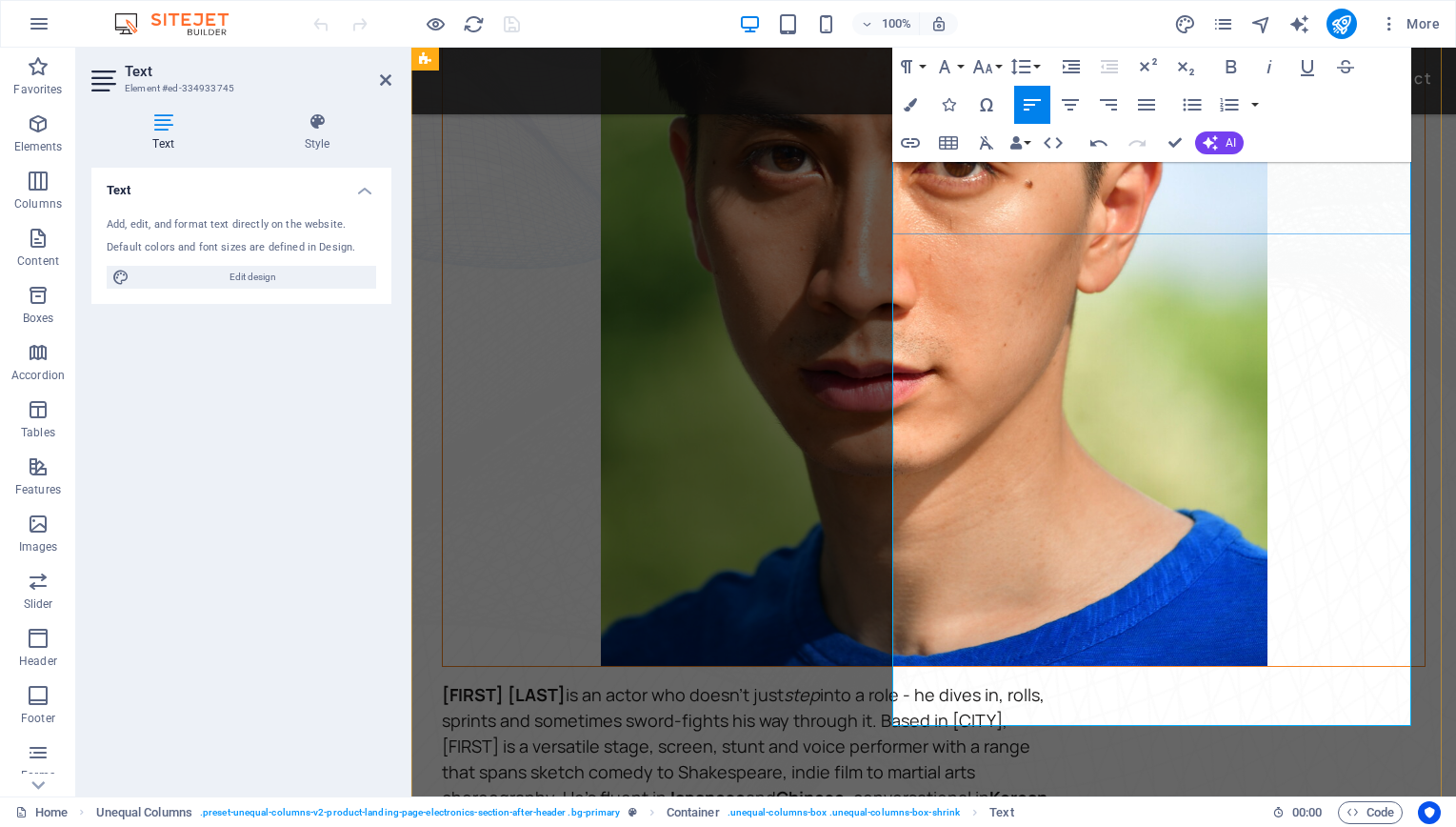 drag, startPoint x: 990, startPoint y: 587, endPoint x: 1080, endPoint y: 584, distance: 90.04999 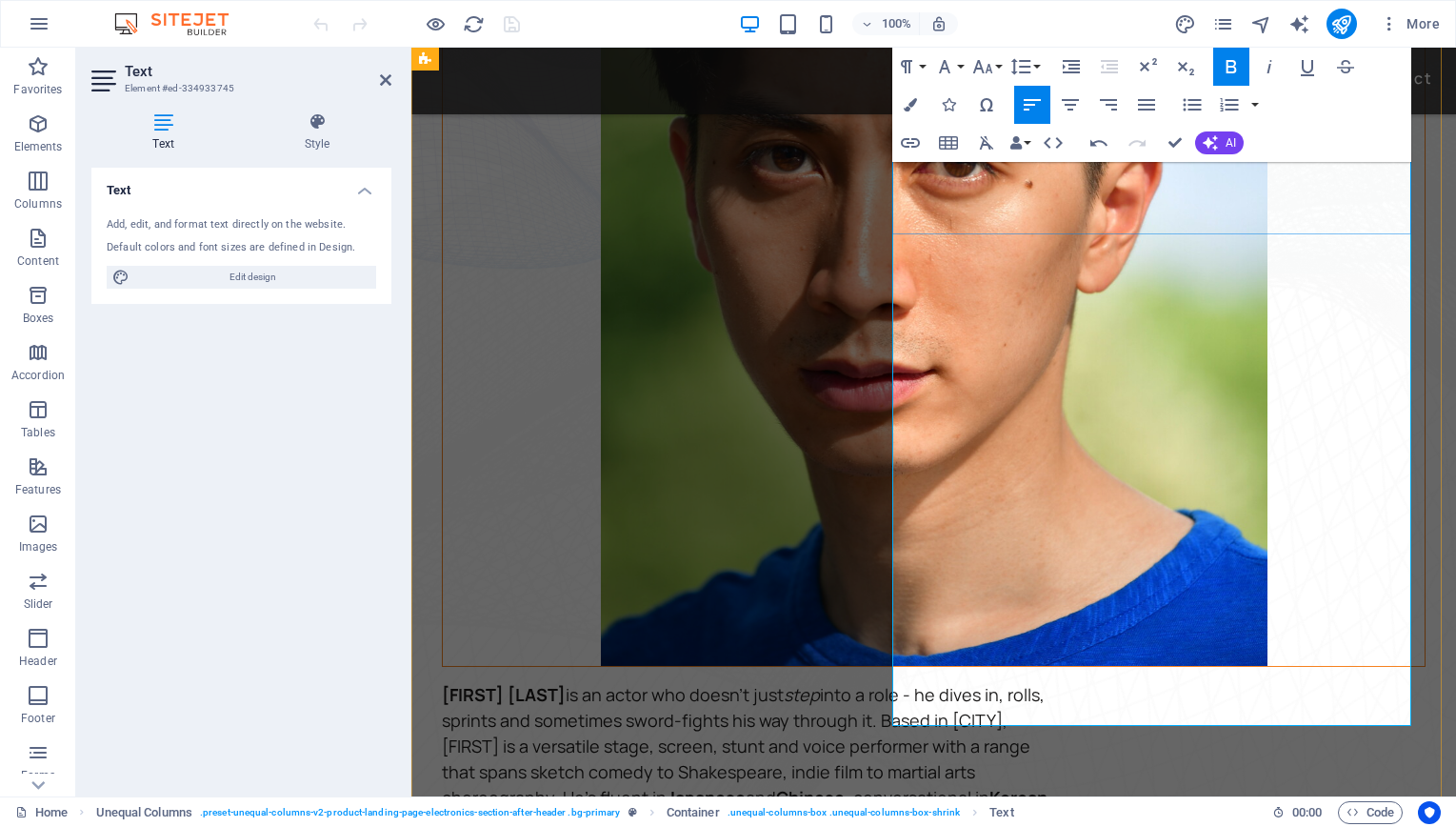 click on "Before he was jumping off platforms or swinging sabers, David was a competitive sprinter with over a decade of experience in the  200m and 400m , regularly placing in top finals. He now channels that same discipline into  Boxing, Muay Thai, and Brazilian Jiu-Jitsu , and  stunt  training." at bounding box center [751, 1222] 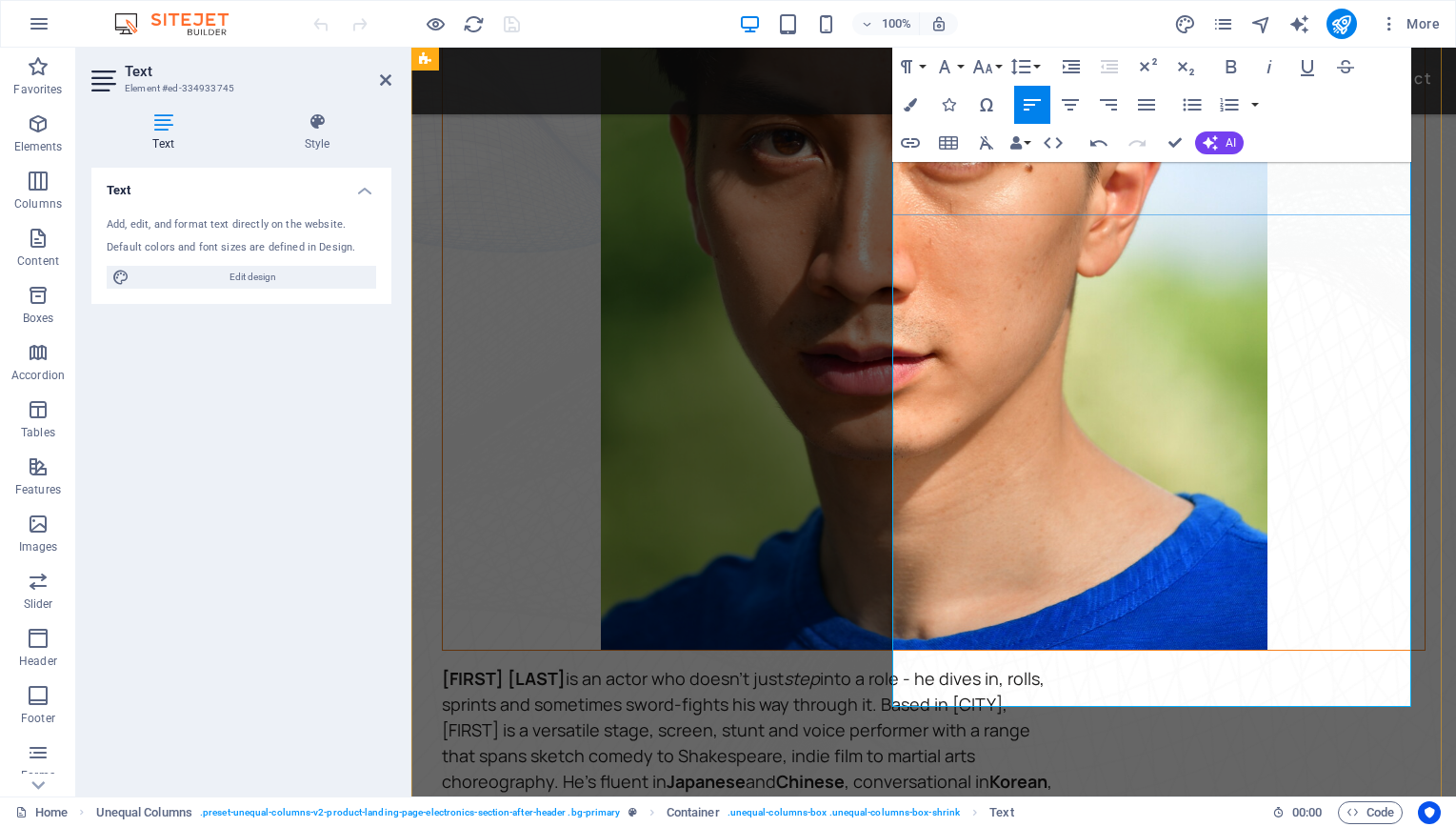 scroll, scrollTop: 322, scrollLeft: 0, axis: vertical 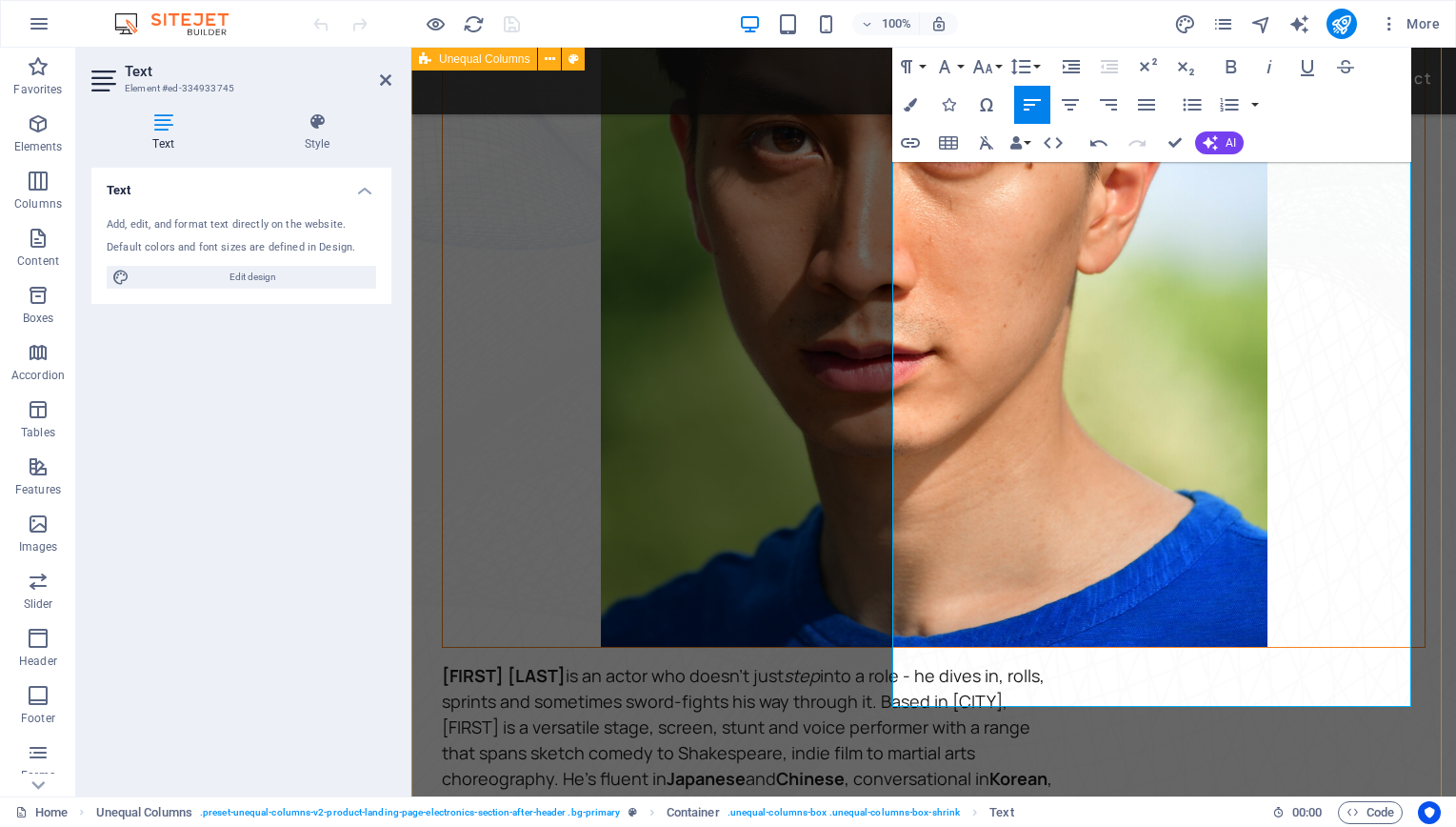 click on "David Ma  is an actor who doesn't just  step  into a role - he dives in, rolls, sprints and sometimes sword-fights his way through it. Based in New York, David is a versatile stage, screen, stunt and voice performer with a range that spans sketch comedy to Shakespeare, indie film to martial arts choreography. He's fluent in  Japanese  and  Chinese , conversational in  Korean , and eligible to work in  U.S., Canada and Japan .  His film work includes leading performances in acclaimed short films like  Fumakase  and  Translation , where he brought both dramatic weight and multilingual fluency to the screen. On stage, he's a regular in  A Sketch of New York , the city's longest-running sketch comedy show, and took on both acting and stunt duties as  Titus  in  Julius Caeser  produced by Hudson Classical Theater Company.  As a voice actor, David has voiced for national campaigns such as  2021 Canadian federal elections  and as a moderator for industry panels at  Soho International Film Festival (SIFF)  and" at bounding box center [933, 316] 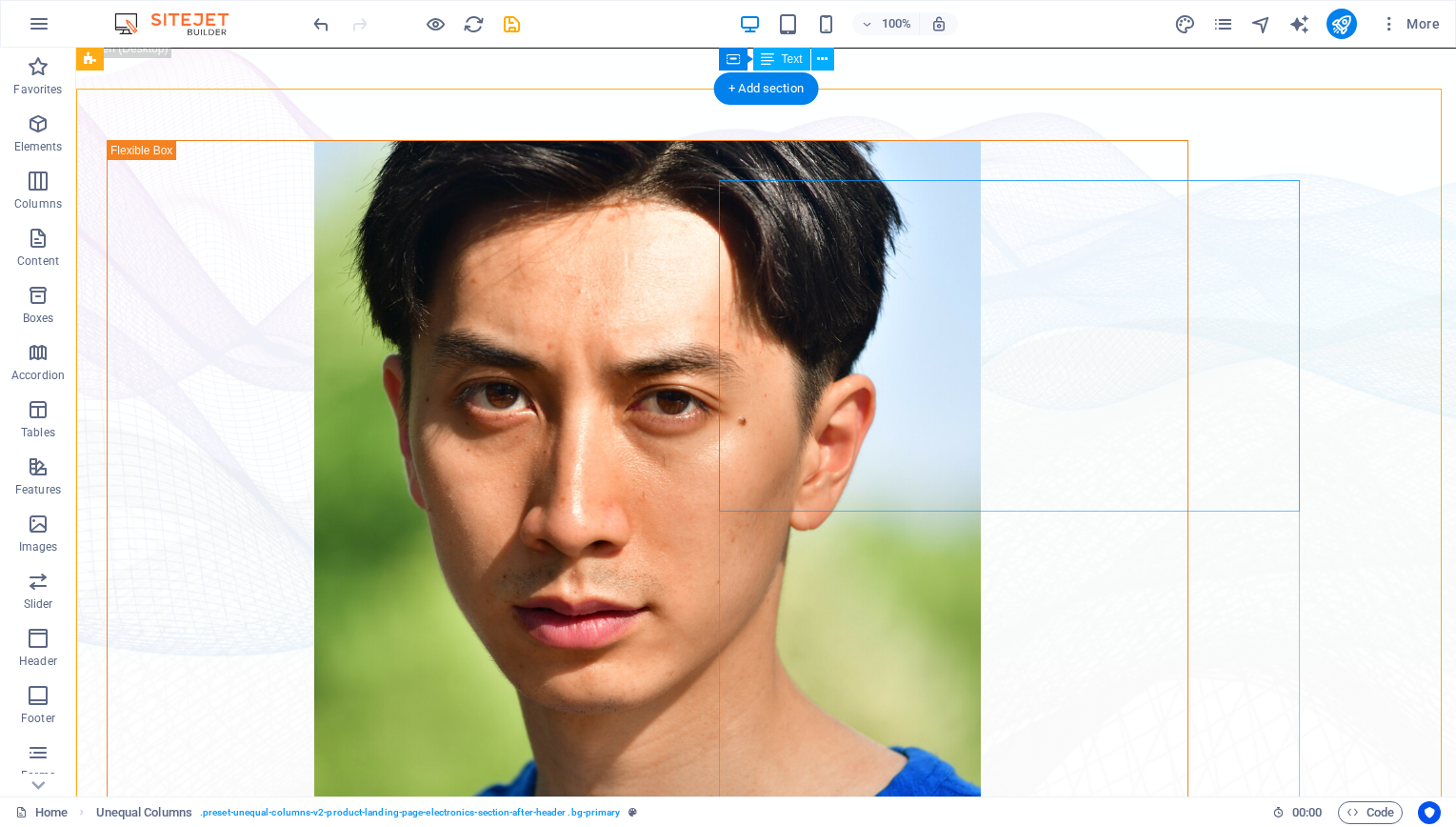 scroll, scrollTop: 0, scrollLeft: 0, axis: both 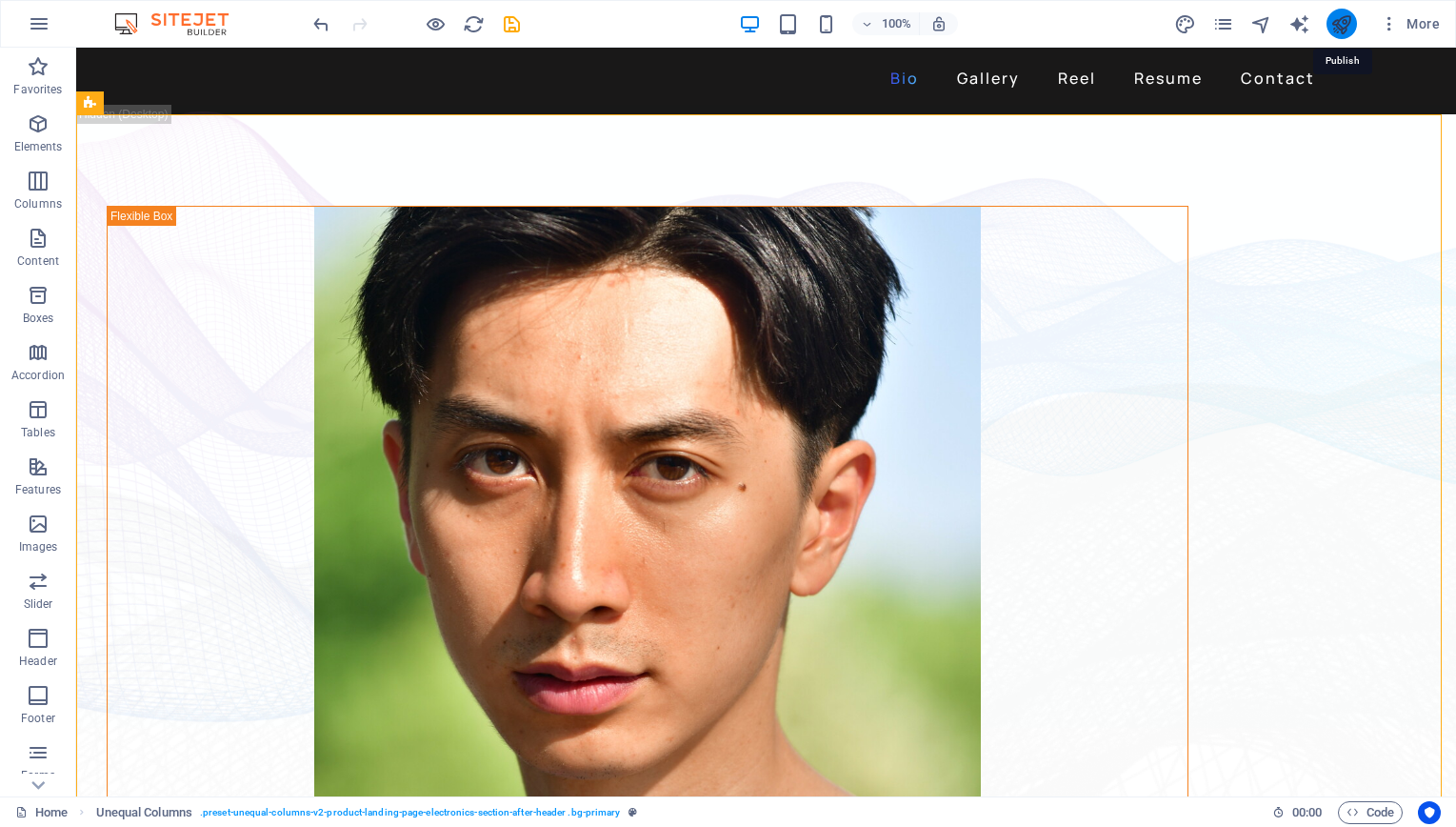click at bounding box center (1341, 24) 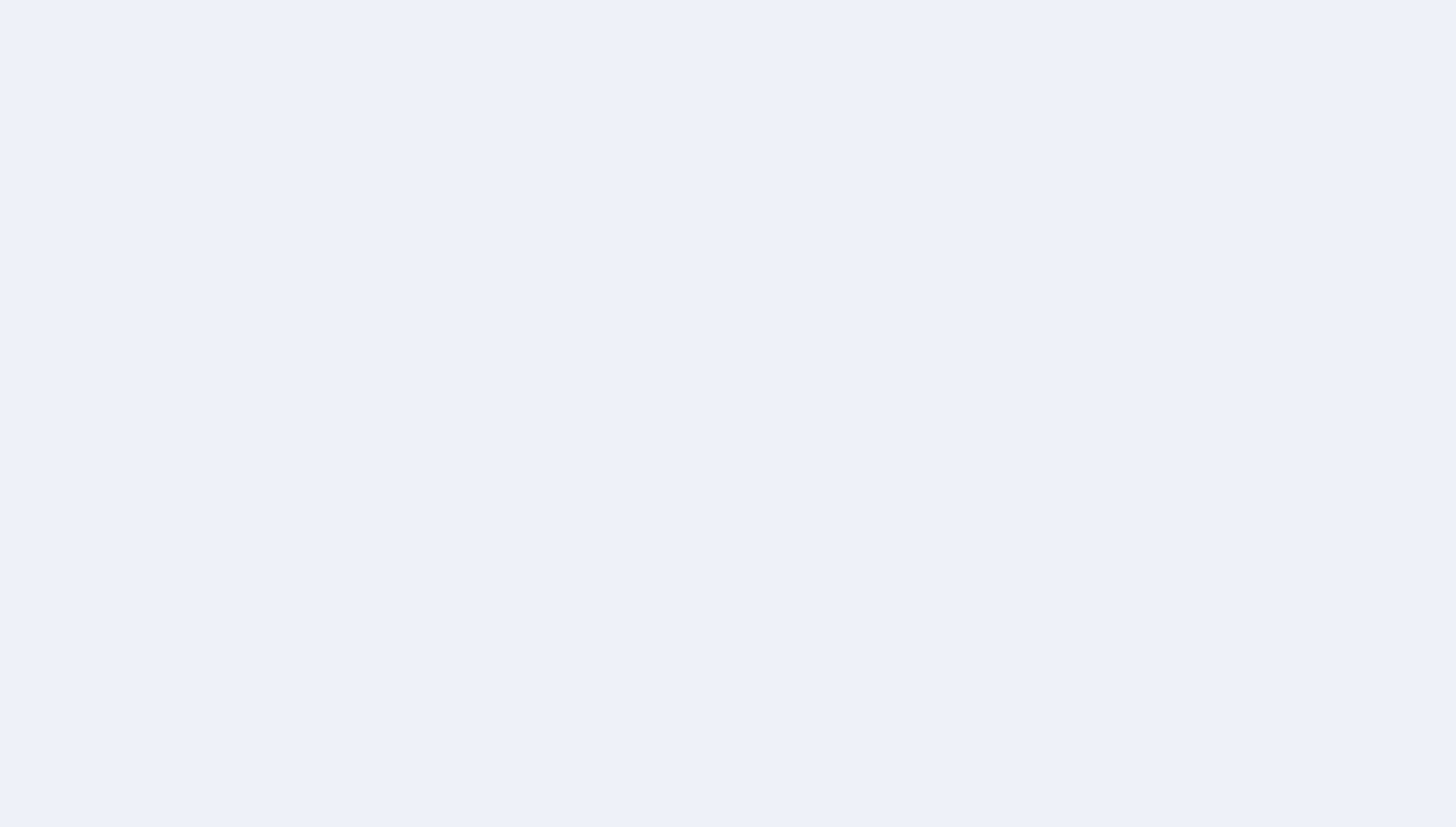 scroll, scrollTop: 0, scrollLeft: 0, axis: both 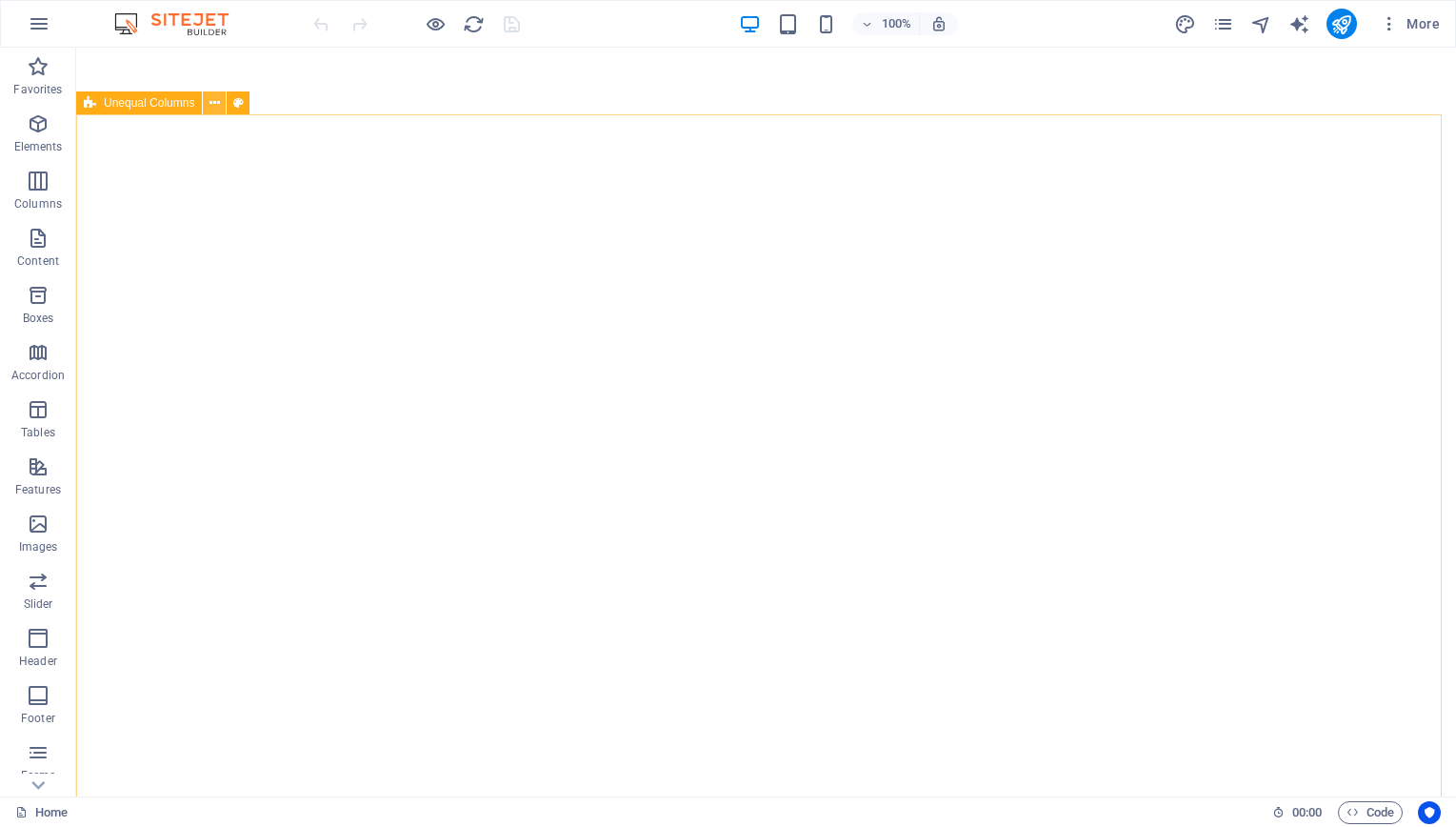 click at bounding box center [214, 103] 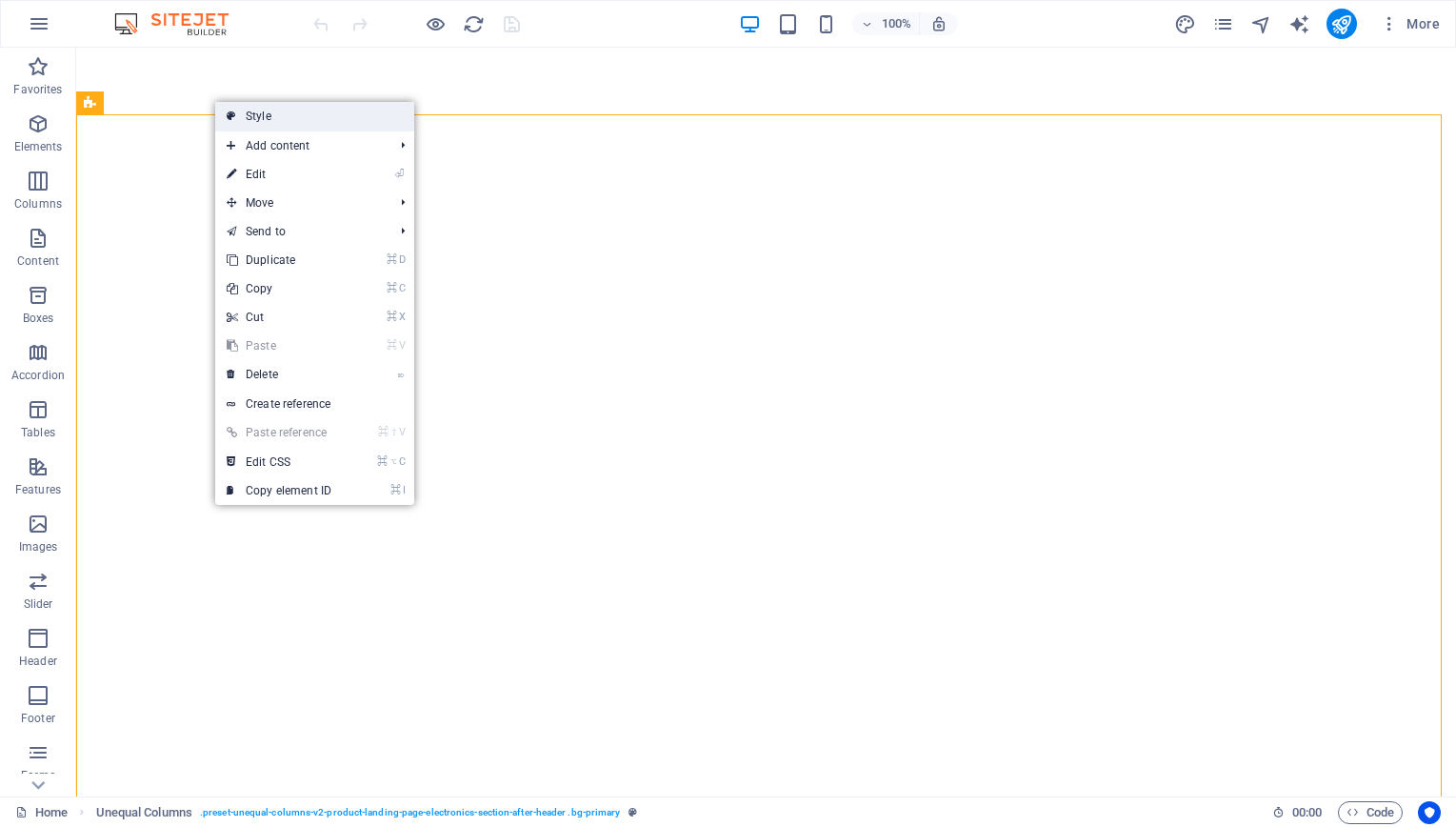 click on "Style" at bounding box center [314, 116] 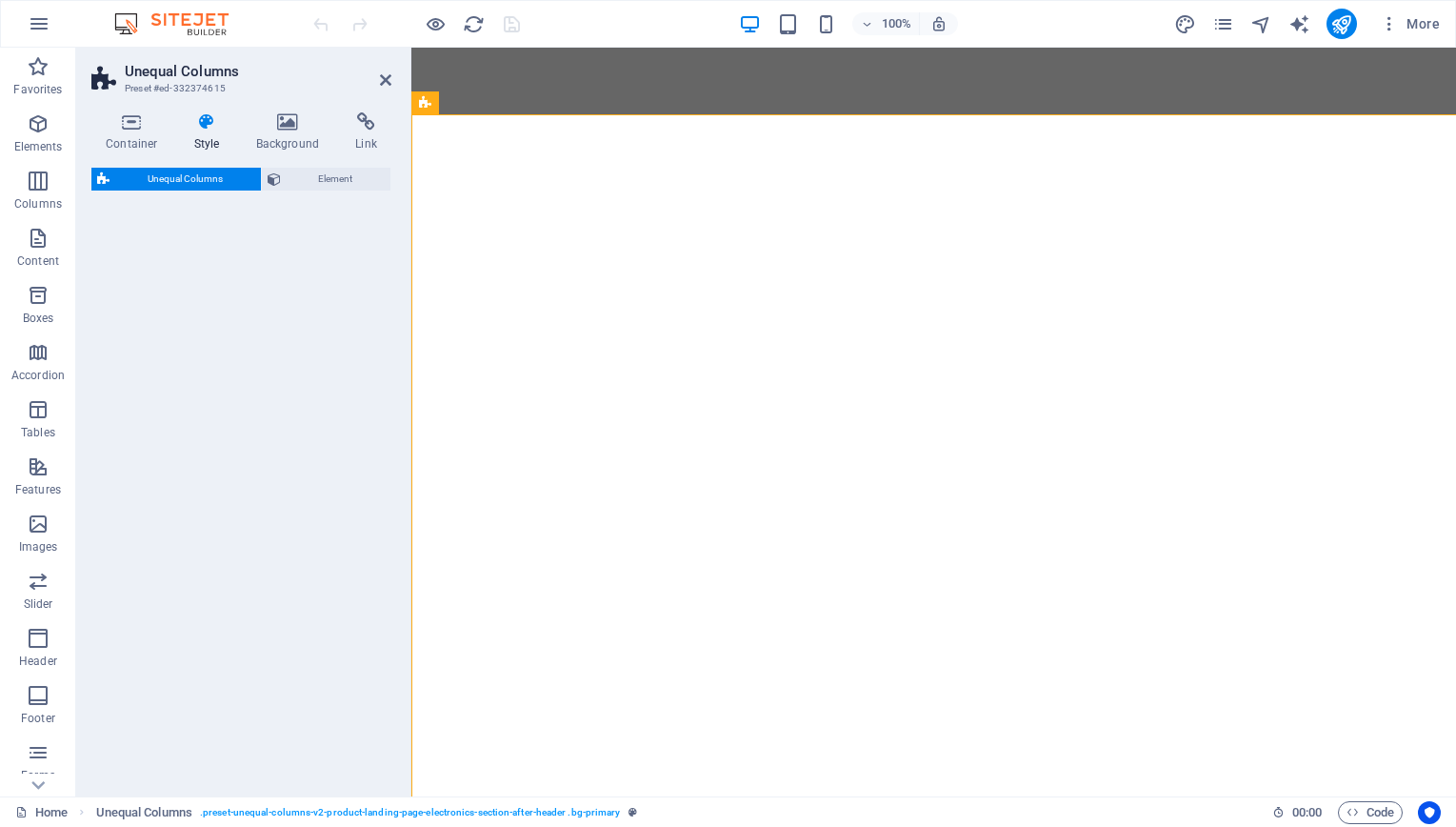 select on "%" 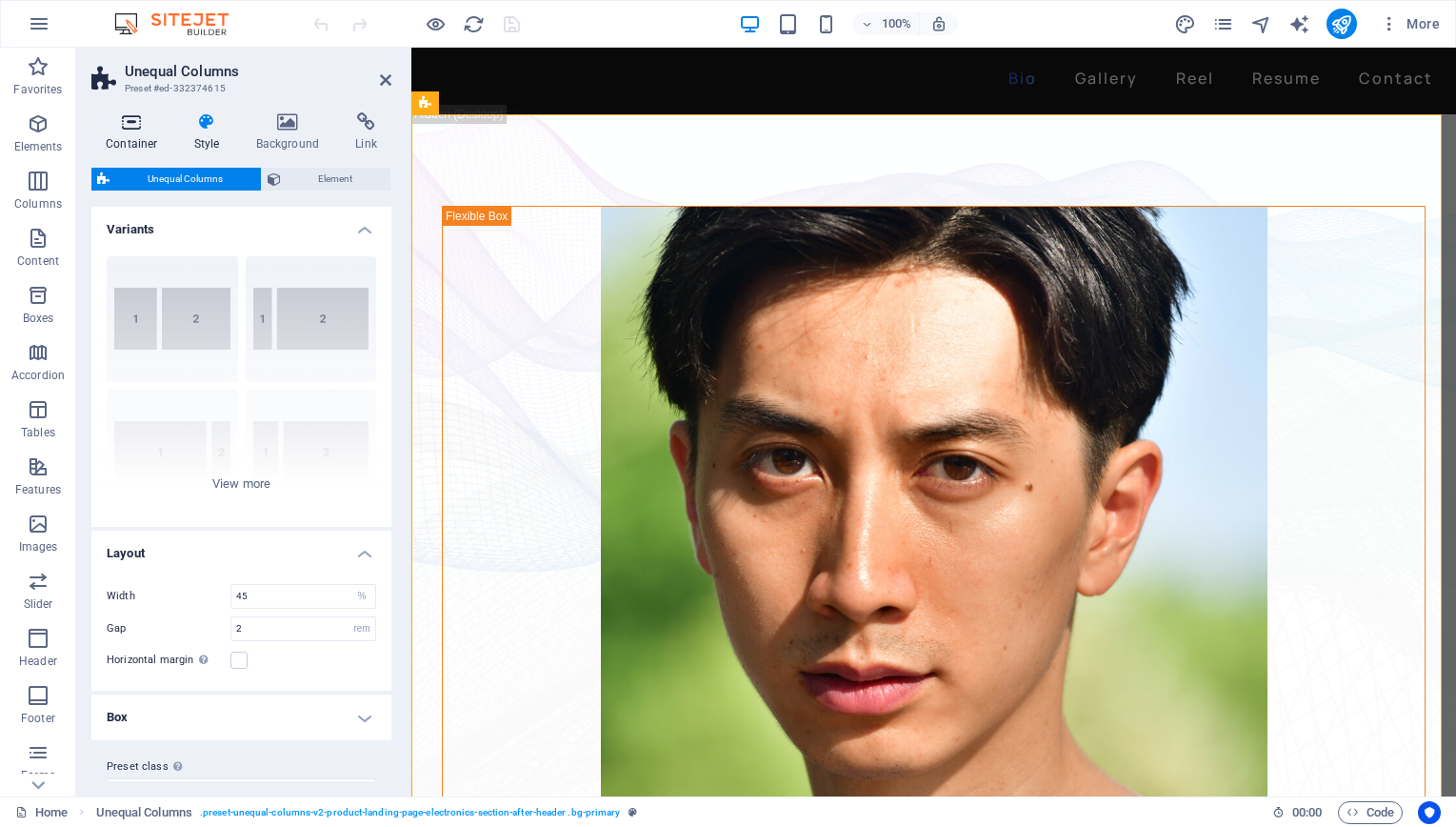 scroll, scrollTop: 0, scrollLeft: 0, axis: both 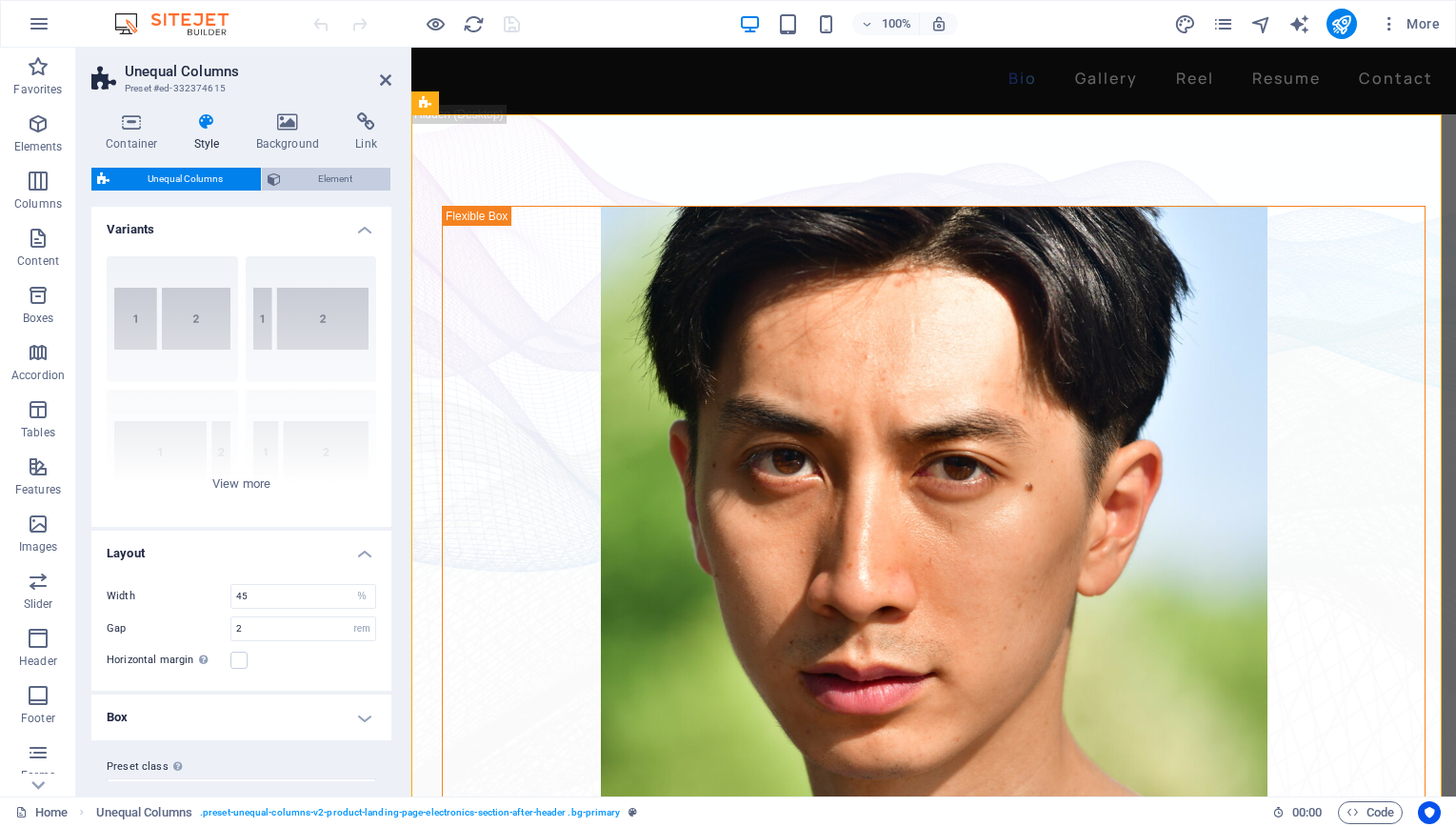 click on "Element" at bounding box center [336, 179] 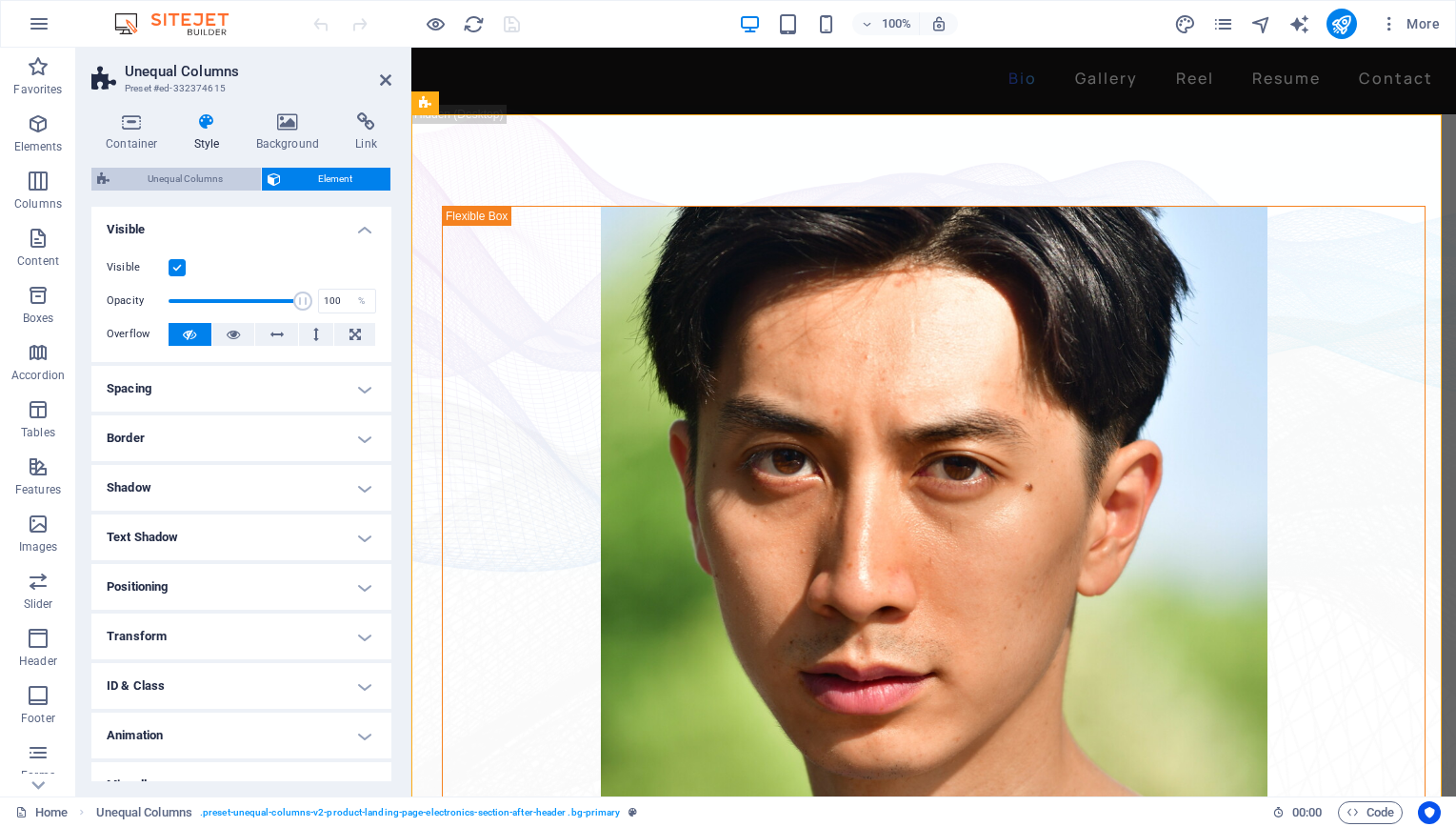 click on "Unequal Columns" at bounding box center (185, 179) 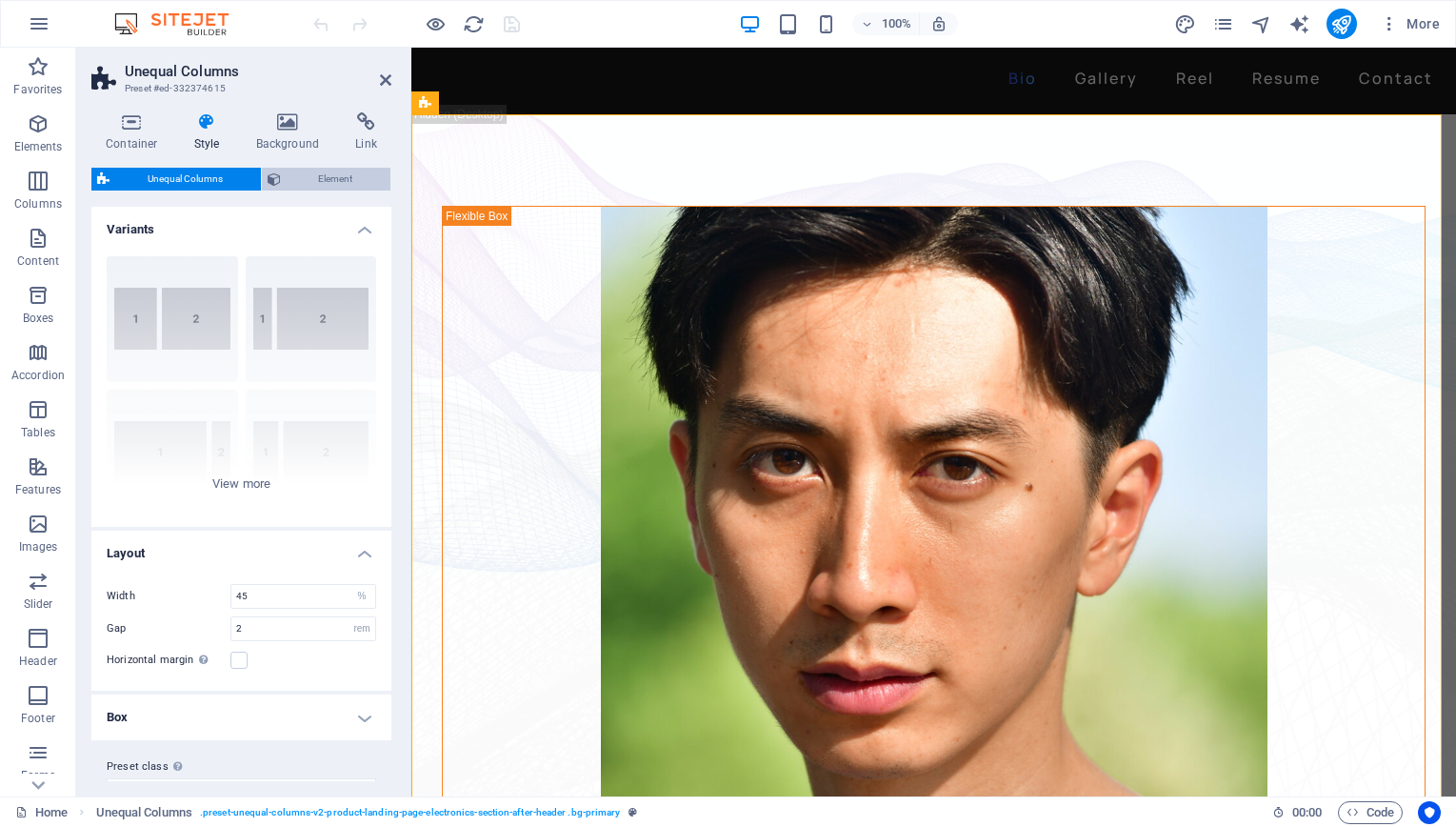 click on "Element" at bounding box center [336, 179] 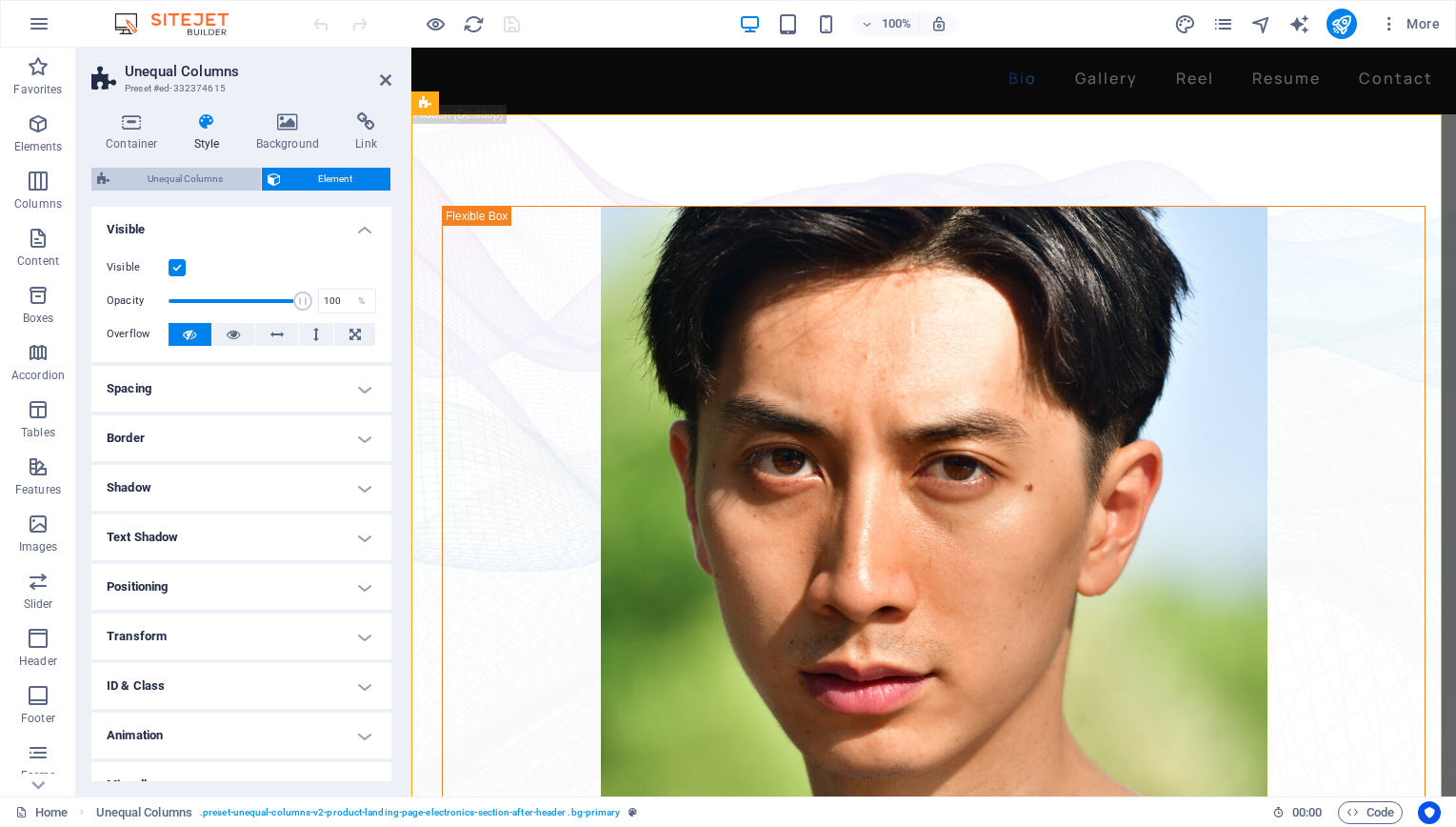 click on "Unequal Columns" at bounding box center [185, 179] 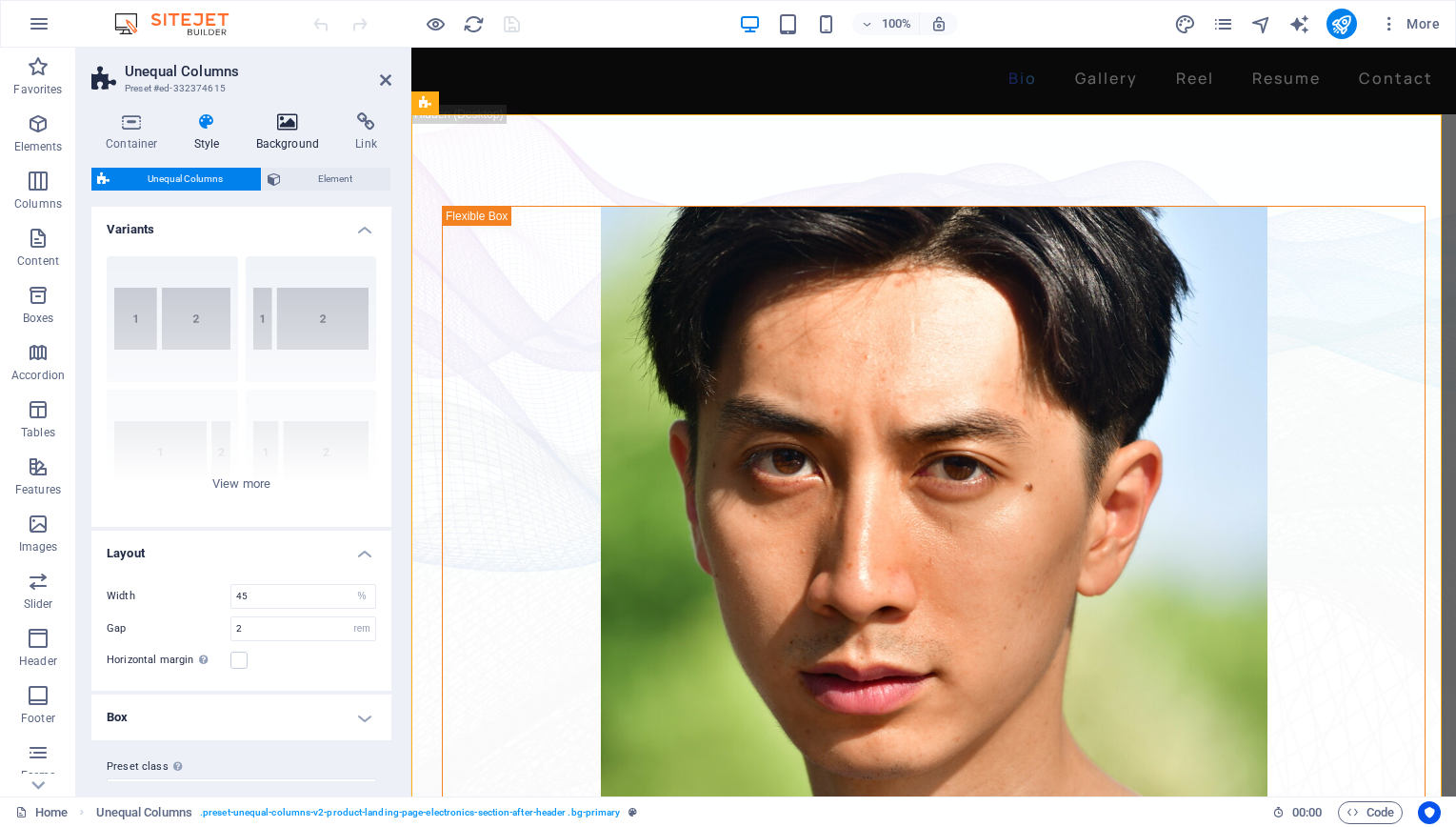 click on "Background" at bounding box center [291, 132] 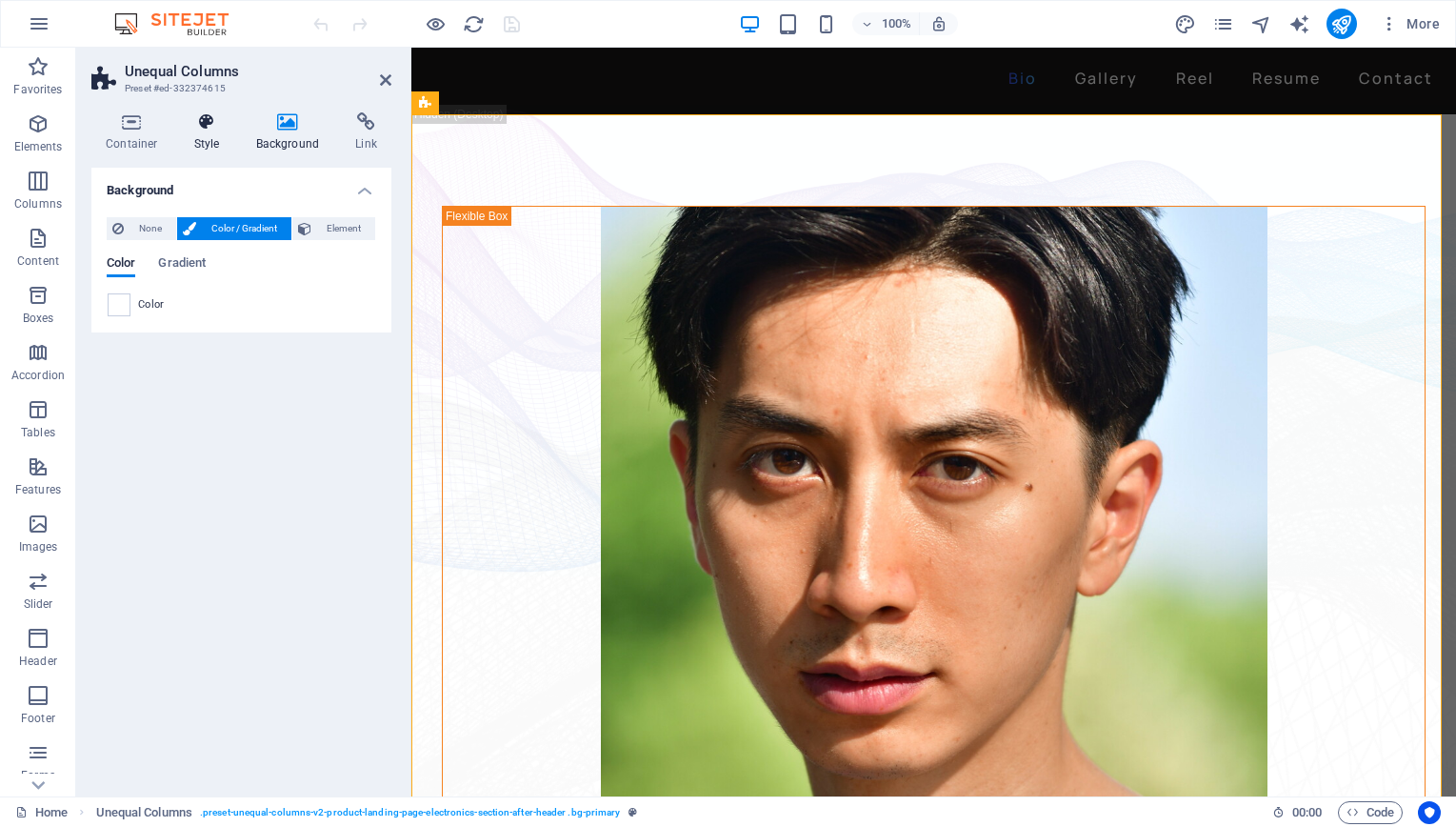 click on "Style" at bounding box center [210, 132] 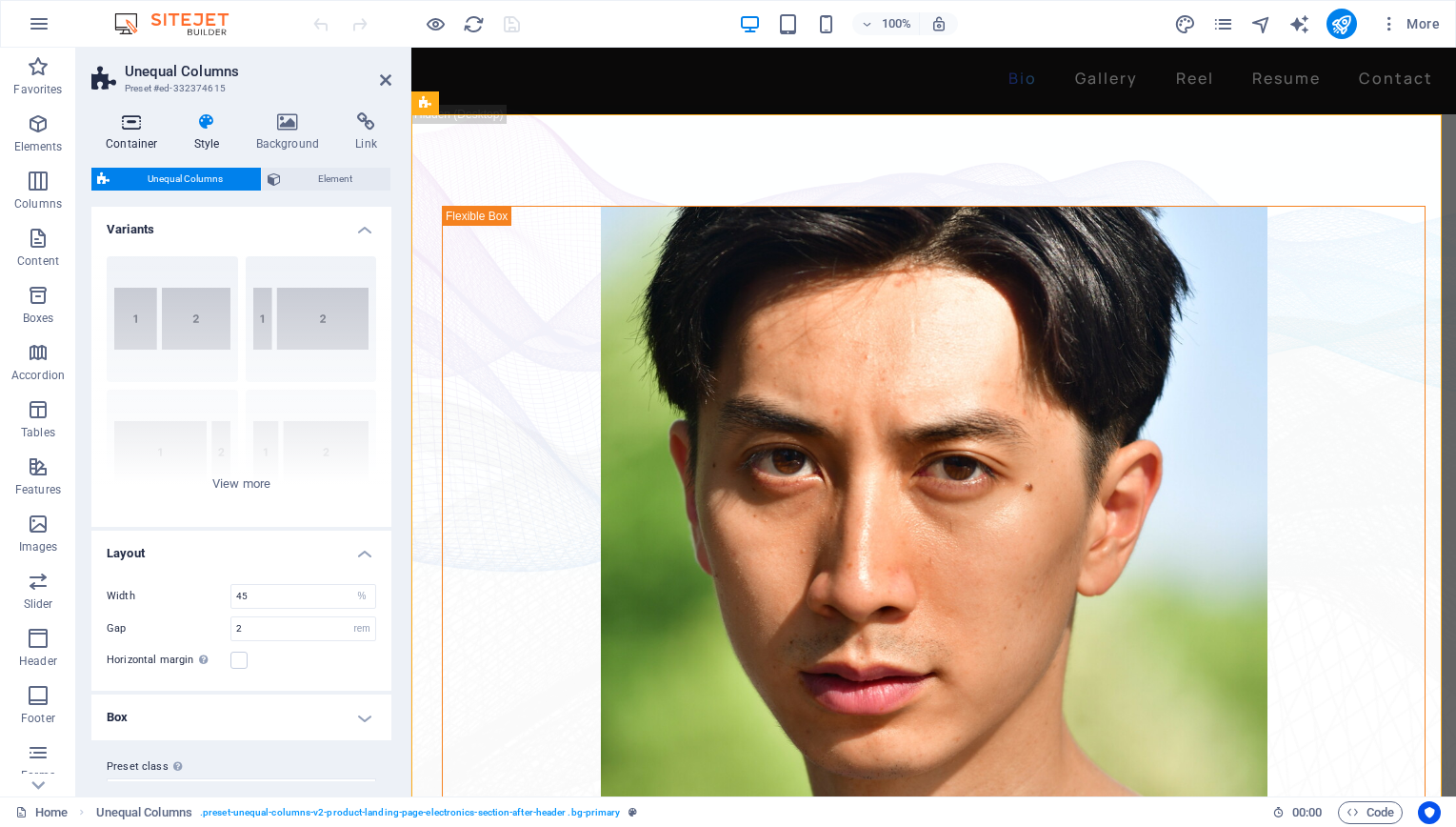 click on "Container" at bounding box center (135, 132) 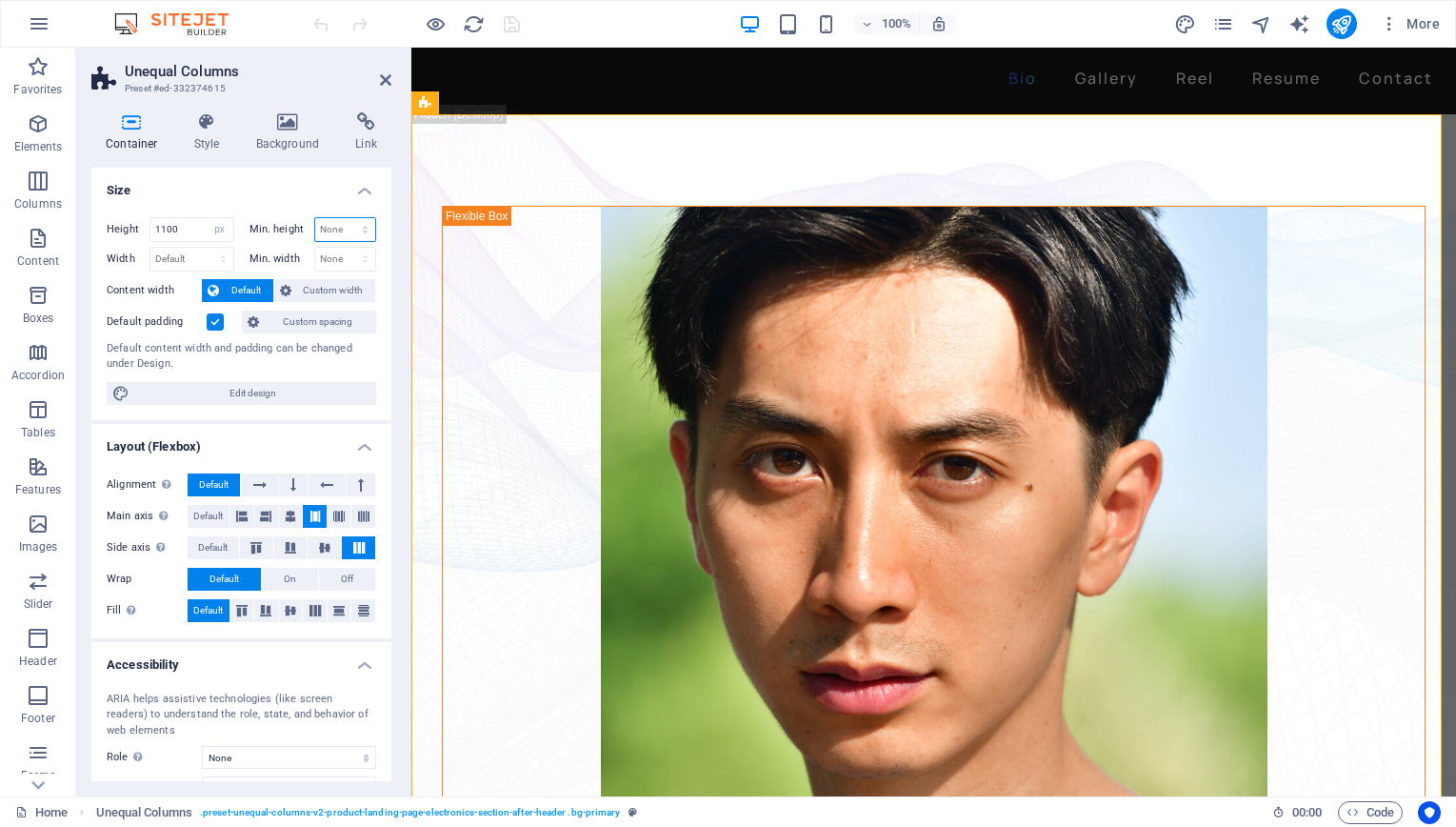 click on "None px rem % vh vw" at bounding box center [346, 230] 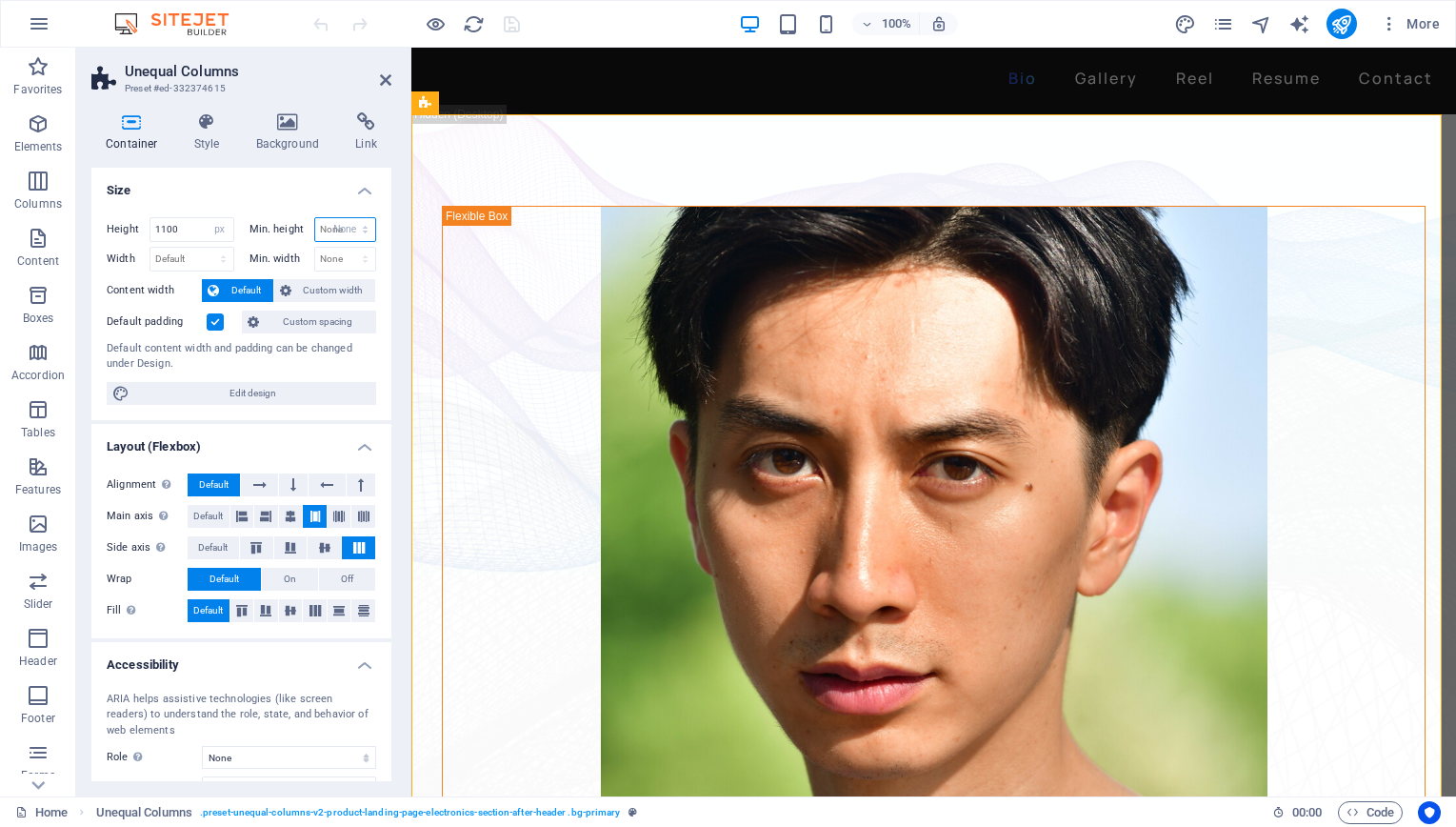 select on "DISABLED_OPTION_VALUE" 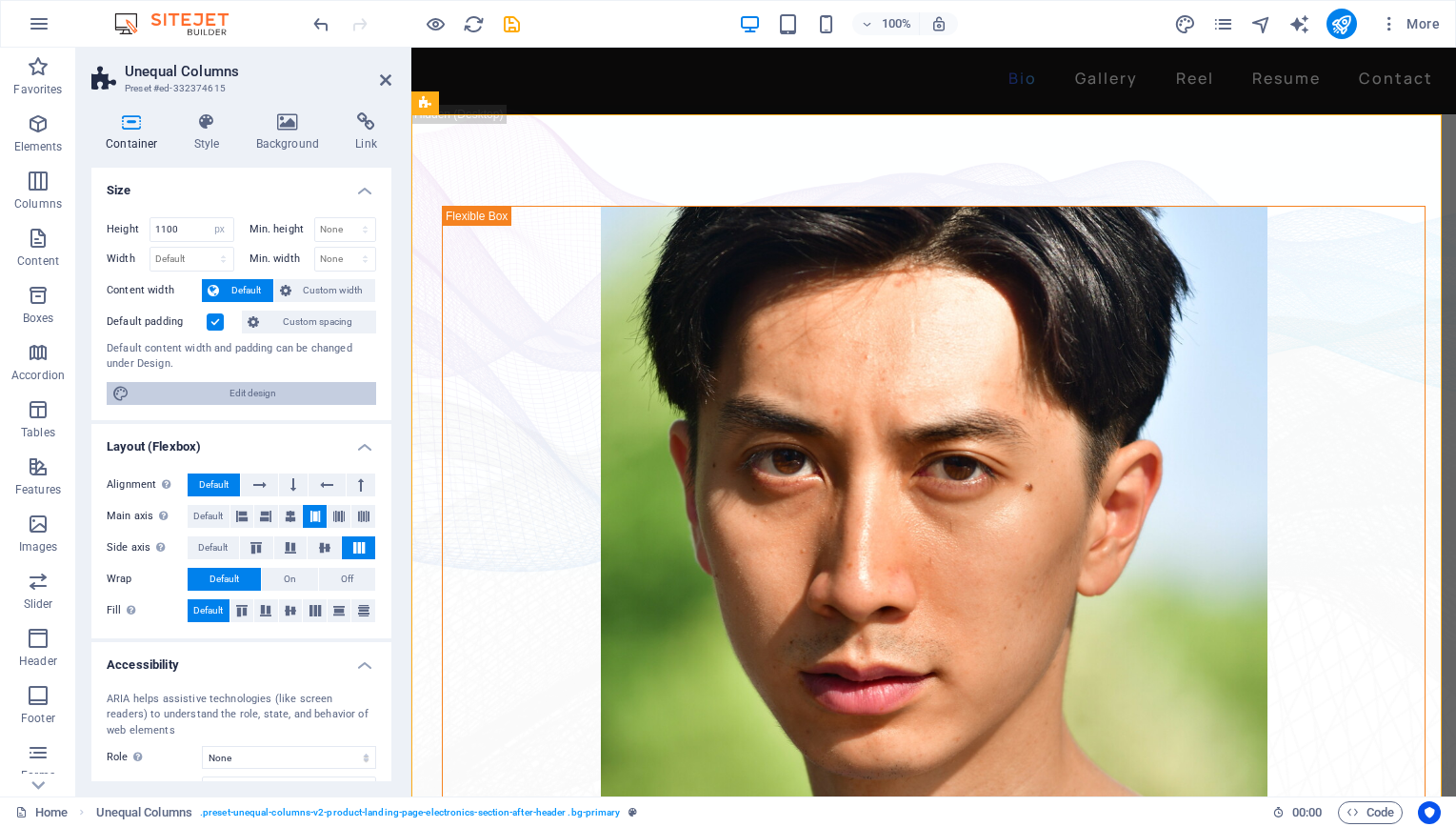 click on "Edit design" at bounding box center [252, 393] 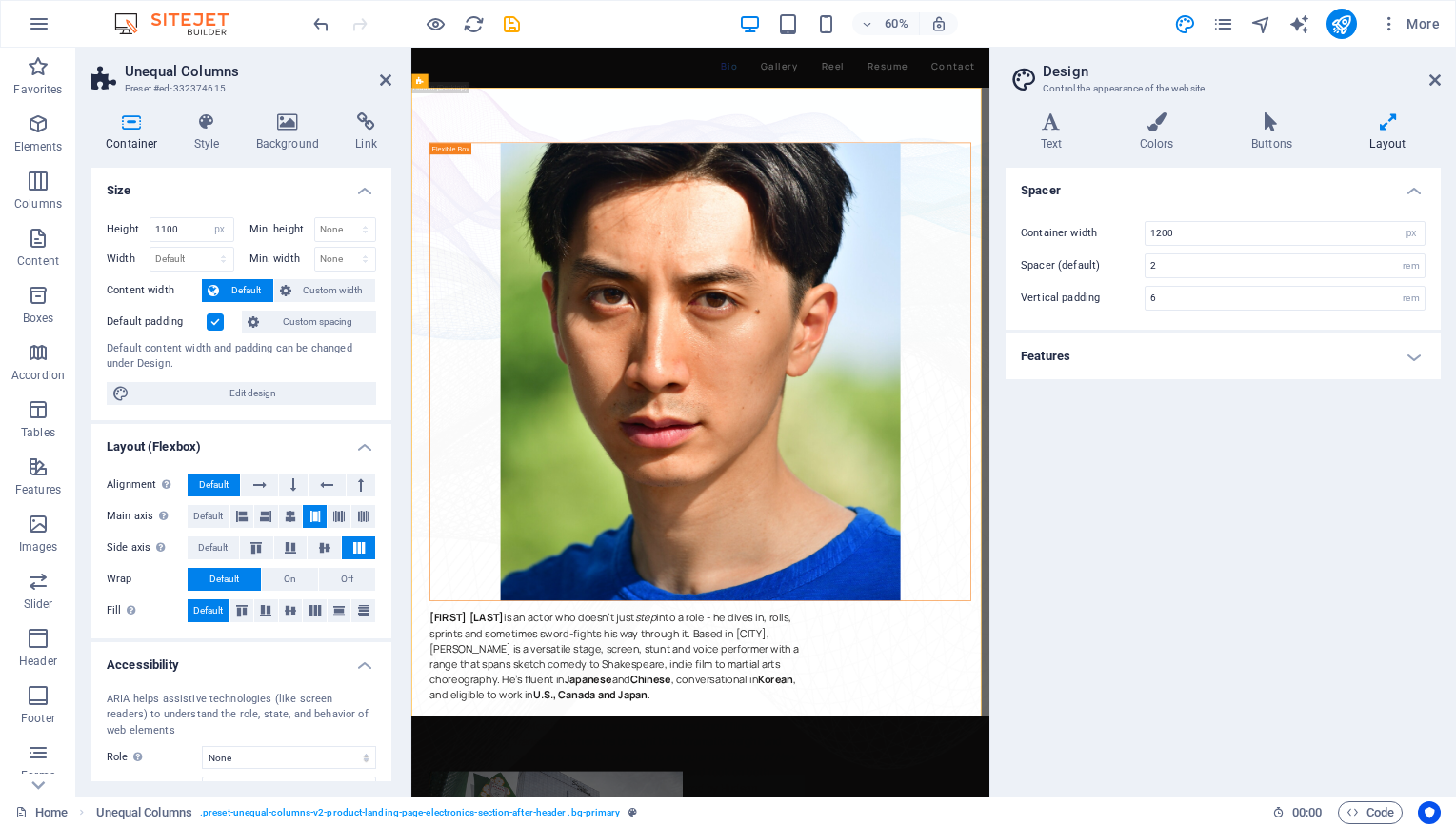 click on "Features" at bounding box center [1223, 356] 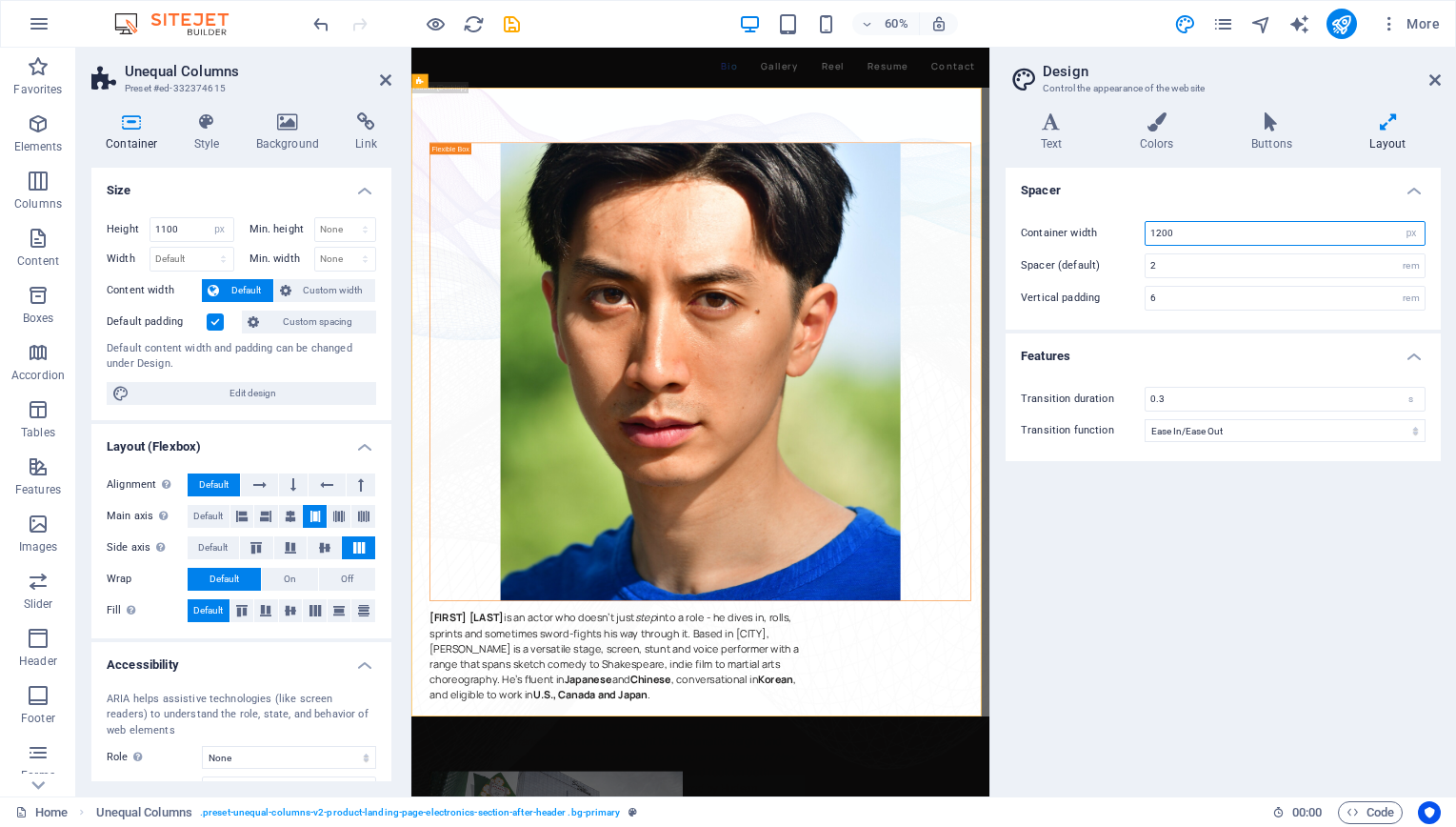 click on "1200" at bounding box center (1285, 233) 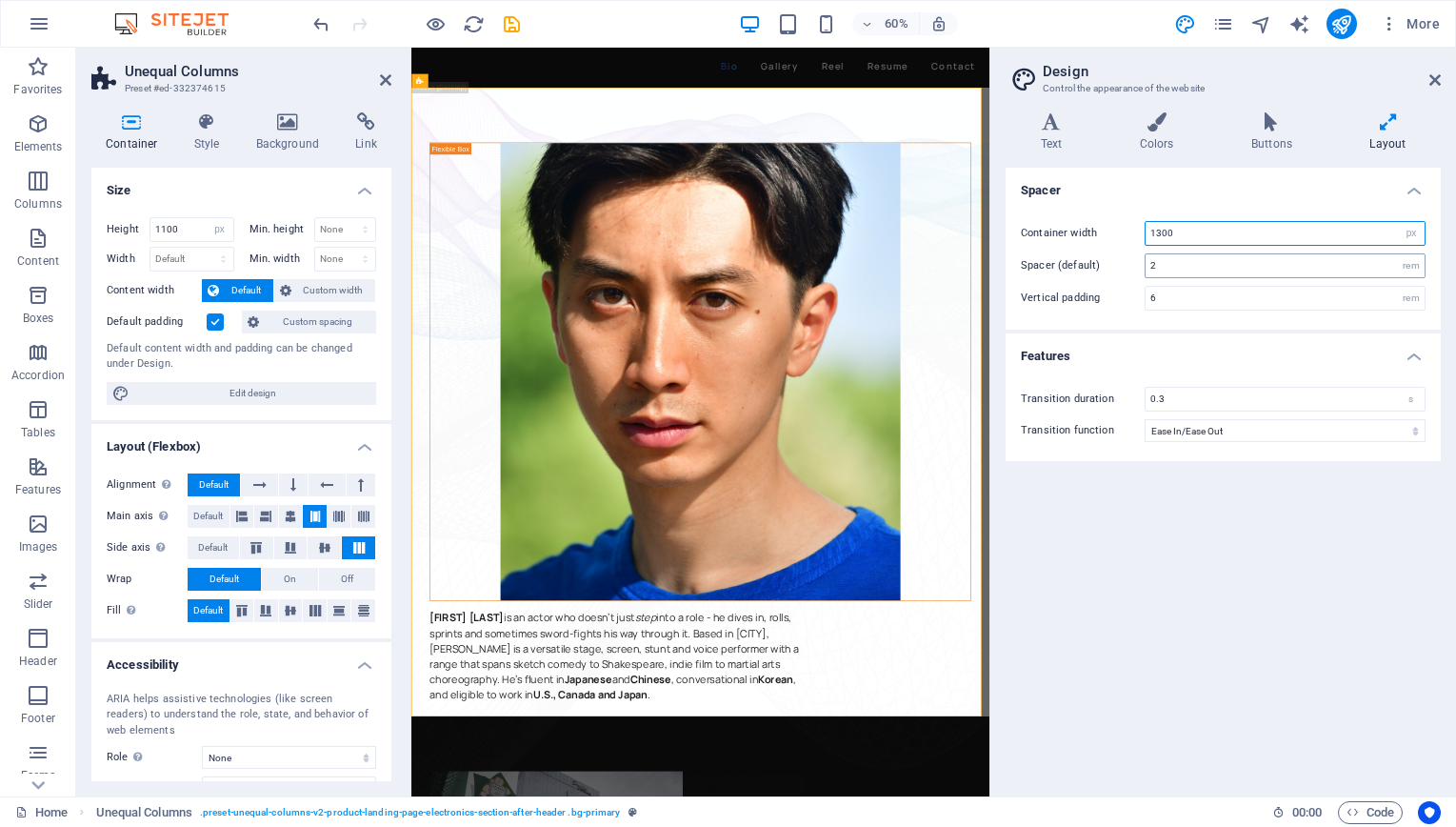 type on "1300" 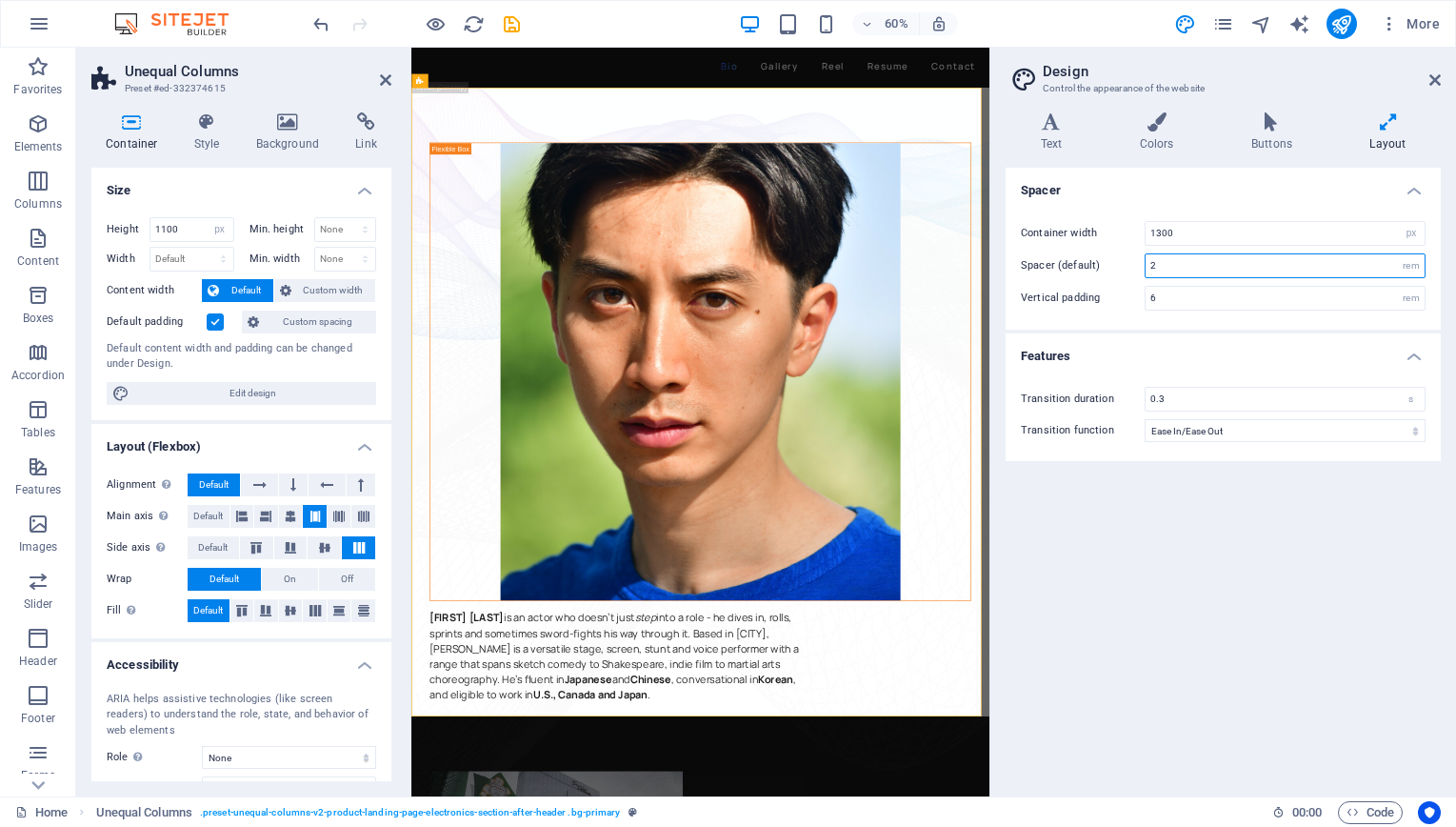 click on "2" at bounding box center [1285, 266] 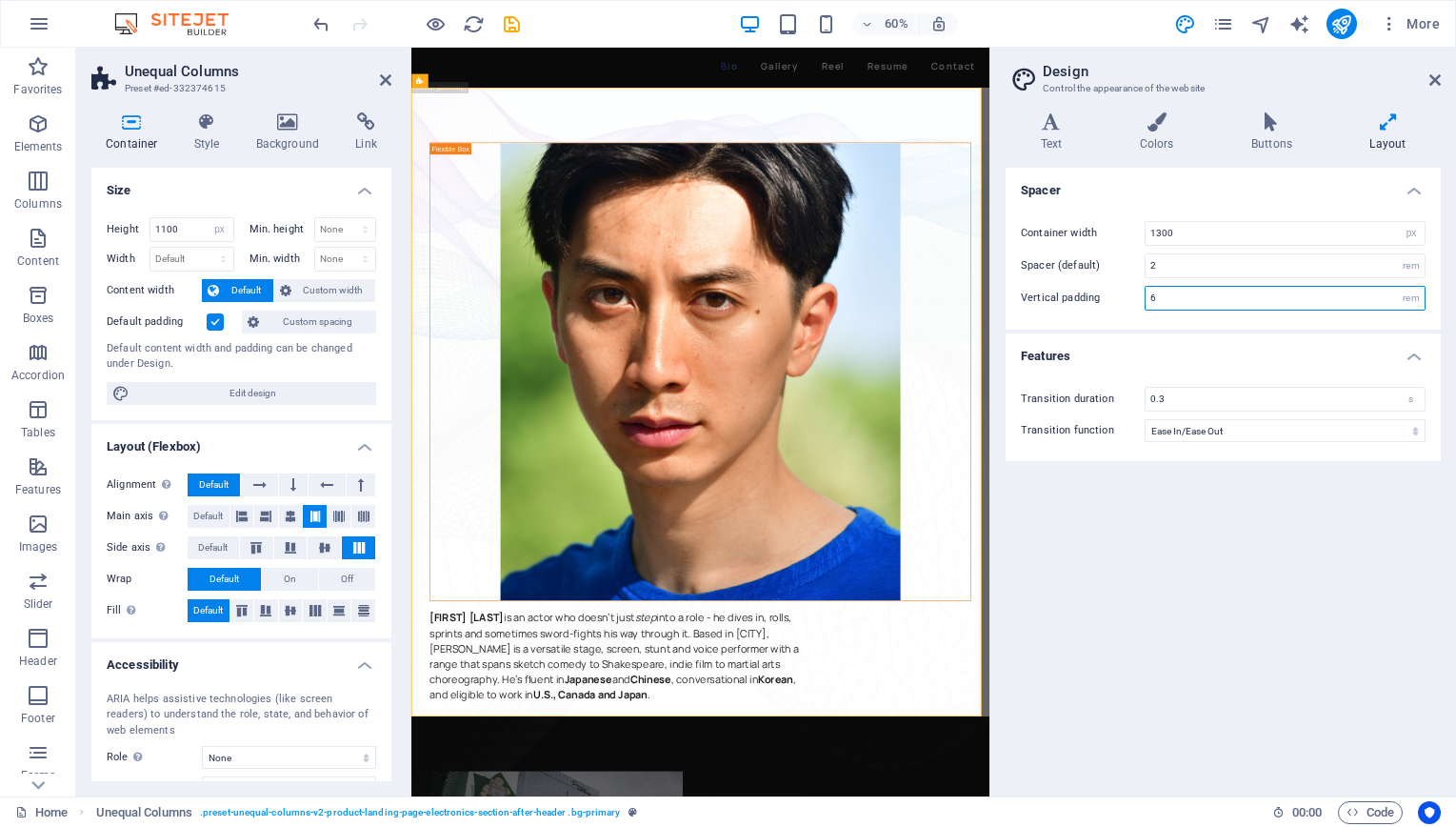 click on "6" at bounding box center (1285, 298) 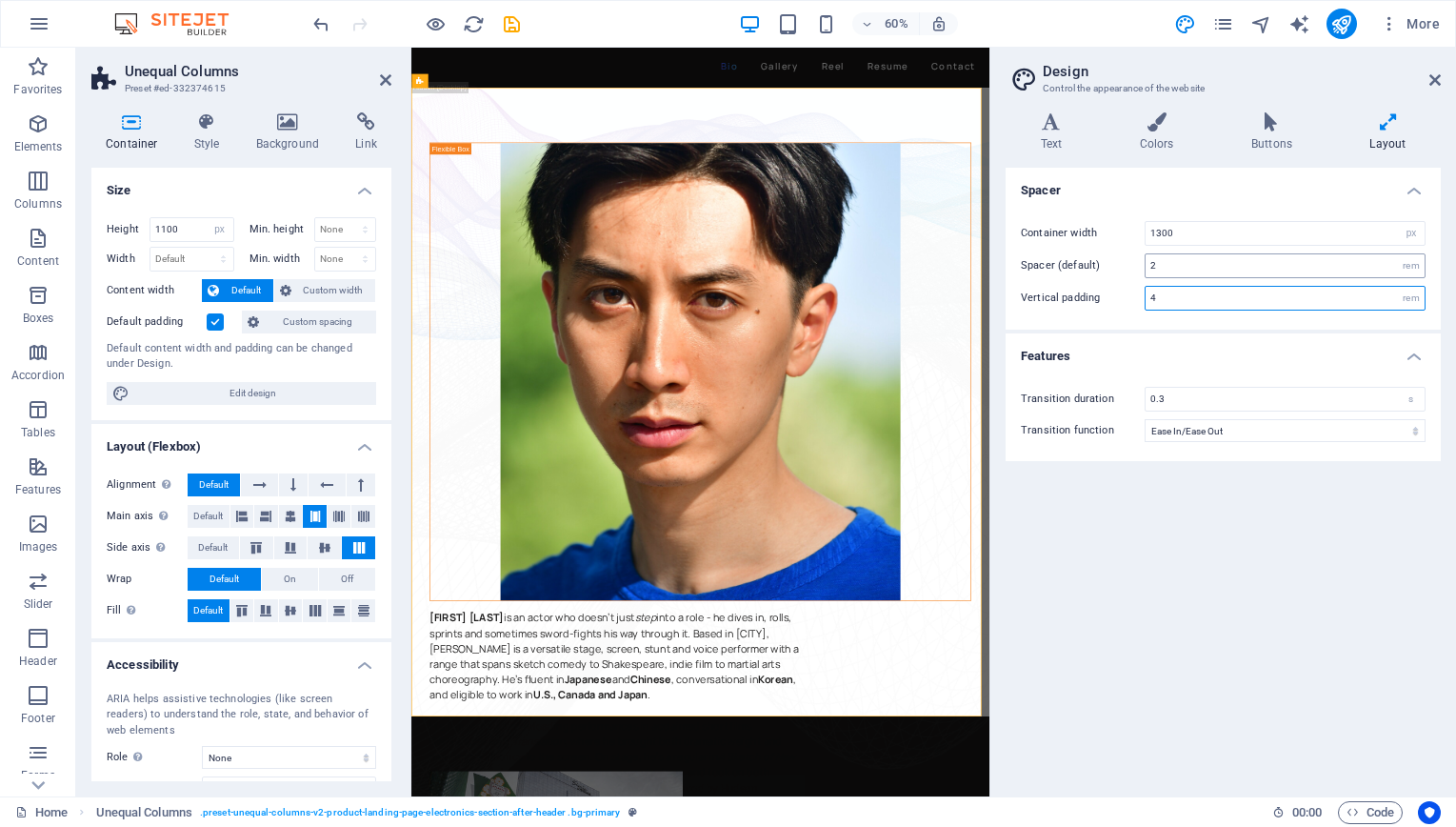 type on "4" 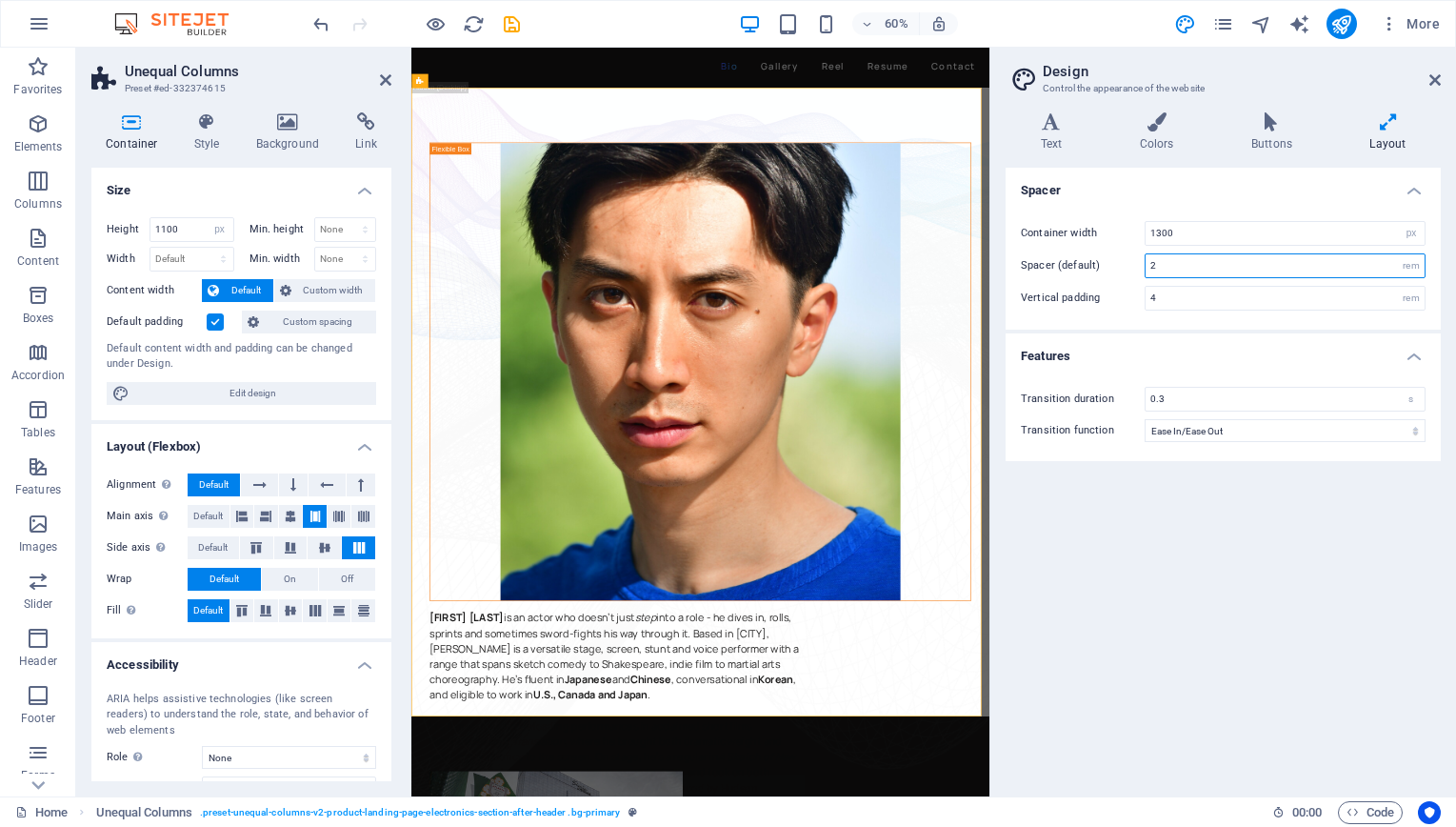 click on "2" at bounding box center [1285, 266] 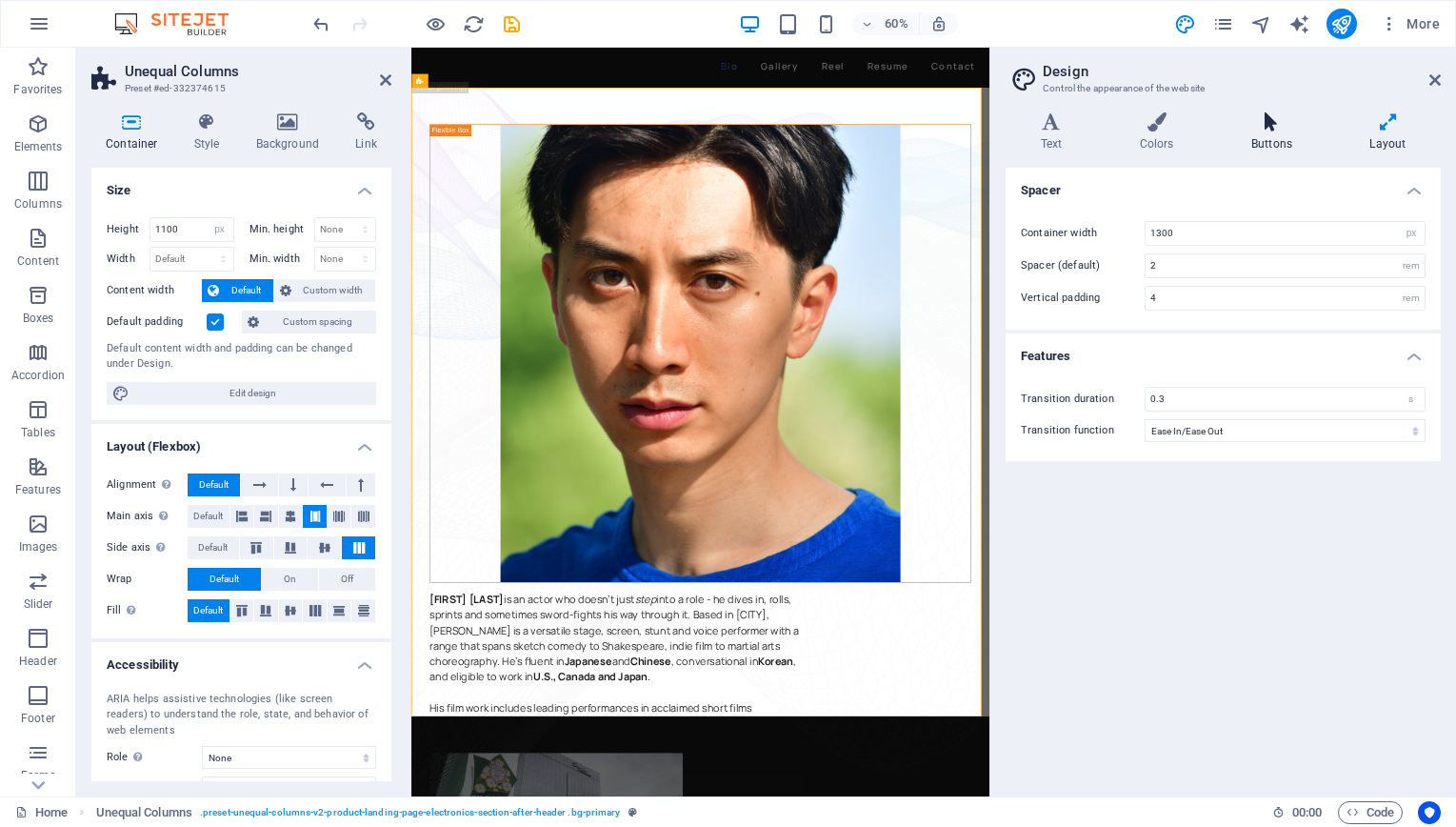 click at bounding box center (1271, 122) 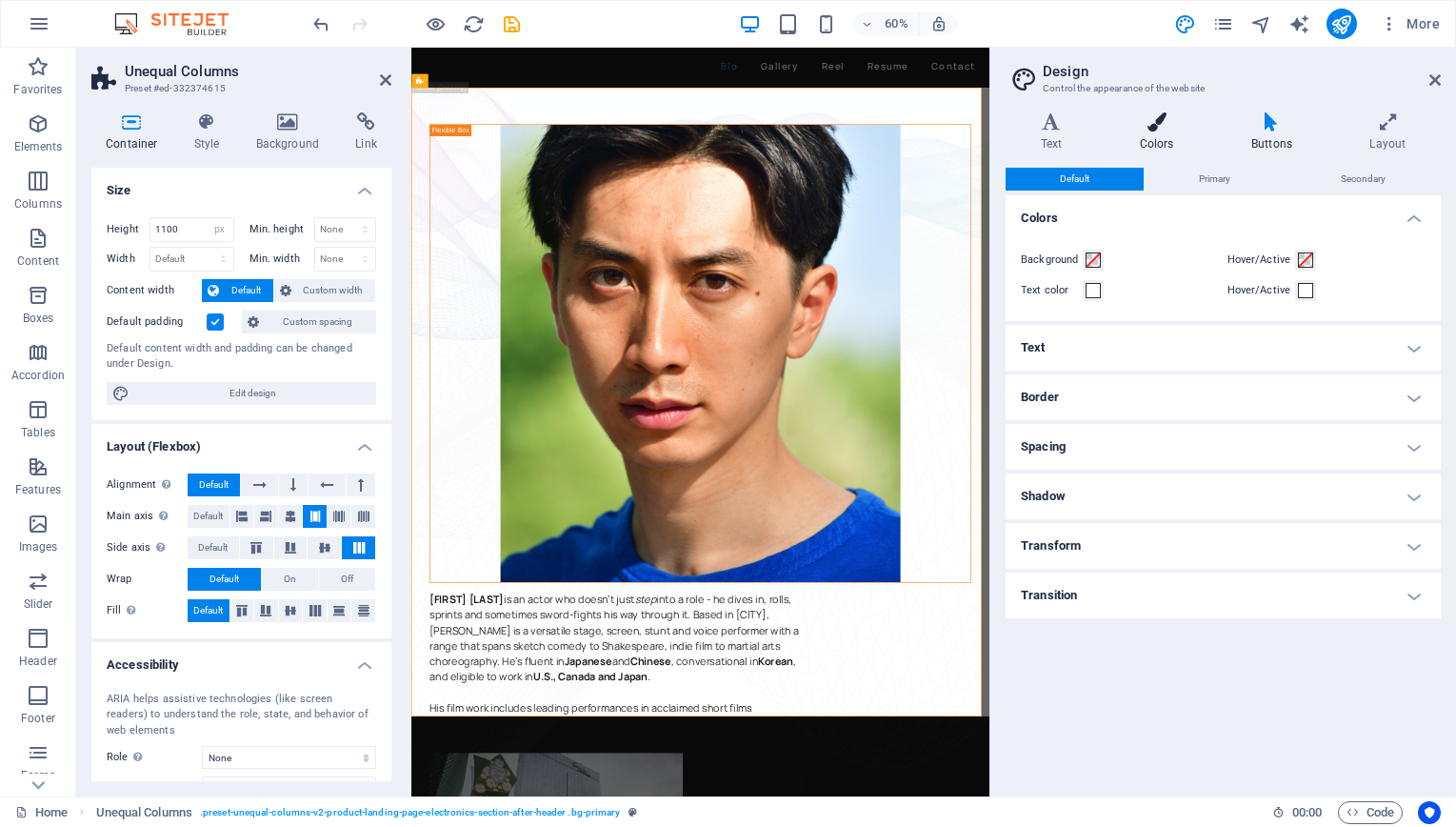 click on "Colors" at bounding box center (1160, 132) 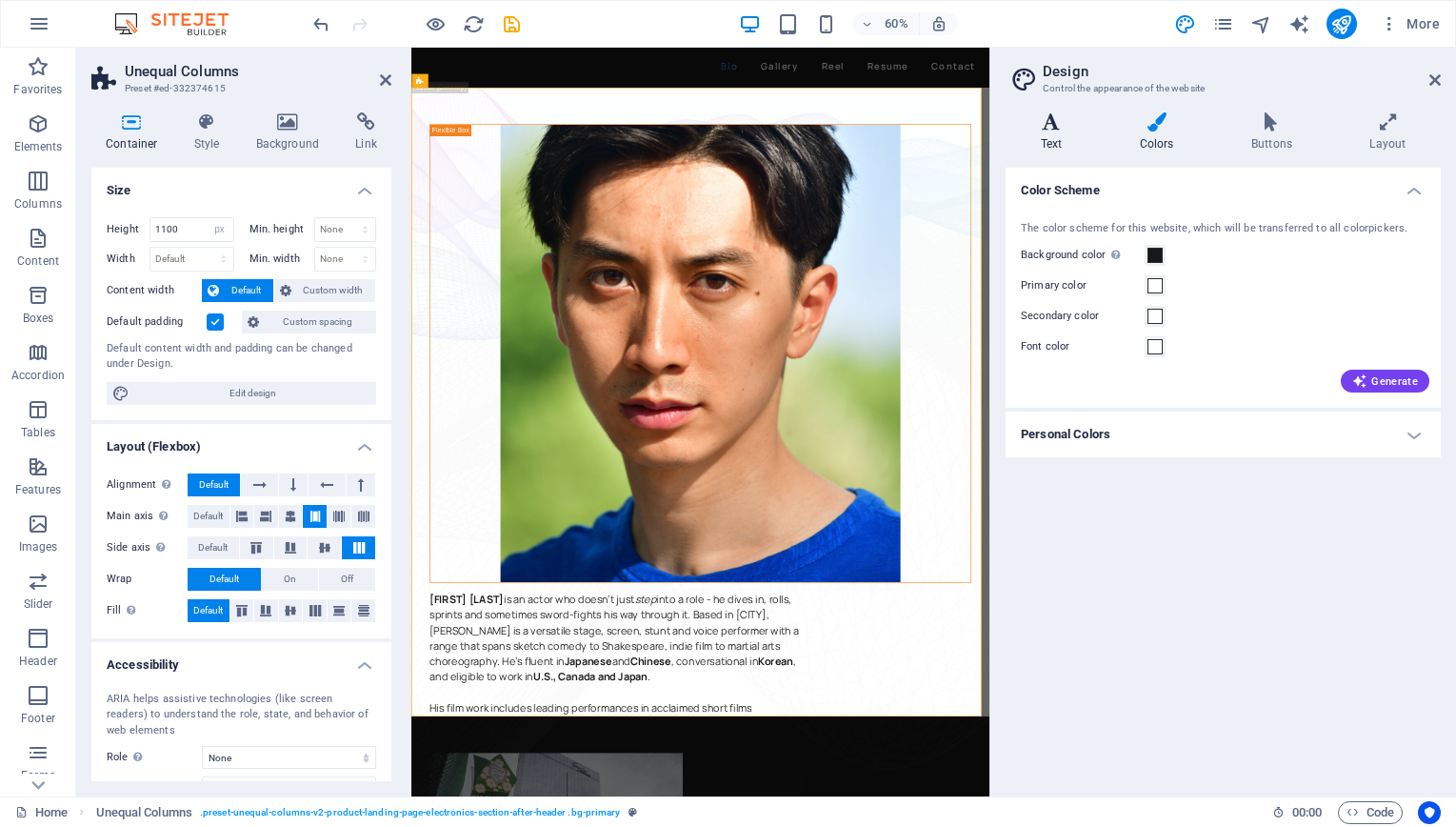 click on "Text" at bounding box center [1055, 132] 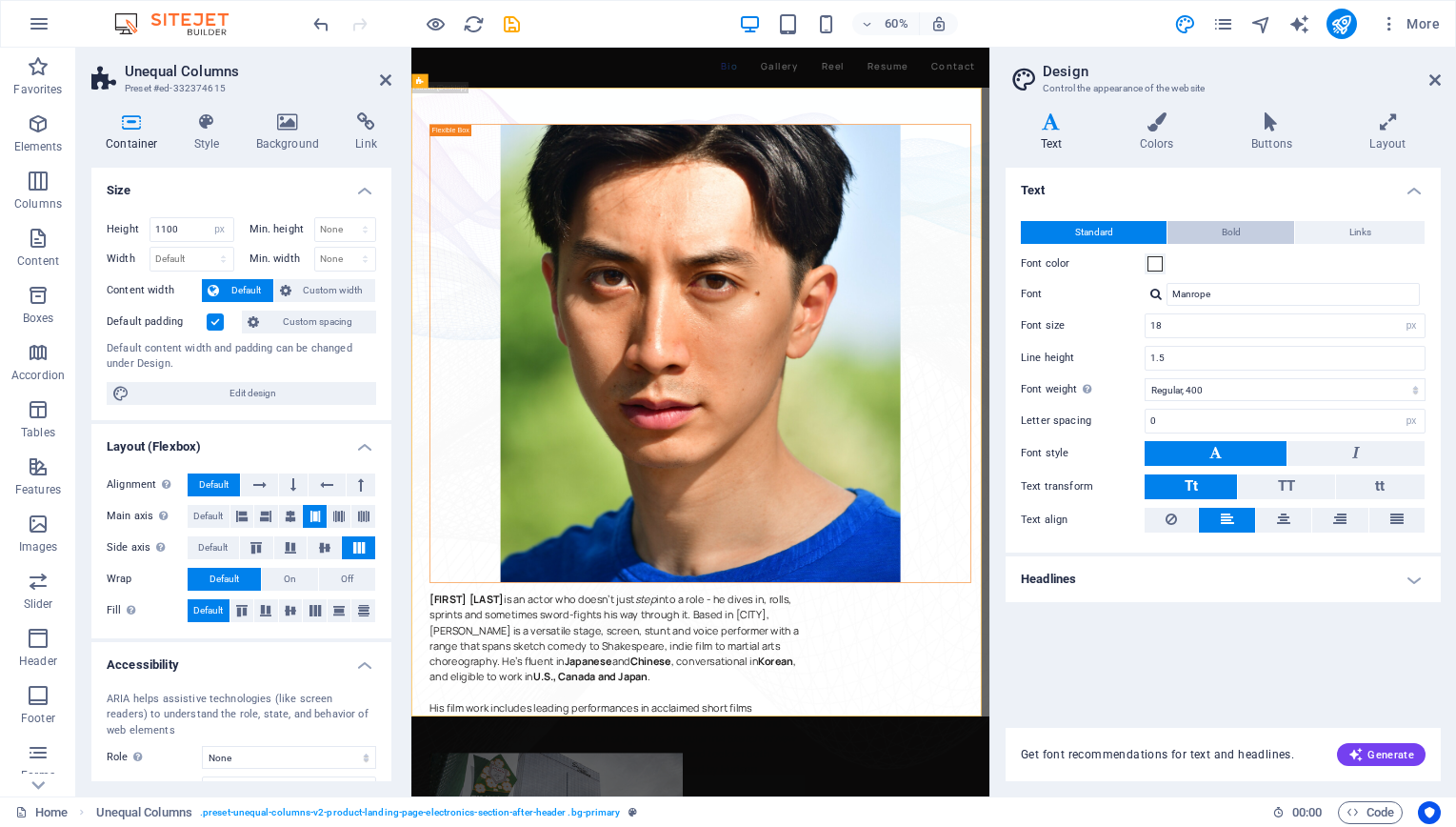 click on "Bold" at bounding box center [1231, 232] 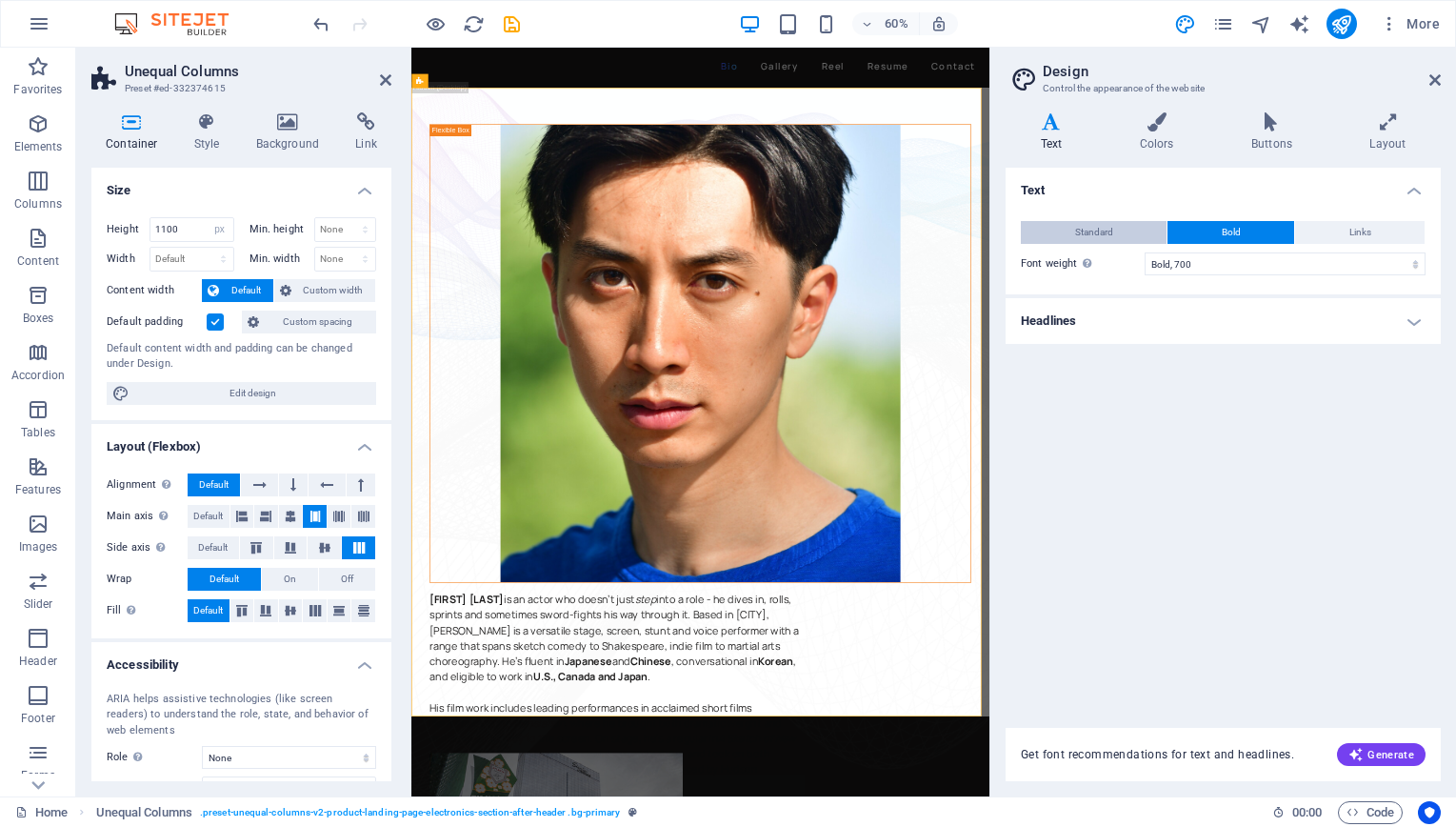 click on "Standard" at bounding box center [1094, 232] 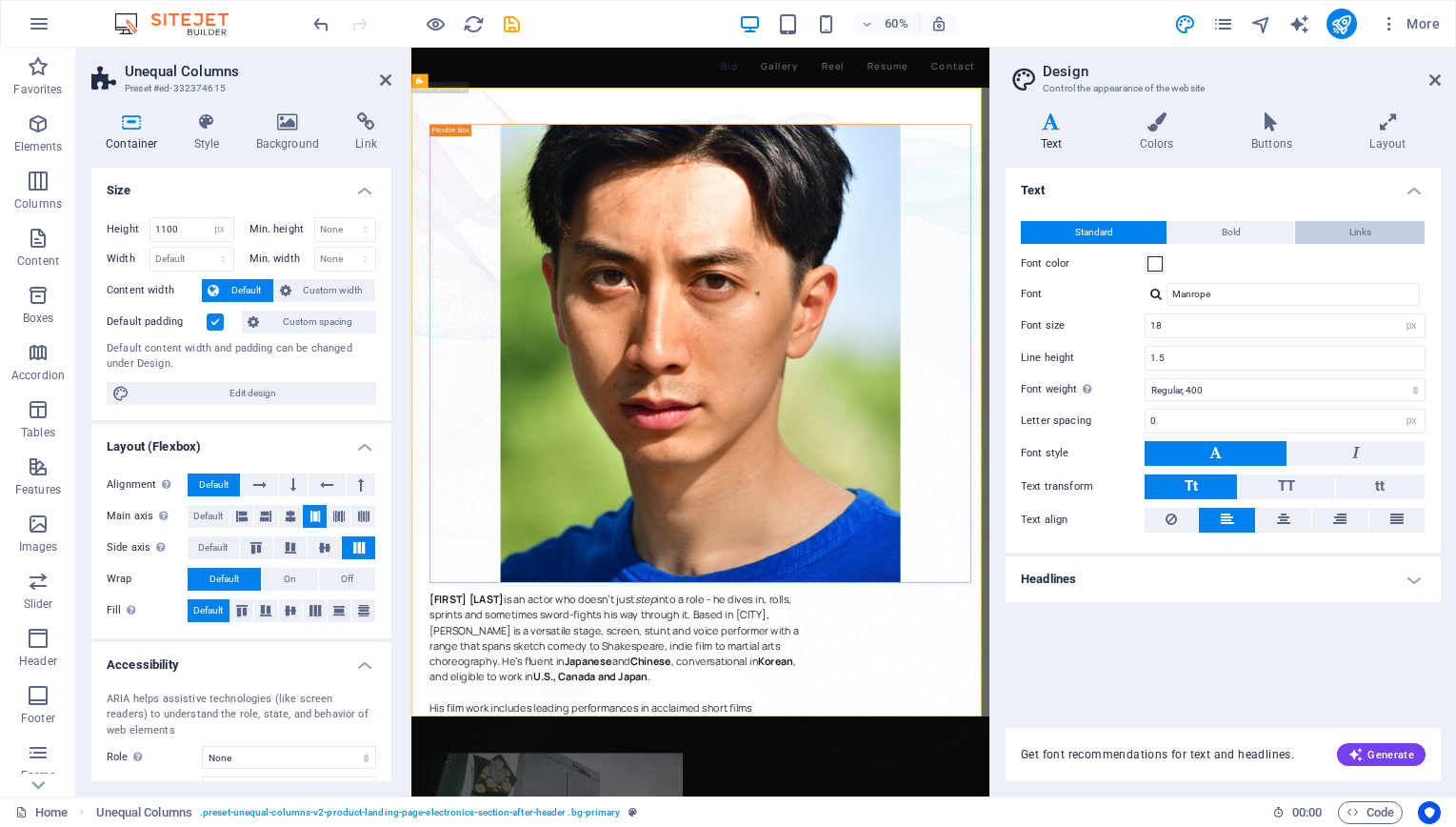 click on "Links" at bounding box center (1360, 232) 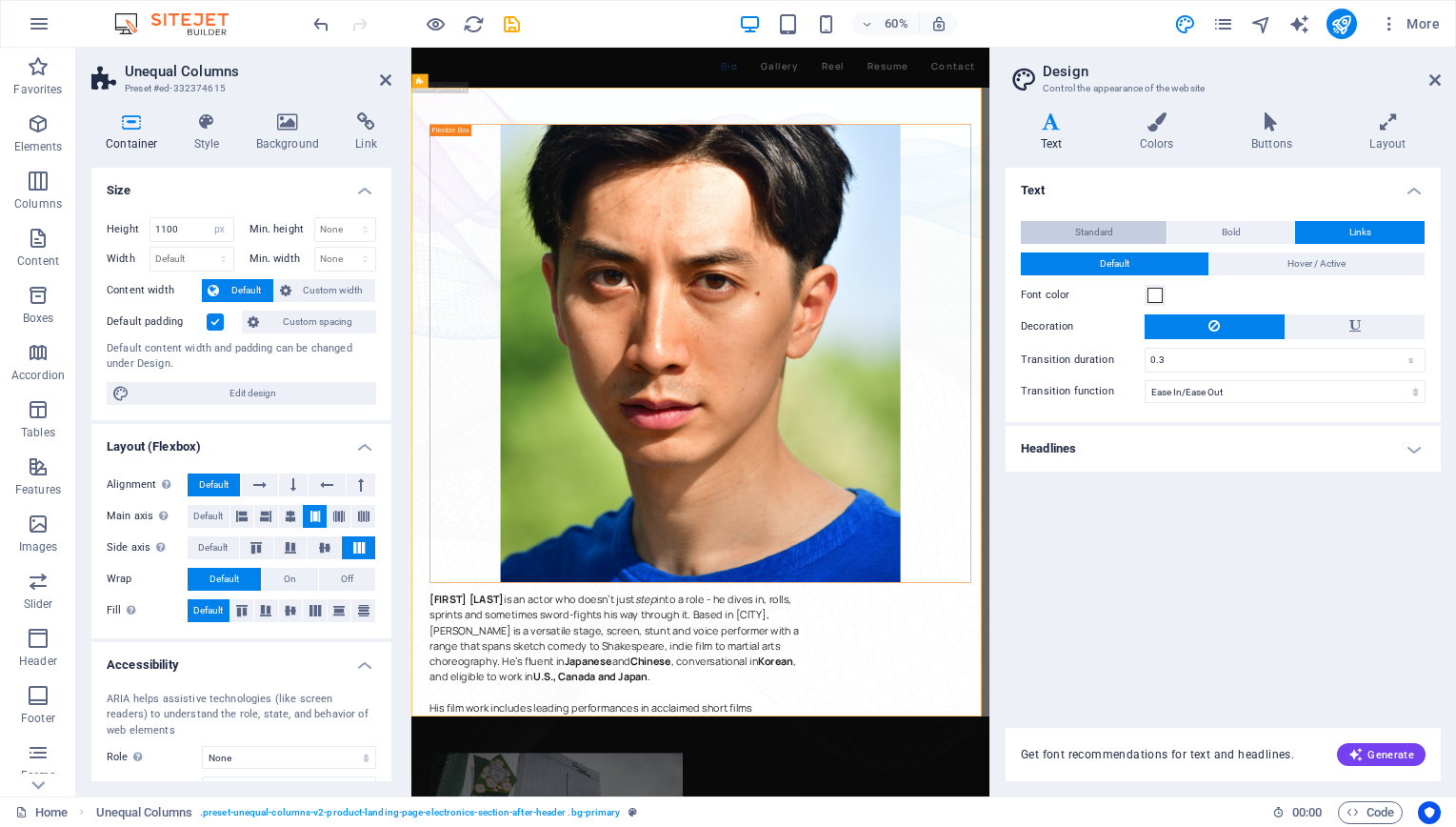 click on "Standard" at bounding box center [1094, 232] 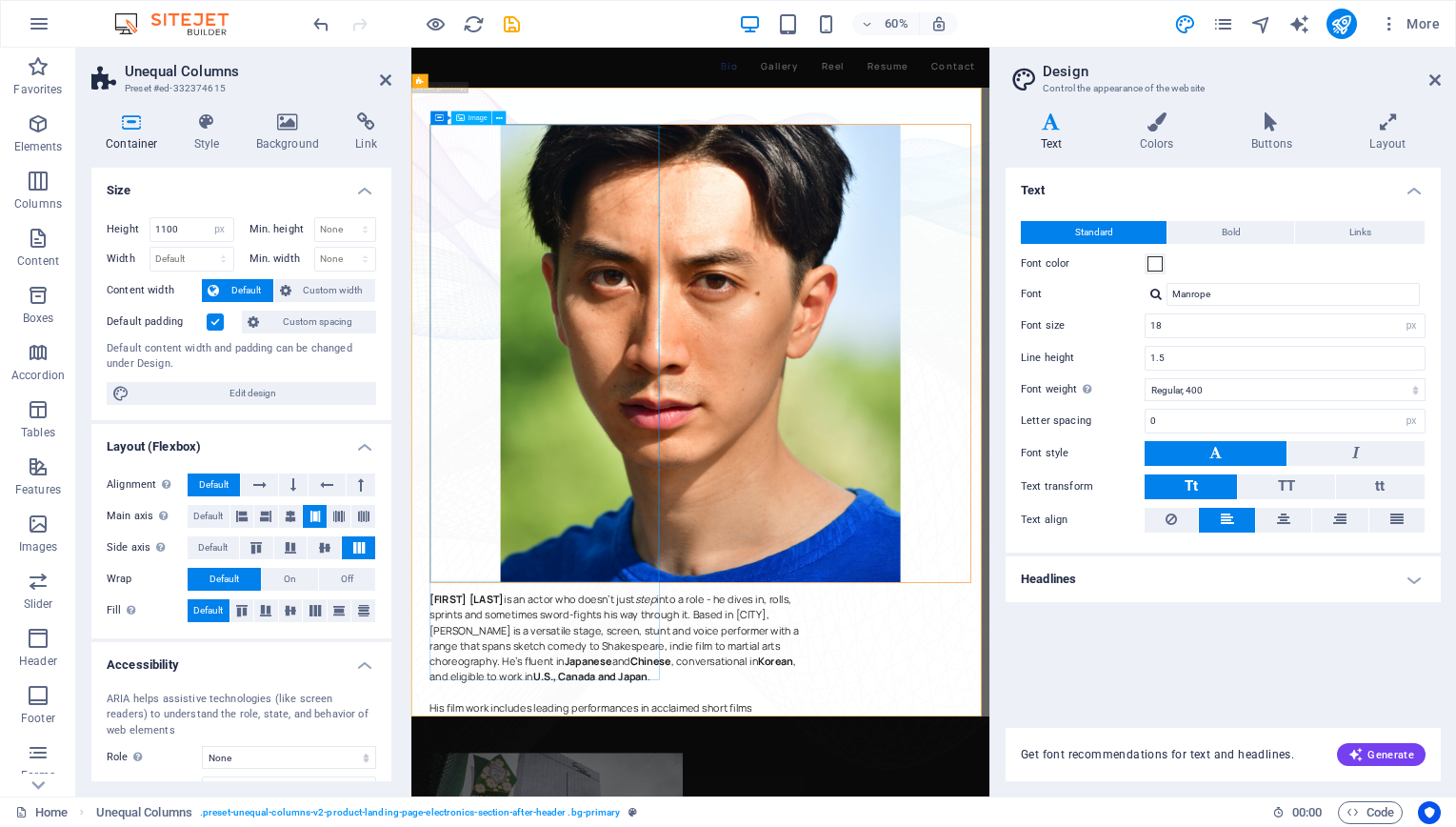 click at bounding box center (893, 557) 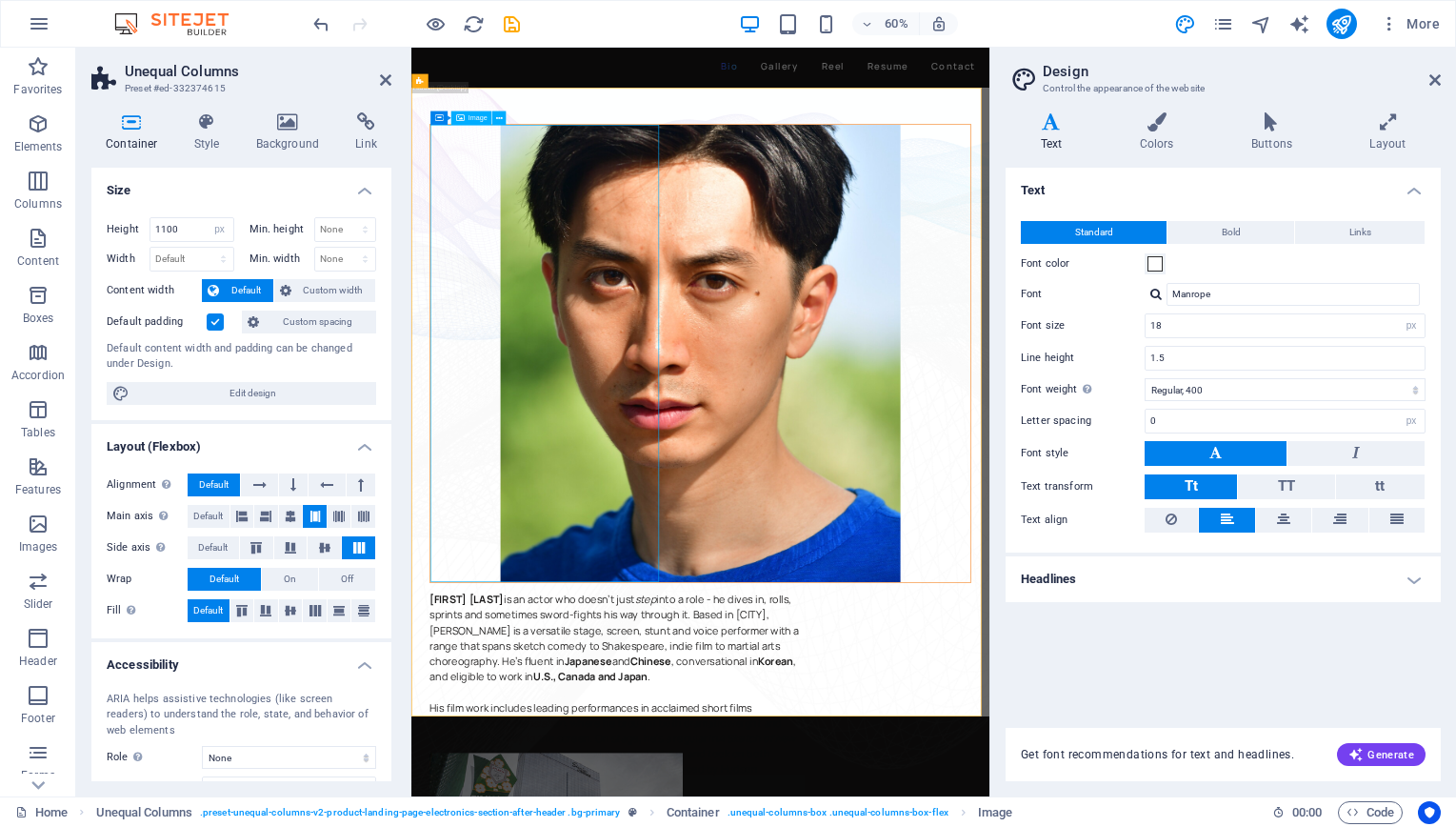 click at bounding box center [893, 557] 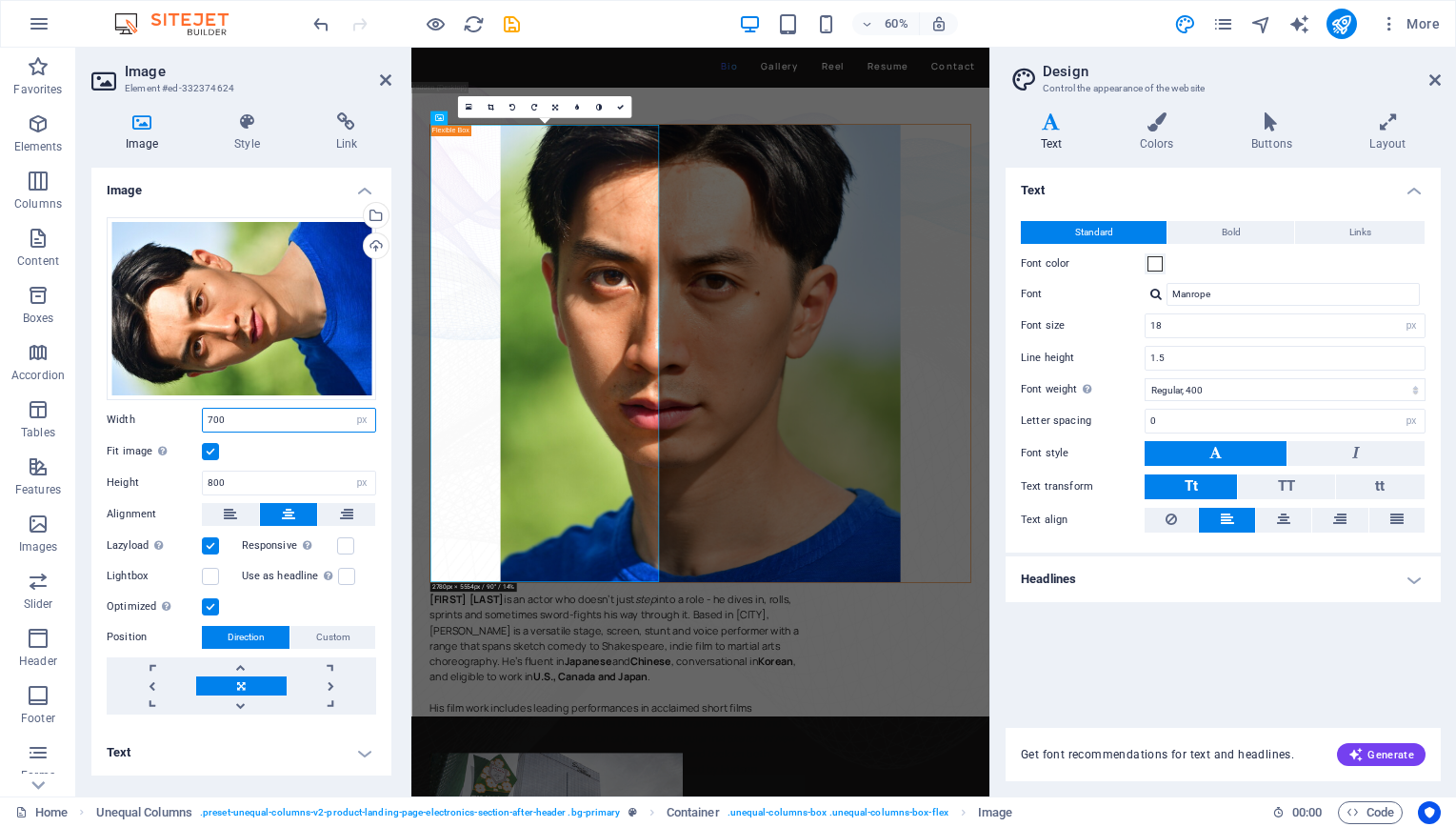 click on "700" at bounding box center (289, 420) 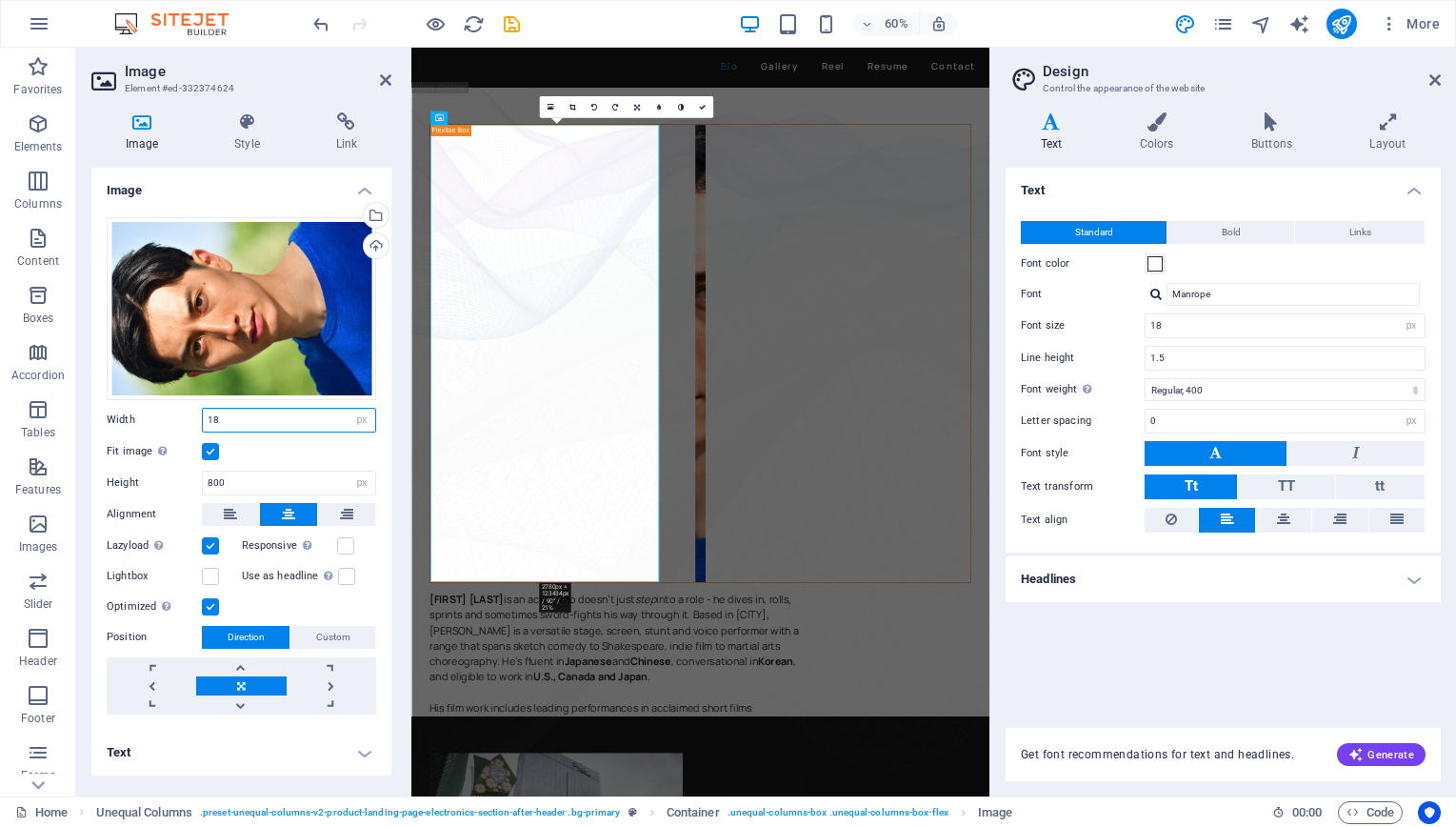 click on "18" at bounding box center (289, 420) 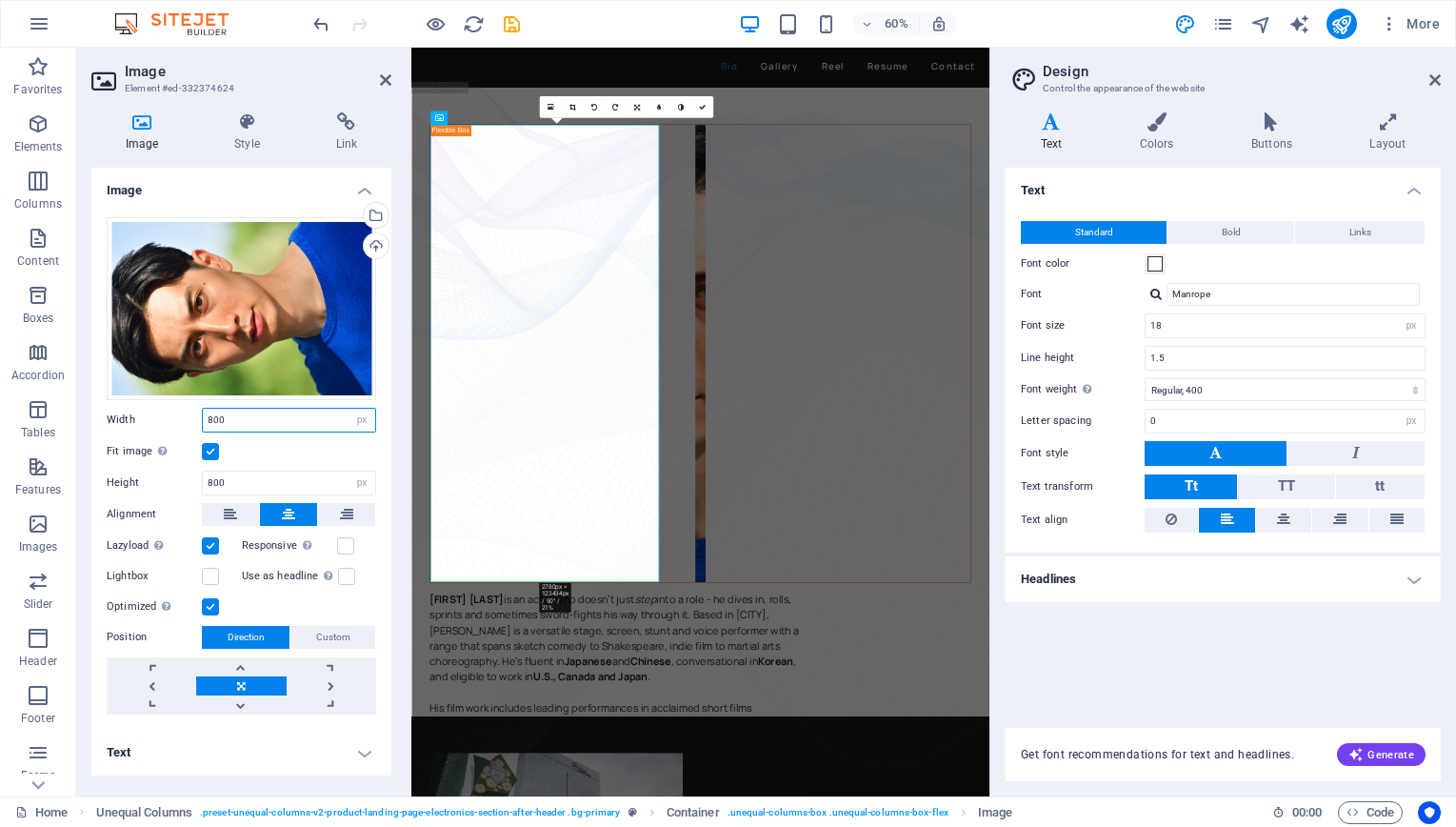 type on "800" 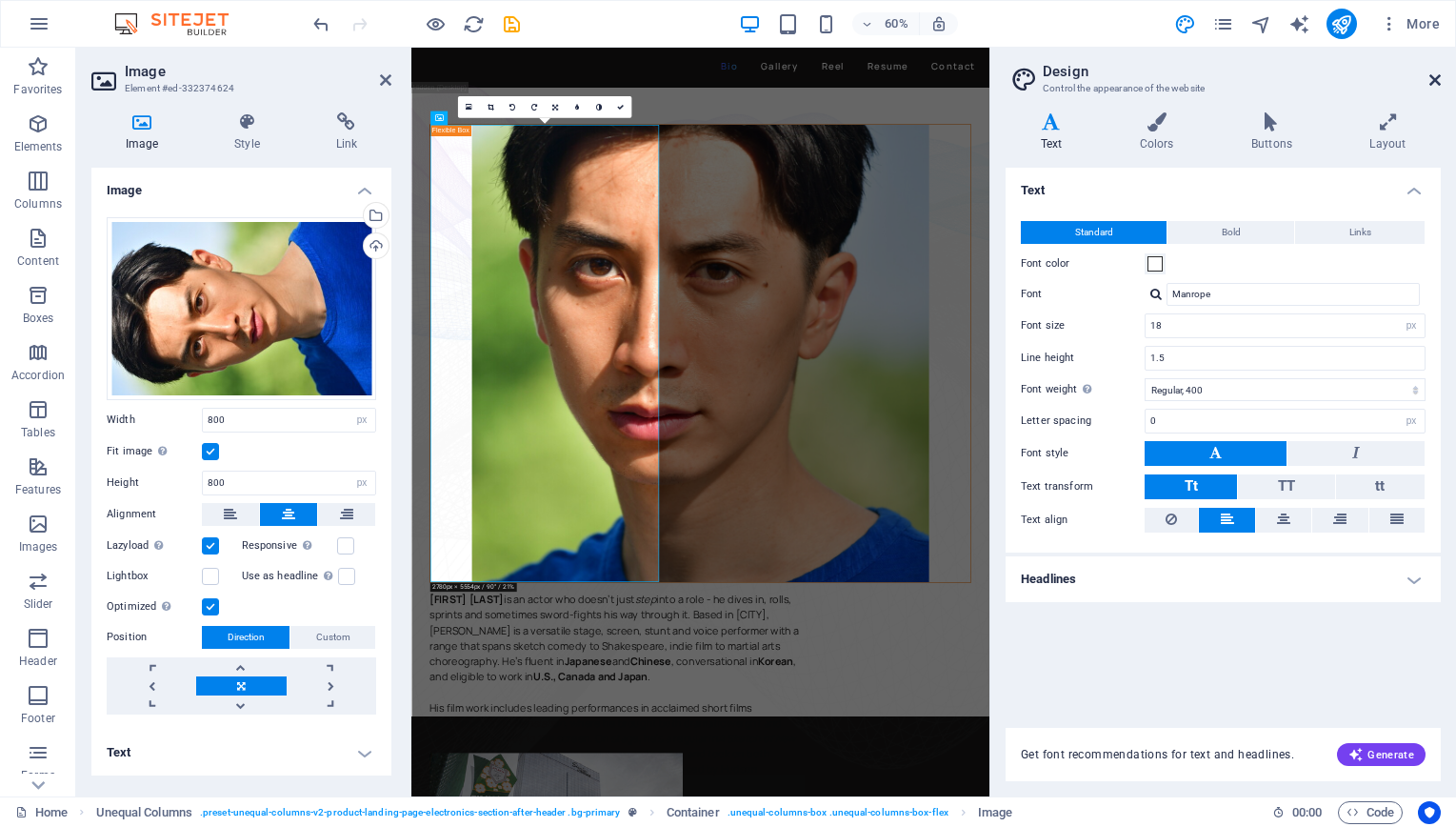 click at bounding box center (1435, 80) 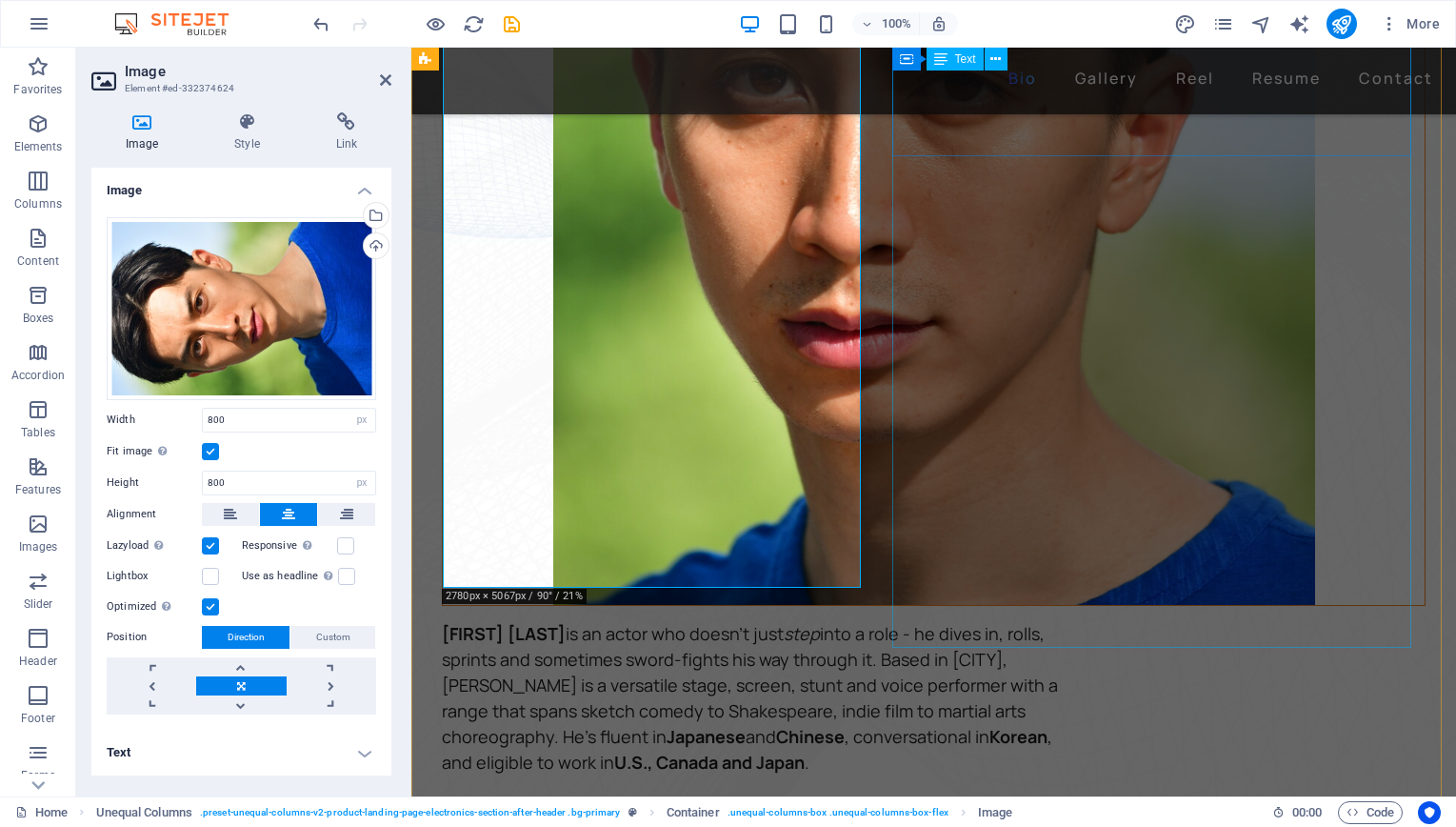 scroll, scrollTop: 354, scrollLeft: 0, axis: vertical 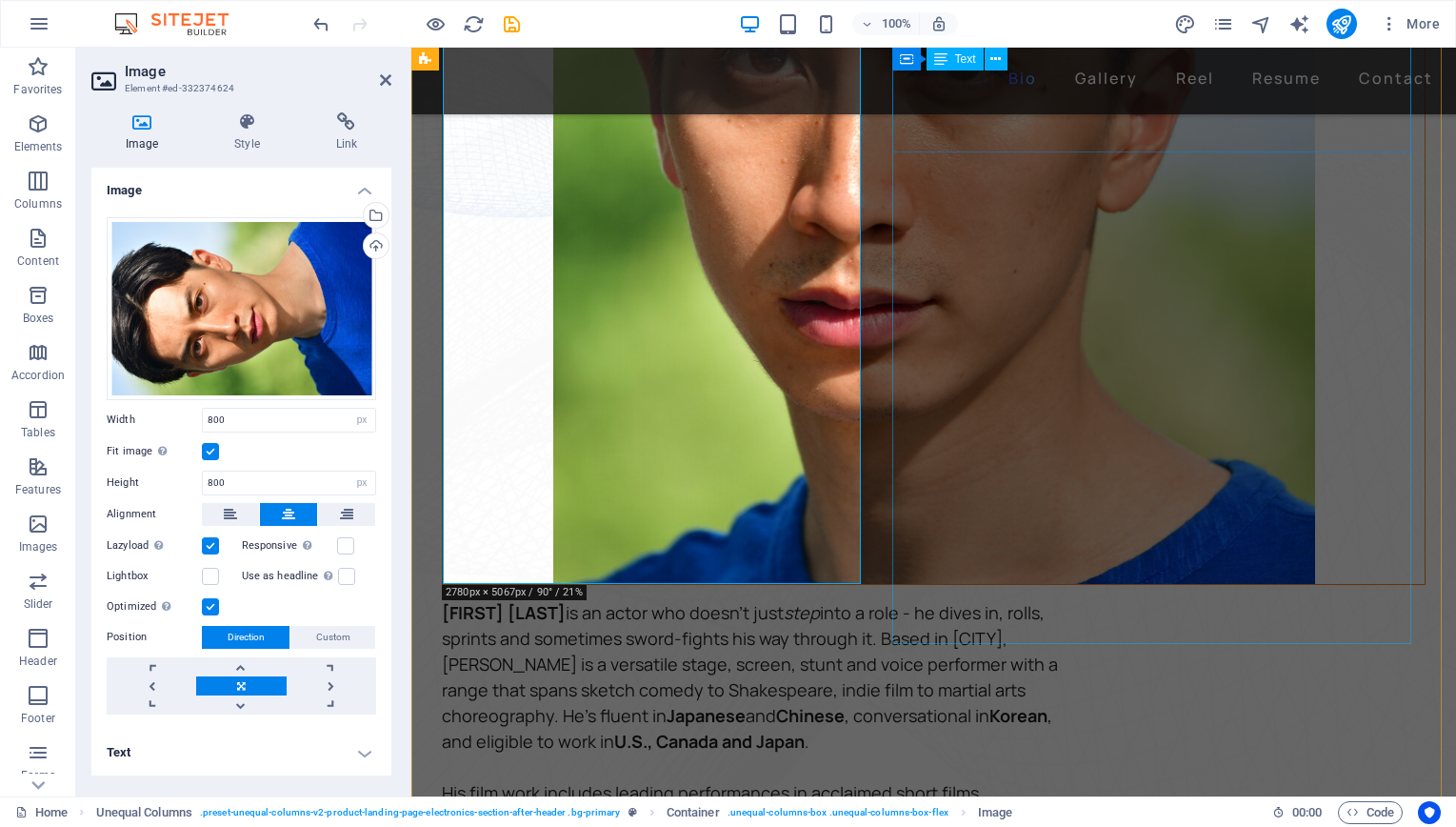 click on "David Ma  is an actor who doesn't just  step  into a role - he dives in, rolls, sprints and sometimes sword-fights his way through it. Based in New York, David is a versatile stage, screen, stunt and voice performer with a range that spans sketch comedy to Shakespeare, indie film to martial arts choreography. He's fluent in  Japanese  and  Chinese , conversational in  Korean , and eligible to work in  U.S., Canada and Japan .  His film work includes leading performances in acclaimed short films like  Fumakase  and  Translation , where he brought both dramatic weight and multilingual fluency to the screen. On stage, he's a regular in  A Sketch of New York , the city's longest-running sketch comedy show, and took on both acting and stunt duties as  Titus  in  Julius Caeser  produced by Hudson Classical Theater Company.  As a voice actor, David has voiced for national campaigns such as  2021 Canadian federal elections  and as a moderator for industry panels at  Soho International Film Festival (SIFF)  and" at bounding box center (751, 960) 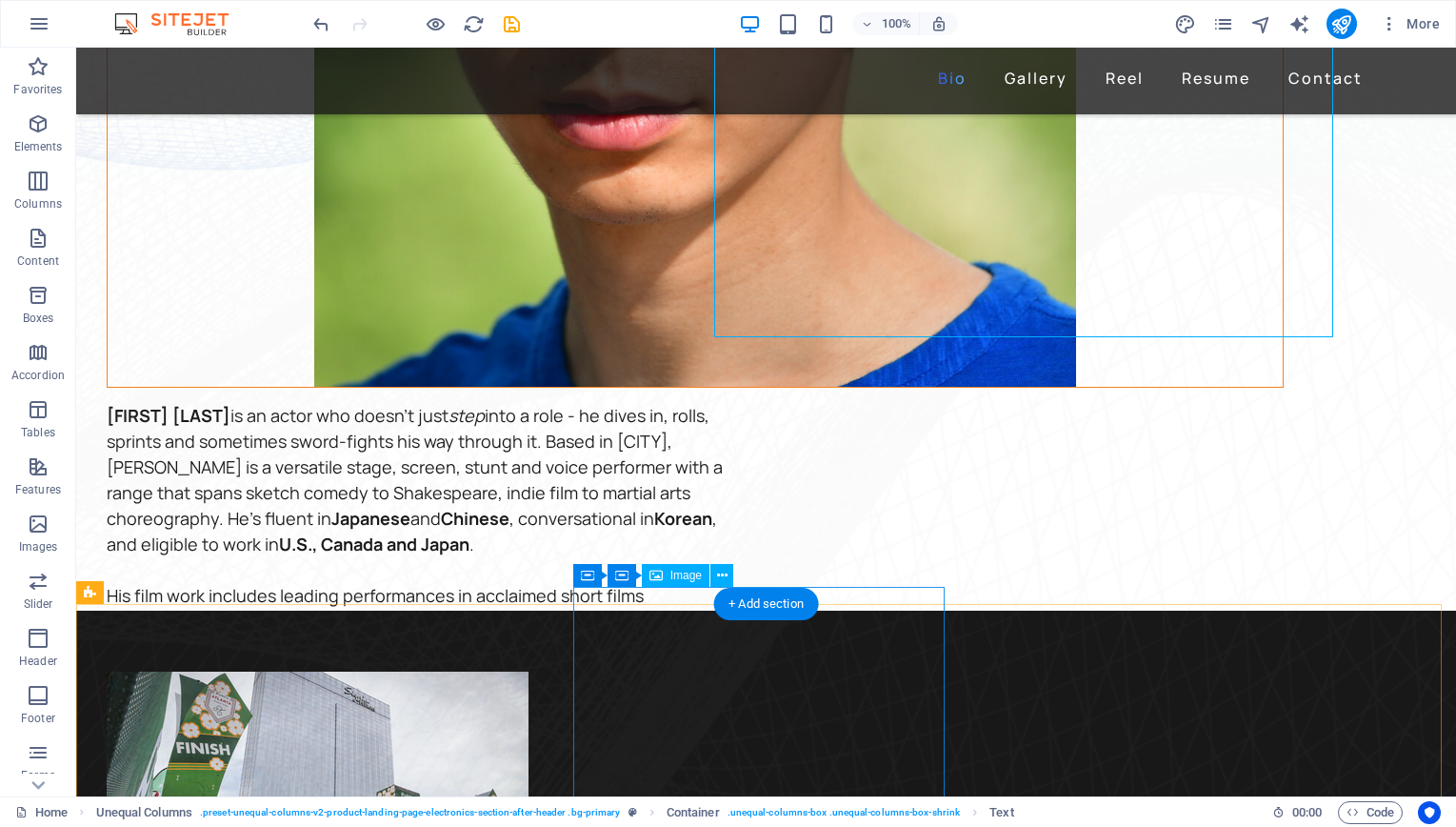 scroll, scrollTop: 570, scrollLeft: 0, axis: vertical 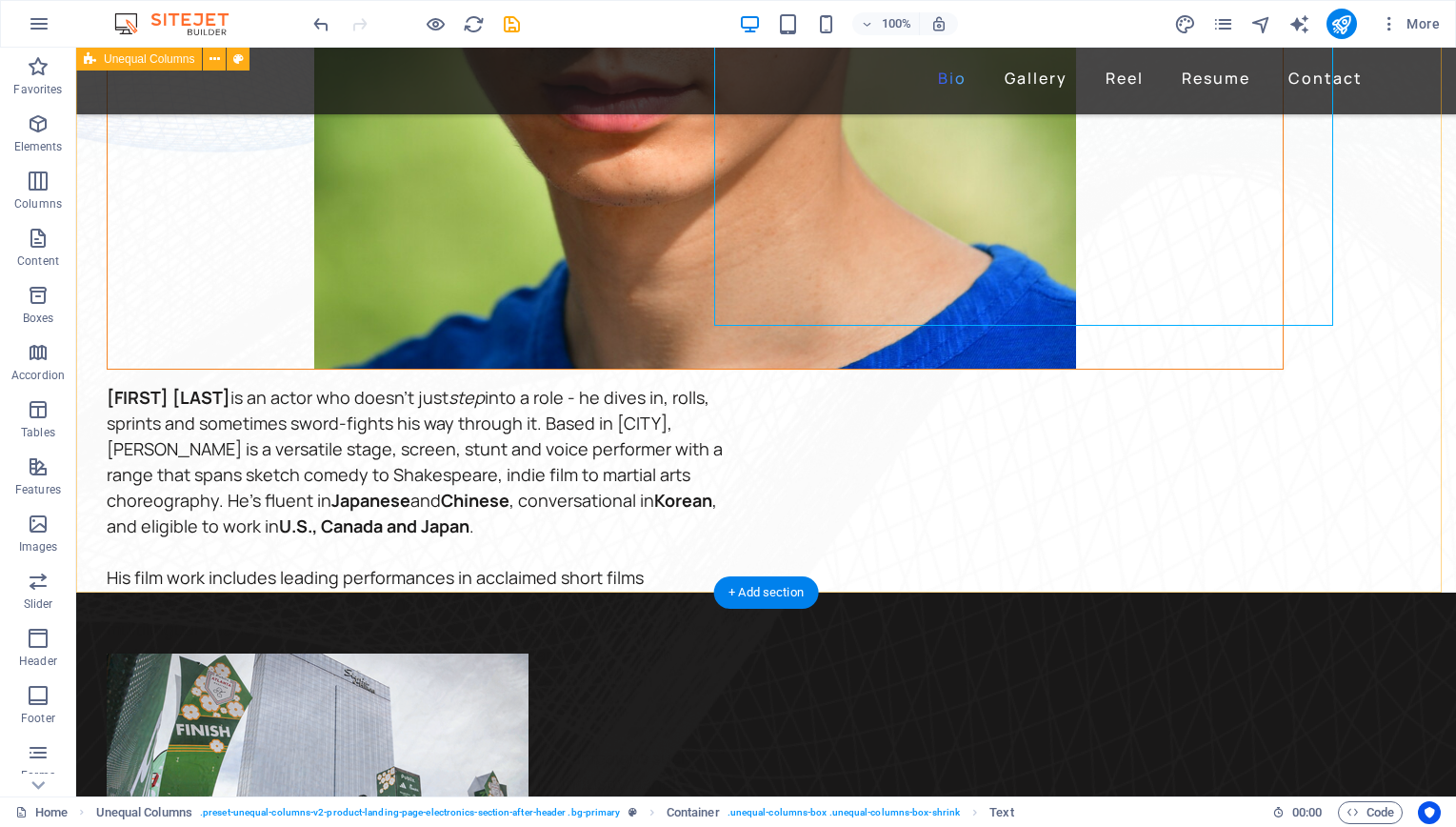 click on "David Ma  is an actor who doesn't just  step  into a role - he dives in, rolls, sprints and sometimes sword-fights his way through it. Based in New York, David is a versatile stage, screen, stunt and voice performer with a range that spans sketch comedy to Shakespeare, indie film to martial arts choreography. He's fluent in  Japanese  and  Chinese , conversational in  Korean , and eligible to work in  U.S., Canada and Japan .  His film work includes leading performances in acclaimed short films like  Fumakase  and  Translation , where he brought both dramatic weight and multilingual fluency to the screen. On stage, he's a regular in  A Sketch of New York , the city's longest-running sketch comedy show, and took on both acting and stunt duties as  Titus  in  Julius Caeser  produced by Hudson Classical Theater Company.  As a voice actor, David has voiced for national campaigns such as  2021 Canadian federal elections  and as a moderator for industry panels at  Soho International Film Festival (SIFF)  and" at bounding box center (766, 69) 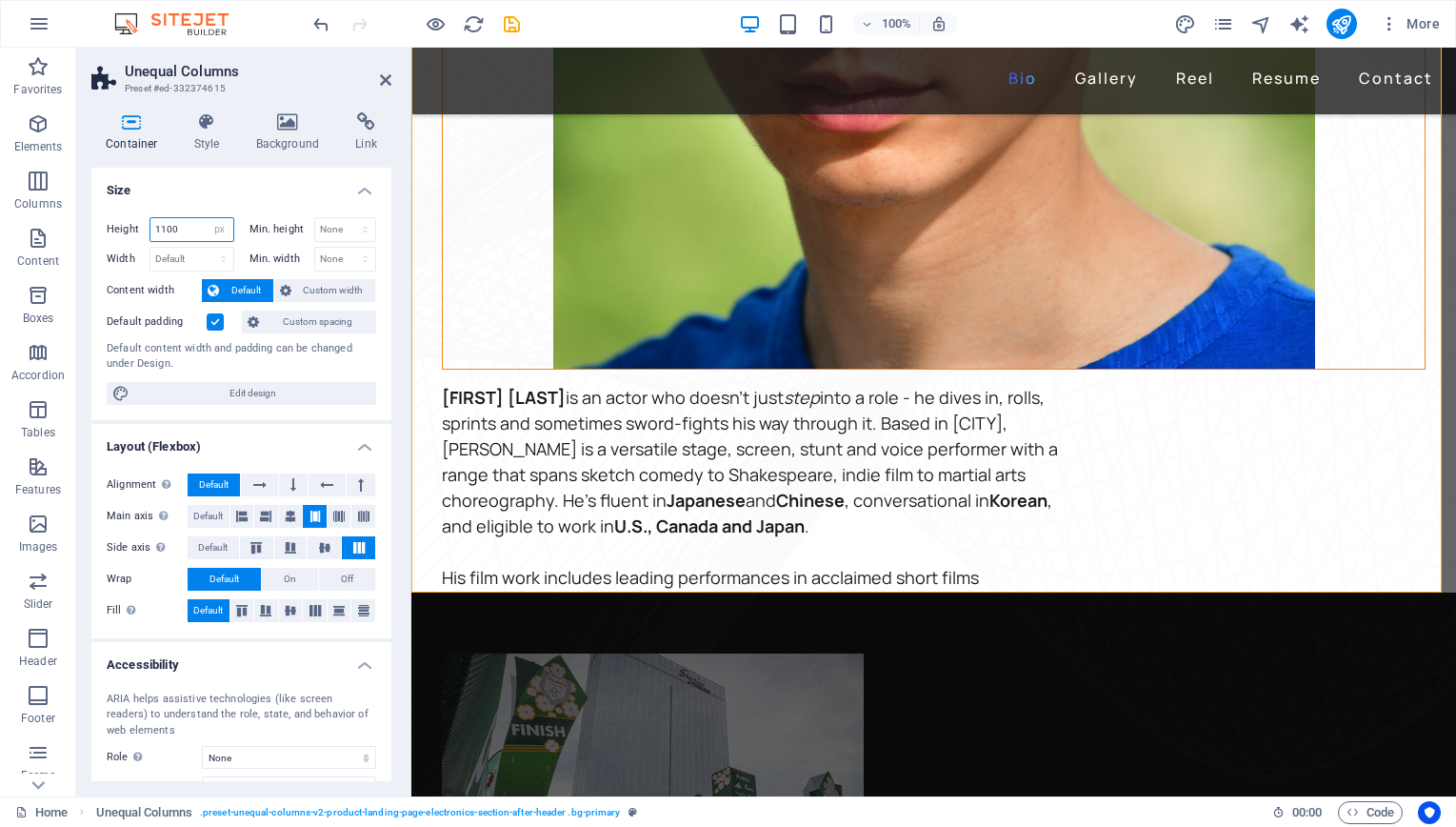 click on "1100" at bounding box center [191, 230] 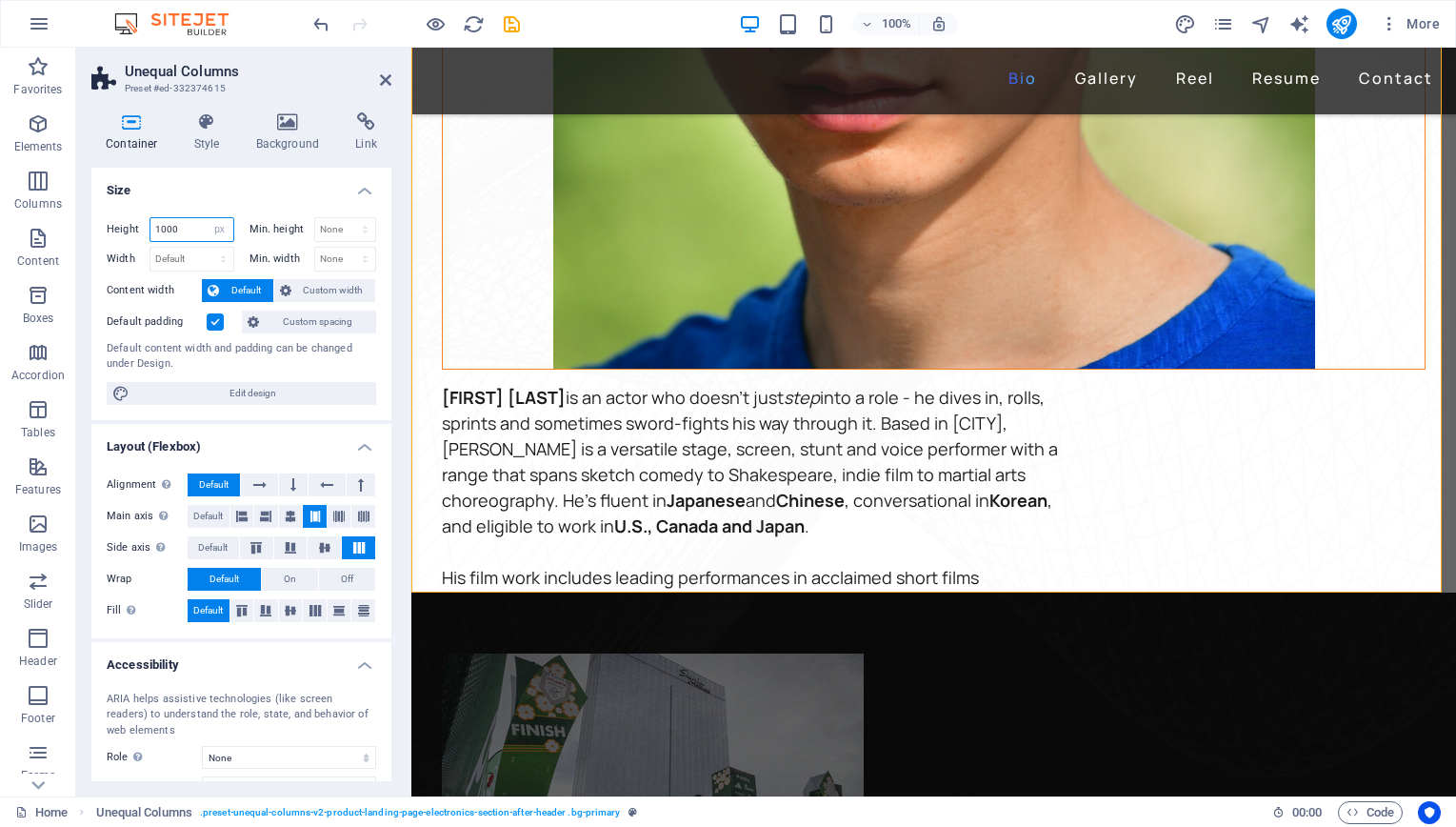 type on "1000" 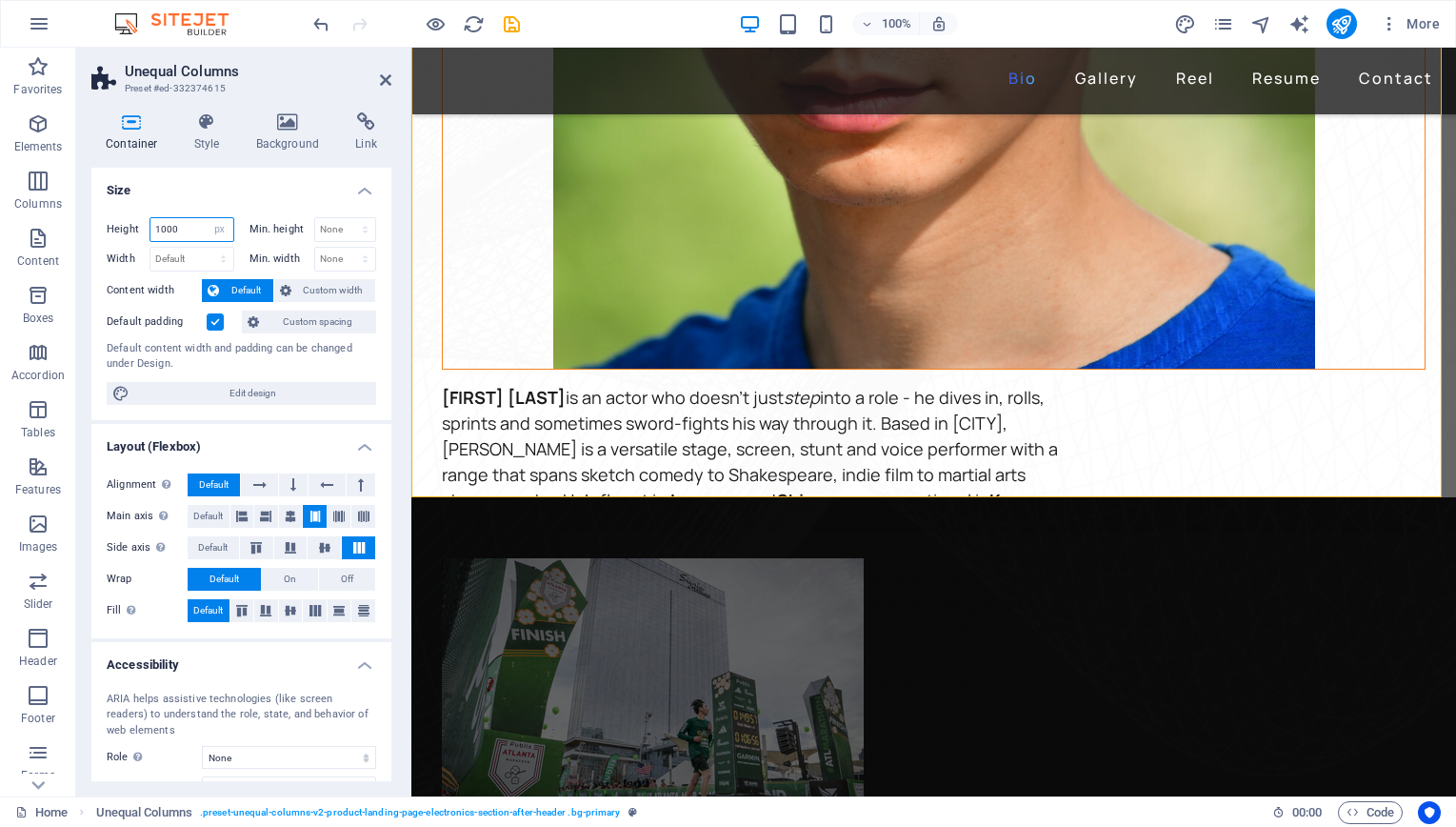 click on "1000" at bounding box center [191, 230] 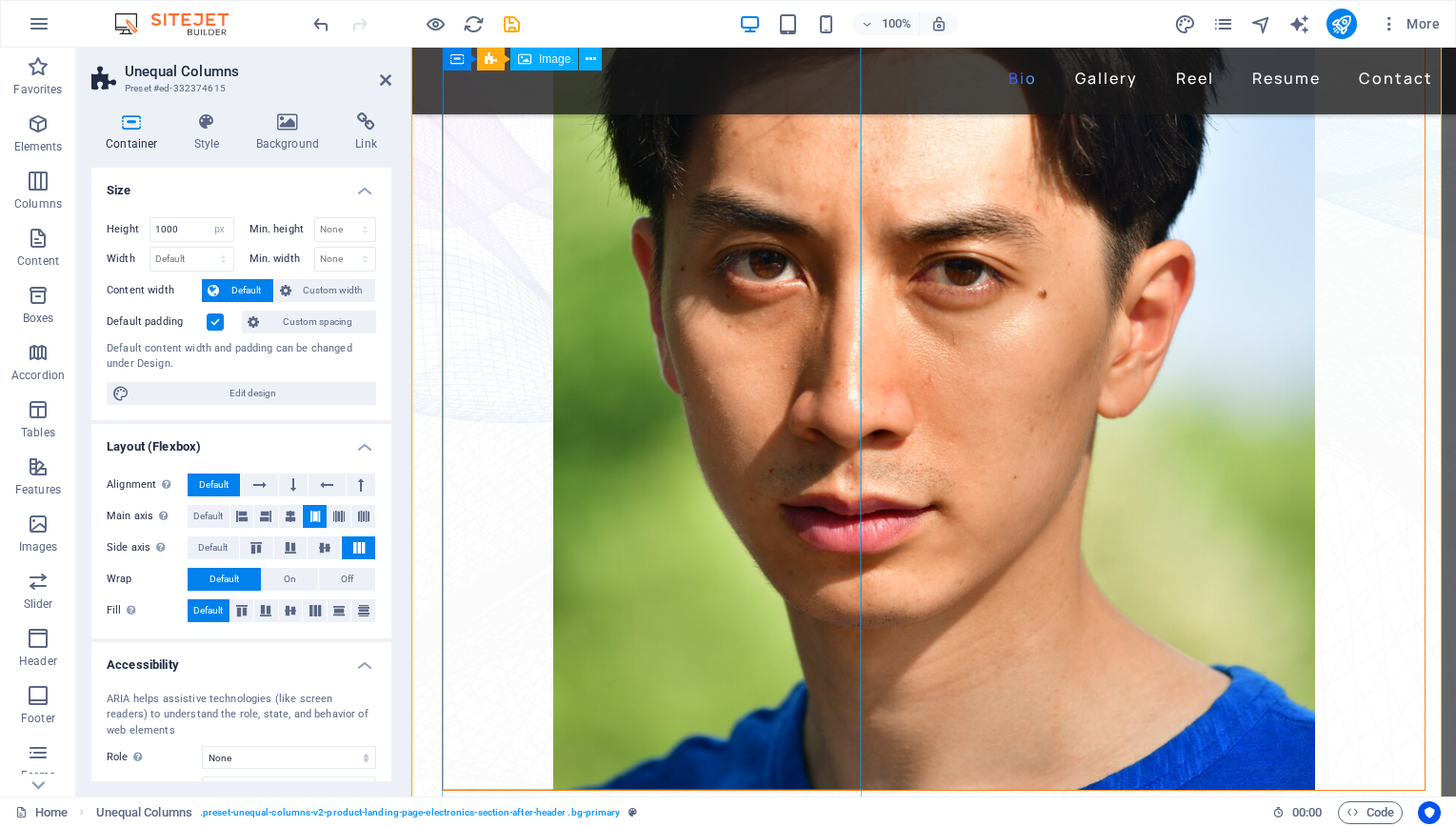 scroll, scrollTop: 0, scrollLeft: 0, axis: both 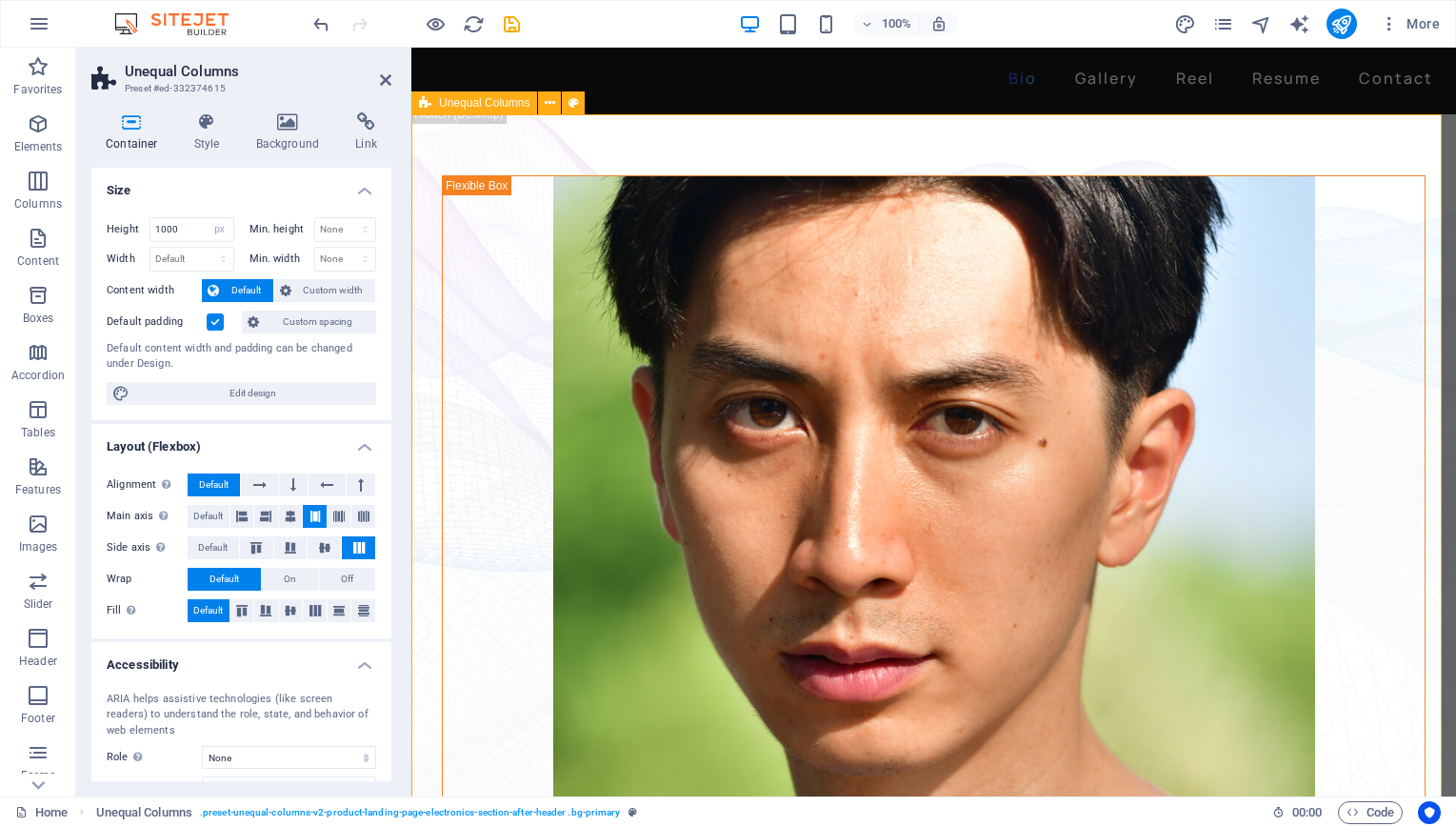 click on "David Ma  is an actor who doesn't just  step  into a role - he dives in, rolls, sprints and sometimes sword-fights his way through it. Based in New York, David is a versatile stage, screen, stunt and voice performer with a range that spans sketch comedy to Shakespeare, indie film to martial arts choreography. He's fluent in  Japanese  and  Chinese , conversational in  Korean , and eligible to work in  U.S., Canada and Japan .  His film work includes leading performances in acclaimed short films like  Fumakase  and  Translation , where he brought both dramatic weight and multilingual fluency to the screen. On stage, he's a regular in  A Sketch of New York , the city's longest-running sketch comedy show, and took on both acting and stunt duties as  Titus  in  Julius Caeser  produced by Hudson Classical Theater Company.  As a voice actor, David has voiced for national campaigns such as  2021 Canadian federal elections  and as a moderator for industry panels at  Soho International Film Festival (SIFF)  and" at bounding box center [933, 591] 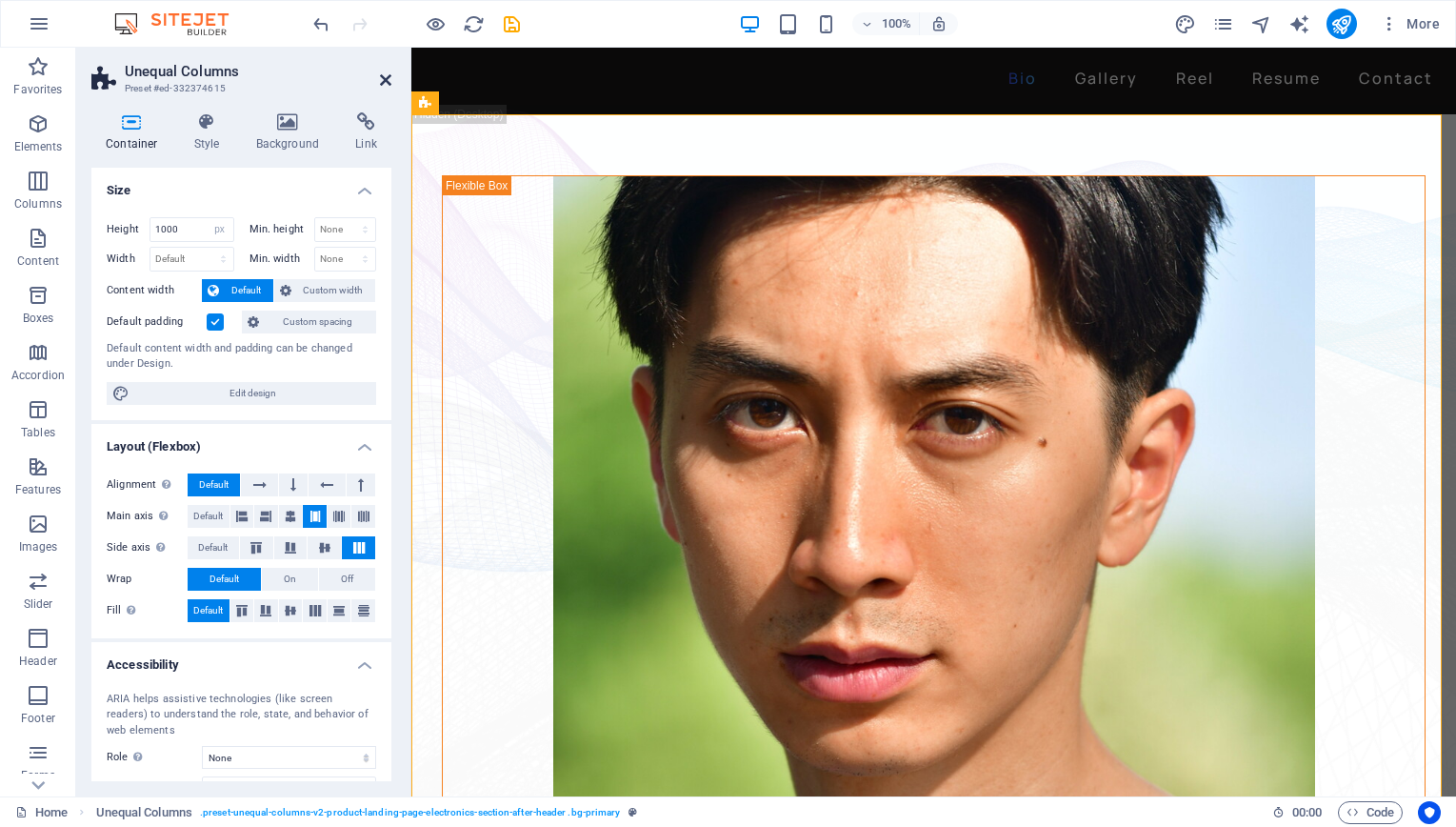 click at bounding box center [386, 80] 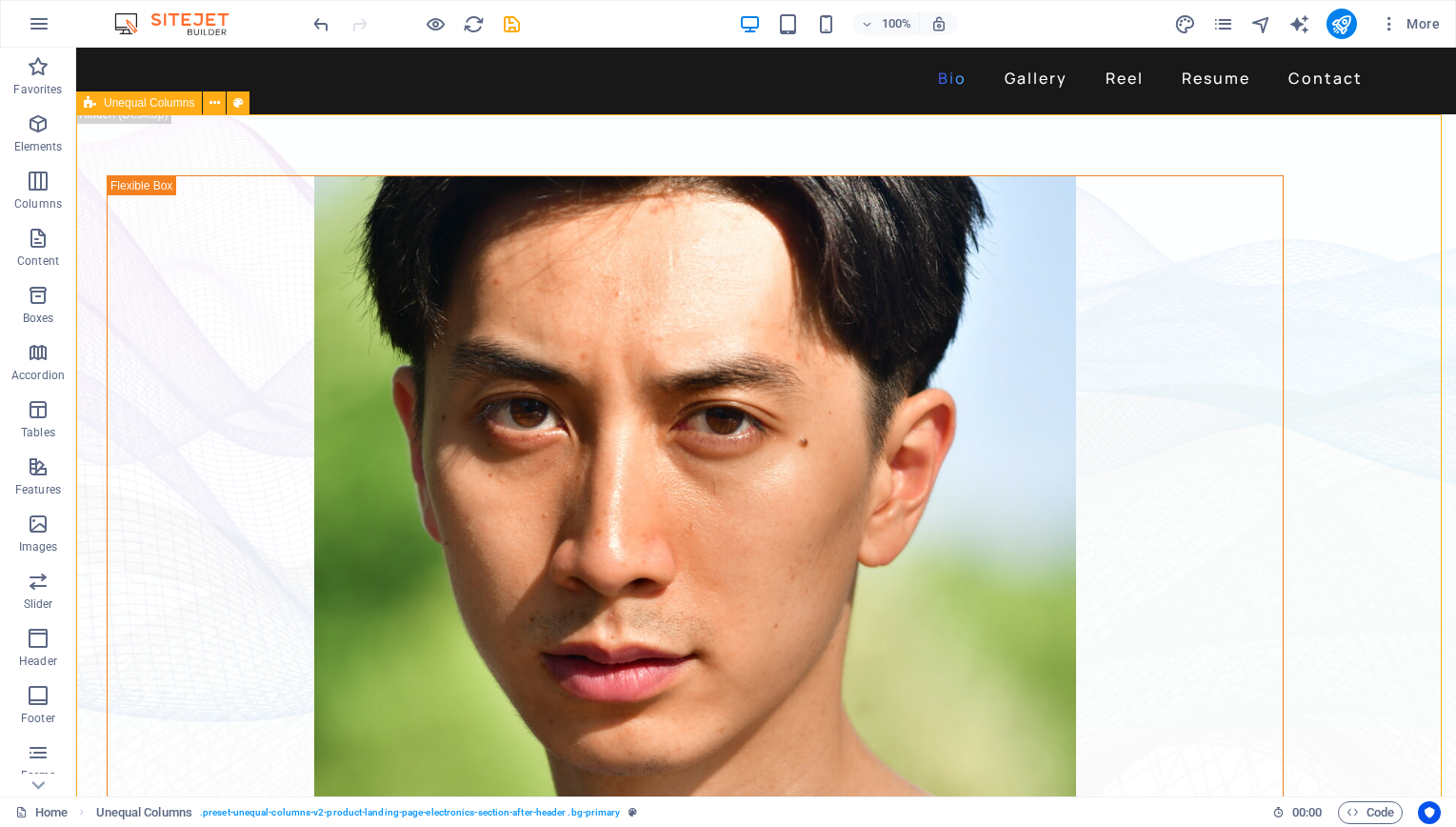 click on "Unequal Columns" at bounding box center [149, 103] 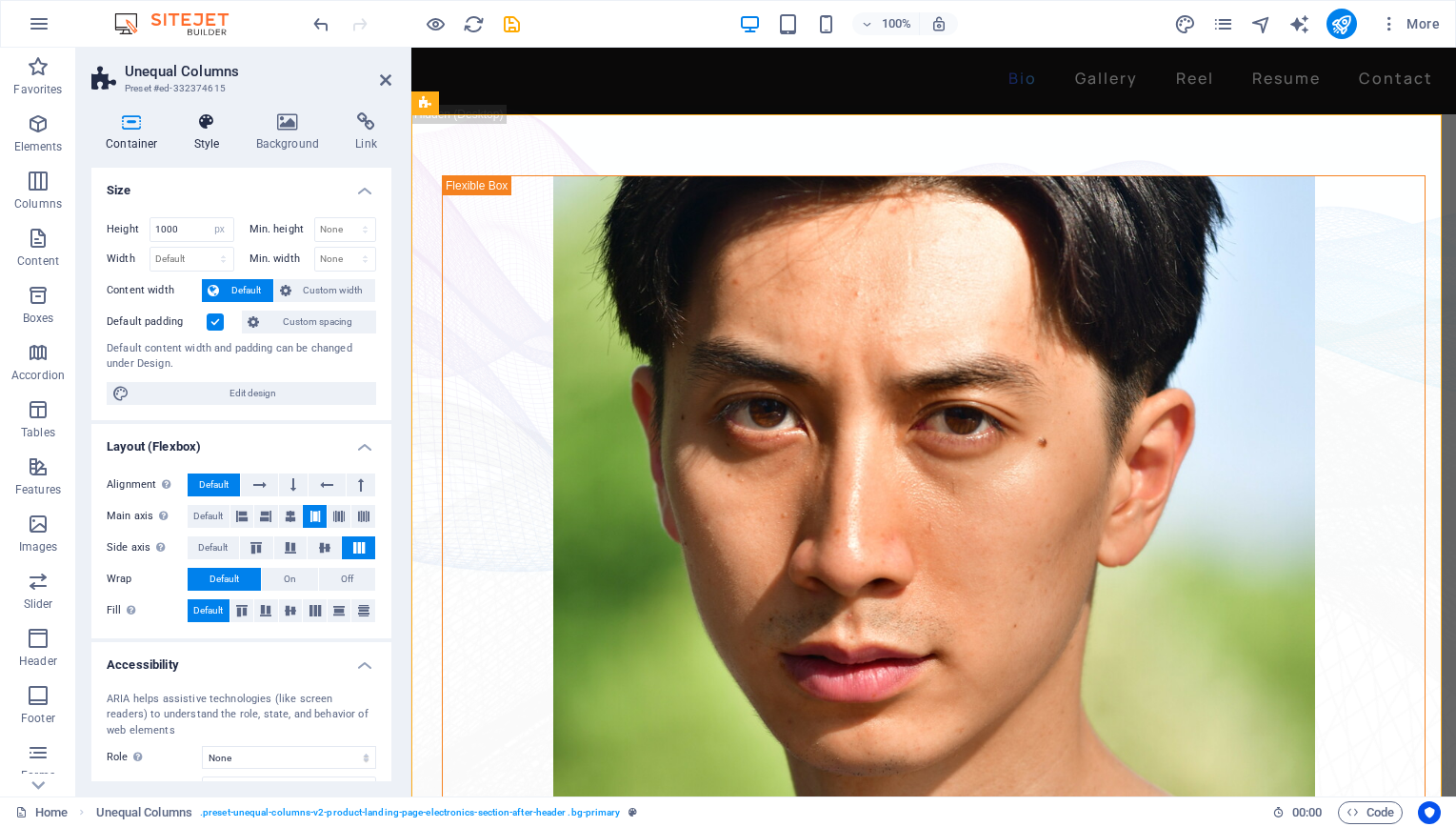 click at bounding box center [207, 122] 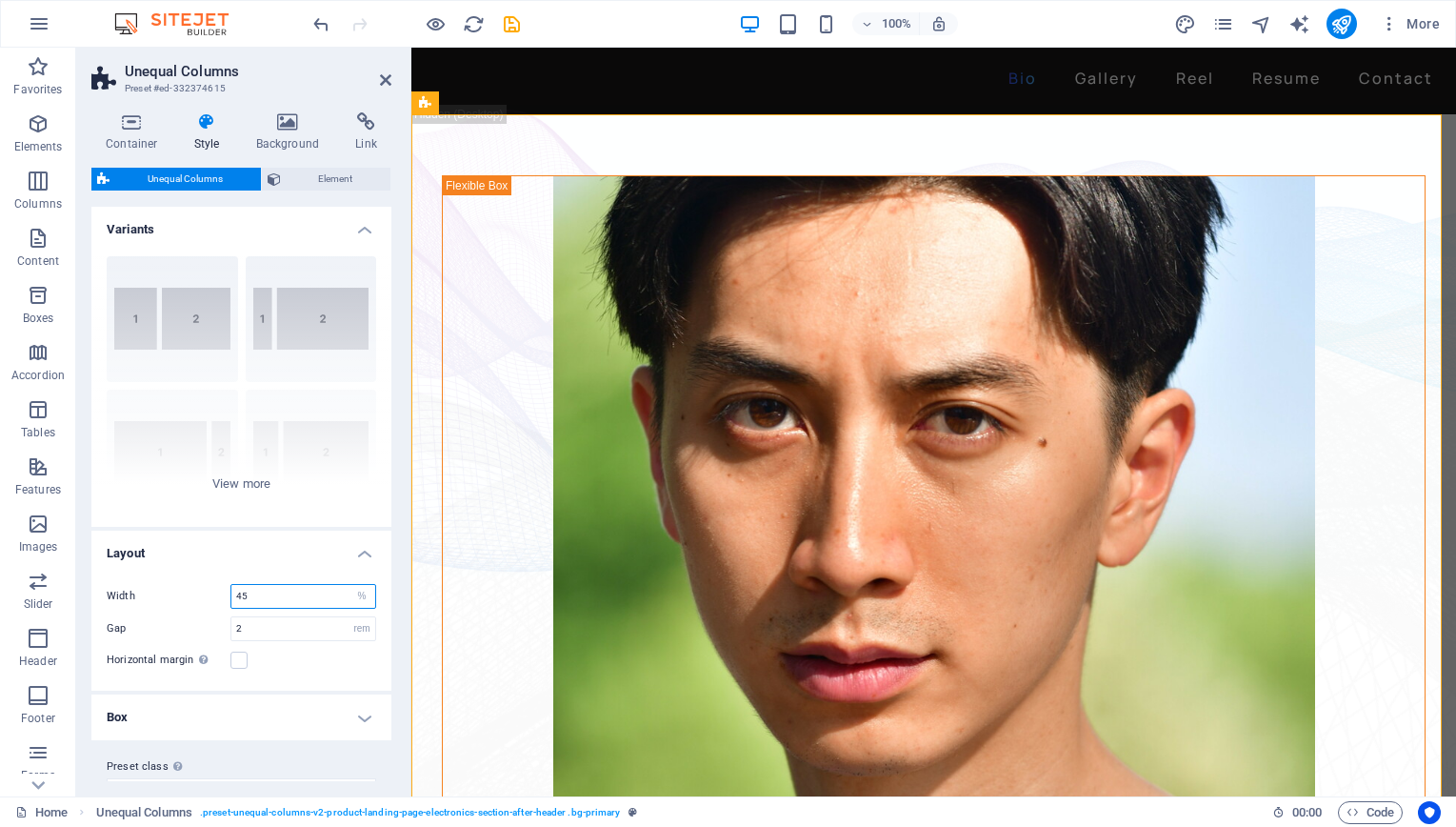 click on "45" at bounding box center (303, 596) 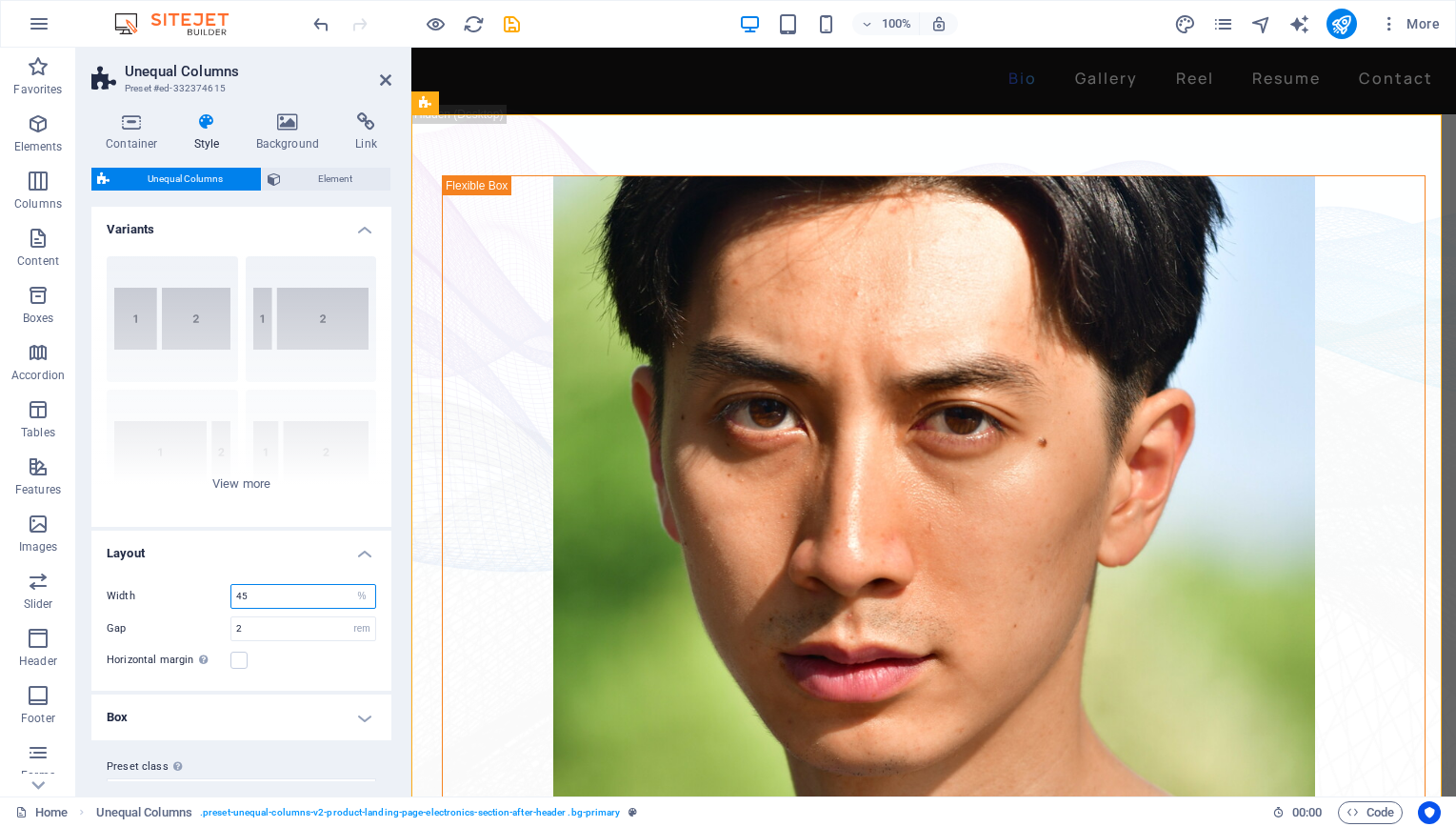 type on "4" 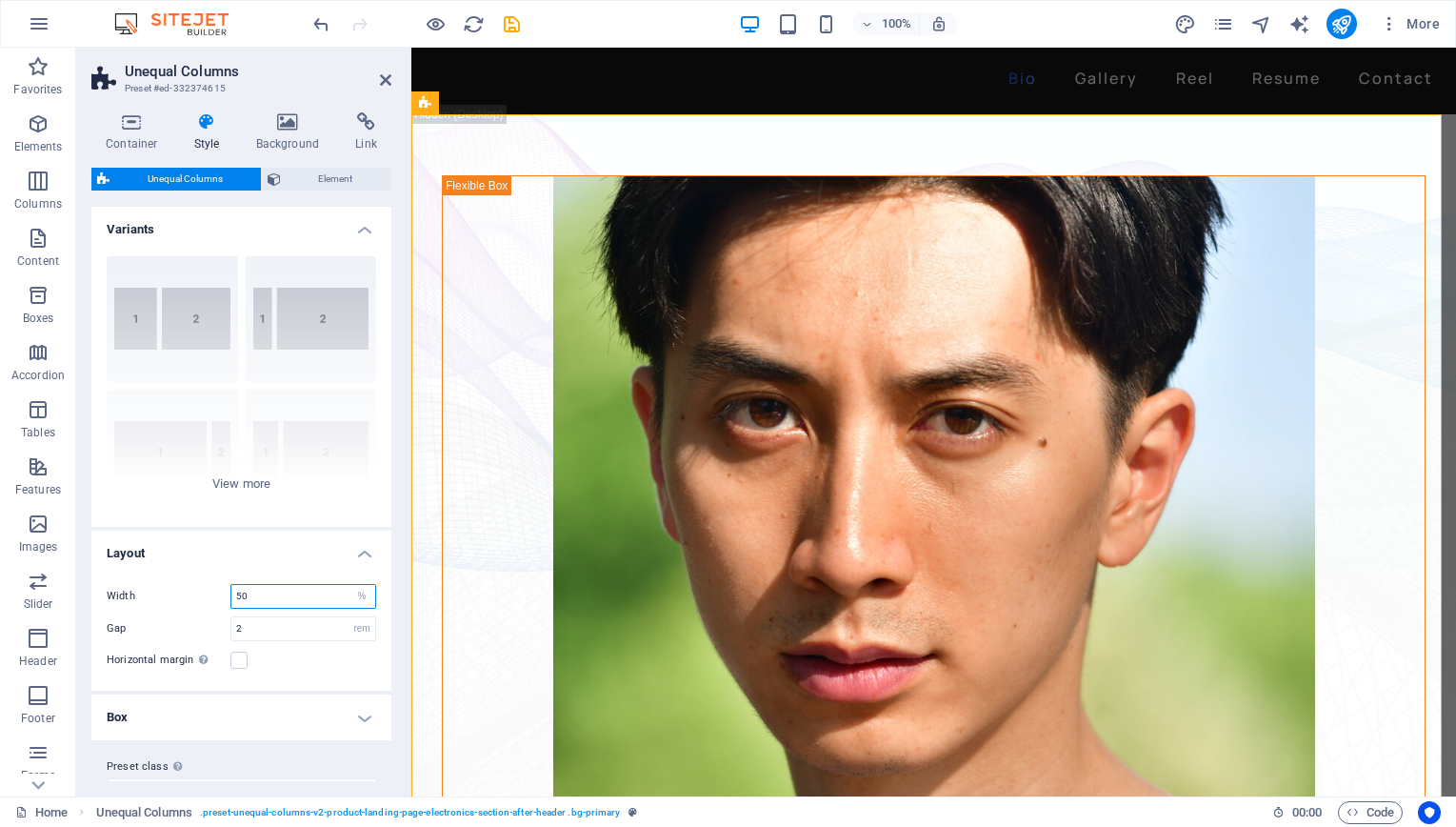 type on "50" 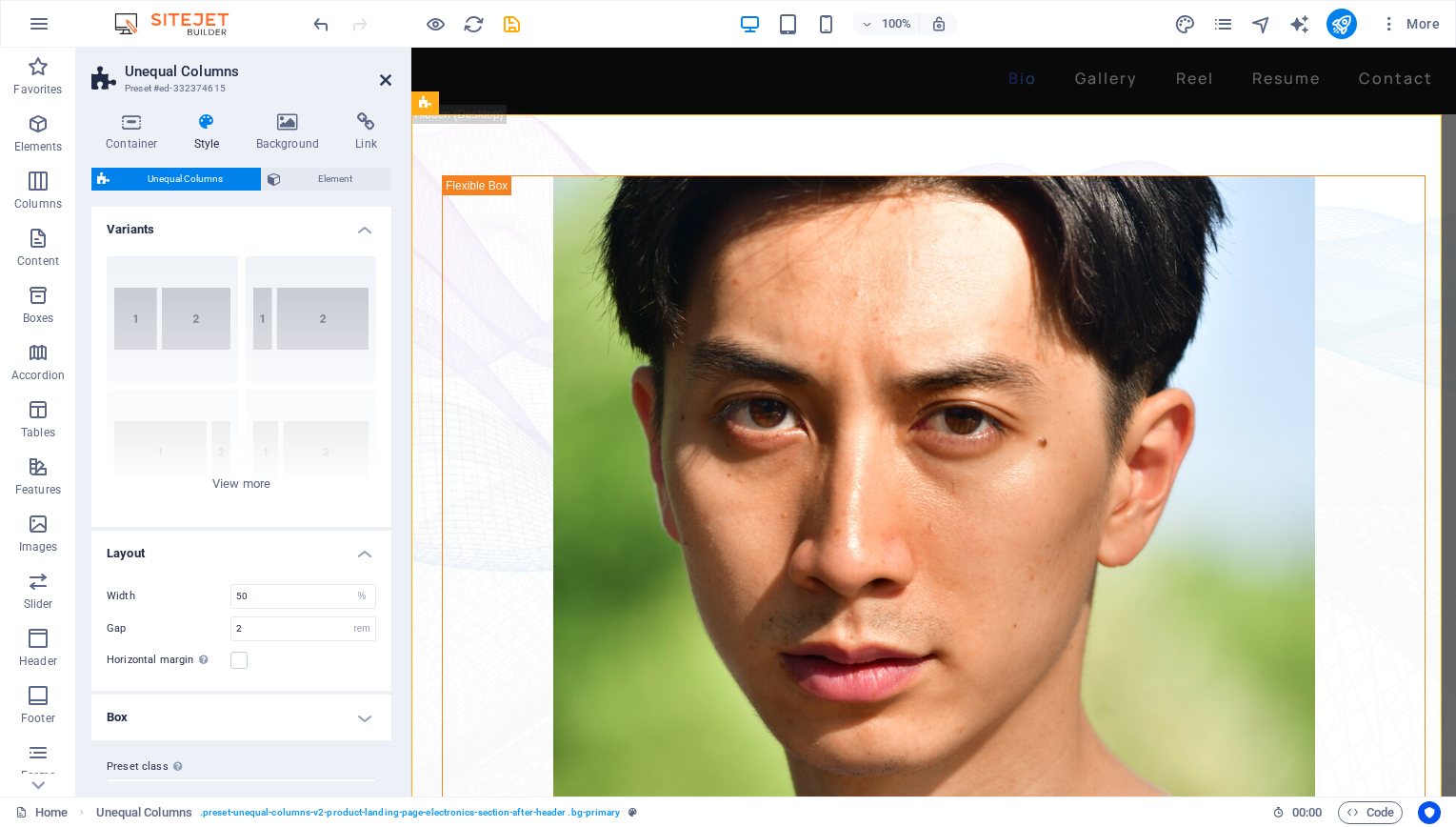 click at bounding box center (386, 80) 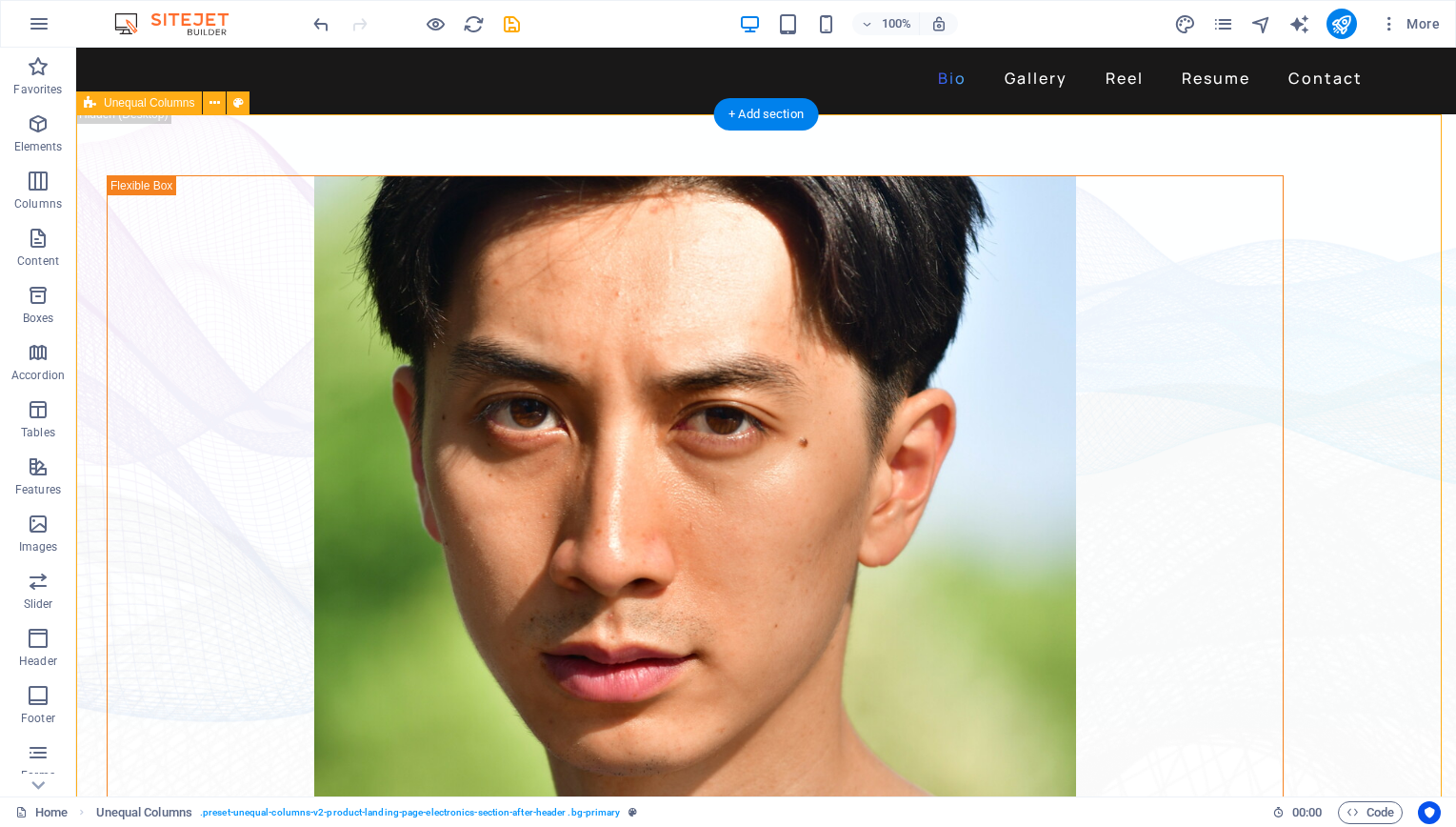 click on "David Ma  is an actor who doesn't just  step  into a role - he dives in, rolls, sprints and sometimes sword-fights his way through it. Based in New York, David is a versatile stage, screen, stunt and voice performer with a range that spans sketch comedy to Shakespeare, indie film to martial arts choreography. He's fluent in  Japanese  and  Chinese , conversational in  Korean , and eligible to work in  U.S., Canada and Japan .  His film work includes leading performances in acclaimed short films like  Fumakase  and  Translation , where he brought both dramatic weight and multilingual fluency to the screen. On stage, he's a regular in  A Sketch of New York , the city's longest-running sketch comedy show, and took on both acting and stunt duties as  Titus  in  Julius Caeser  produced by Hudson Classical Theater Company.  As a voice actor, David has voiced for national campaigns such as  2021 Canadian federal elections  and as a moderator for industry panels at  Soho International Film Festival (SIFF)  and" at bounding box center [766, 591] 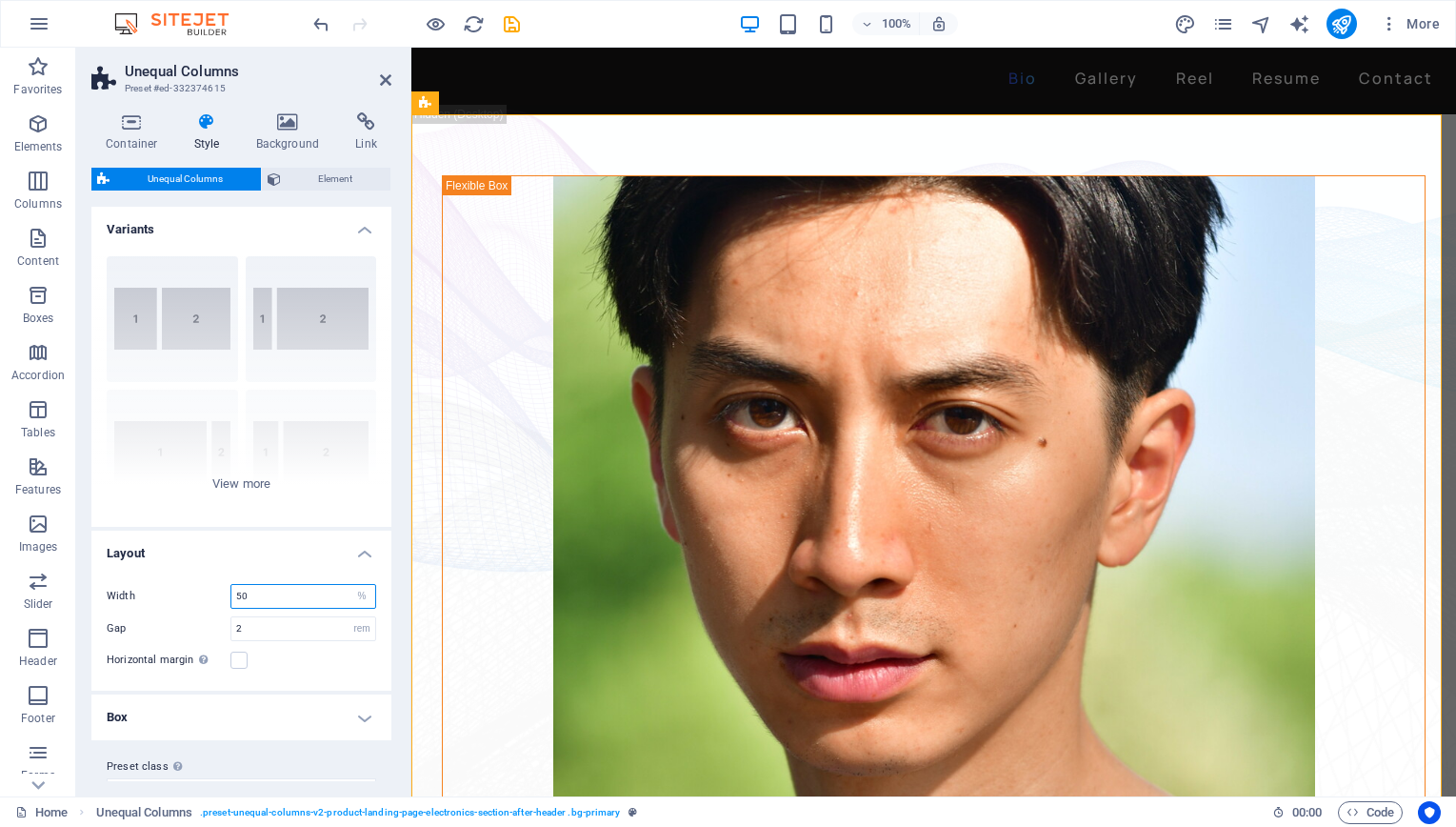 click on "50" at bounding box center [303, 596] 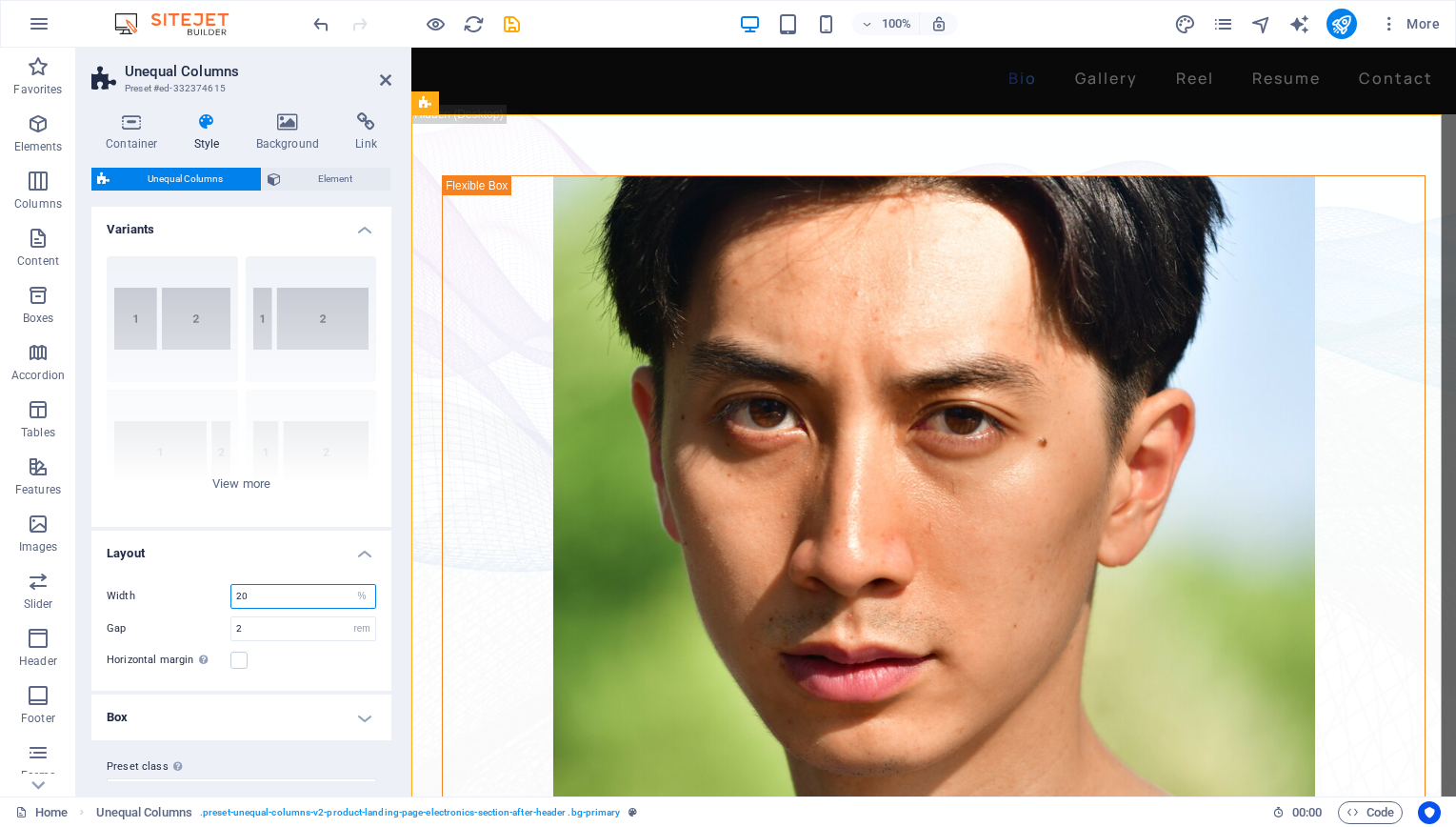 type on "20" 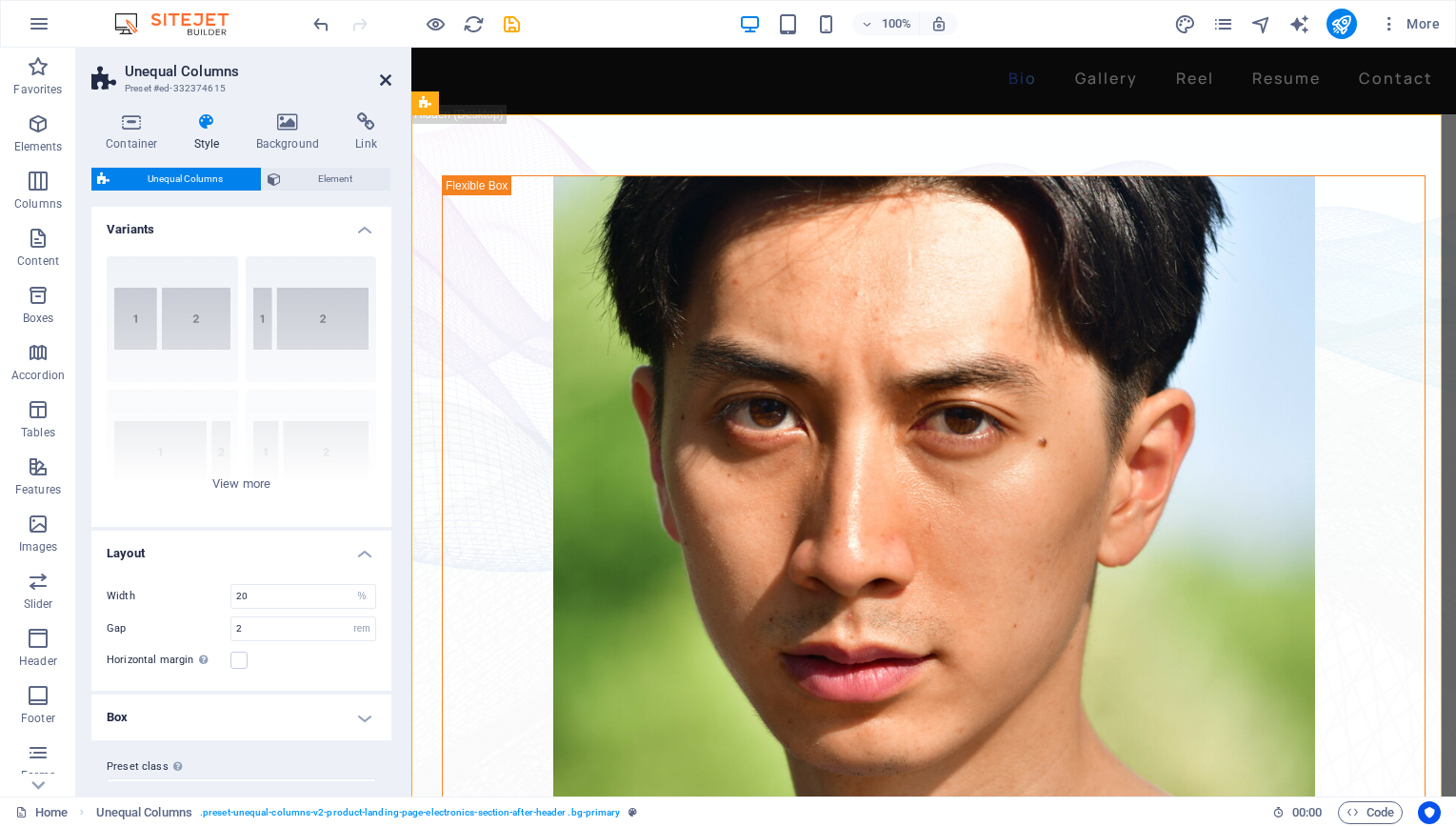 click at bounding box center (386, 80) 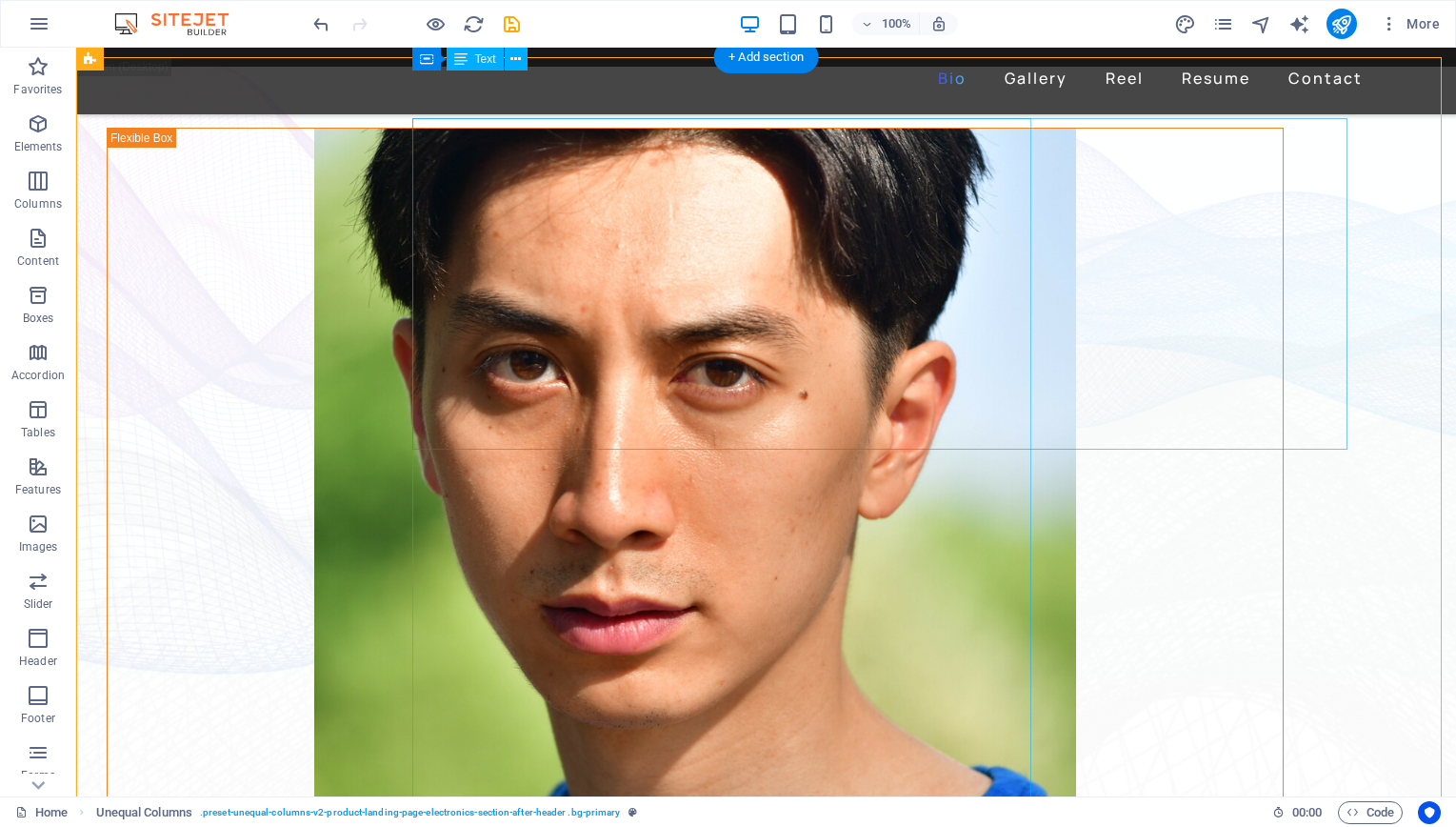 scroll, scrollTop: 43, scrollLeft: 0, axis: vertical 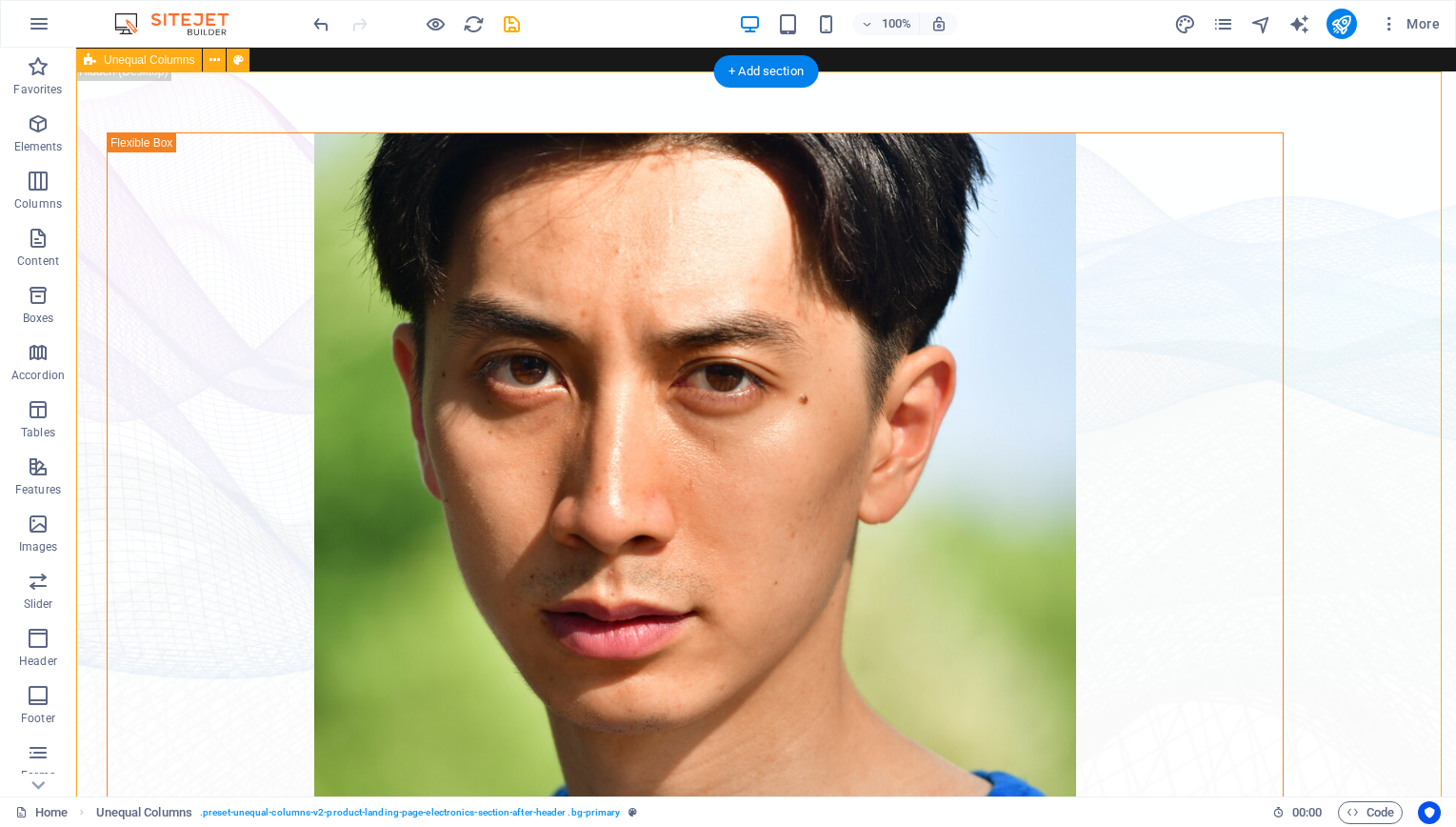 click on "David Ma  is an actor who doesn't just  step  into a role - he dives in, rolls, sprints and sometimes sword-fights his way through it. Based in New York, David is a versatile stage, screen, stunt and voice performer with a range that spans sketch comedy to Shakespeare, indie film to martial arts choreography. He's fluent in  Japanese  and  Chinese , conversational in  Korean , and eligible to work in  U.S., Canada and Japan .  His film work includes leading performances in acclaimed short films like  Fumakase  and  Translation , where he brought both dramatic weight and multilingual fluency to the screen. On stage, he's a regular in  A Sketch of New York , the city's longest-running sketch comedy show, and took on both acting and stunt duties as  Titus  in  Julius Caeser  produced by Hudson Classical Theater Company.  As a voice actor, David has voiced for national campaigns such as  2021 Canadian federal elections  and as a moderator for industry panels at  Soho International Film Festival (SIFF)  and" at bounding box center (766, 548) 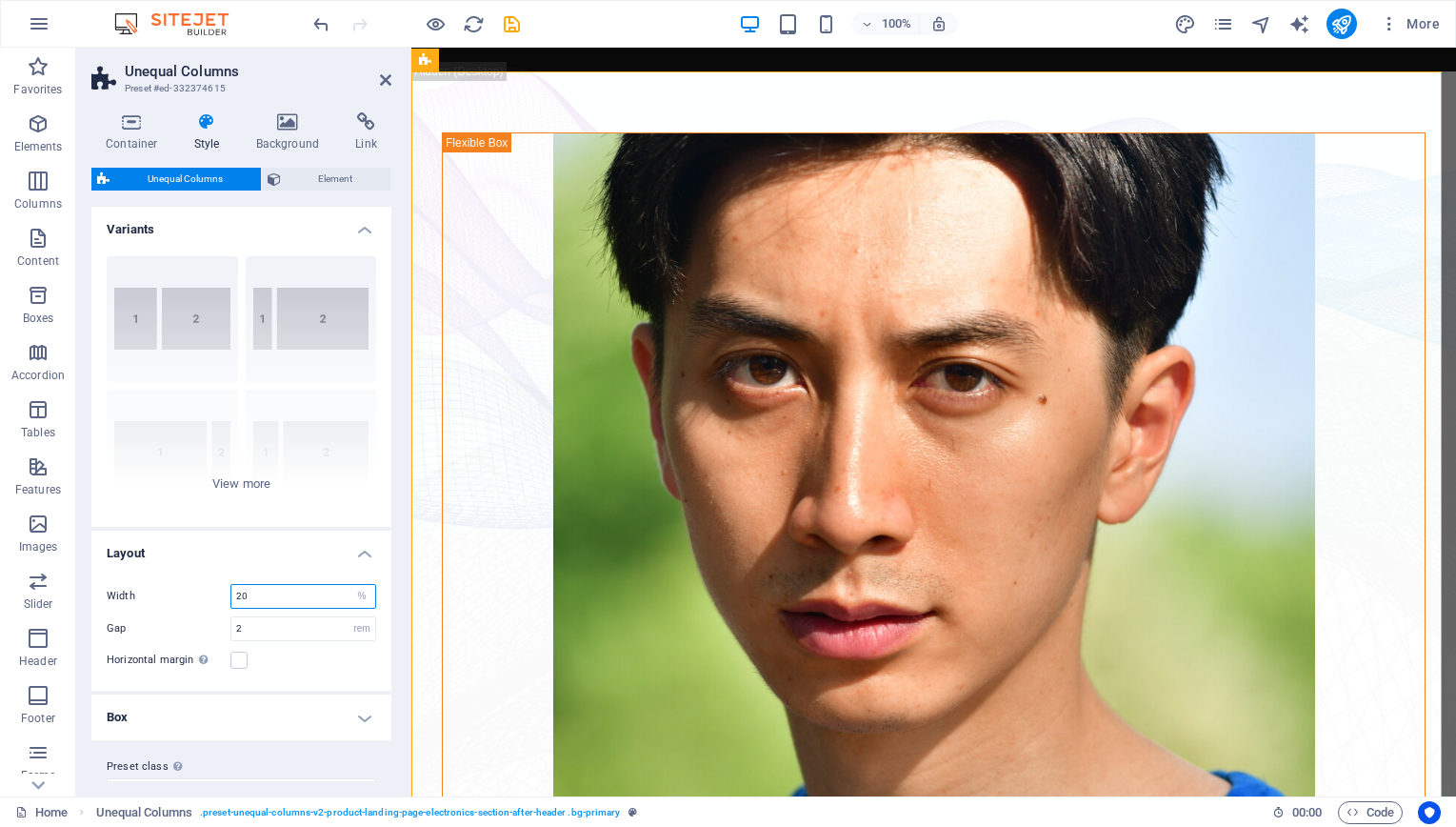 click on "20" at bounding box center (303, 596) 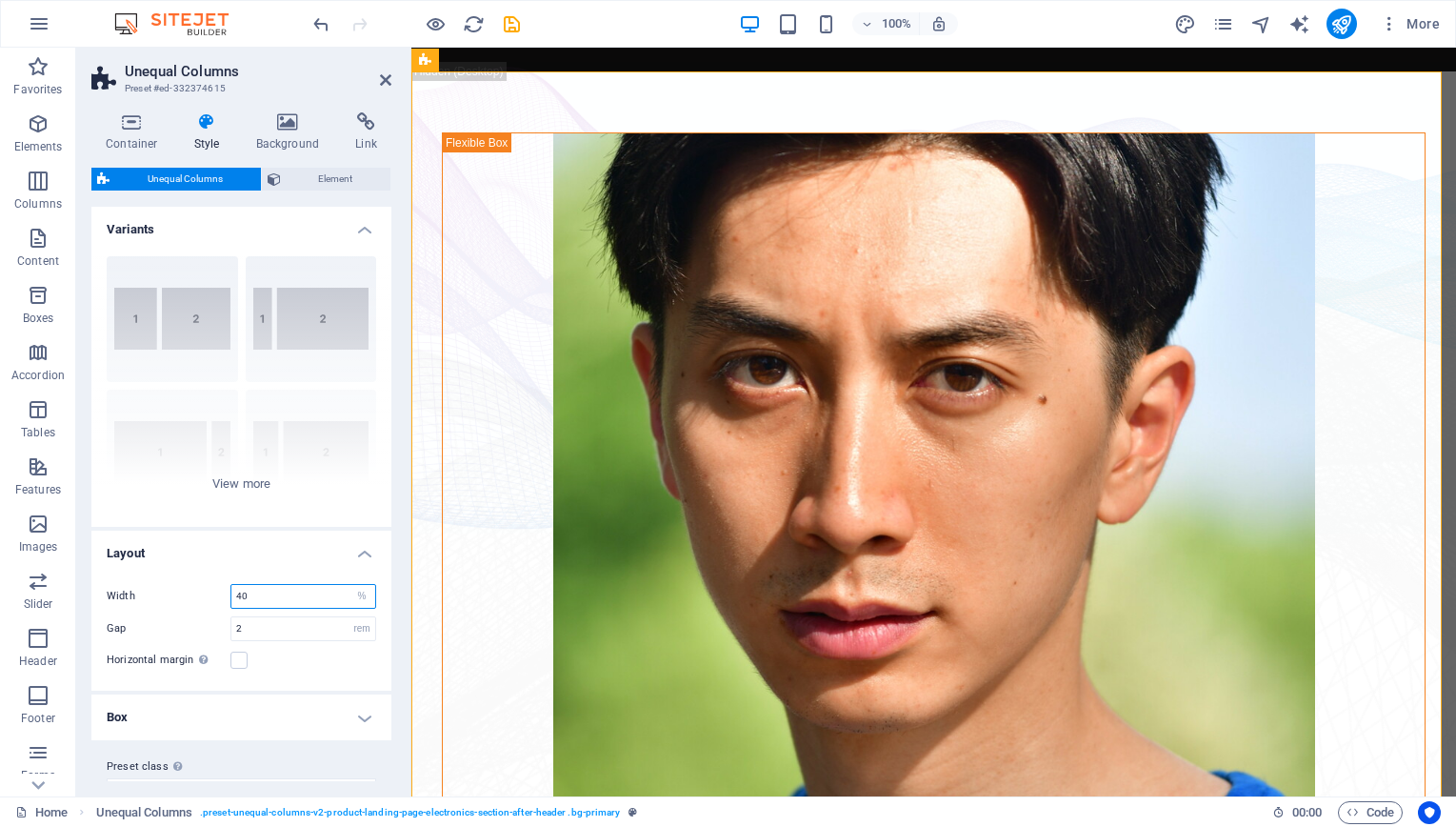 click on "40" at bounding box center (303, 596) 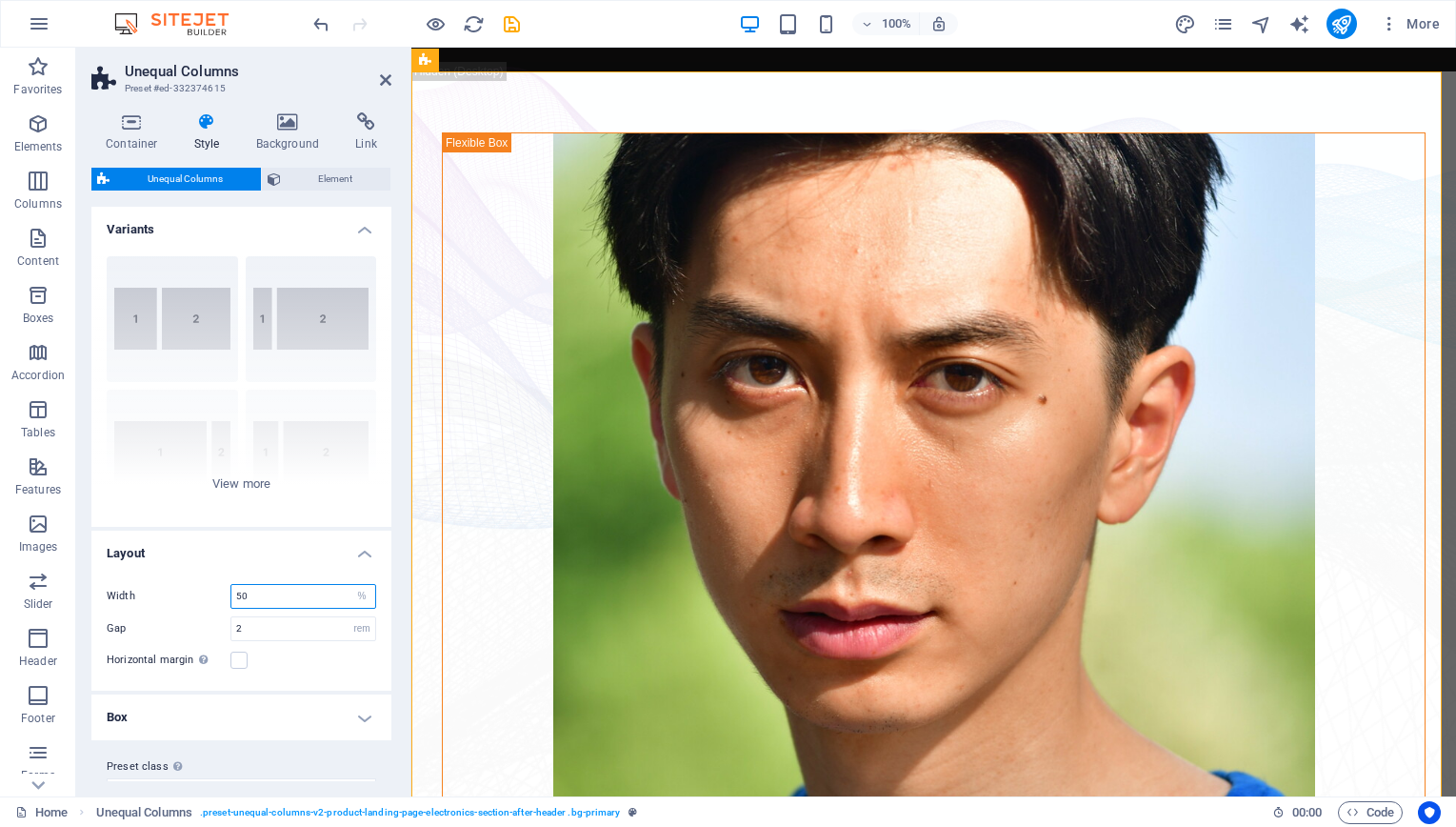 type on "50" 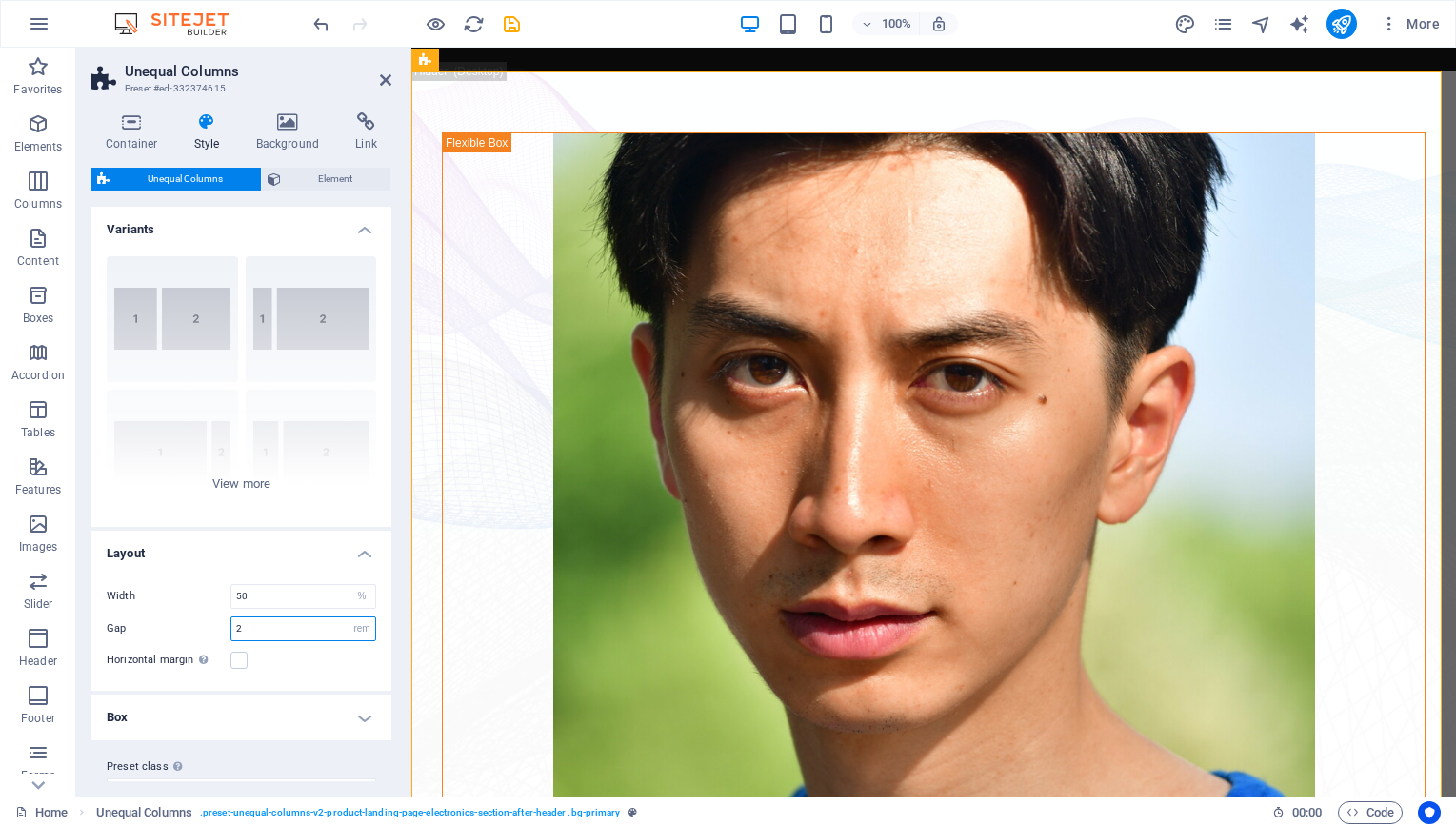 click on "2" at bounding box center [303, 629] 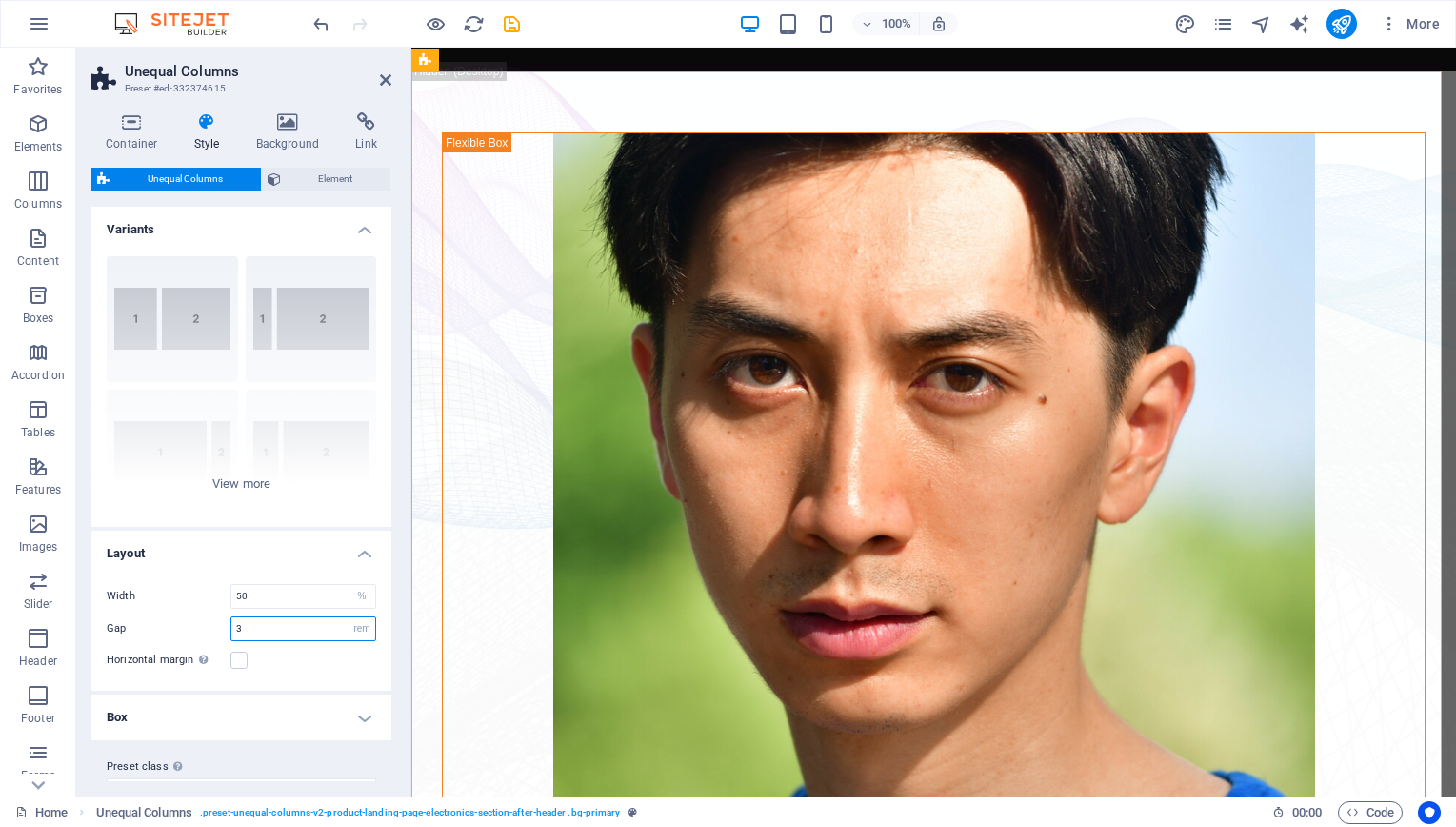 type on "3" 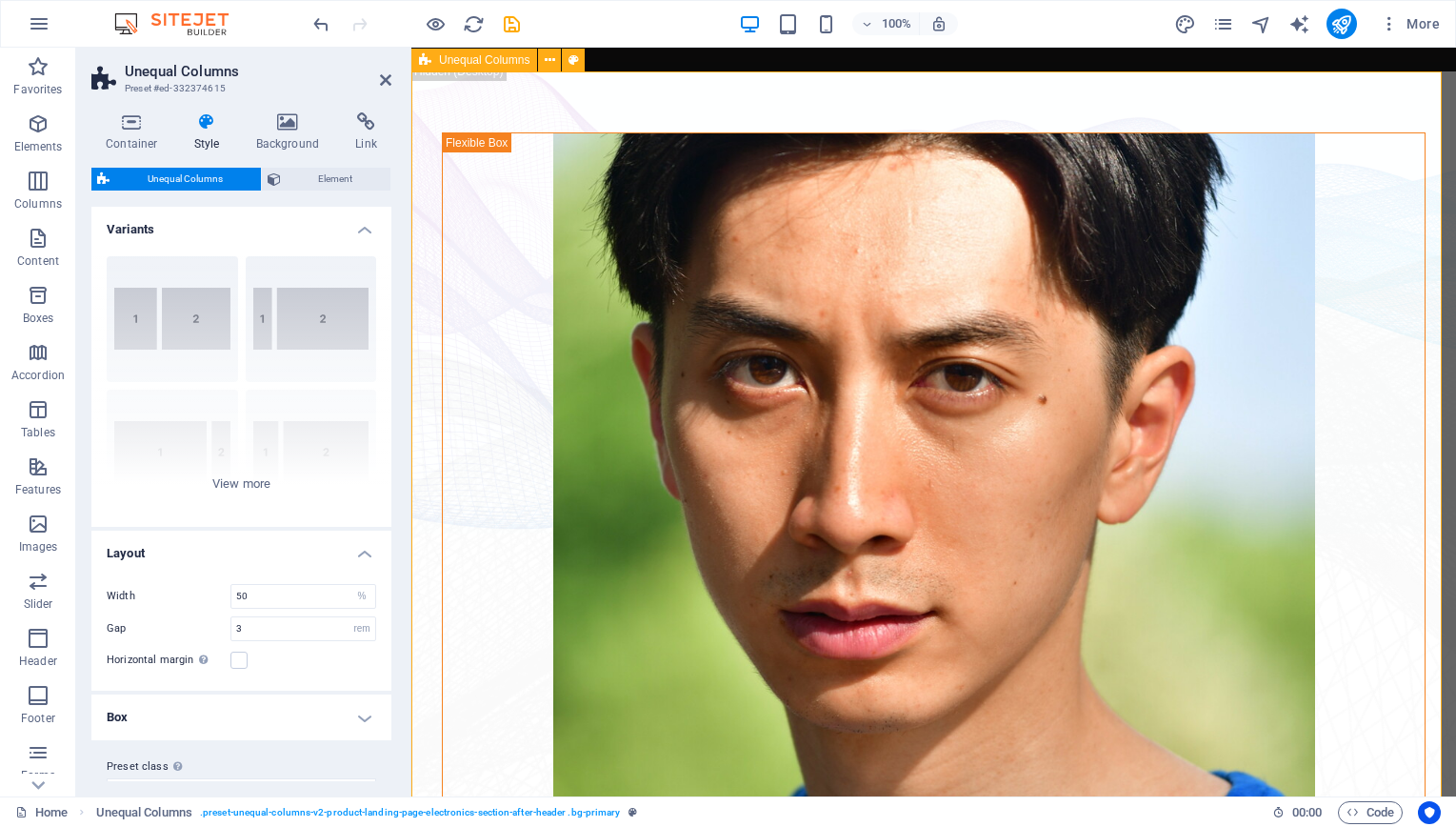 click on "David Ma  is an actor who doesn't just  step  into a role - he dives in, rolls, sprints and sometimes sword-fights his way through it. Based in New York, David is a versatile stage, screen, stunt and voice performer with a range that spans sketch comedy to Shakespeare, indie film to martial arts choreography. He's fluent in  Japanese  and  Chinese , conversational in  Korean , and eligible to work in  U.S., Canada and Japan .  His film work includes leading performances in acclaimed short films like  Fumakase  and  Translation , where he brought both dramatic weight and multilingual fluency to the screen. On stage, he's a regular in  A Sketch of New York , the city's longest-running sketch comedy show, and took on both acting and stunt duties as  Titus  in  Julius Caeser  produced by Hudson Classical Theater Company.  As a voice actor, David has voiced for national campaigns such as  2021 Canadian federal elections  and as a moderator for industry panels at  Soho International Film Festival (SIFF)  and" at bounding box center (933, 548) 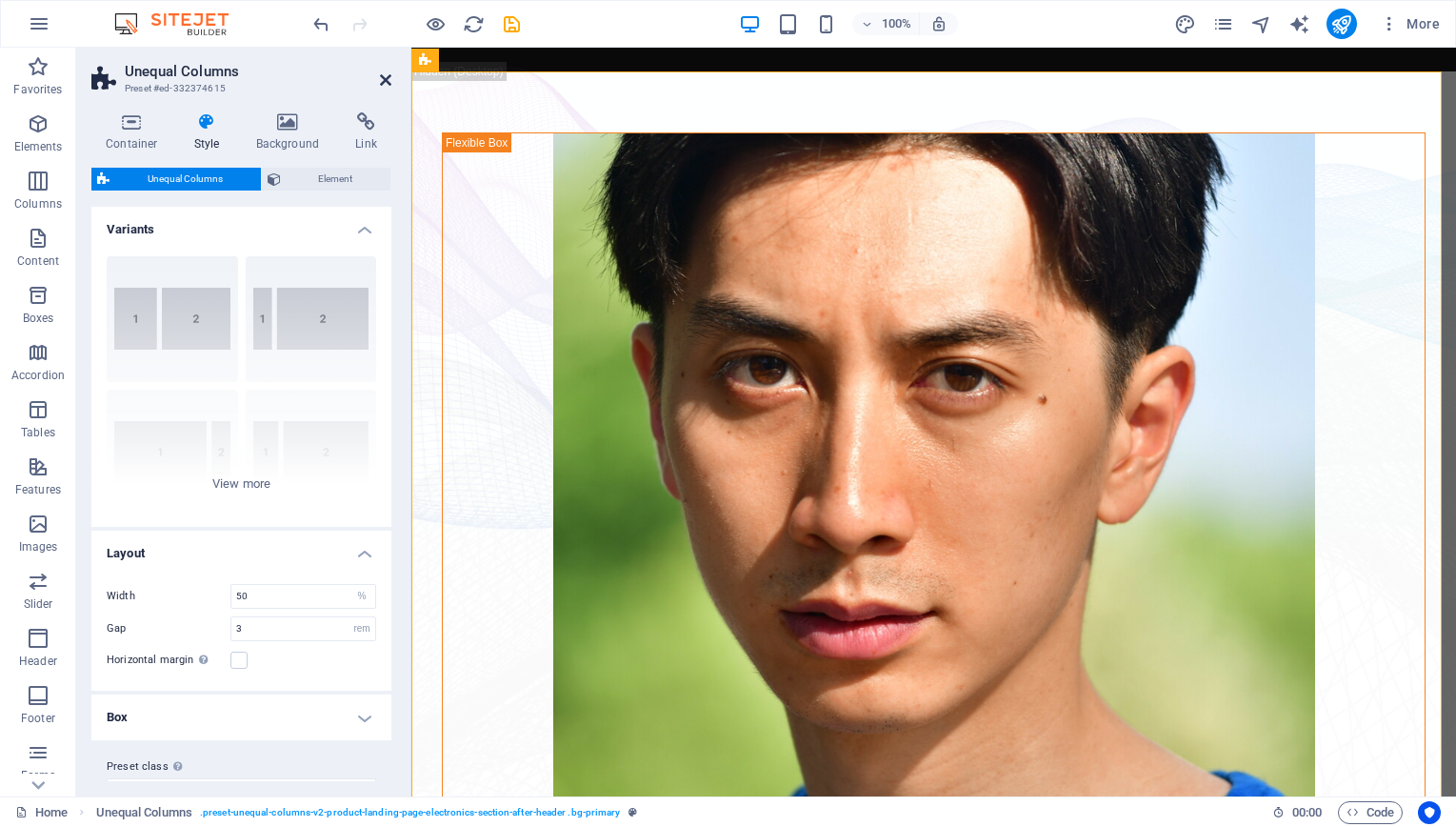 click at bounding box center [386, 80] 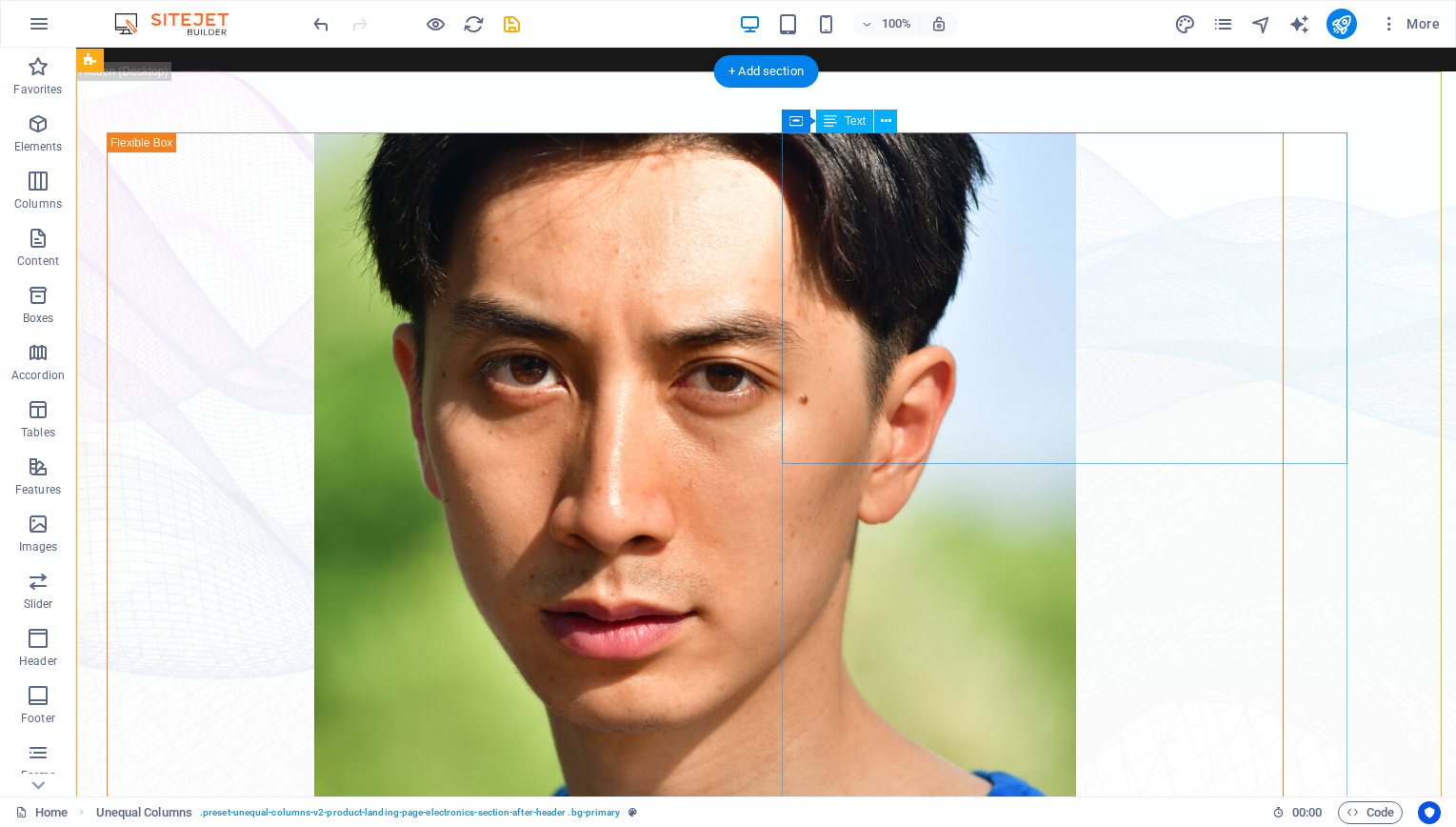 click on "David Ma  is an actor who doesn't just  step  into a role - he dives in, rolls, sprints and sometimes sword-fights his way through it. Based in New York, David is a versatile stage, screen, stunt and voice performer with a range that spans sketch comedy to Shakespeare, indie film to martial arts choreography. He's fluent in  Japanese  and  Chinese , conversational in  Korean , and eligible to work in  U.S., Canada and Japan .  His film work includes leading performances in acclaimed short films like  Fumakase  and  Translation , where he brought both dramatic weight and multilingual fluency to the screen. On stage, he's a regular in  A Sketch of New York , the city's longest-running sketch comedy show, and took on both acting and stunt duties as  Titus  in  Julius Caeser  produced by Hudson Classical Theater Company.  As a voice actor, David has voiced for national campaigns such as  2021 Canadian federal elections  and as a moderator for industry panels at  Soho International Film Festival (SIFF)  and" at bounding box center (416, 1280) 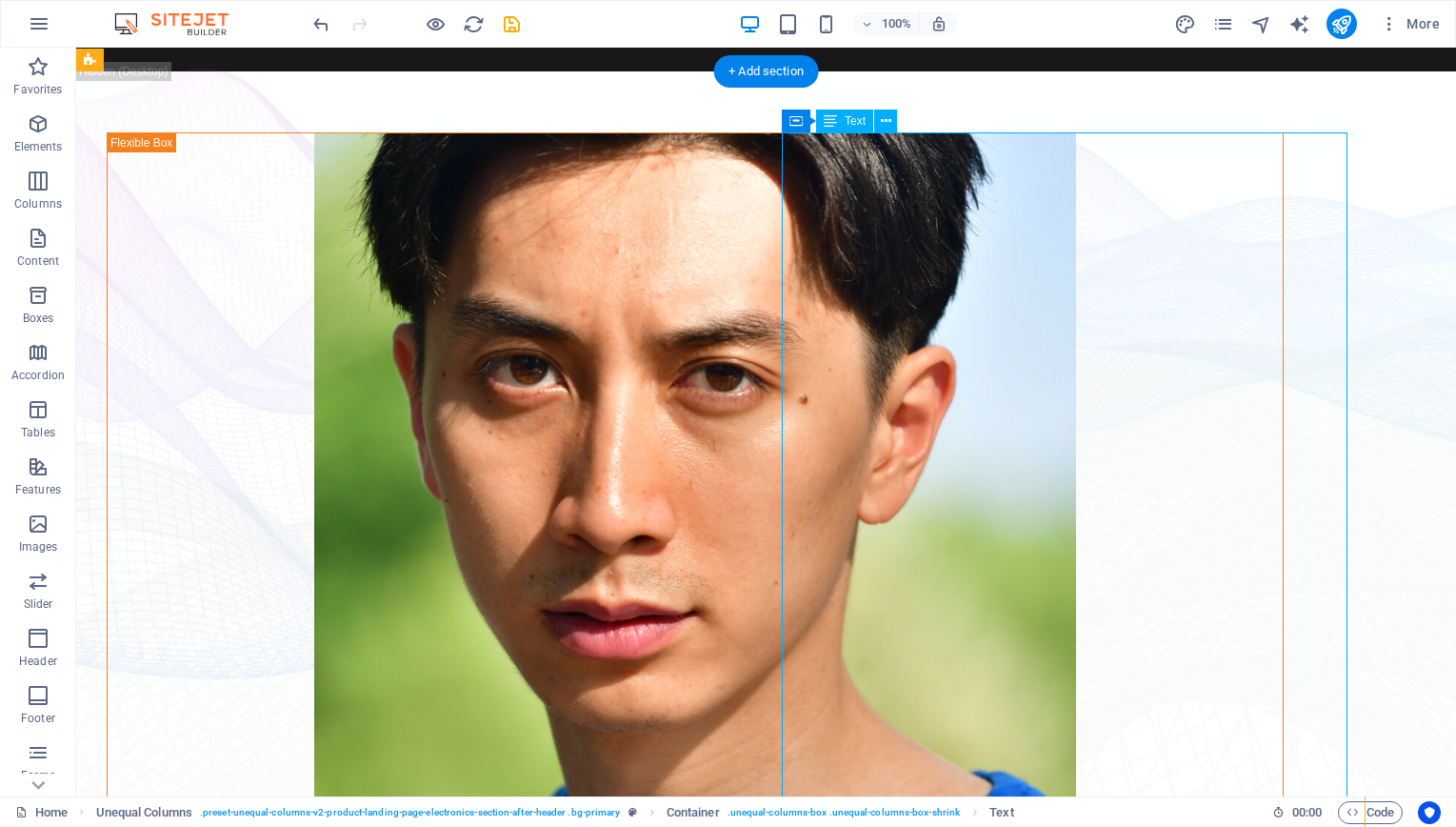 click on "David Ma  is an actor who doesn't just  step  into a role - he dives in, rolls, sprints and sometimes sword-fights his way through it. Based in New York, David is a versatile stage, screen, stunt and voice performer with a range that spans sketch comedy to Shakespeare, indie film to martial arts choreography. He's fluent in  Japanese  and  Chinese , conversational in  Korean , and eligible to work in  U.S., Canada and Japan .  His film work includes leading performances in acclaimed short films like  Fumakase  and  Translation , where he brought both dramatic weight and multilingual fluency to the screen. On stage, he's a regular in  A Sketch of New York , the city's longest-running sketch comedy show, and took on both acting and stunt duties as  Titus  in  Julius Caeser  produced by Hudson Classical Theater Company.  As a voice actor, David has voiced for national campaigns such as  2021 Canadian federal elections  and as a moderator for industry panels at  Soho International Film Festival (SIFF)  and" at bounding box center [416, 1280] 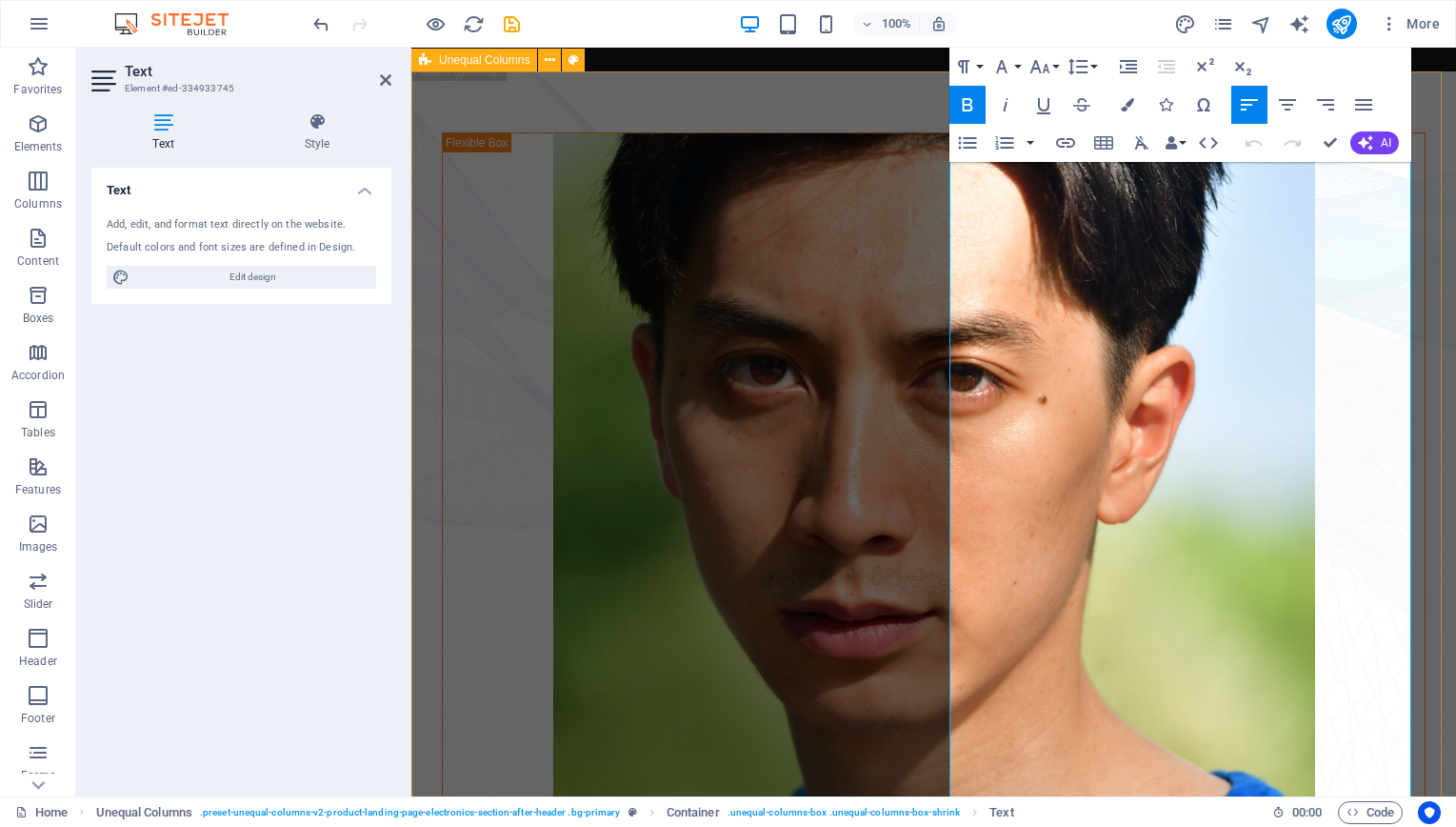 click on "David Ma  is an actor who doesn't just  step  into a role - he dives in, rolls, sprints and sometimes sword-fights his way through it. Based in New York, David is a versatile stage, screen, stunt and voice performer with a range that spans sketch comedy to Shakespeare, indie film to martial arts choreography. He's fluent in  Japanese  and  Chinese , conversational in  Korean , and eligible to work in  U.S., Canada and Japan .  His film work includes leading performances in acclaimed short films like  Fumakase  and  Translation , where he brought both dramatic weight and multilingual fluency to the screen. On stage, he's a regular in  A Sketch of New York , the city's longest-running sketch comedy show, and took on both acting and stunt duties as  Titus  in  Julius Caeser  produced by Hudson Classical Theater Company.  As a voice actor, David has voiced for national campaigns such as  2021 Canadian federal elections  and as a moderator for industry panels at  Soho International Film Festival (SIFF)  and" at bounding box center (933, 548) 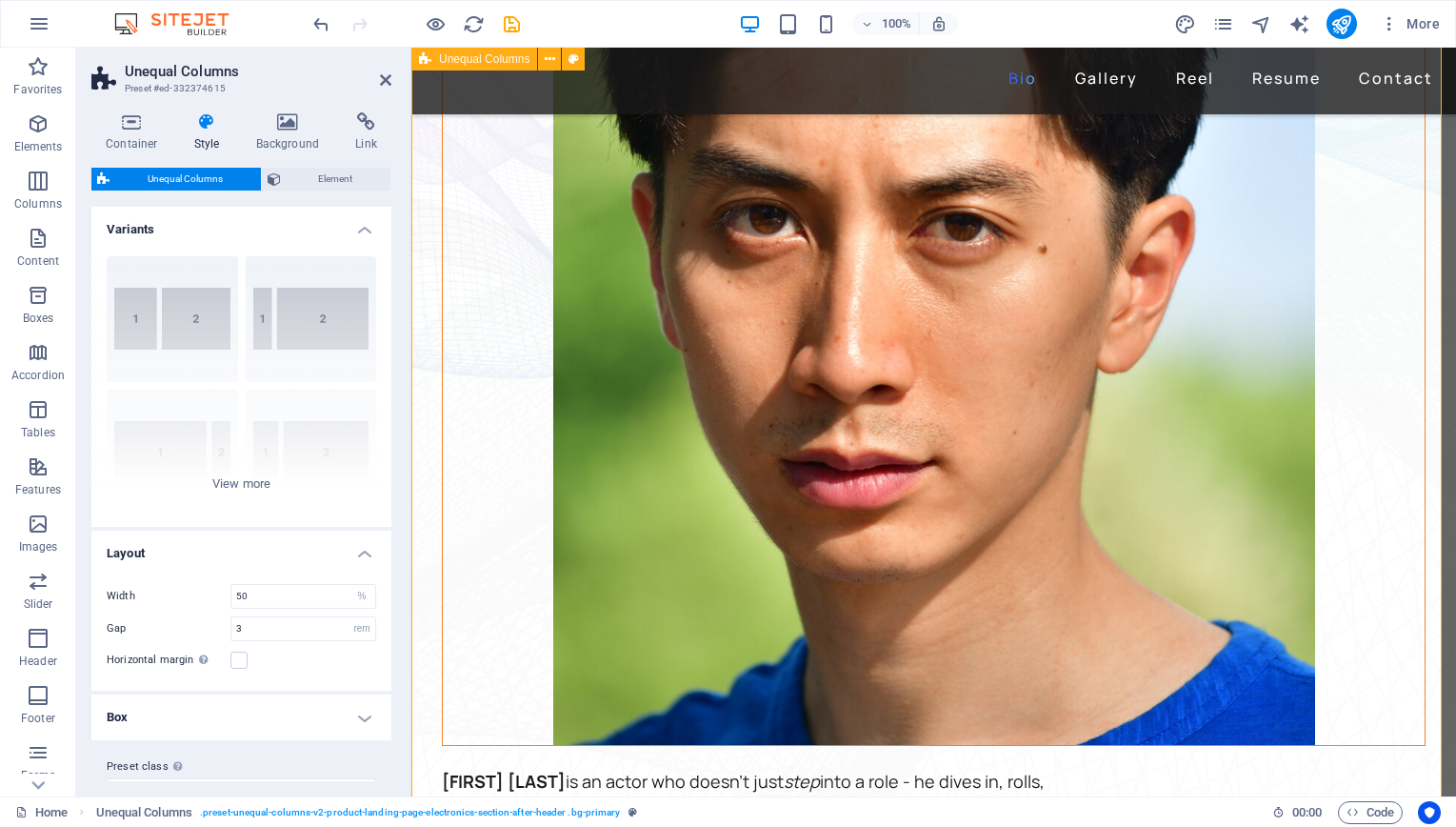 scroll, scrollTop: 104, scrollLeft: 0, axis: vertical 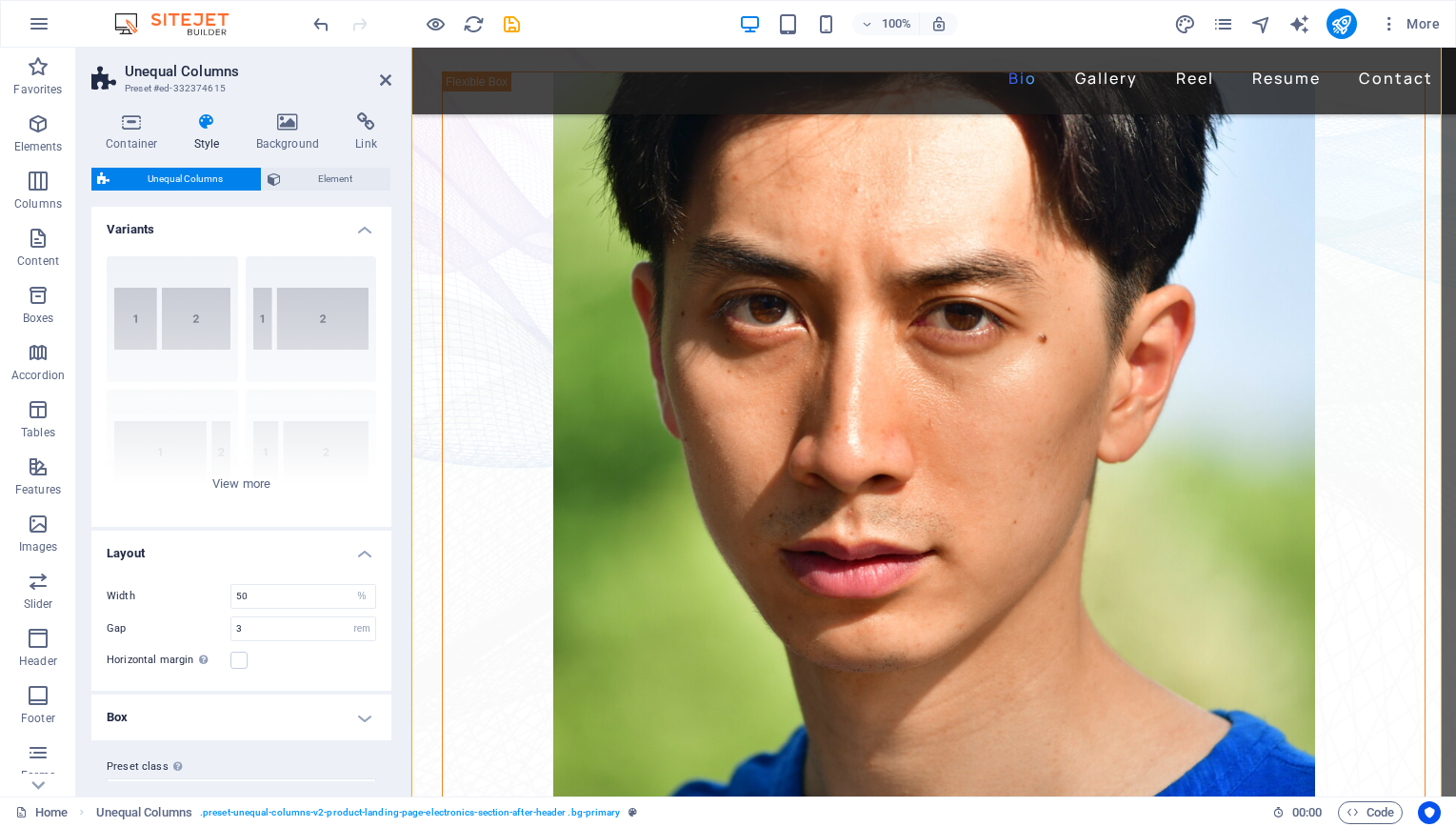 click on "Unequal Columns Preset #ed-332374615" at bounding box center (241, 72) 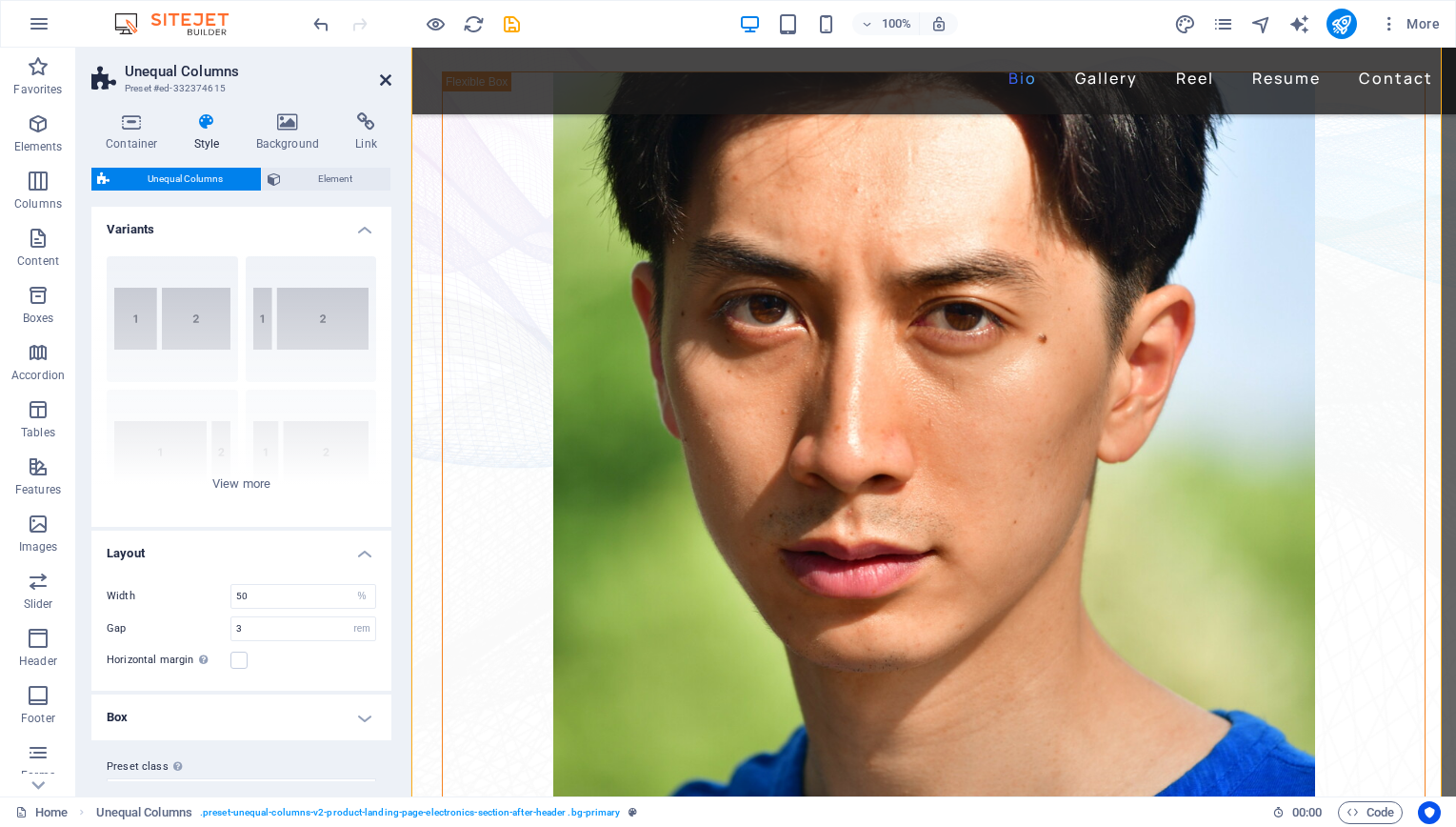 click at bounding box center (386, 80) 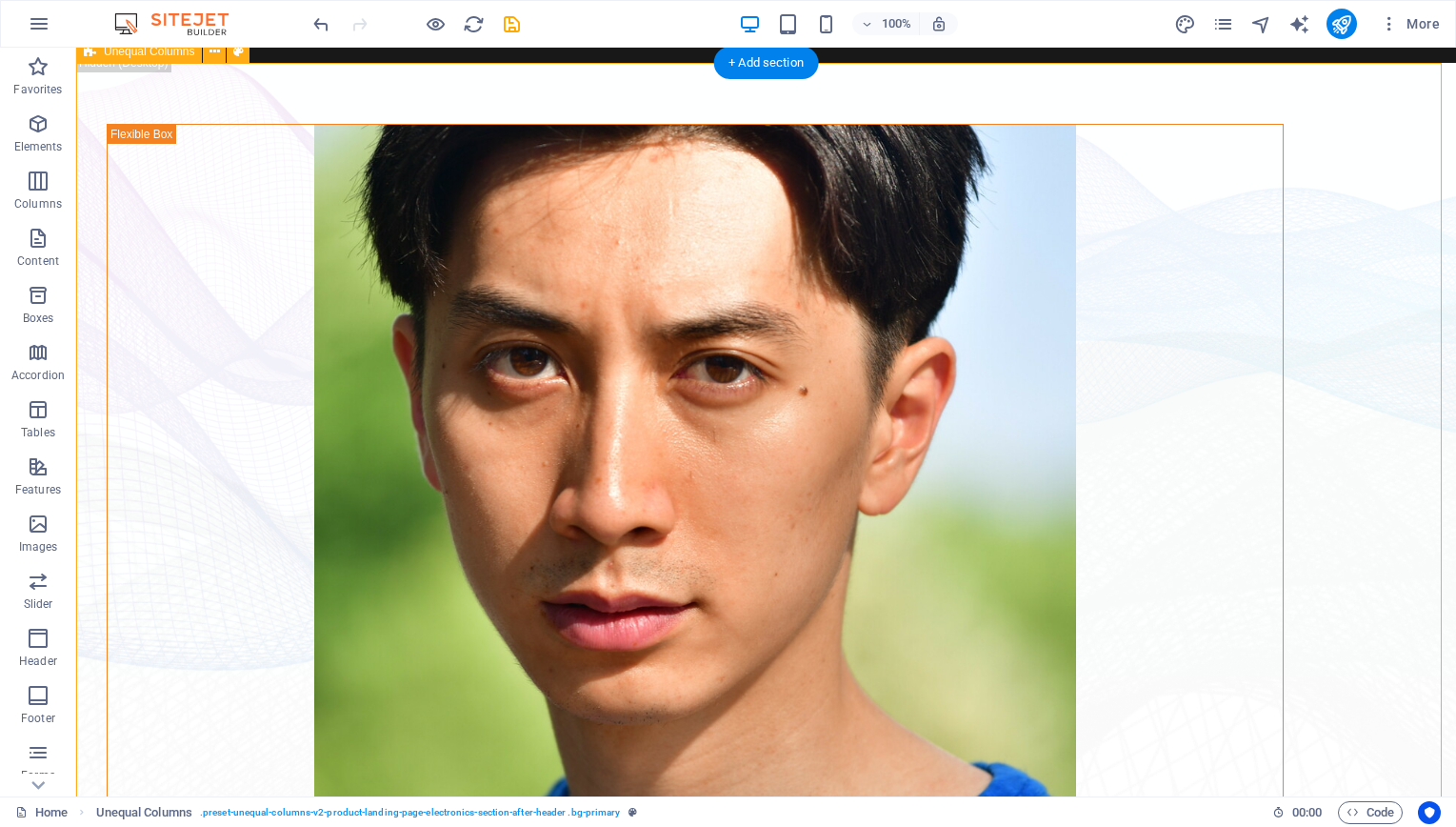 scroll, scrollTop: 0, scrollLeft: 0, axis: both 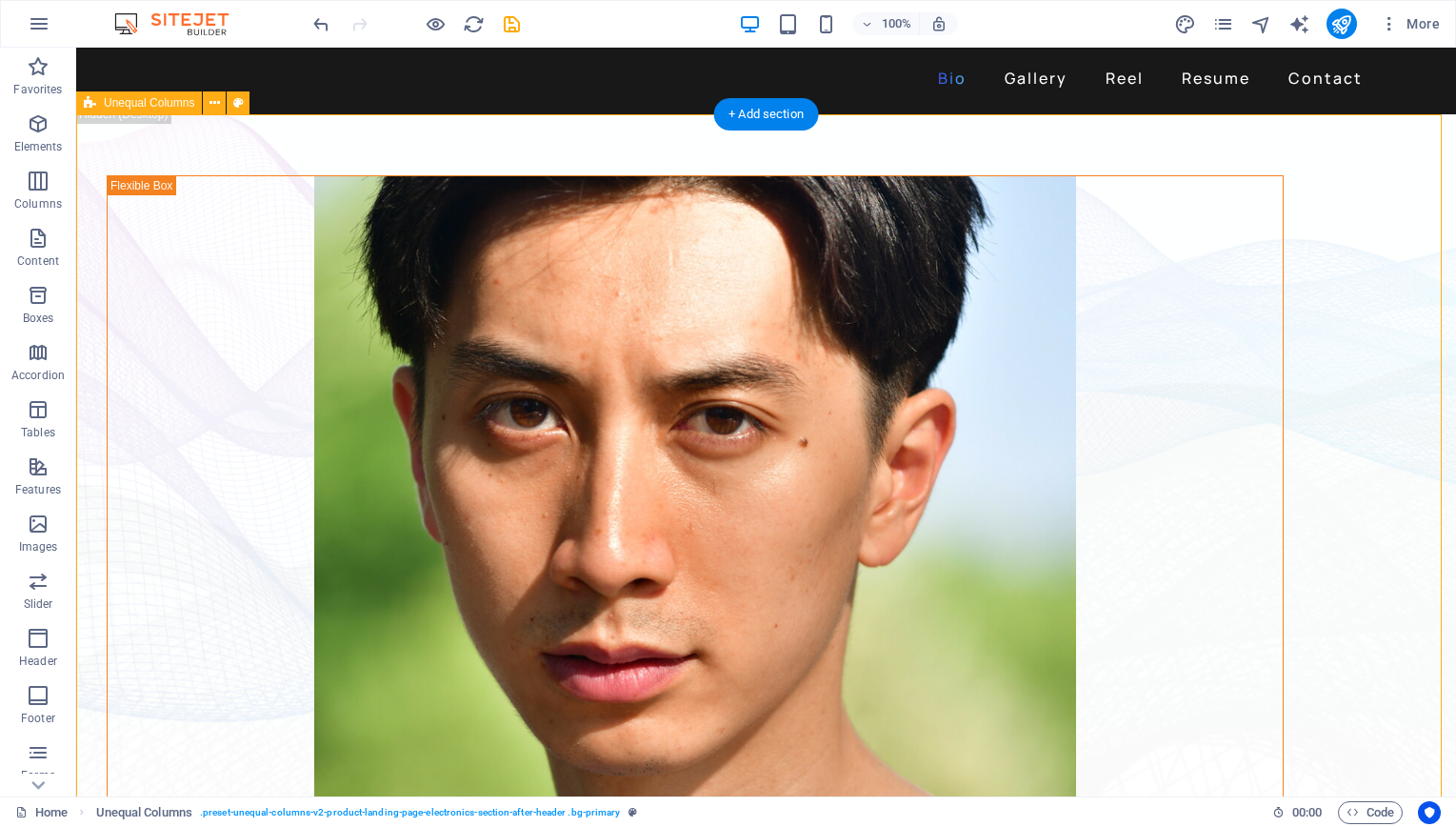 click on "David Ma  is an actor who doesn't just  step  into a role - he dives in, rolls, sprints and sometimes sword-fights his way through it. Based in New York, David is a versatile stage, screen, stunt and voice performer with a range that spans sketch comedy to Shakespeare, indie film to martial arts choreography. He's fluent in  Japanese  and  Chinese , conversational in  Korean , and eligible to work in  U.S., Canada and Japan .  His film work includes leading performances in acclaimed short films like  Fumakase  and  Translation , where he brought both dramatic weight and multilingual fluency to the screen. On stage, he's a regular in  A Sketch of New York , the city's longest-running sketch comedy show, and took on both acting and stunt duties as  Titus  in  Julius Caeser  produced by Hudson Classical Theater Company.  As a voice actor, David has voiced for national campaigns such as  2021 Canadian federal elections  and as a moderator for industry panels at  Soho International Film Festival (SIFF)  and" at bounding box center (766, 591) 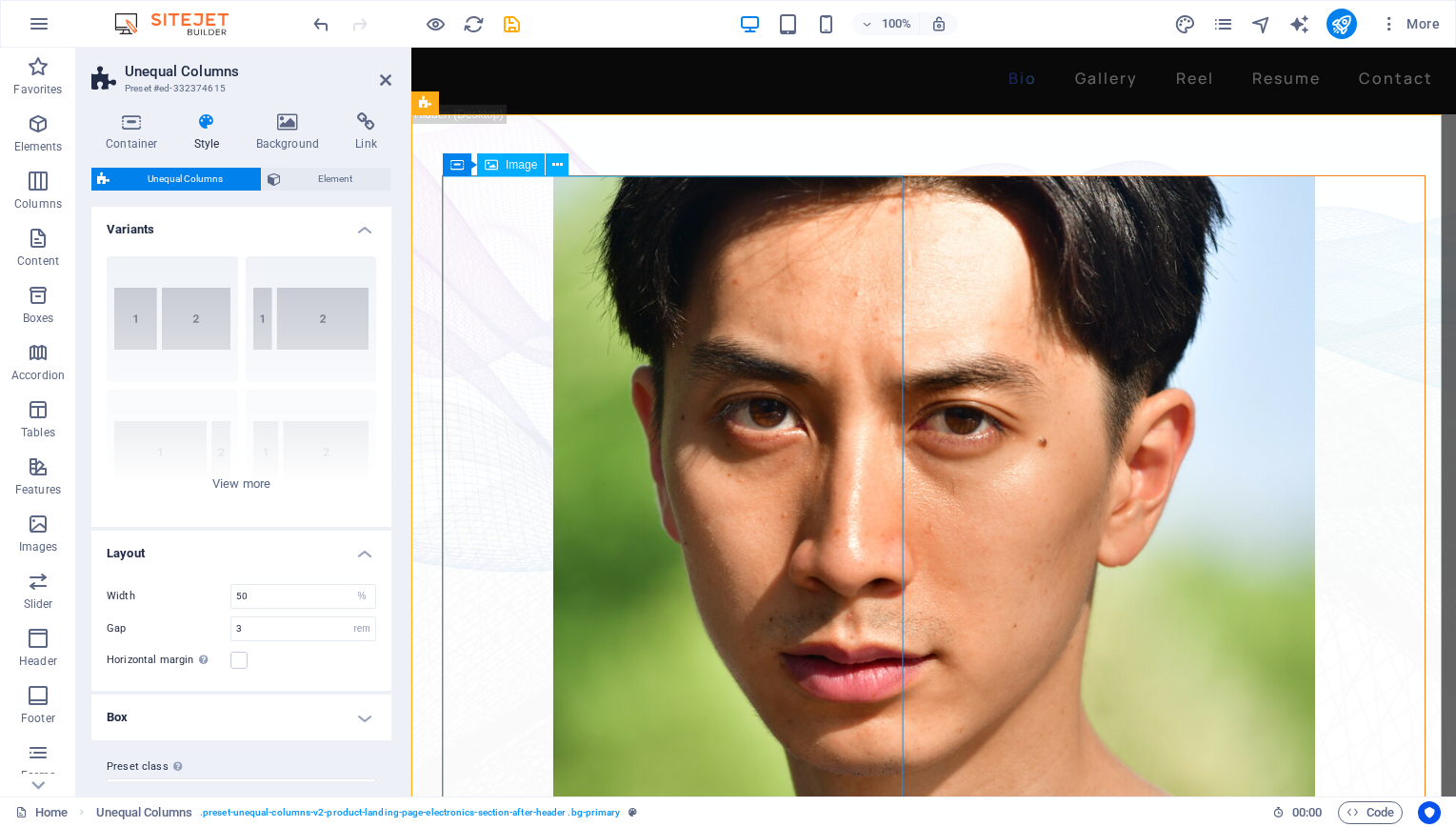 click at bounding box center (933, 557) 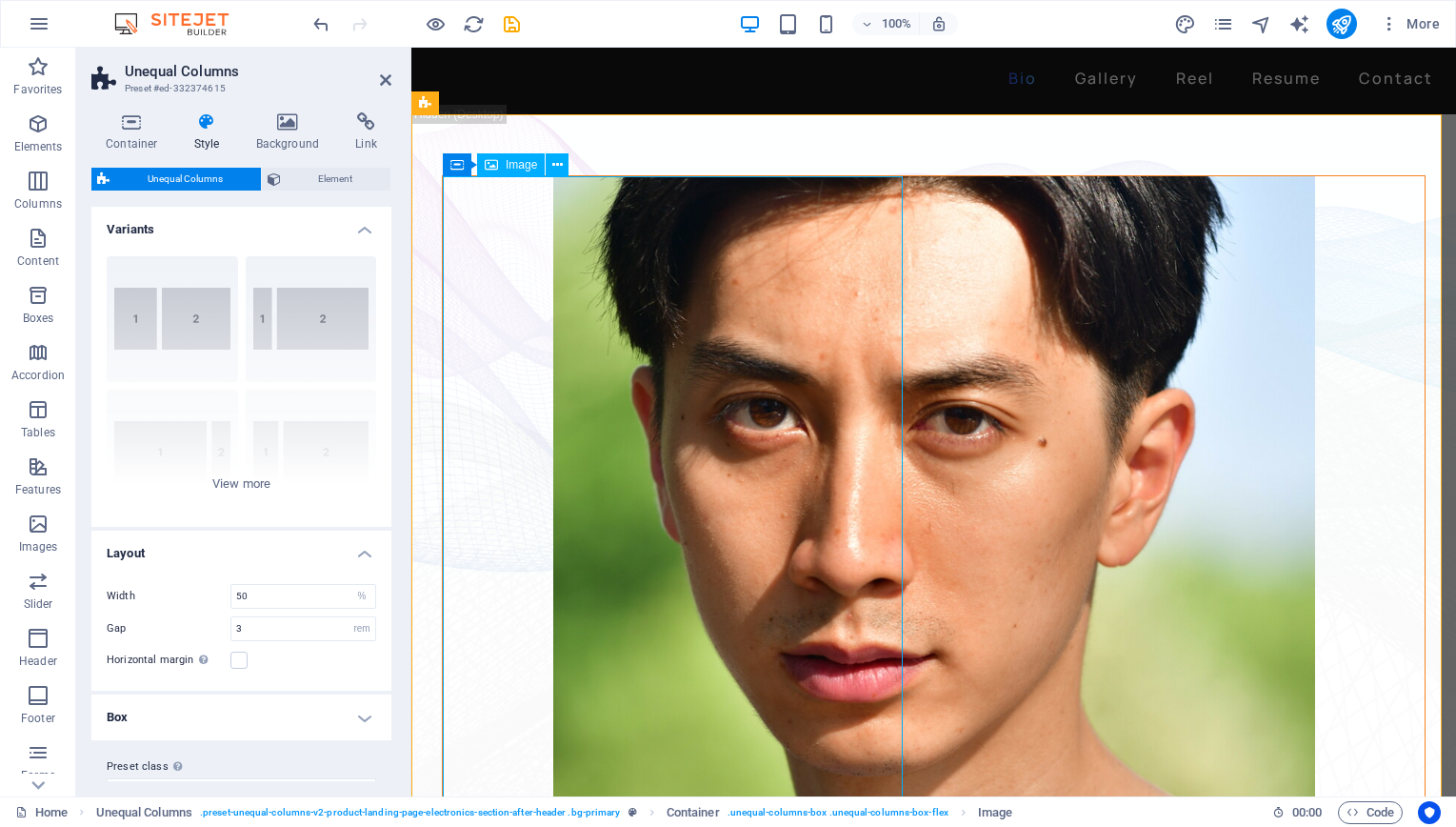 click at bounding box center (933, 557) 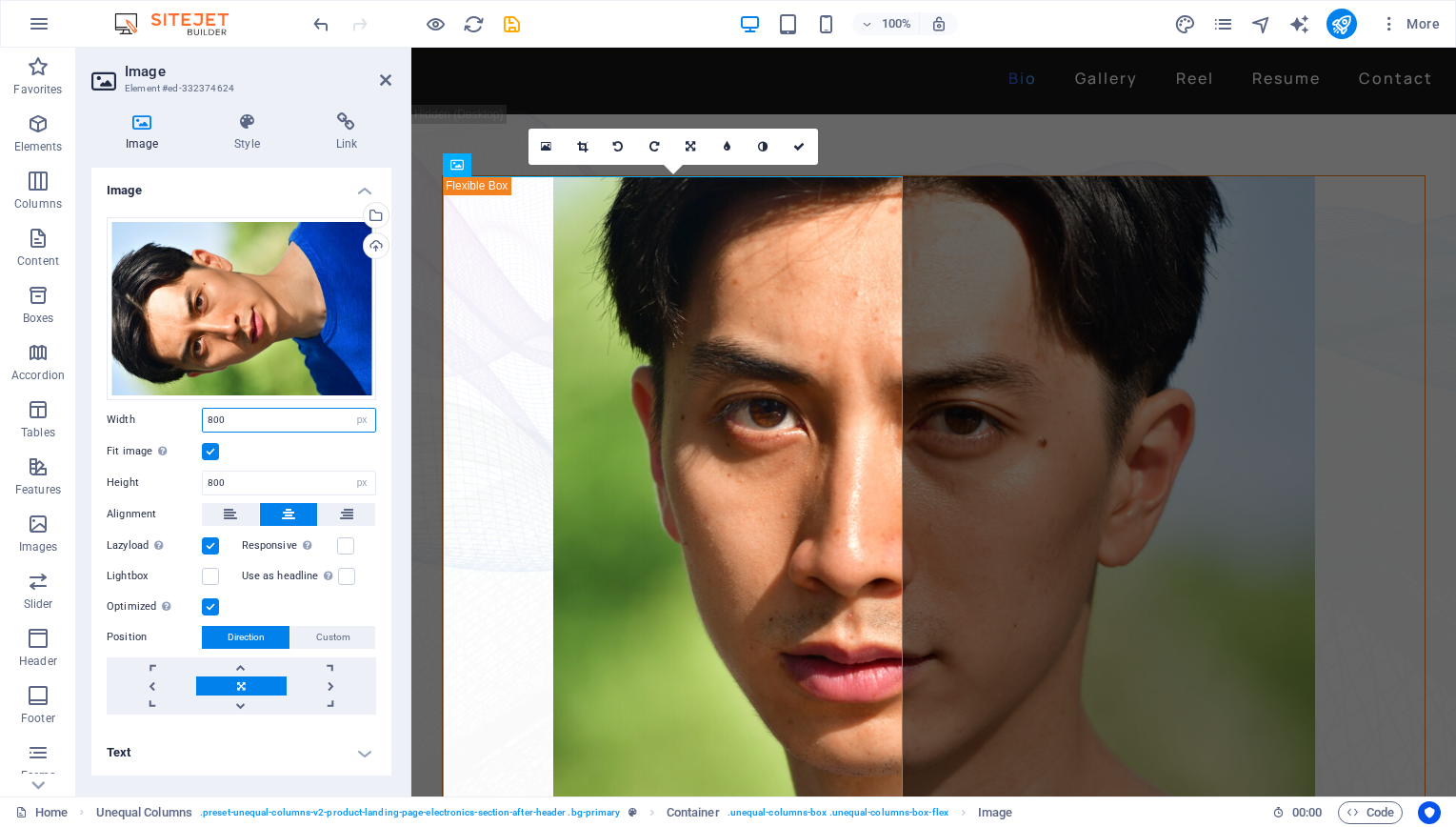 click on "800" at bounding box center (289, 420) 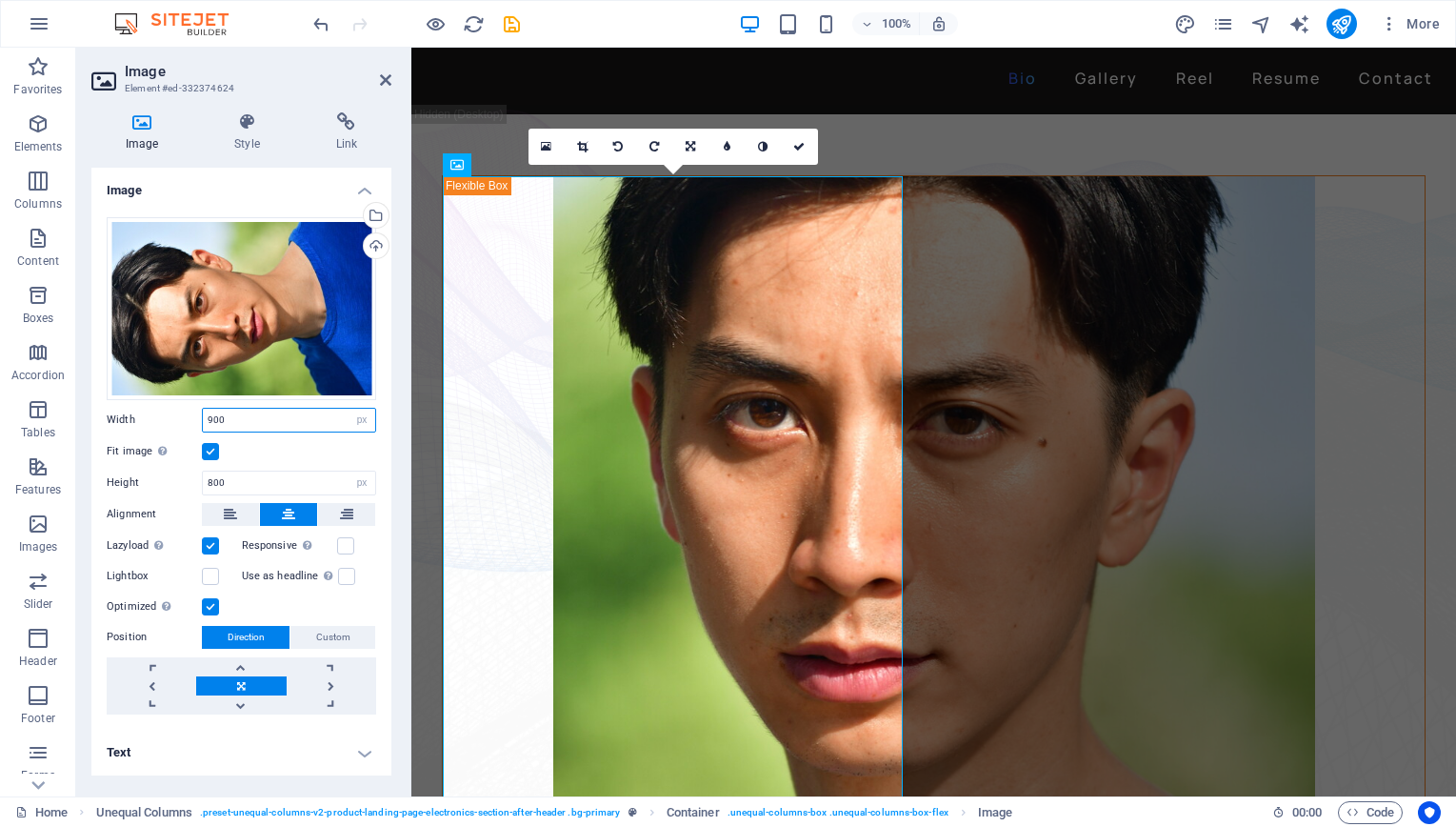 type on "900" 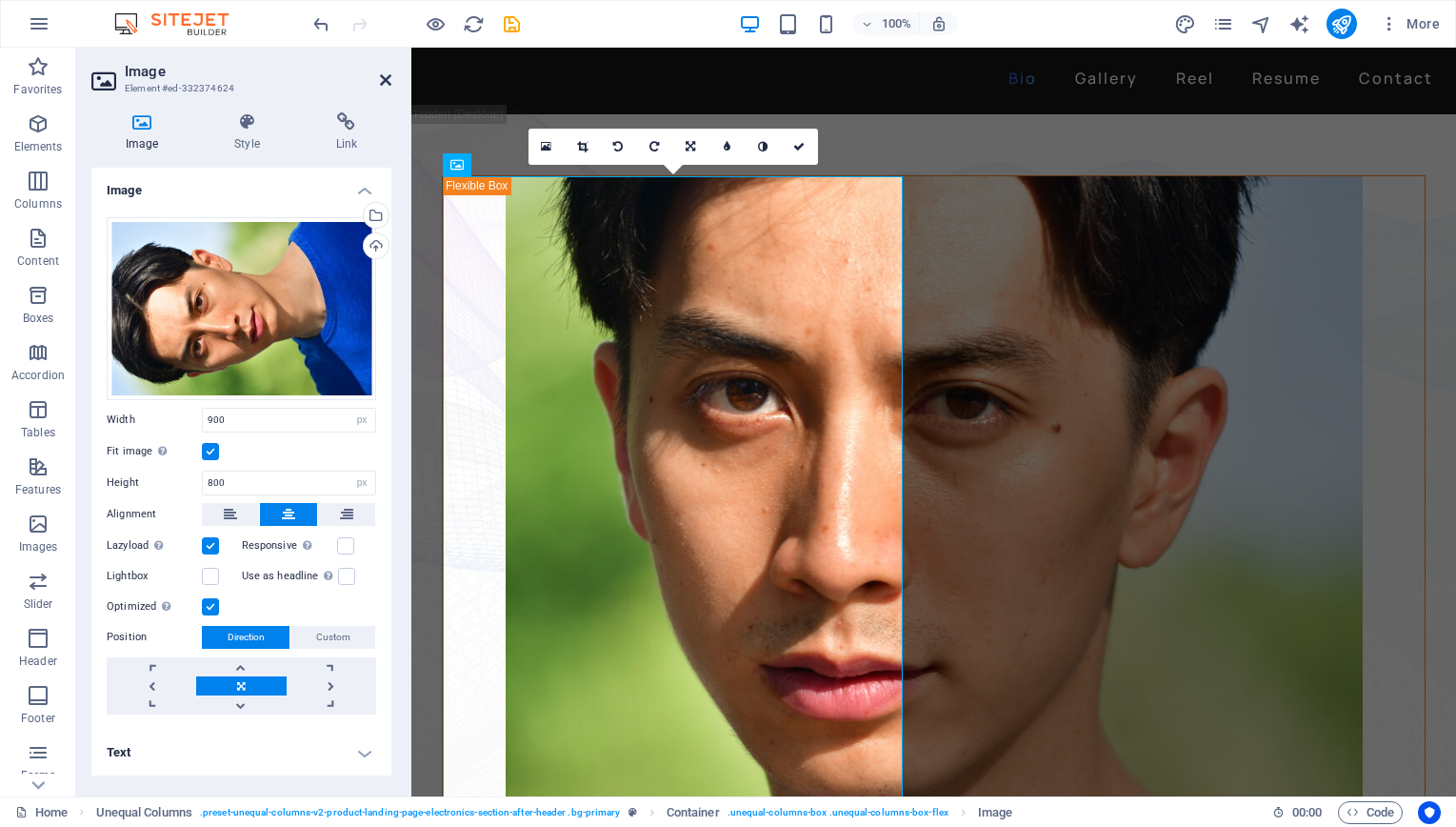 click at bounding box center (386, 80) 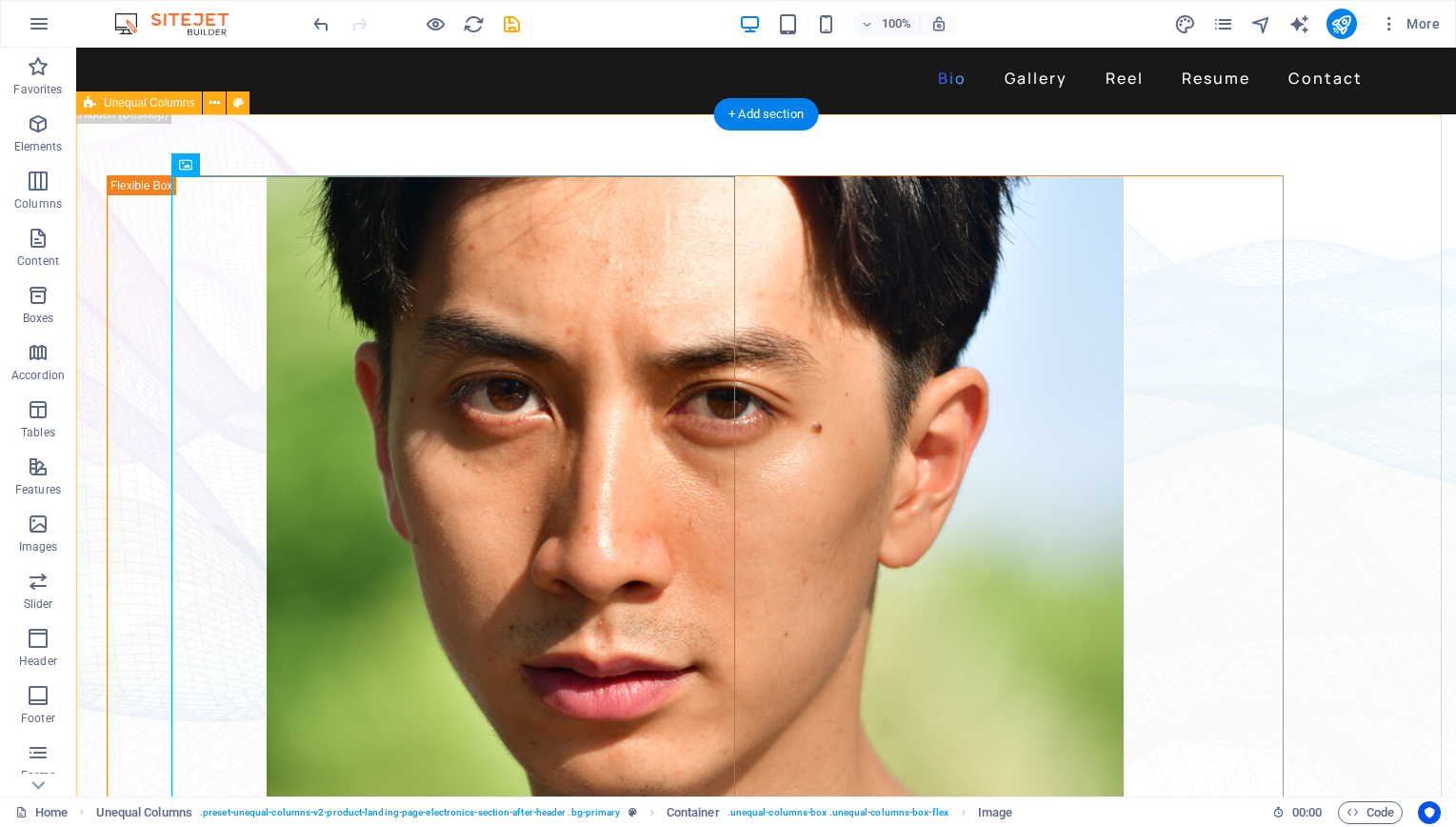 click on "David Ma  is an actor who doesn't just  step  into a role - he dives in, rolls, sprints and sometimes sword-fights his way through it. Based in New York, David is a versatile stage, screen, stunt and voice performer with a range that spans sketch comedy to Shakespeare, indie film to martial arts choreography. He's fluent in  Japanese  and  Chinese , conversational in  Korean , and eligible to work in  U.S., Canada and Japan .  His film work includes leading performances in acclaimed short films like  Fumakase  and  Translation , where he brought both dramatic weight and multilingual fluency to the screen. On stage, he's a regular in  A Sketch of New York , the city's longest-running sketch comedy show, and took on both acting and stunt duties as  Titus  in  Julius Caeser  produced by Hudson Classical Theater Company.  As a voice actor, David has voiced for national campaigns such as  2021 Canadian federal elections  and as a moderator for industry panels at  Soho International Film Festival (SIFF)  and" at bounding box center (766, 591) 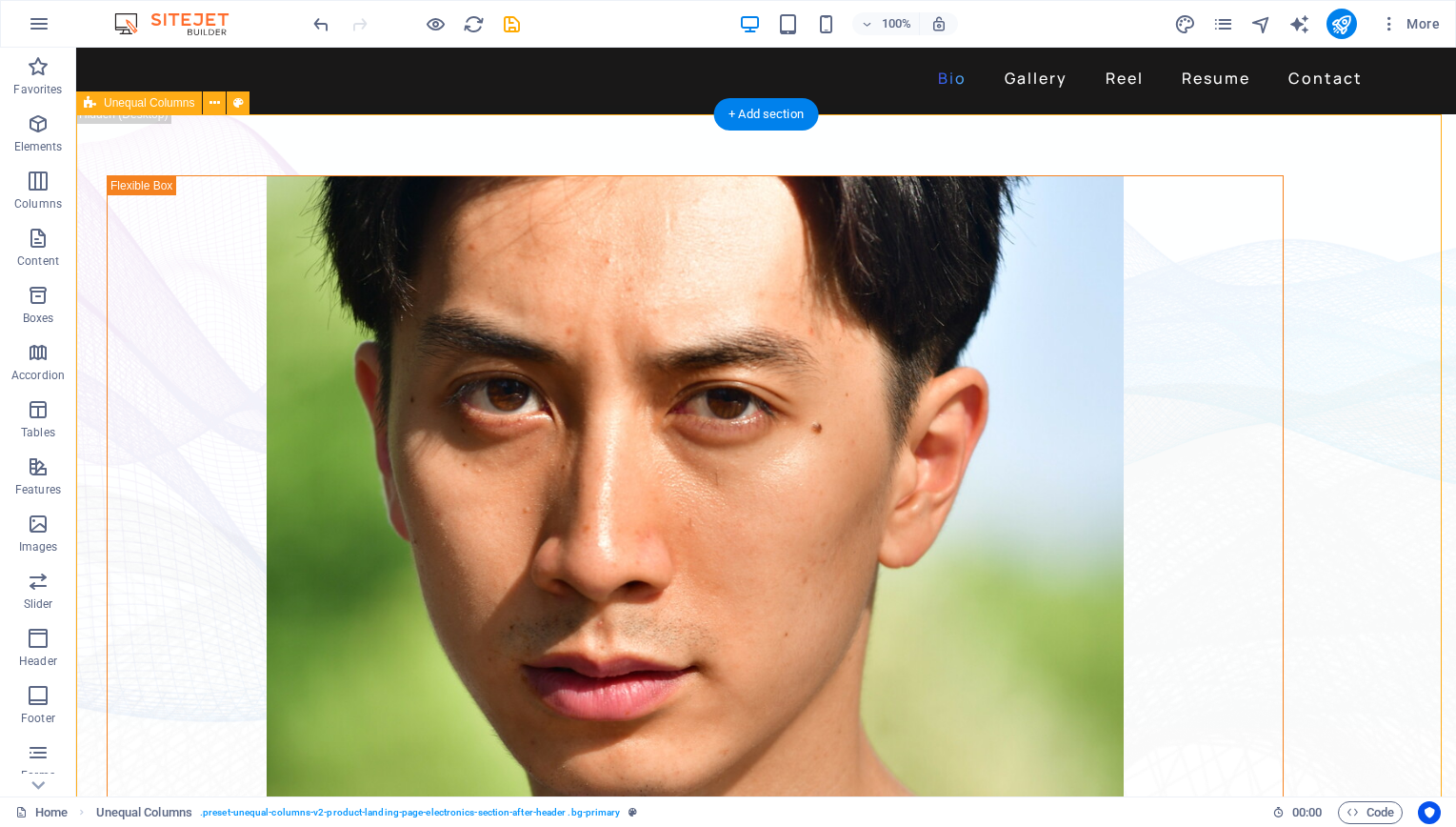 click on "David Ma  is an actor who doesn't just  step  into a role - he dives in, rolls, sprints and sometimes sword-fights his way through it. Based in New York, David is a versatile stage, screen, stunt and voice performer with a range that spans sketch comedy to Shakespeare, indie film to martial arts choreography. He's fluent in  Japanese  and  Chinese , conversational in  Korean , and eligible to work in  U.S., Canada and Japan .  His film work includes leading performances in acclaimed short films like  Fumakase  and  Translation , where he brought both dramatic weight and multilingual fluency to the screen. On stage, he's a regular in  A Sketch of New York , the city's longest-running sketch comedy show, and took on both acting and stunt duties as  Titus  in  Julius Caeser  produced by Hudson Classical Theater Company.  As a voice actor, David has voiced for national campaigns such as  2021 Canadian federal elections  and as a moderator for industry panels at  Soho International Film Festival (SIFF)  and" at bounding box center (766, 591) 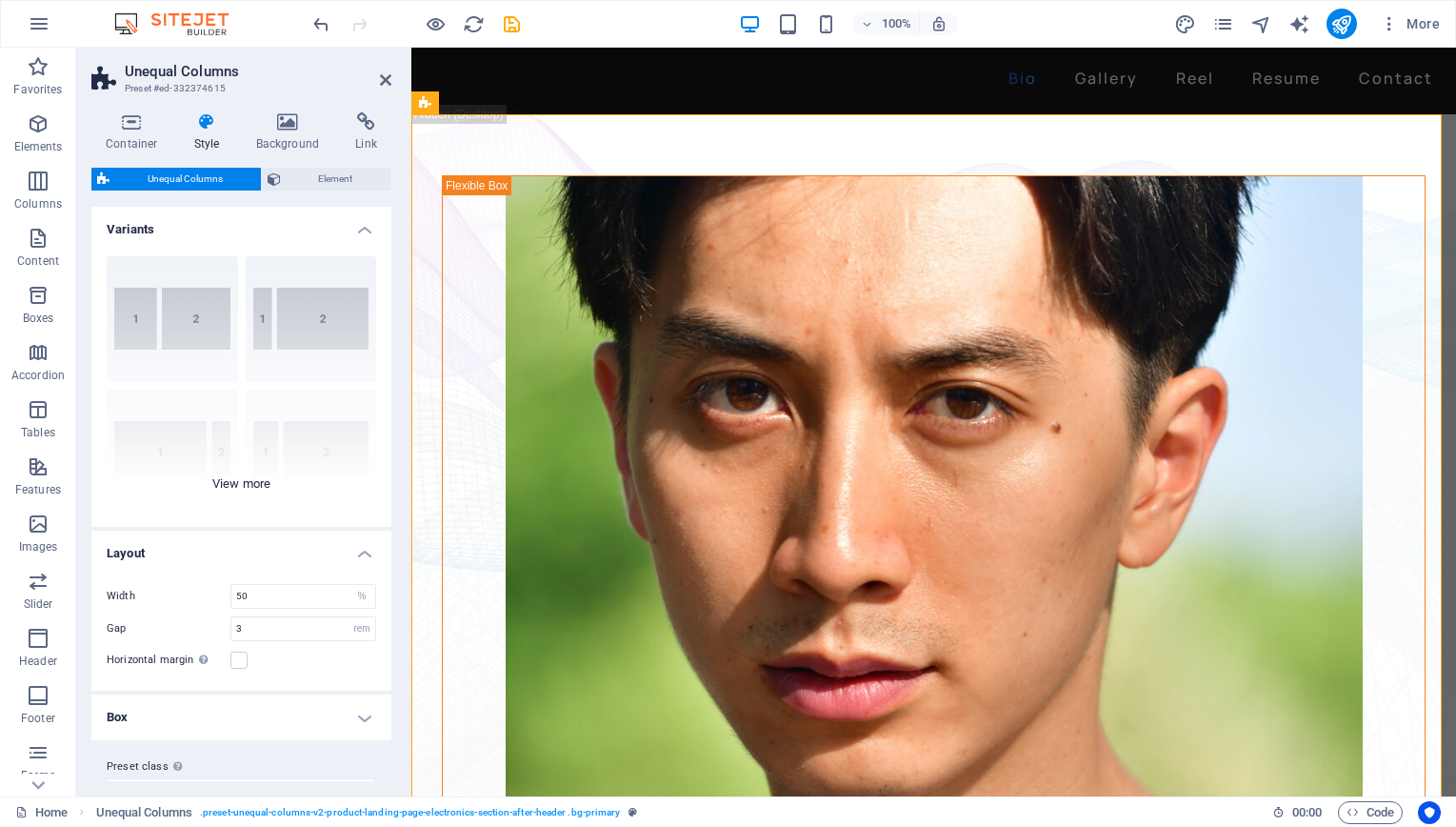 scroll, scrollTop: 34, scrollLeft: 0, axis: vertical 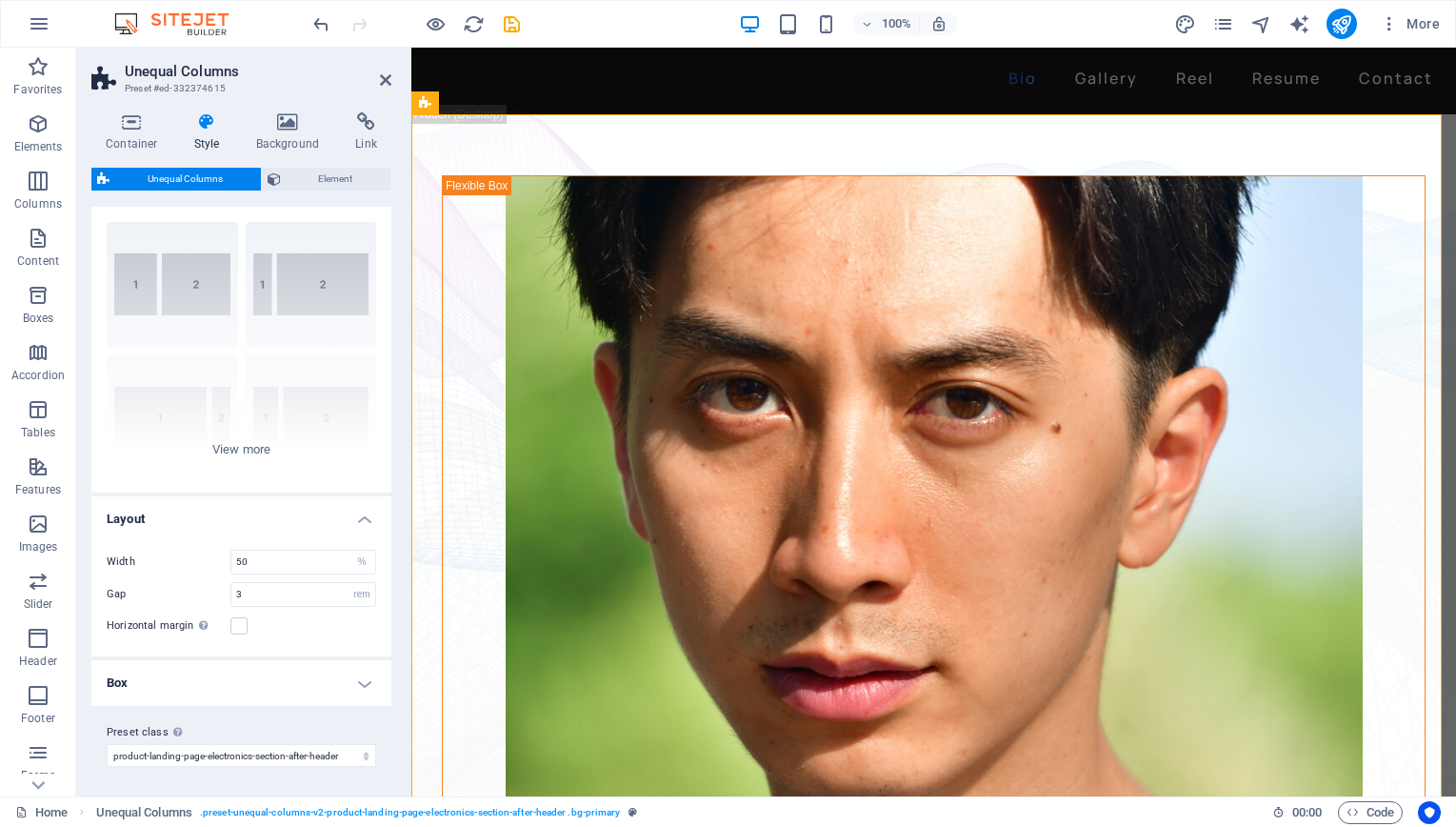 click on "Preset class Above chosen variant and settings affect all elements which carry this preset class. product-landing-page-electronics-slider-in-header-1 product-landing-page-electronics-slider-in-header-2 product-landing-page-electronics-slider-in-header-3 product-landing-page-electronics-section-after-header landing-page-electronics-section-after-icons-section Add preset class" at bounding box center (241, 744) 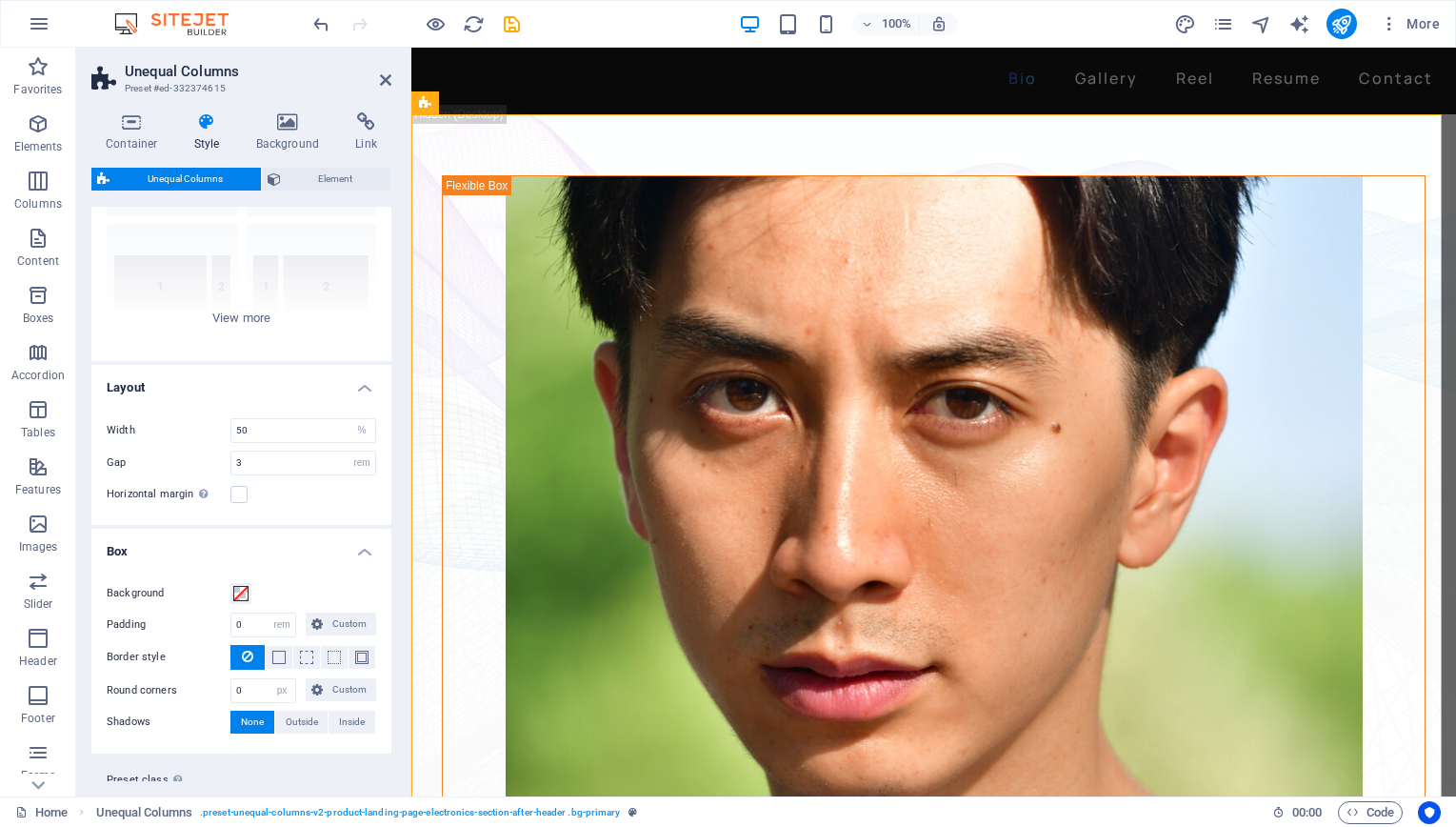 scroll, scrollTop: 213, scrollLeft: 0, axis: vertical 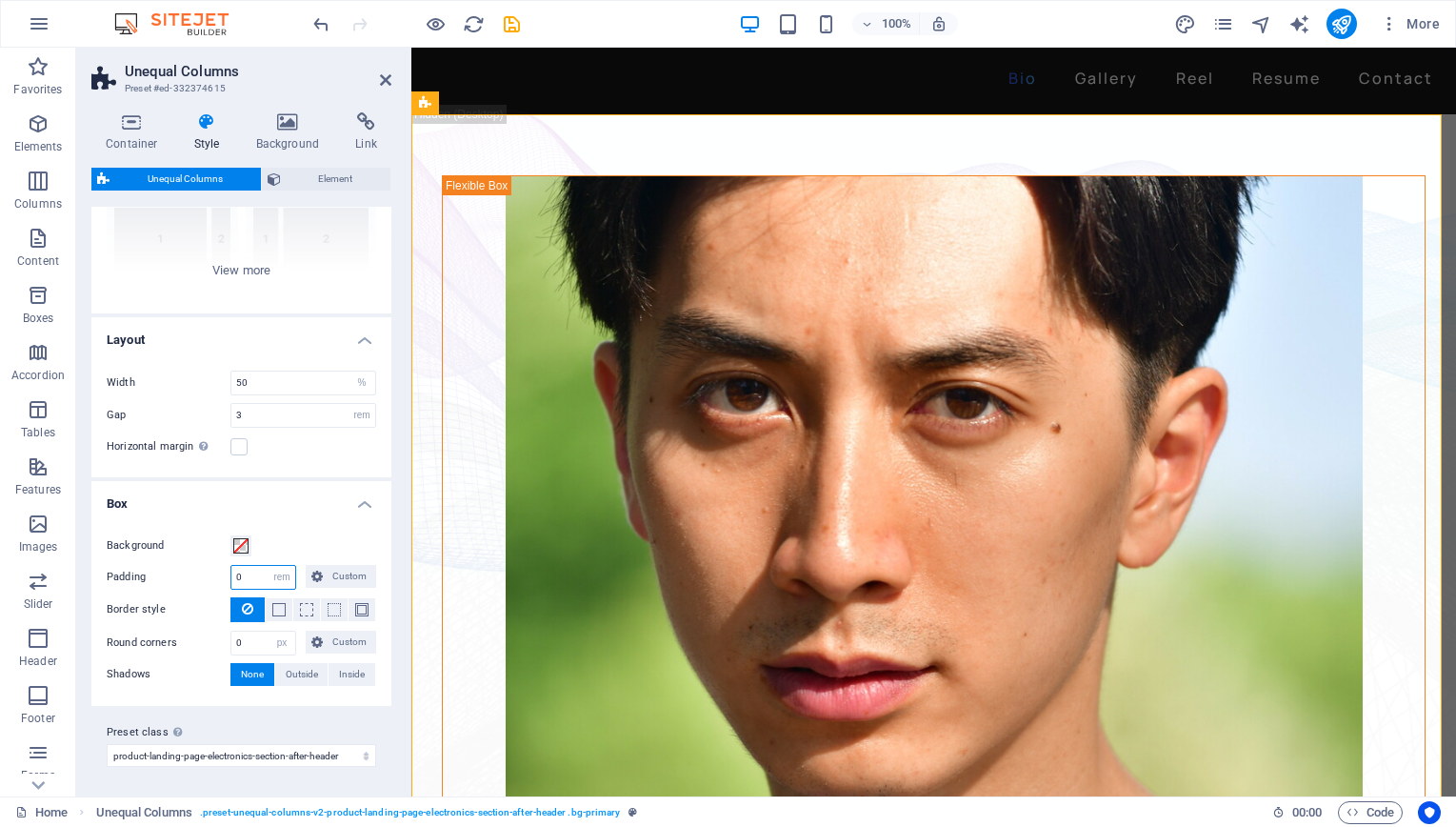 click on "0" at bounding box center [263, 577] 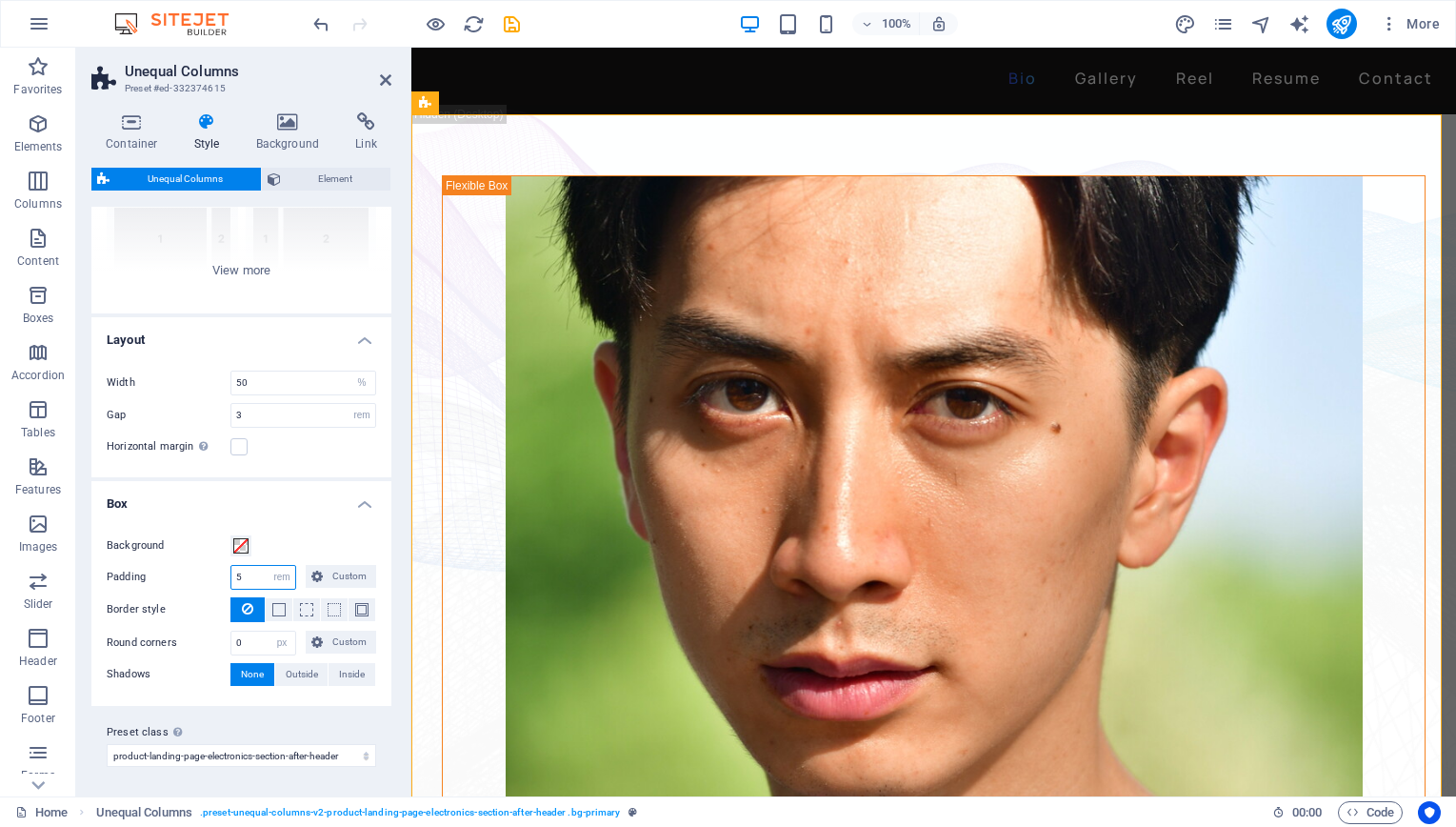 type on "5" 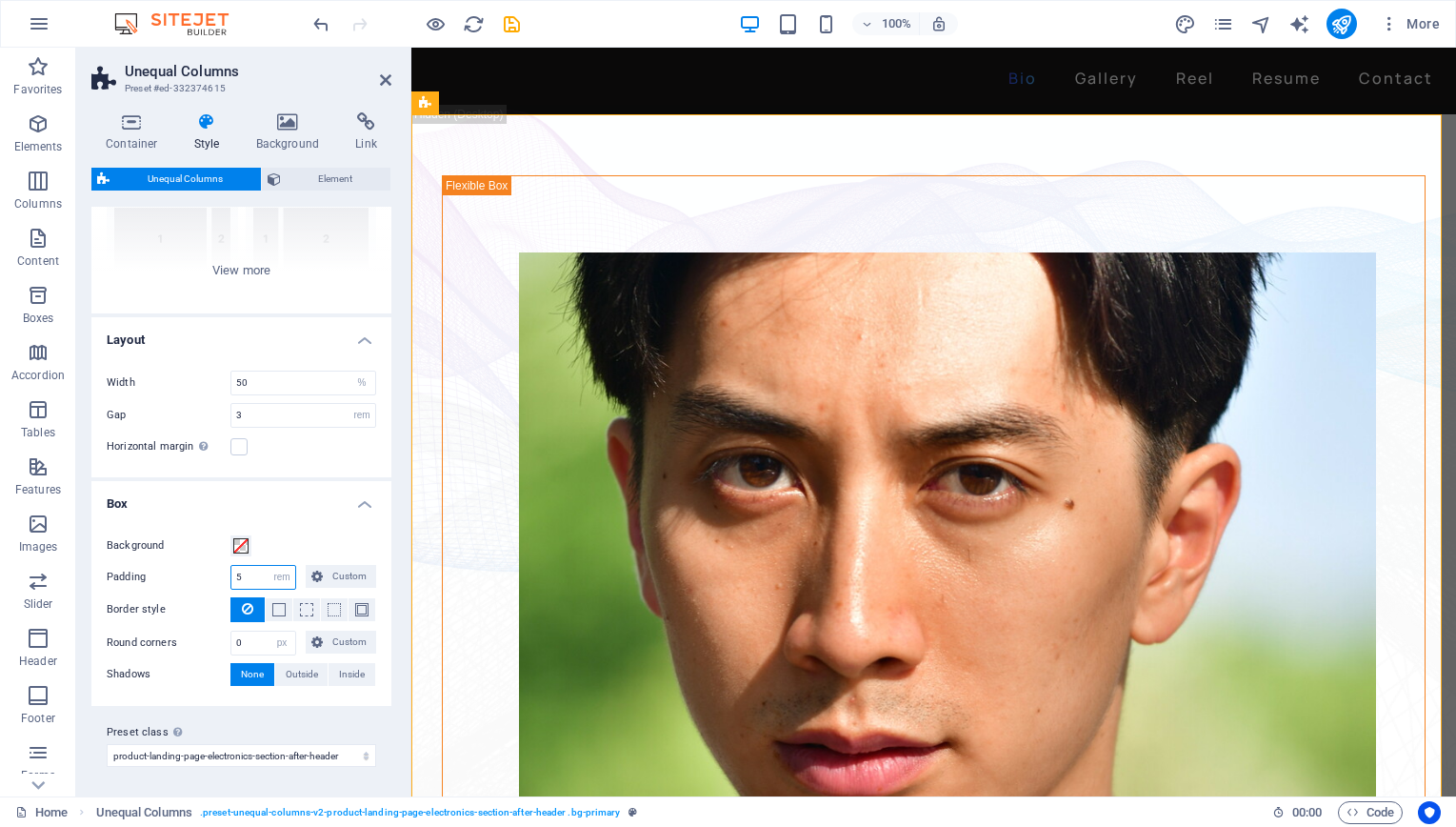 click on "5" at bounding box center (263, 577) 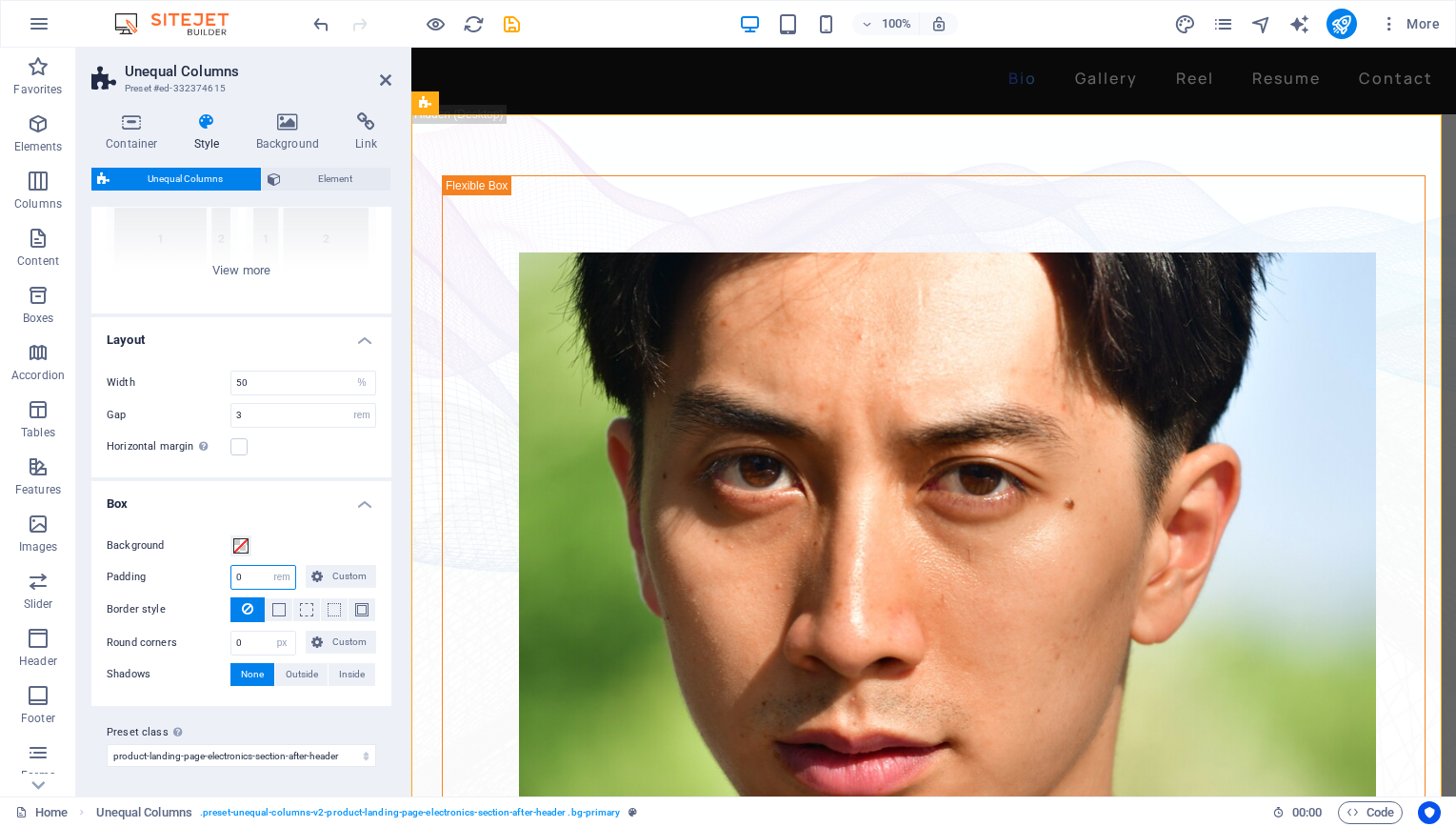 type on "0" 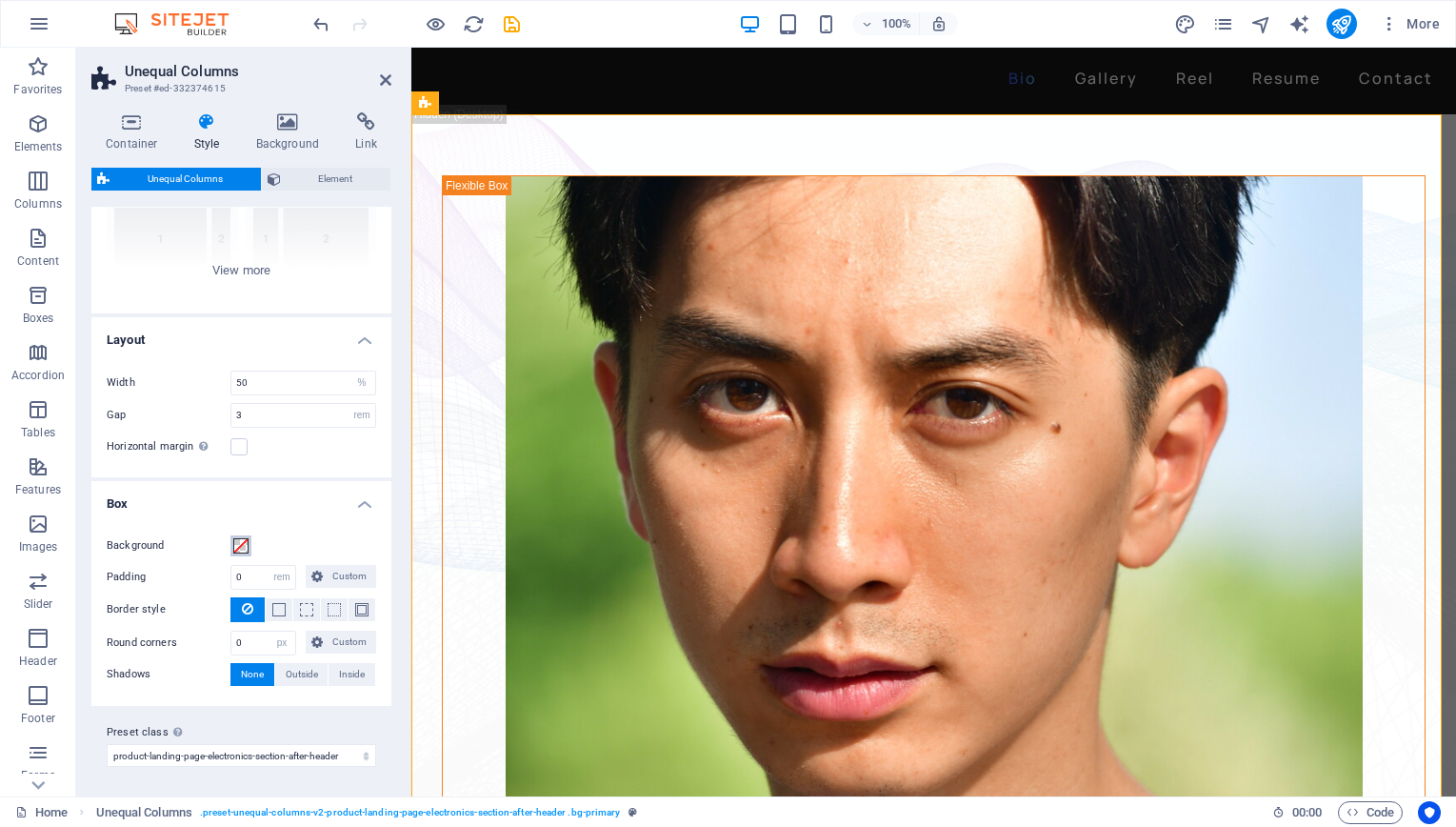 click at bounding box center [241, 546] 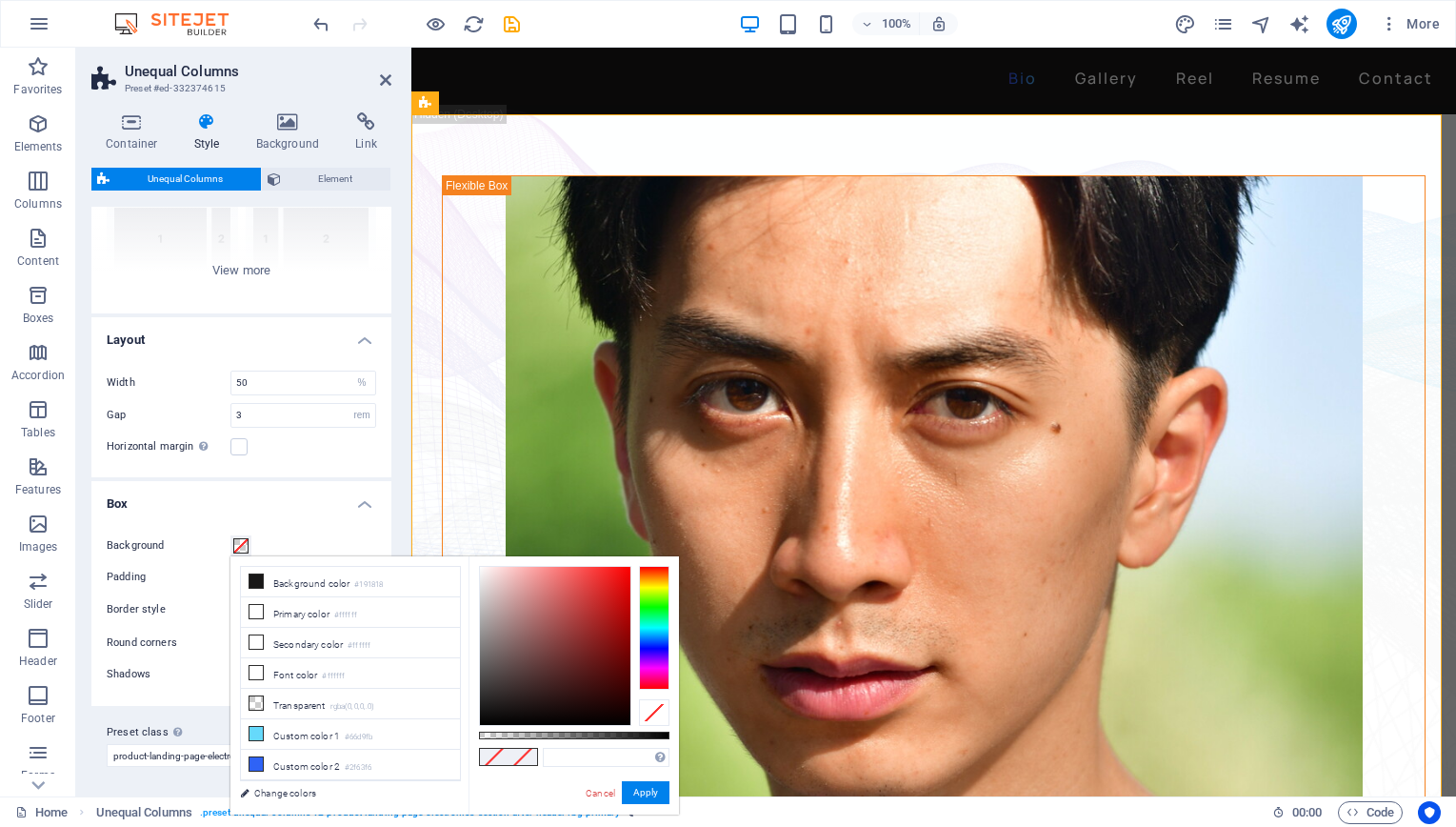 click at bounding box center (241, 546) 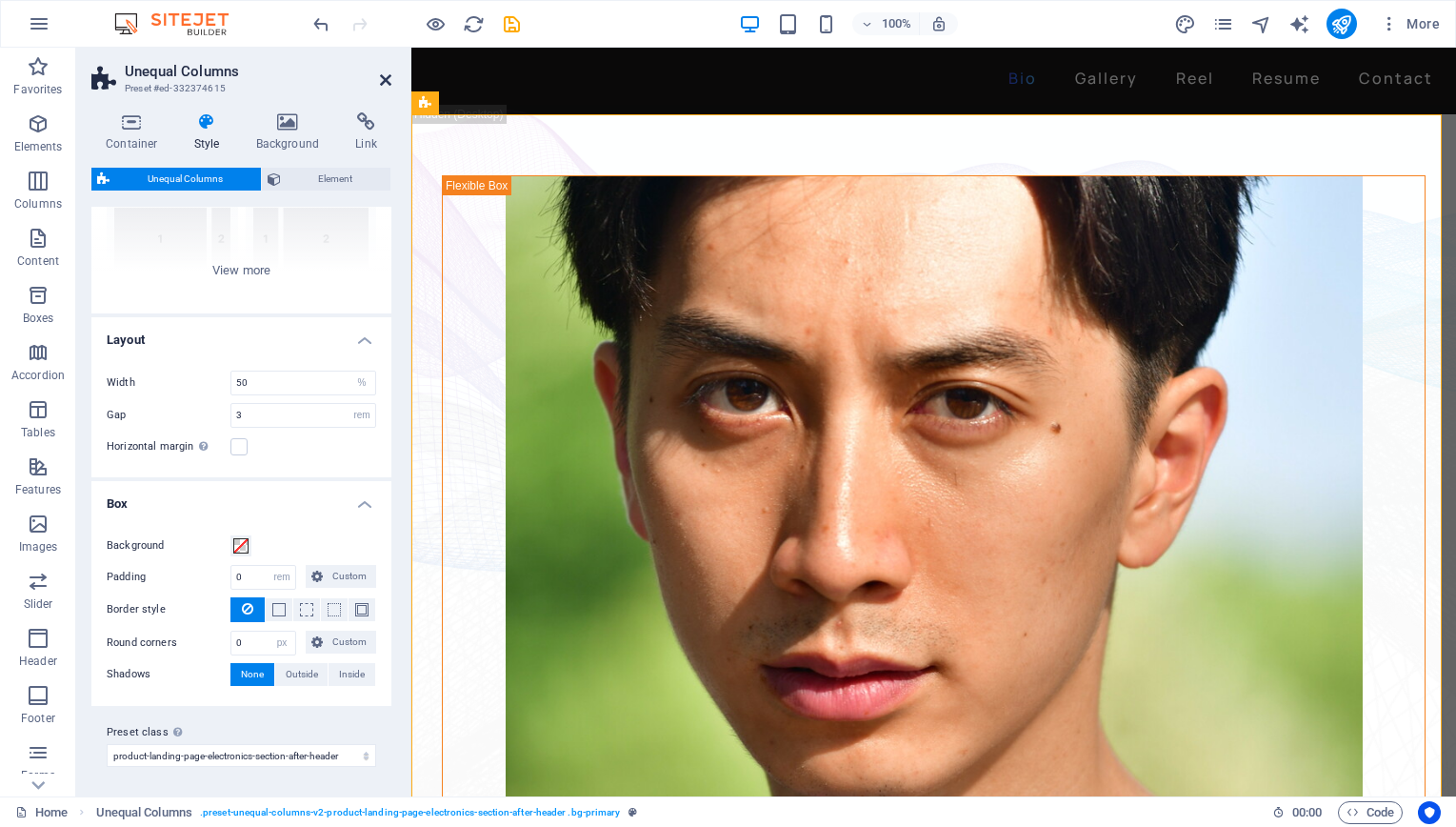 click at bounding box center [386, 80] 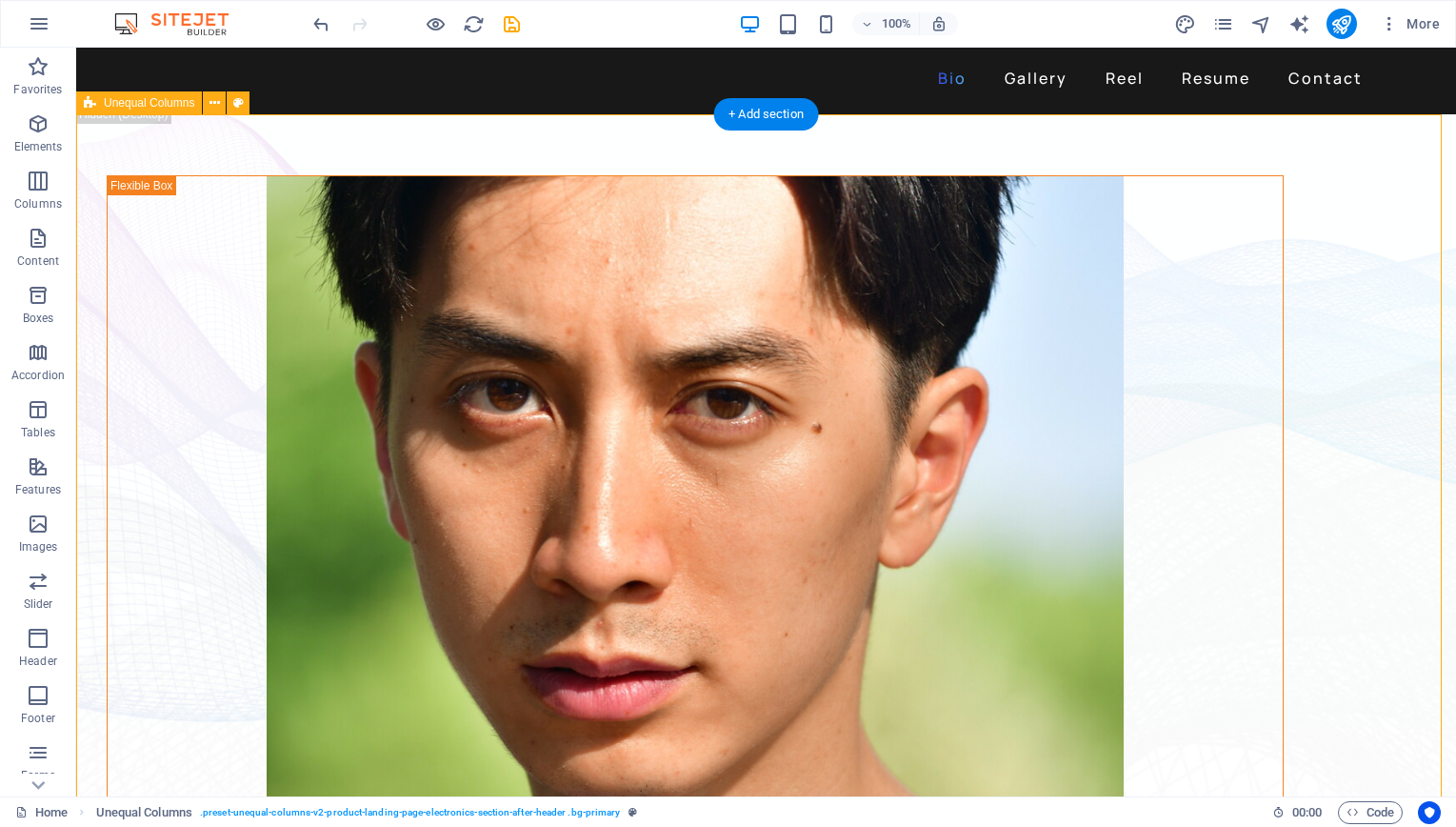 click on "David Ma  is an actor who doesn't just  step  into a role - he dives in, rolls, sprints and sometimes sword-fights his way through it. Based in New York, David is a versatile stage, screen, stunt and voice performer with a range that spans sketch comedy to Shakespeare, indie film to martial arts choreography. He's fluent in  Japanese  and  Chinese , conversational in  Korean , and eligible to work in  U.S., Canada and Japan .  His film work includes leading performances in acclaimed short films like  Fumakase  and  Translation , where he brought both dramatic weight and multilingual fluency to the screen. On stage, he's a regular in  A Sketch of New York , the city's longest-running sketch comedy show, and took on both acting and stunt duties as  Titus  in  Julius Caeser  produced by Hudson Classical Theater Company.  As a voice actor, David has voiced for national campaigns such as  2021 Canadian federal elections  and as a moderator for industry panels at  Soho International Film Festival (SIFF)  and" at bounding box center (766, 591) 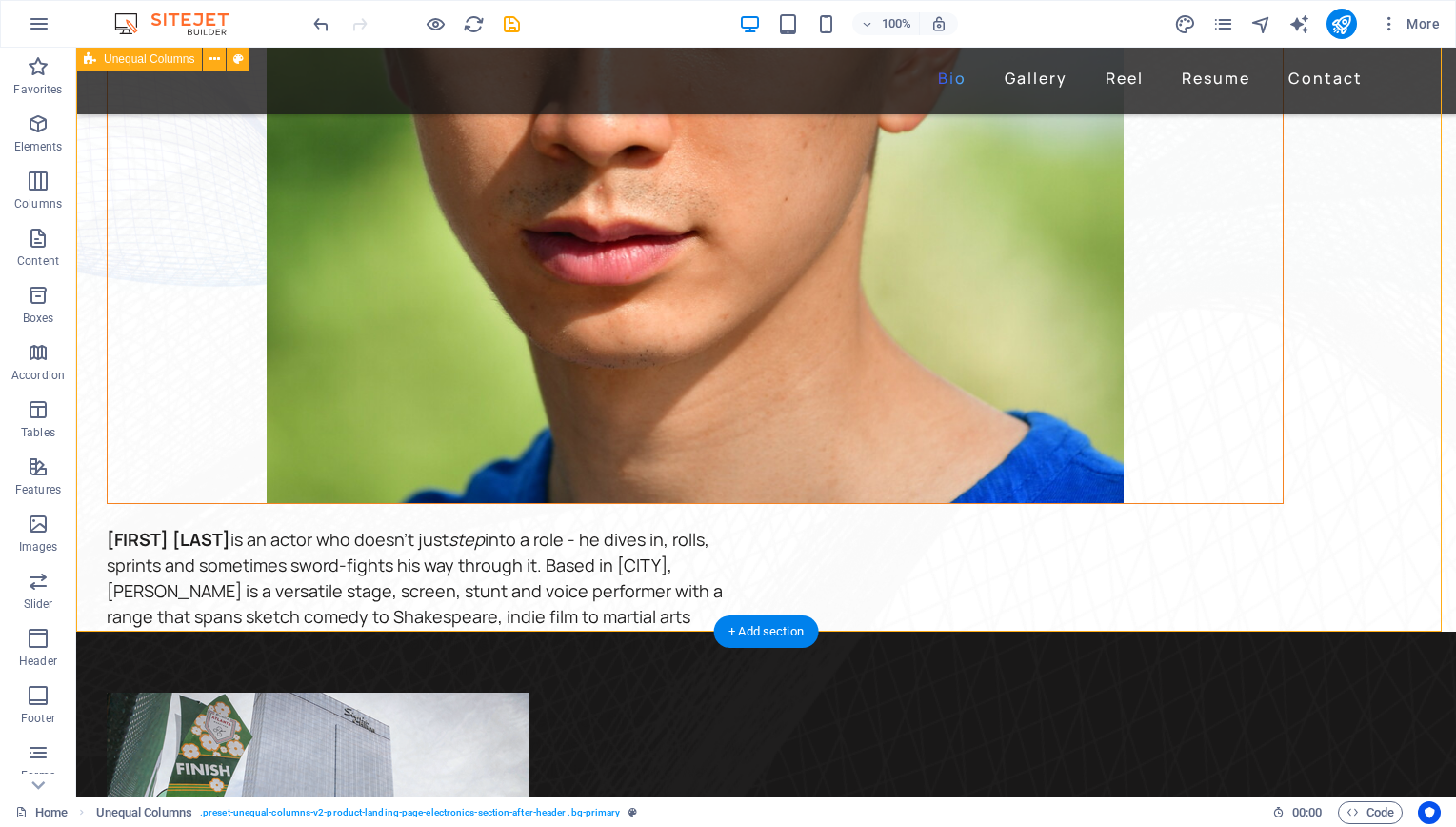 scroll, scrollTop: 437, scrollLeft: 0, axis: vertical 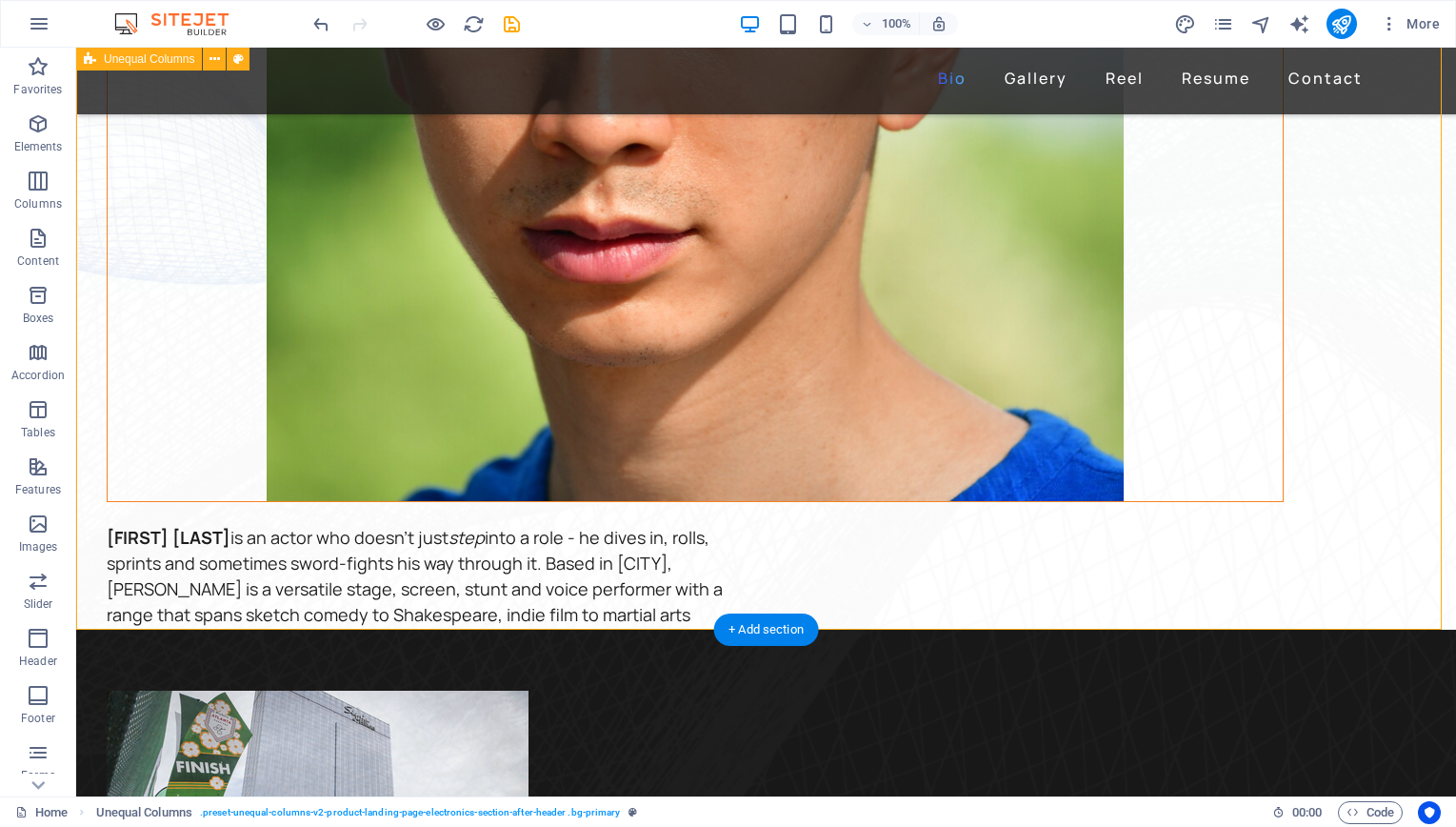 click on "David Ma  is an actor who doesn't just  step  into a role - he dives in, rolls, sprints and sometimes sword-fights his way through it. Based in New York, David is a versatile stage, screen, stunt and voice performer with a range that spans sketch comedy to Shakespeare, indie film to martial arts choreography. He's fluent in  Japanese  and  Chinese , conversational in  Korean , and eligible to work in  U.S., Canada and Japan .  His film work includes leading performances in acclaimed short films like  Fumakase  and  Translation , where he brought both dramatic weight and multilingual fluency to the screen. On stage, he's a regular in  A Sketch of New York , the city's longest-running sketch comedy show, and took on both acting and stunt duties as  Titus  in  Julius Caeser  produced by Hudson Classical Theater Company.  As a voice actor, David has voiced for national campaigns such as  2021 Canadian federal elections  and as a moderator for industry panels at  Soho International Film Festival (SIFF)  and" at bounding box center (766, 153) 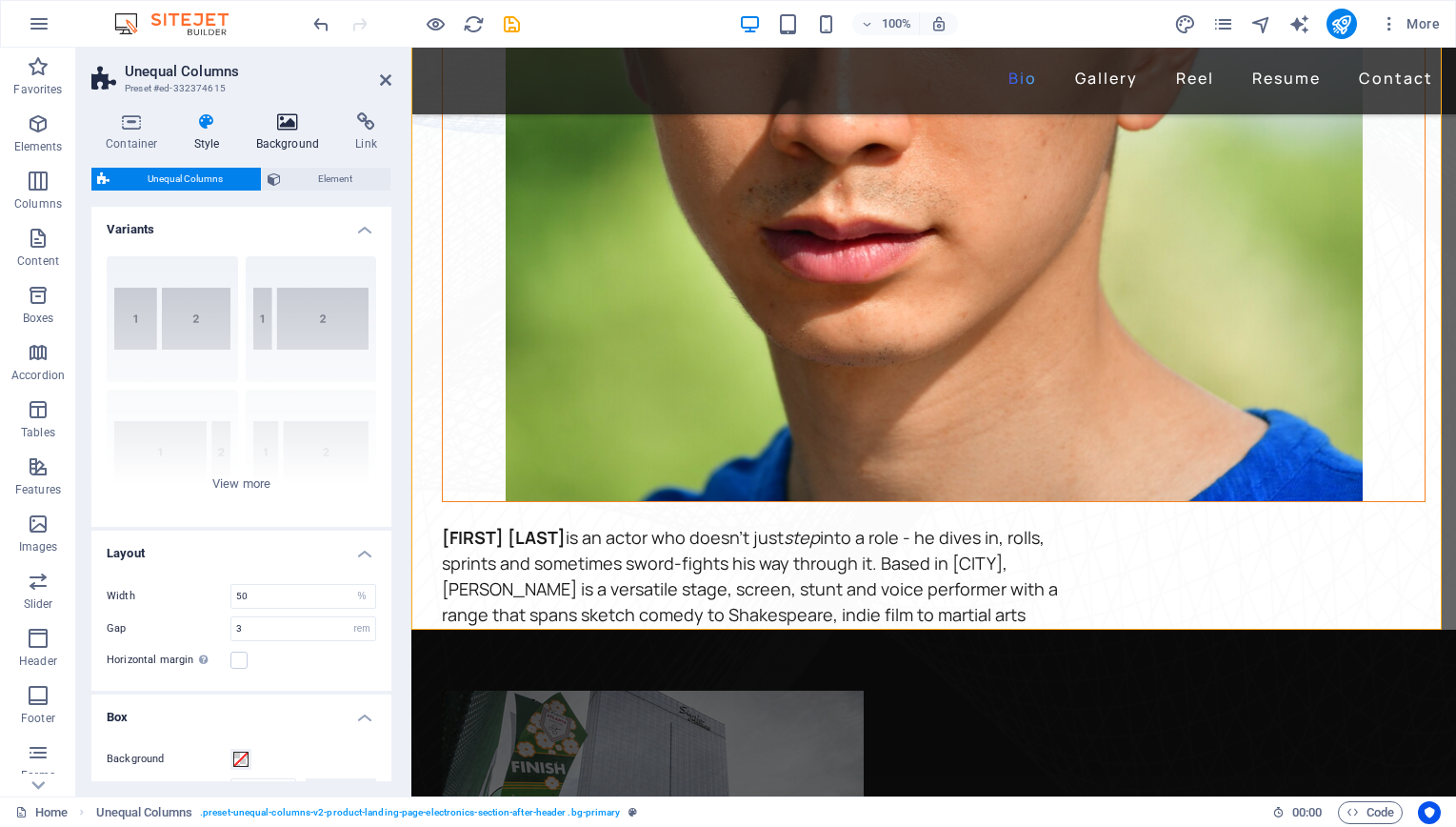 click on "Background" at bounding box center [291, 132] 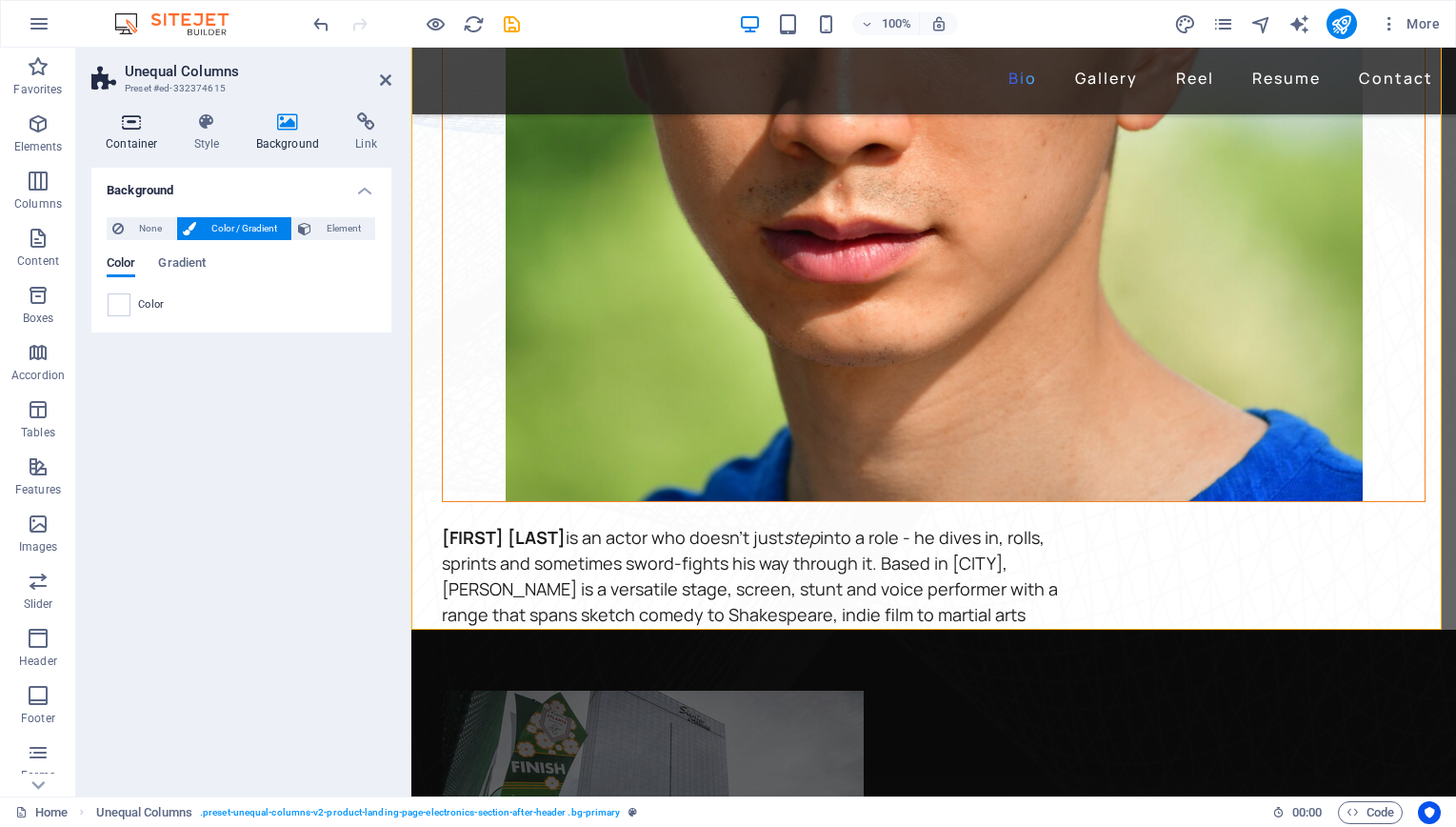 click on "Container" at bounding box center [135, 132] 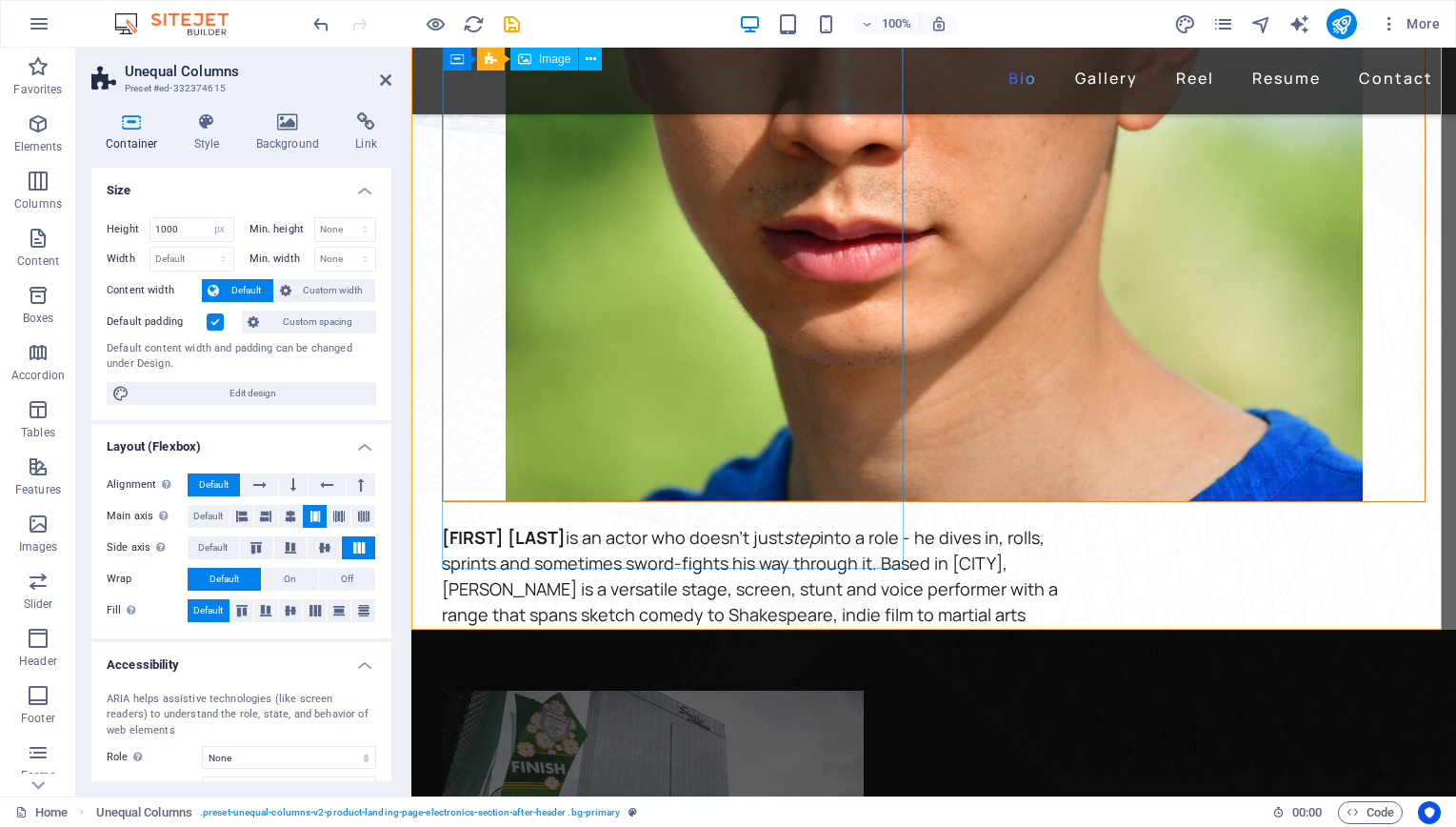 click at bounding box center (933, 120) 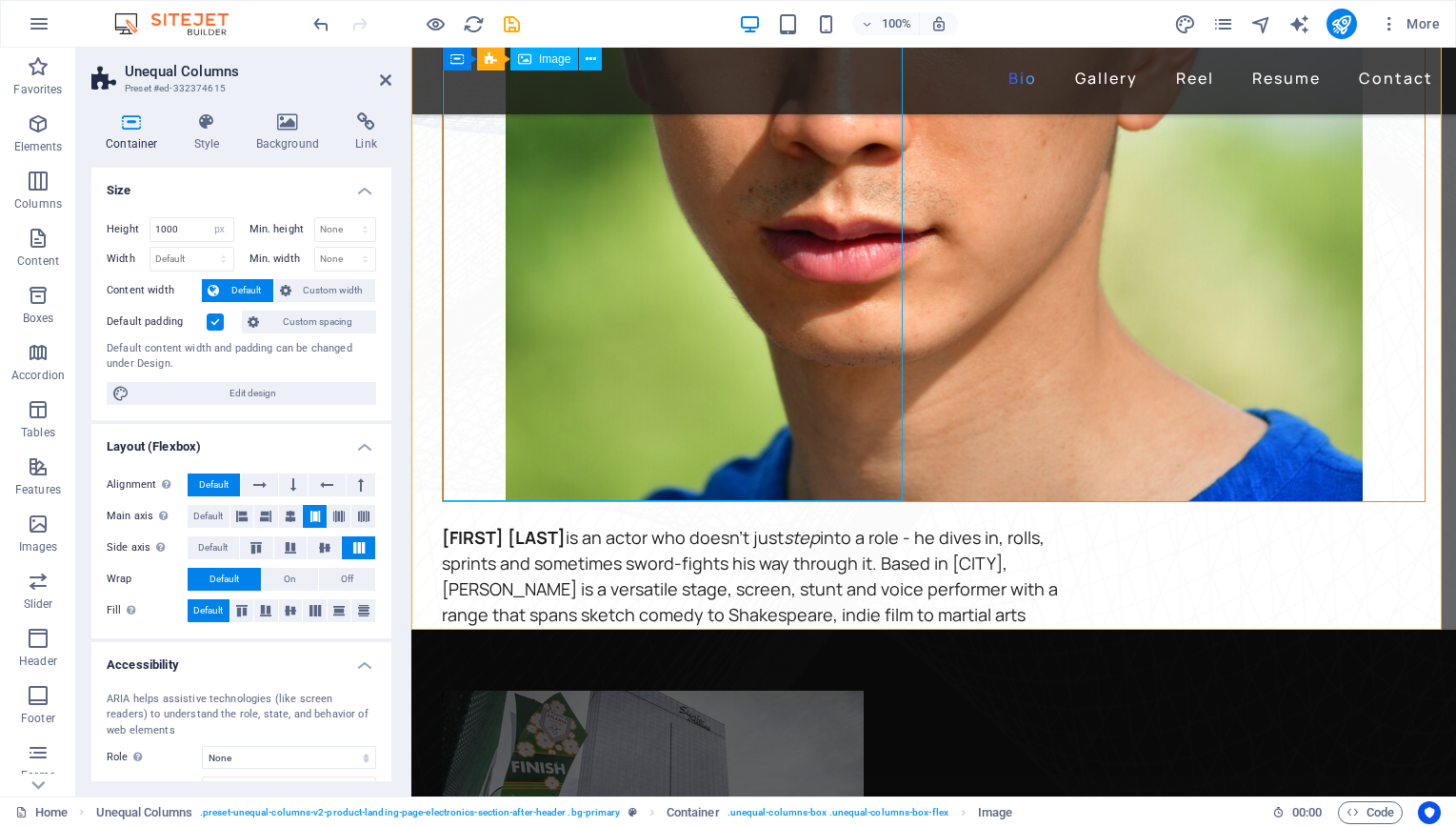 click at bounding box center (933, 120) 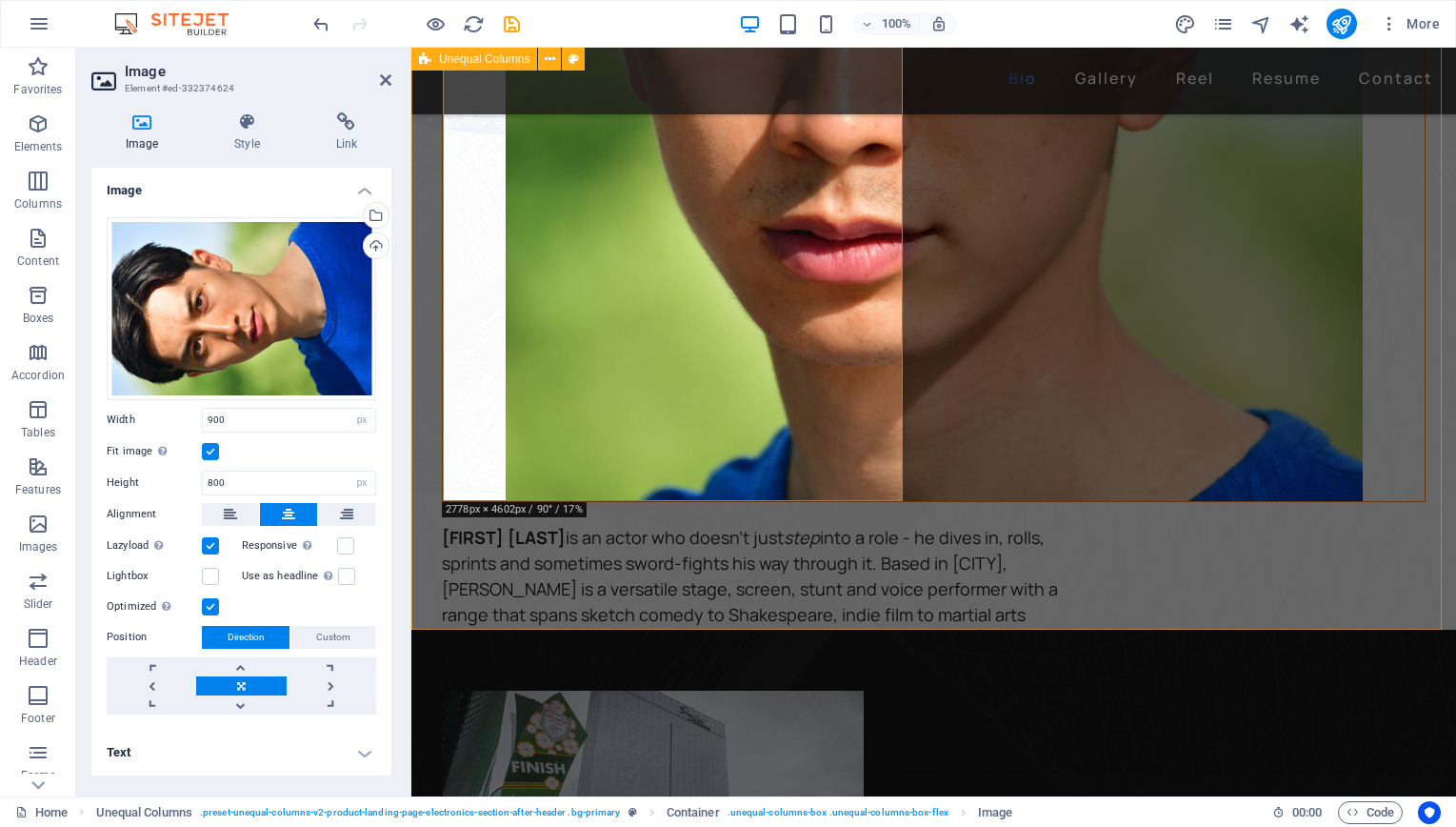 click on "David Ma  is an actor who doesn't just  step  into a role - he dives in, rolls, sprints and sometimes sword-fights his way through it. Based in New York, David is a versatile stage, screen, stunt and voice performer with a range that spans sketch comedy to Shakespeare, indie film to martial arts choreography. He's fluent in  Japanese  and  Chinese , conversational in  Korean , and eligible to work in  U.S., Canada and Japan .  His film work includes leading performances in acclaimed short films like  Fumakase  and  Translation , where he brought both dramatic weight and multilingual fluency to the screen. On stage, he's a regular in  A Sketch of New York , the city's longest-running sketch comedy show, and took on both acting and stunt duties as  Titus  in  Julius Caeser  produced by Hudson Classical Theater Company.  As a voice actor, David has voiced for national campaigns such as  2021 Canadian federal elections  and as a moderator for industry panels at  Soho International Film Festival (SIFF)  and" at bounding box center (933, 153) 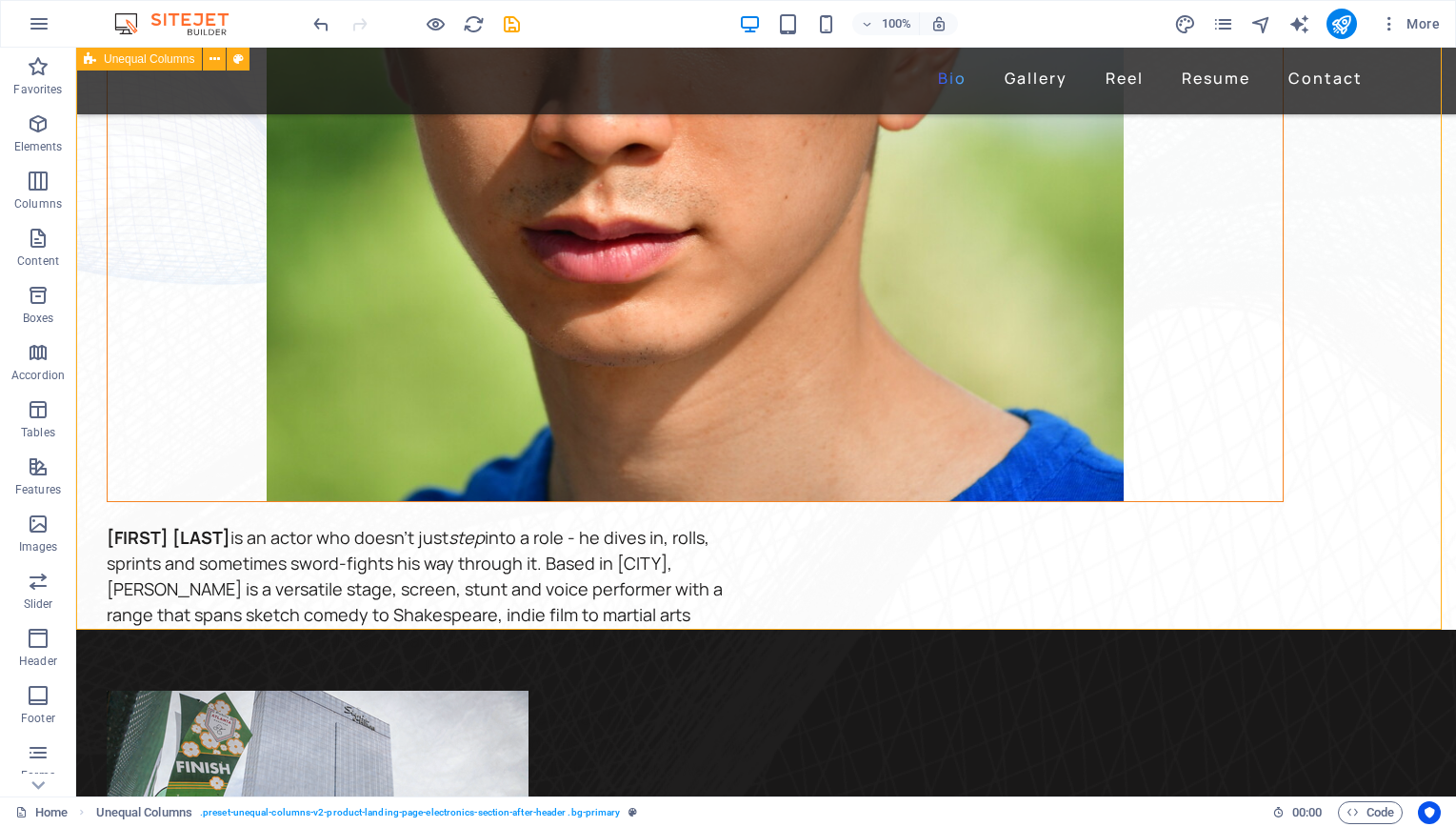 click on "David Ma  is an actor who doesn't just  step  into a role - he dives in, rolls, sprints and sometimes sword-fights his way through it. Based in New York, David is a versatile stage, screen, stunt and voice performer with a range that spans sketch comedy to Shakespeare, indie film to martial arts choreography. He's fluent in  Japanese  and  Chinese , conversational in  Korean , and eligible to work in  U.S., Canada and Japan .  His film work includes leading performances in acclaimed short films like  Fumakase  and  Translation , where he brought both dramatic weight and multilingual fluency to the screen. On stage, he's a regular in  A Sketch of New York , the city's longest-running sketch comedy show, and took on both acting and stunt duties as  Titus  in  Julius Caeser  produced by Hudson Classical Theater Company.  As a voice actor, David has voiced for national campaigns such as  2021 Canadian federal elections  and as a moderator for industry panels at  Soho International Film Festival (SIFF)  and" at bounding box center [766, 153] 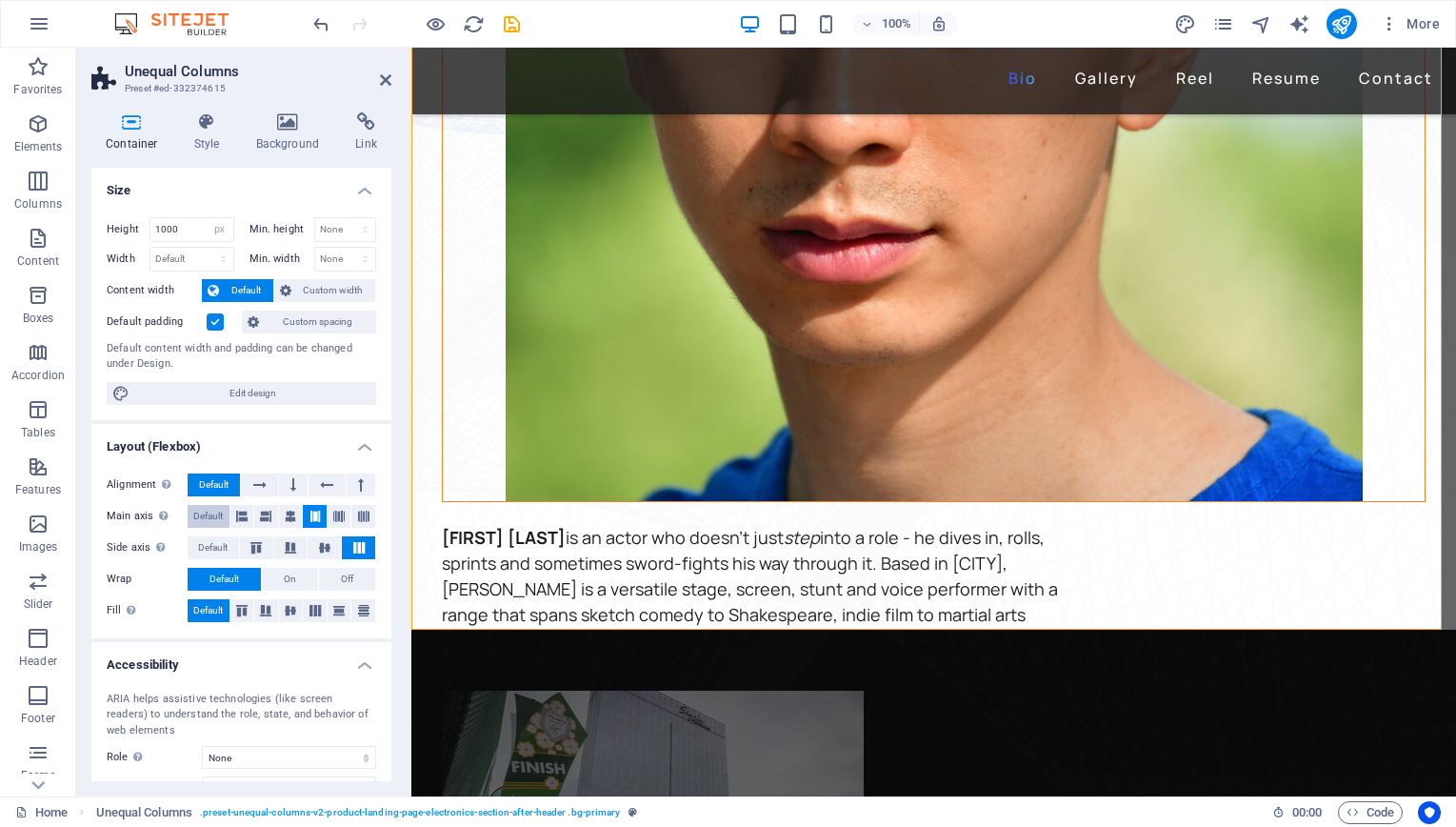 click on "Default" at bounding box center [208, 516] 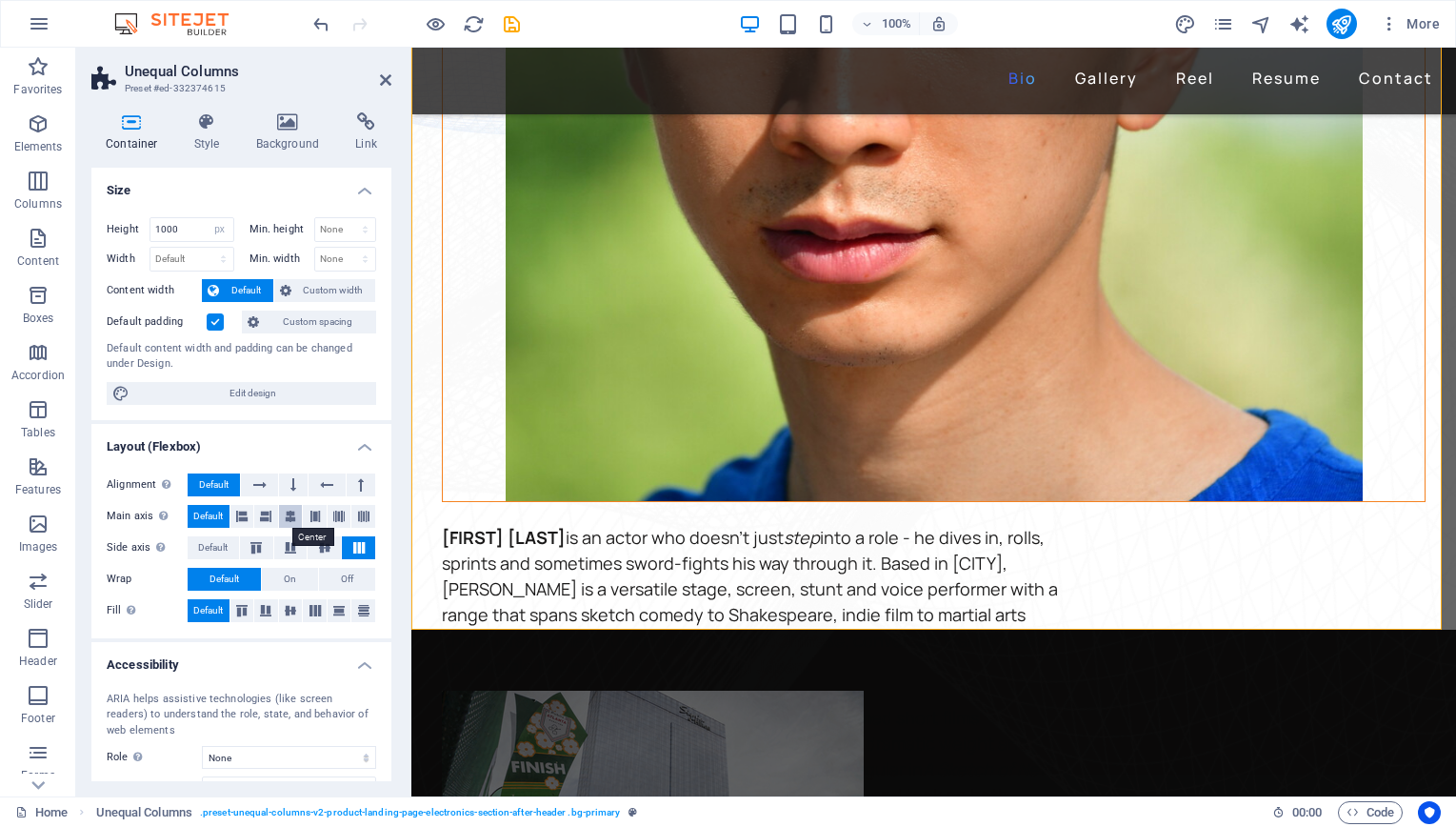 click at bounding box center (290, 516) 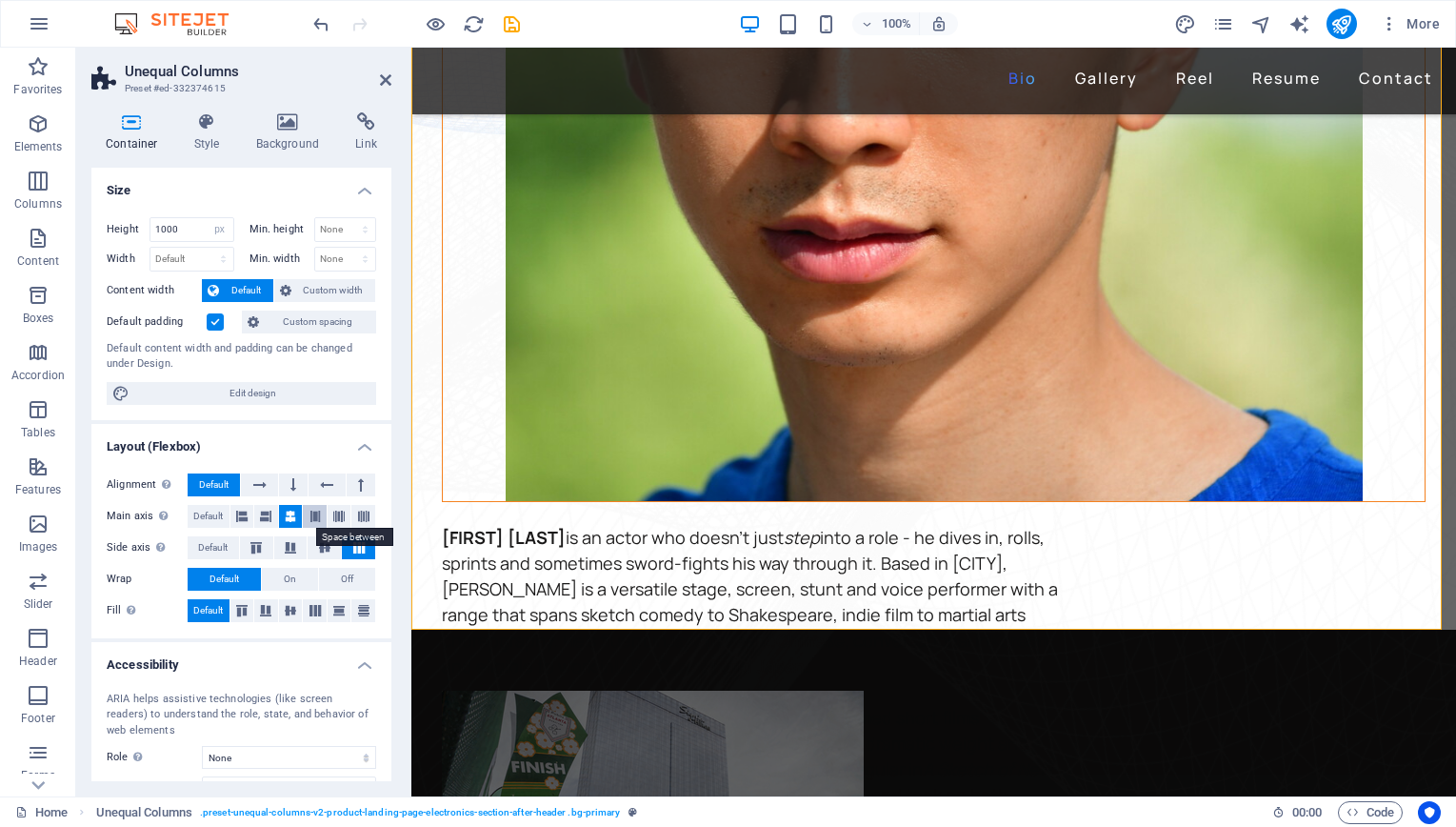 click at bounding box center [315, 516] 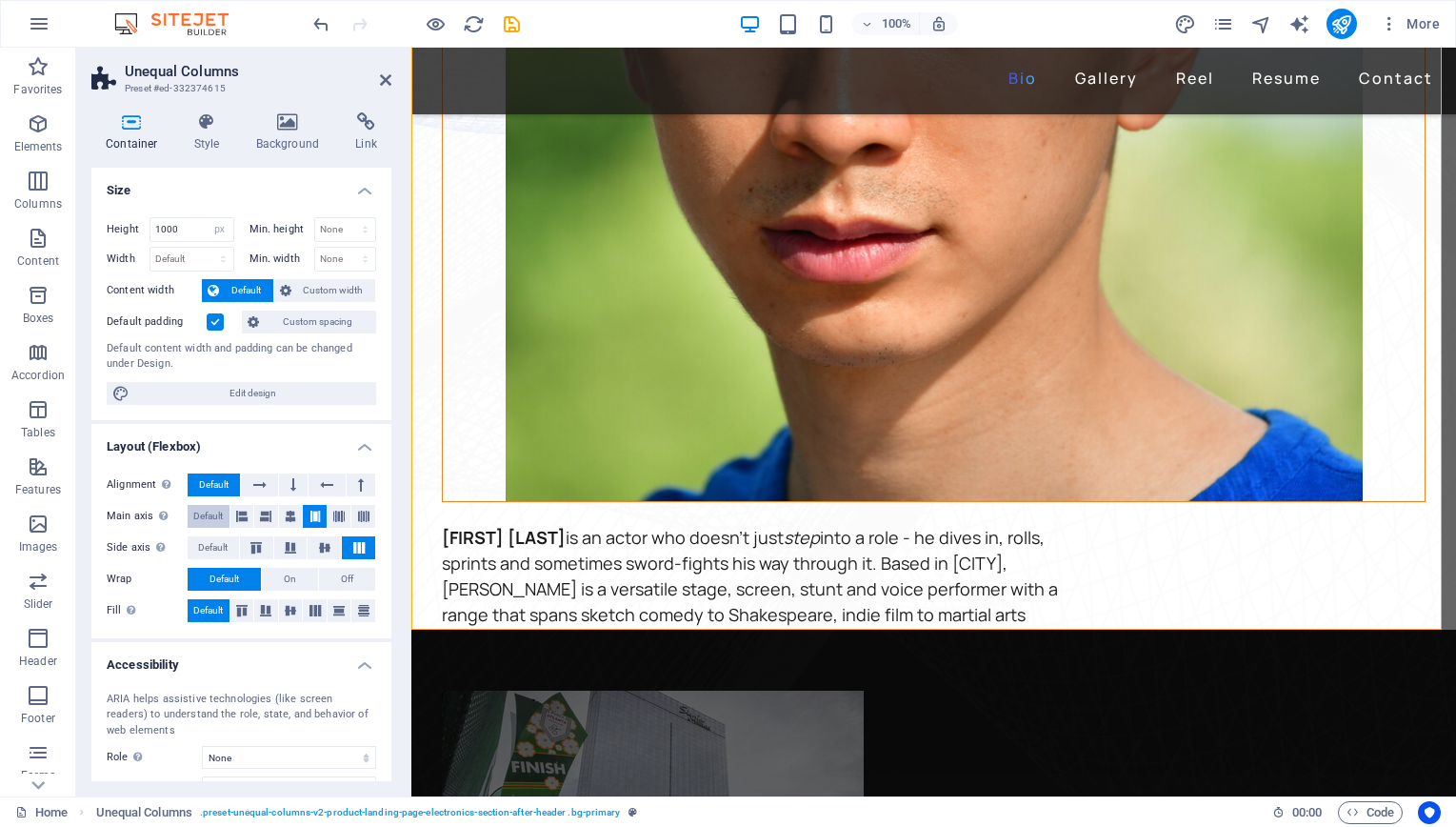 click on "Default" at bounding box center (208, 516) 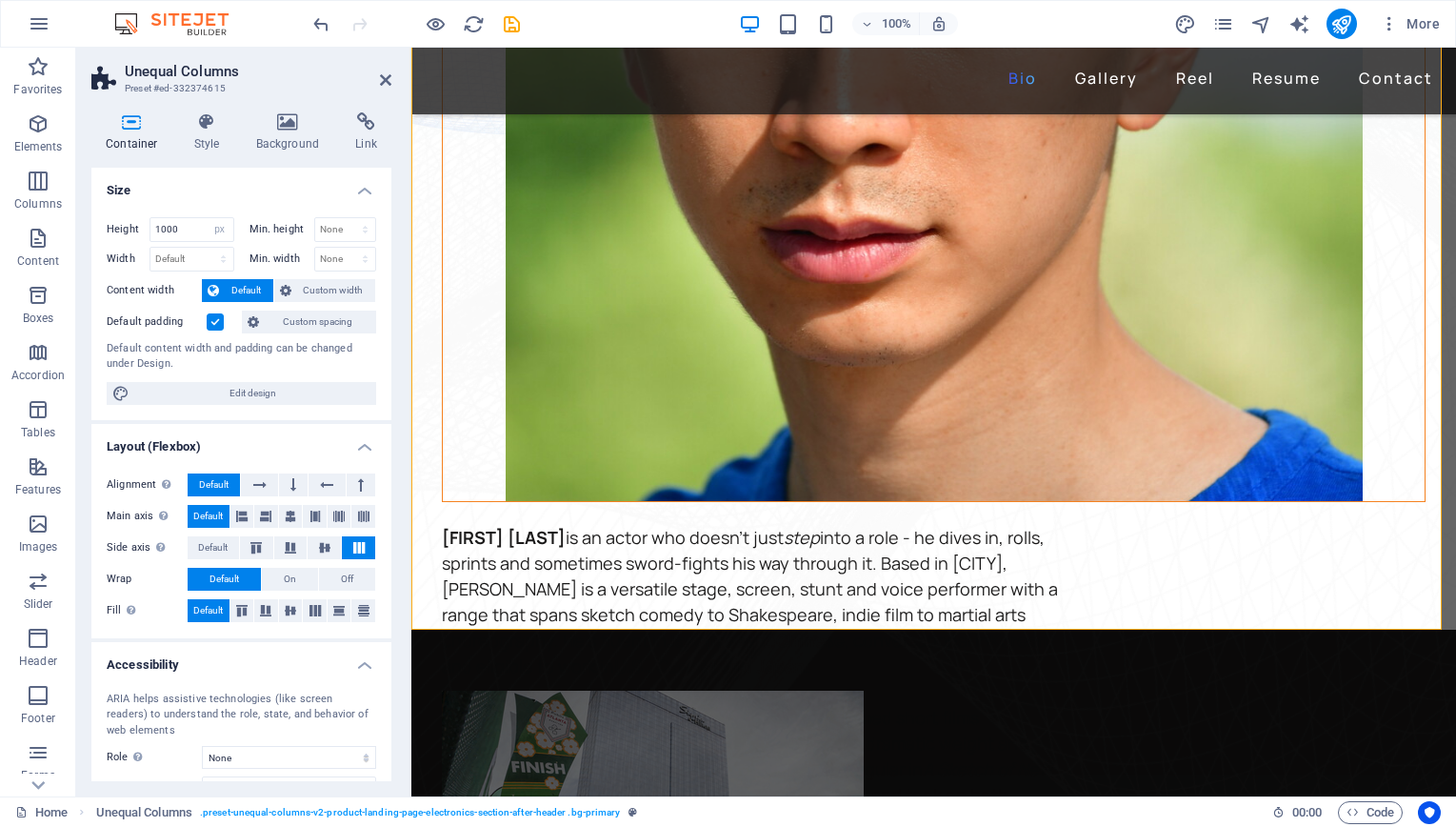 click on "Unequal Columns Preset #ed-332374615" at bounding box center [241, 72] 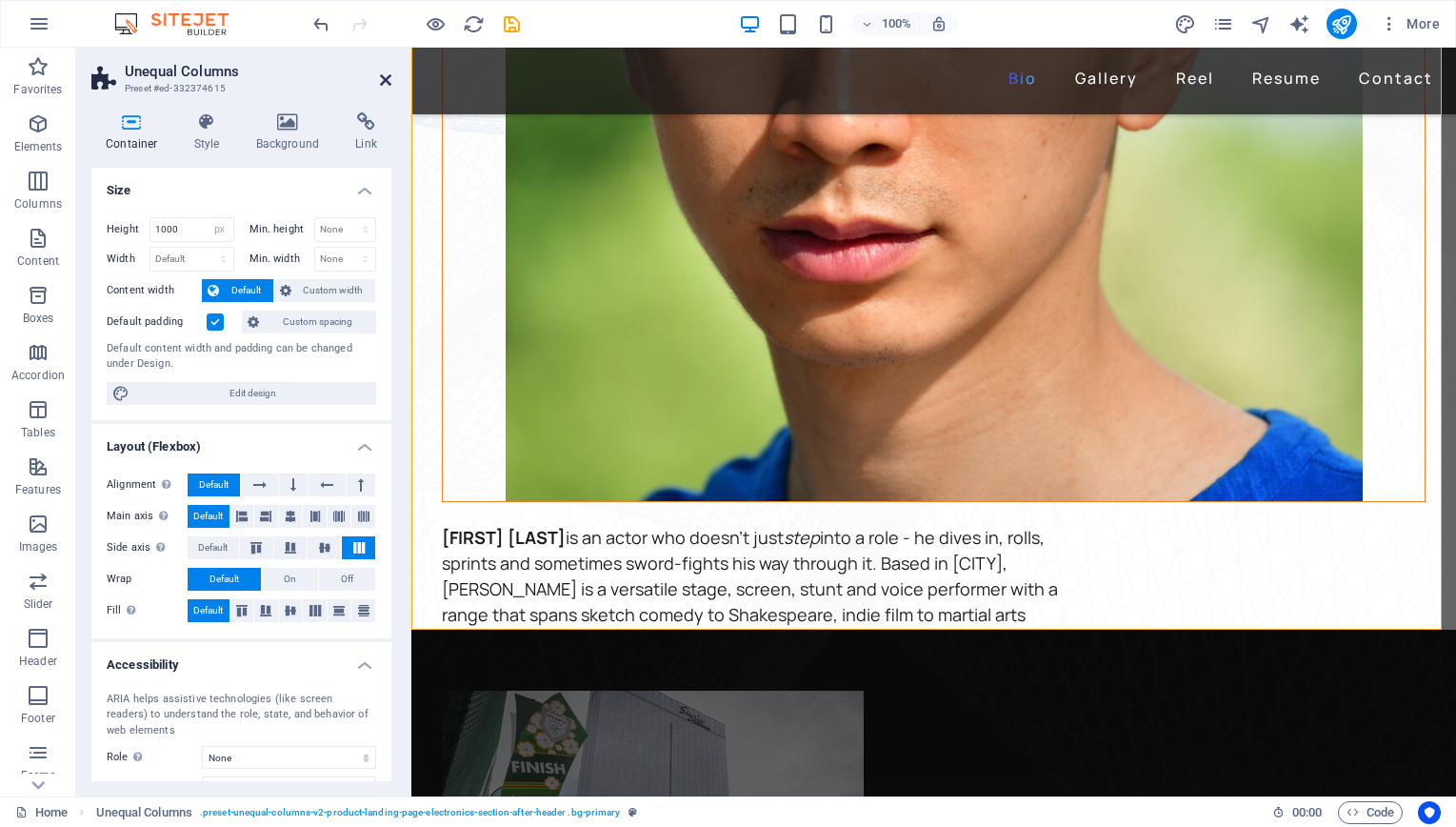 click at bounding box center [386, 80] 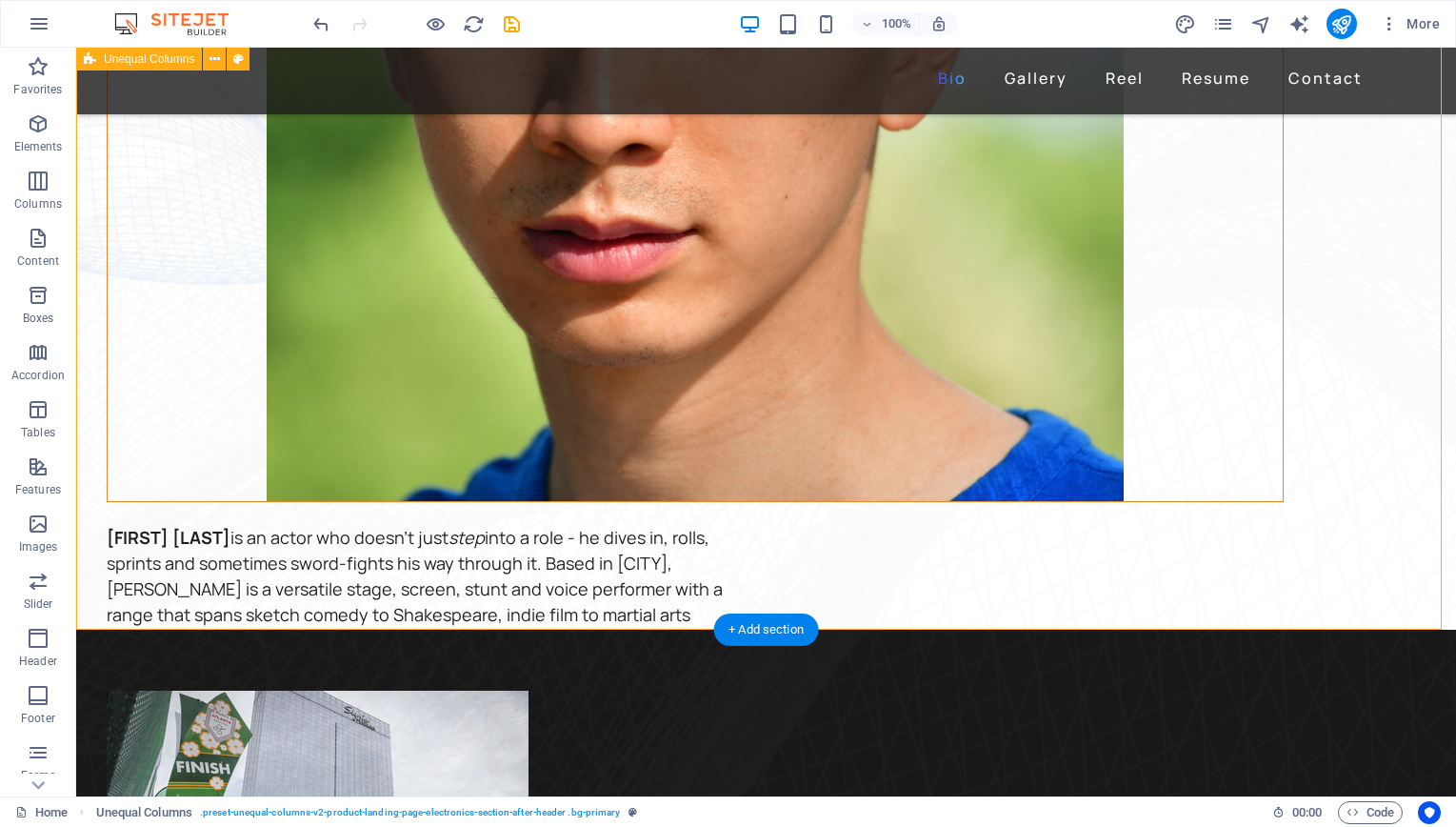 click on "David Ma  is an actor who doesn't just  step  into a role - he dives in, rolls, sprints and sometimes sword-fights his way through it. Based in New York, David is a versatile stage, screen, stunt and voice performer with a range that spans sketch comedy to Shakespeare, indie film to martial arts choreography. He's fluent in  Japanese  and  Chinese , conversational in  Korean , and eligible to work in  U.S., Canada and Japan .  His film work includes leading performances in acclaimed short films like  Fumakase  and  Translation , where he brought both dramatic weight and multilingual fluency to the screen. On stage, he's a regular in  A Sketch of New York , the city's longest-running sketch comedy show, and took on both acting and stunt duties as  Titus  in  Julius Caeser  produced by Hudson Classical Theater Company.  As a voice actor, David has voiced for national campaigns such as  2021 Canadian federal elections  and as a moderator for industry panels at  Soho International Film Festival (SIFF)  and" at bounding box center [766, 153] 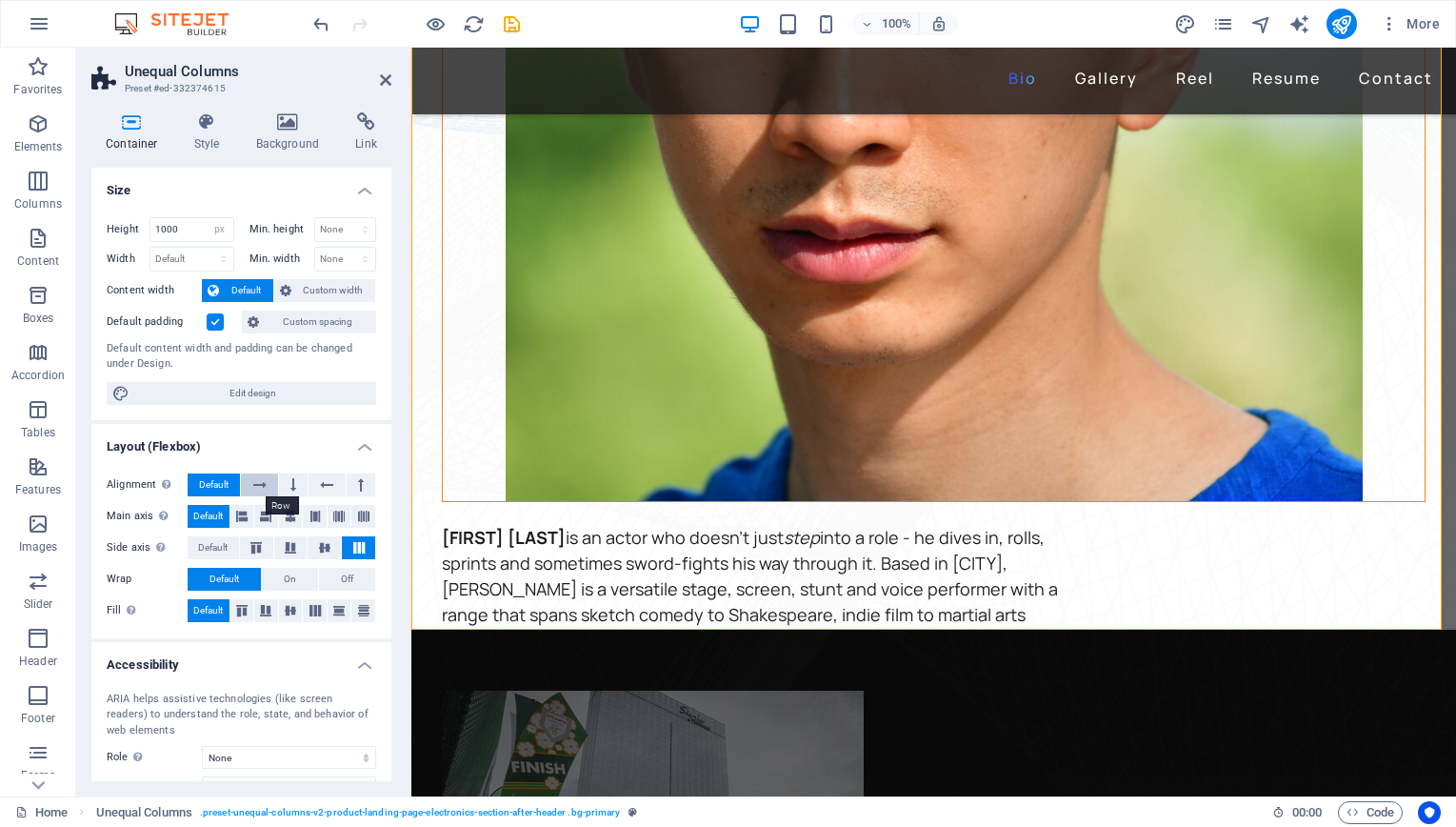 click at bounding box center [260, 485] 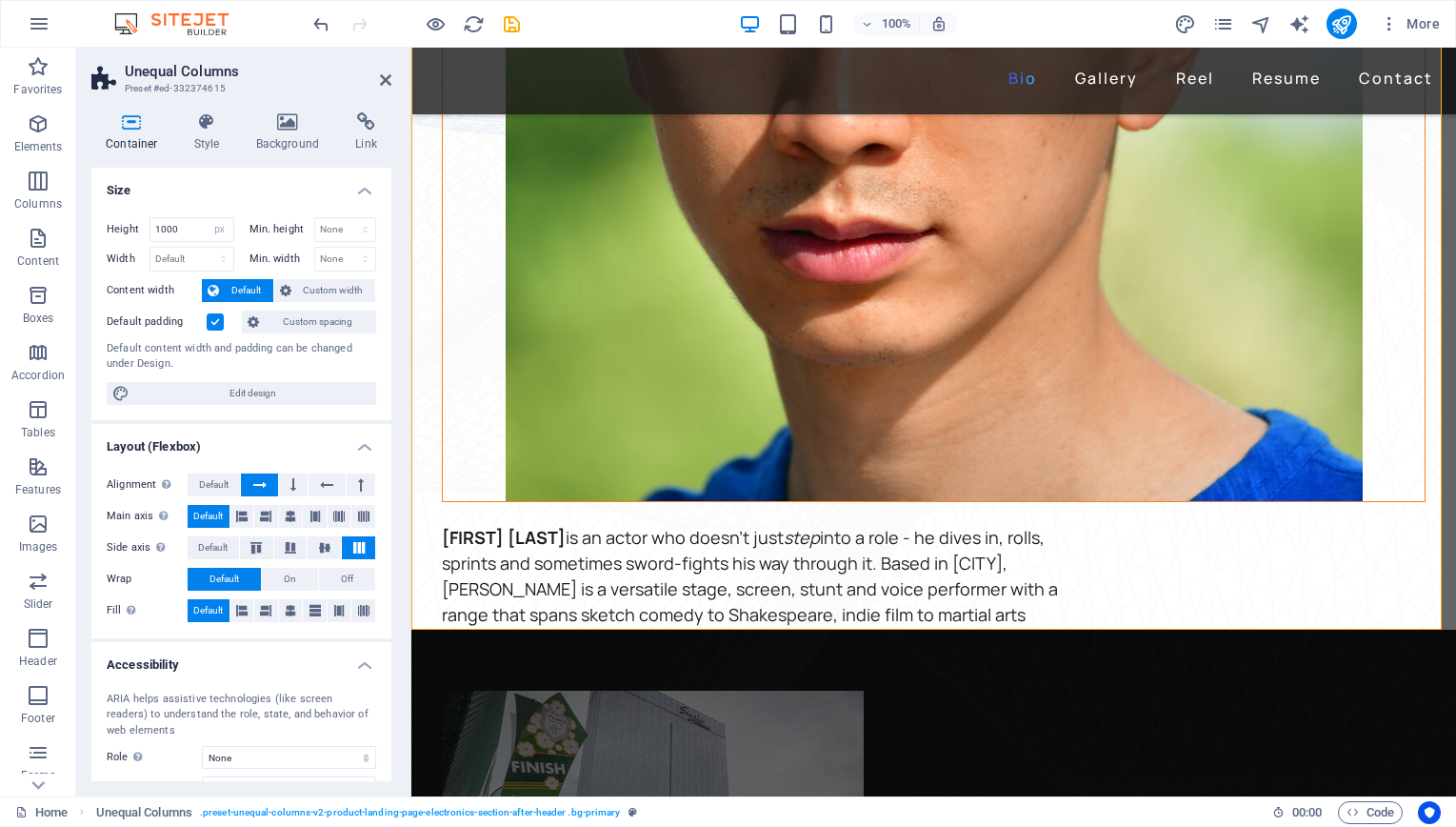 click on "Unequal Columns Preset #ed-332374615
Container Style Background Link Size Height 1000 Default px rem % vh vw Min. height None px rem % vh vw Width Default px rem % em vh vw Min. width None px rem % vh vw Content width Default Custom width Width Default px rem % em vh vw Min. width None px rem % vh vw Default padding Custom spacing Default content width and padding can be changed under Design. Edit design Layout (Flexbox) Alignment Determines the flex direction. Default Main axis Determine how elements should behave along the main axis inside this container (justify content). Default Side axis Control the vertical direction of the element inside of the container (align items). Default Wrap Default On Off Fill Controls the distances and direction of elements on the y-axis across several lines (align content). Default Accessibility ARIA helps assistive technologies (like screen readers) to understand the role, state, and behavior of web elements Role None Alert Article Banner Comment Dialog None" at bounding box center [244, 422] 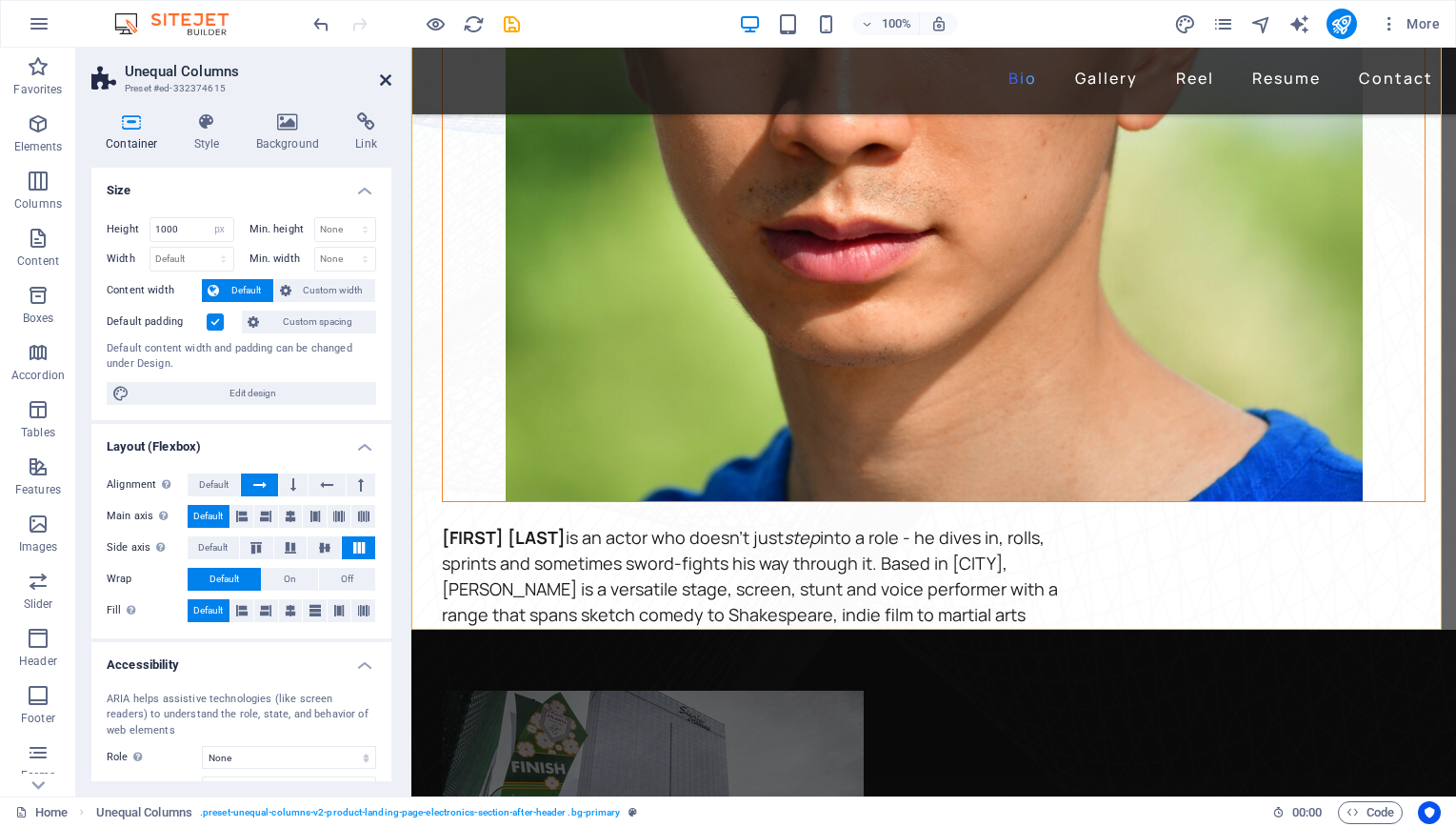 click at bounding box center [386, 80] 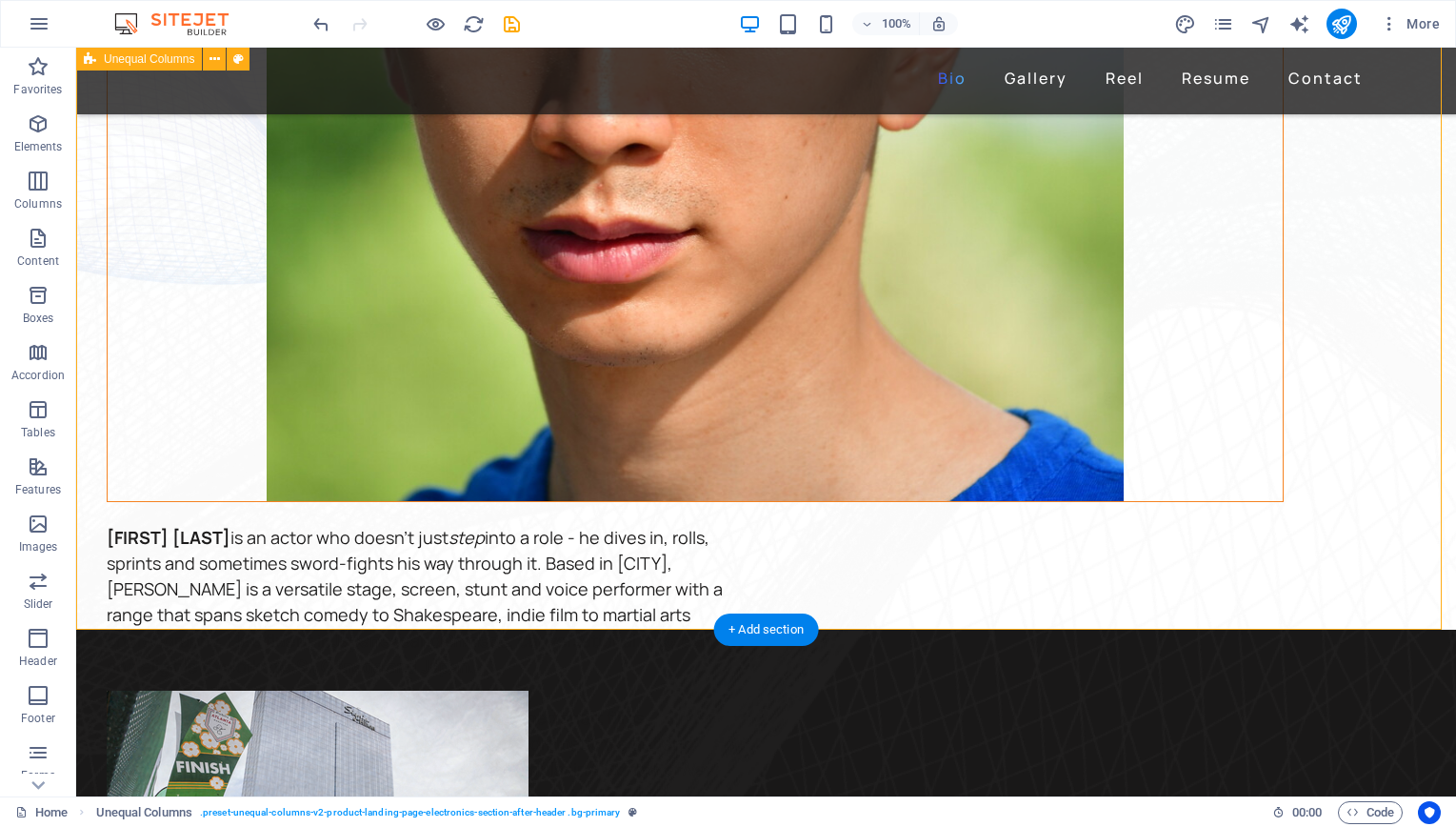 scroll, scrollTop: 0, scrollLeft: 0, axis: both 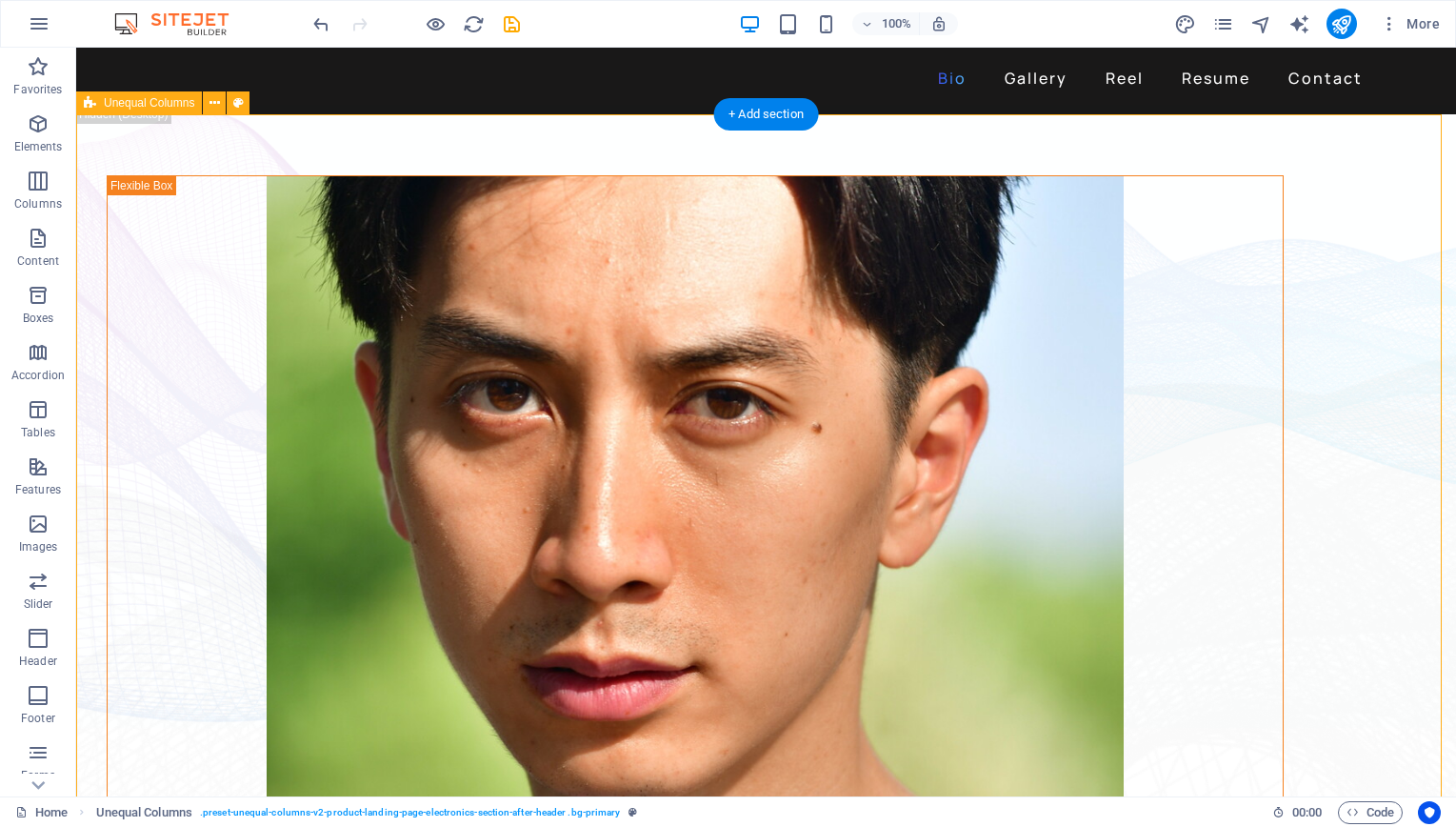 click on "David Ma  is an actor who doesn't just  step  into a role - he dives in, rolls, sprints and sometimes sword-fights his way through it. Based in New York, David is a versatile stage, screen, stunt and voice performer with a range that spans sketch comedy to Shakespeare, indie film to martial arts choreography. He's fluent in  Japanese  and  Chinese , conversational in  Korean , and eligible to work in  U.S., Canada and Japan .  His film work includes leading performances in acclaimed short films like  Fumakase  and  Translation , where he brought both dramatic weight and multilingual fluency to the screen. On stage, he's a regular in  A Sketch of New York , the city's longest-running sketch comedy show, and took on both acting and stunt duties as  Titus  in  Julius Caeser  produced by Hudson Classical Theater Company.  As a voice actor, David has voiced for national campaigns such as  2021 Canadian federal elections  and as a moderator for industry panels at  Soho International Film Festival (SIFF)  and" at bounding box center (766, 591) 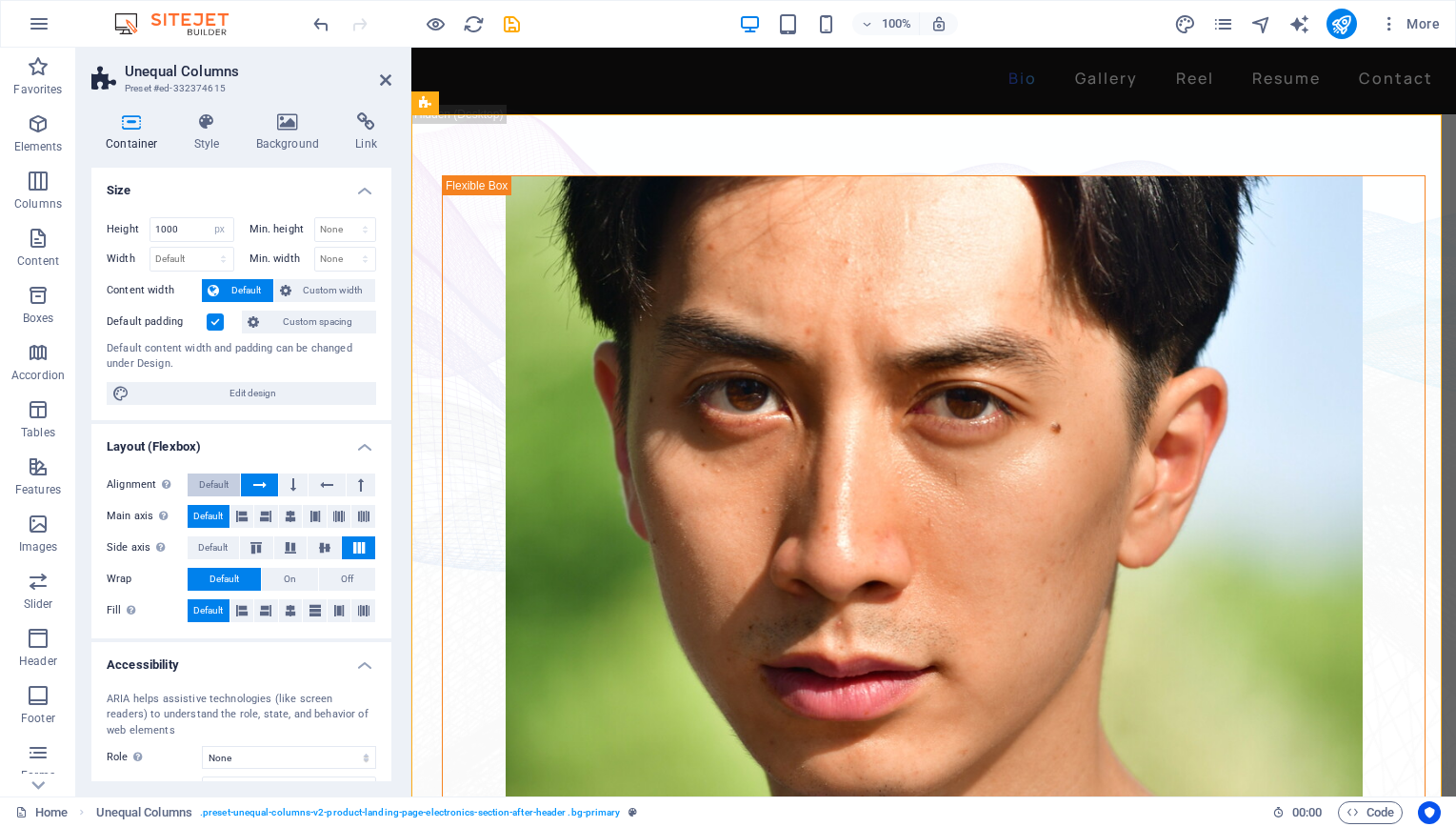 click on "Default" at bounding box center (213, 485) 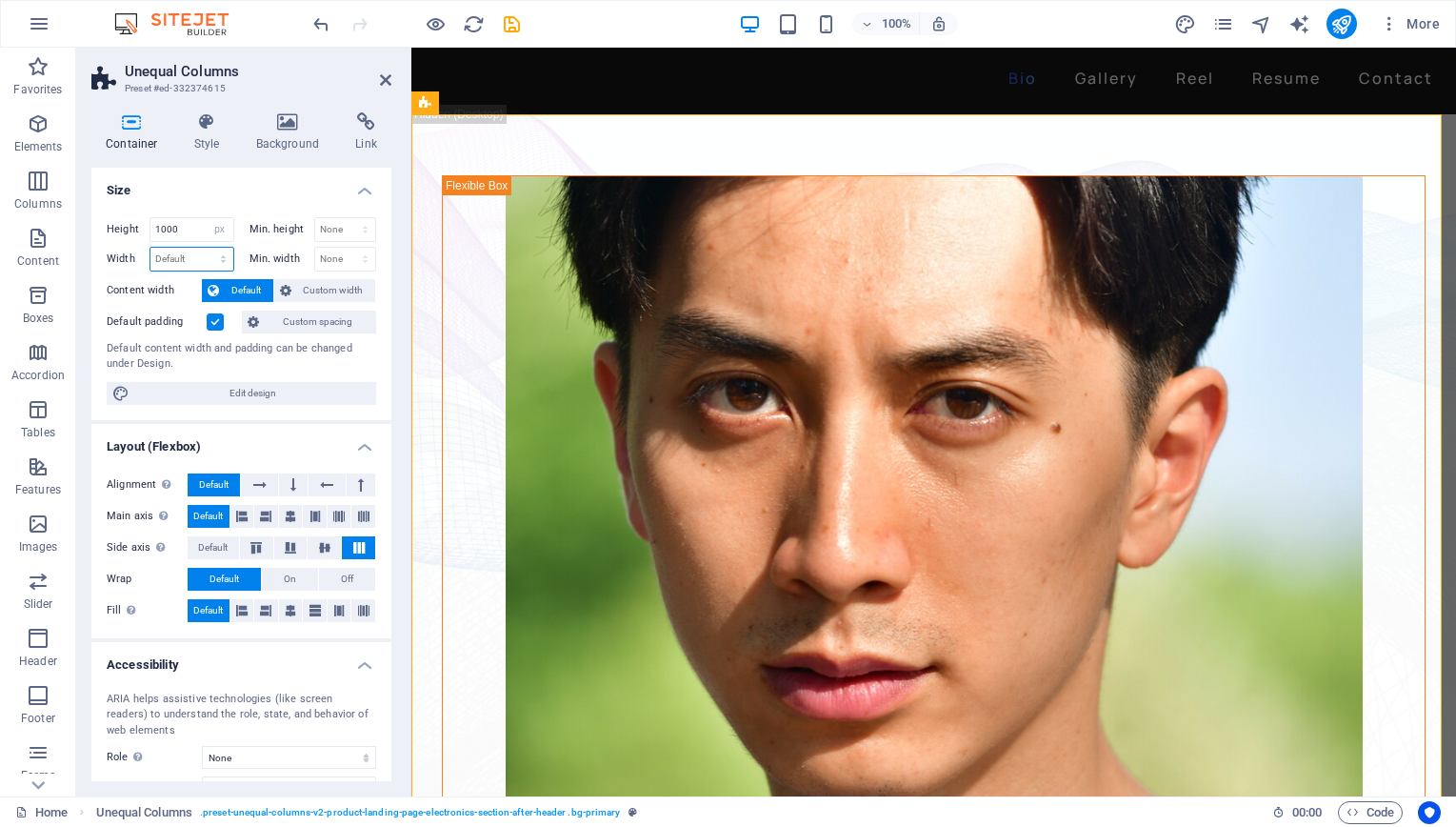 click on "Default px rem % em vh vw" at bounding box center (191, 259) 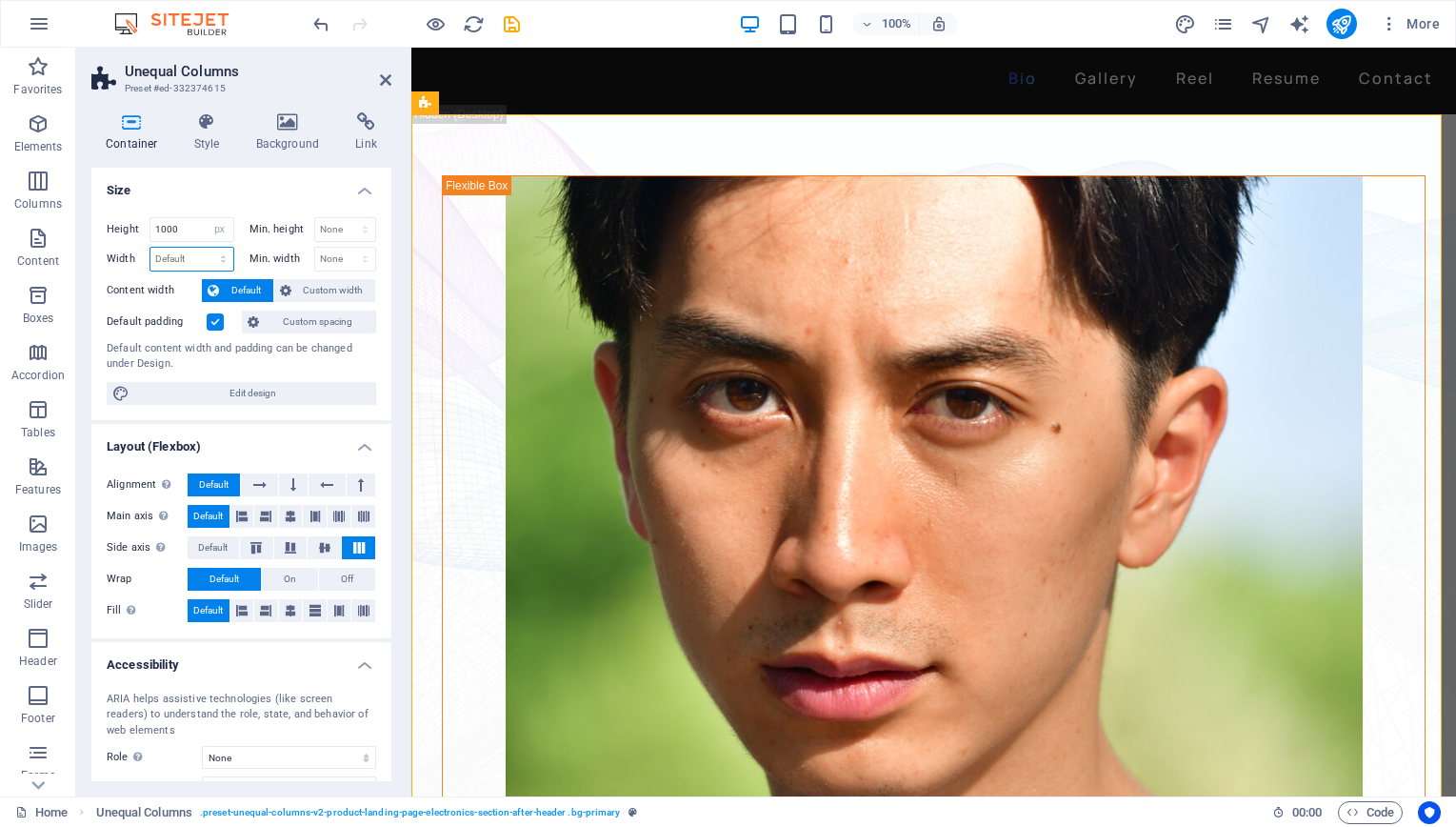 select on "px" 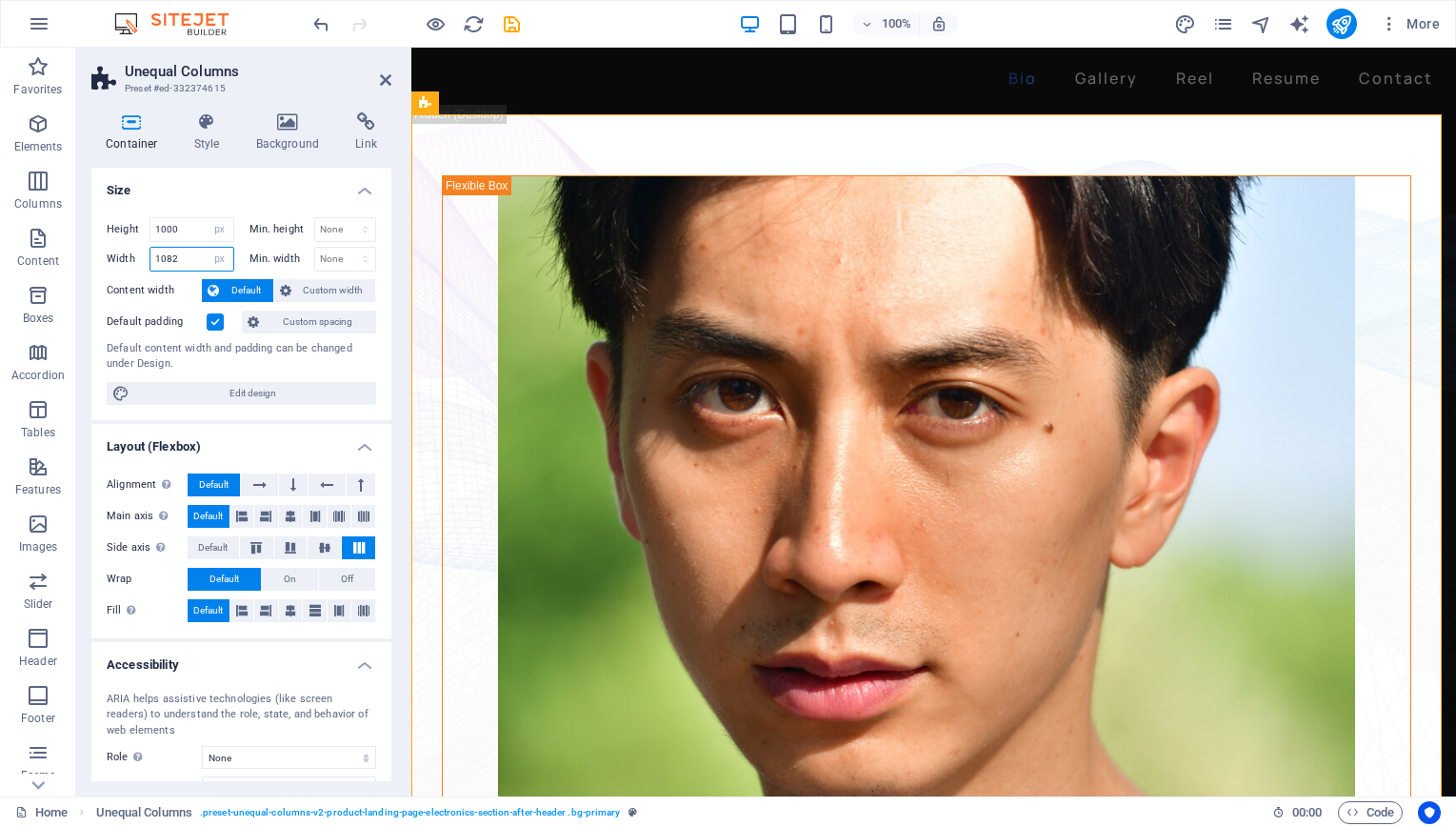 click on "1082" at bounding box center [191, 259] 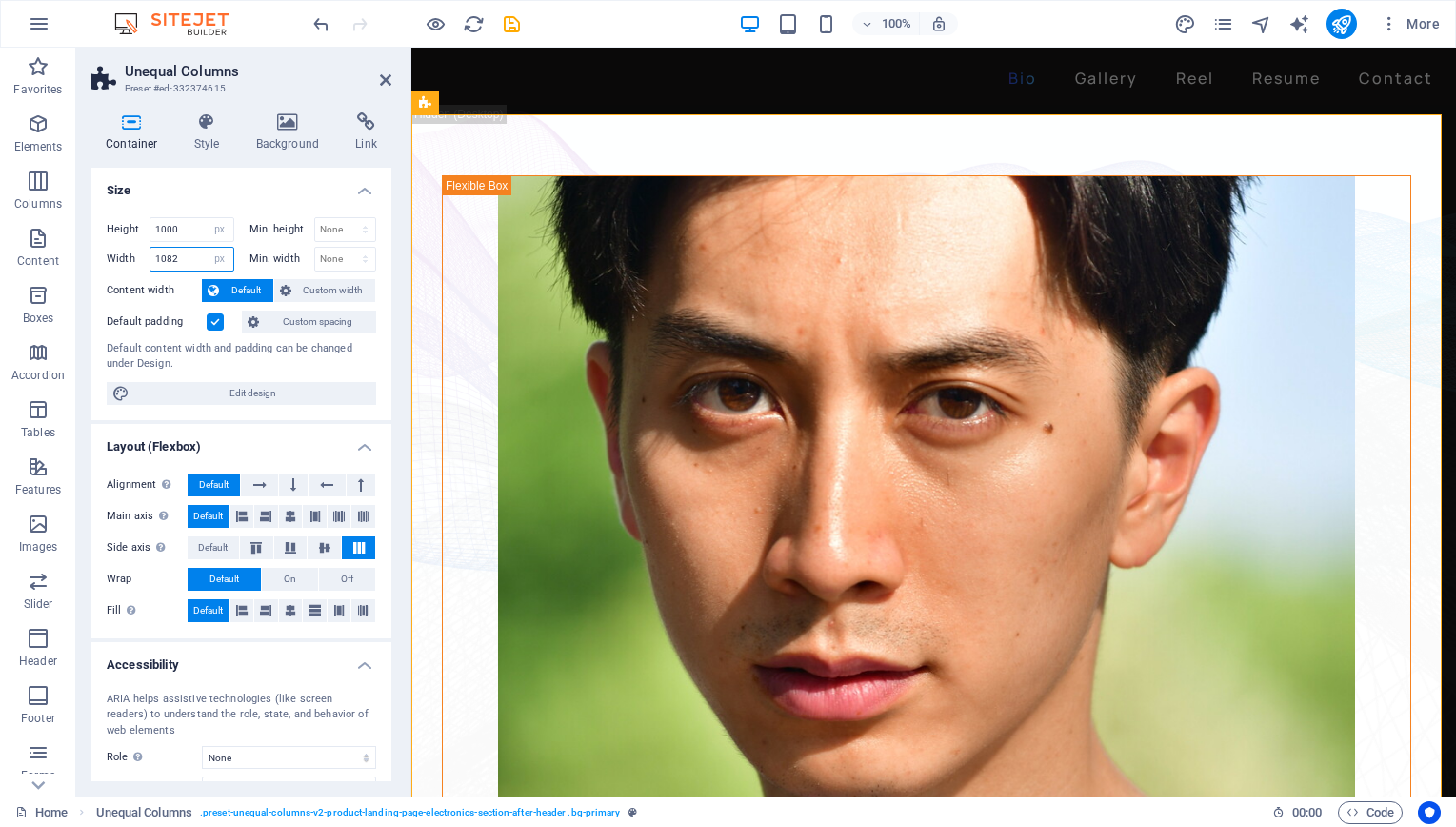 click on "1082" at bounding box center [191, 259] 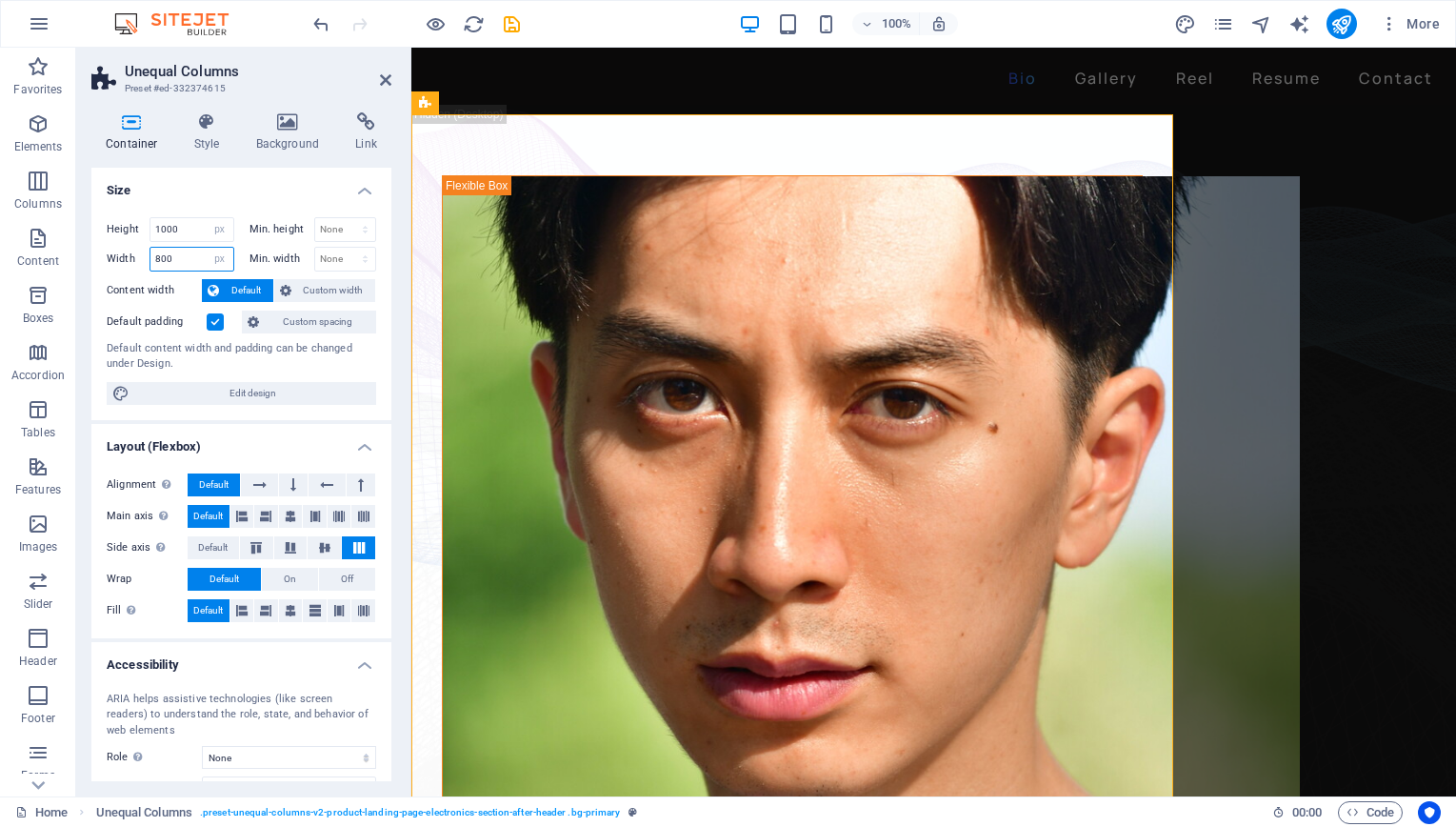 click on "800" at bounding box center [191, 259] 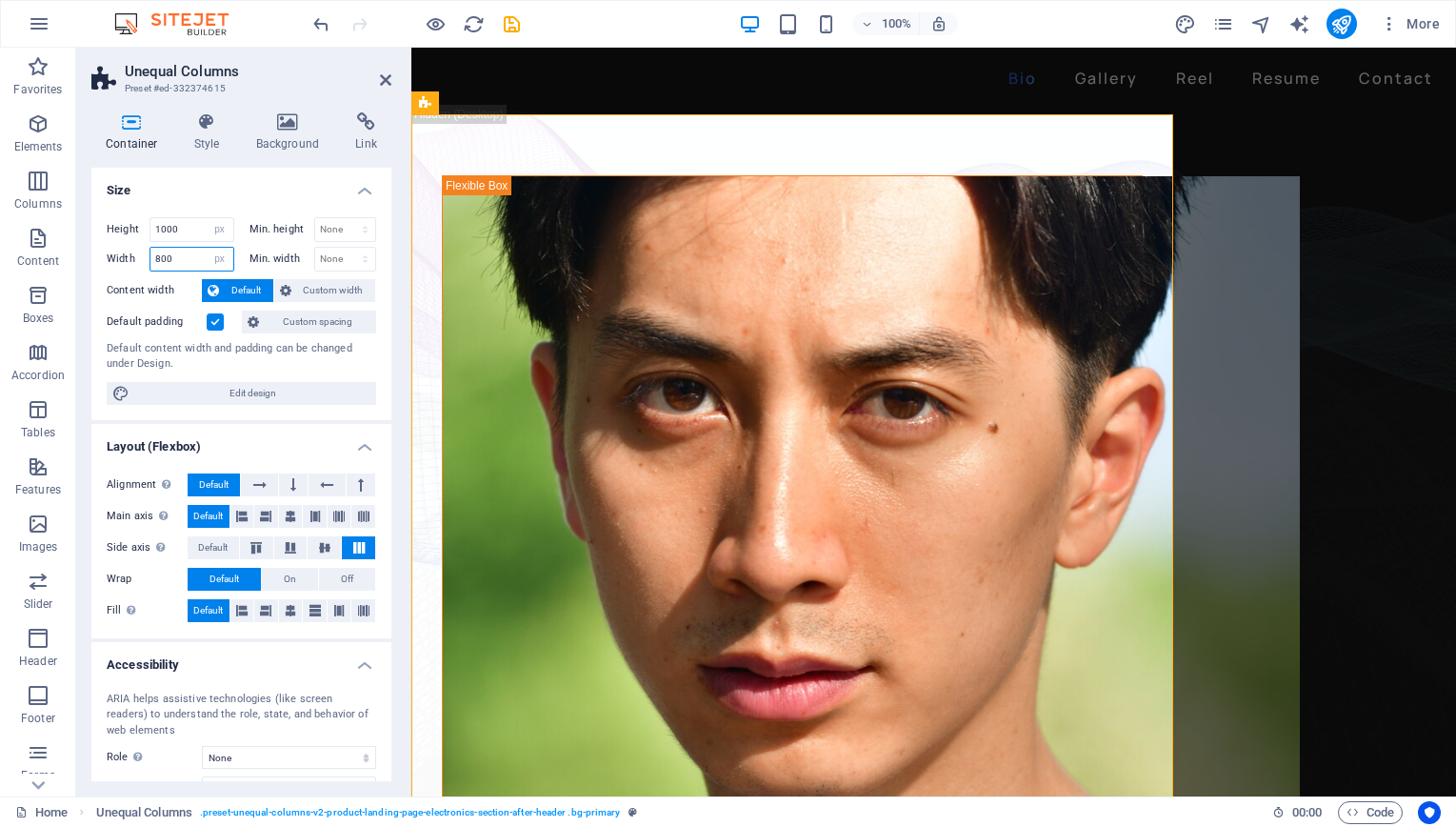 click on "800" at bounding box center (191, 259) 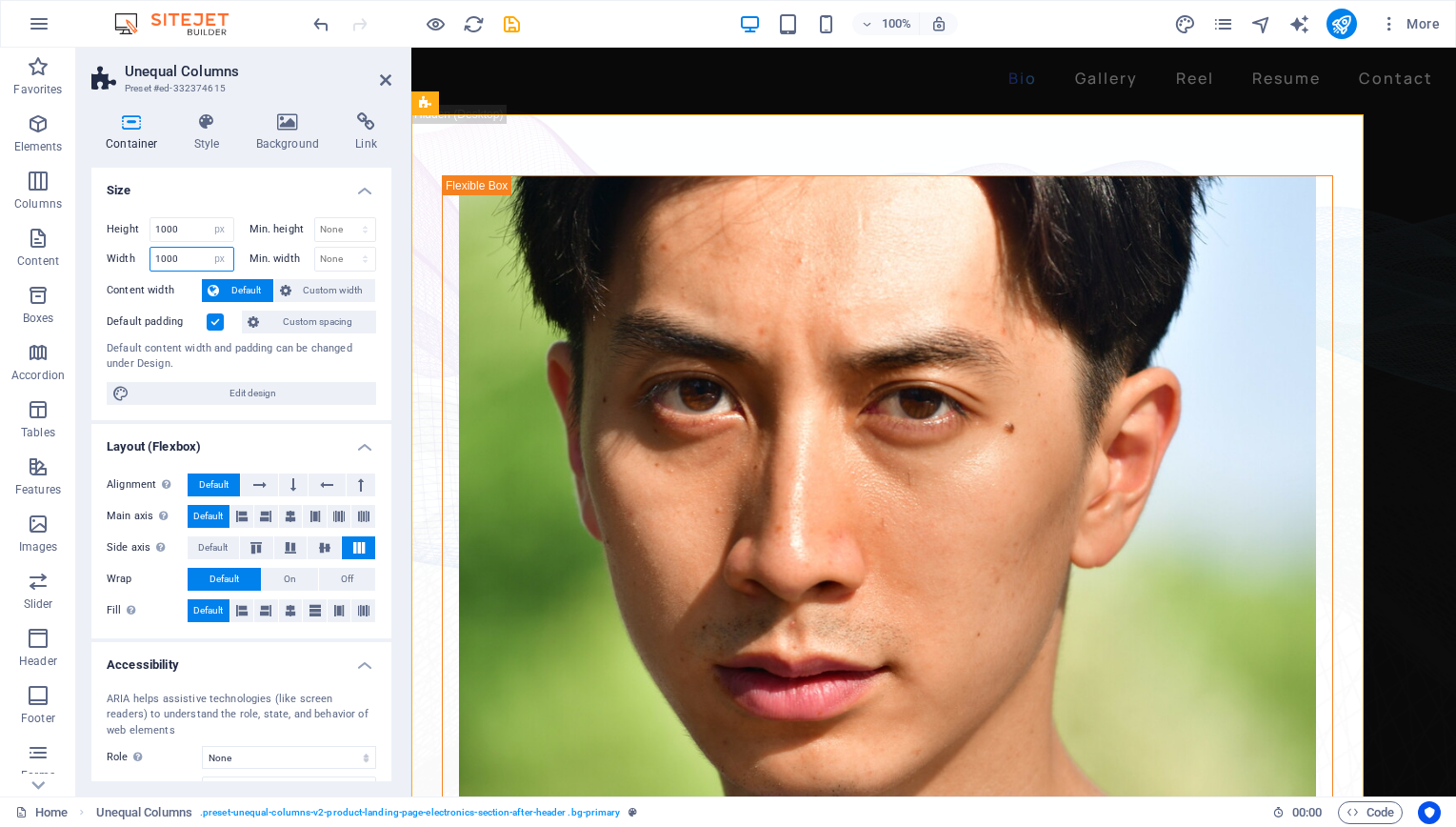 click on "1000" at bounding box center [191, 259] 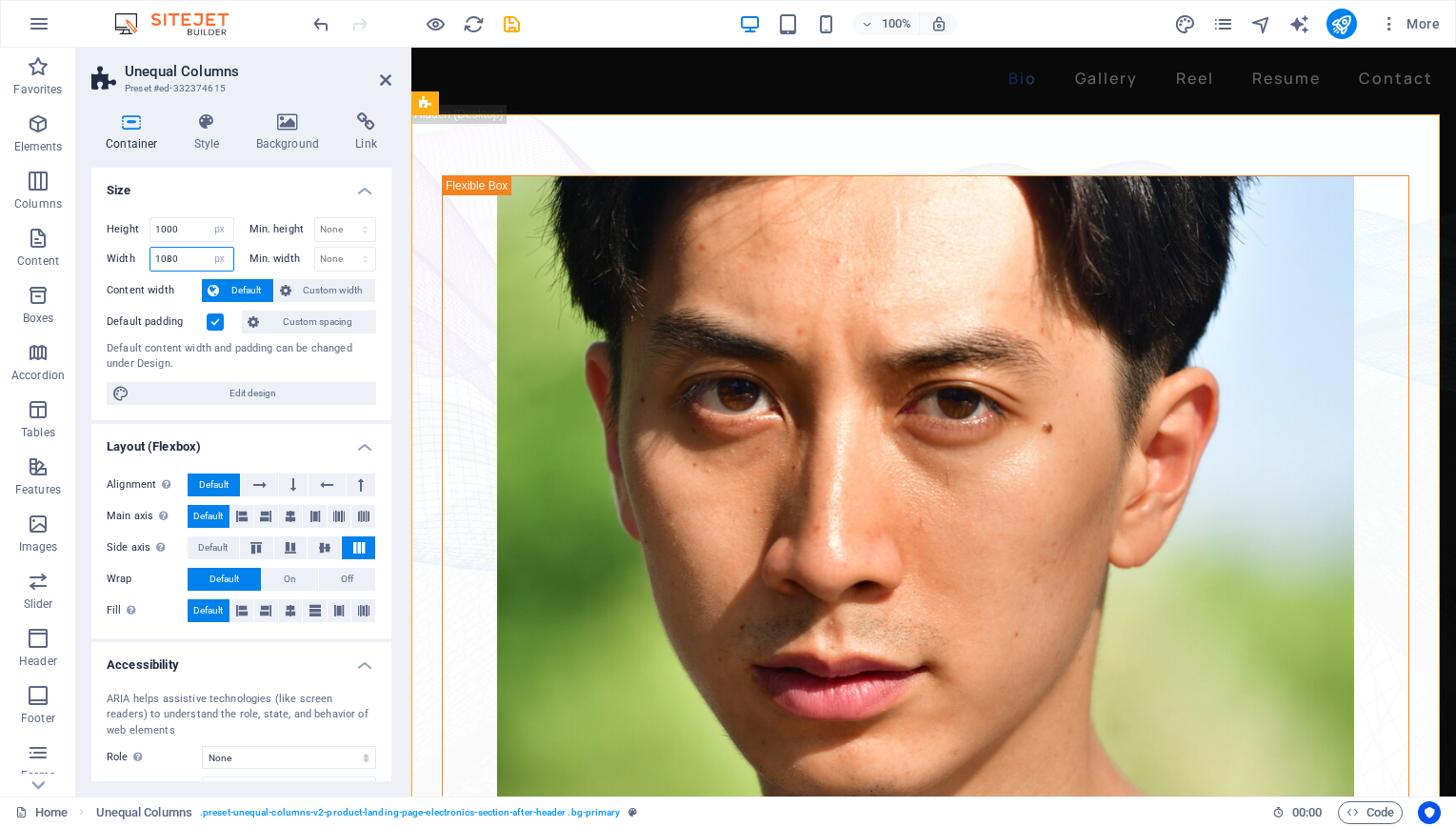type on "1080" 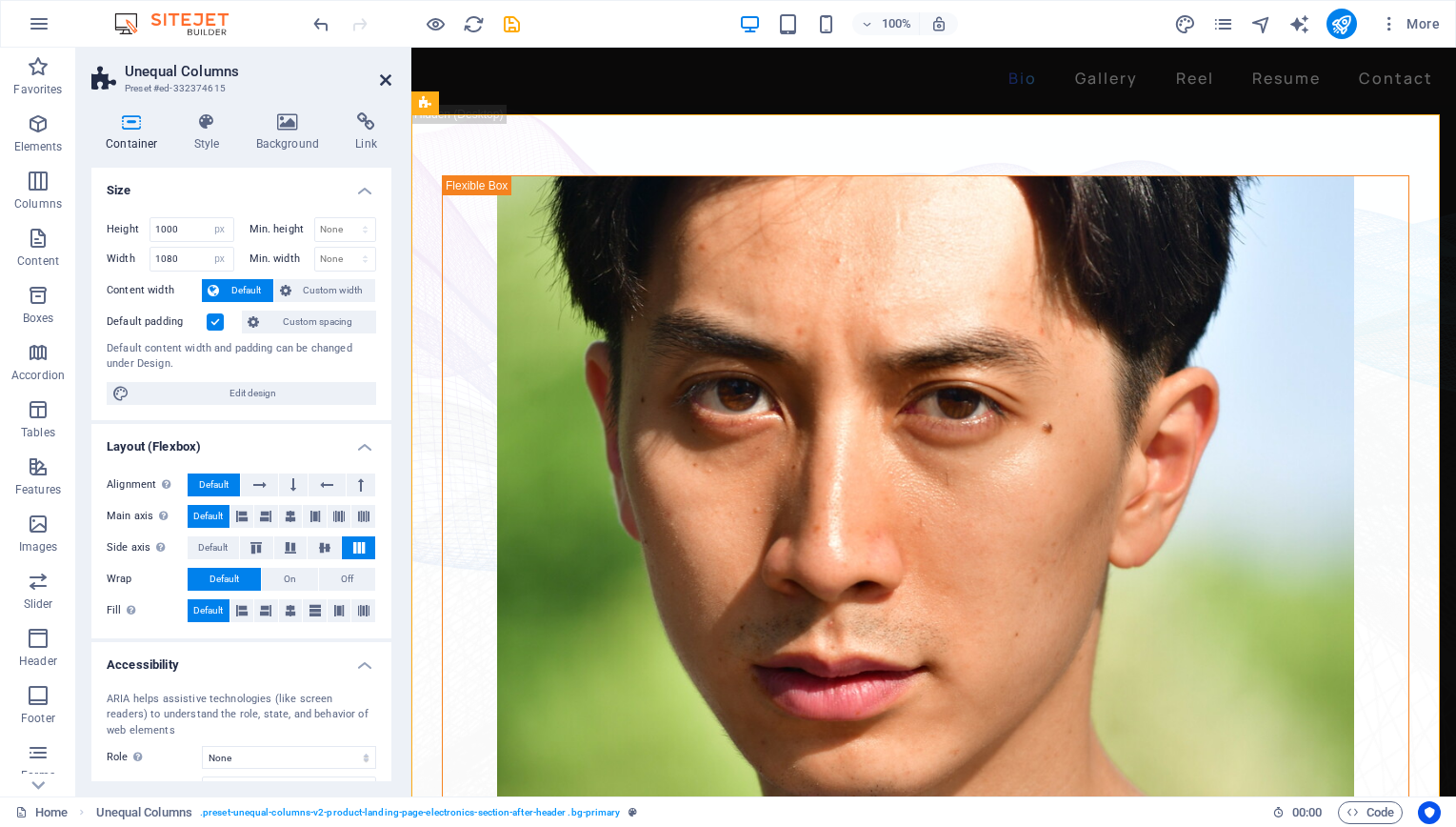 click at bounding box center [386, 80] 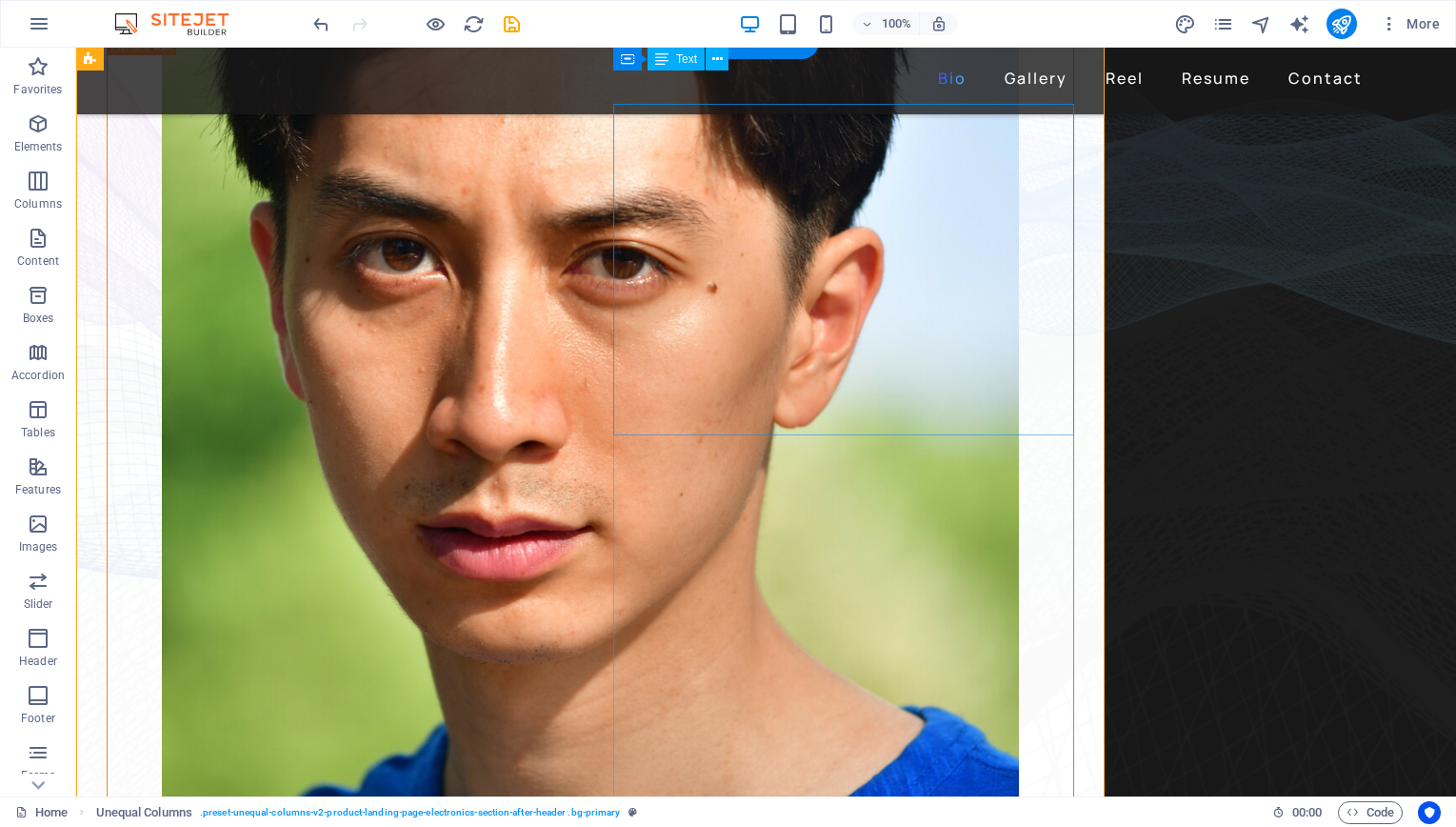 scroll, scrollTop: 58, scrollLeft: 0, axis: vertical 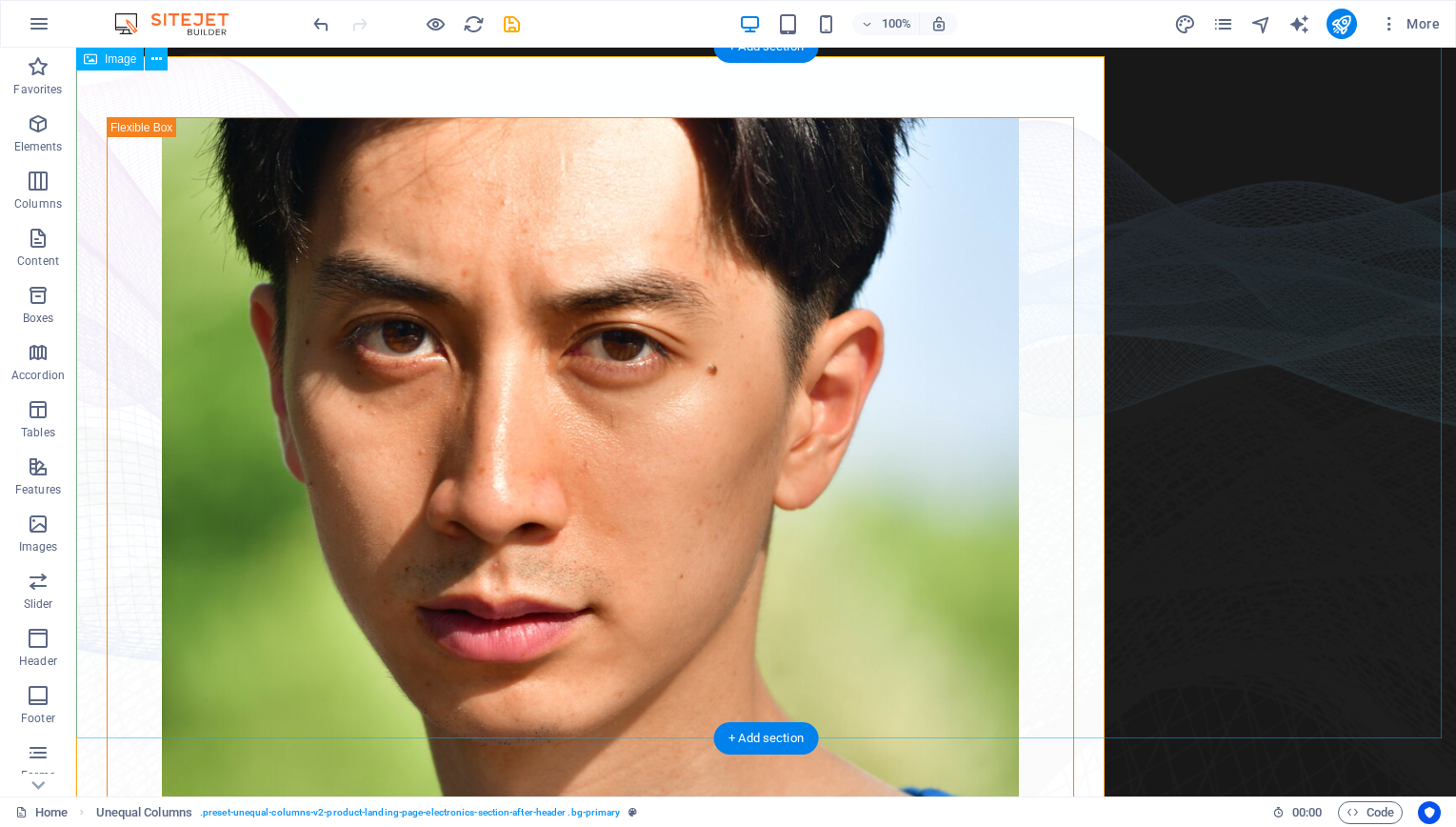 click at bounding box center (766, 393) 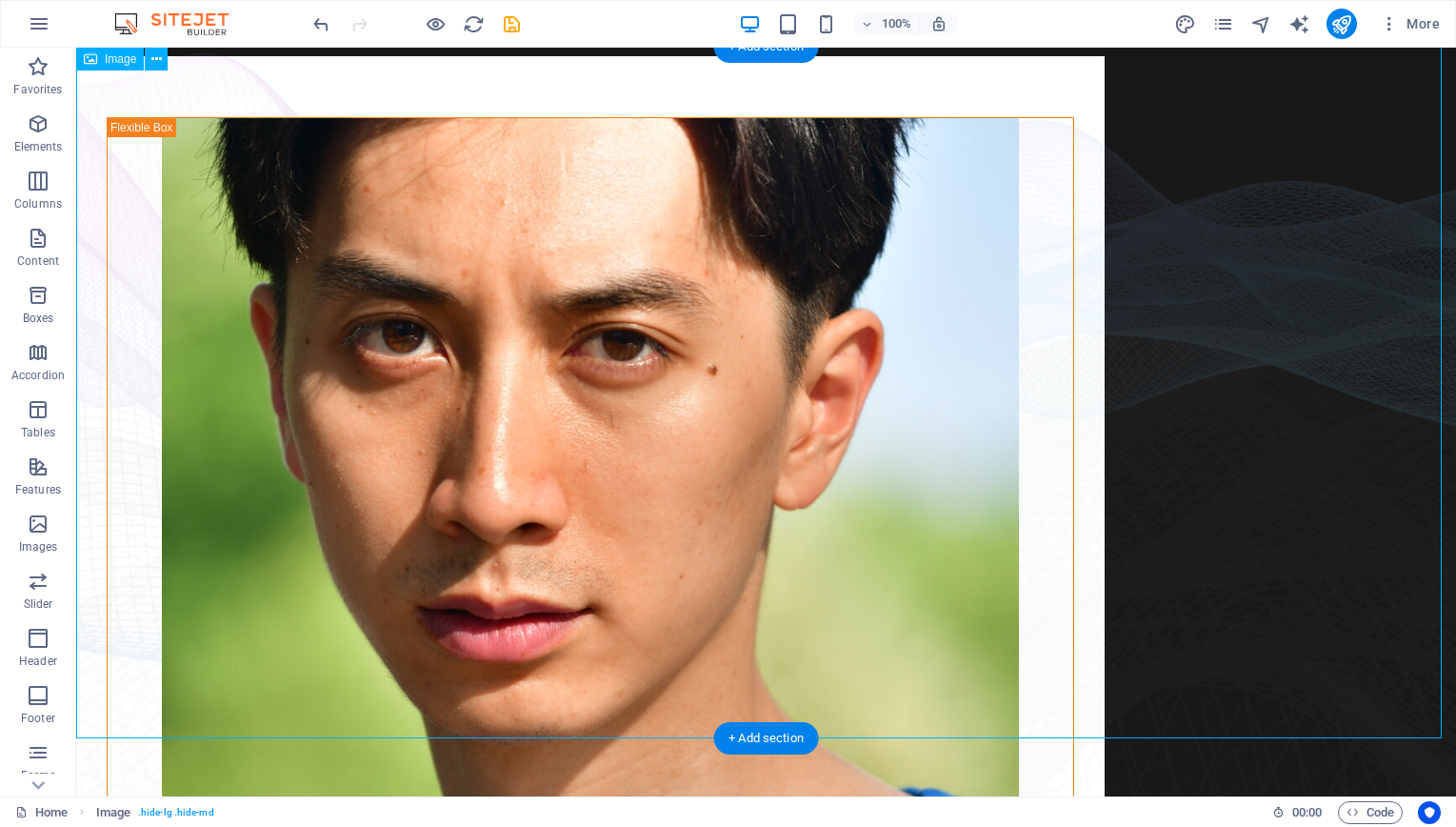 click at bounding box center [766, 393] 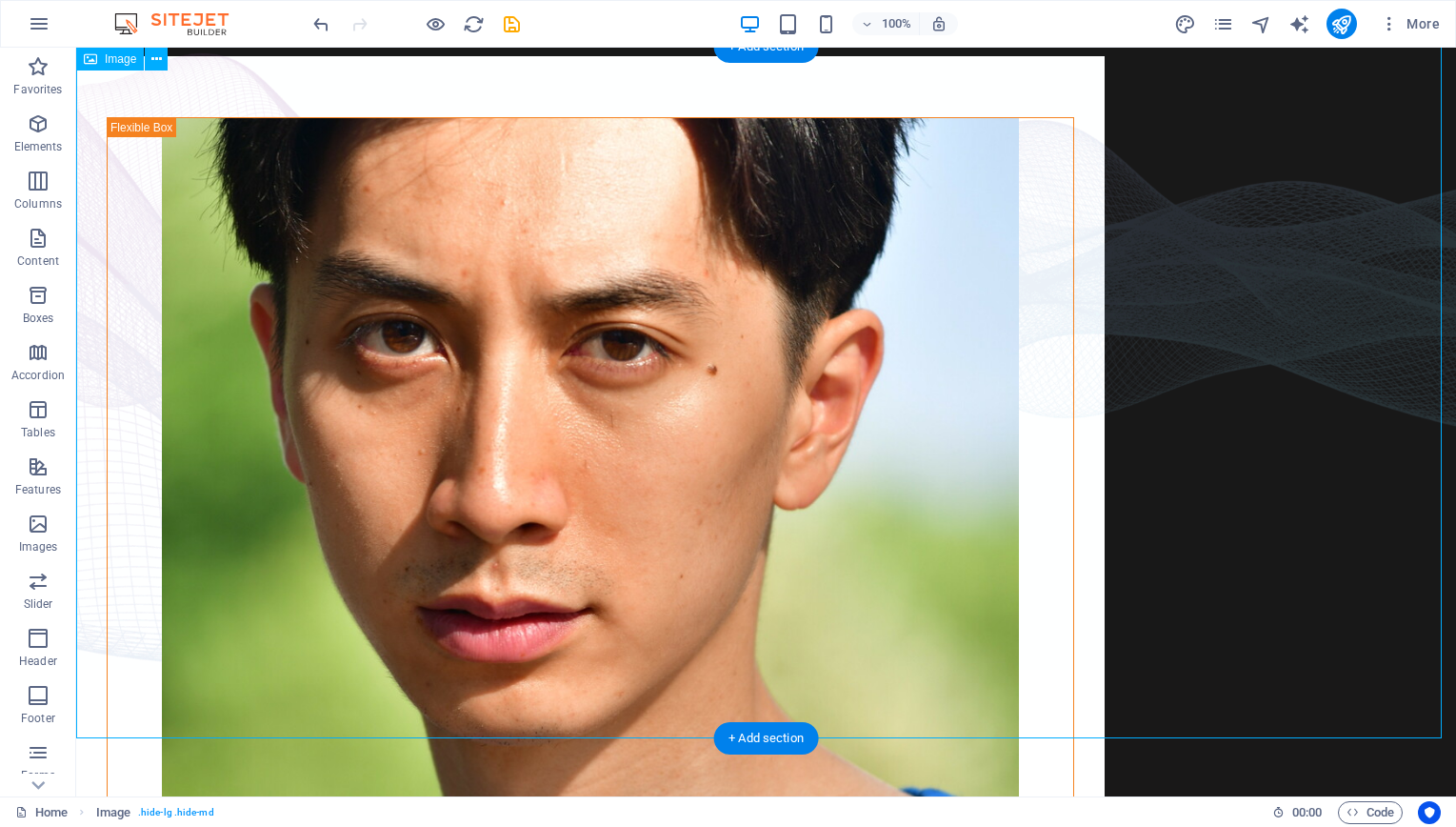 select on "%" 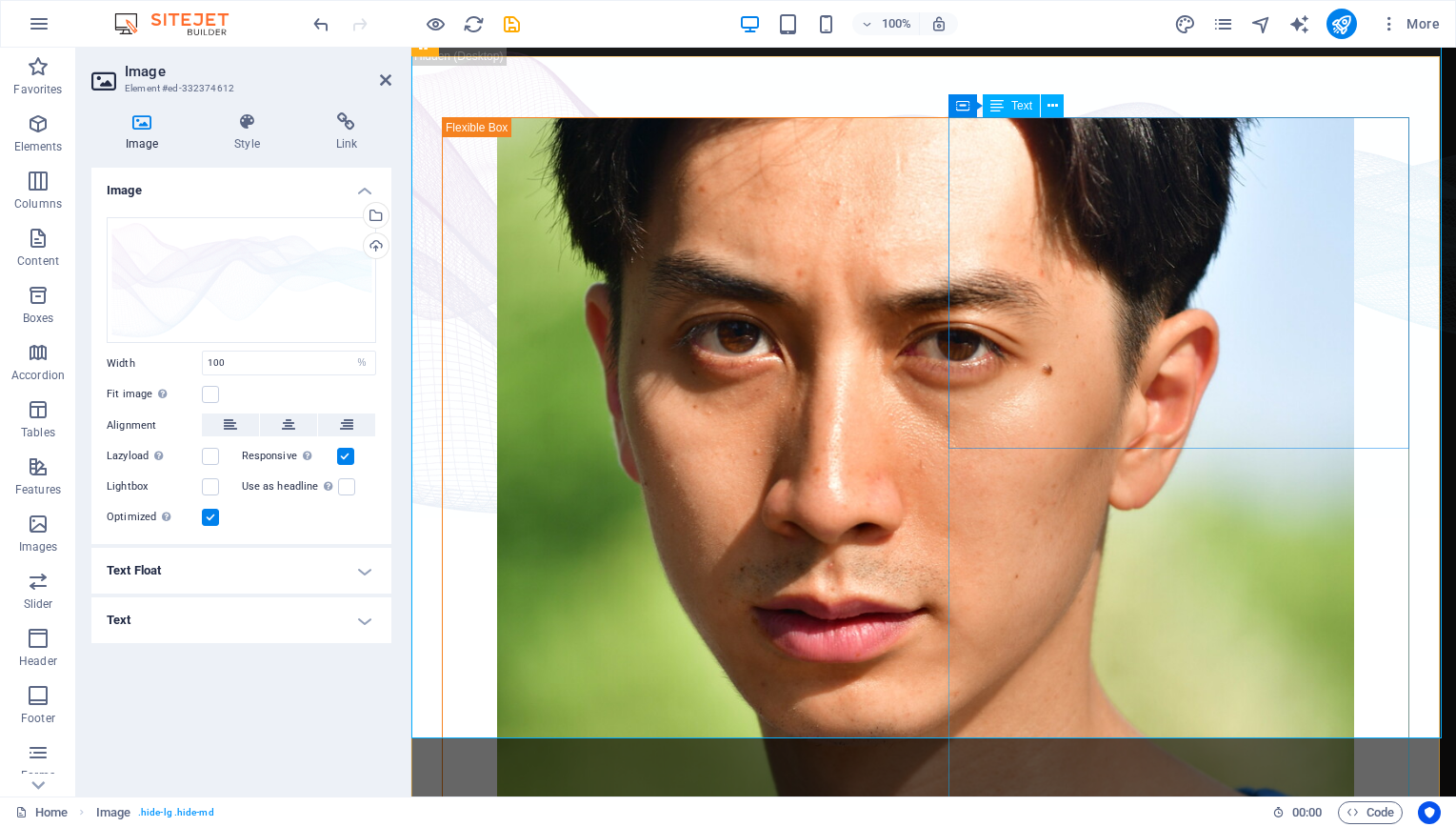 scroll, scrollTop: 0, scrollLeft: 0, axis: both 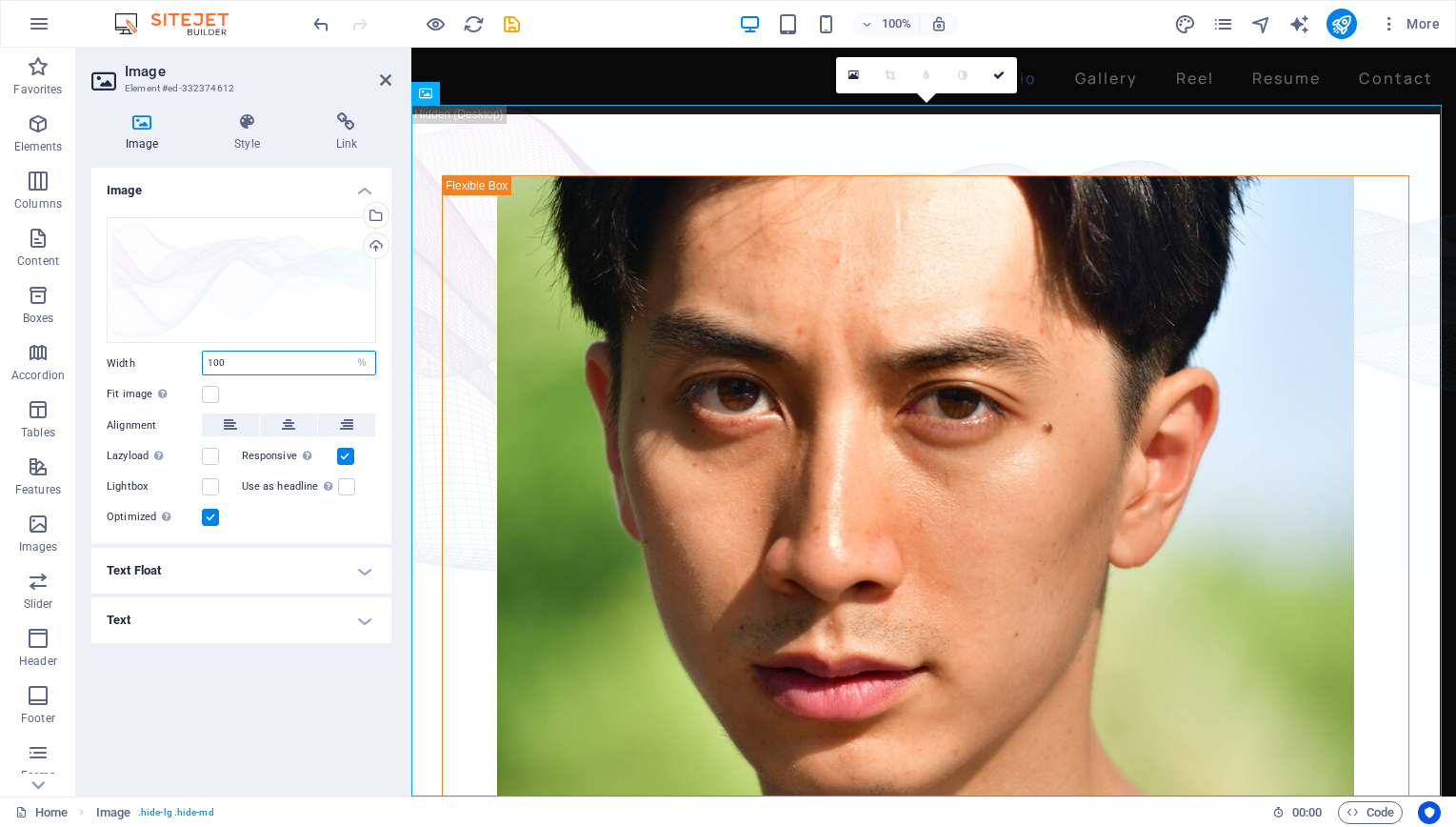 click on "100" at bounding box center (289, 363) 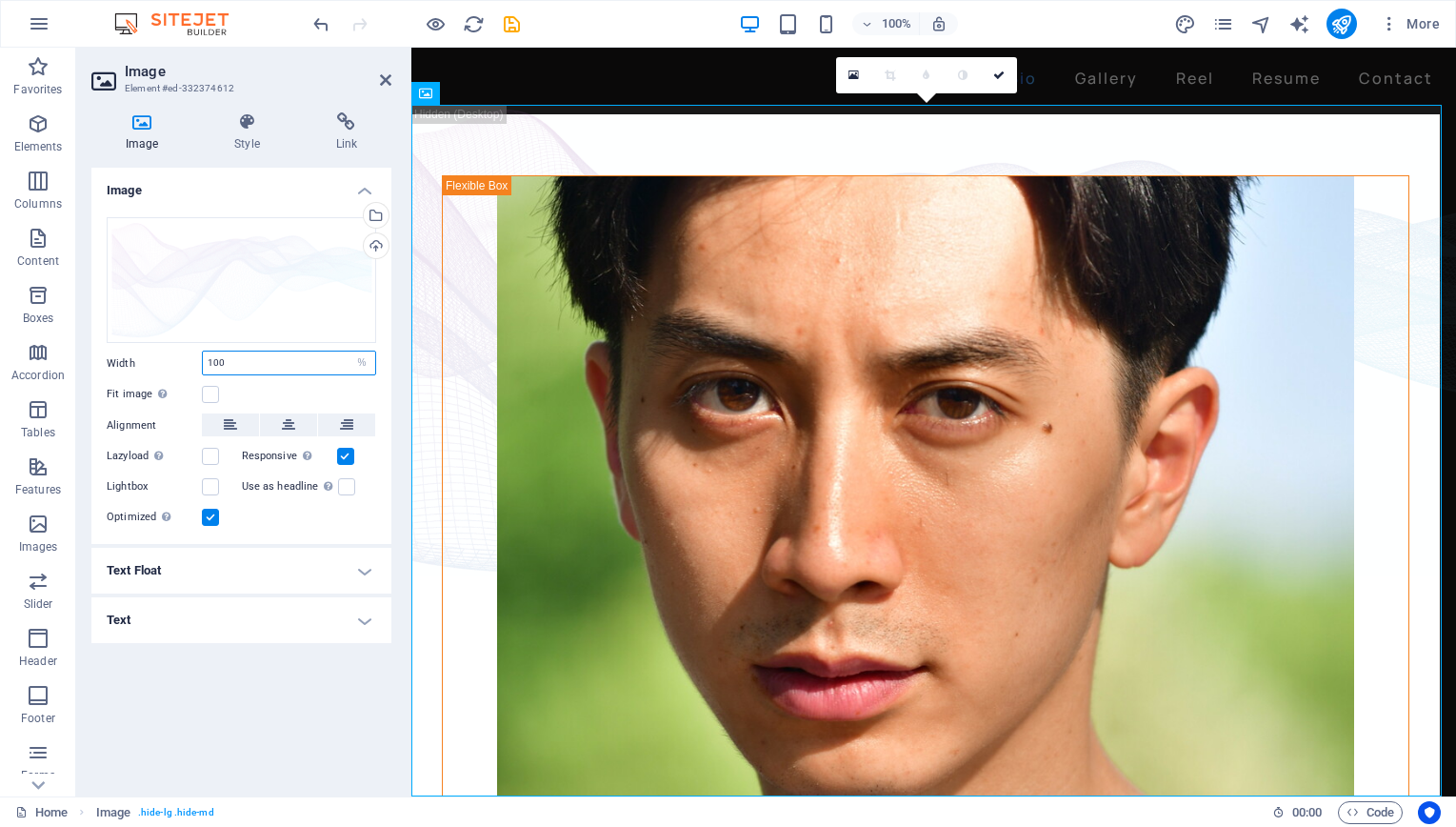 click on "100" at bounding box center [289, 363] 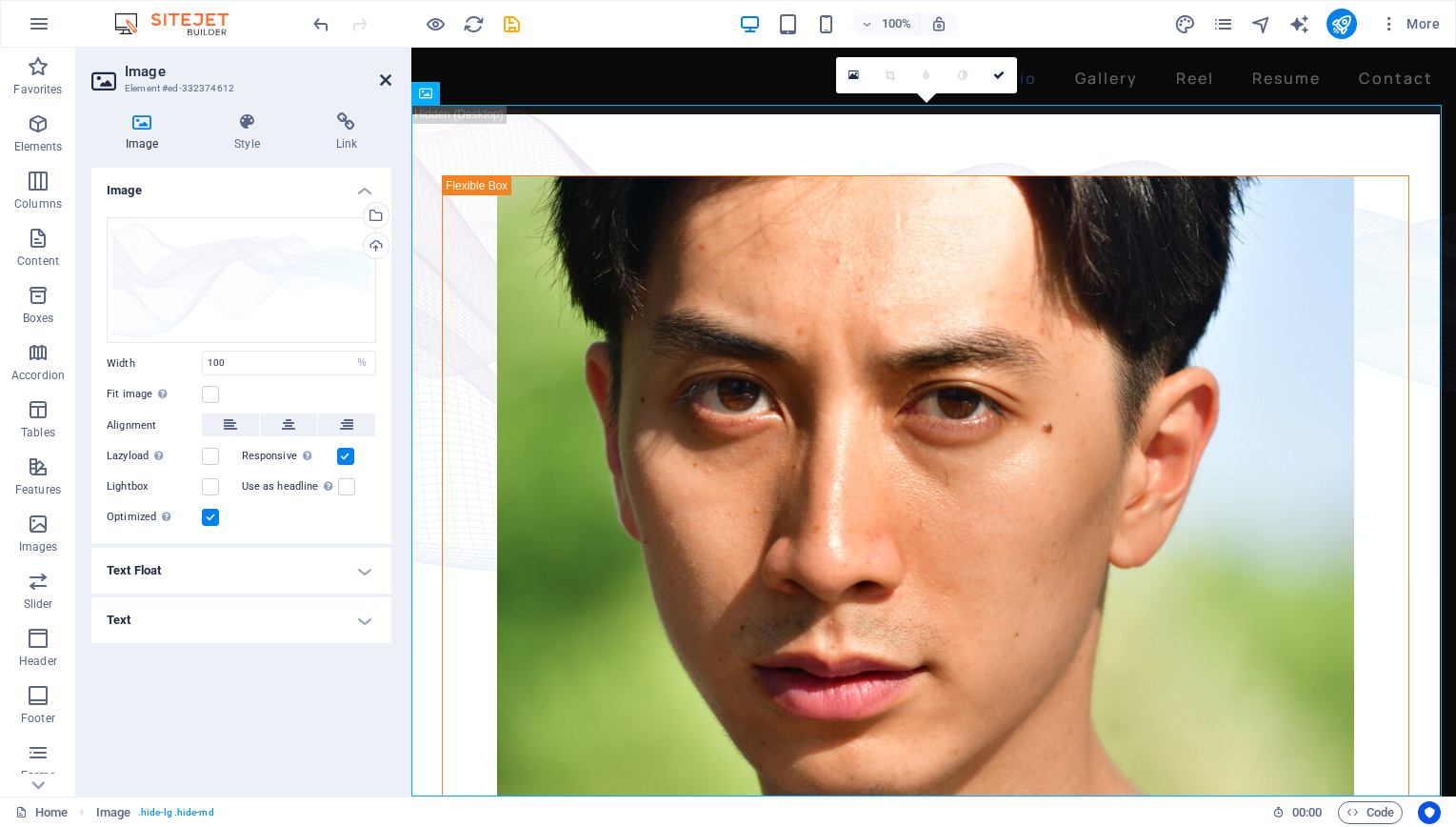click at bounding box center [386, 80] 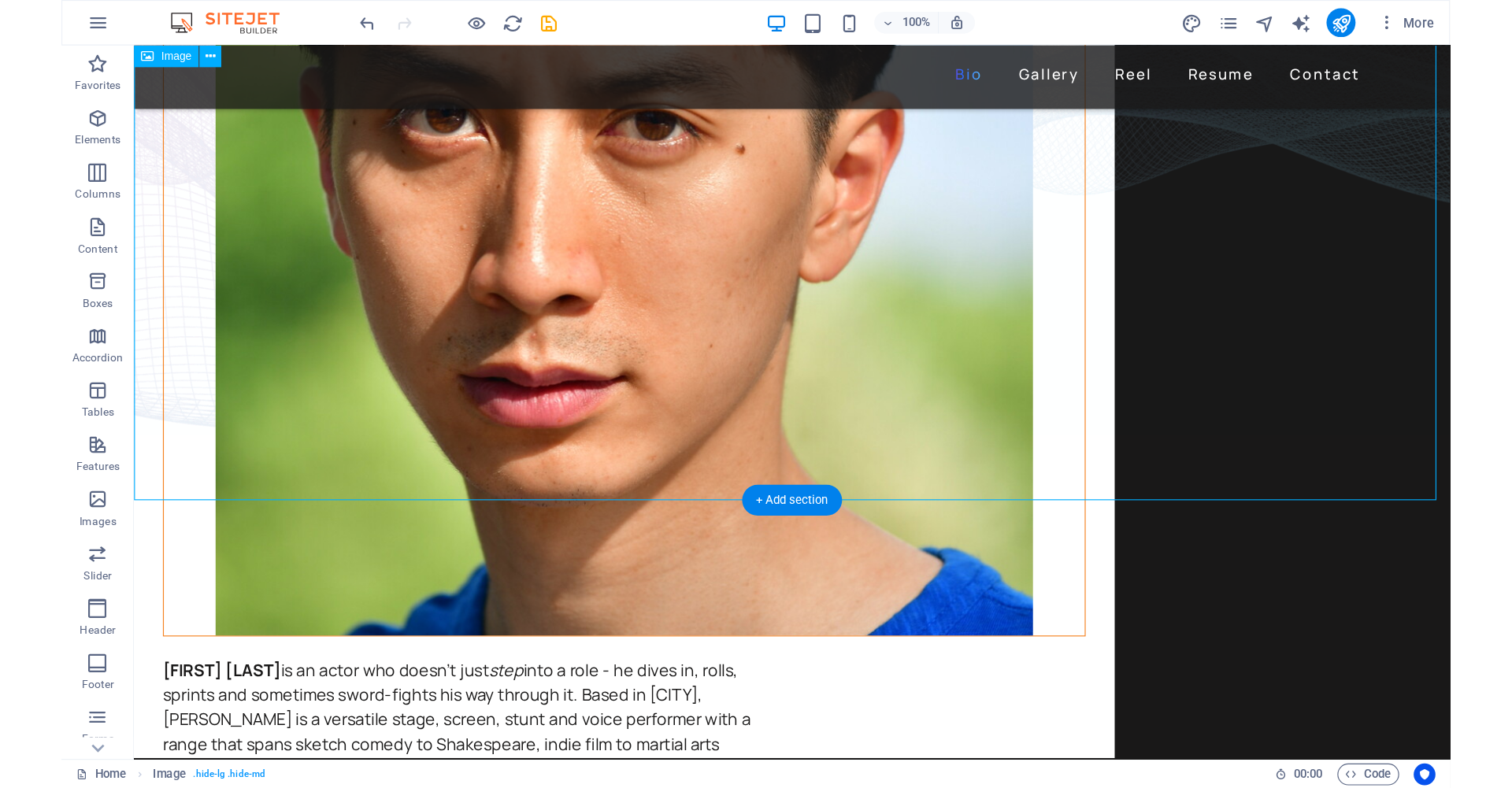 scroll, scrollTop: 0, scrollLeft: 0, axis: both 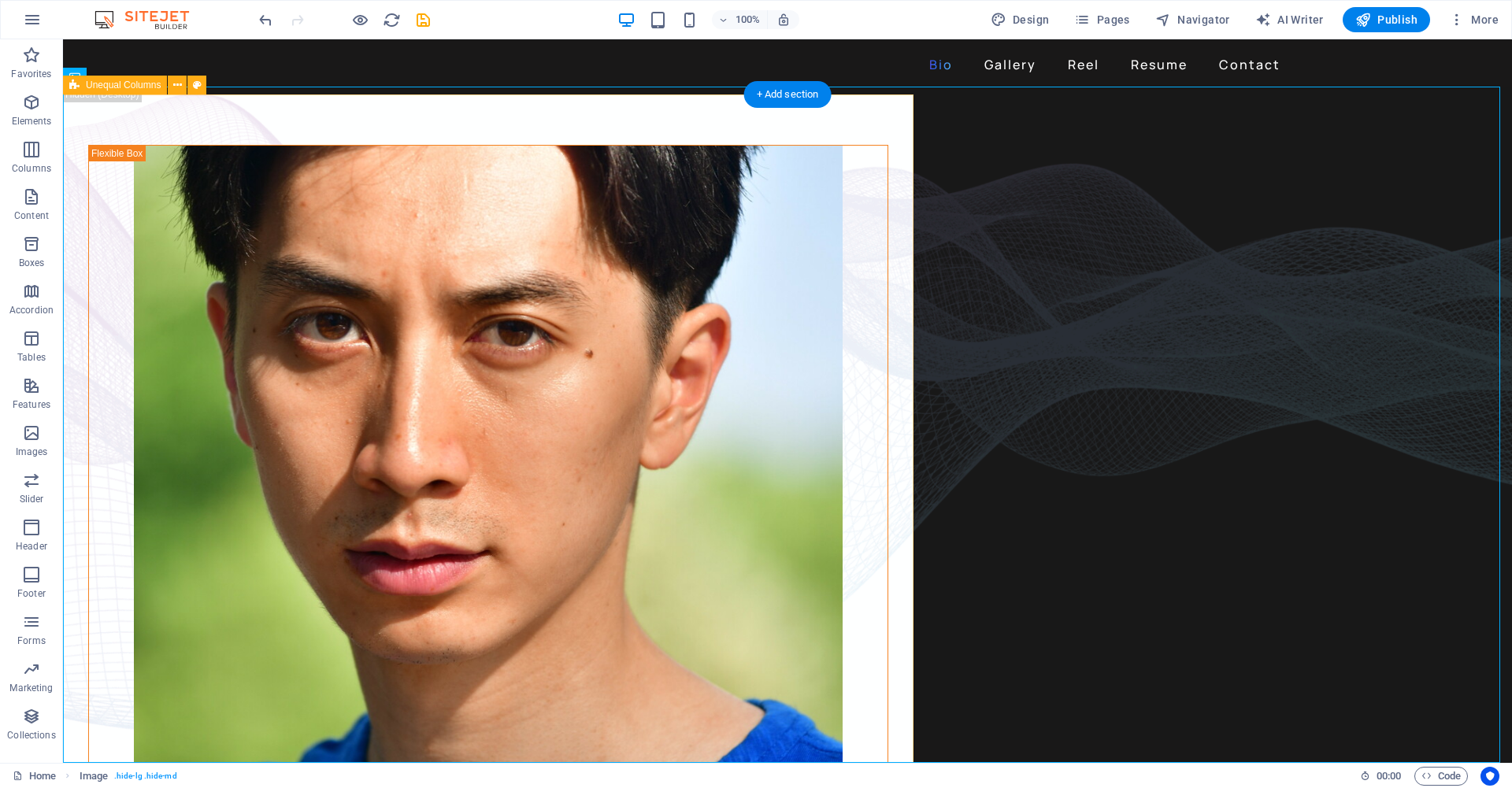 click on "David Ma  is an actor who doesn't just  step  into a role - he dives in, rolls, sprints and sometimes sword-fights his way through it. Based in New York, David is a versatile stage, screen, stunt and voice performer with a range that spans sketch comedy to Shakespeare, indie film to martial arts choreography. He's fluent in  Japanese  and  Chinese , conversational in  Korean , and eligible to work in  U.S., Canada and Japan .  His film work includes leading performances in acclaimed short films like  Fumakase  and  Translation , where he brought both dramatic weight and multilingual fluency to the screen. On stage, he's a regular in  A Sketch of New York , the city's longest-running sketch comedy show, and took on both acting and stunt duties as  Titus  in  Julius Caeser  produced by Hudson Classical Theater Company.  As a voice actor, David has voiced for national campaigns such as  2021 Canadian federal elections  and as a moderator for industry panels at  Soho International Film Festival (SIFF)  and" at bounding box center [488, 488] 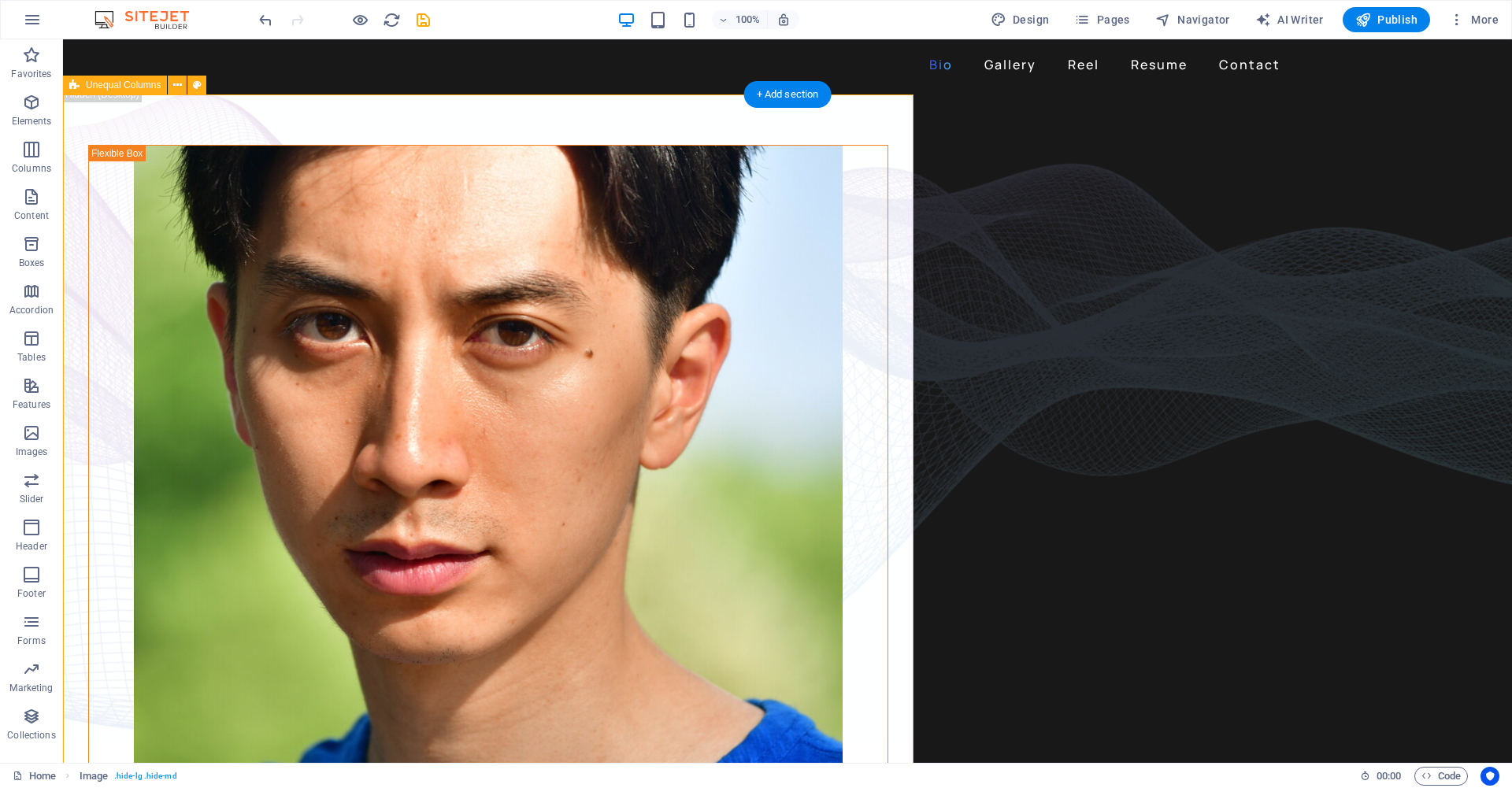 click on "David Ma  is an actor who doesn't just  step  into a role - he dives in, rolls, sprints and sometimes sword-fights his way through it. Based in New York, David is a versatile stage, screen, stunt and voice performer with a range that spans sketch comedy to Shakespeare, indie film to martial arts choreography. He's fluent in  Japanese  and  Chinese , conversational in  Korean , and eligible to work in  U.S., Canada and Japan .  His film work includes leading performances in acclaimed short films like  Fumakase  and  Translation , where he brought both dramatic weight and multilingual fluency to the screen. On stage, he's a regular in  A Sketch of New York , the city's longest-running sketch comedy show, and took on both acting and stunt duties as  Titus  in  Julius Caeser  produced by Hudson Classical Theater Company.  As a voice actor, David has voiced for national campaigns such as  2021 Canadian federal elections  and as a moderator for industry panels at  Soho International Film Festival (SIFF)  and" at bounding box center [488, 488] 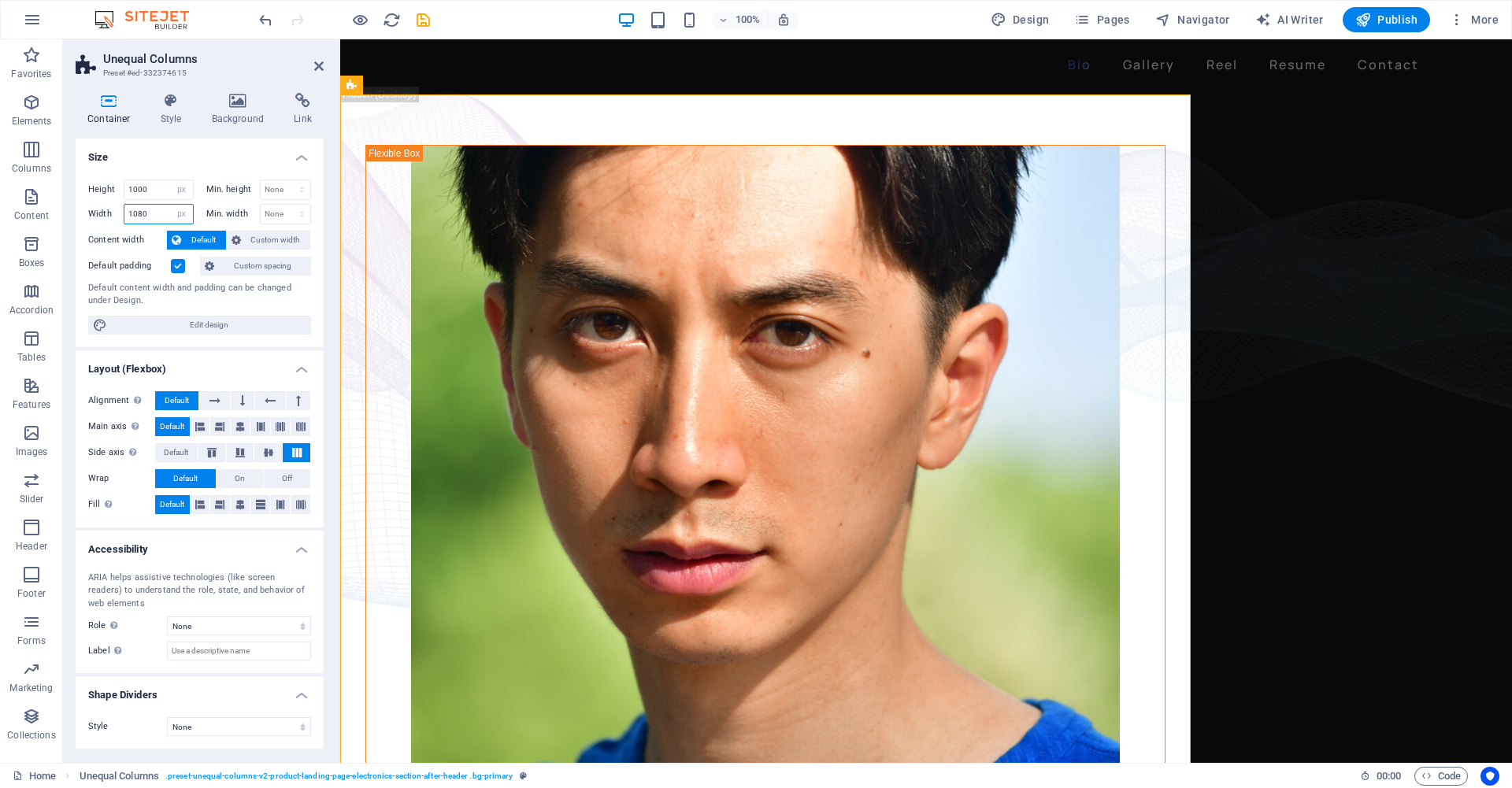 click on "1080" at bounding box center (158, 214) 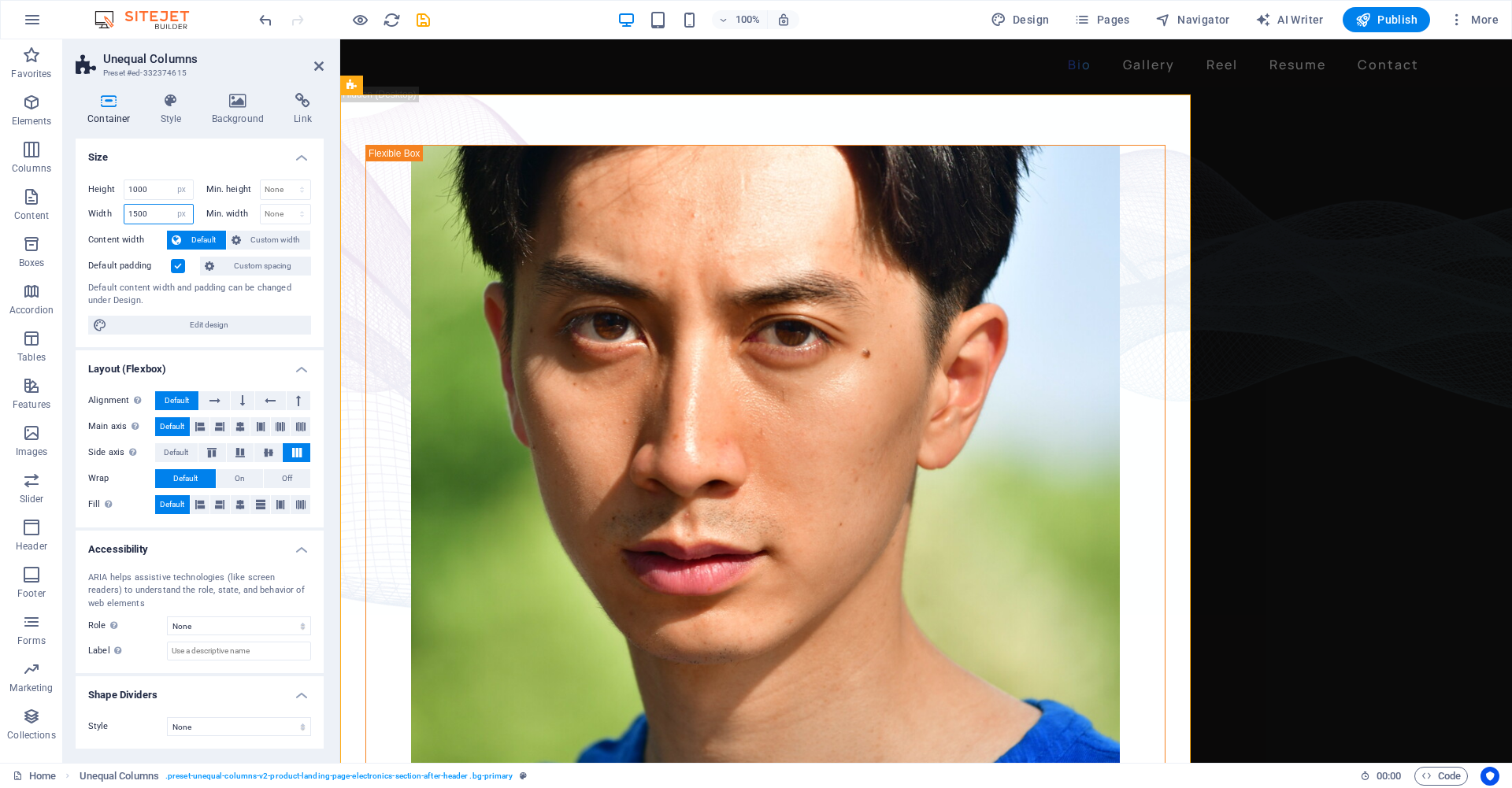 type on "1500" 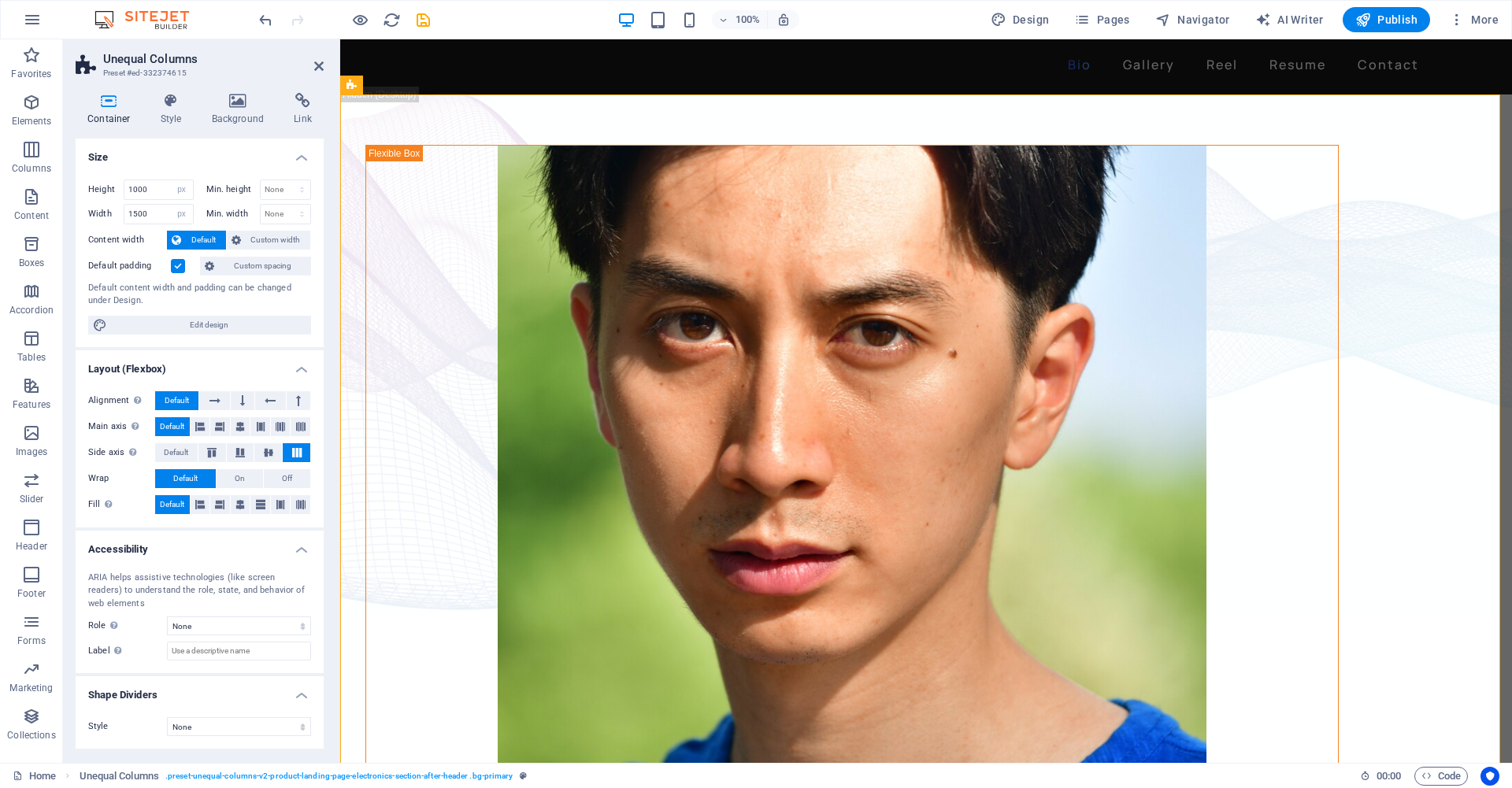 click on "Unequal Columns Preset #ed-332374615
Container Style Background Link Size Height 1000 Default px rem % vh vw Min. height None px rem % vh vw Width 1500 Default px rem % em vh vw Min. width None px rem % vh vw Content width Default Custom width Width Default px rem % em vh vw Min. width None px rem % vh vw Default padding Custom spacing Default content width and padding can be changed under Design. Edit design Layout (Flexbox) Alignment Determines the flex direction. Default Main axis Determine how elements should behave along the main axis inside this container (justify content). Default Side axis Control the vertical direction of the element inside of the container (align items). Default Wrap Default On Off Fill Controls the distances and direction of elements on the y-axis across several lines (align content). Default Accessibility ARIA helps assistive technologies (like screen readers) to understand the role, state, and behavior of web elements Role None Alert Article Banner Comment Dialog" at bounding box center [202, 401] 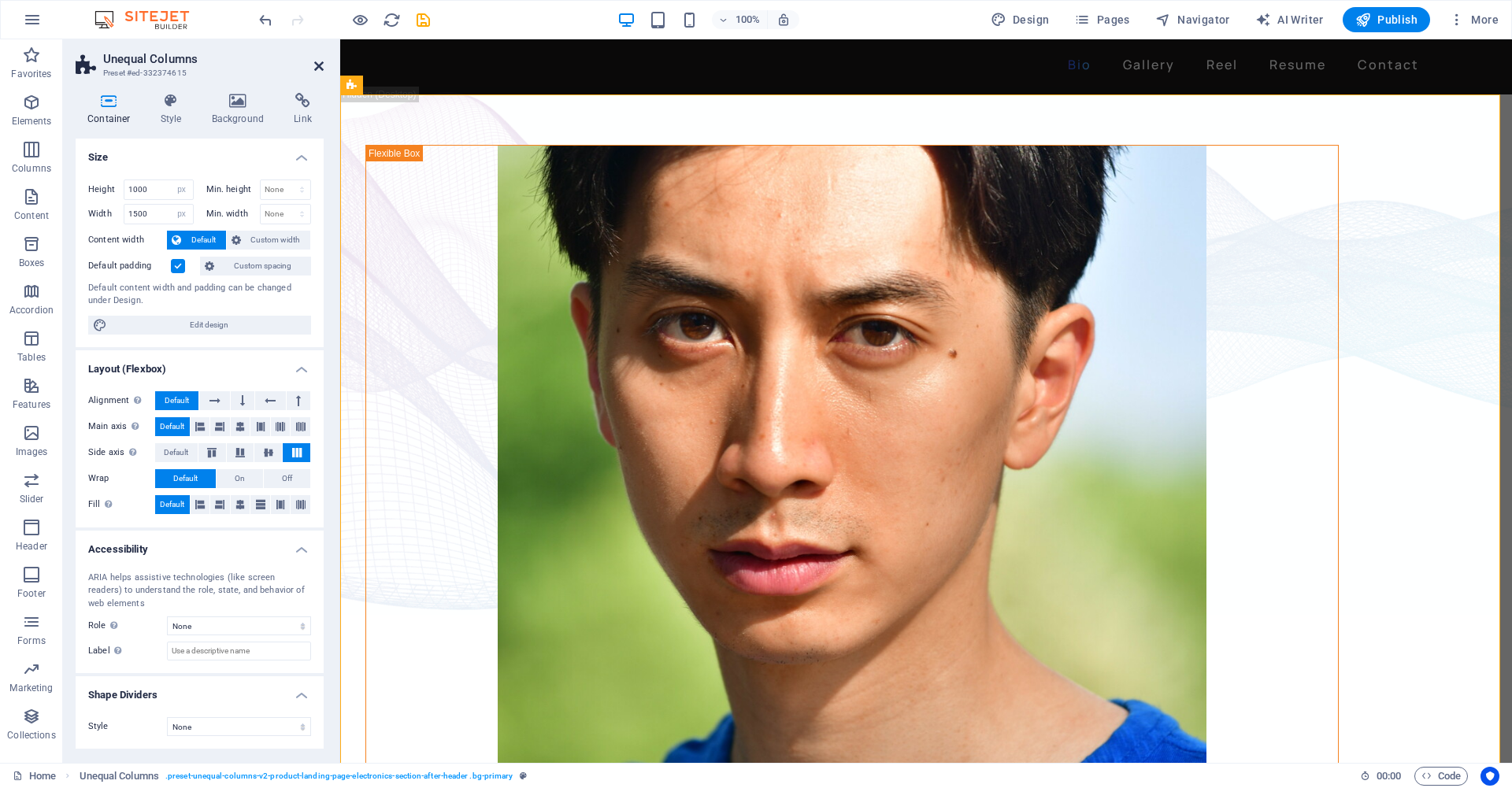 click at bounding box center [319, 66] 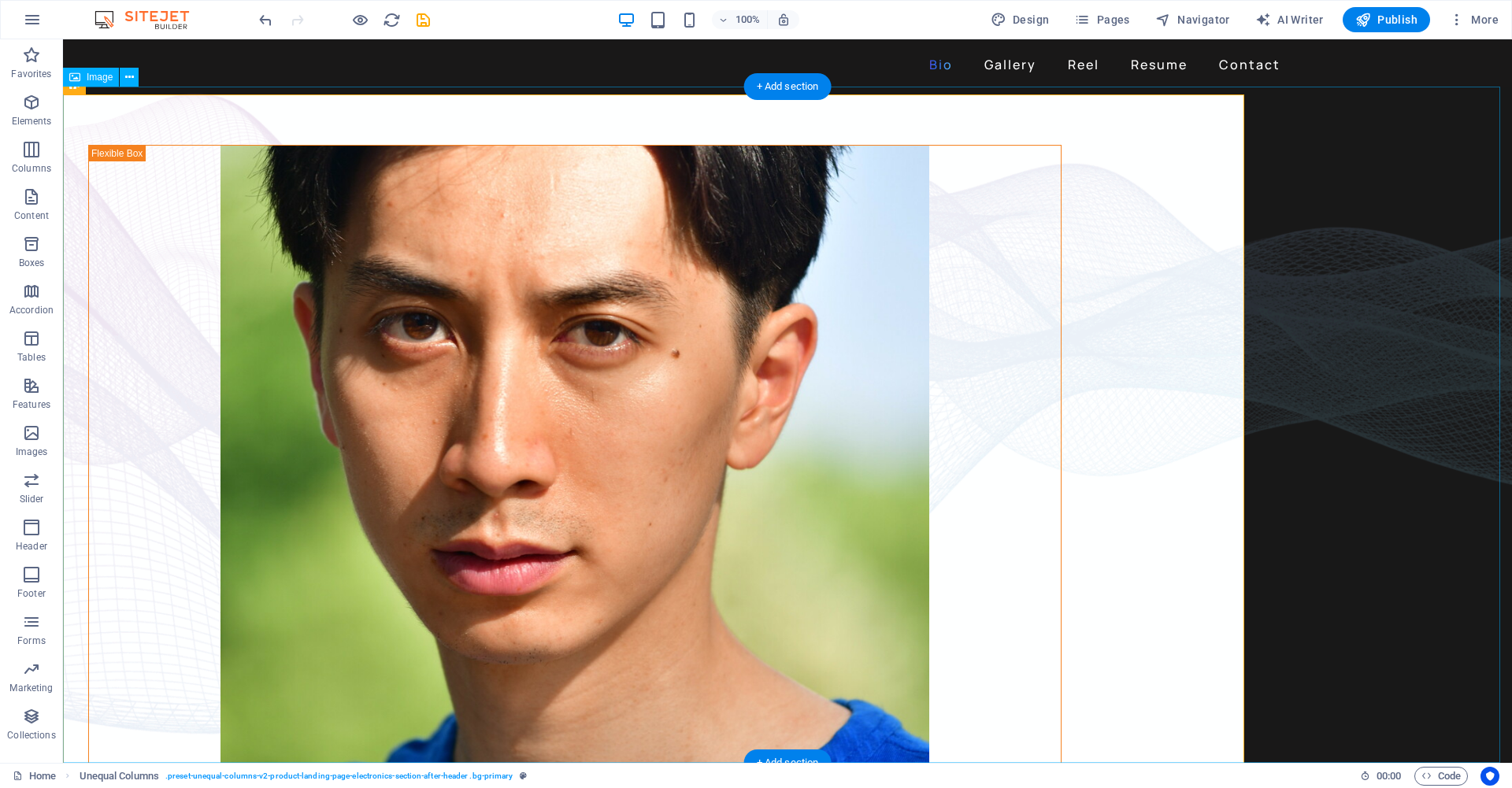 click at bounding box center (788, 424) 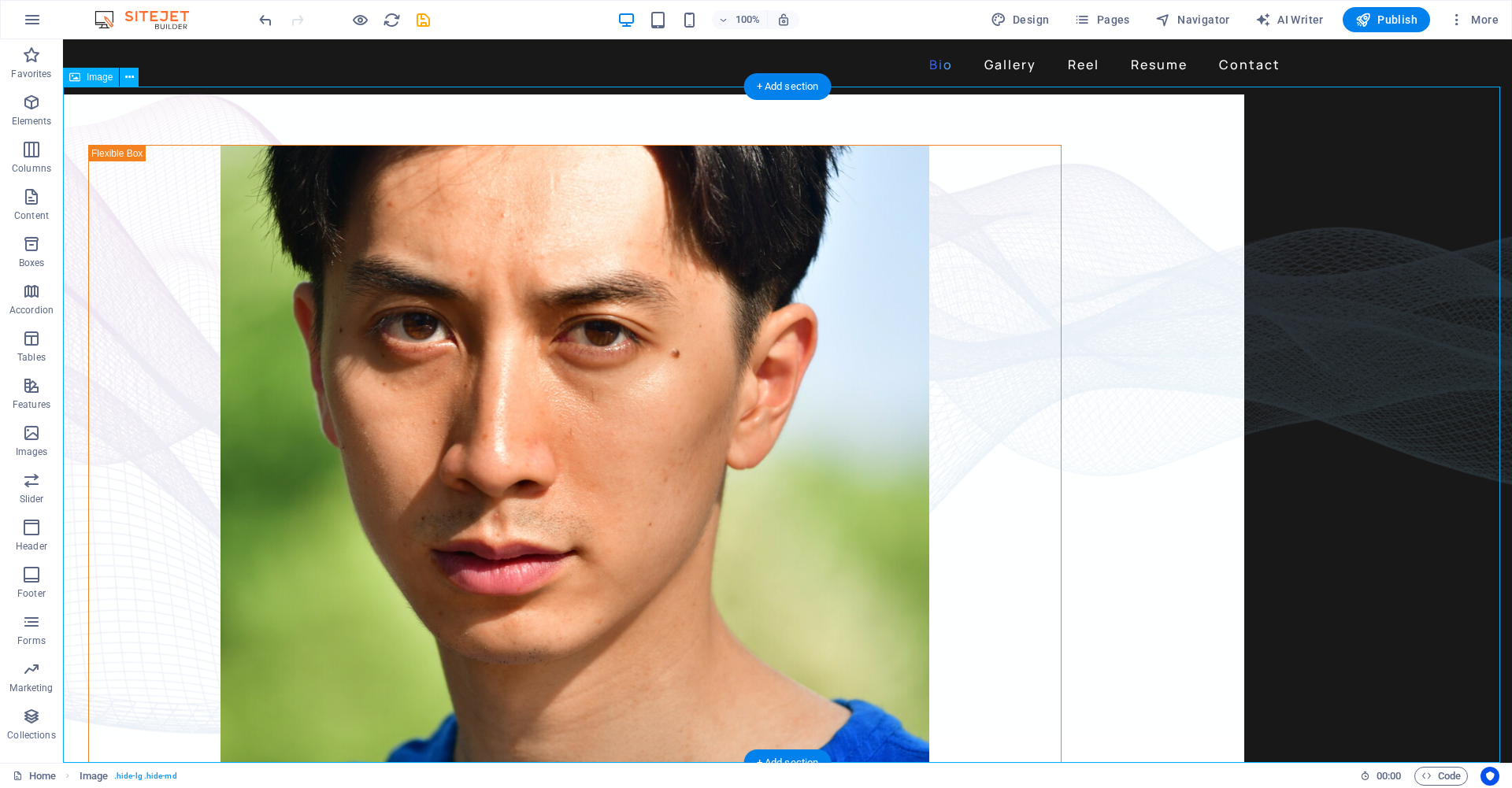 click at bounding box center (788, 424) 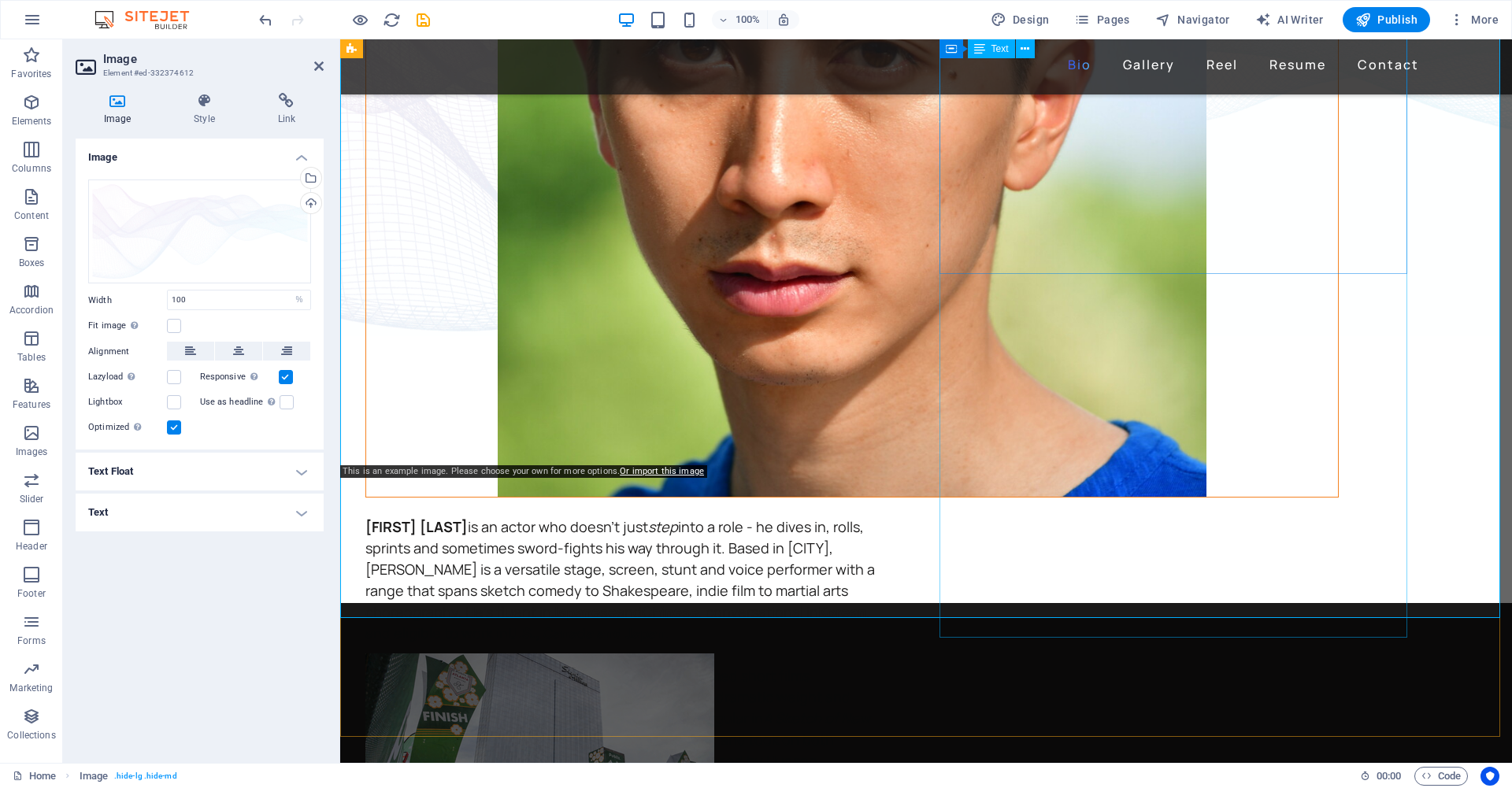 scroll, scrollTop: 117, scrollLeft: 0, axis: vertical 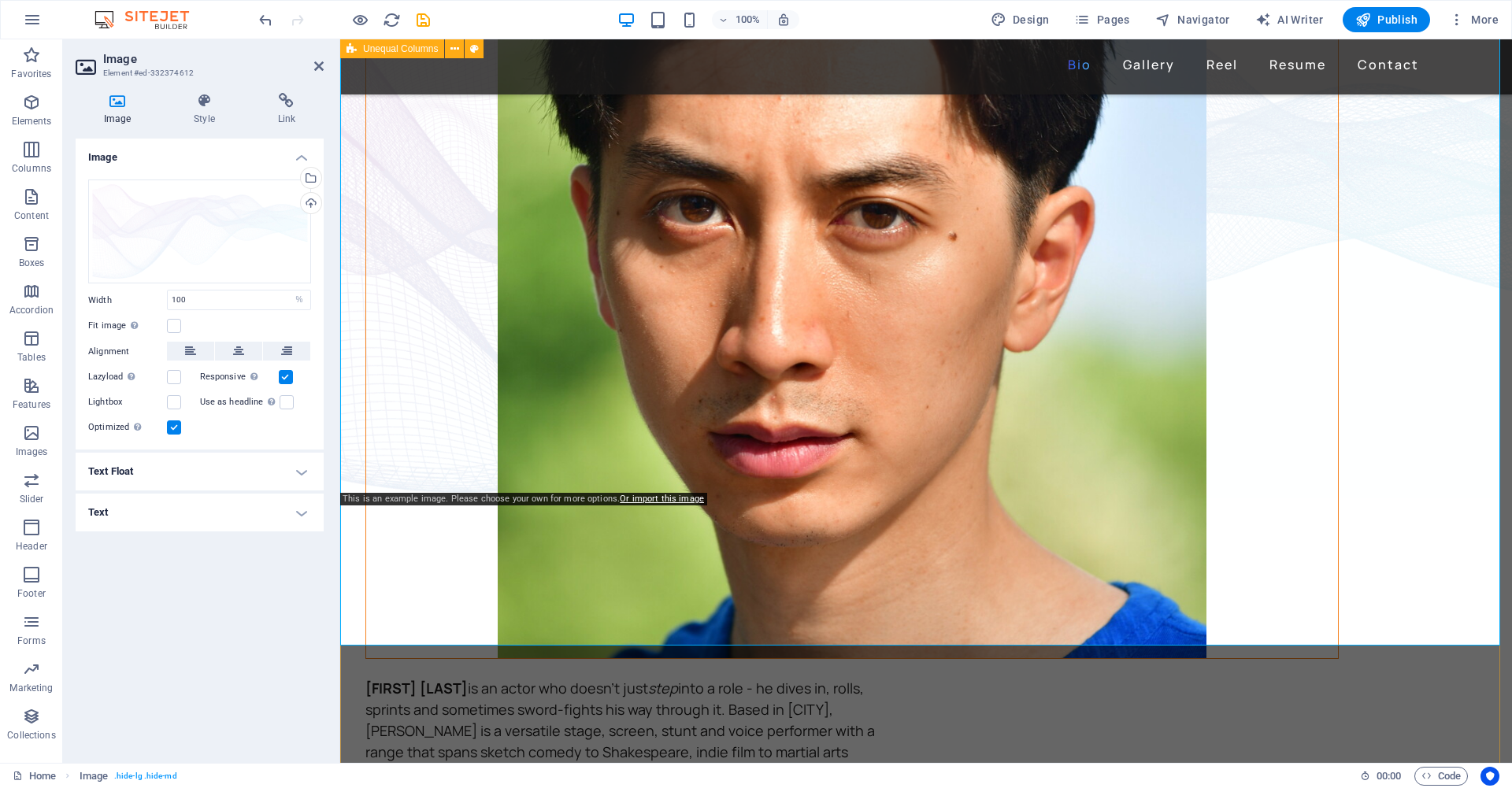 click on "David Ma  is an actor who doesn't just  step  into a role - he dives in, rolls, sprints and sometimes sword-fights his way through it. Based in New York, David is a versatile stage, screen, stunt and voice performer with a range that spans sketch comedy to Shakespeare, indie film to martial arts choreography. He's fluent in  Japanese  and  Chinese , conversational in  Korean , and eligible to work in  U.S., Canada and Japan .  His film work includes leading performances in acclaimed short films like  Fumakase  and  Translation , where he brought both dramatic weight and multilingual fluency to the screen. On stage, he's a regular in  A Sketch of New York , the city's longest-running sketch comedy show, and took on both acting and stunt duties as  Titus  in  Julius Caeser  produced by Hudson Classical Theater Company.  As a voice actor, David has voiced for national campaigns such as  2021 Canadian federal elections  and as a moderator for industry panels at  Soho International Film Festival (SIFF)  and" at bounding box center [926, 371] 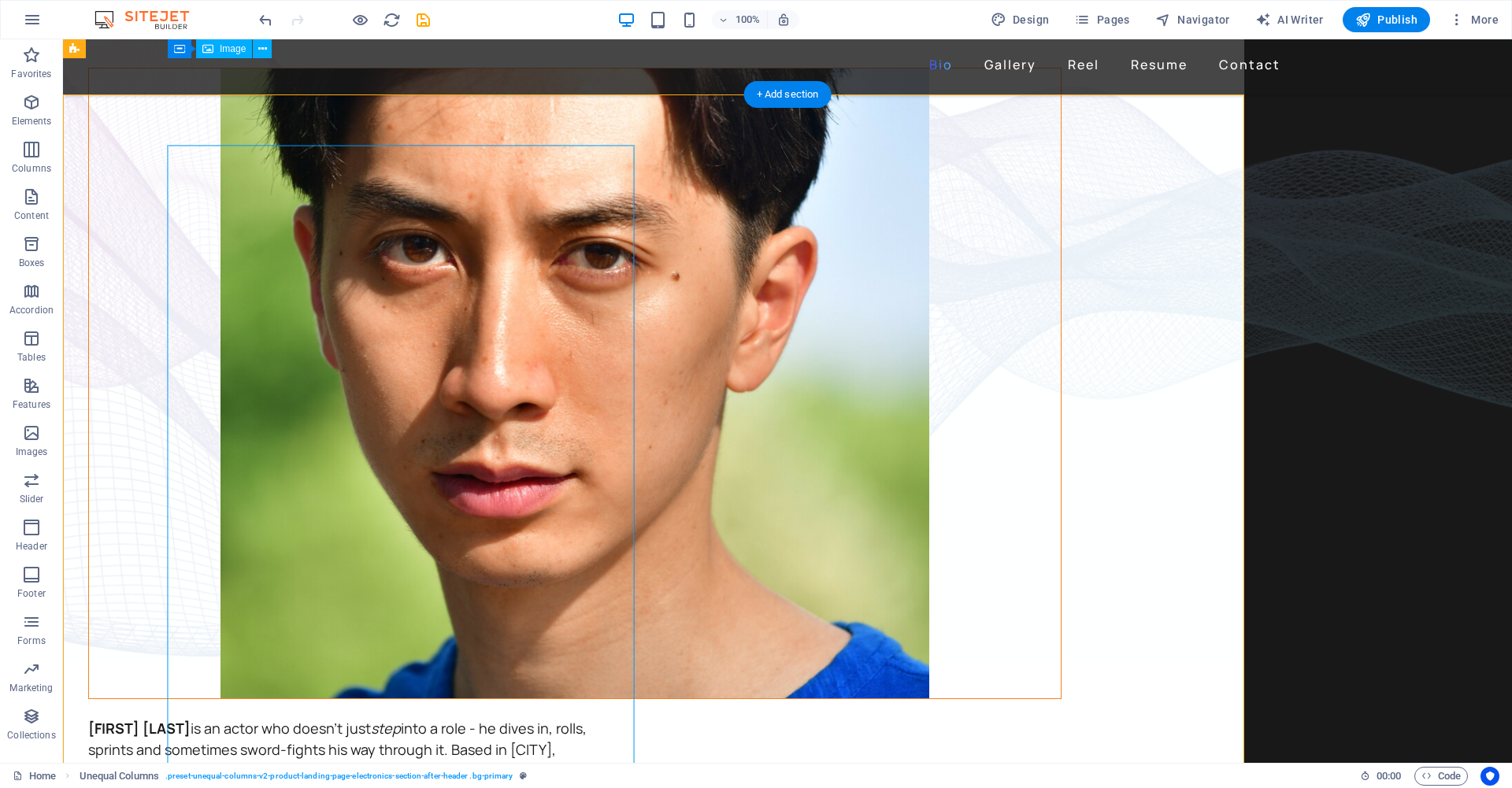 scroll, scrollTop: 0, scrollLeft: 0, axis: both 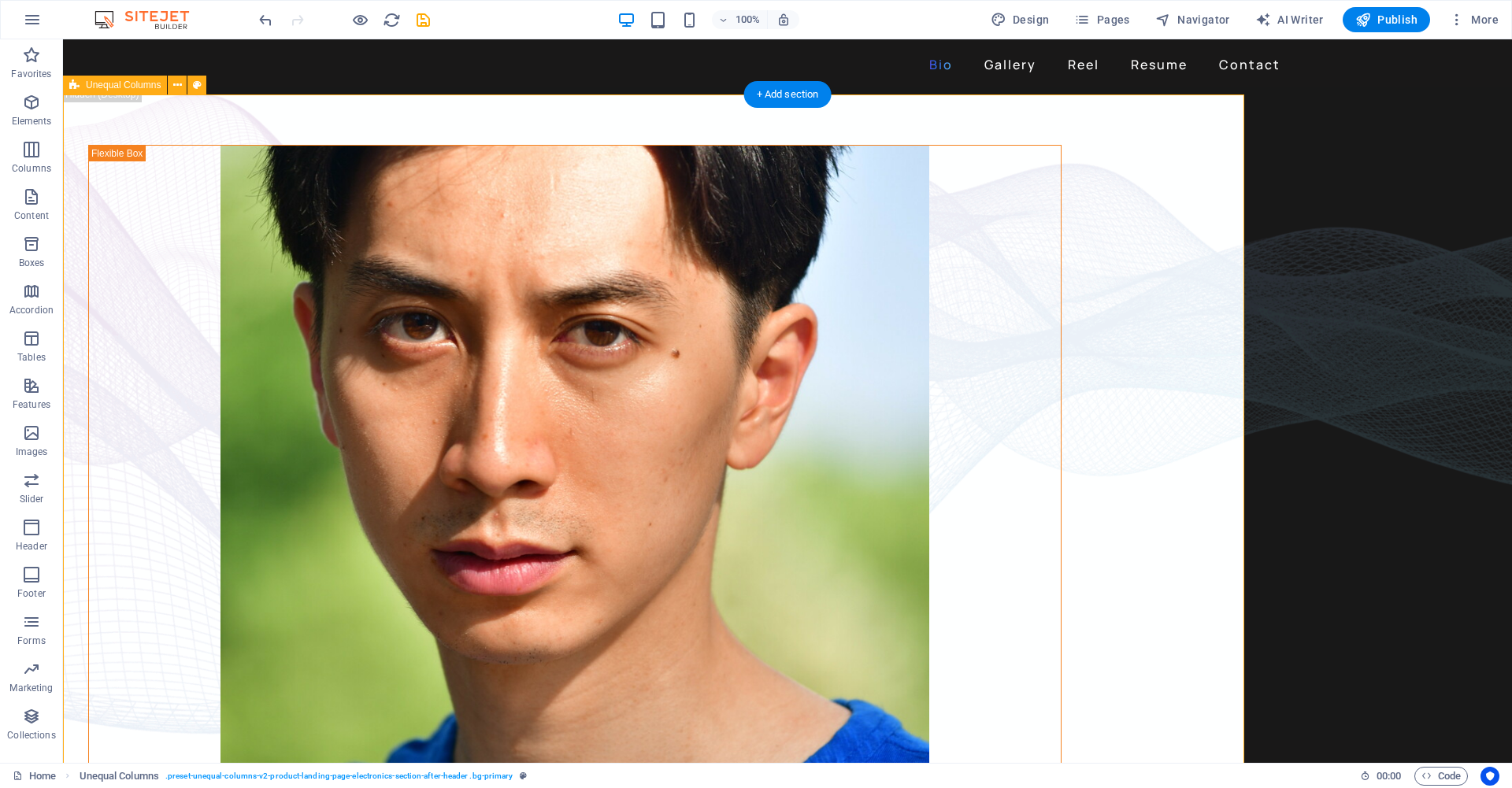 click on "David Ma  is an actor who doesn't just  step  into a role - he dives in, rolls, sprints and sometimes sword-fights his way through it. Based in New York, David is a versatile stage, screen, stunt and voice performer with a range that spans sketch comedy to Shakespeare, indie film to martial arts choreography. He's fluent in  Japanese  and  Chinese , conversational in  Korean , and eligible to work in  U.S., Canada and Japan .  His film work includes leading performances in acclaimed short films like  Fumakase  and  Translation , where he brought both dramatic weight and multilingual fluency to the screen. On stage, he's a regular in  A Sketch of New York , the city's longest-running sketch comedy show, and took on both acting and stunt duties as  Titus  in  Julius Caeser  produced by Hudson Classical Theater Company.  As a voice actor, David has voiced for national campaigns such as  2021 Canadian federal elections  and as a moderator for industry panels at  Soho International Film Festival (SIFF)  and" at bounding box center [654, 488] 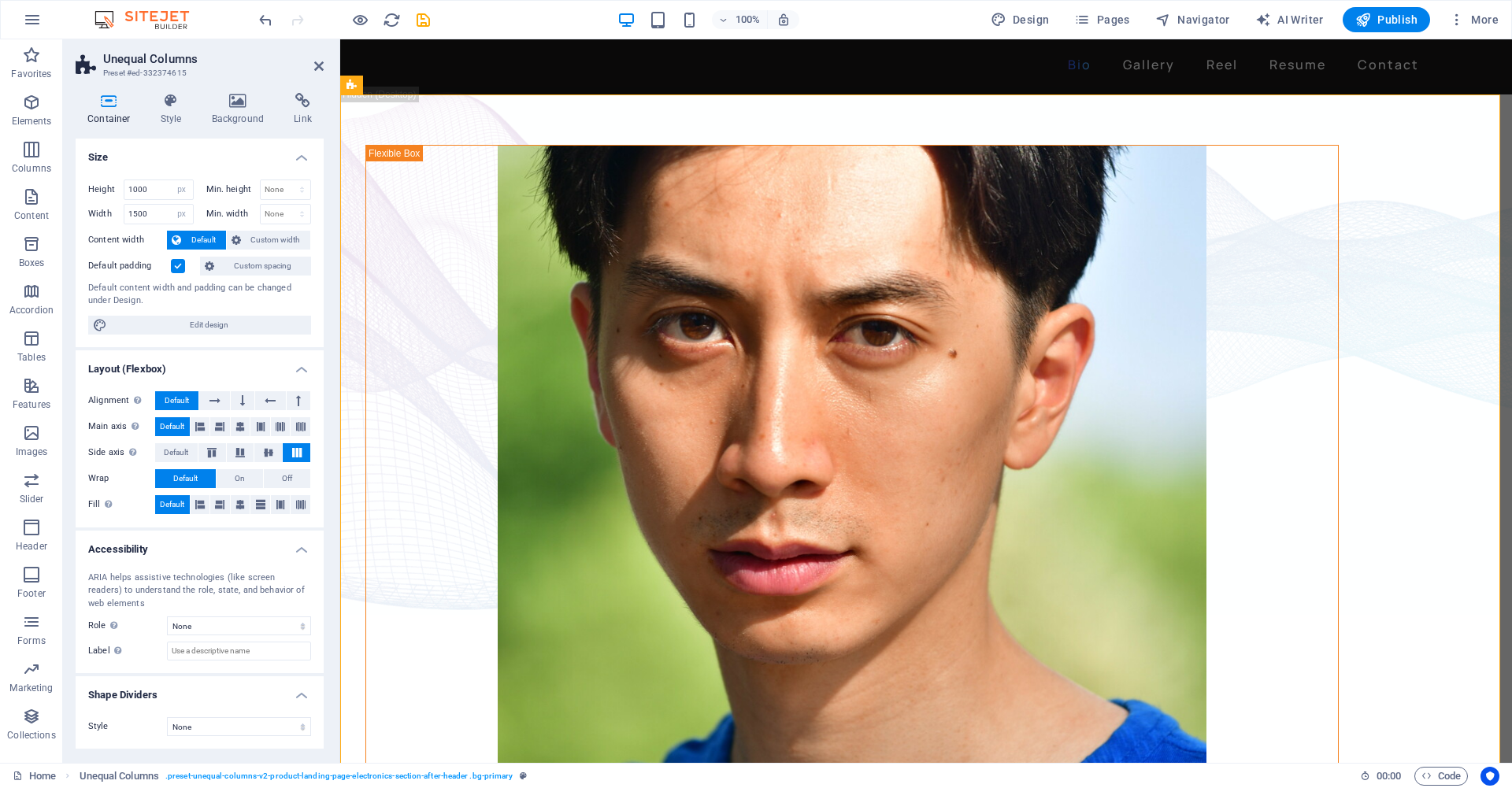 click at bounding box center [178, 266] 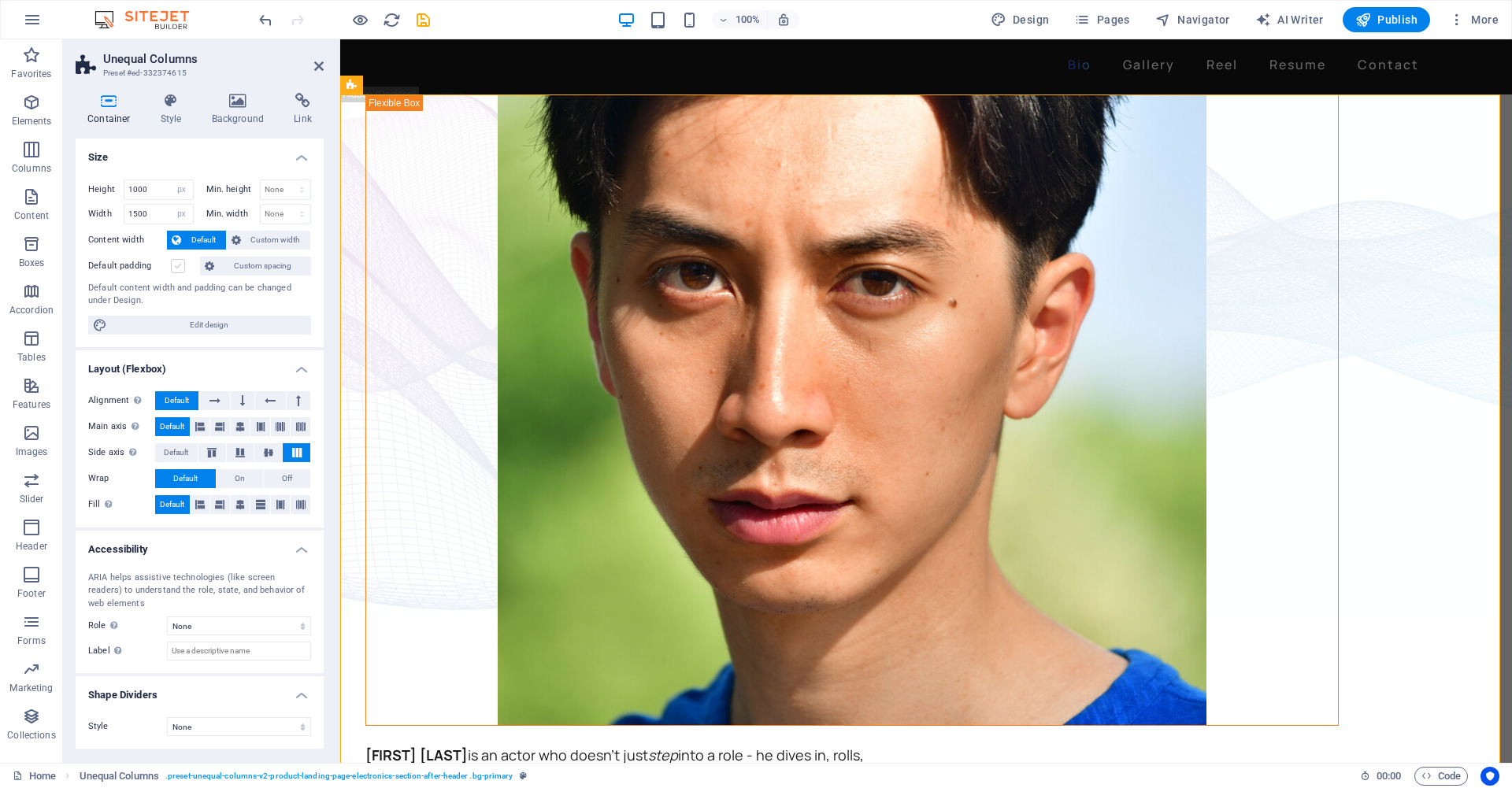 click at bounding box center (178, 266) 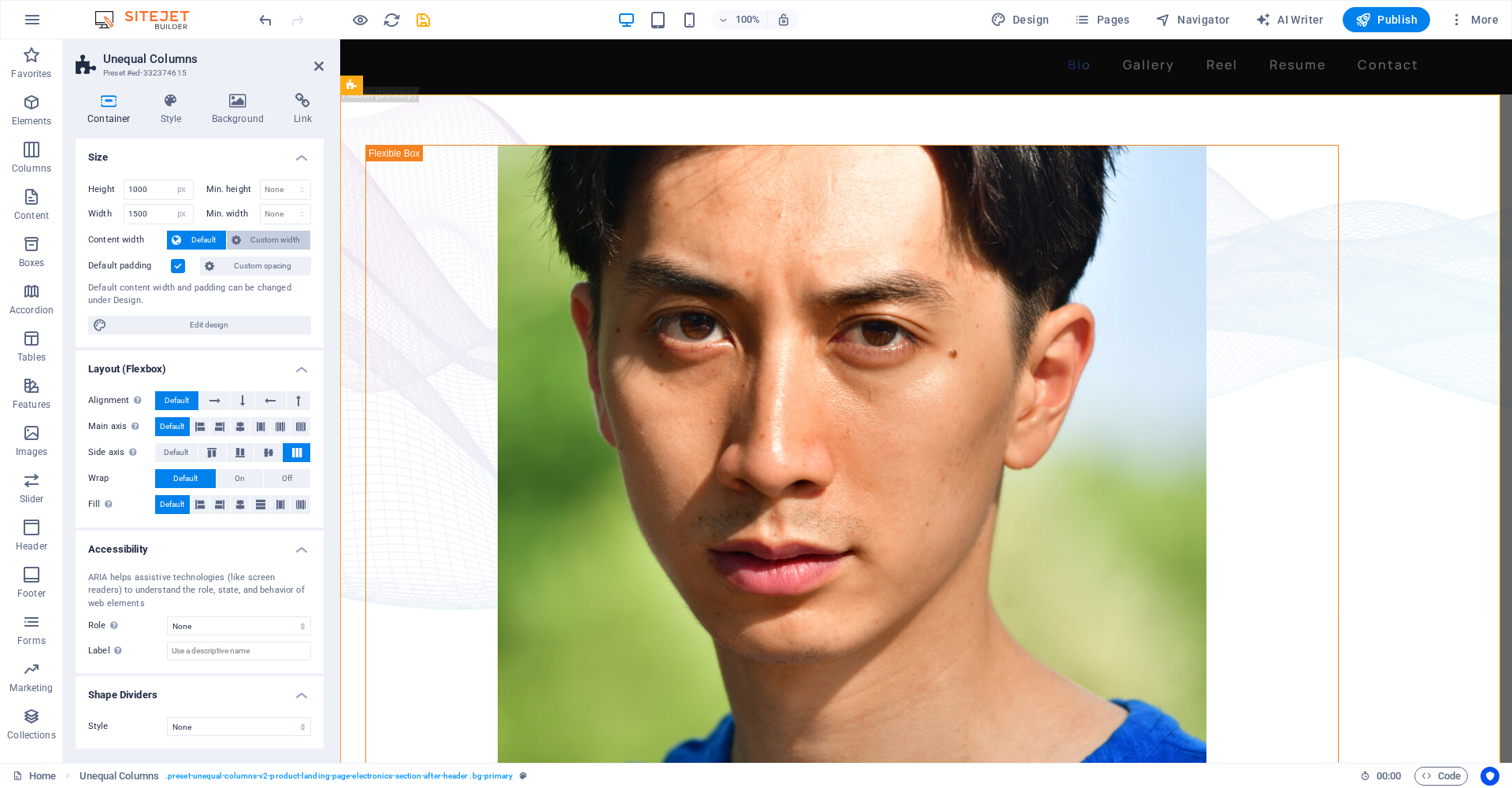 click on "Custom width" at bounding box center [276, 240] 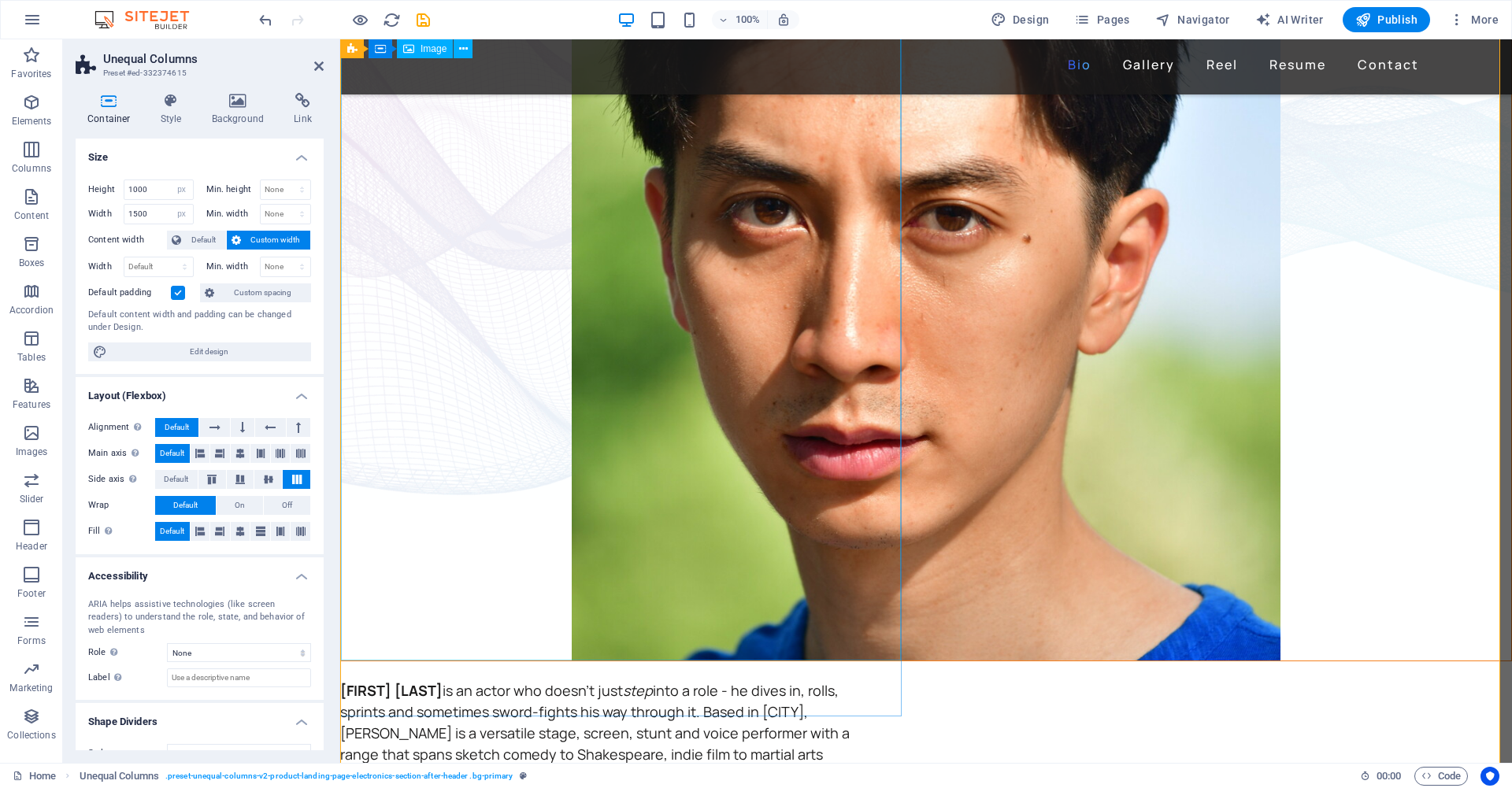 scroll, scrollTop: 113, scrollLeft: 0, axis: vertical 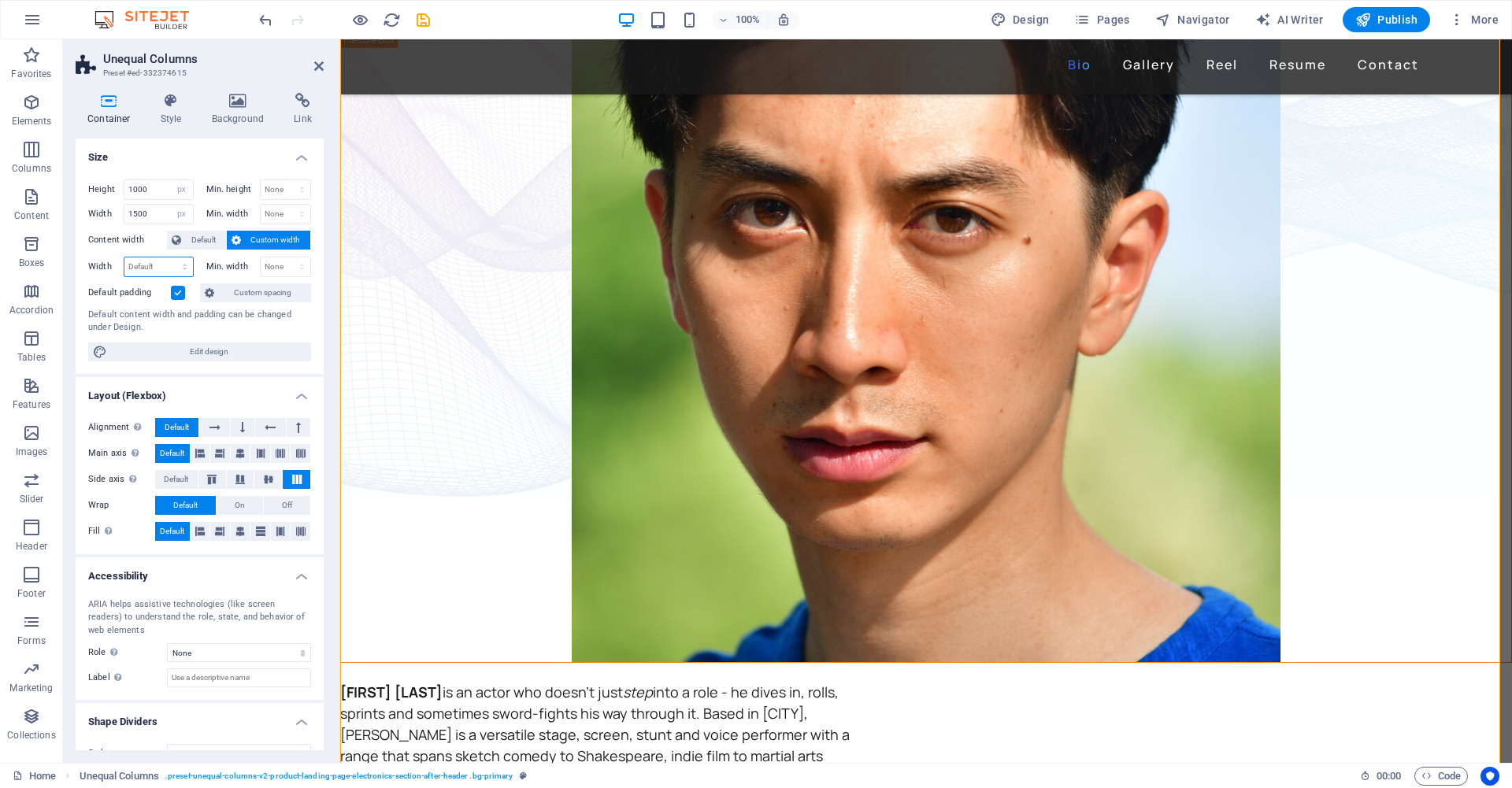 click on "Default px rem % em vh vw" at bounding box center (158, 267) 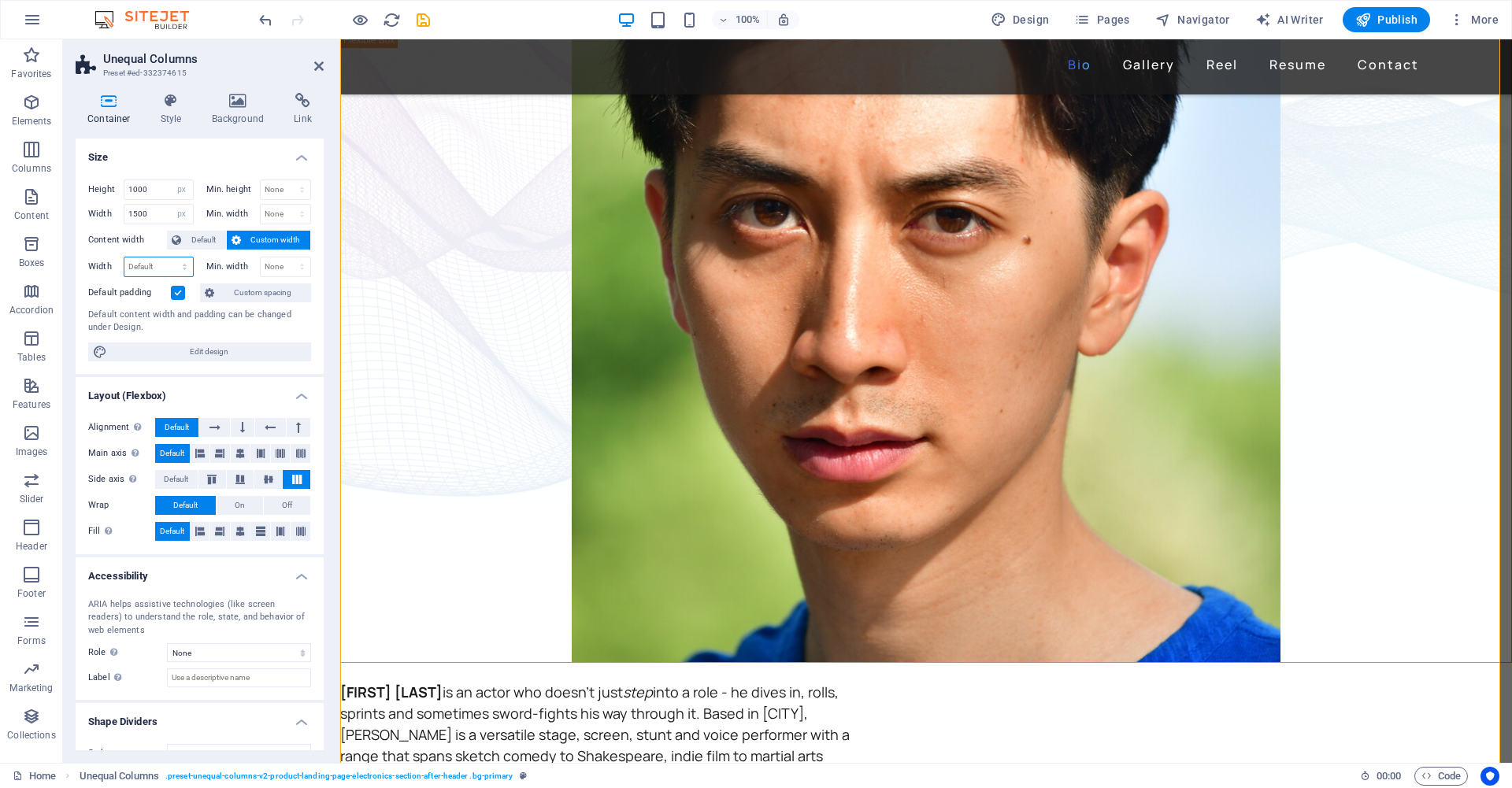 select on "px" 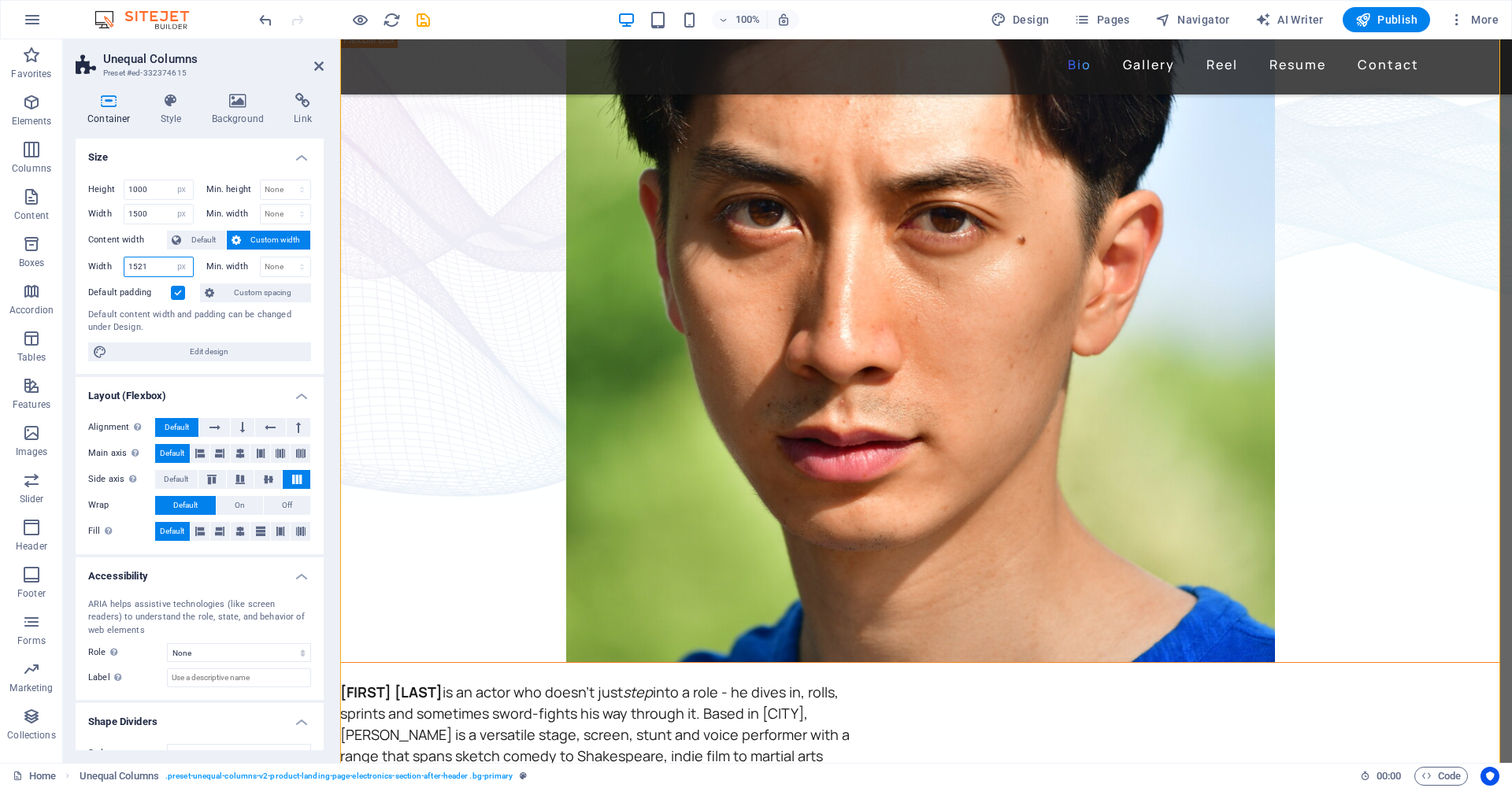 click on "1521" at bounding box center (158, 267) 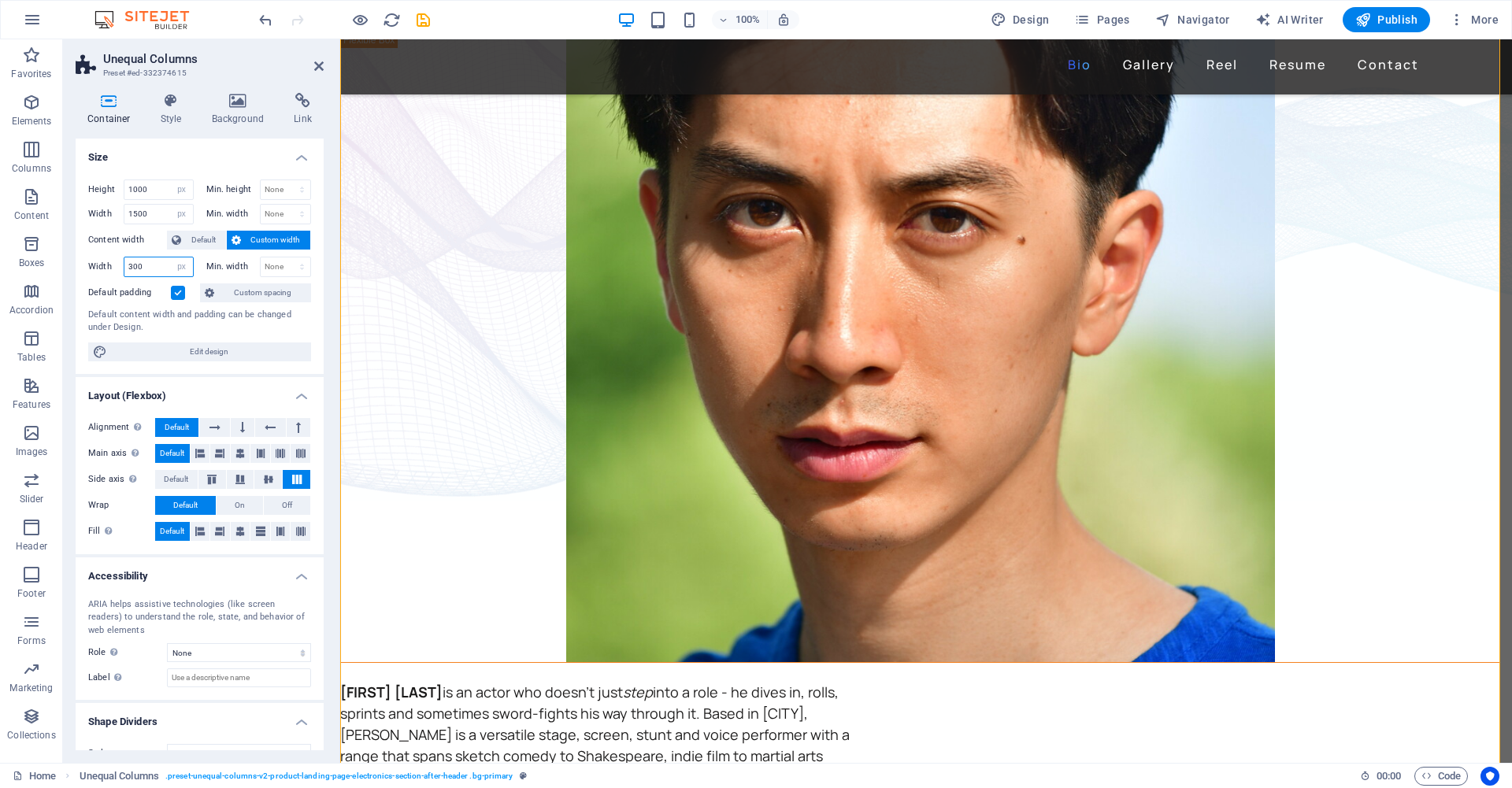 type on "300" 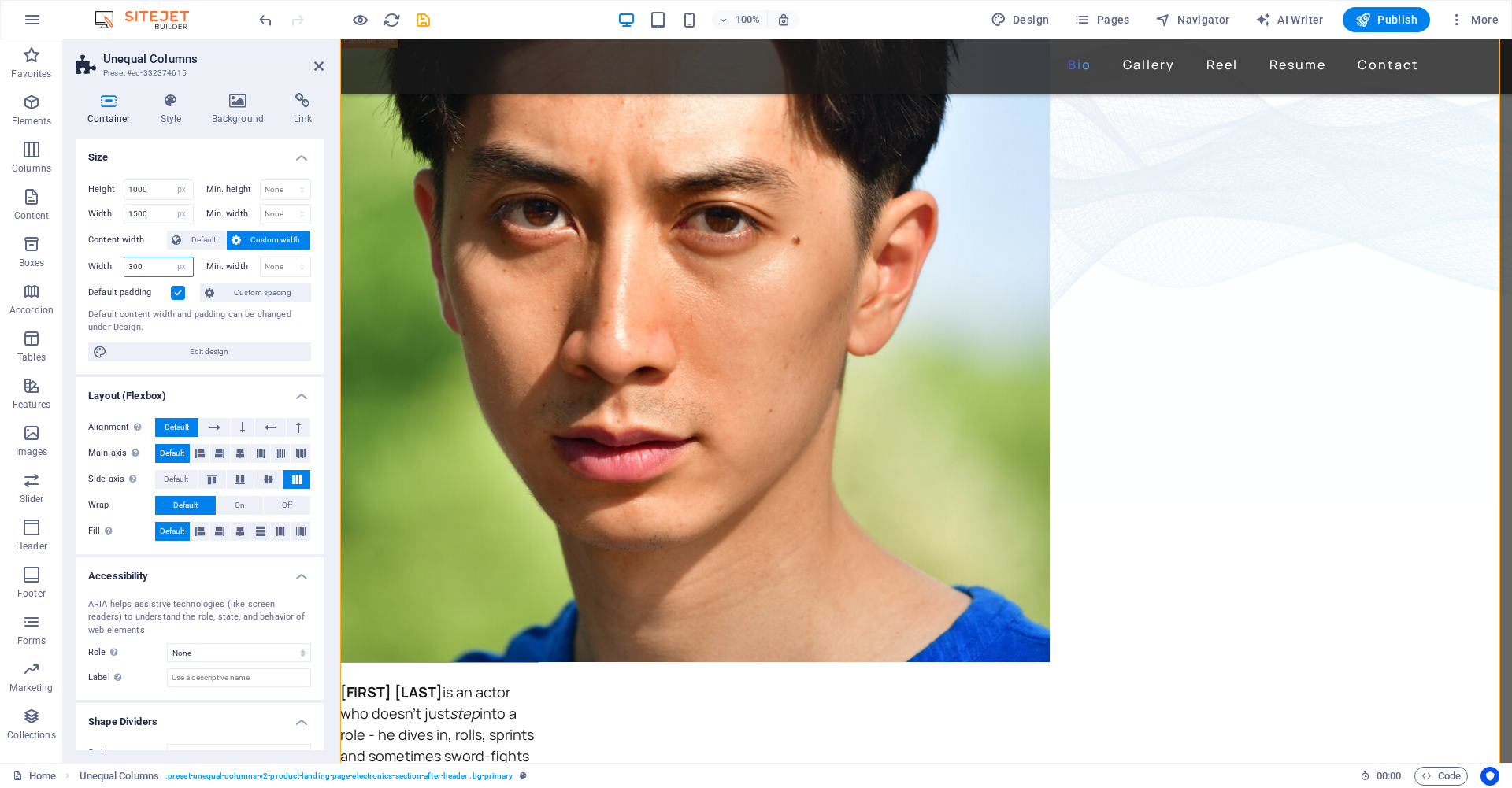 click on "300" at bounding box center (158, 267) 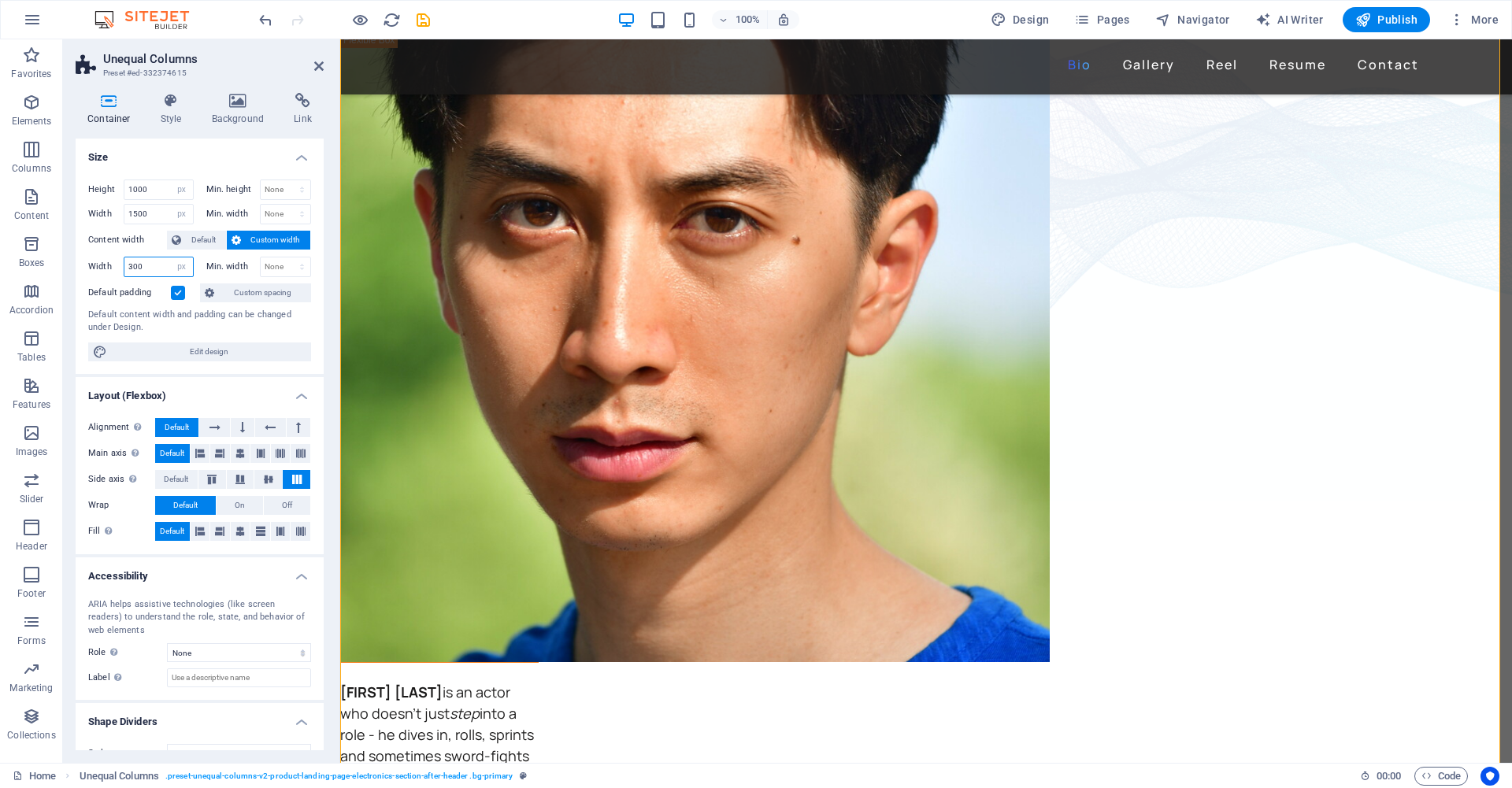 click on "300" at bounding box center [158, 267] 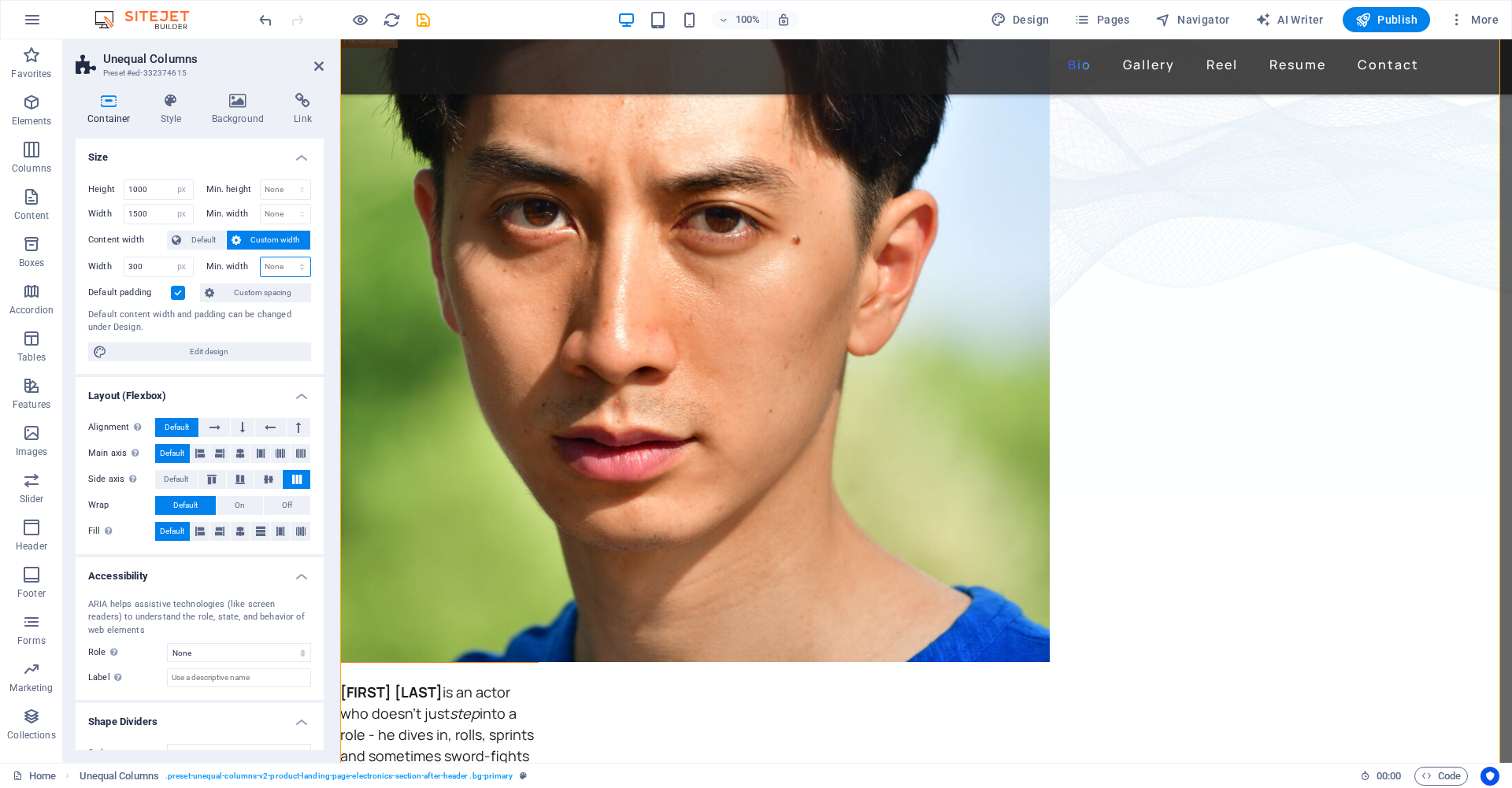 click on "None px rem % vh vw" at bounding box center (286, 267) 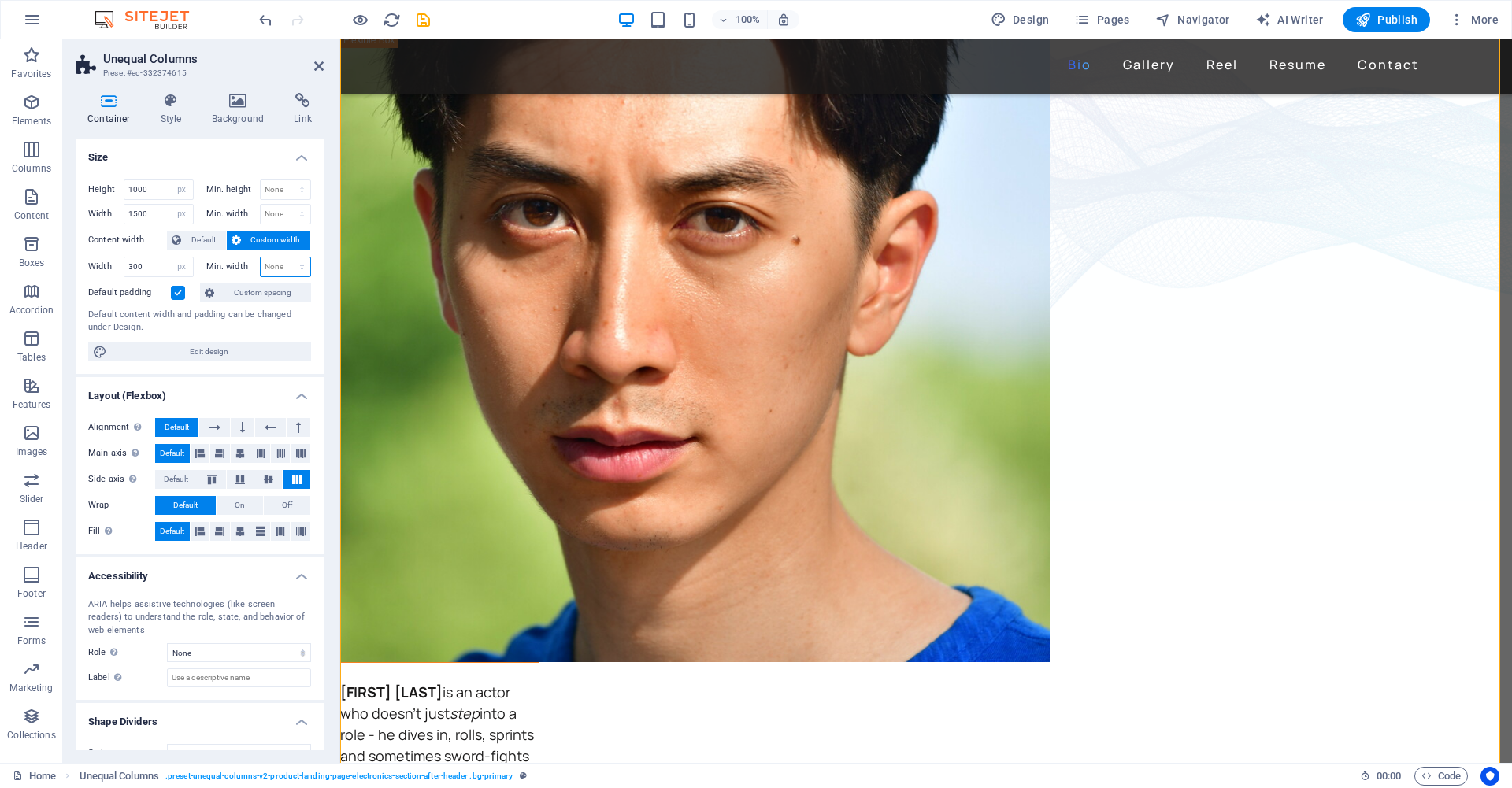 select on "px" 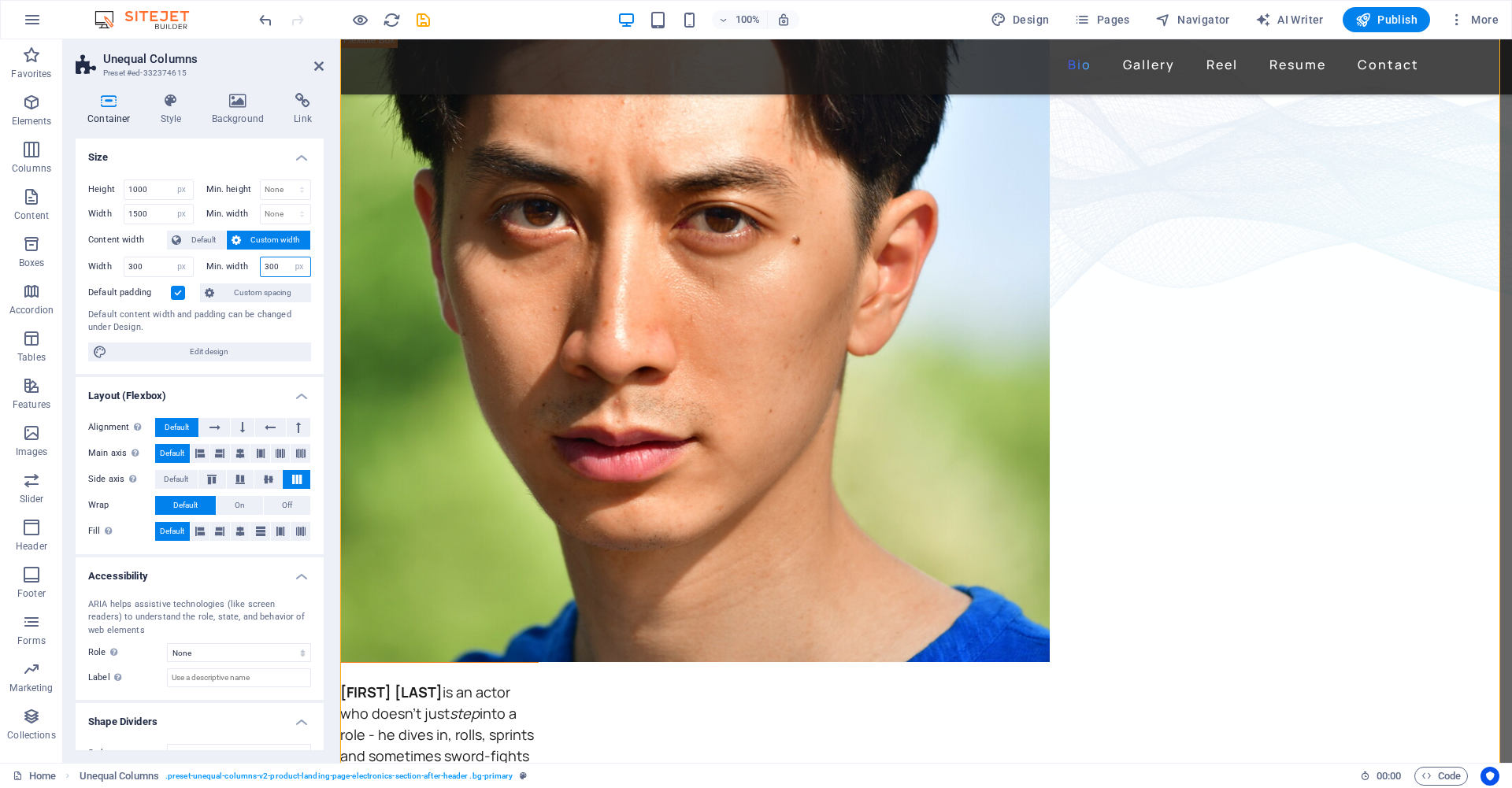type on "300" 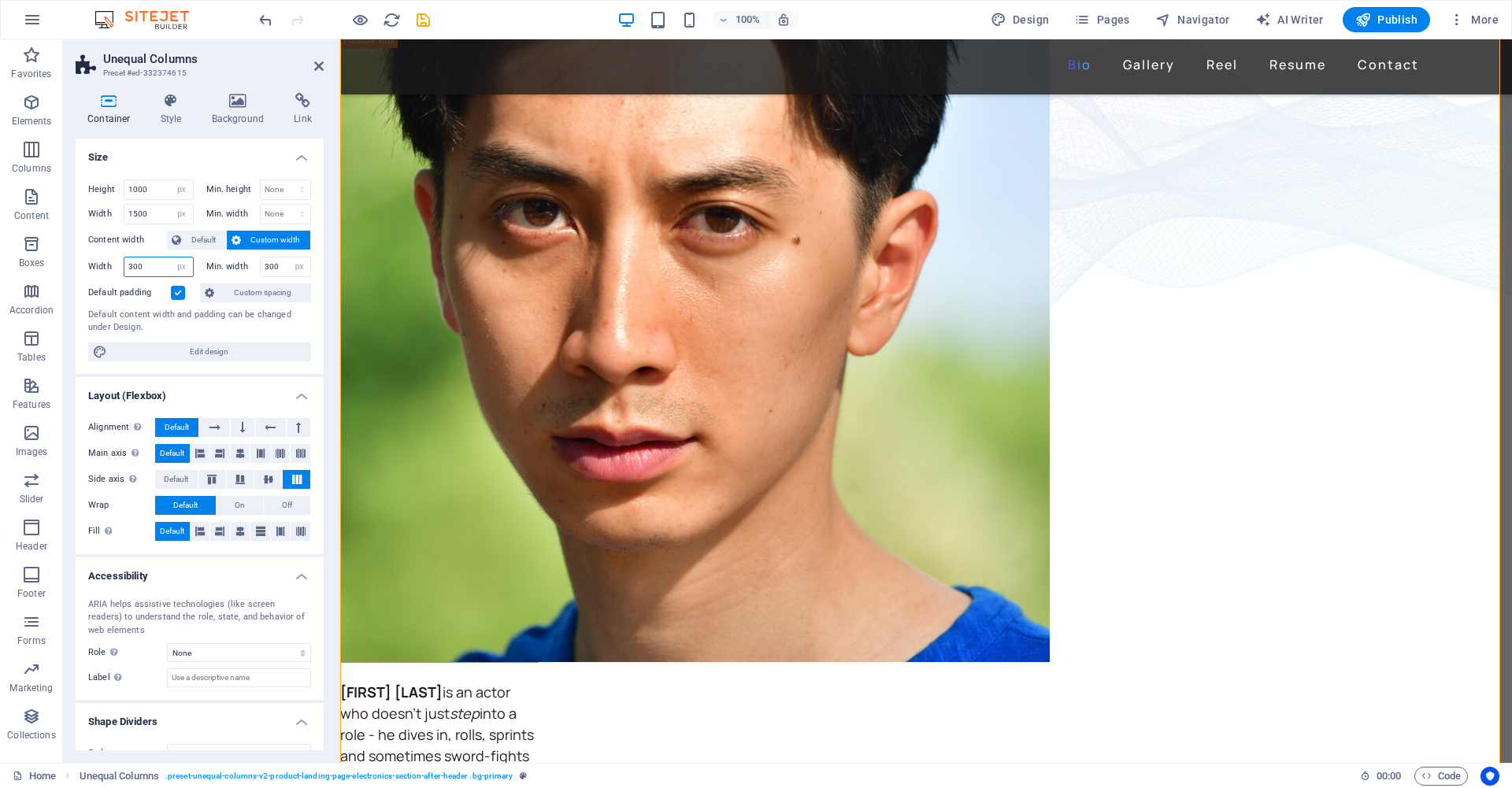 click on "300" at bounding box center [158, 267] 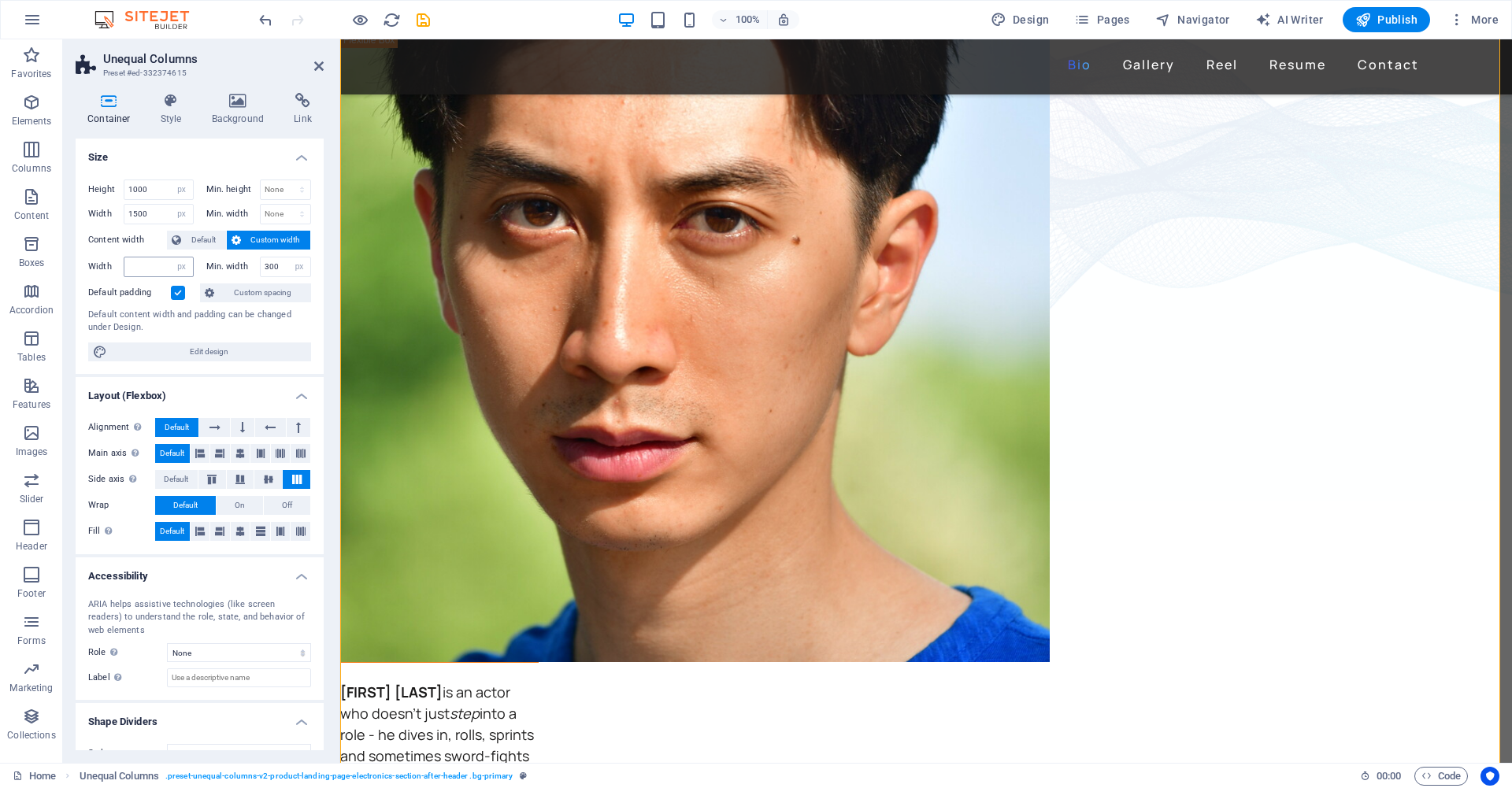 type on "0" 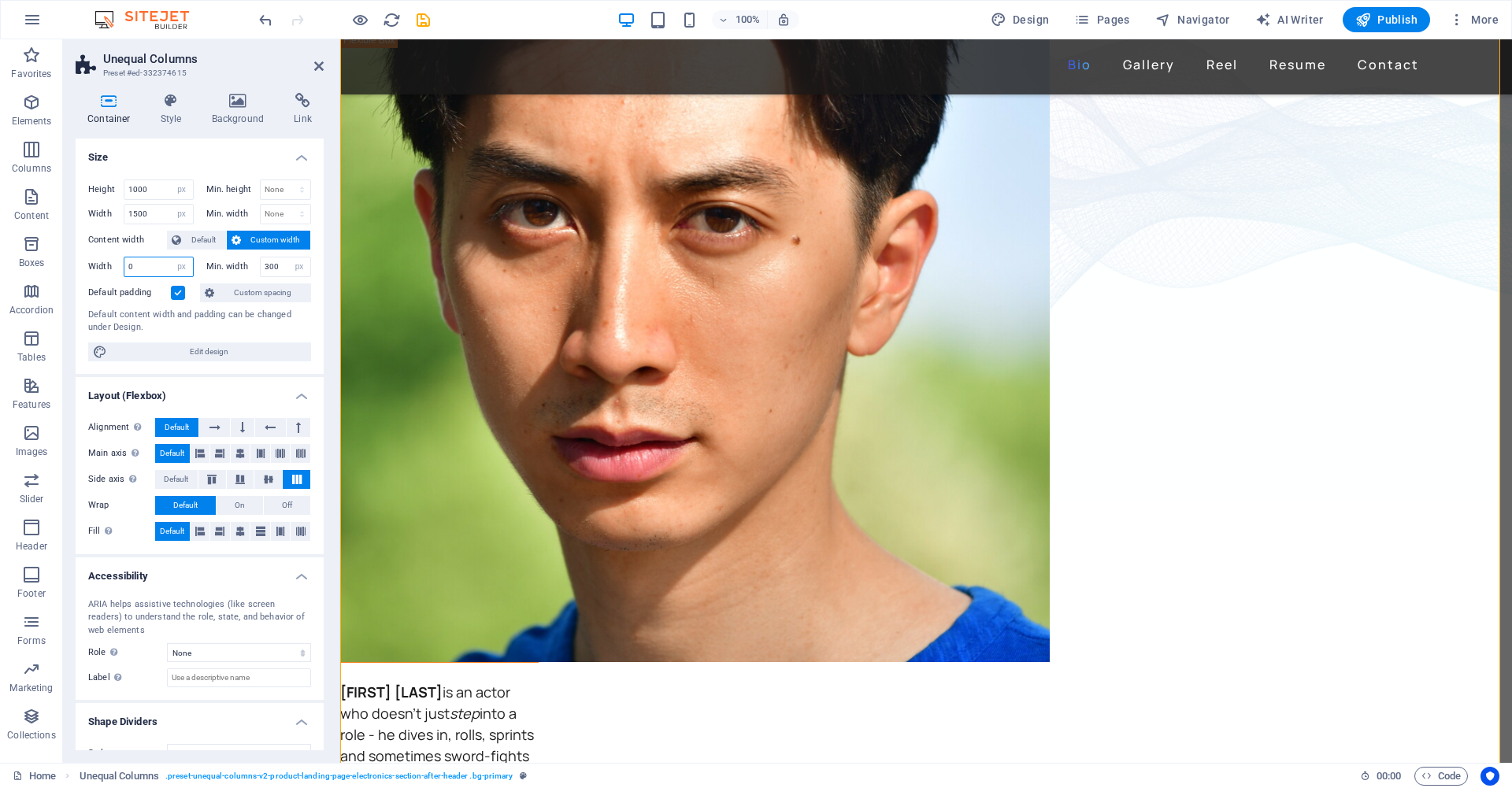 click on "0" at bounding box center [158, 267] 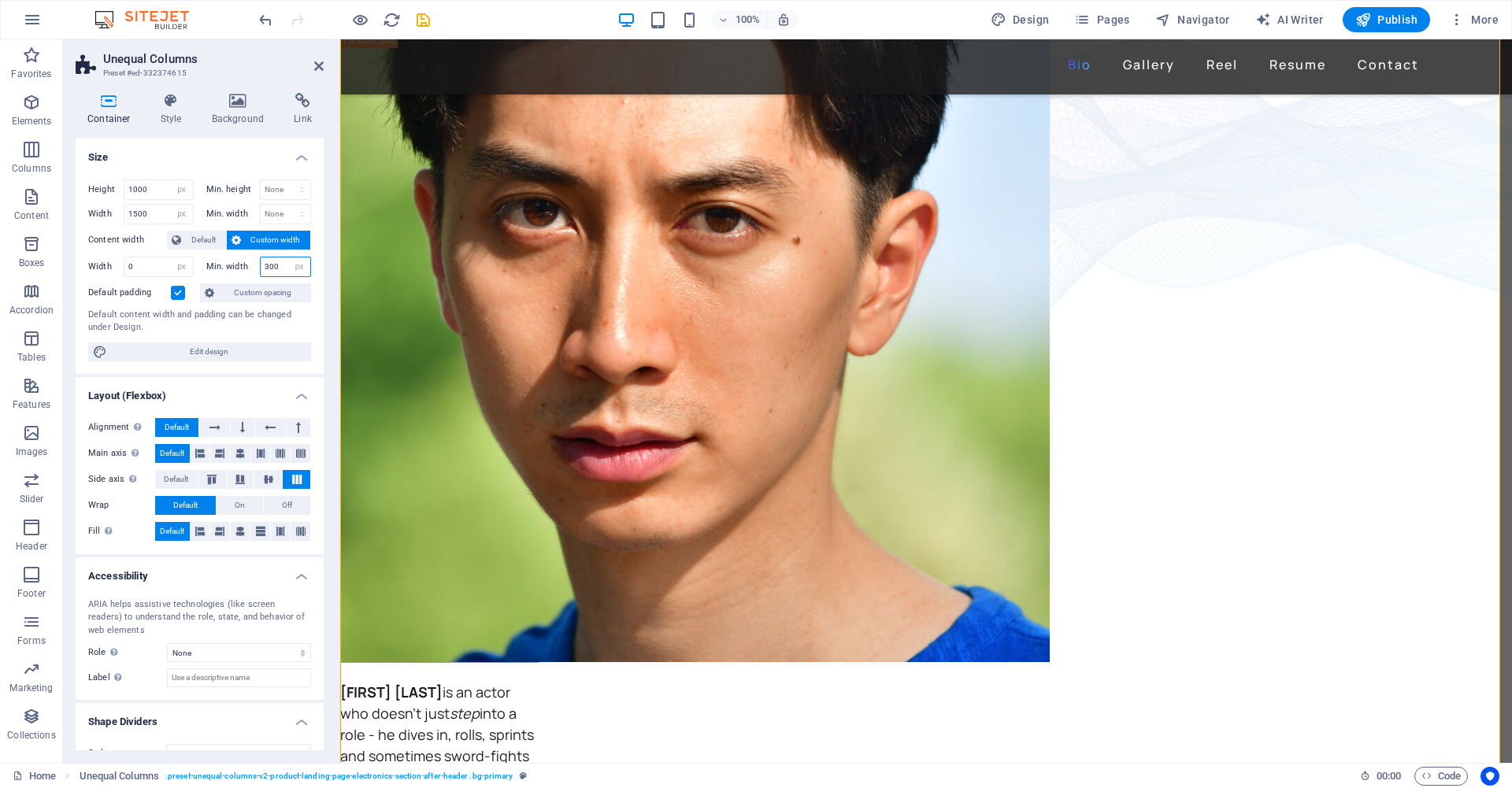 click on "300" at bounding box center (286, 267) 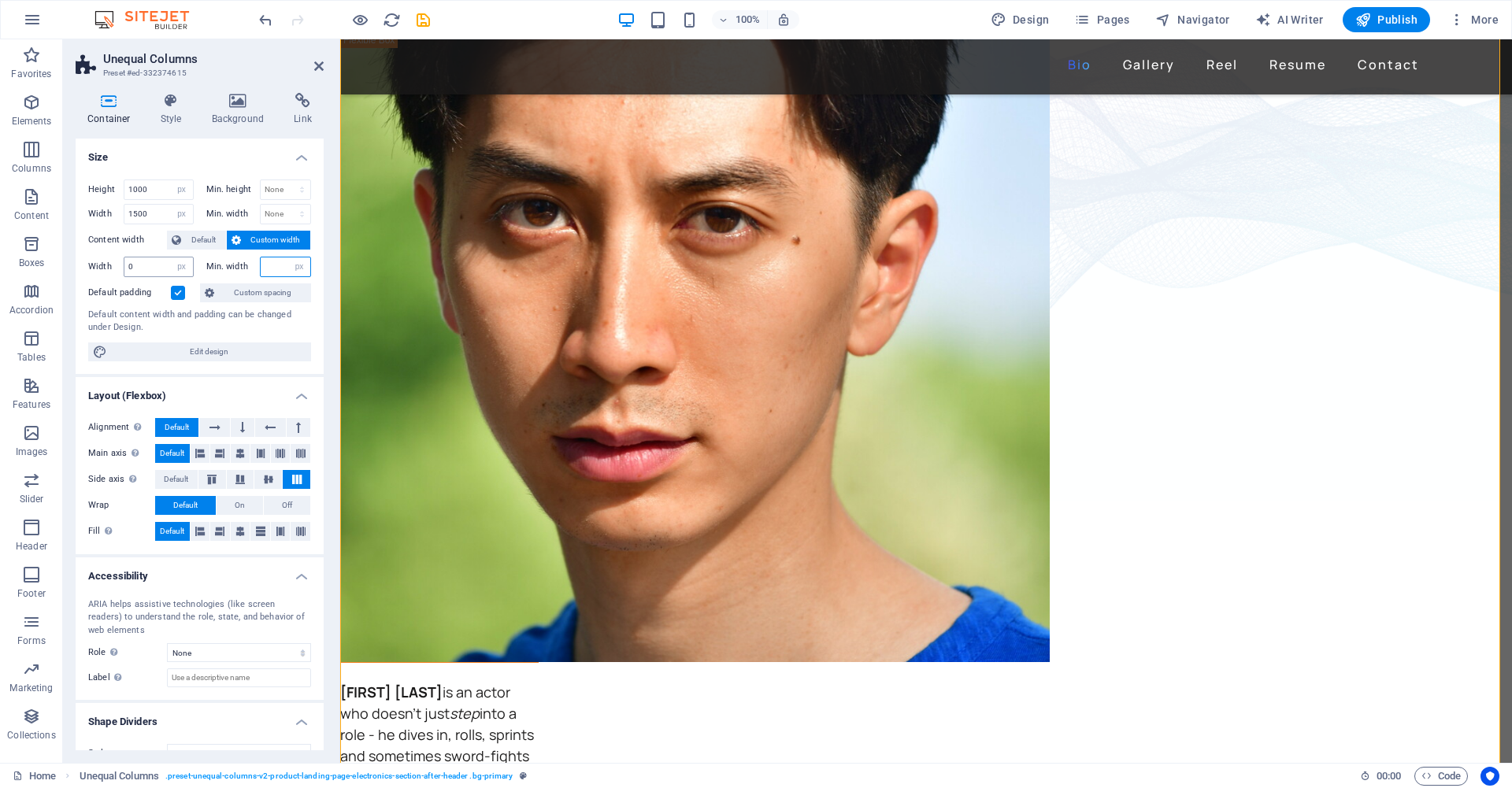 type 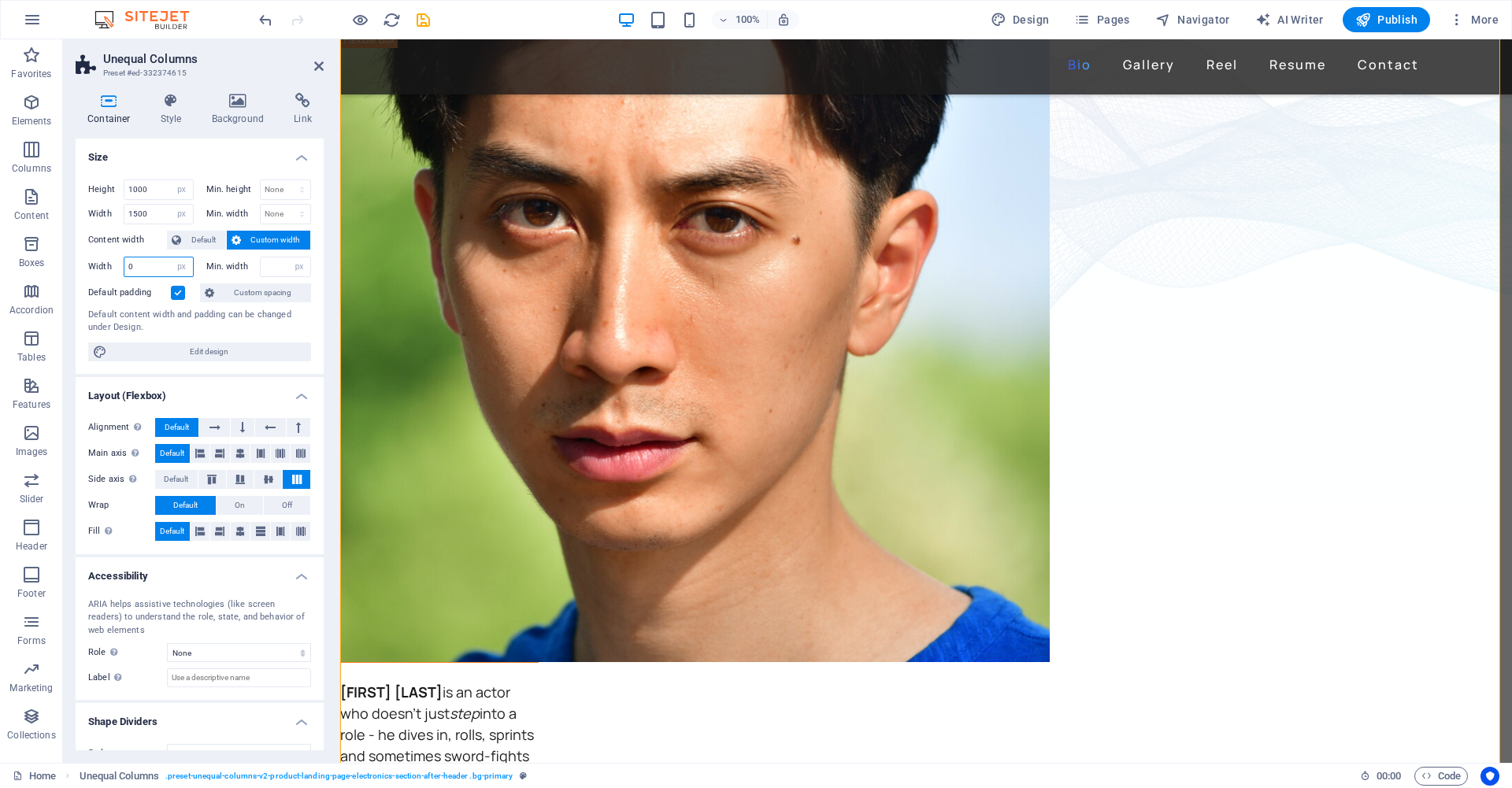 click on "0" at bounding box center (158, 267) 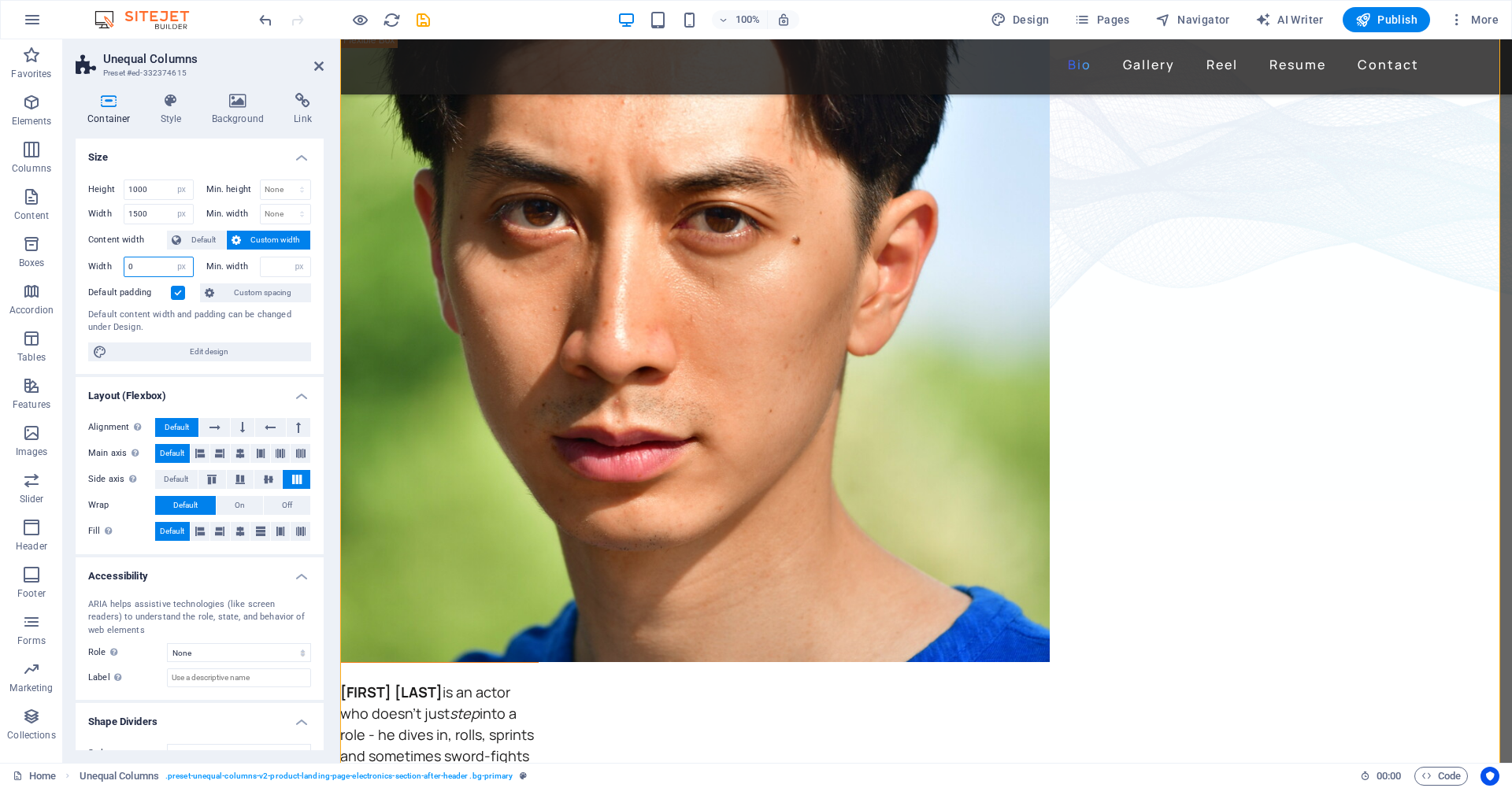 click on "0" at bounding box center [158, 267] 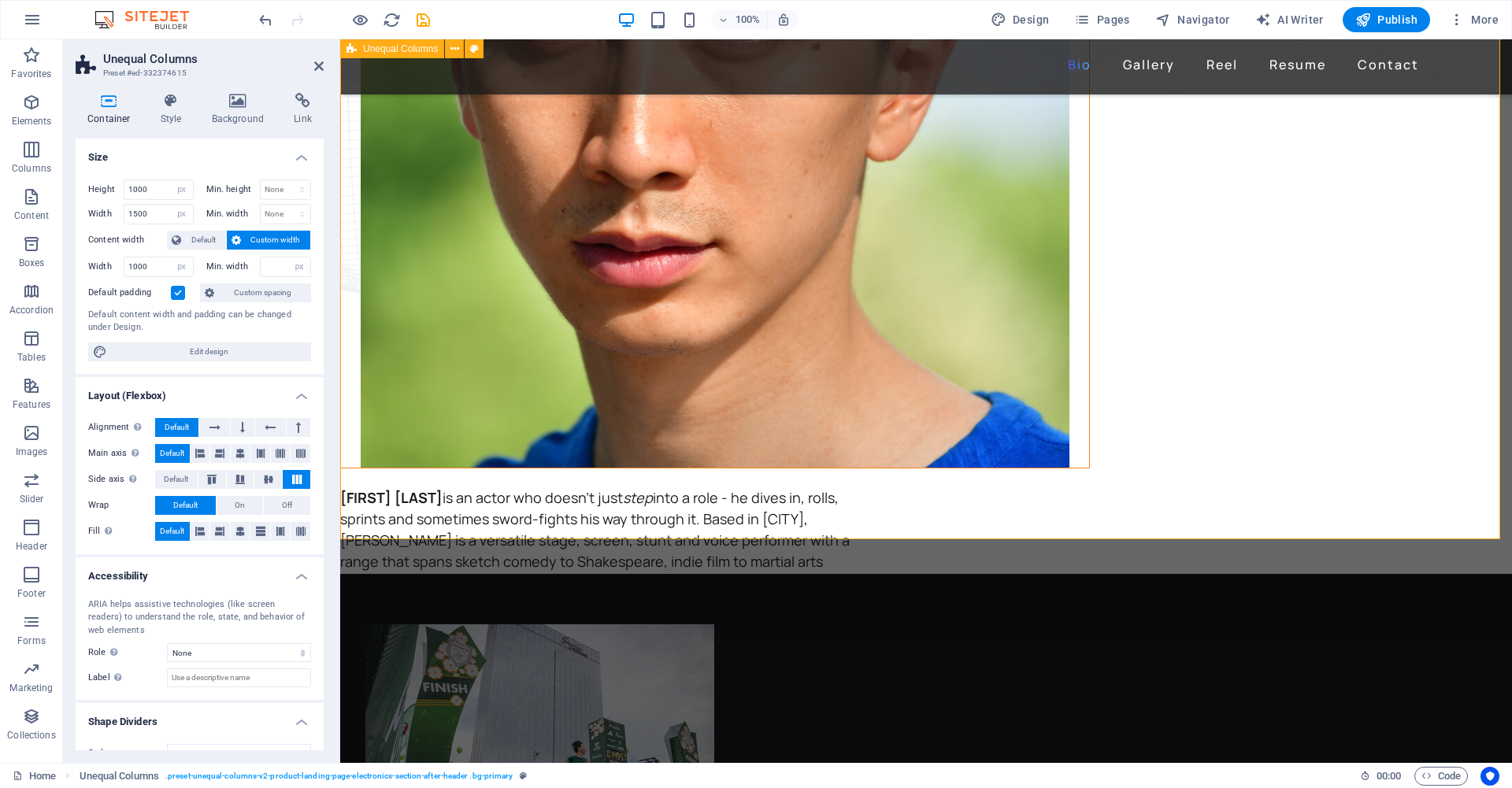 scroll, scrollTop: 154, scrollLeft: 0, axis: vertical 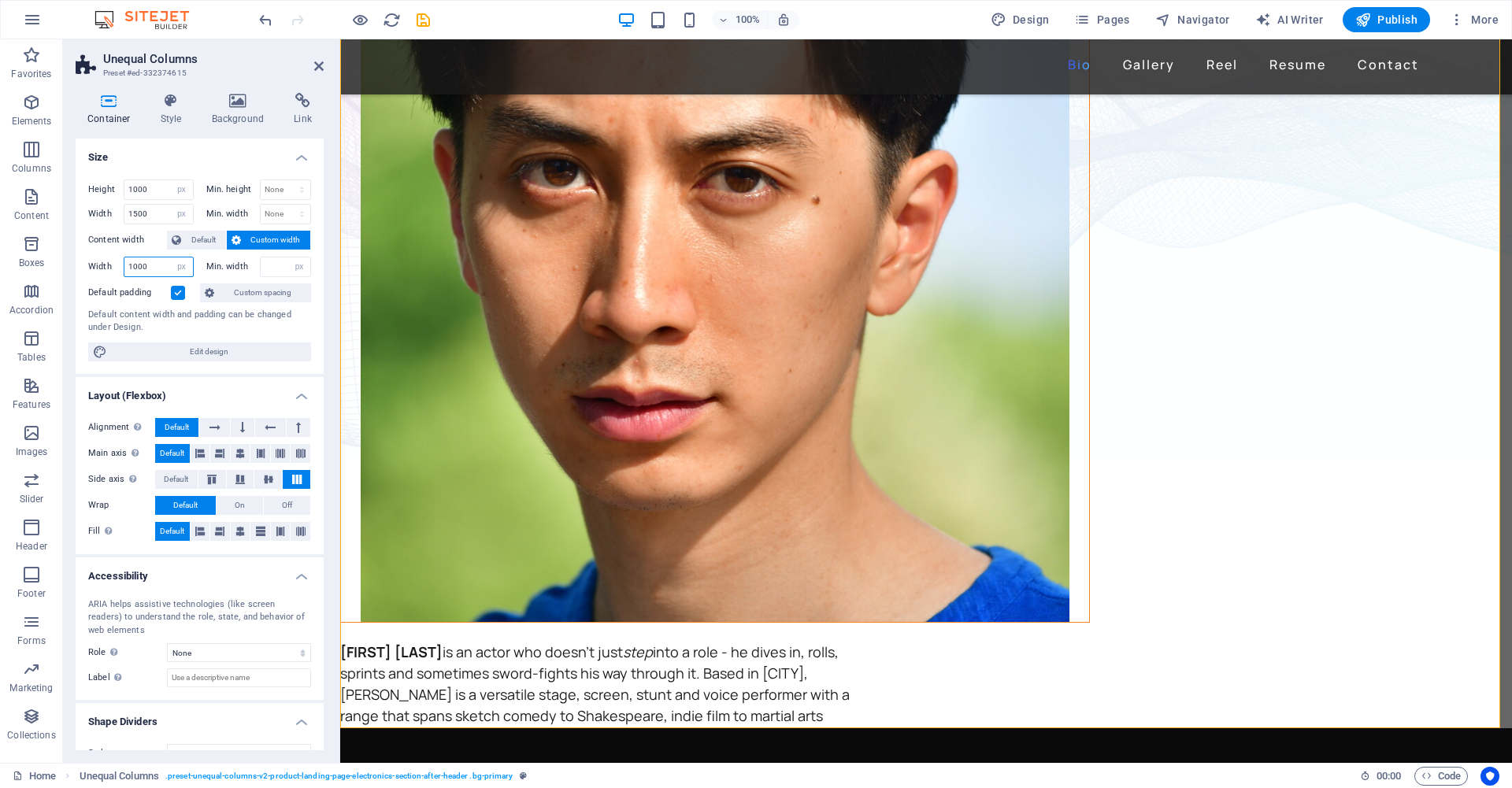 click on "1000" at bounding box center (158, 267) 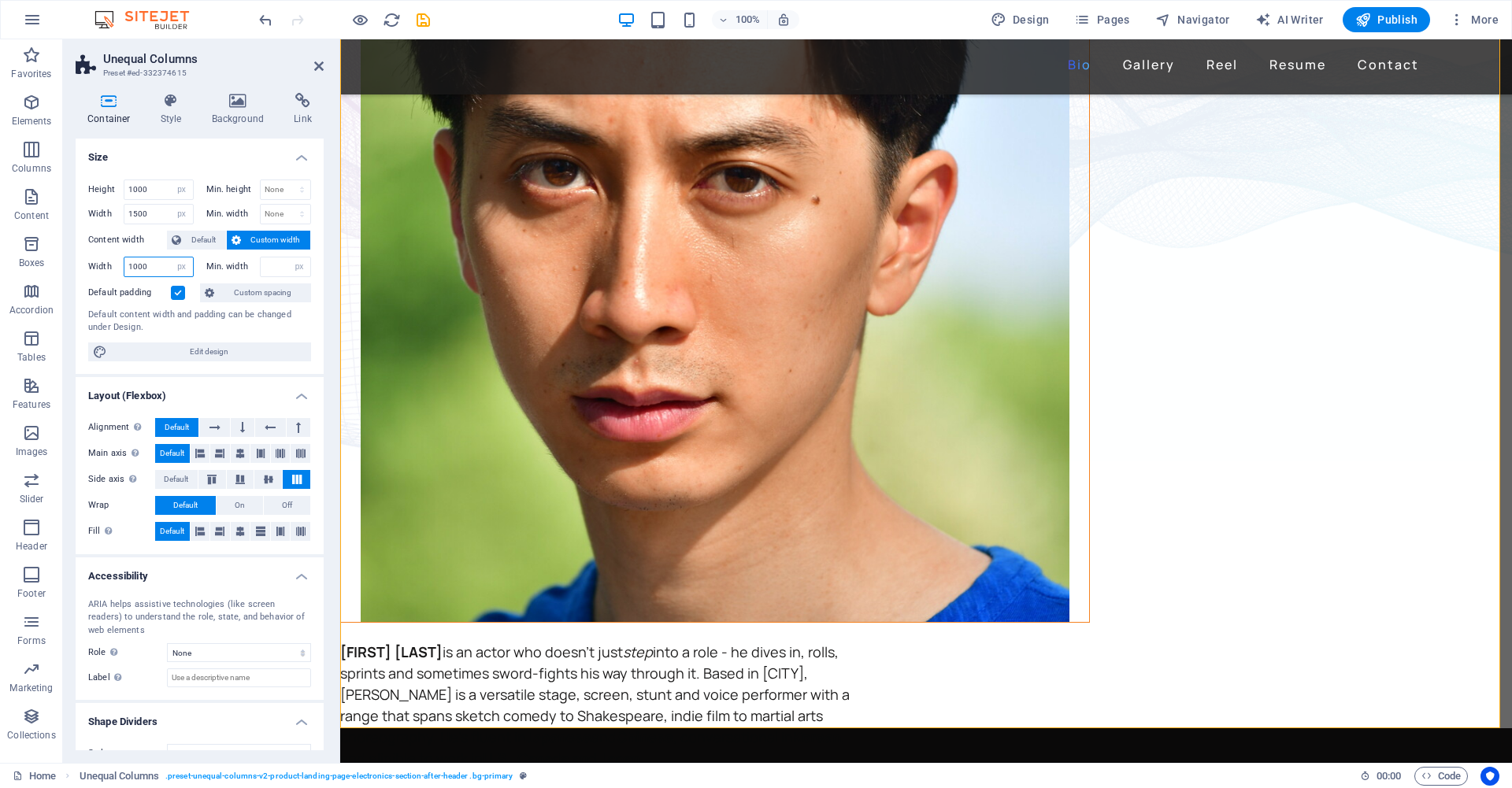 click on "1000" at bounding box center [158, 267] 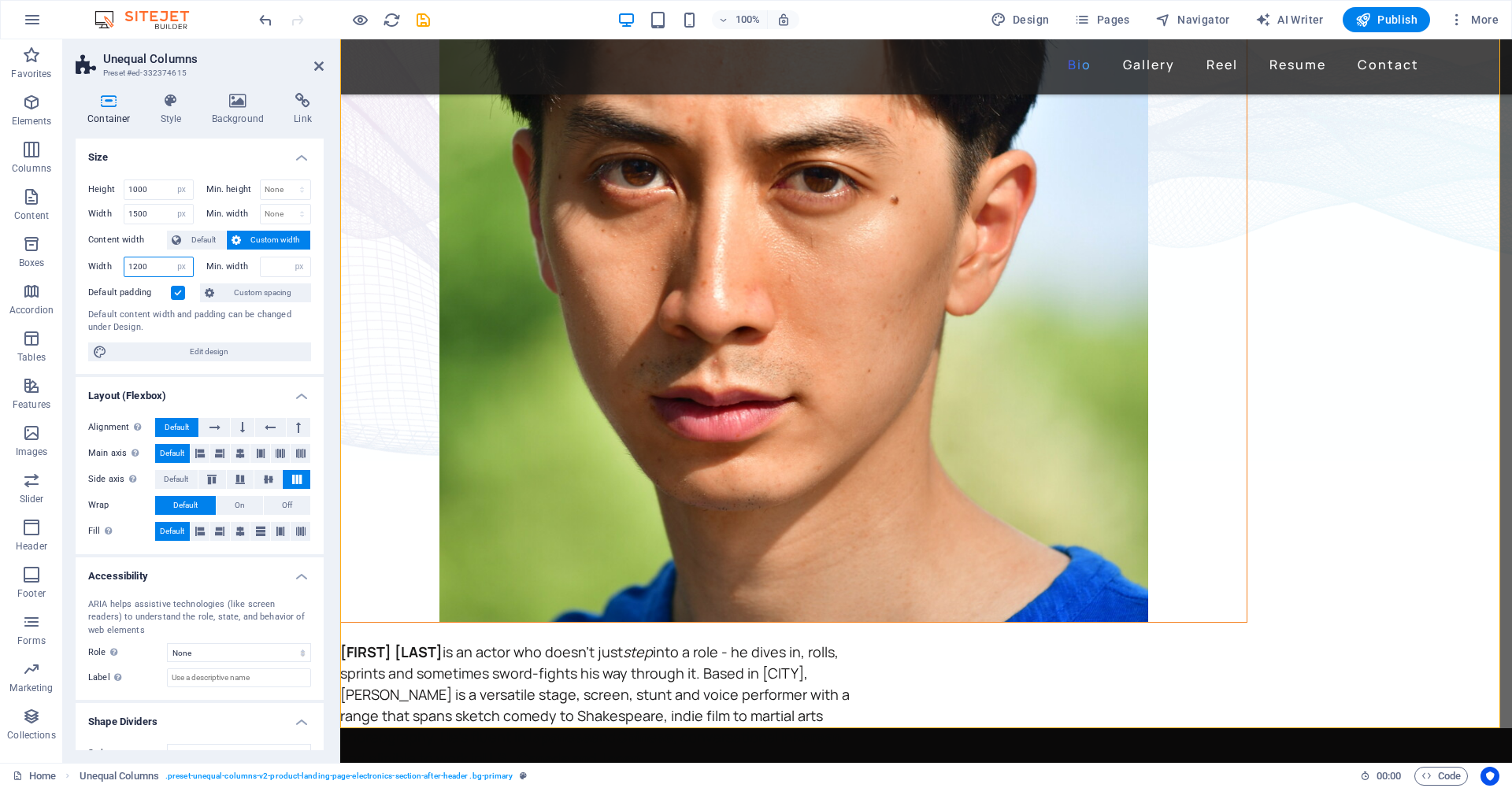 click on "1200" at bounding box center [158, 267] 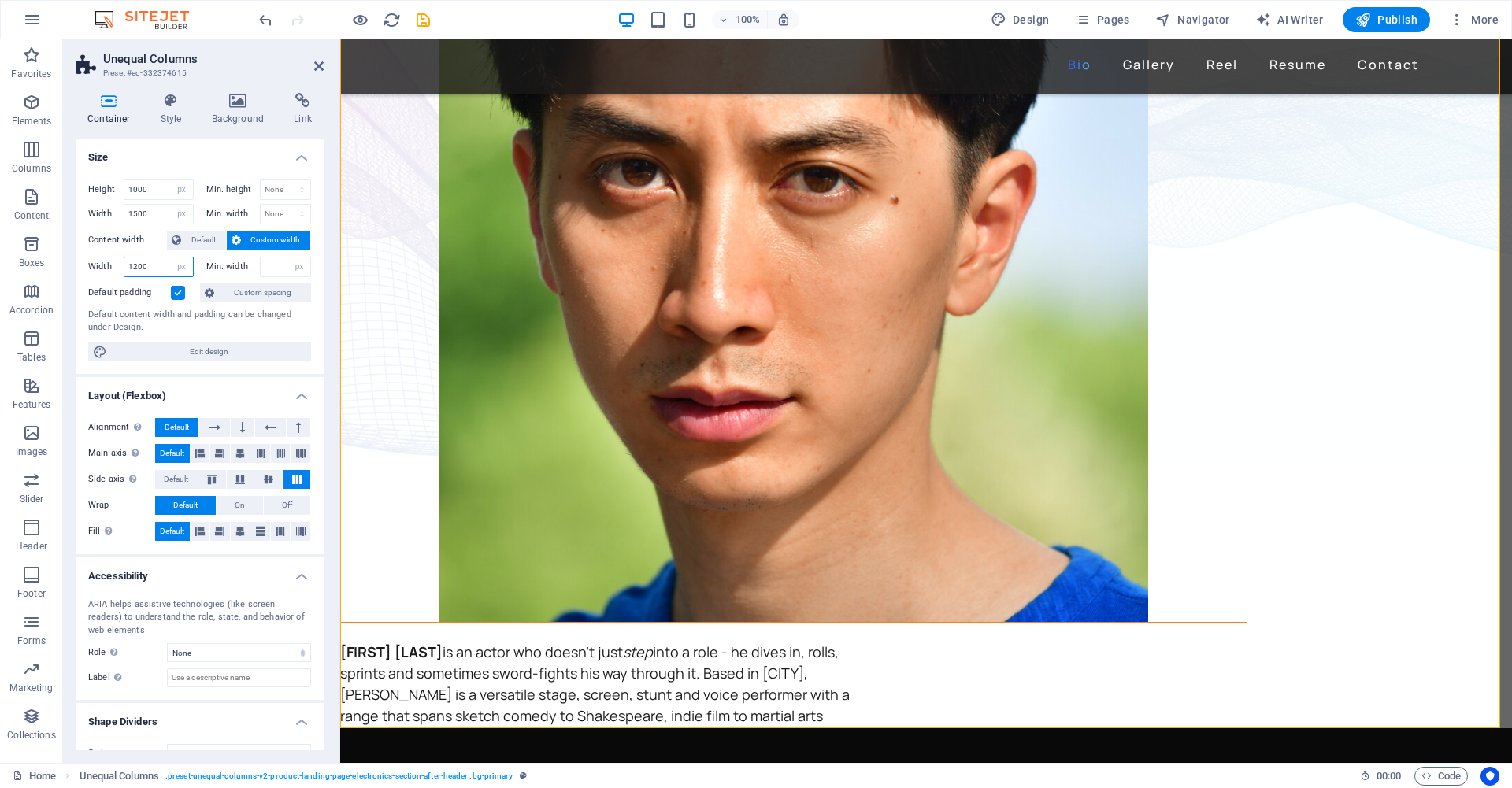 click on "1200" at bounding box center (158, 267) 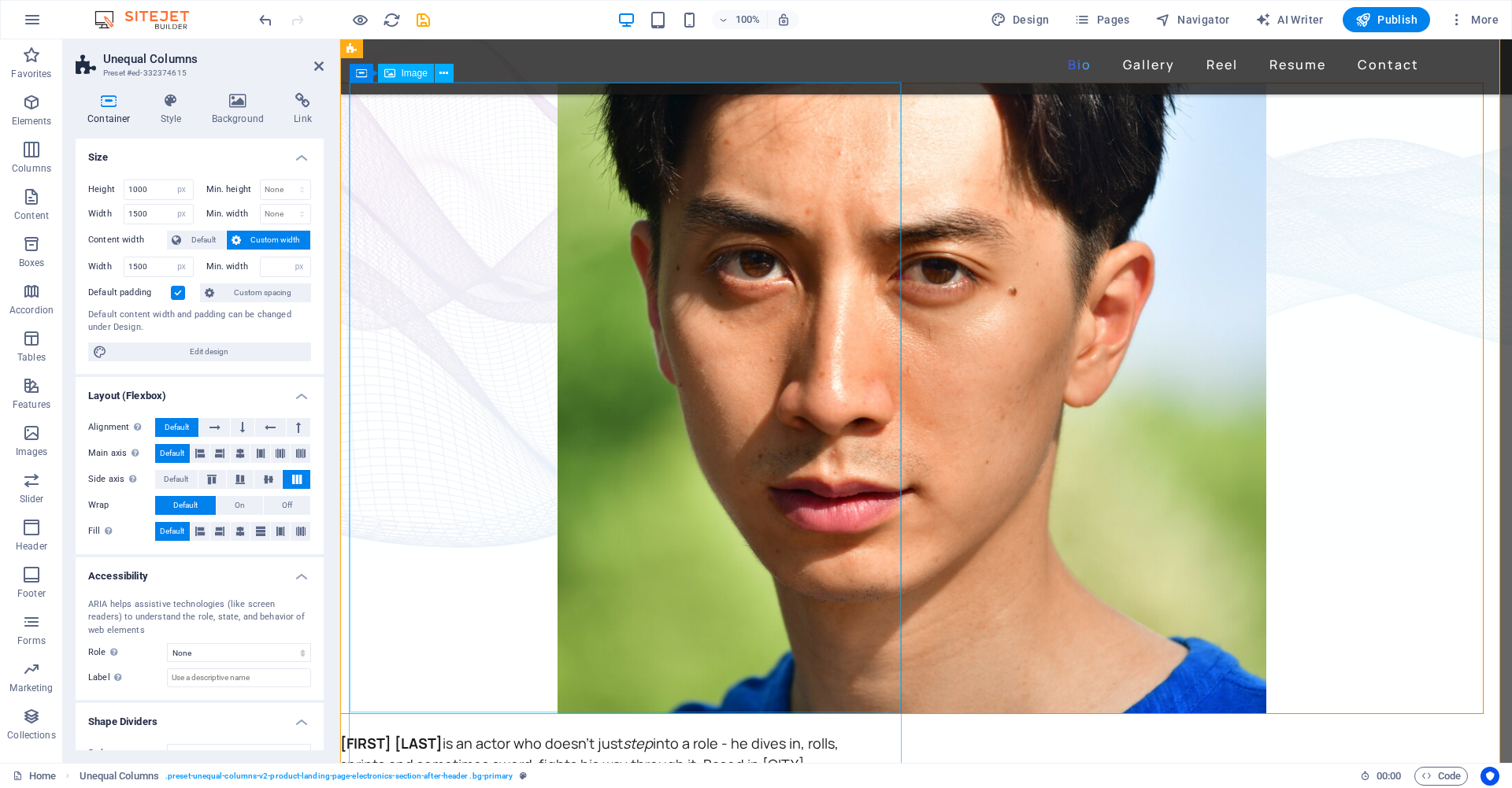 scroll, scrollTop: 63, scrollLeft: 0, axis: vertical 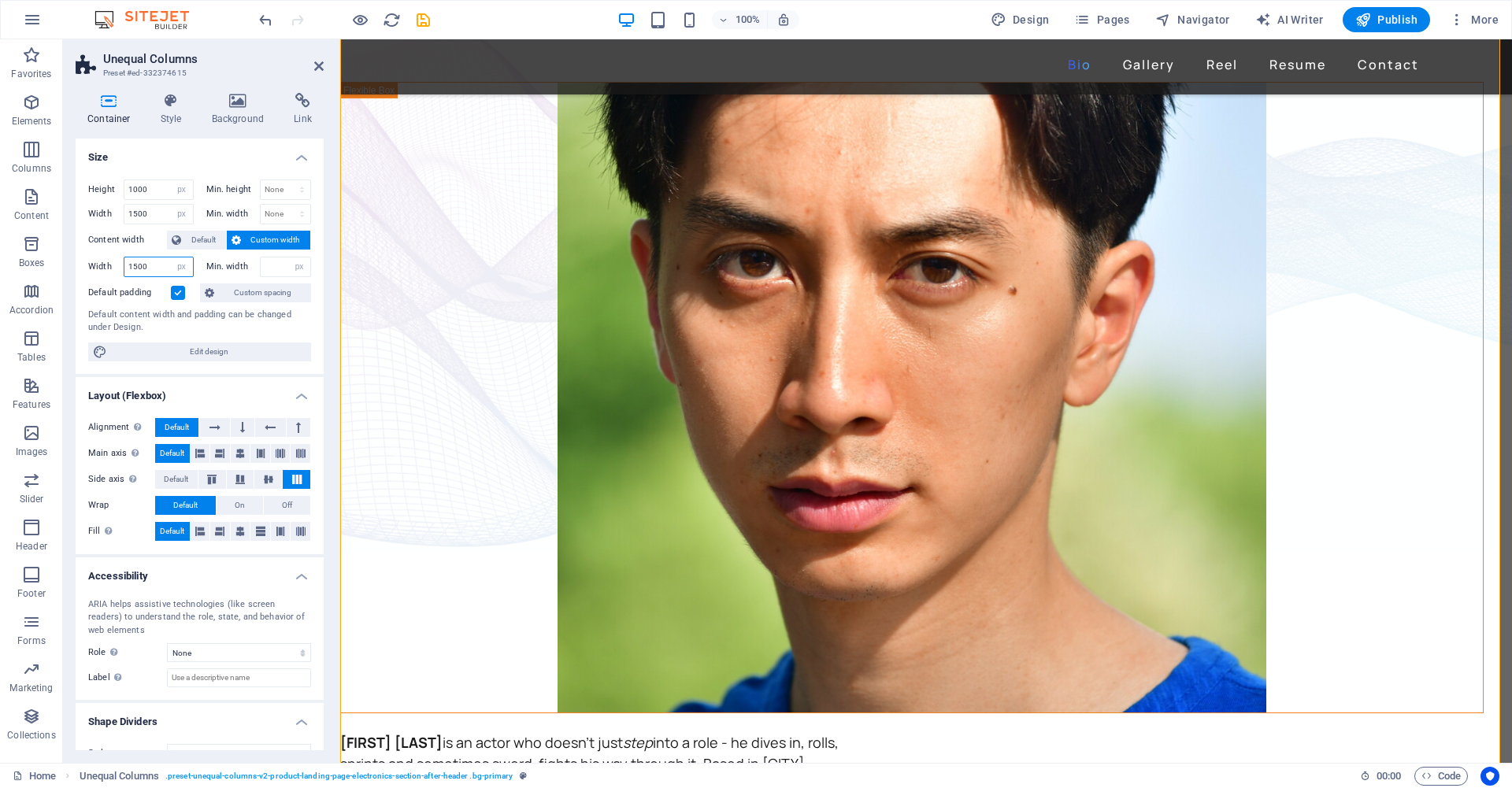 click on "1500" at bounding box center (158, 267) 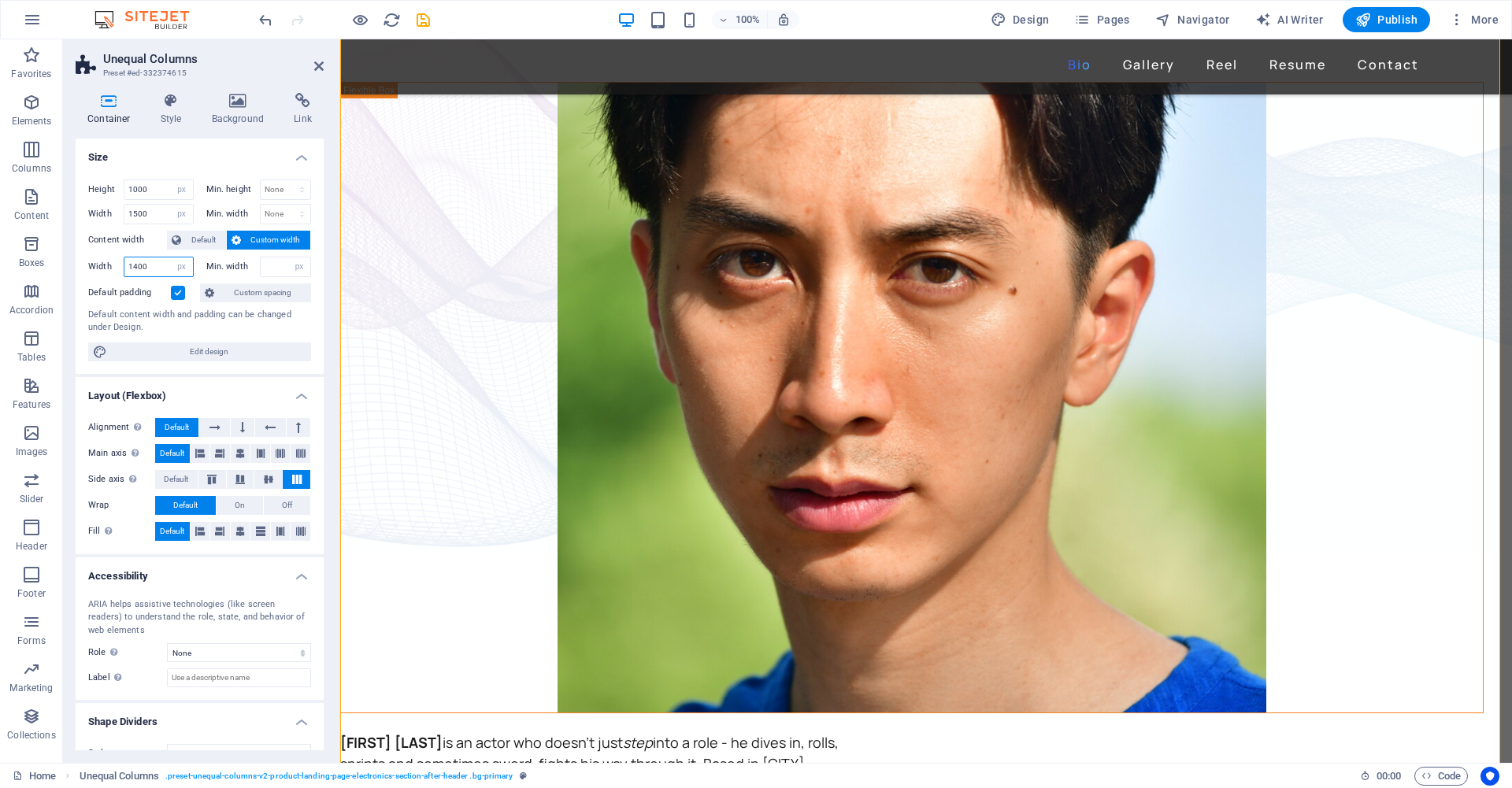 type on "1400" 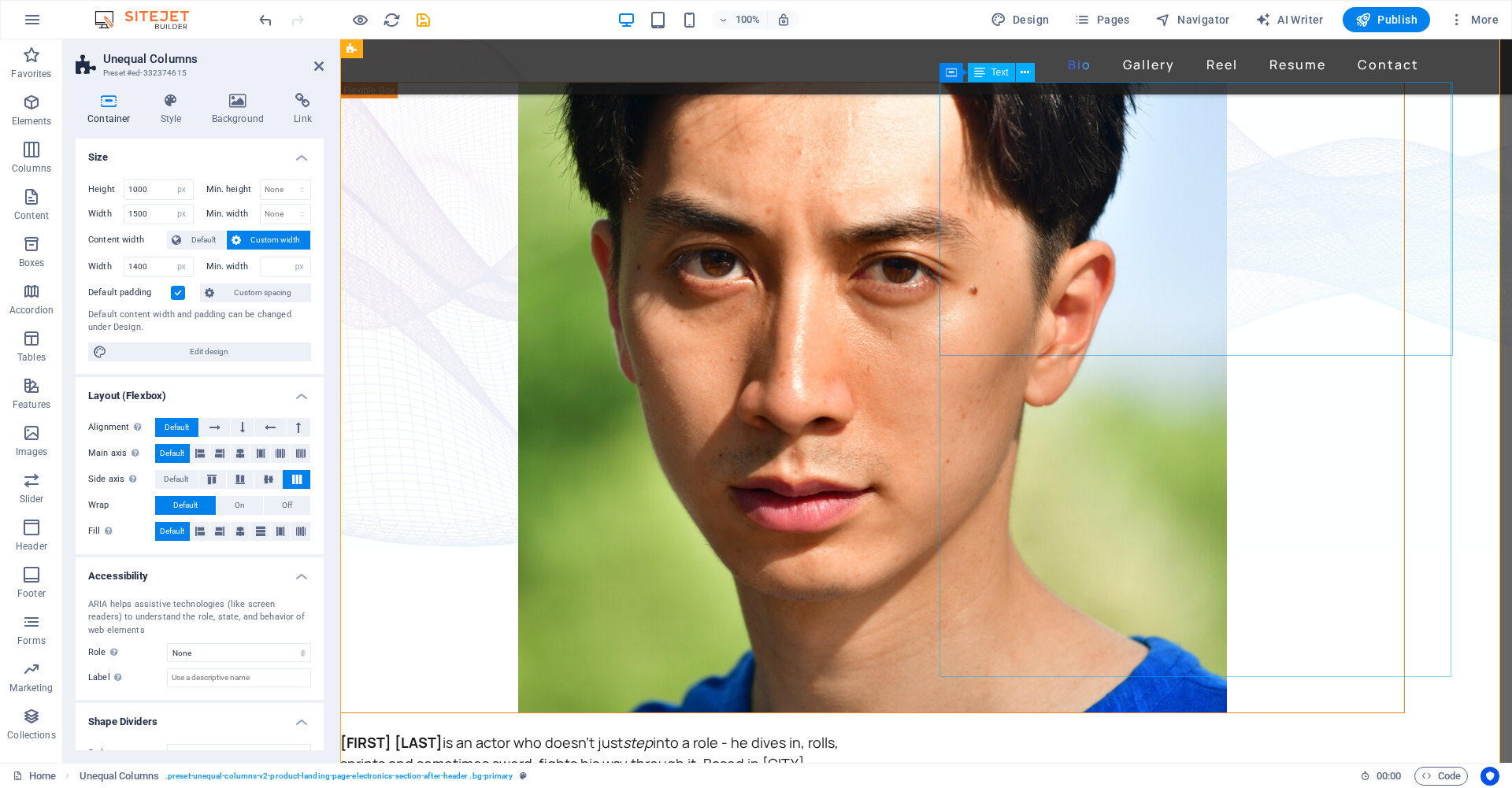 click on "David Ma  is an actor who doesn't just  step  into a role - he dives in, rolls, sprints and sometimes sword-fights his way through it. Based in New York, David is a versatile stage, screen, stunt and voice performer with a range that spans sketch comedy to Shakespeare, indie film to martial arts choreography. He's fluent in  Japanese  and  Chinese , conversational in  Korean , and eligible to work in  U.S., Canada and Japan .  His film work includes leading performances in acclaimed short films like  Fumakase  and  Translation , where he brought both dramatic weight and multilingual fluency to the screen. On stage, he's a regular in  A Sketch of New York , the city's longest-running sketch comedy show, and took on both acting and stunt duties as  Titus  in  Julius Caeser  produced by Hudson Classical Theater Company.  As a voice actor, David has voiced for national campaigns such as  2021 Canadian federal elections  and as a moderator for industry panels at  Soho International Film Festival (SIFF)  and" at bounding box center [596, 1030] 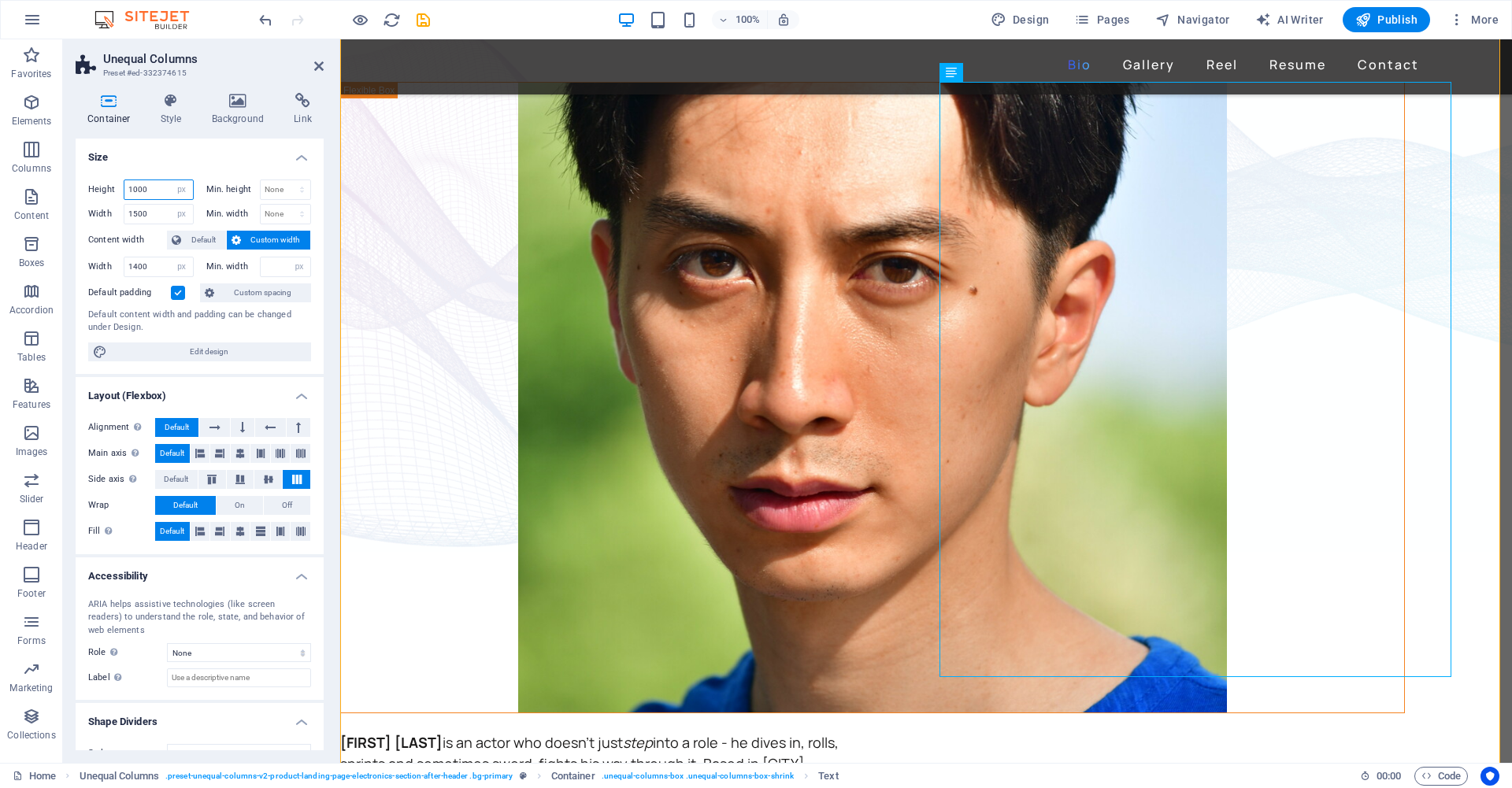 click on "1000" at bounding box center (158, 190) 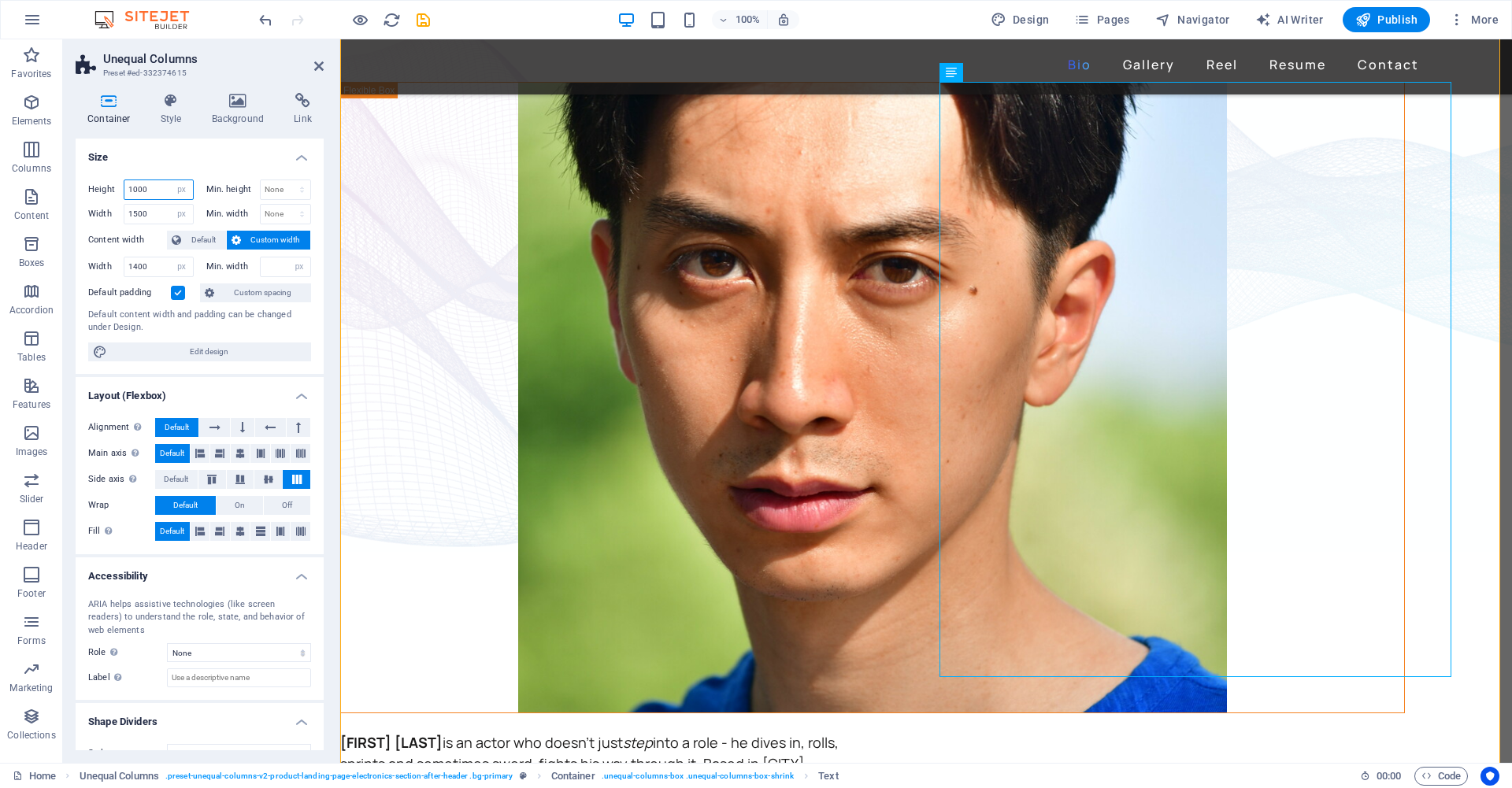 click on "1000" at bounding box center [158, 190] 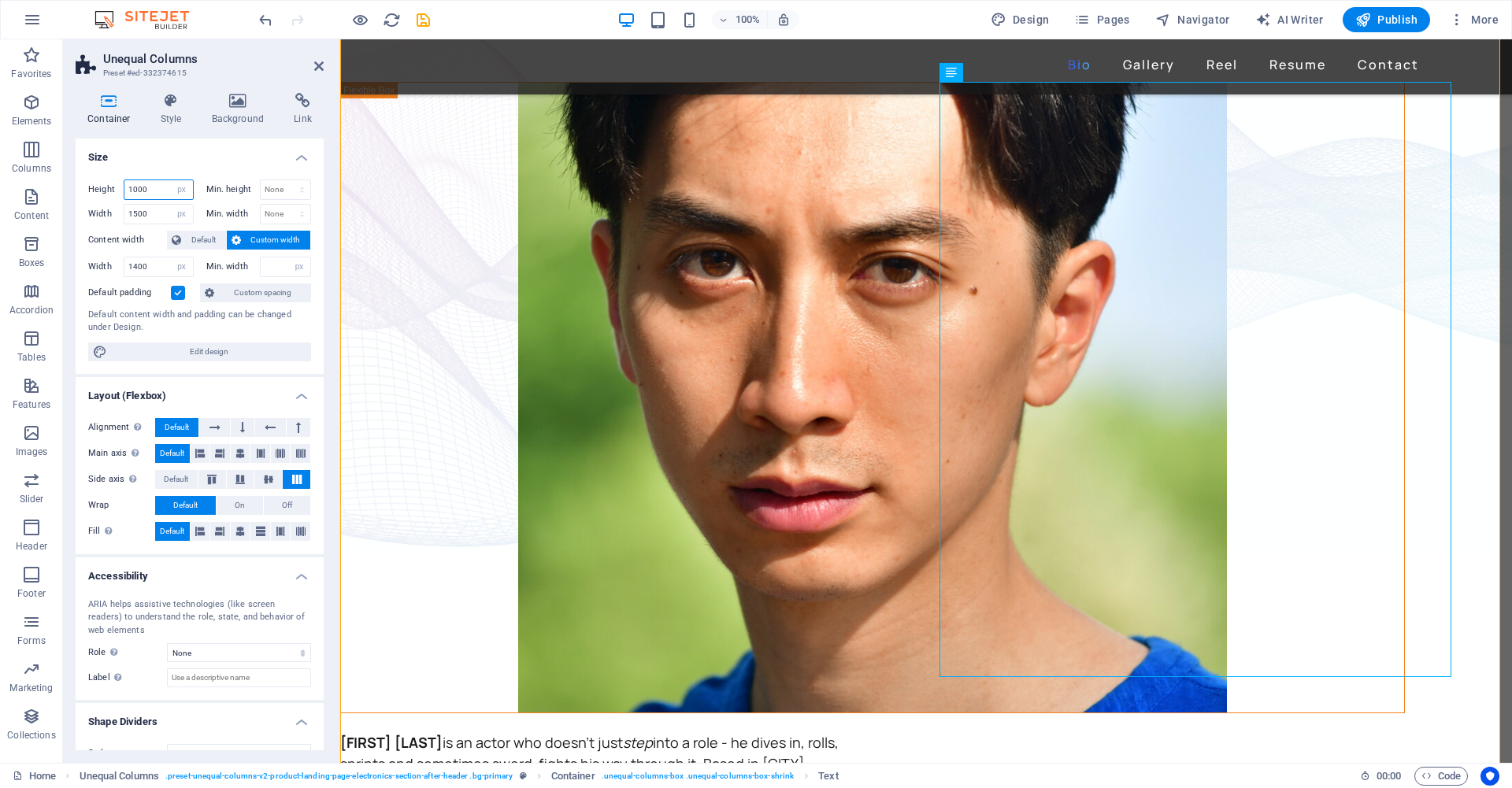 type on "999" 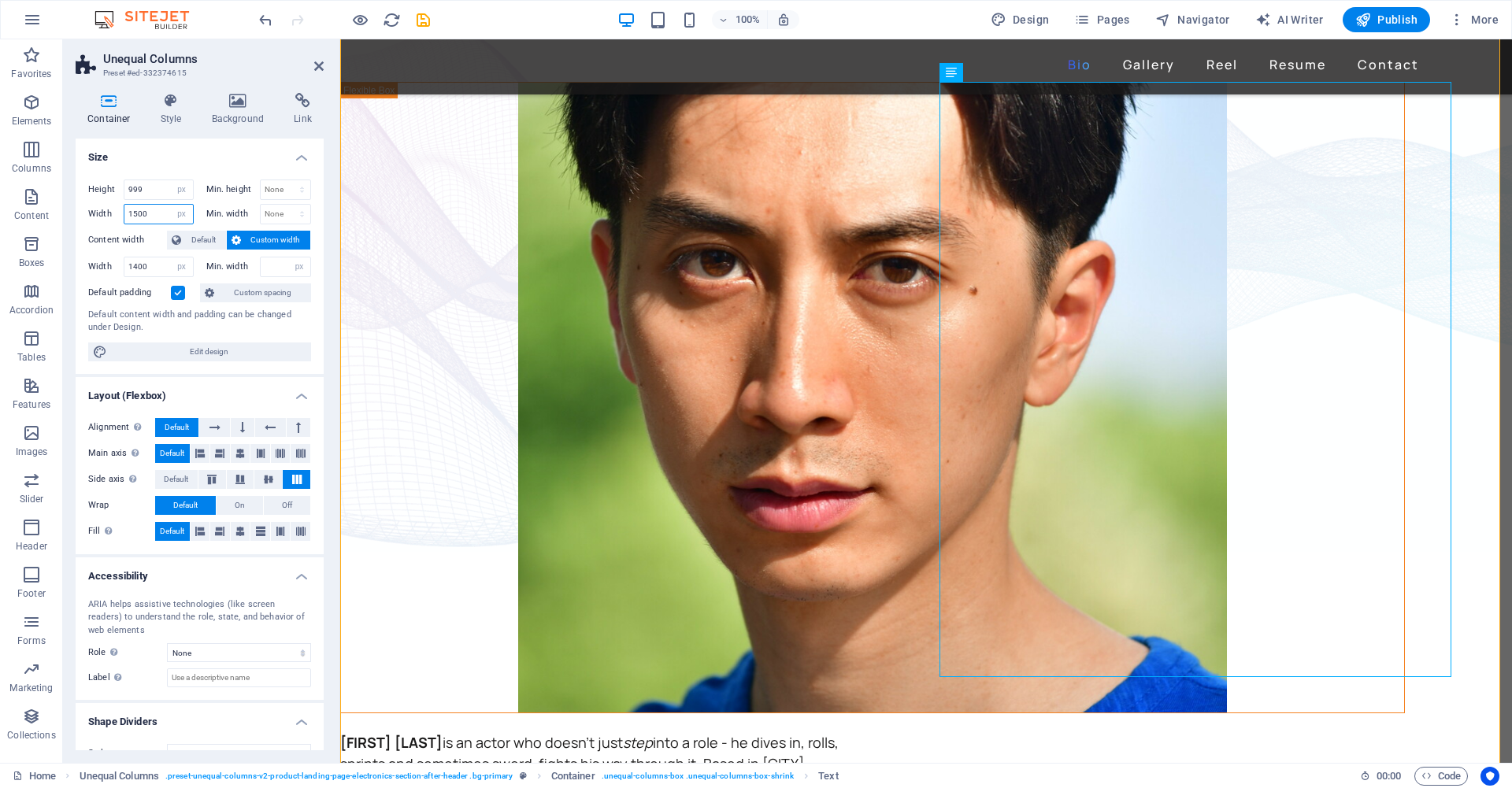 click on "1500" at bounding box center (158, 214) 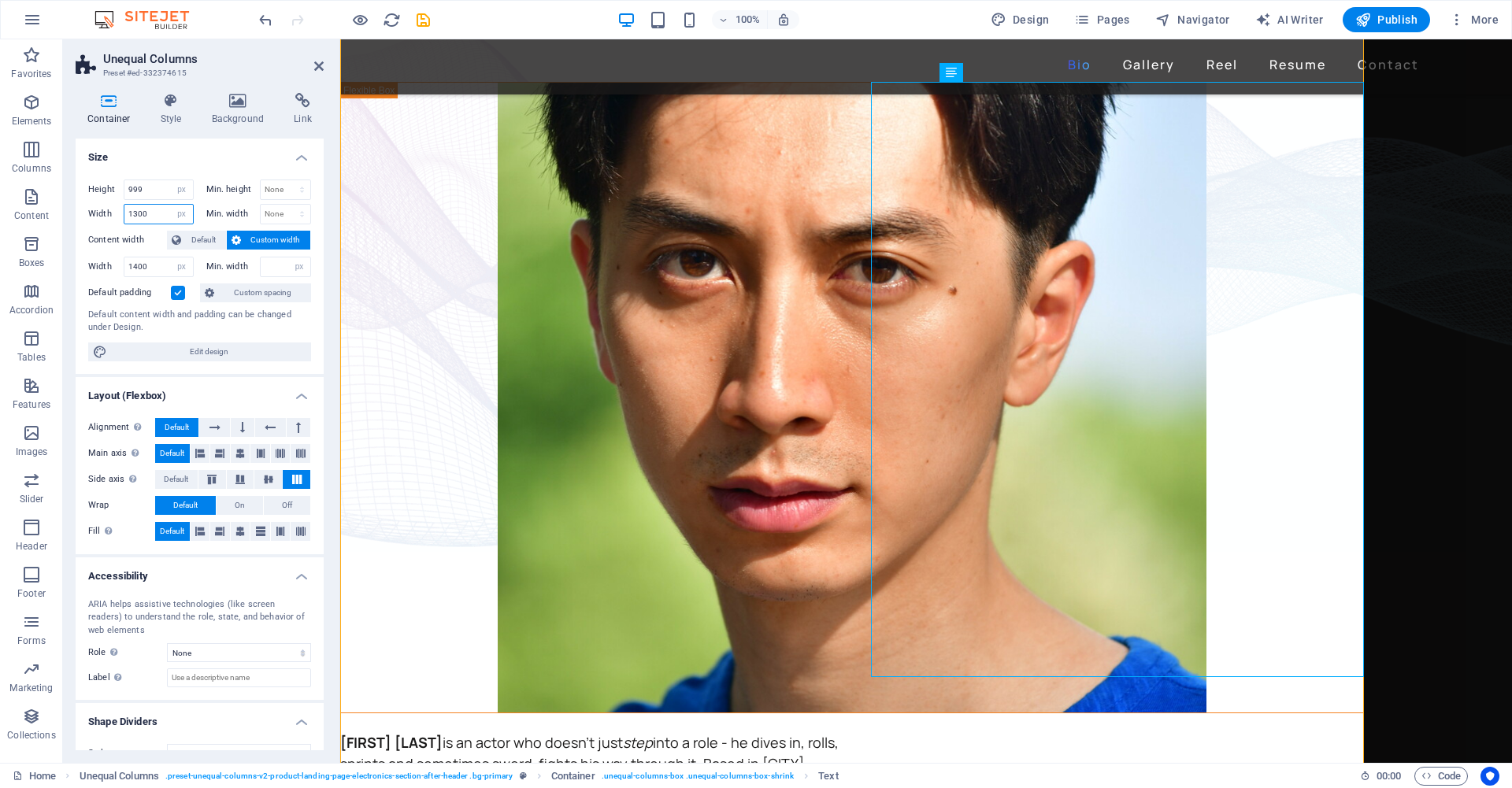 click on "1300" at bounding box center (158, 214) 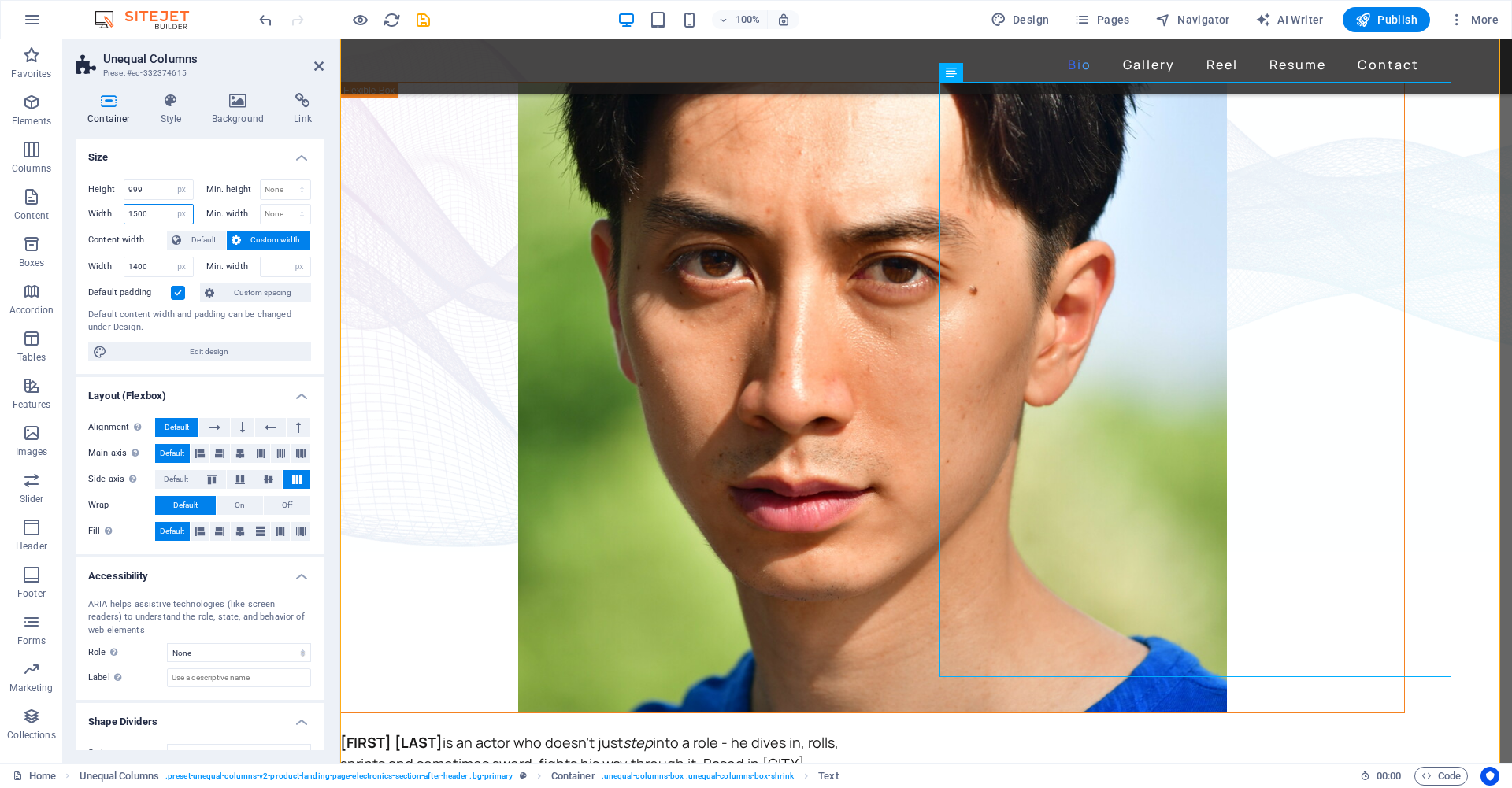 click on "1500" at bounding box center [158, 214] 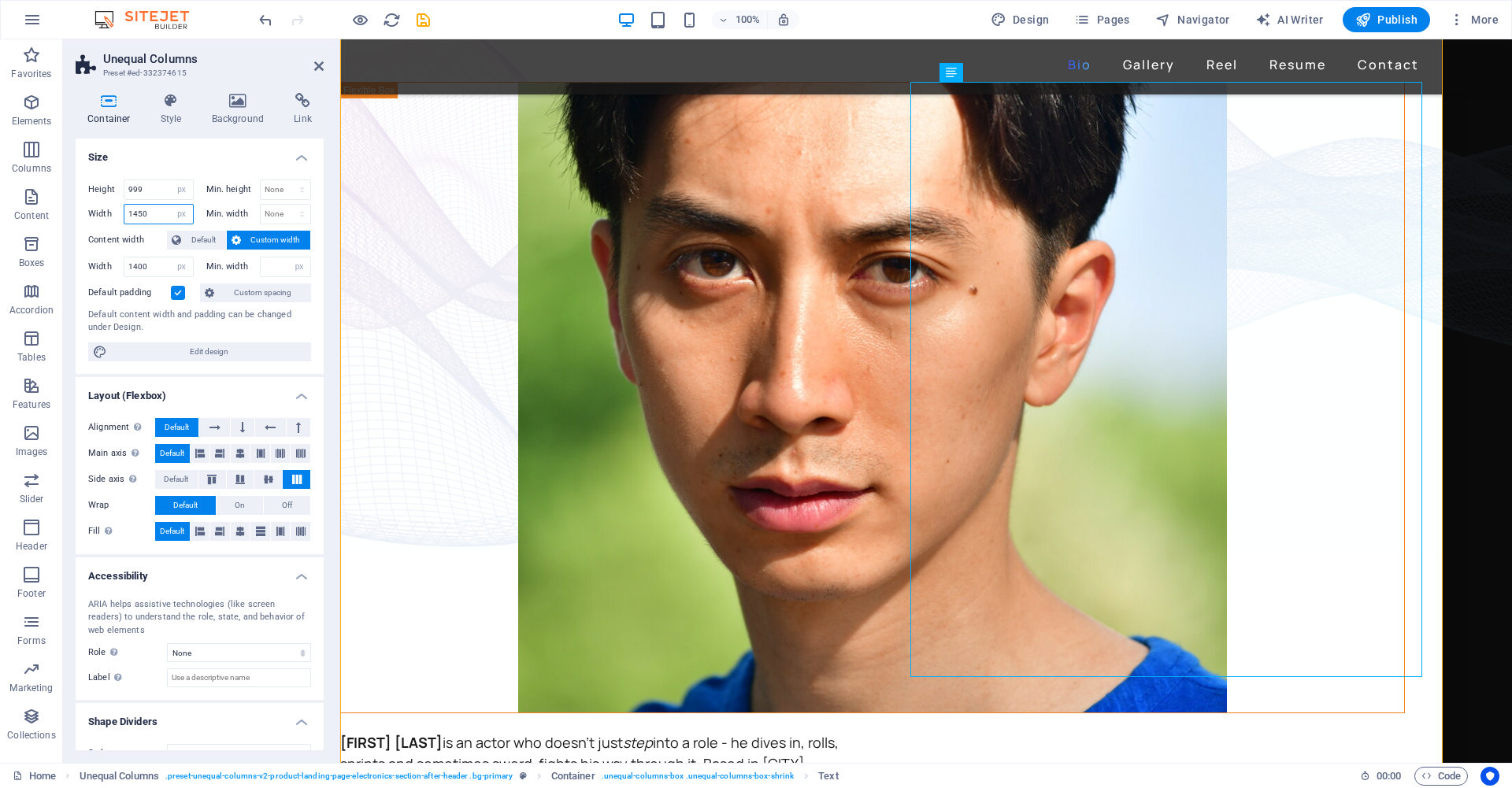 type on "1450" 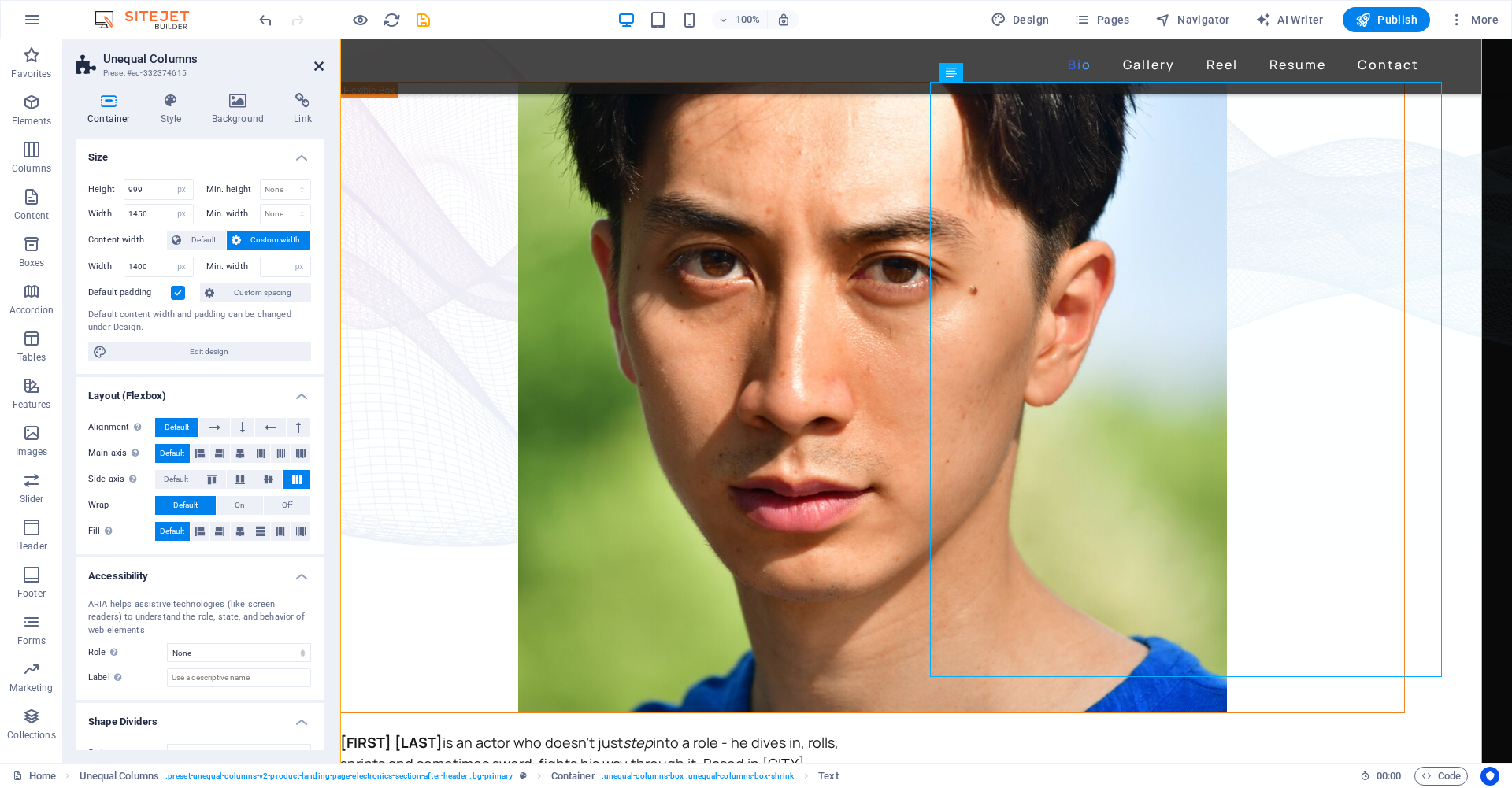 click at bounding box center (319, 66) 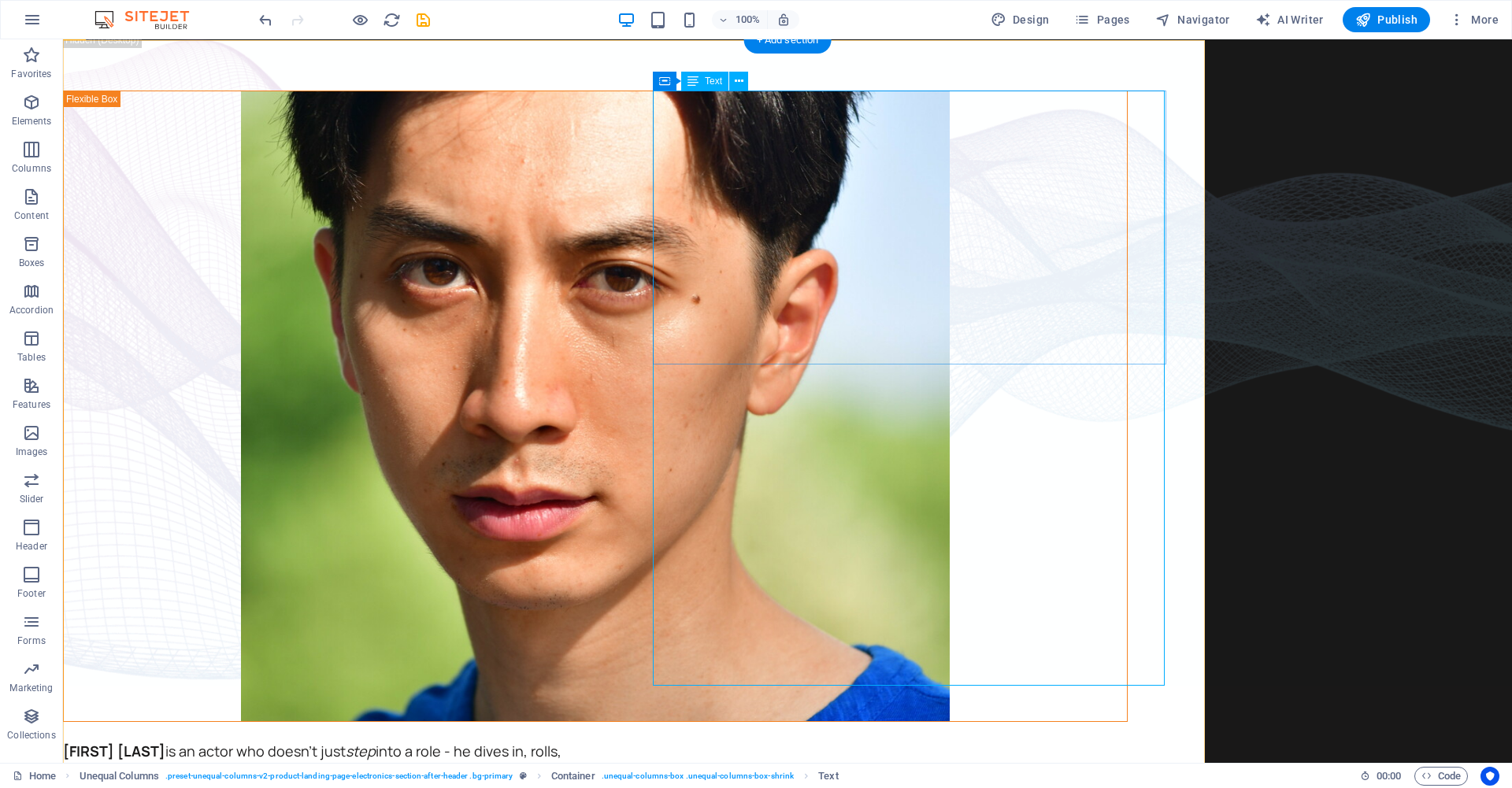 scroll, scrollTop: 0, scrollLeft: 0, axis: both 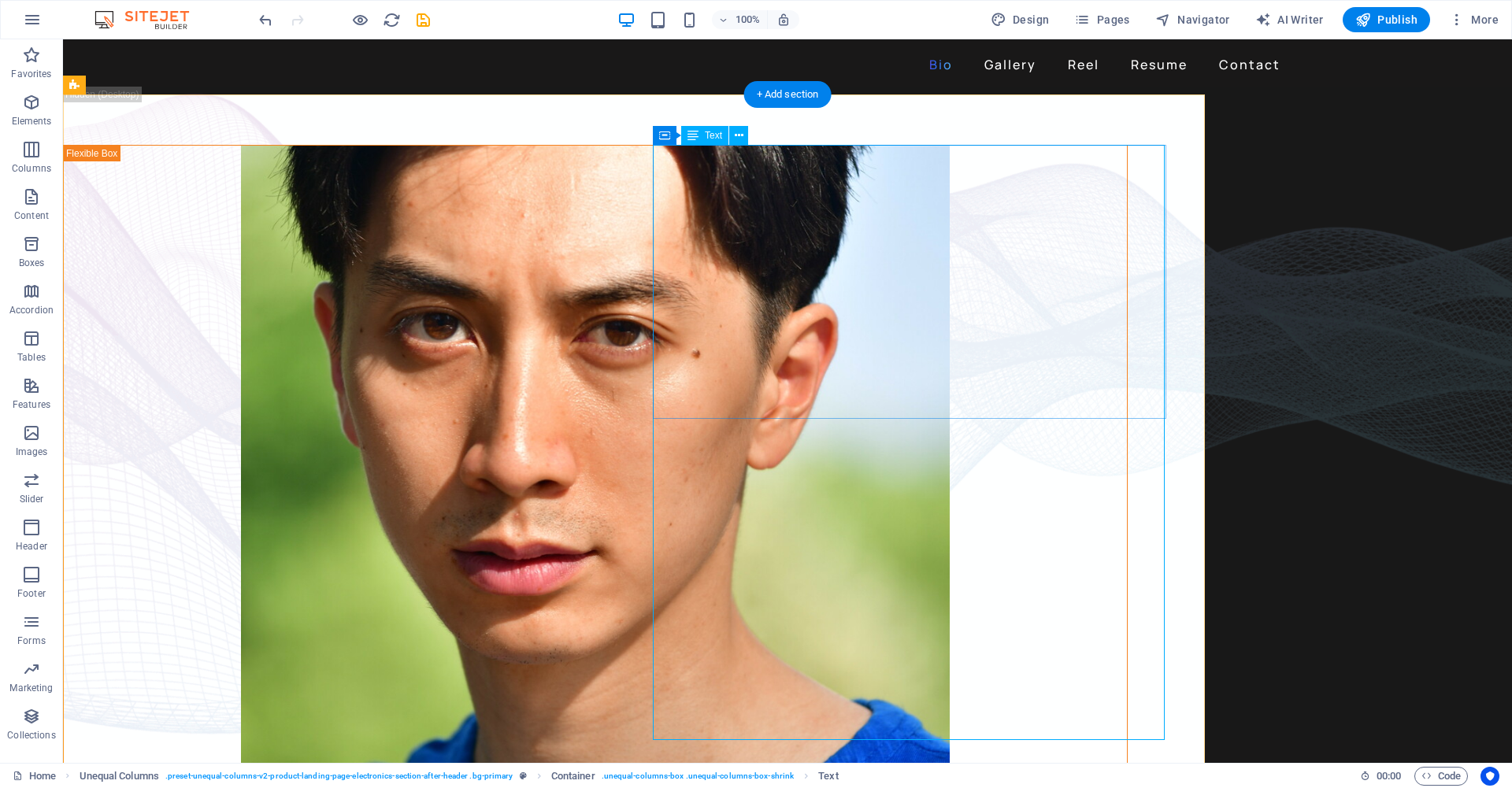 click on "David Ma  is an actor who doesn't just  step  into a role - he dives in, rolls, sprints and sometimes sword-fights his way through it. Based in New York, David is a versatile stage, screen, stunt and voice performer with a range that spans sketch comedy to Shakespeare, indie film to martial arts choreography. He's fluent in  Japanese  and  Chinese , conversational in  Korean , and eligible to work in  U.S., Canada and Japan .  His film work includes leading performances in acclaimed short films like  Fumakase  and  Translation , where he brought both dramatic weight and multilingual fluency to the screen. On stage, he's a regular in  A Sketch of New York , the city's longest-running sketch comedy show, and took on both acting and stunt duties as  Titus  in  Julius Caeser  produced by Hudson Classical Theater Company.  As a voice actor, David has voiced for national campaigns such as  2021 Canadian federal elections  and as a moderator for industry panels at  Soho International Film Festival (SIFF)  and" at bounding box center [319, 1093] 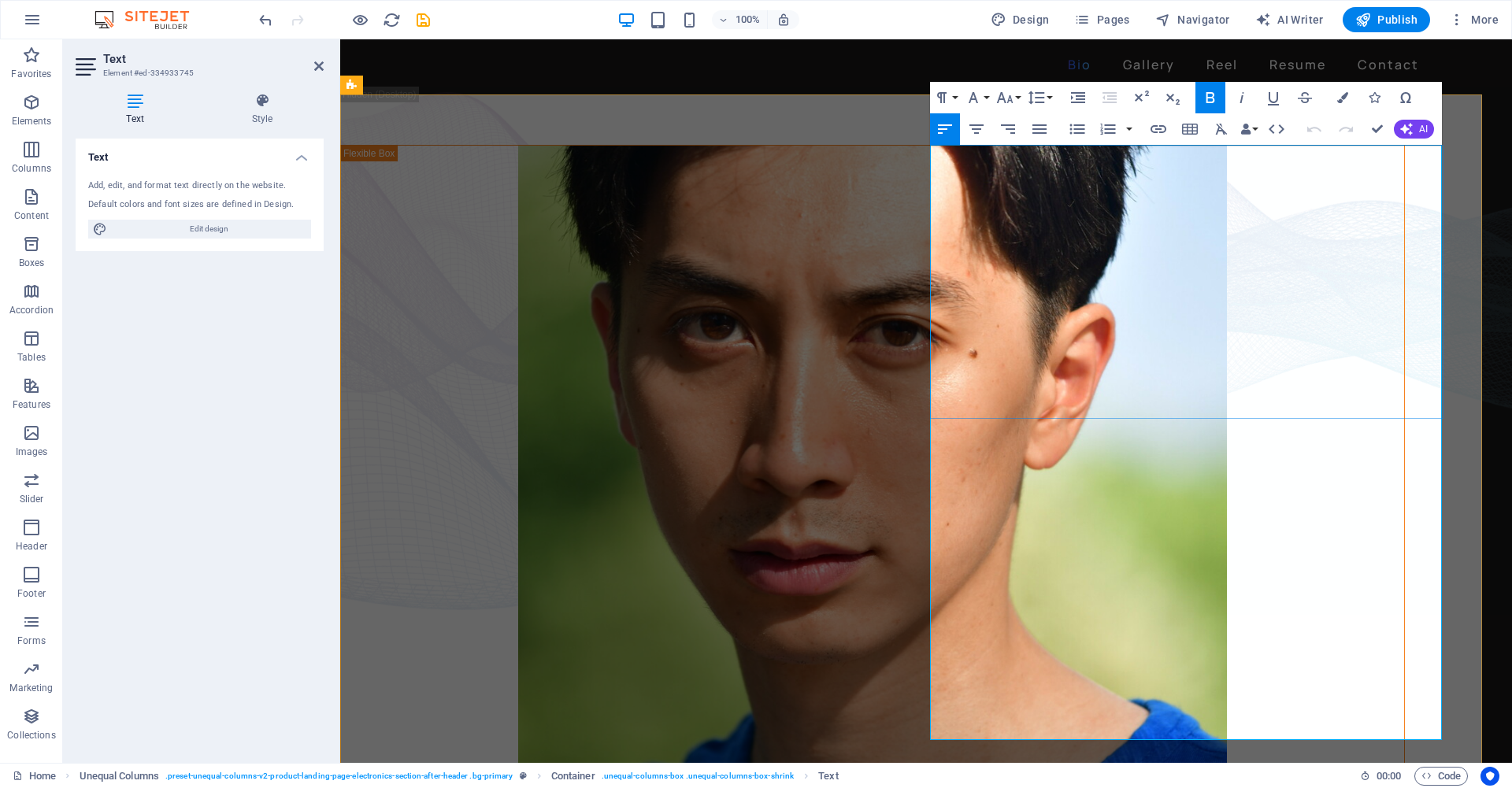 click on "David Ma  is an actor who doesn't just  step  into a role - he dives in, rolls, sprints and sometimes sword-fights his way through it. Based in New York, David is a versatile stage, screen, stunt and voice performer with a range that spans sketch comedy to Shakespeare, indie film to martial arts choreography. He's fluent in  Japanese  and  Chinese , conversational in  Korean , and eligible to work in  U.S., Canada and Japan ." at bounding box center [595, 858] 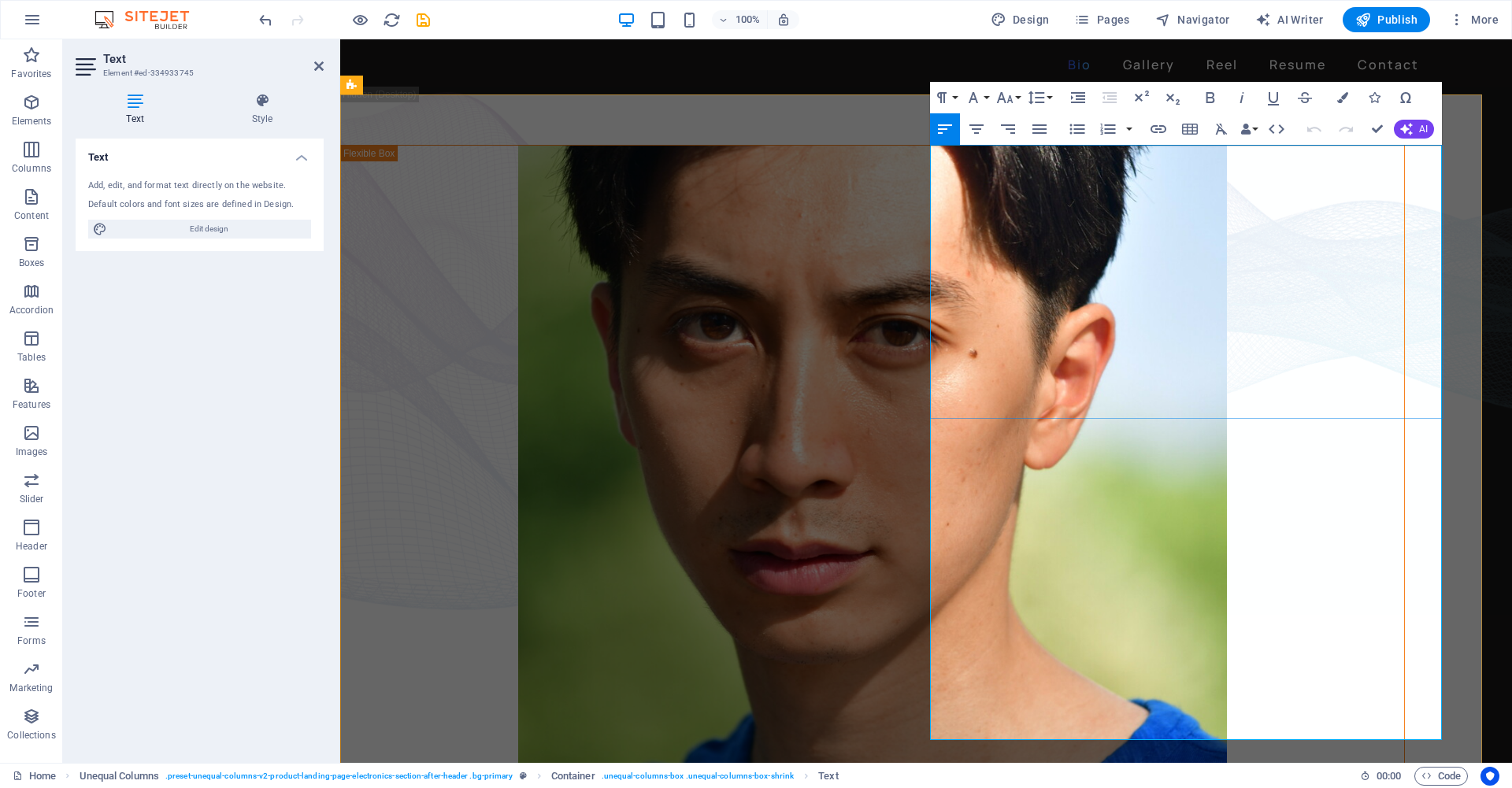 click on "David Ma  is an actor who doesn't just  step  into a role - he dives in, rolls, sprints and sometimes sword-fights his way through it. Based in New York, David is a versatile stage, screen, stunt and voice performer with a range that spans sketch comedy to Shakespeare, indie film to martial arts choreography. He's fluent in  Japanese  and  Chinese , conversational in  Korean , and eligible to work in  U.S., Canada and Japan ." at bounding box center [595, 858] 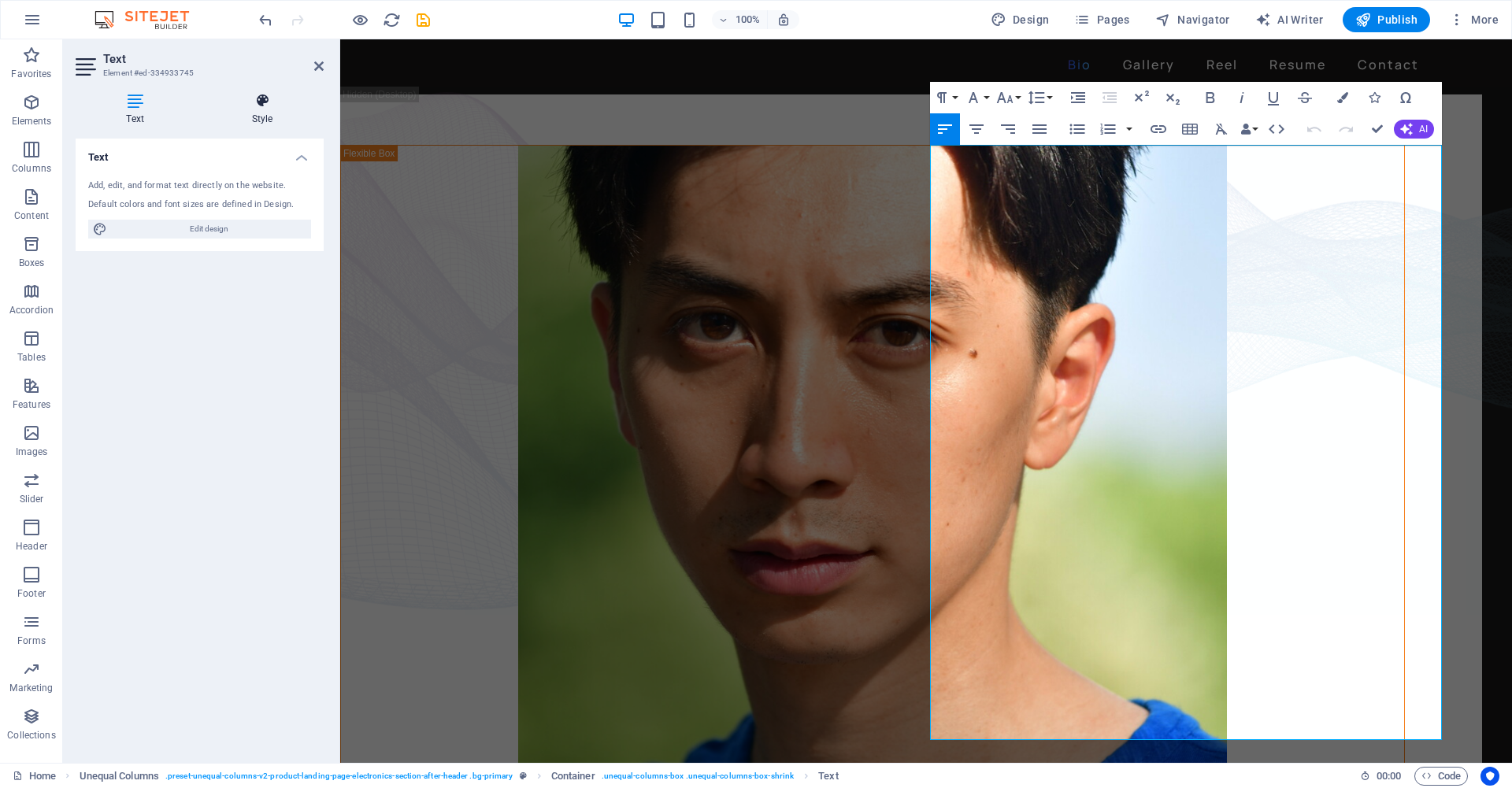 click on "Style" at bounding box center (262, 109) 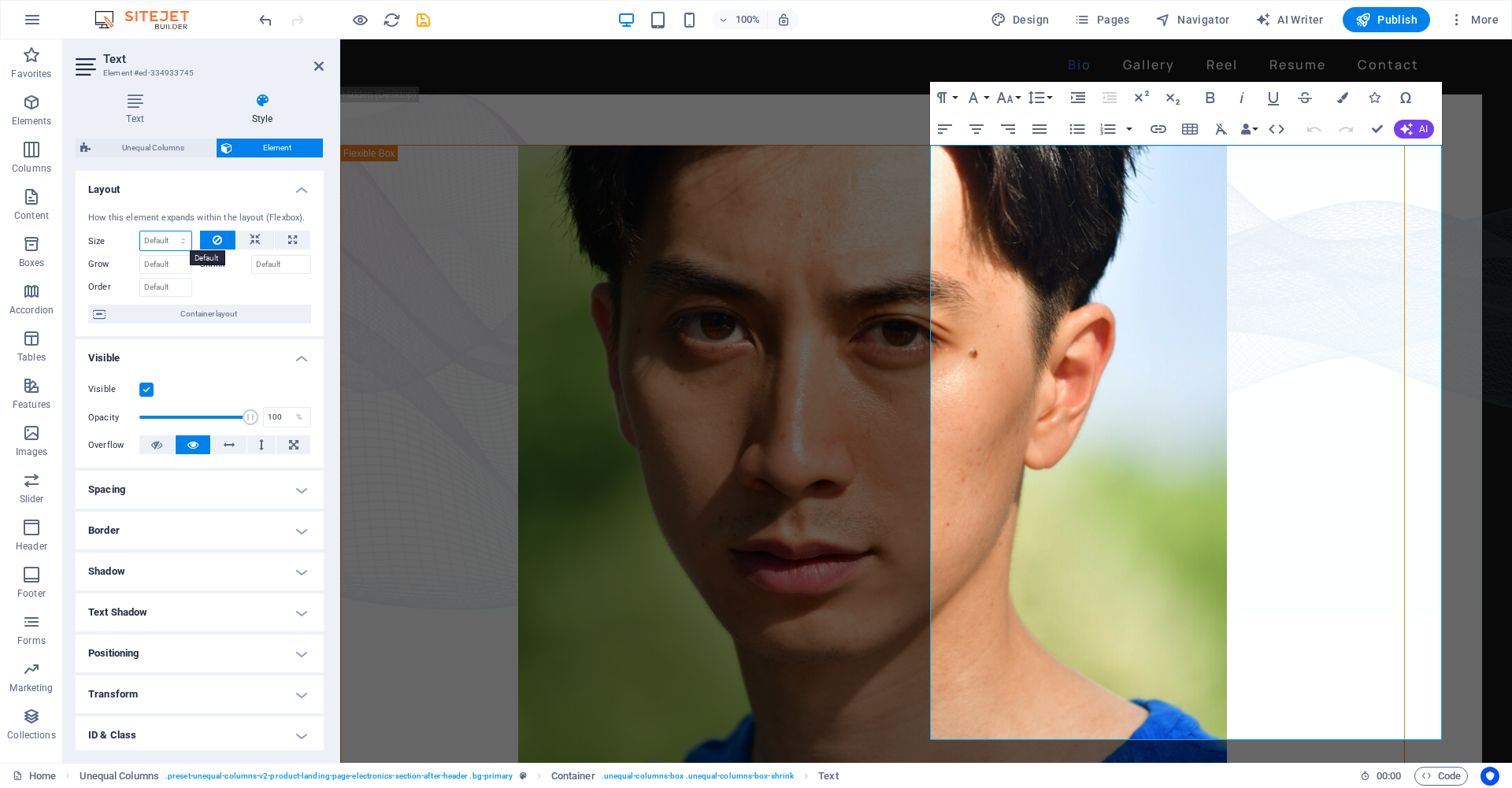 click on "Default auto px % 1/1 1/2 1/3 1/4 1/5 1/6 1/7 1/8 1/9 1/10" at bounding box center (165, 241) 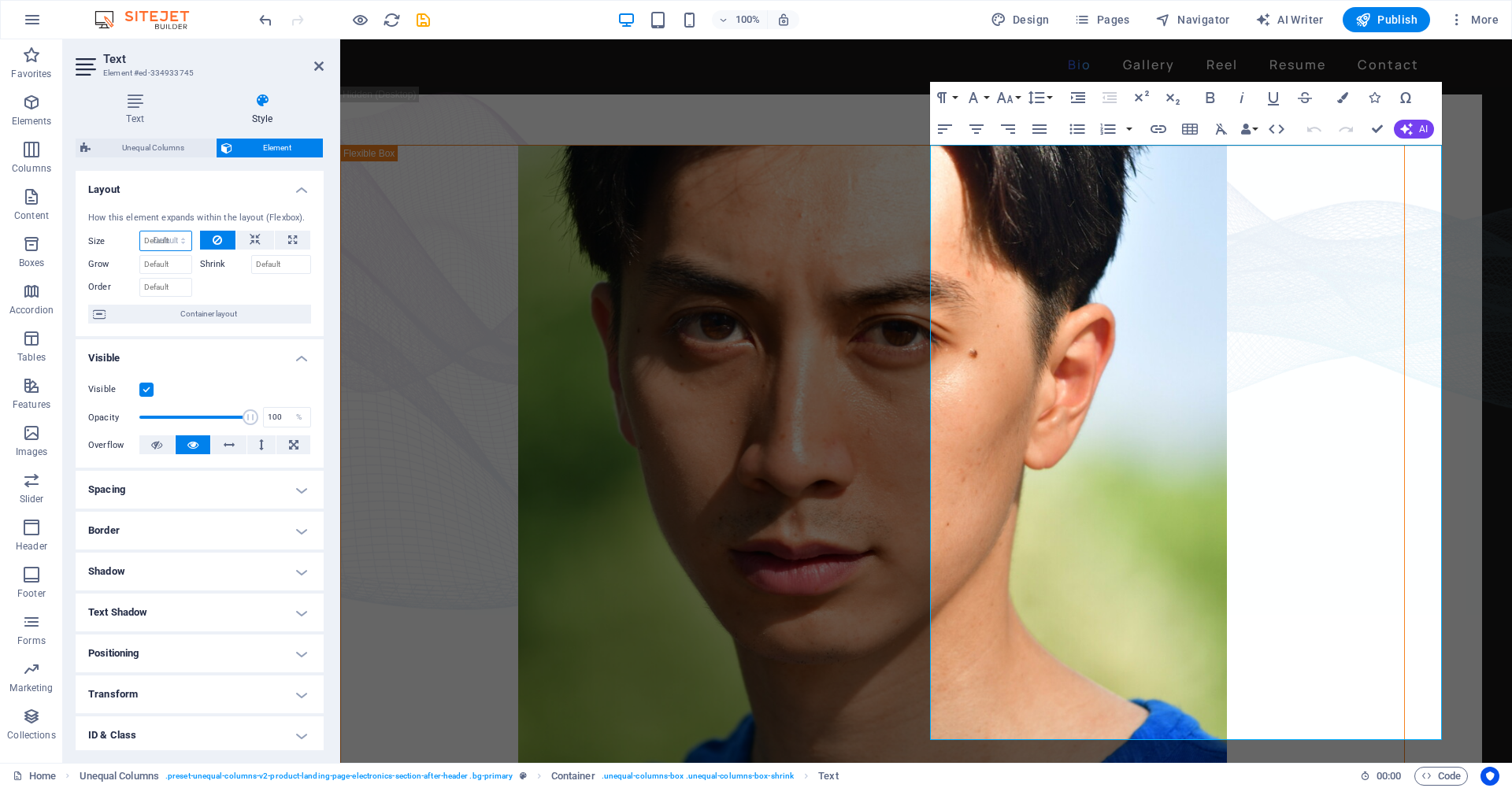 select on "DISABLED_OPTION_VALUE" 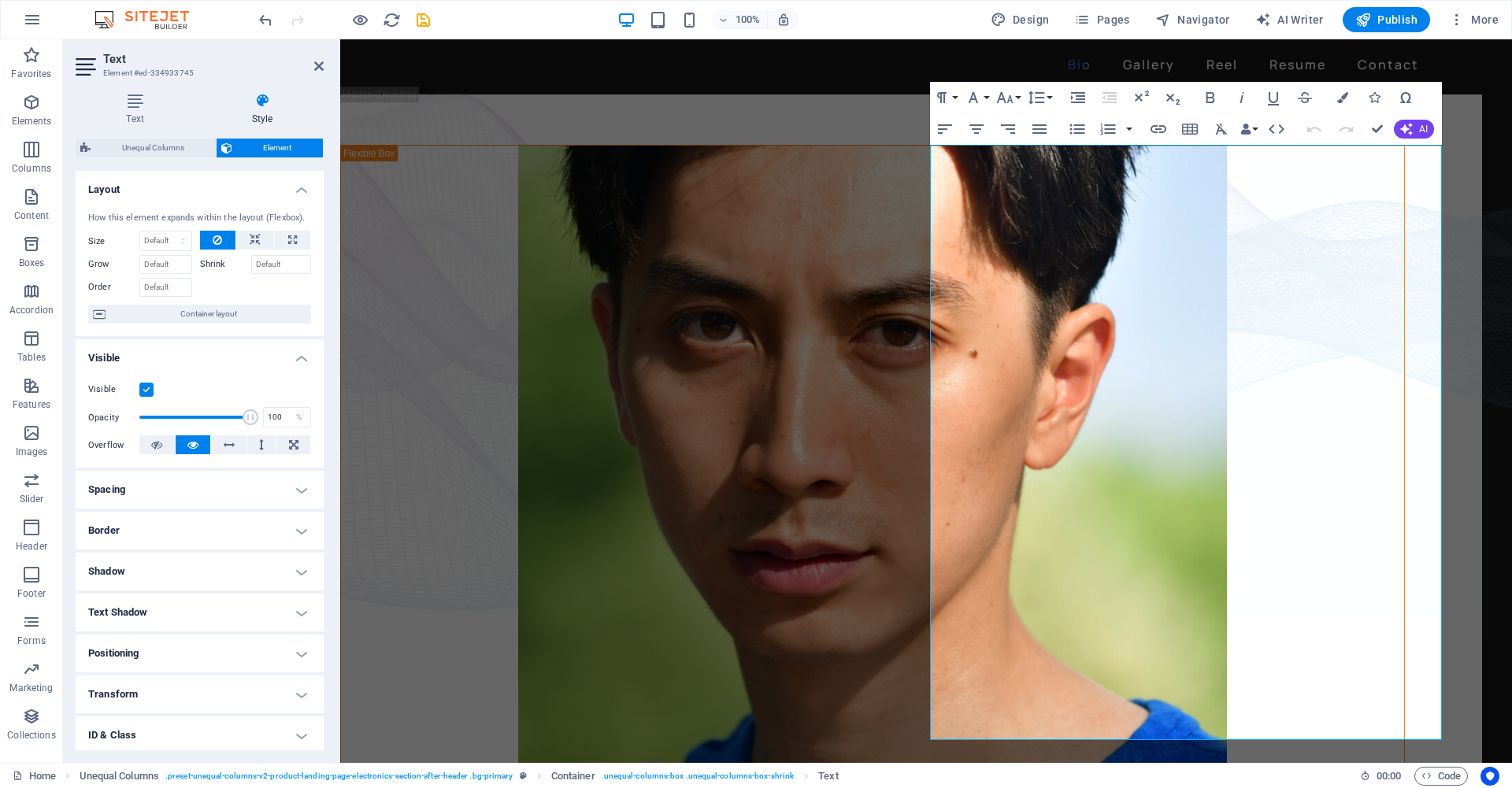 click on "Border" at bounding box center [199, 531] 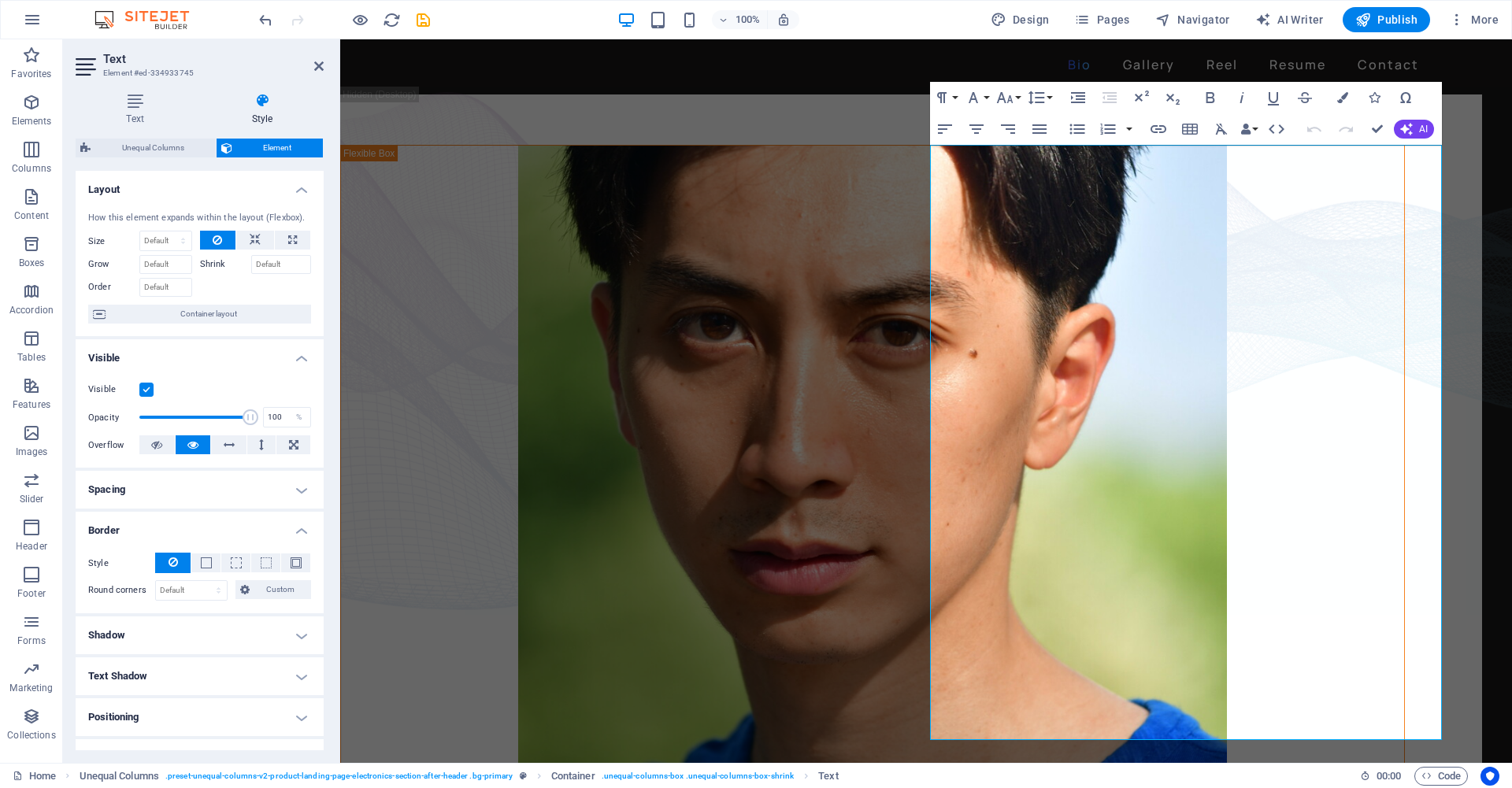 click on "Spacing" at bounding box center (199, 490) 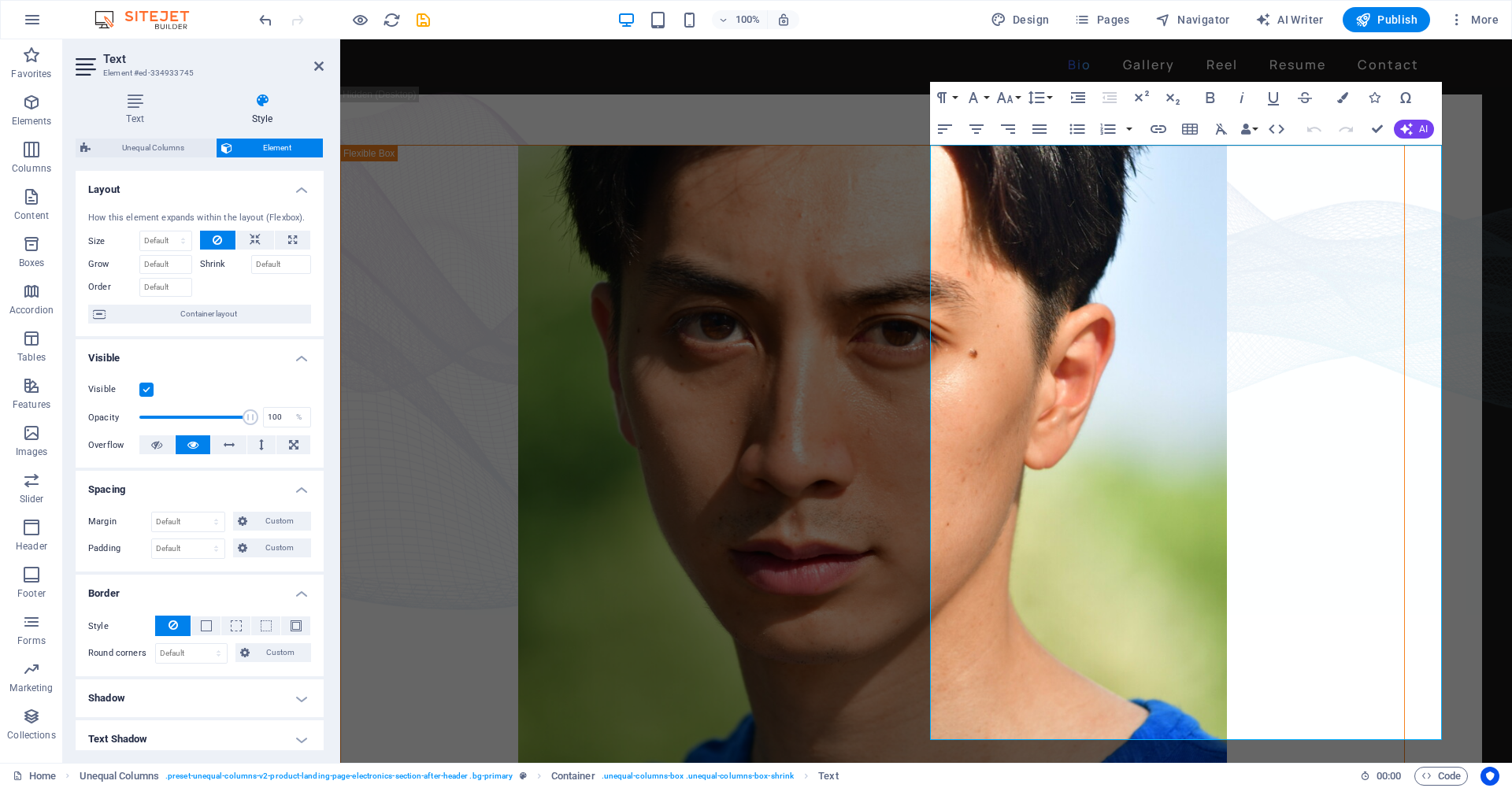 click on "Spacing" at bounding box center [199, 485] 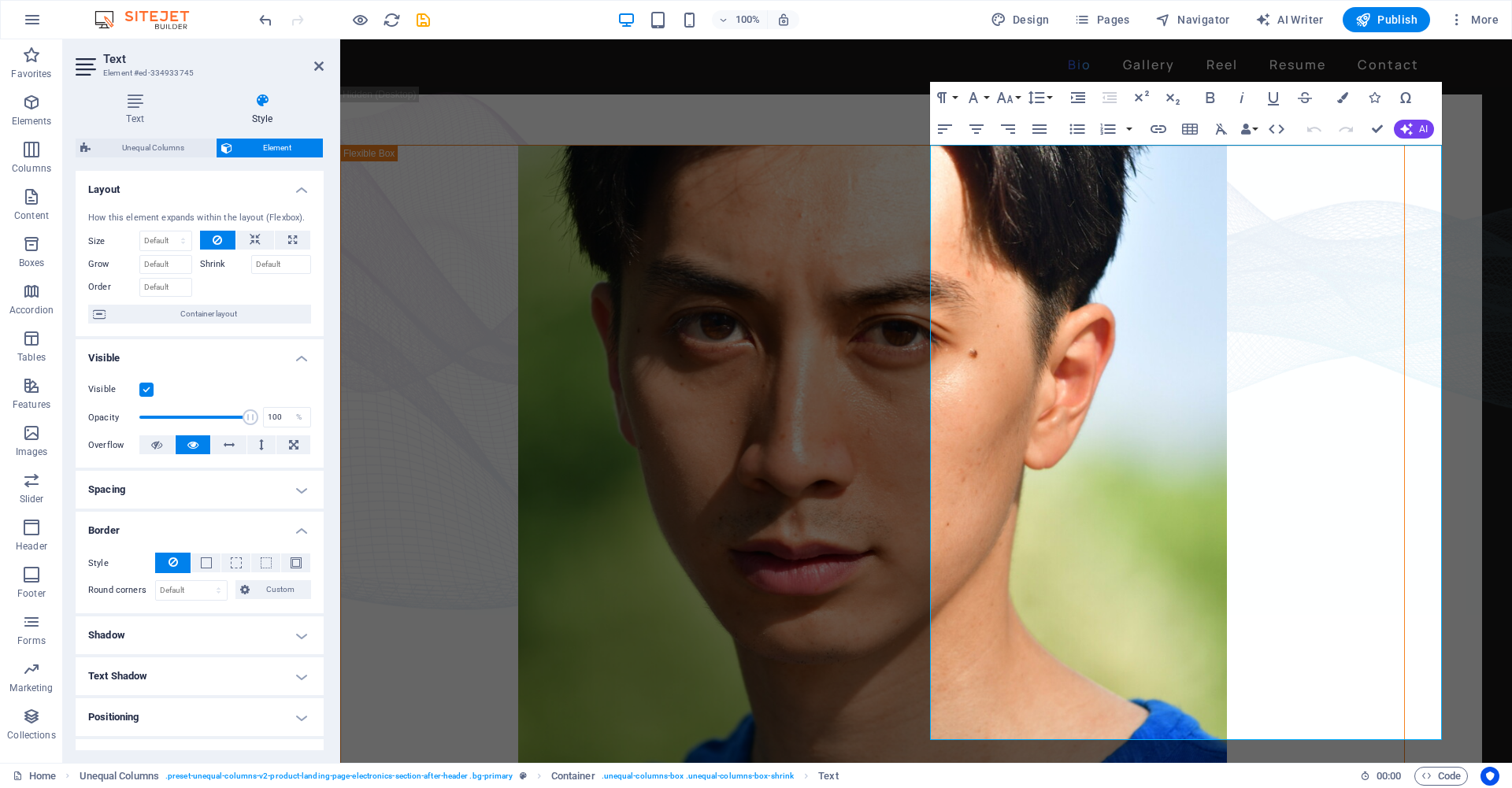 click on "Spacing" at bounding box center [199, 490] 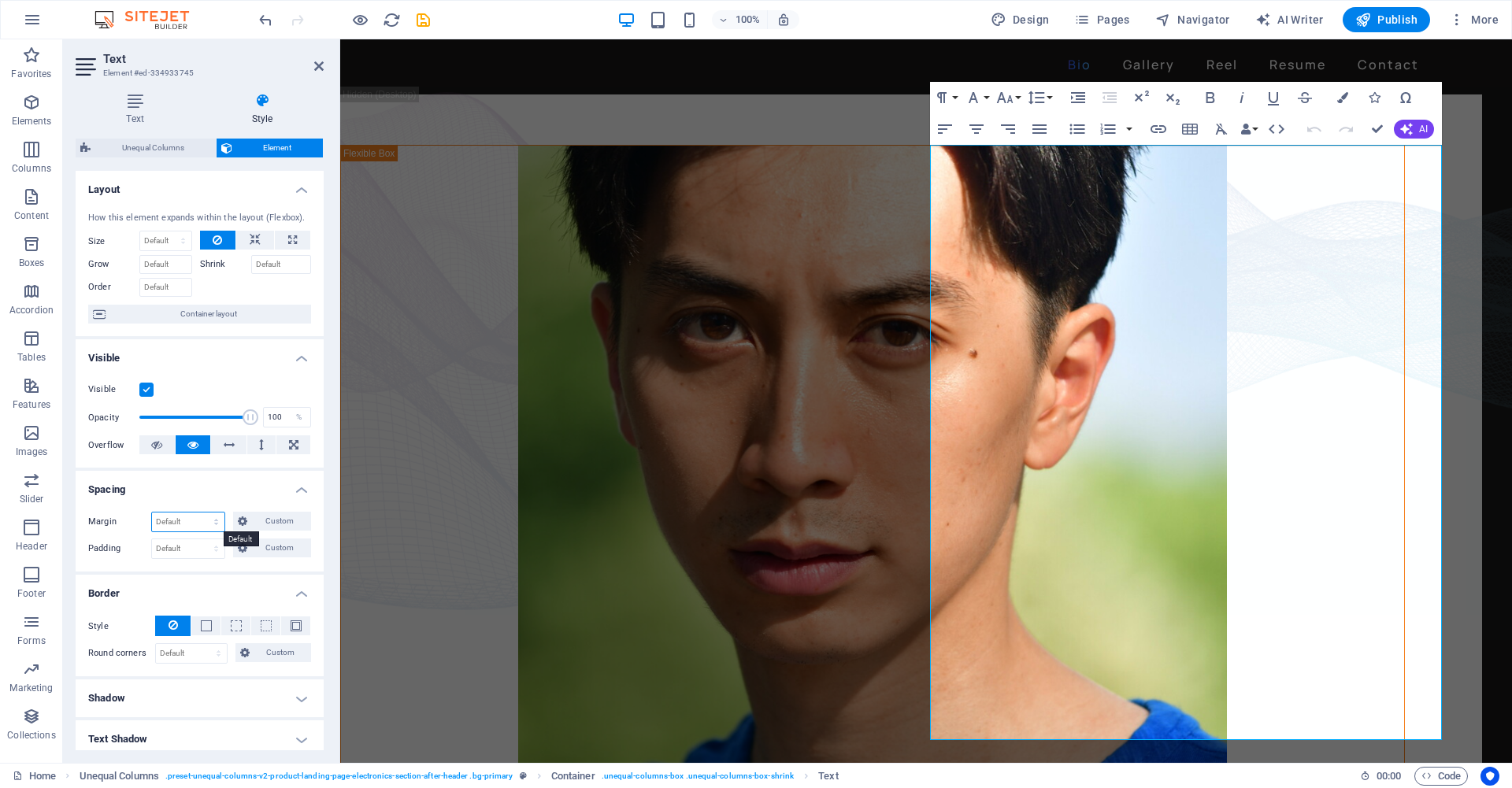 click on "Default auto px % rem vw vh Custom" at bounding box center (188, 522) 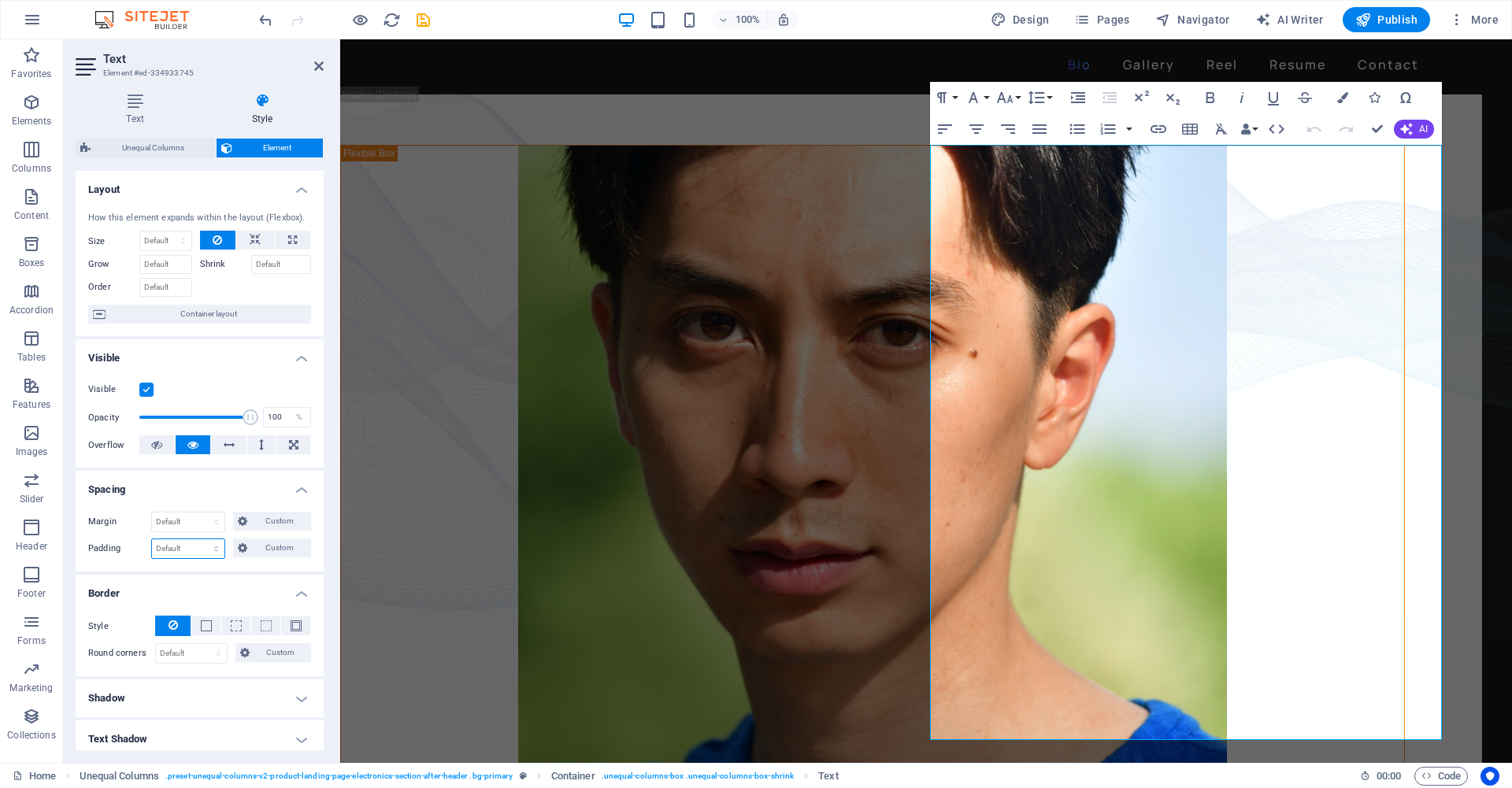 click on "Default px rem % vh vw Custom" at bounding box center (188, 549) 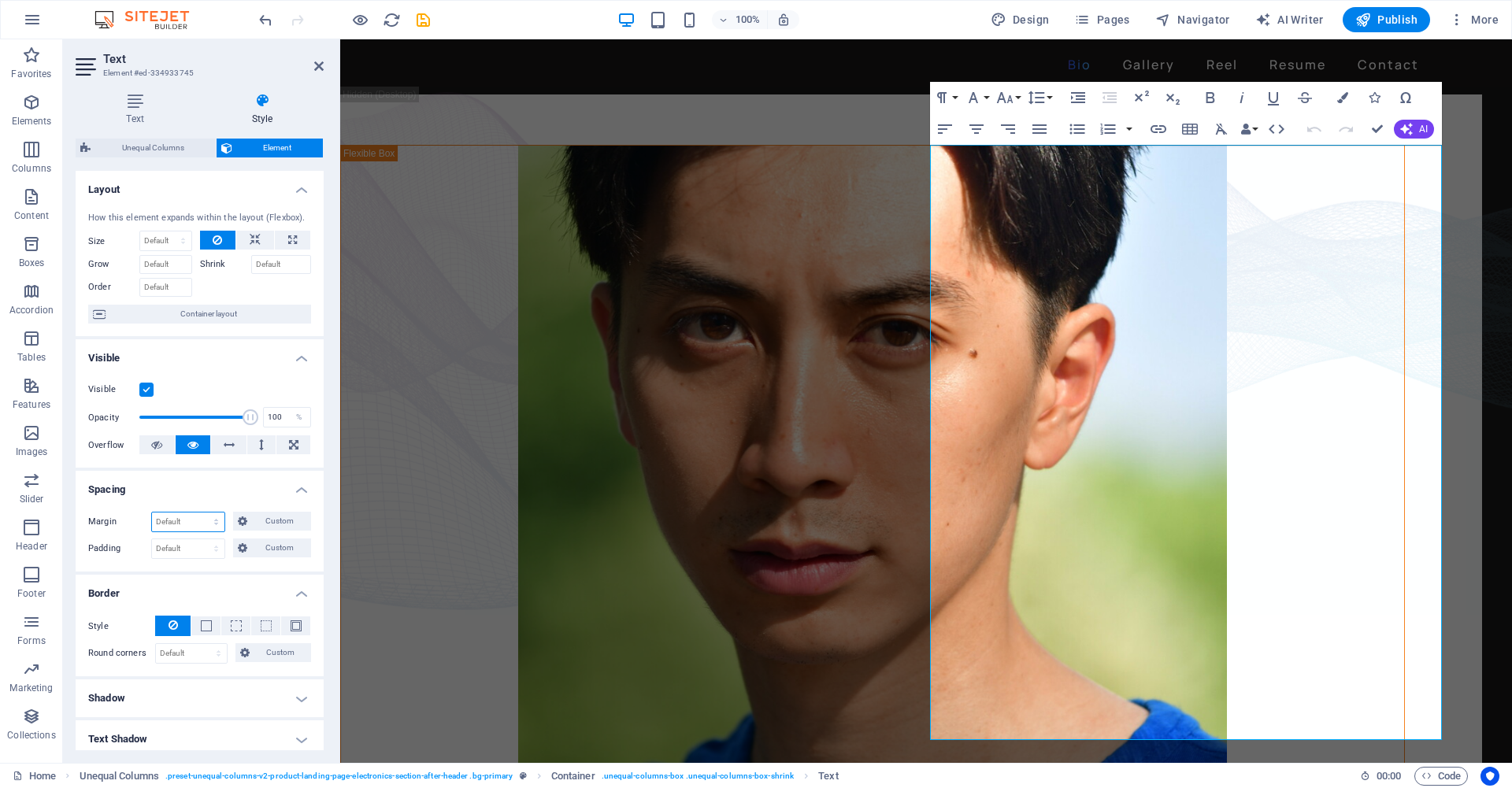 click on "Default auto px % rem vw vh Custom" at bounding box center [188, 522] 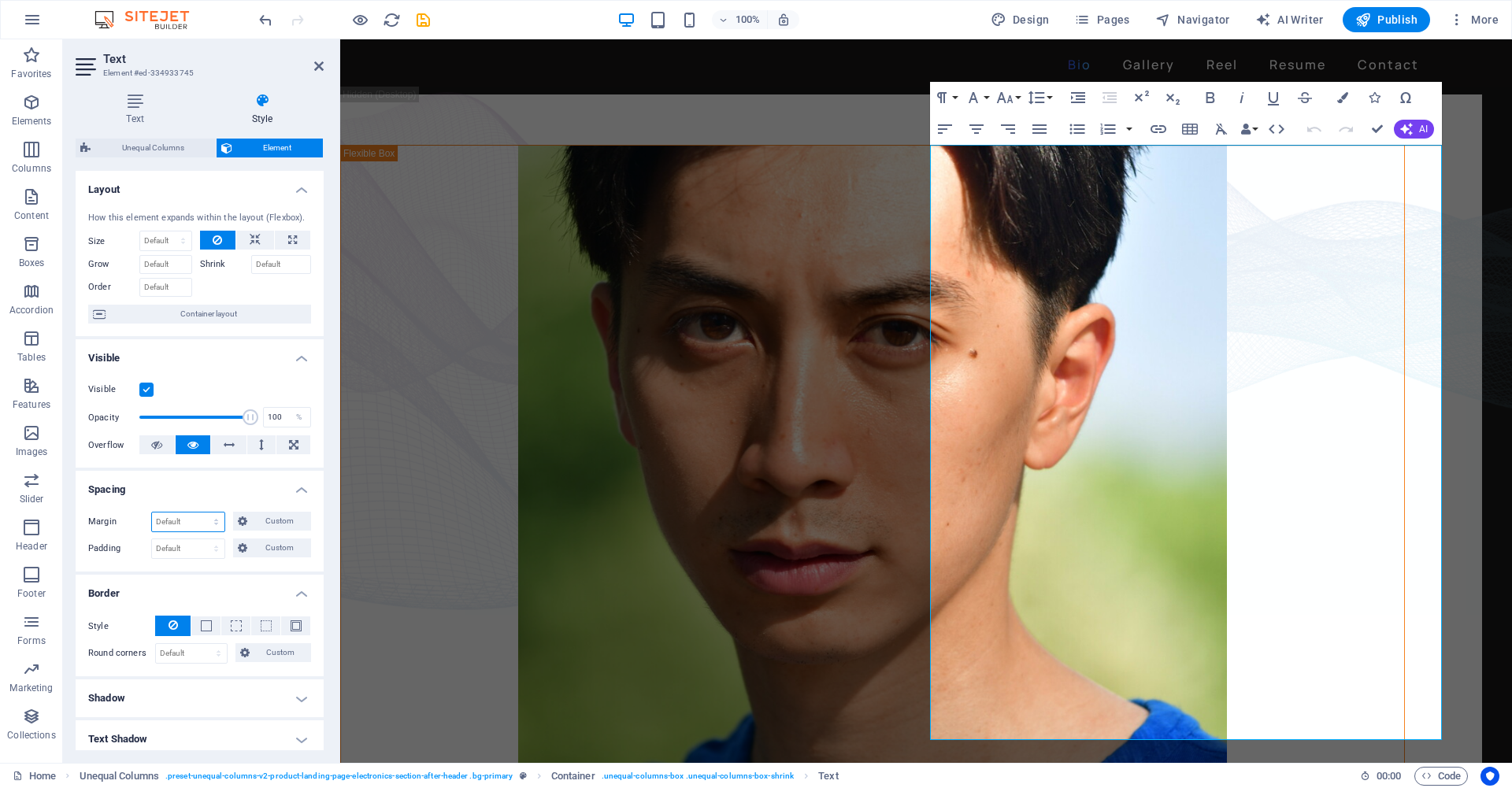 select on "px" 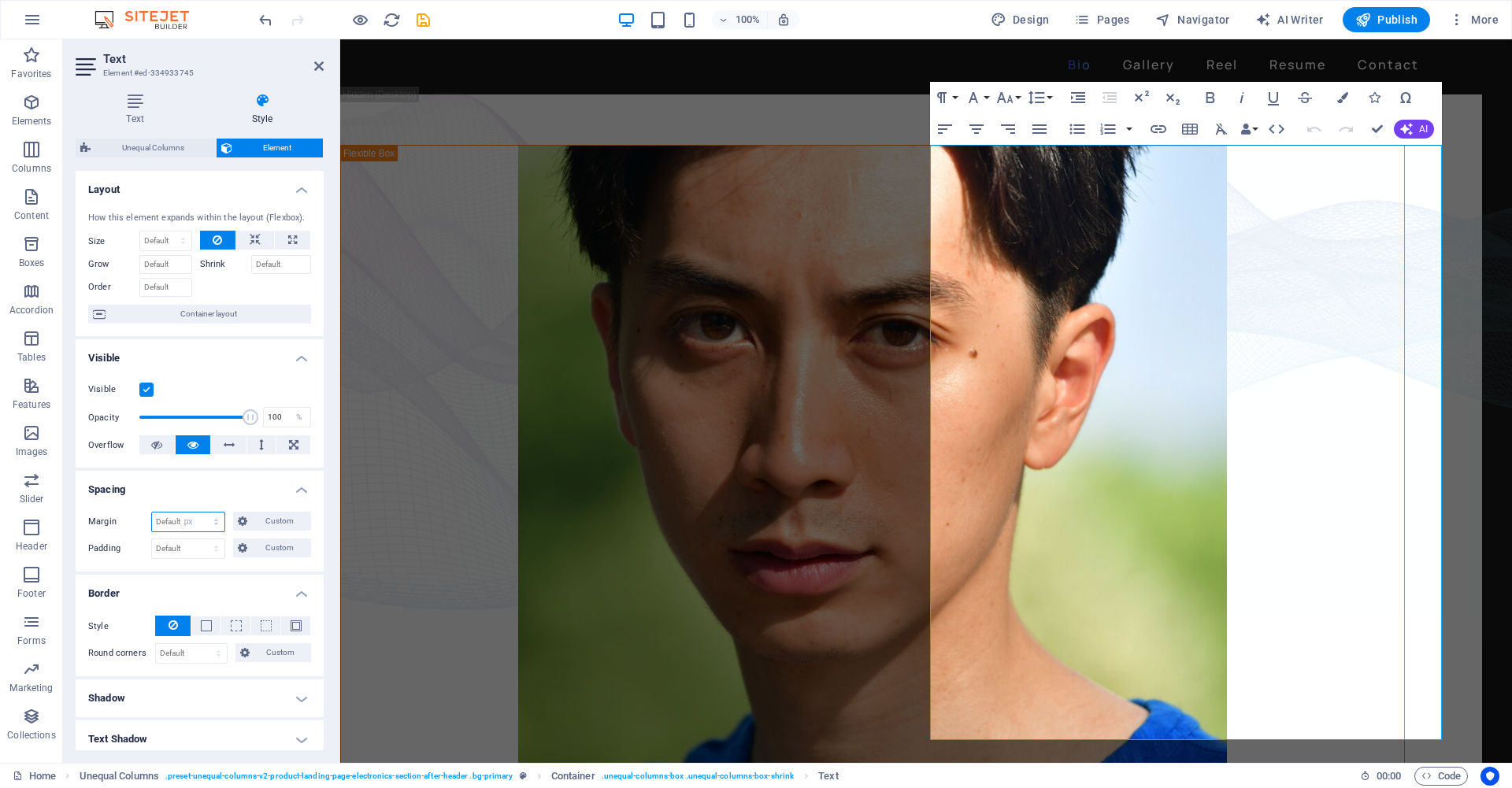 type on "0" 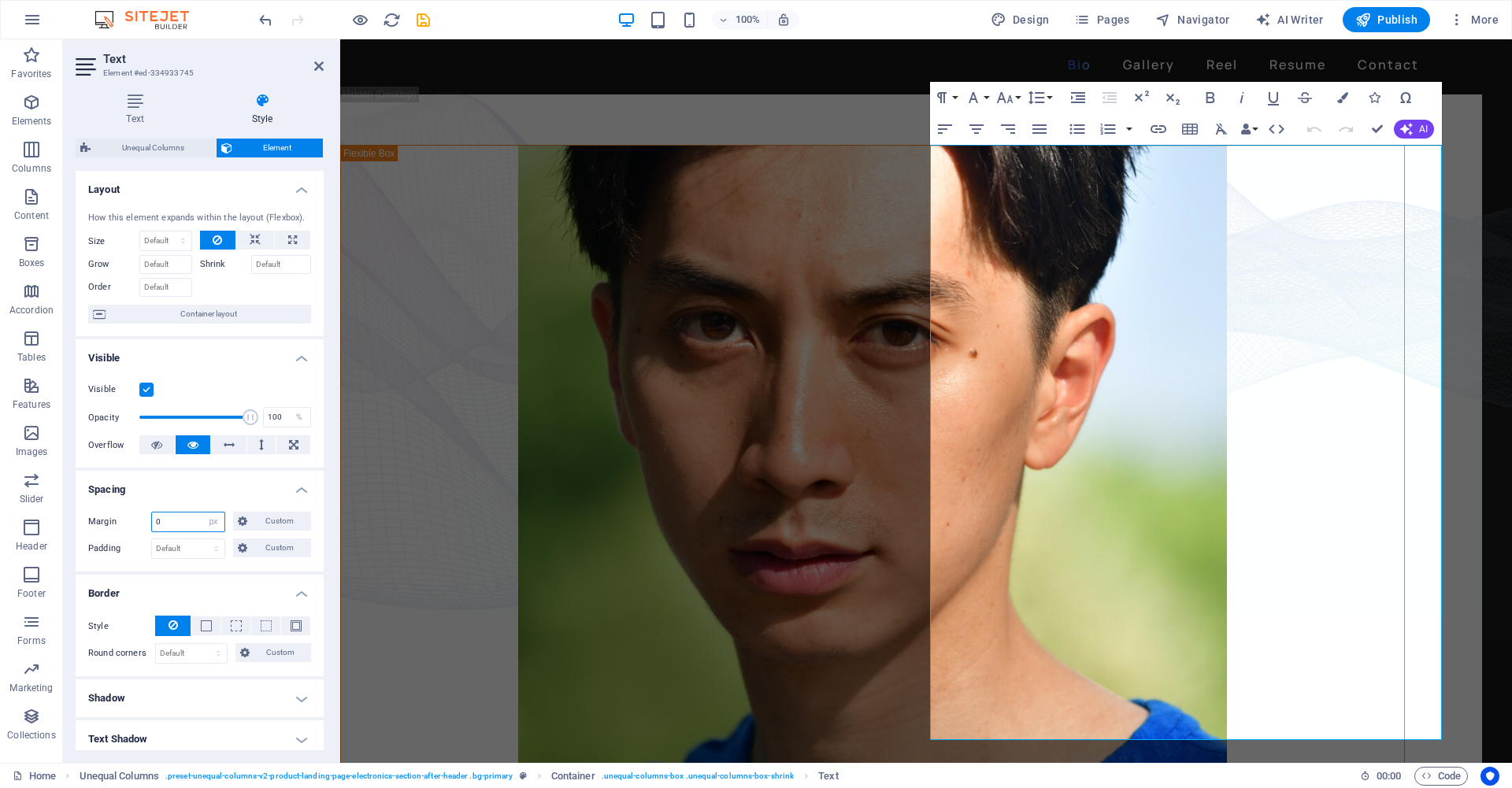 click on "0" at bounding box center (188, 522) 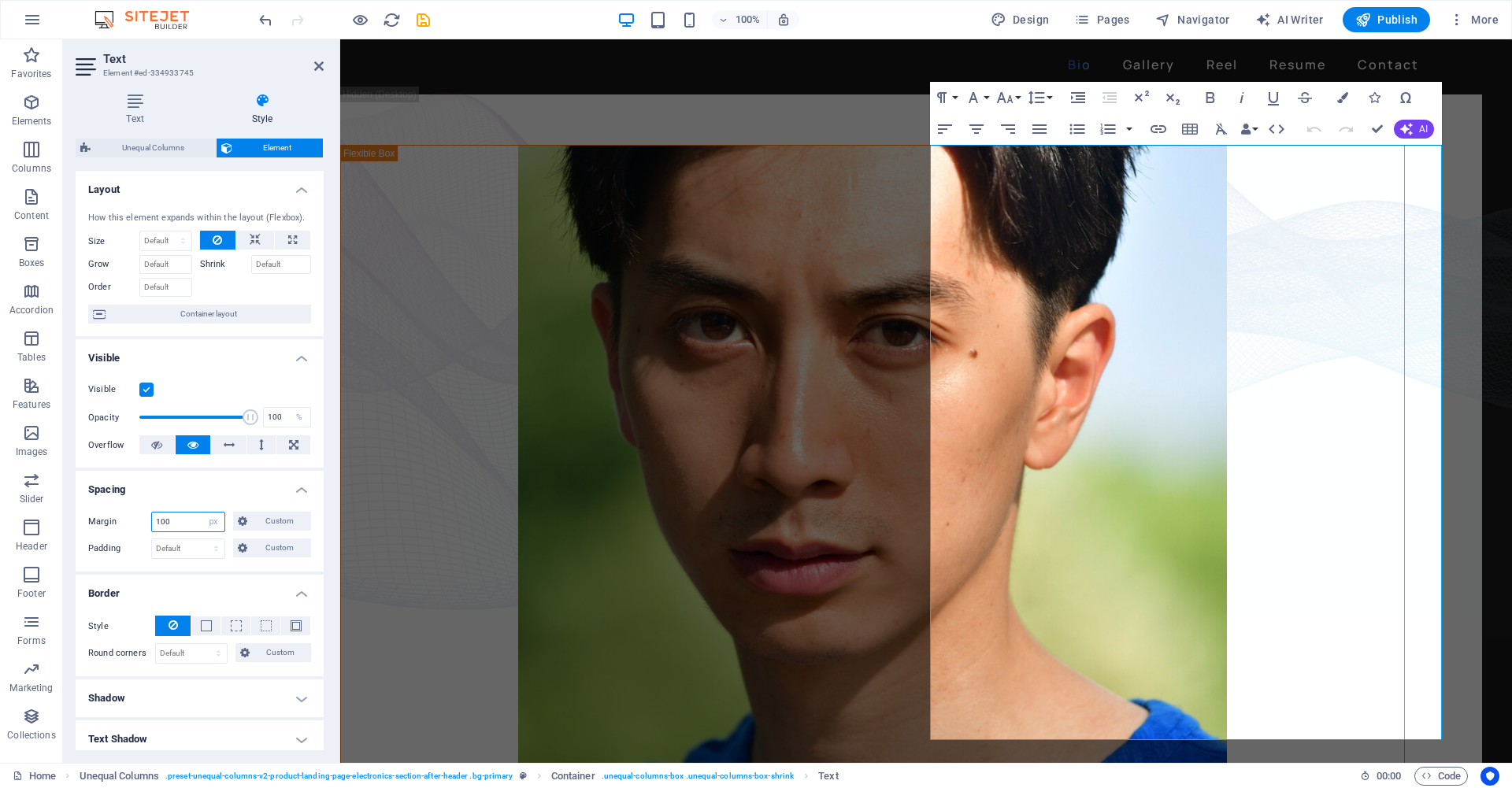 type on "100" 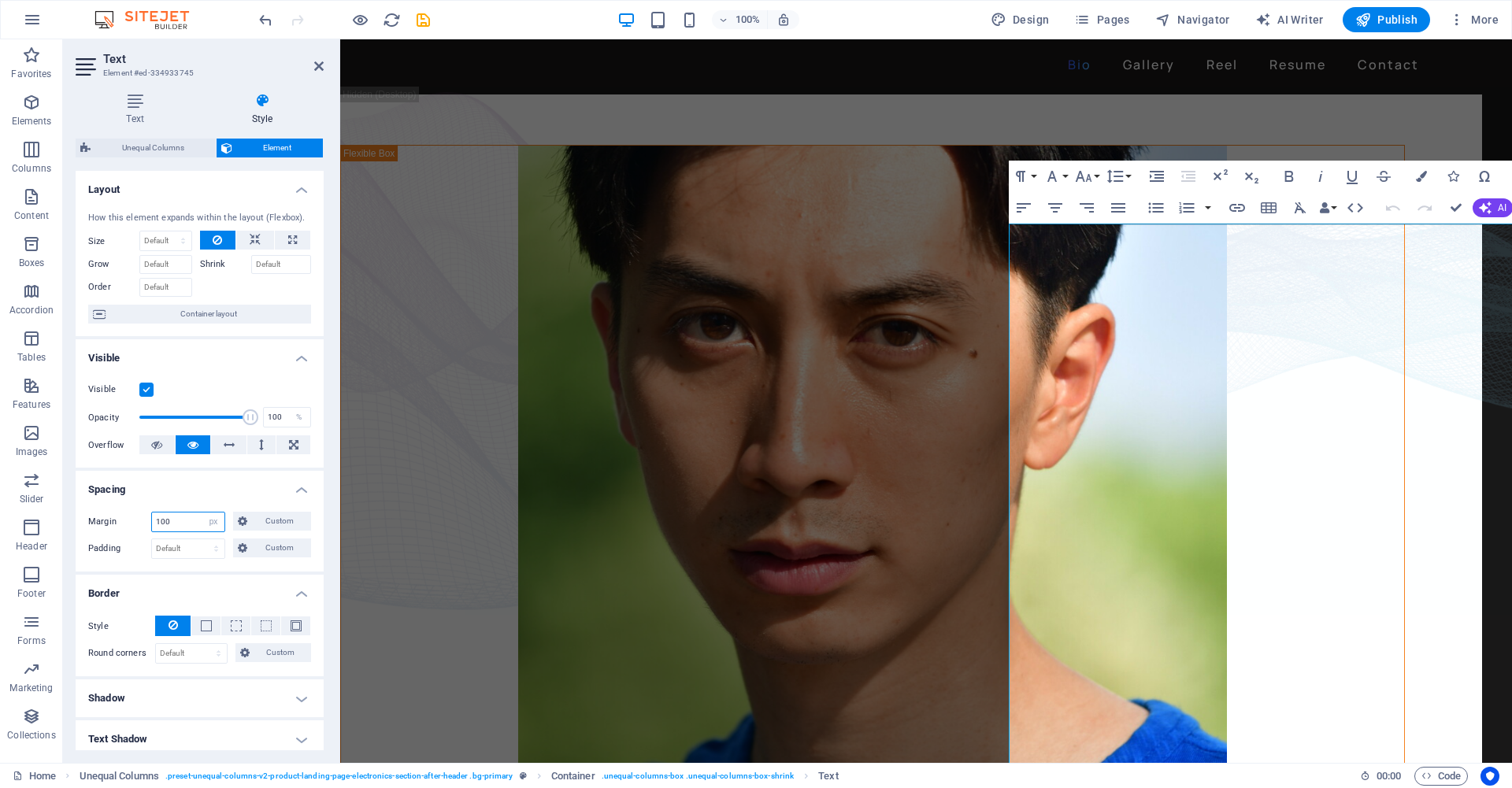 click on "100" at bounding box center [188, 522] 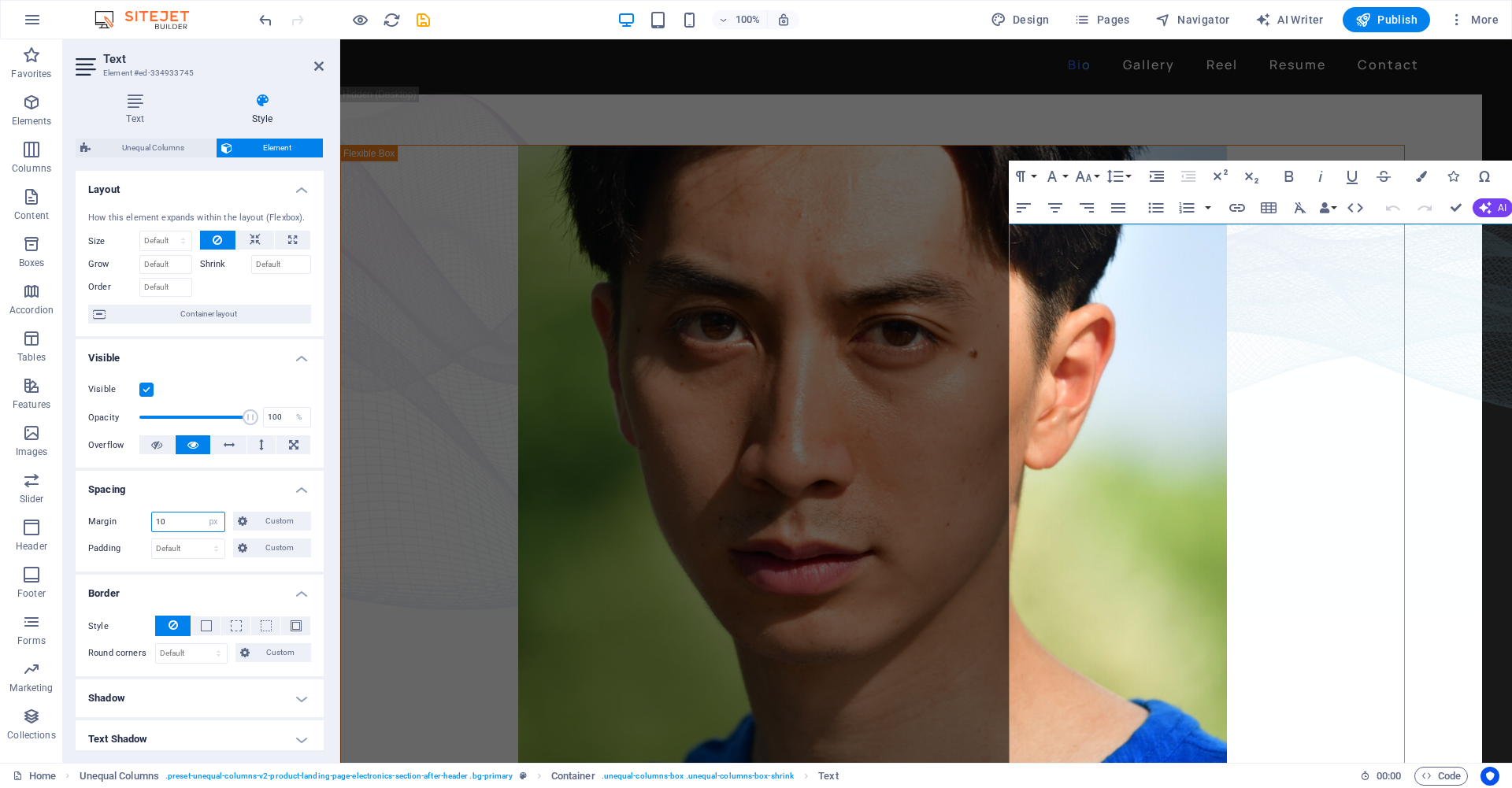 type on "10" 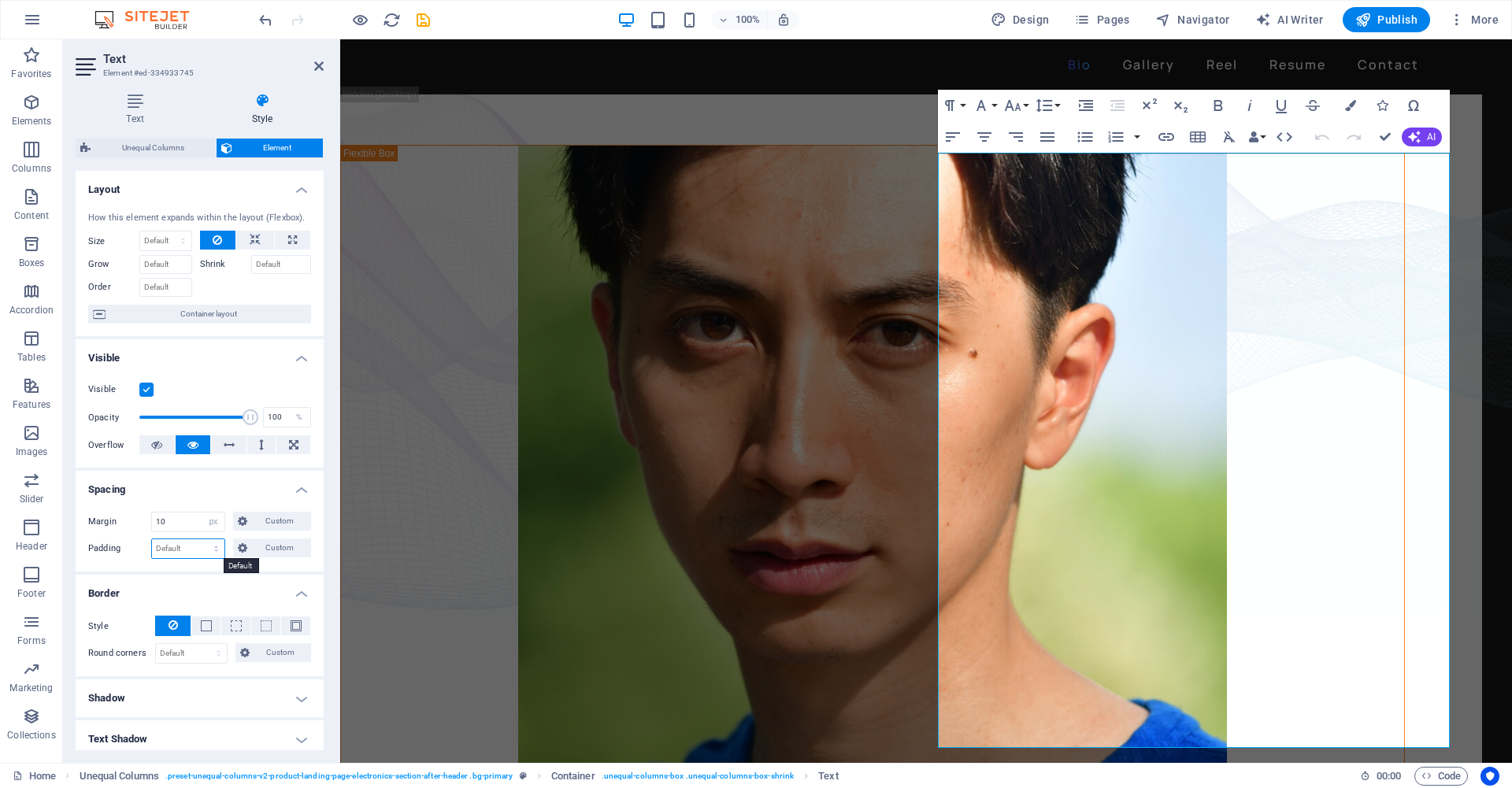 click on "Default px rem % vh vw Custom" at bounding box center [188, 549] 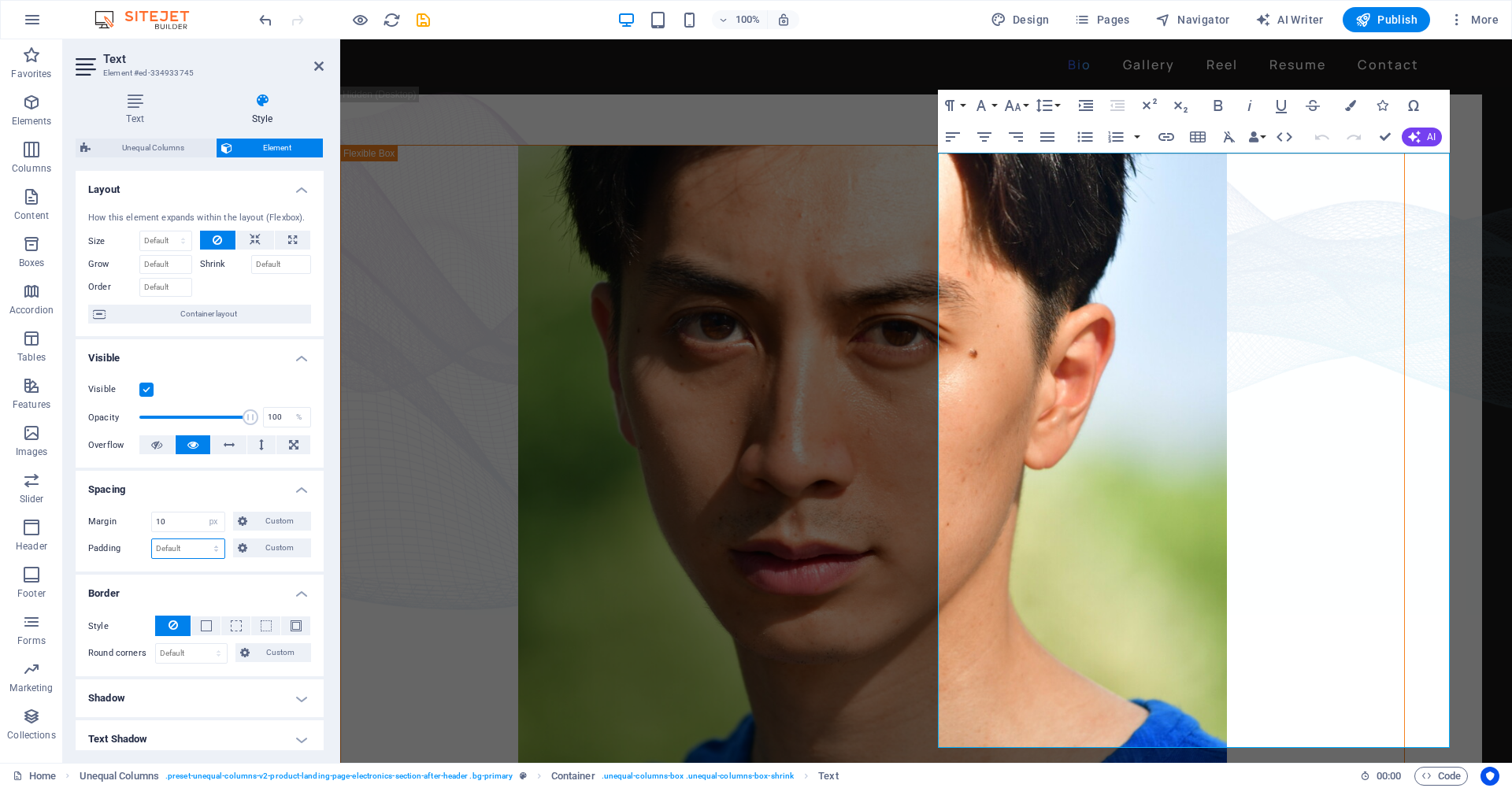 click on "Default px rem % vh vw Custom" at bounding box center [188, 549] 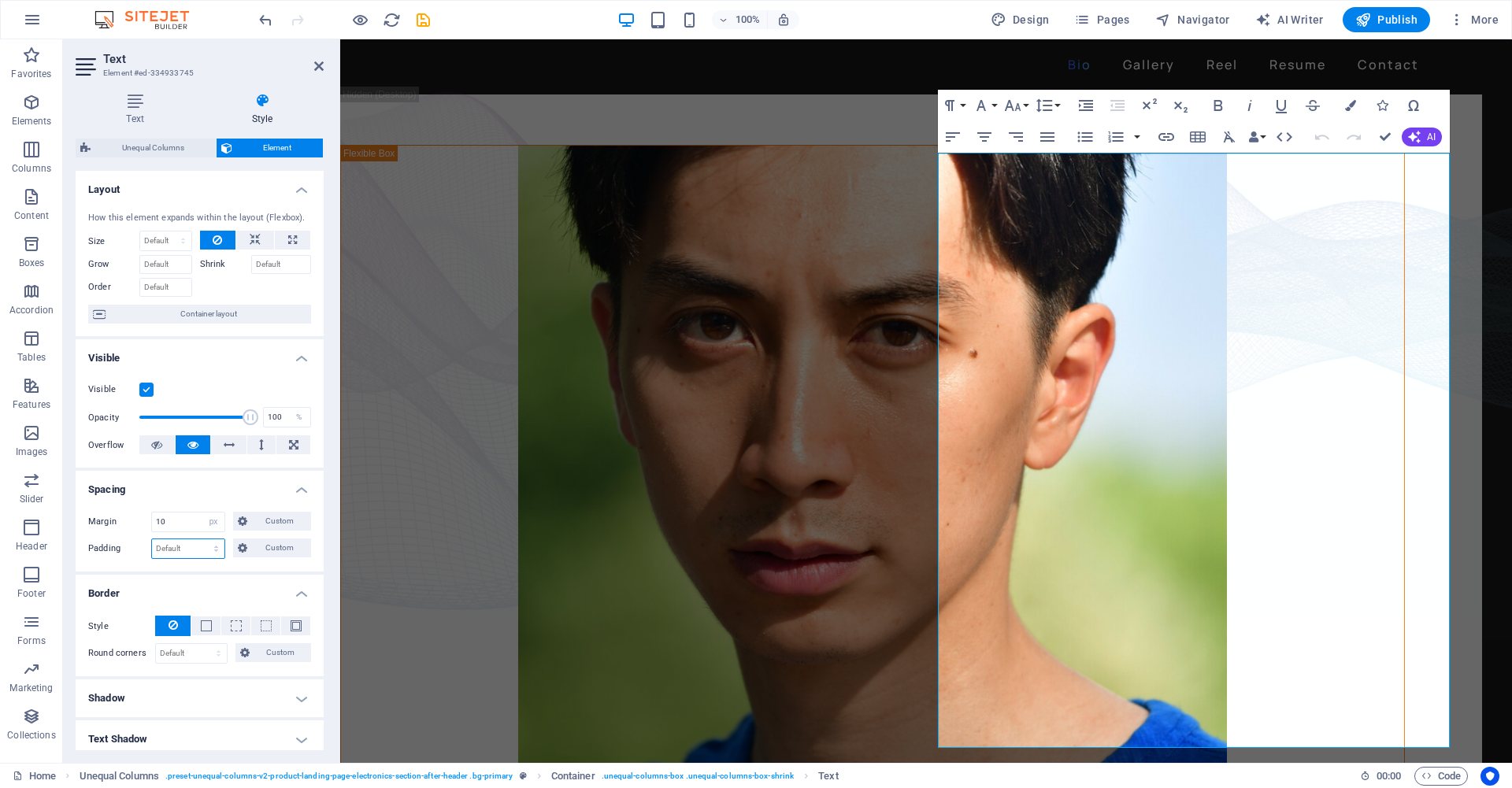select on "px" 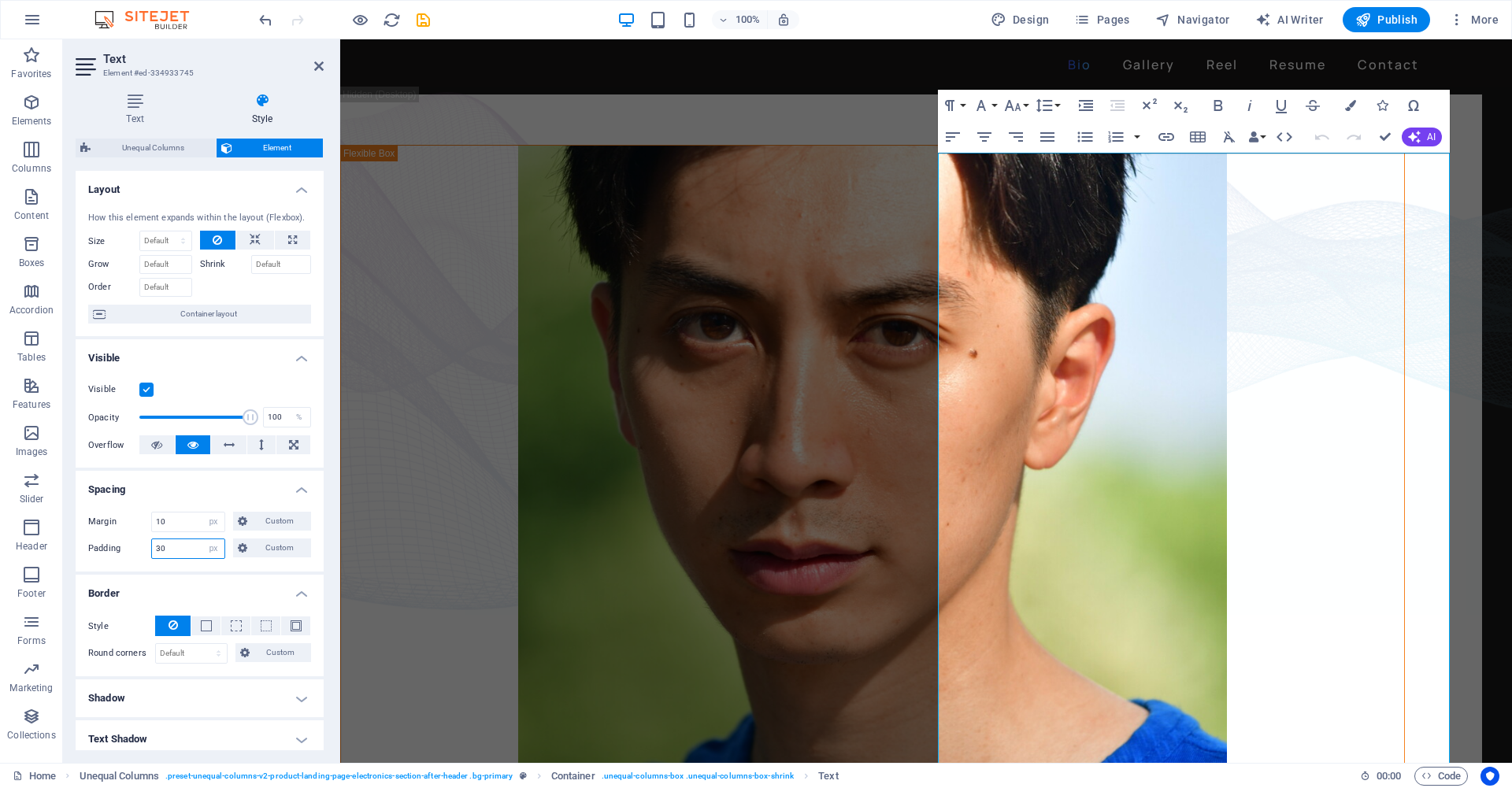 click on "30" at bounding box center (188, 549) 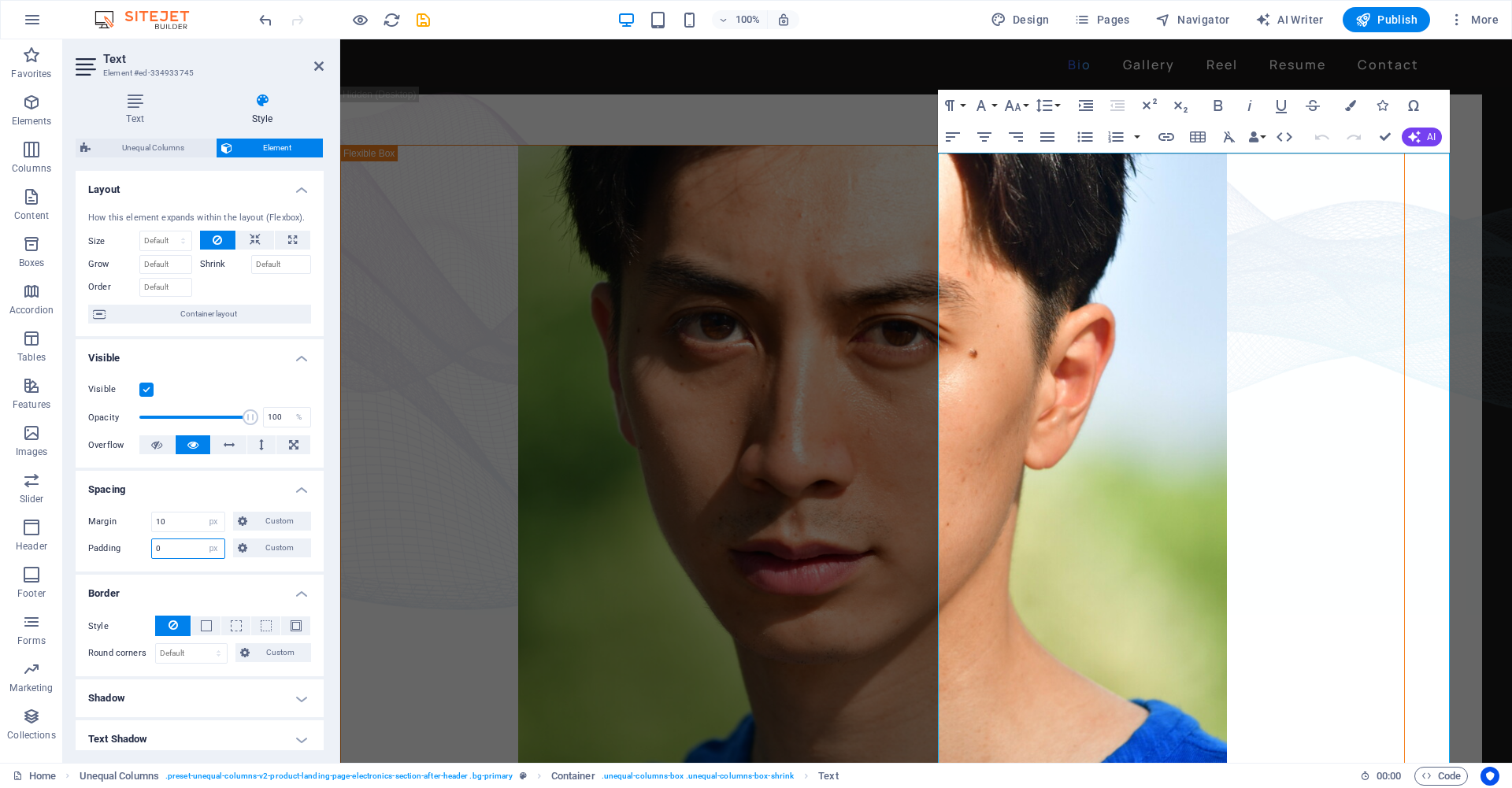 type on "0" 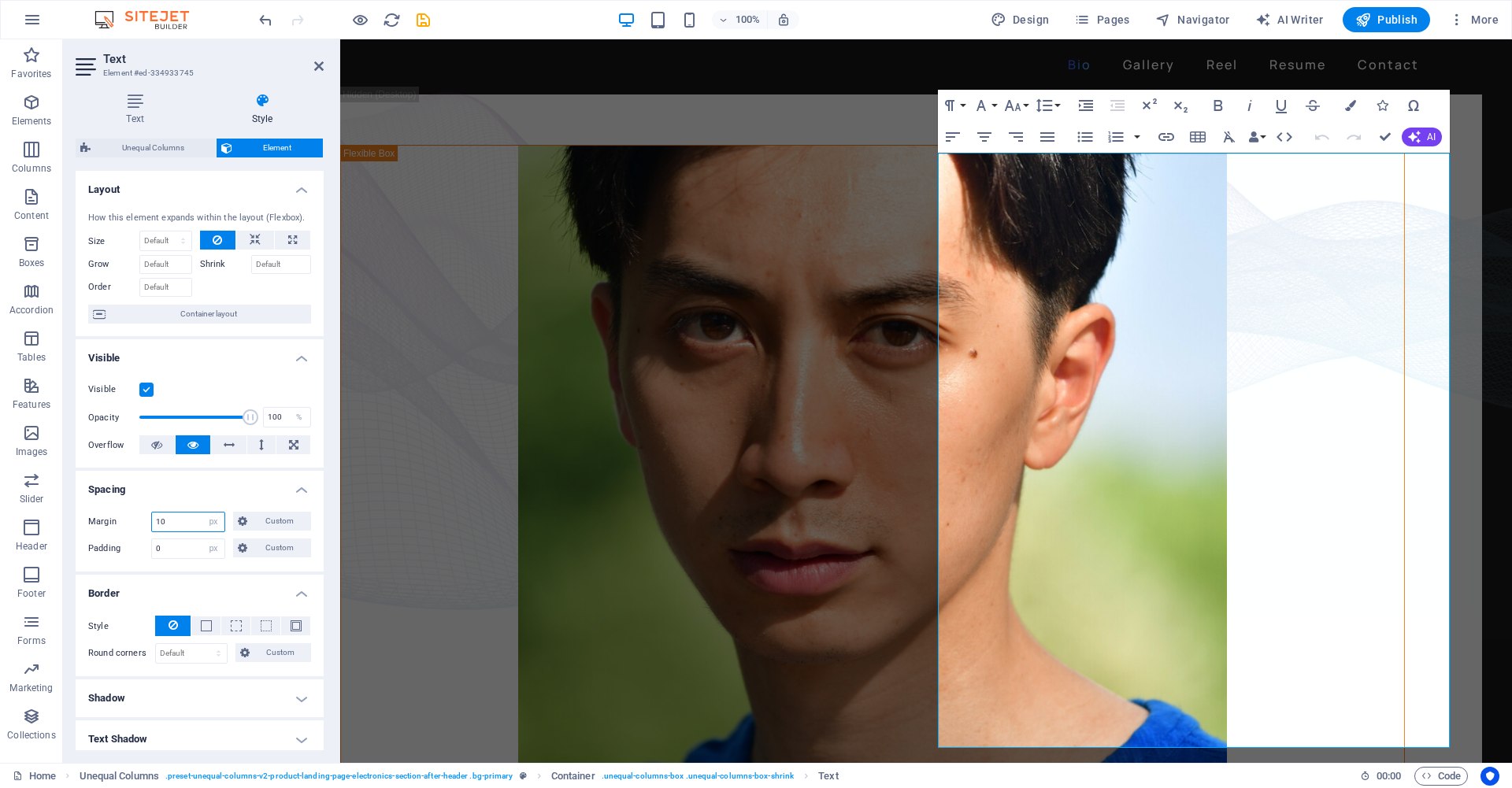 click on "10" at bounding box center (188, 522) 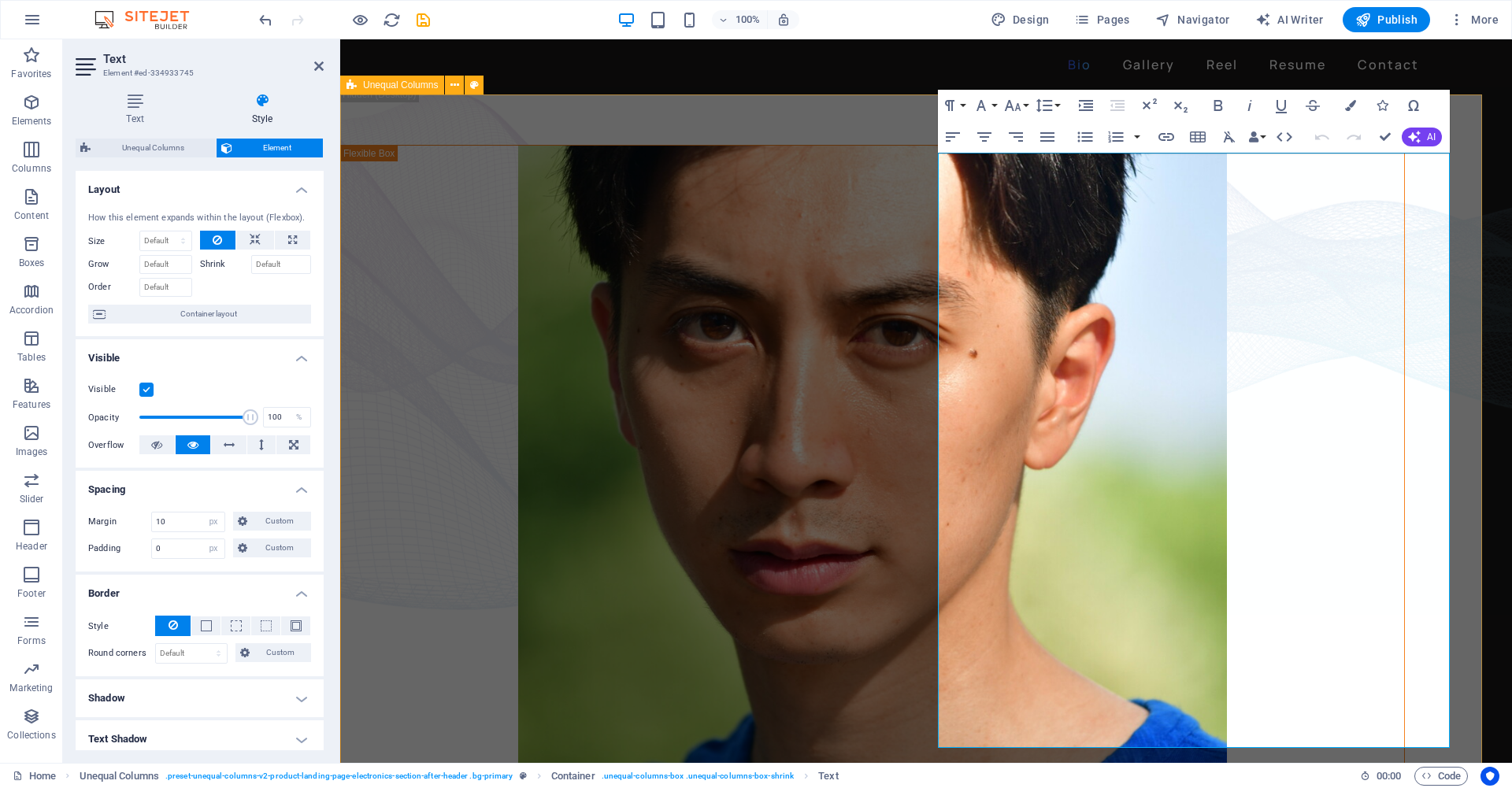 click on "David Ma  is an actor who doesn't just  step  into a role - he dives in, rolls, sprints and sometimes sword-fights his way through it. Based in New York, David is a versatile stage, screen, stunt and voice performer with a range that spans sketch comedy to Shakespeare, indie film to martial arts choreography. He's fluent in  Japanese  and  Chinese , conversational in  Korean , and eligible to work in  U.S., Canada and Japan .  His film work includes leading performances in acclaimed short films like  Fumakase  and  Translation , where he brought both dramatic weight and multilingual fluency to the screen. On stage, he's a regular in  A Sketch of New York , the city's longest-running sketch comedy show, and took on both acting and stunt duties as  Titus  in  Julius Caeser  produced by Hudson Classical Theater Company.  As a voice actor, David has voiced for national campaigns such as  2021 Canadian federal elections  and as a moderator for industry panels at  Soho International Film Festival (SIFF)  and" at bounding box center (911, 487) 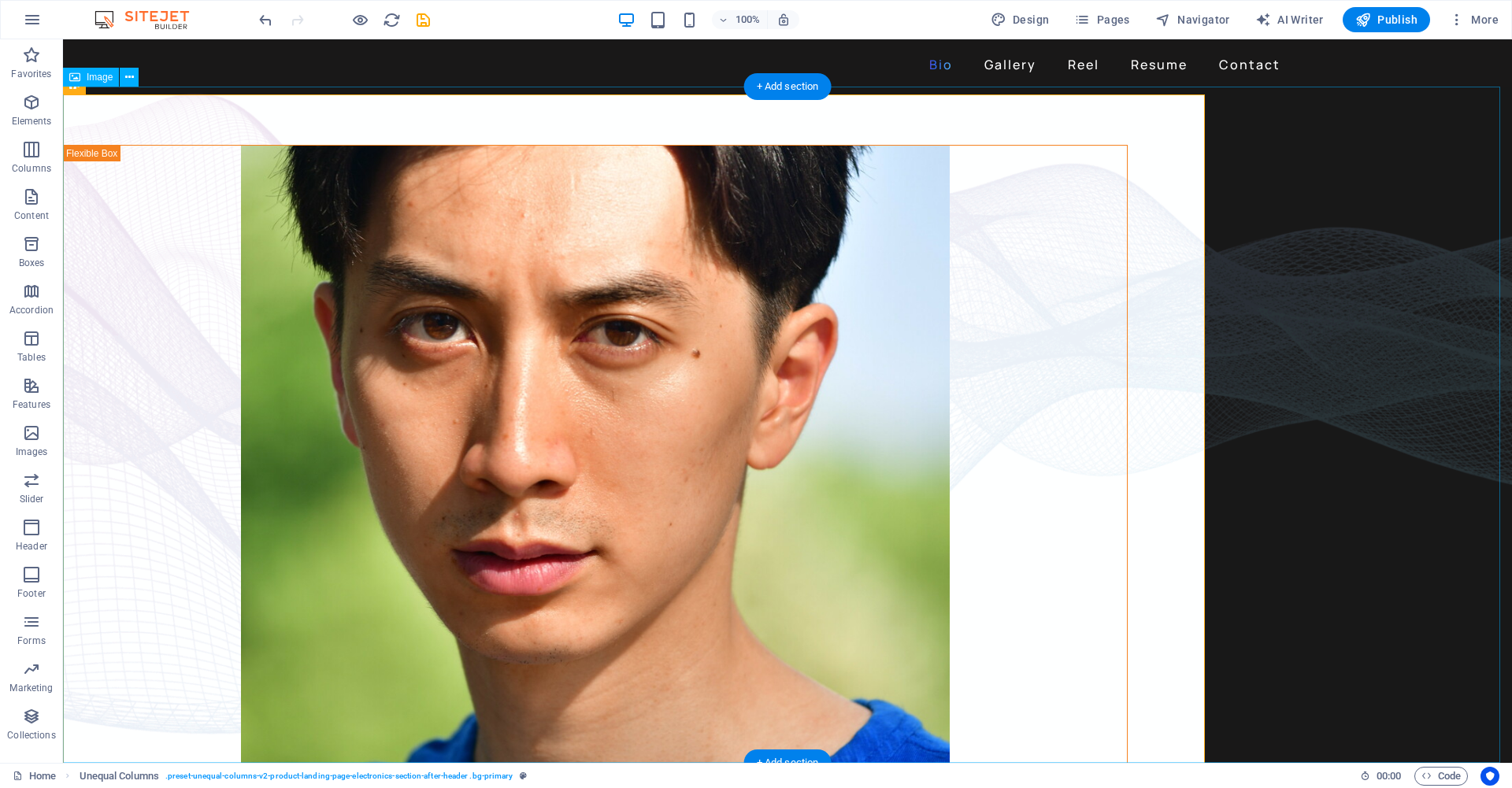 click at bounding box center [788, 424] 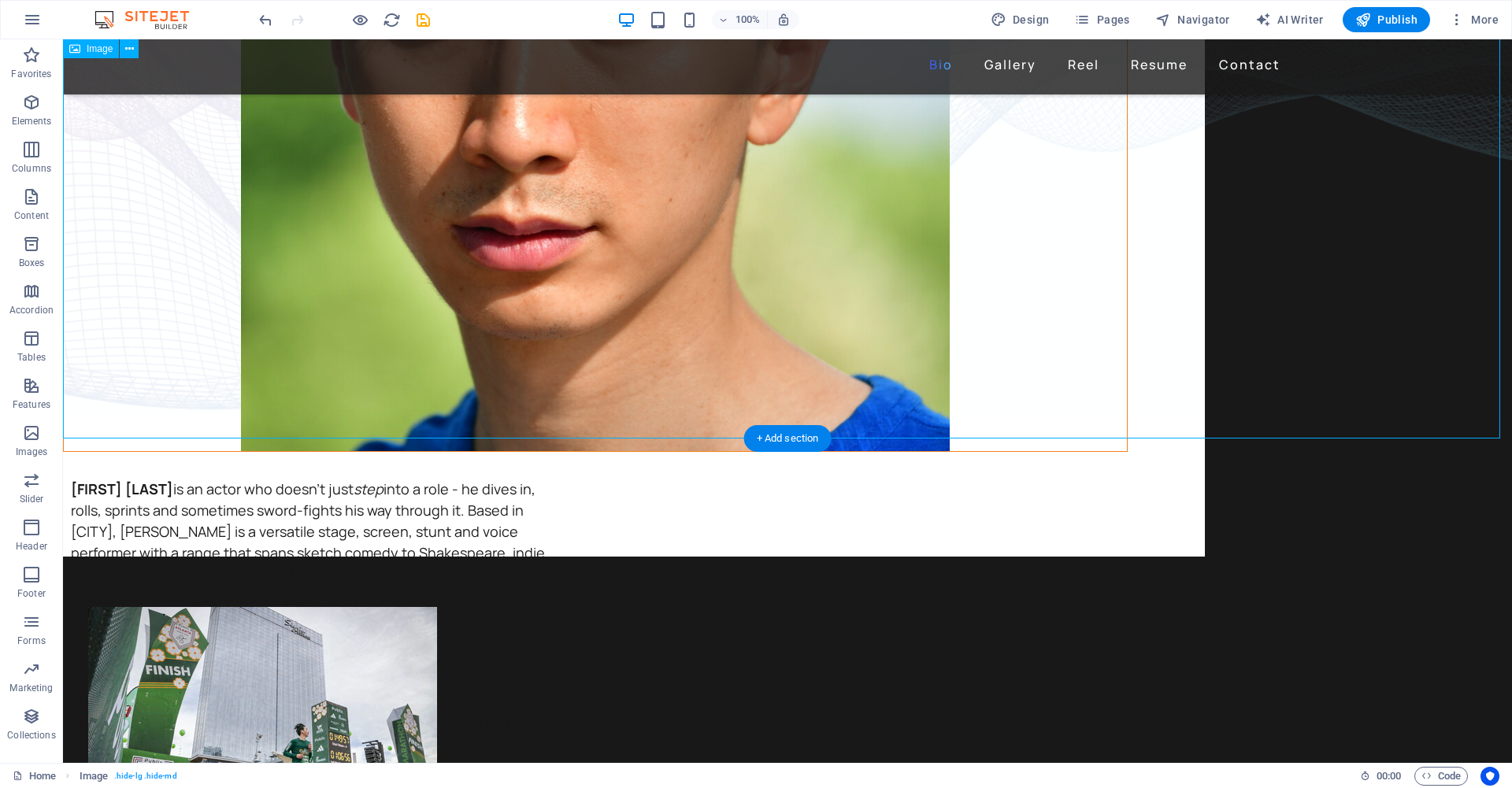 scroll, scrollTop: 0, scrollLeft: 0, axis: both 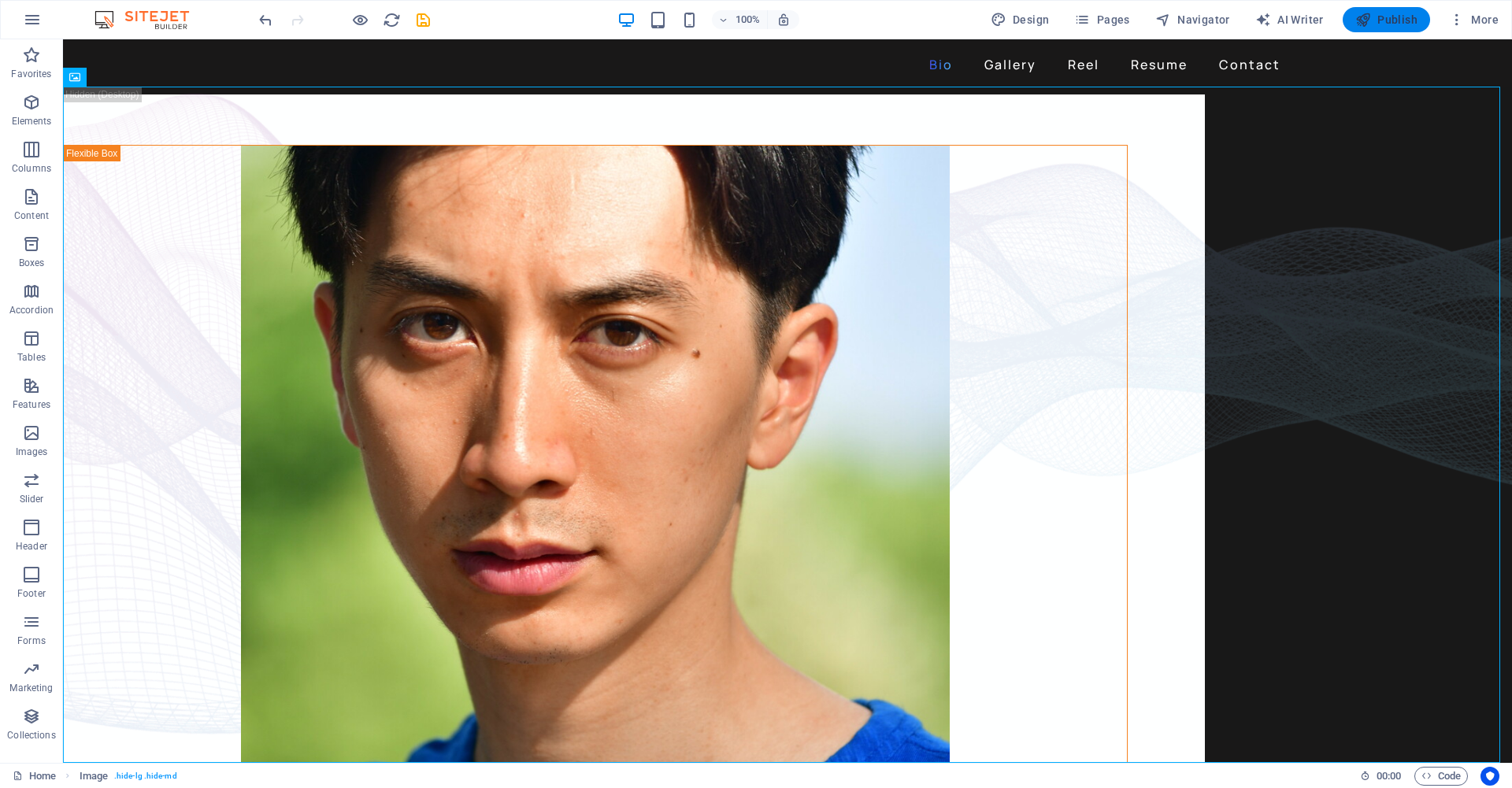 click on "Publish" at bounding box center (1386, 20) 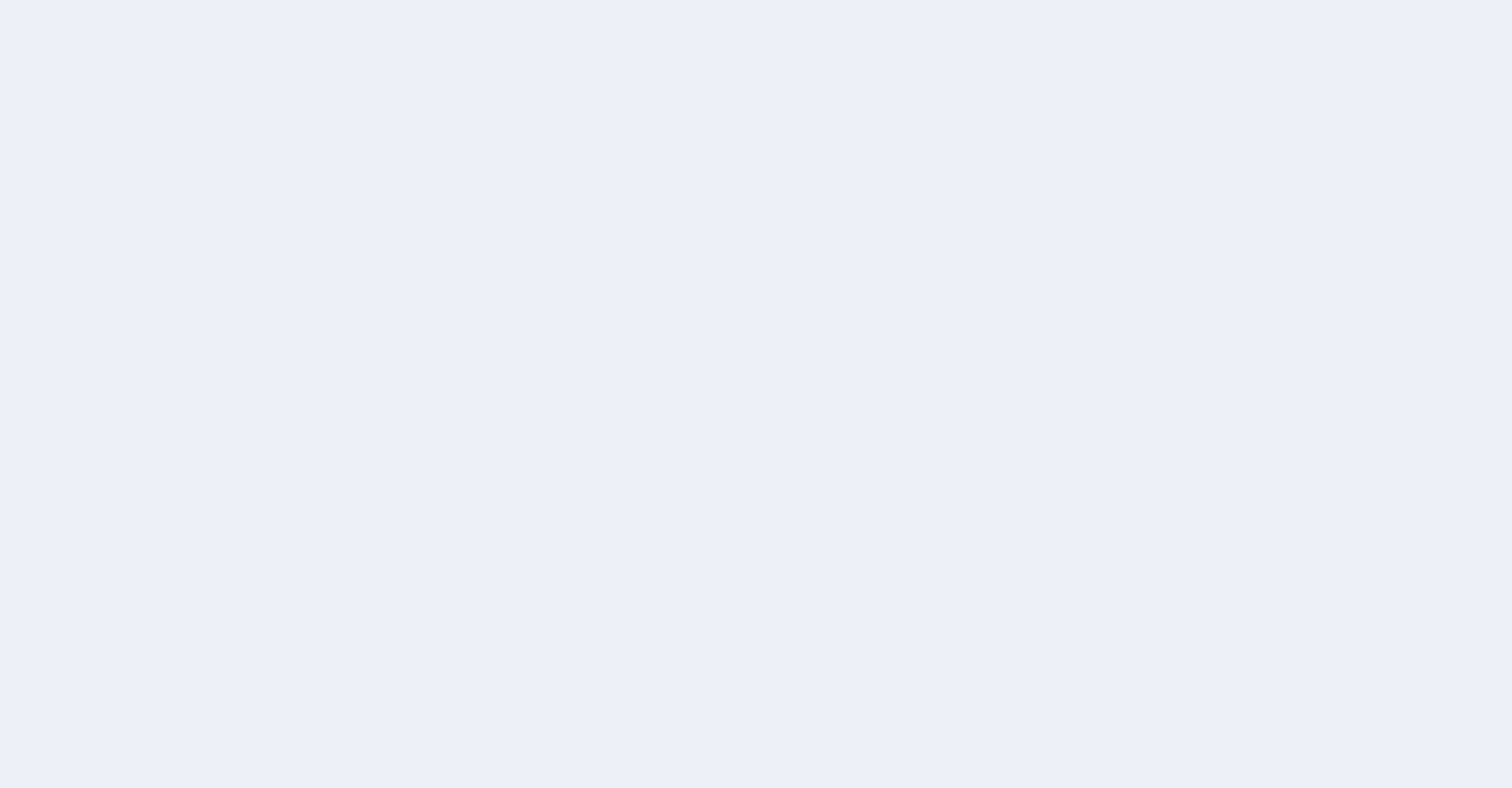 scroll, scrollTop: 0, scrollLeft: 0, axis: both 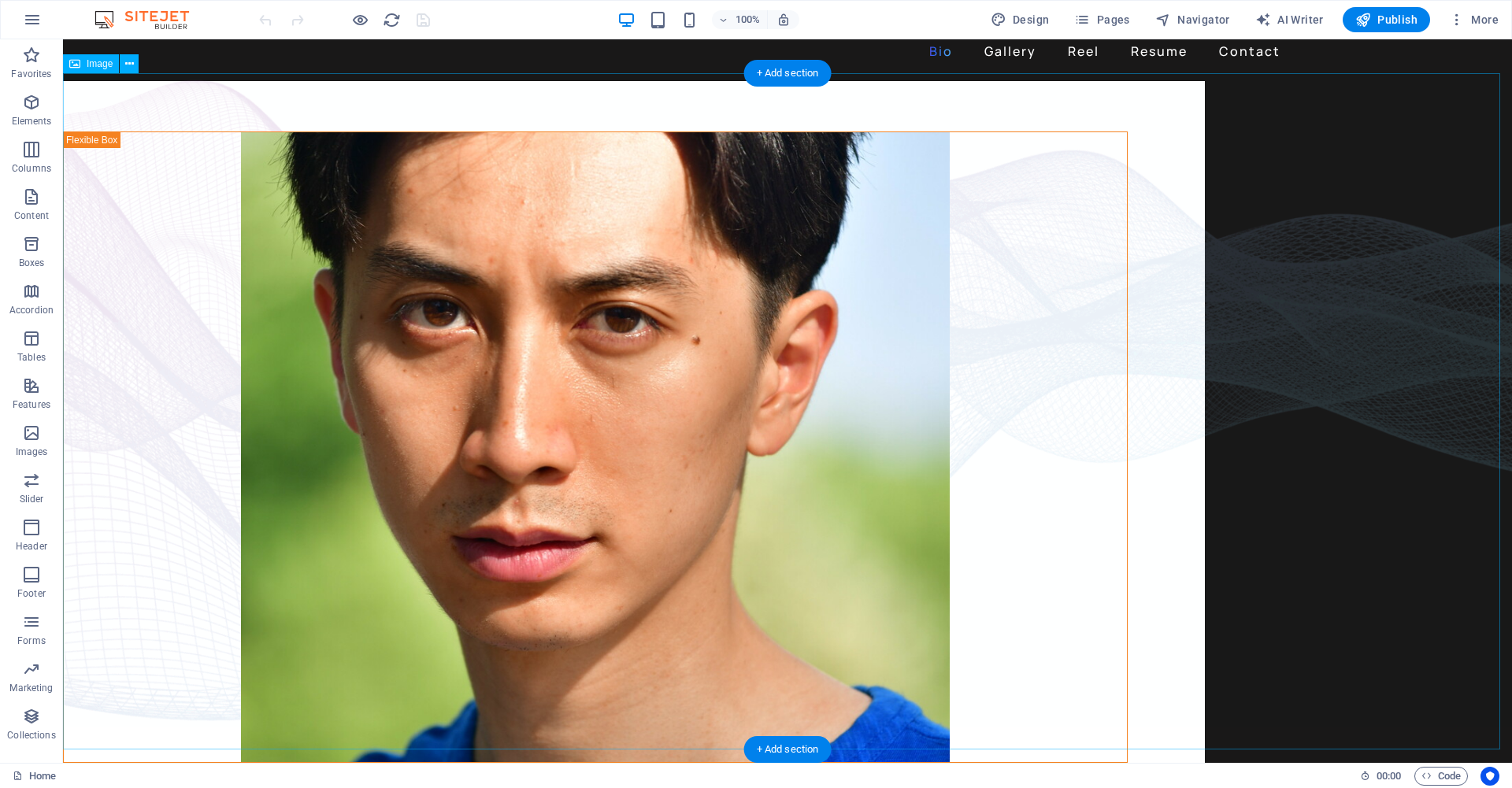 click at bounding box center [788, 411] 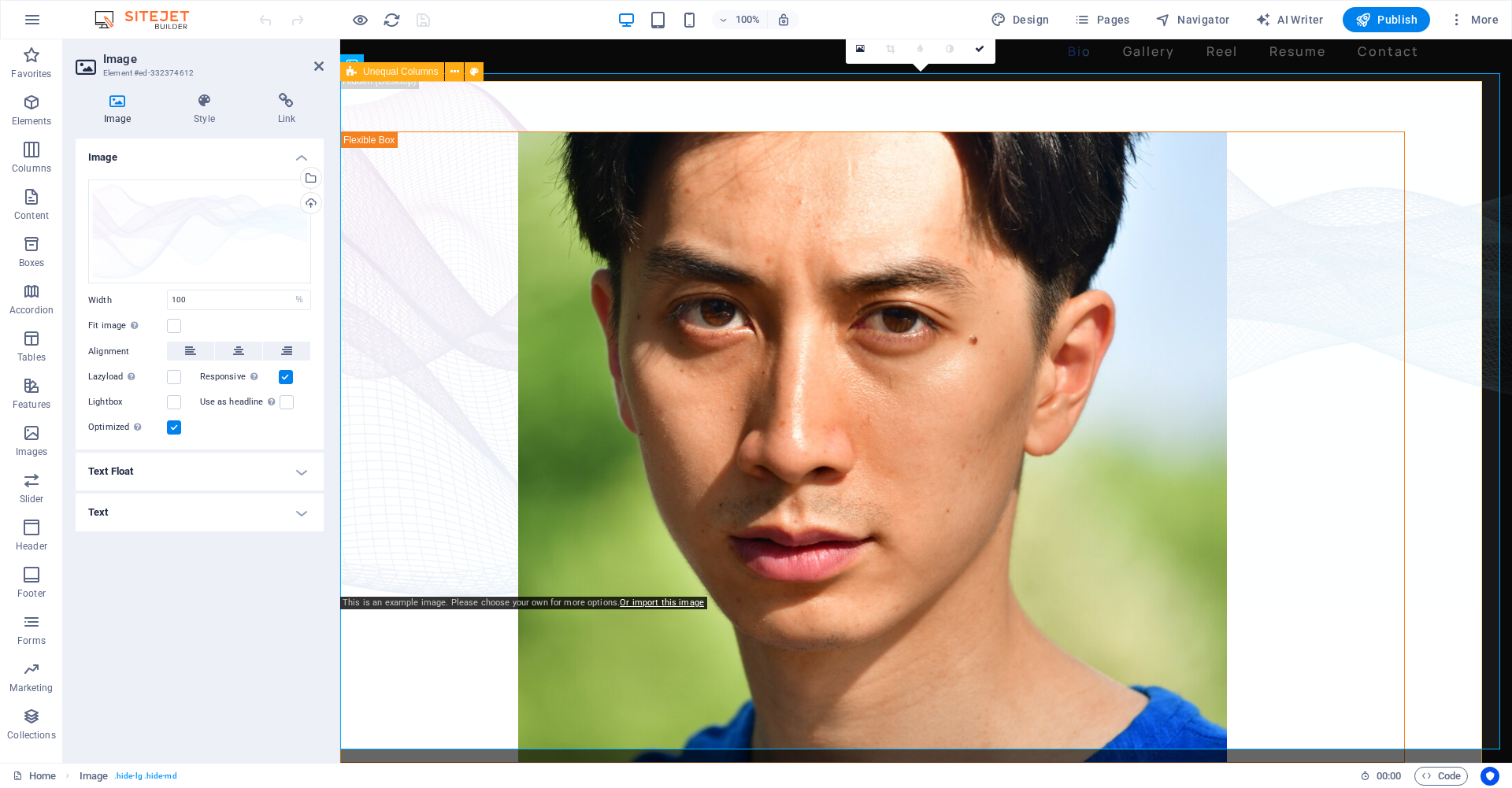 click on "David Ma  is an actor who doesn't just  step  into a role - he dives in, rolls, sprints and sometimes sword-fights his way through it. Based in New York, David is a versatile stage, screen, stunt and voice performer with a range that spans sketch comedy to Shakespeare, indie film to martial arts choreography. He's fluent in  Japanese  and  Chinese , conversational in  Korean , and eligible to work in  U.S., Canada and Japan .  His film work includes leading performances in acclaimed short films like  Fumakase  and  Translation , where he brought both dramatic weight and multilingual fluency to the screen. On stage, he's a regular in  A Sketch of New York , the city's longest-running sketch comedy show, and took on both acting and stunt duties as  Titus  in  Julius Caeser  produced by Hudson Classical Theater Company.  As a voice actor, David has voiced for national campaigns such as  2021 Canadian federal elections  and as a moderator for industry panels at  Soho International Film Festival (SIFF)  and" at bounding box center (911, 474) 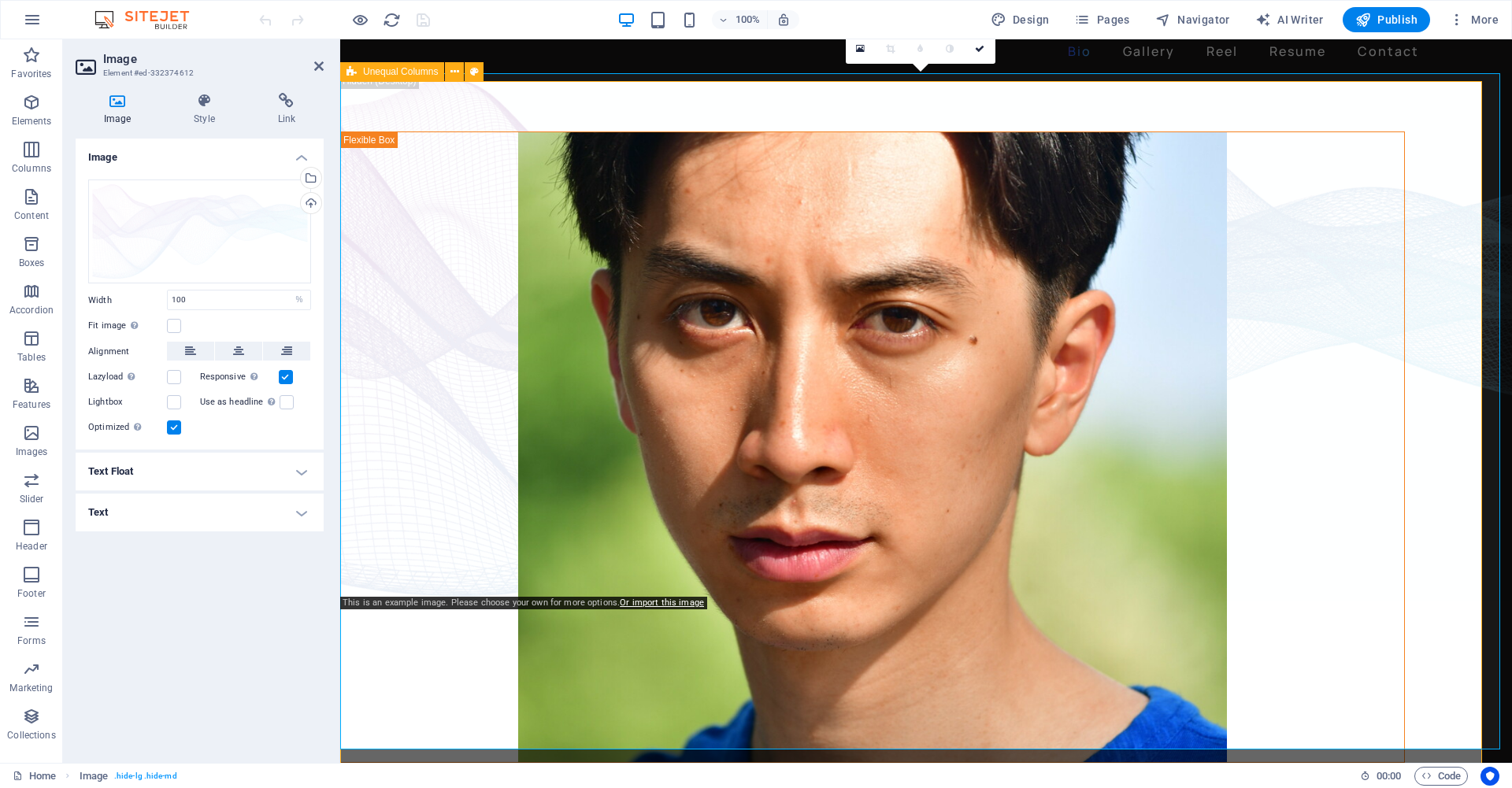 click on "David Ma  is an actor who doesn't just  step  into a role - he dives in, rolls, sprints and sometimes sword-fights his way through it. Based in New York, David is a versatile stage, screen, stunt and voice performer with a range that spans sketch comedy to Shakespeare, indie film to martial arts choreography. He's fluent in  Japanese  and  Chinese , conversational in  Korean , and eligible to work in  U.S., Canada and Japan .  His film work includes leading performances in acclaimed short films like  Fumakase  and  Translation , where he brought both dramatic weight and multilingual fluency to the screen. On stage, he's a regular in  A Sketch of New York , the city's longest-running sketch comedy show, and took on both acting and stunt duties as  Titus  in  Julius Caeser  produced by Hudson Classical Theater Company.  As a voice actor, David has voiced for national campaigns such as  2021 Canadian federal elections  and as a moderator for industry panels at  Soho International Film Festival (SIFF)  and" at bounding box center (911, 474) 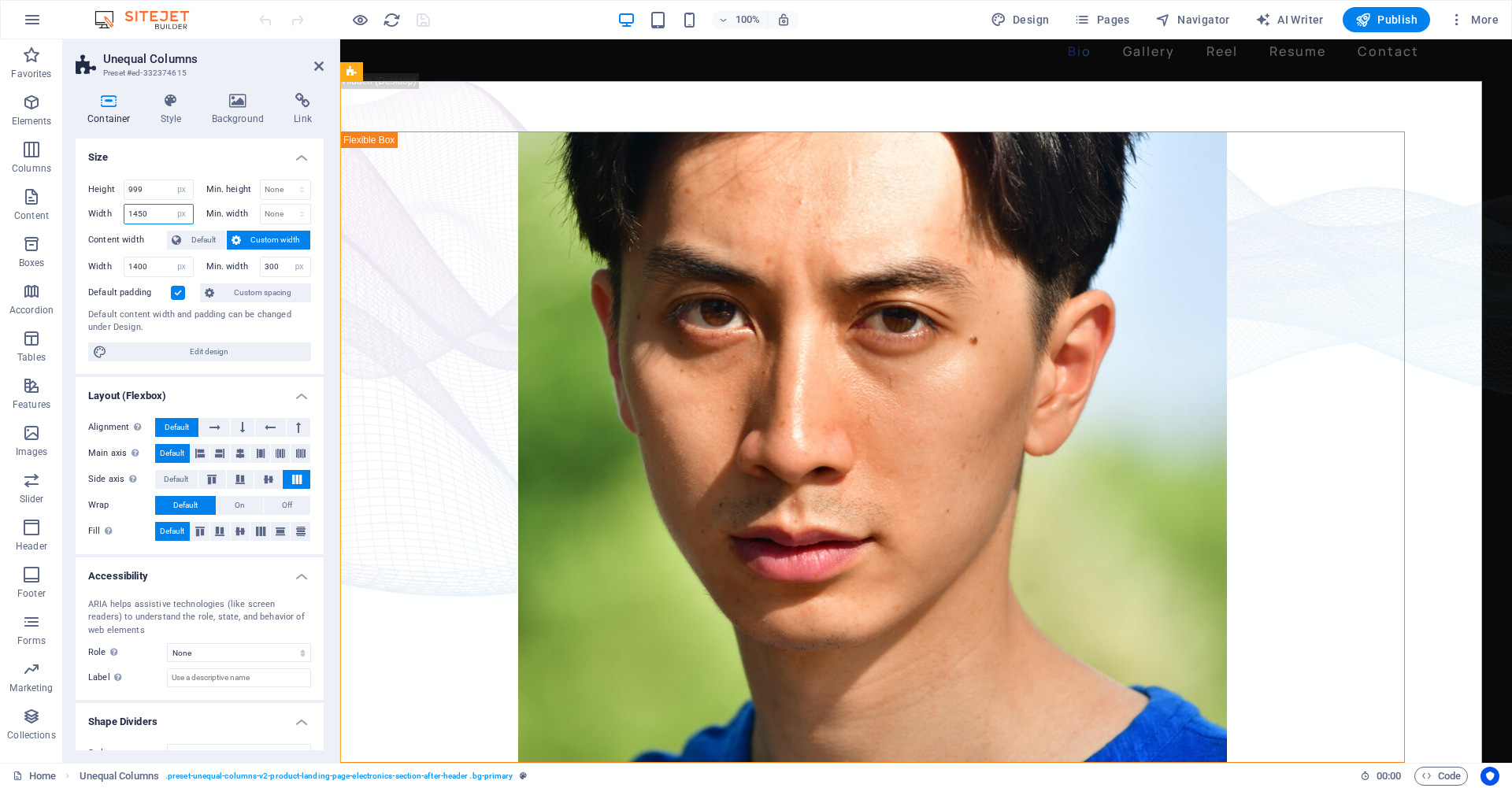 click on "1450" at bounding box center (158, 214) 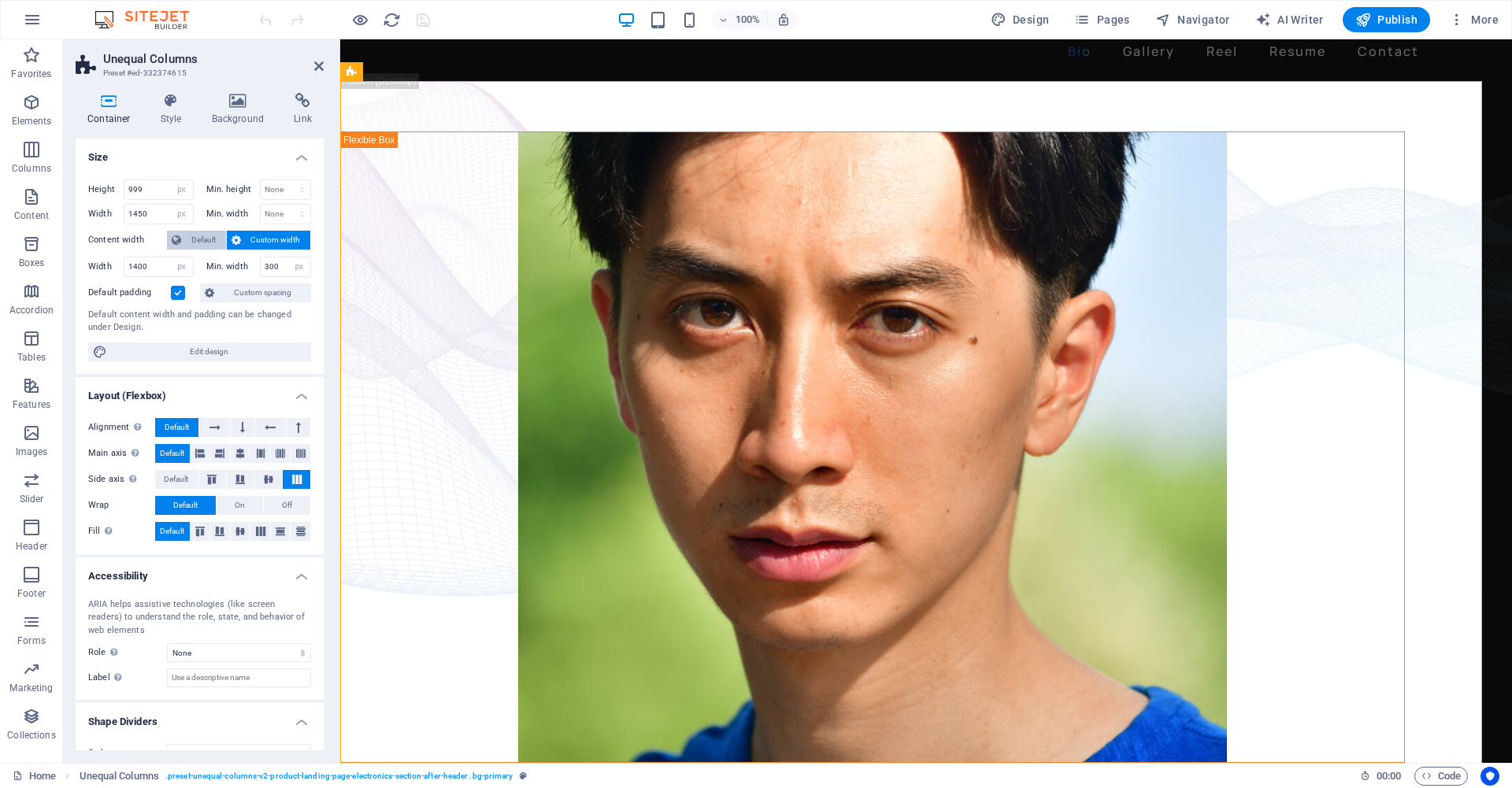 click on "Default" at bounding box center [203, 240] 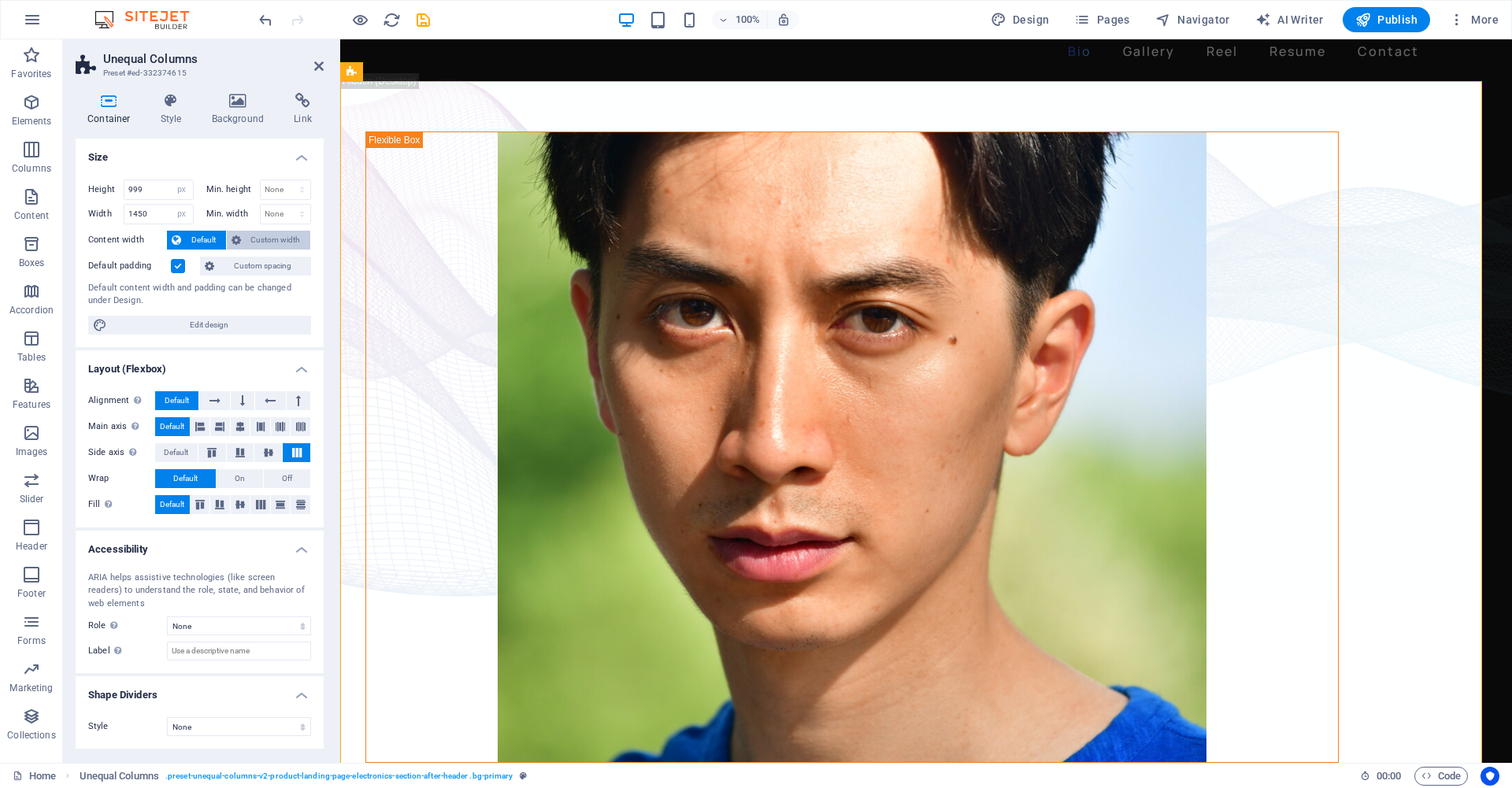 click on "Custom width" at bounding box center [276, 240] 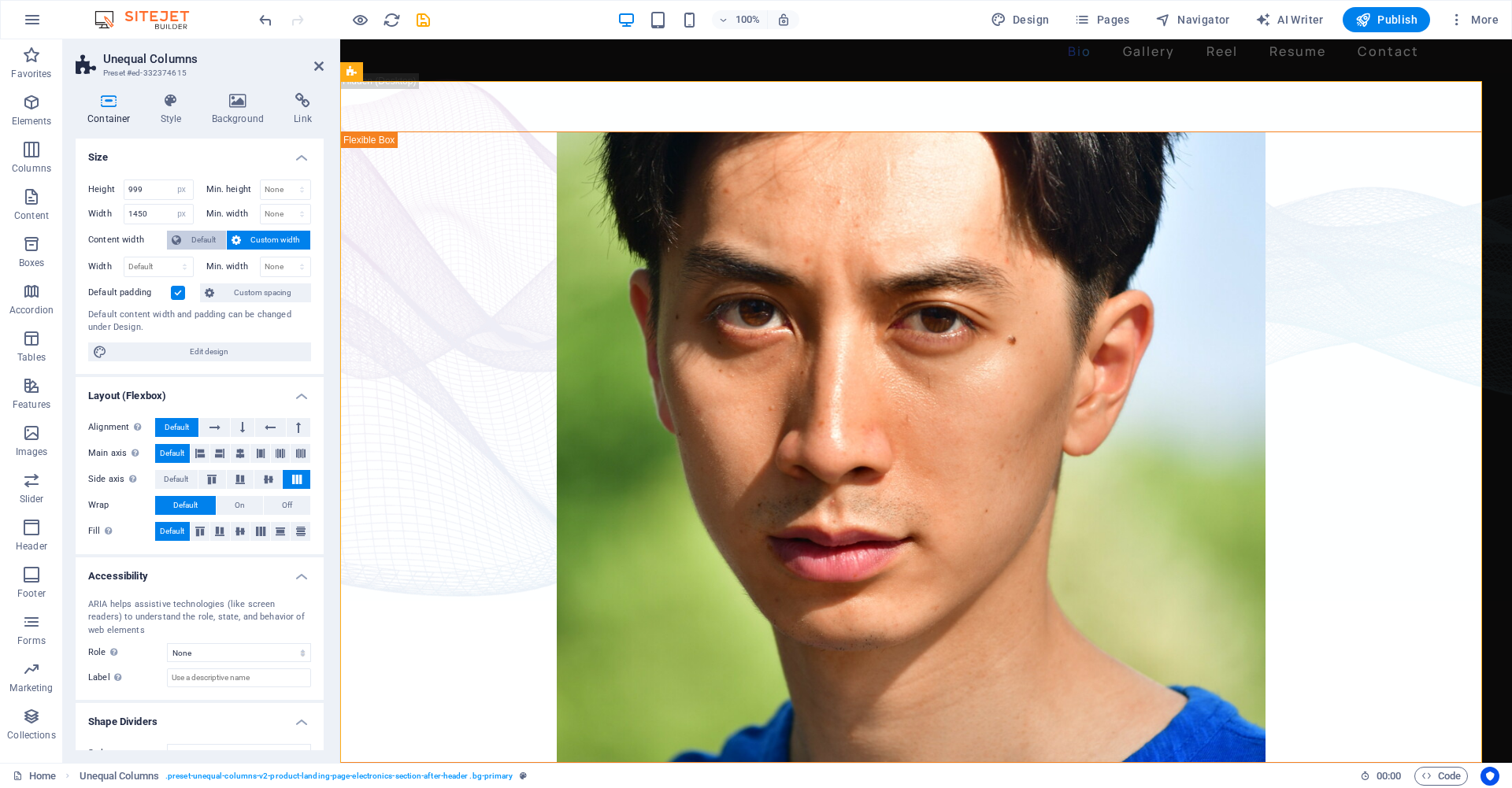 click on "Default" at bounding box center (203, 240) 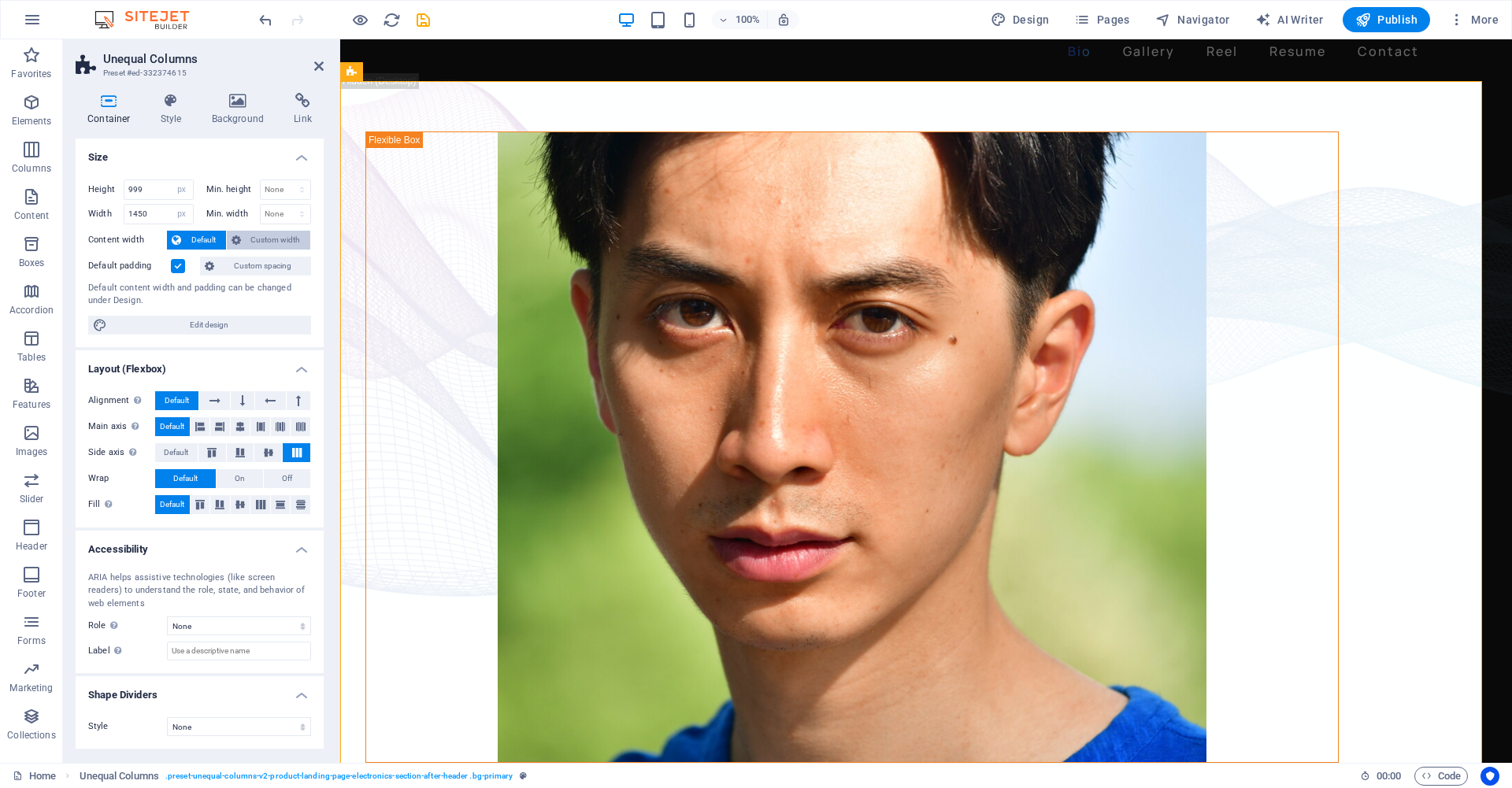 click on "Custom width" at bounding box center (269, 240) 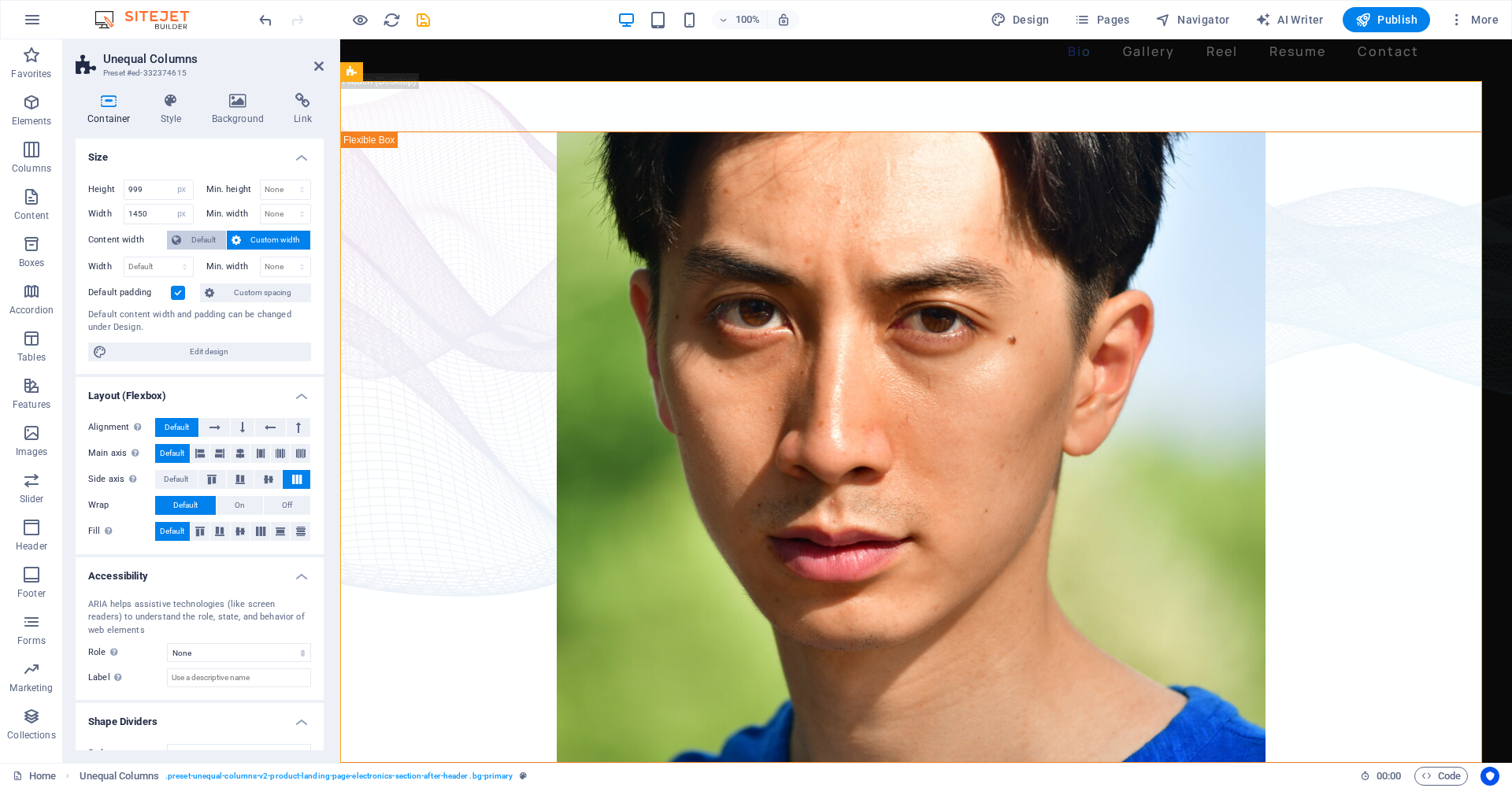 click on "Default" at bounding box center [203, 240] 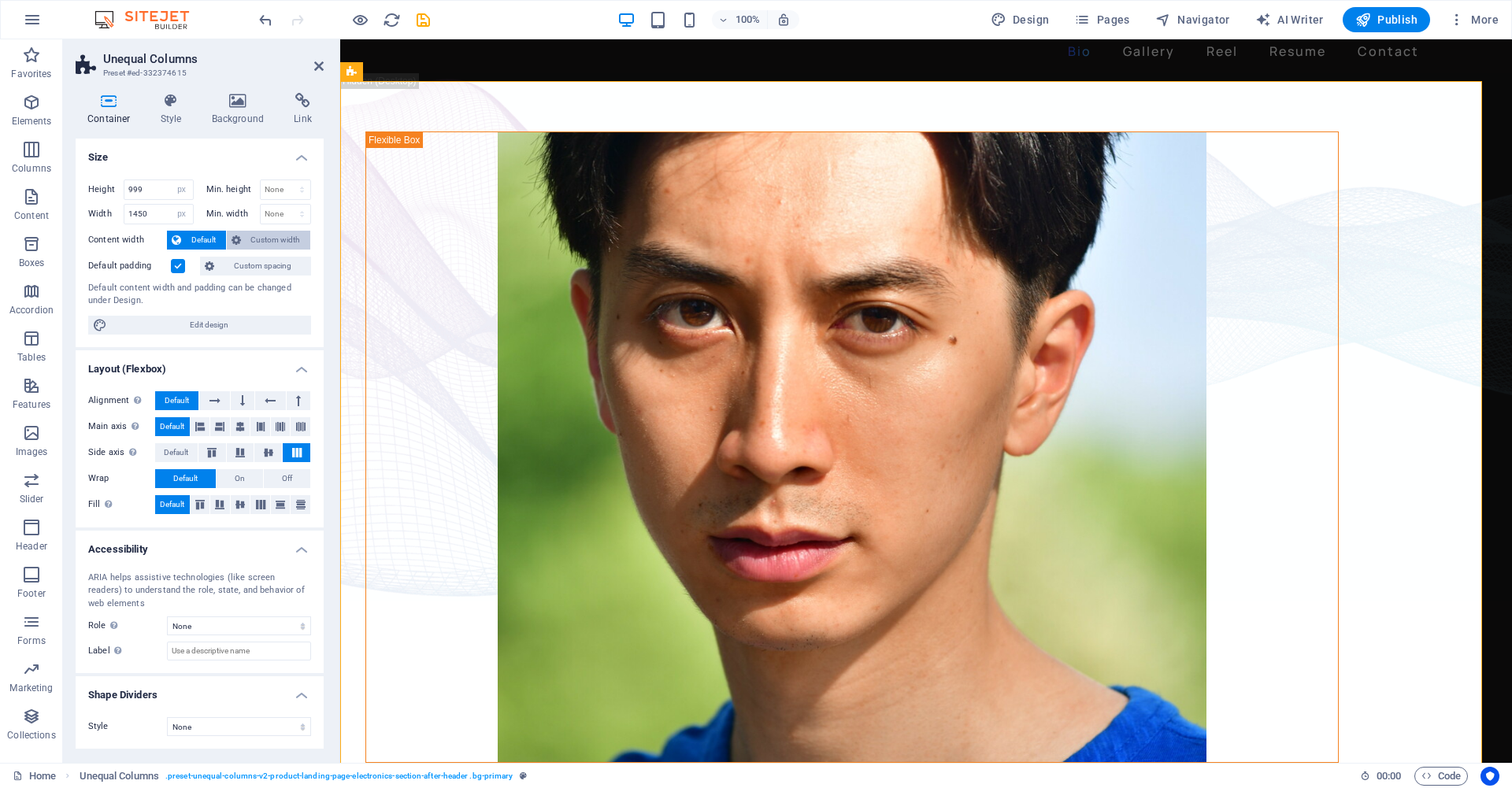 click on "Custom width" at bounding box center (276, 240) 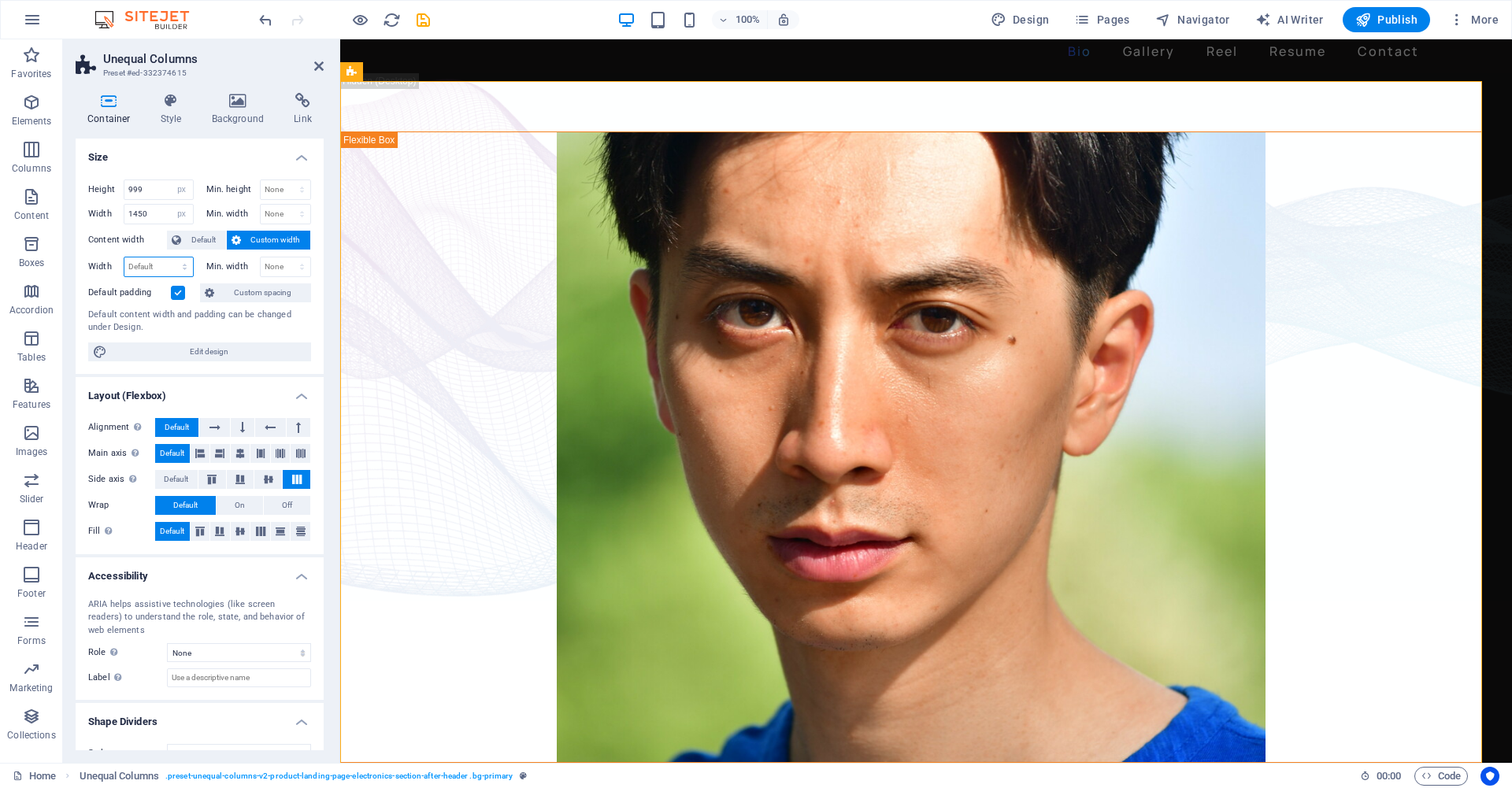 click on "Default px rem % em vh vw" at bounding box center (158, 267) 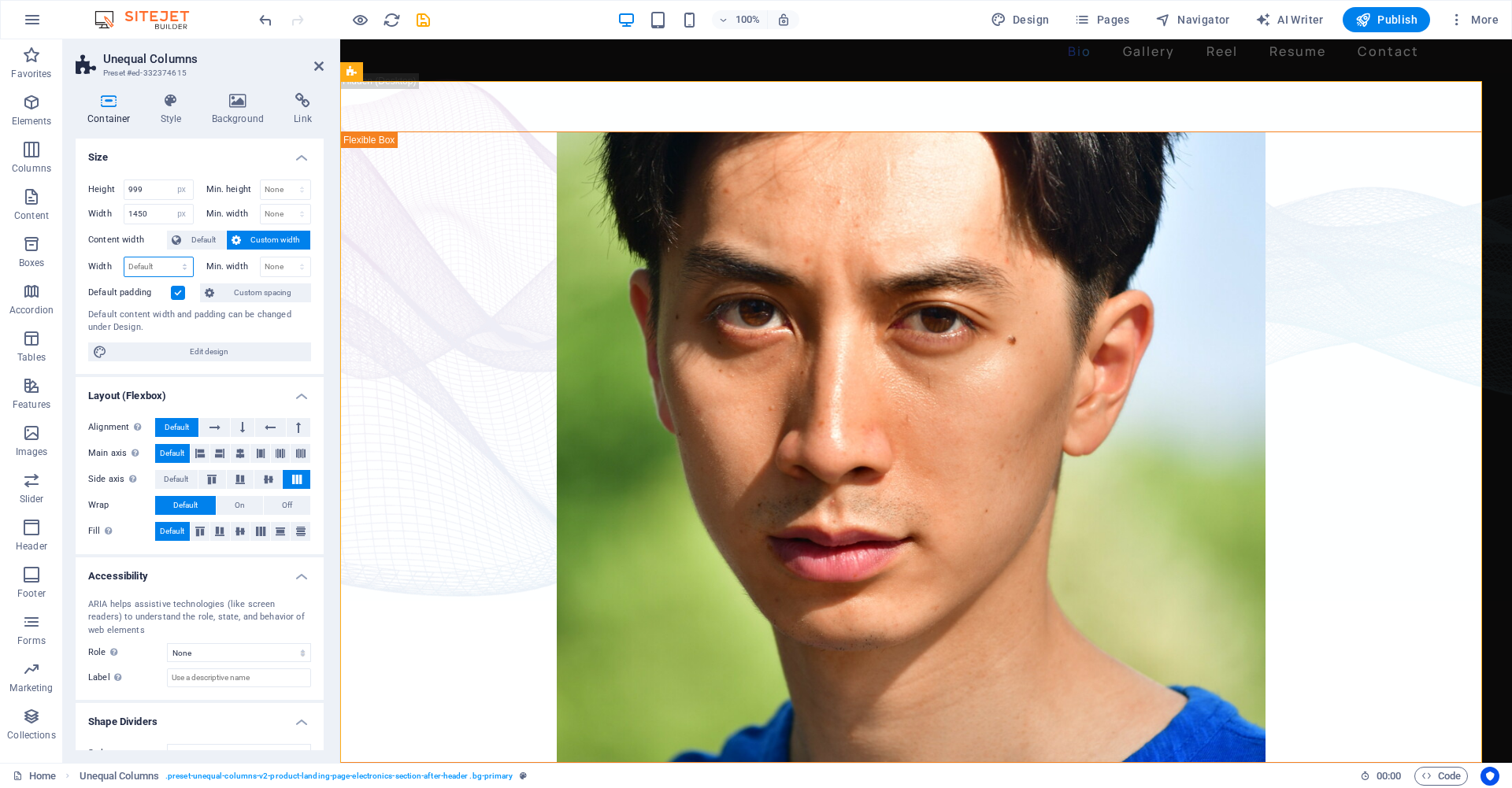 select on "px" 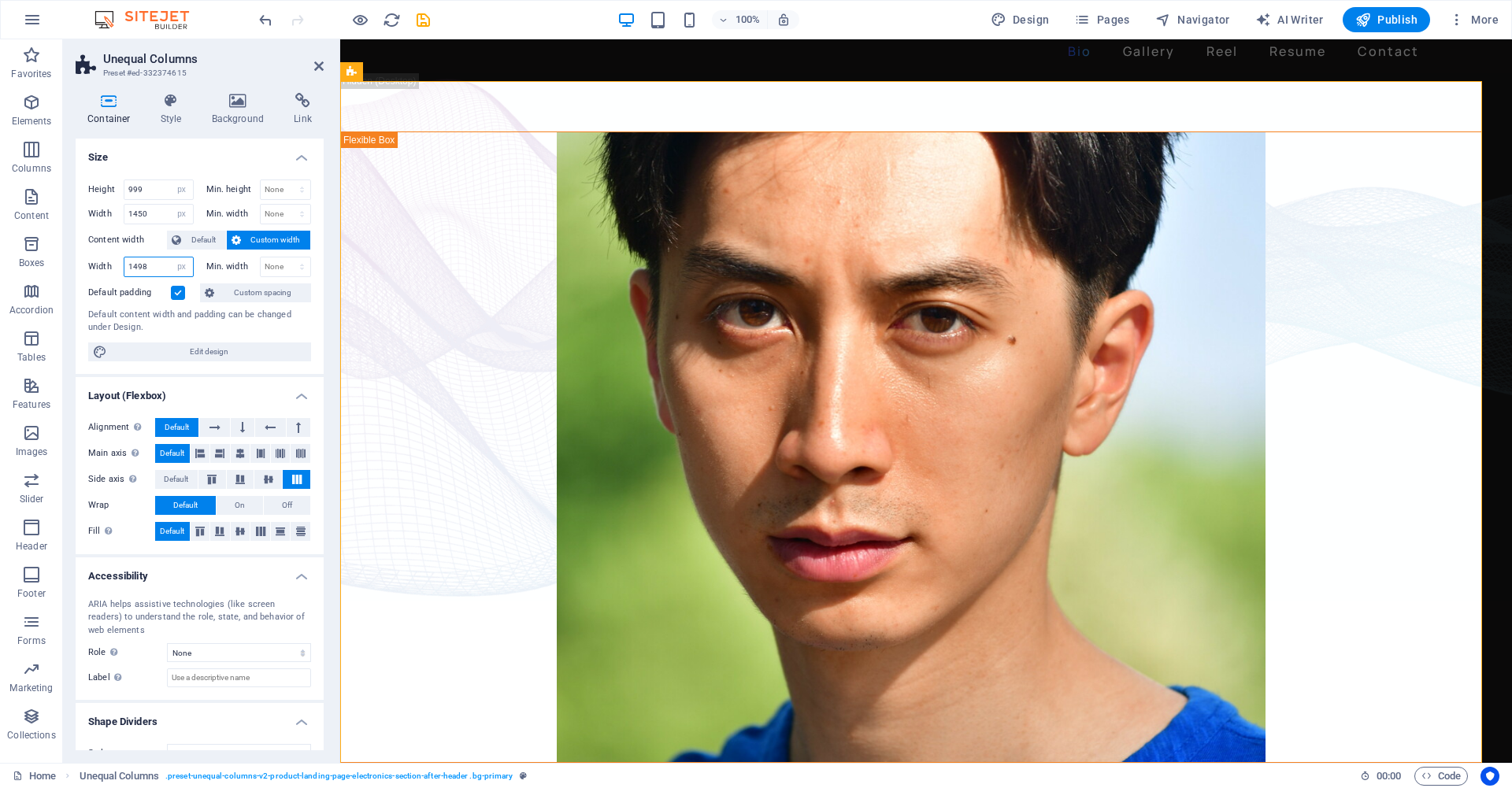 click on "1498" at bounding box center (158, 267) 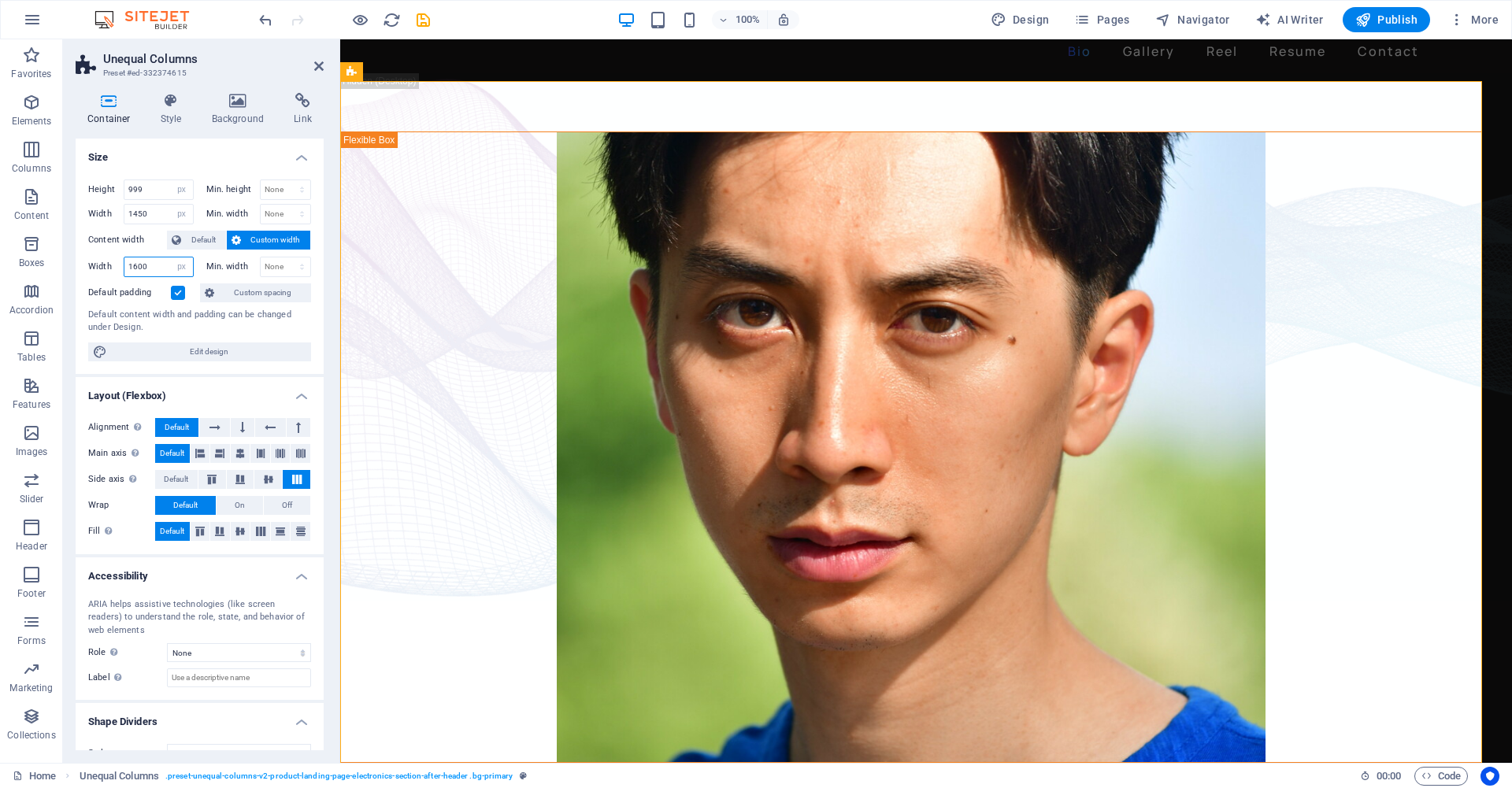 type on "1600" 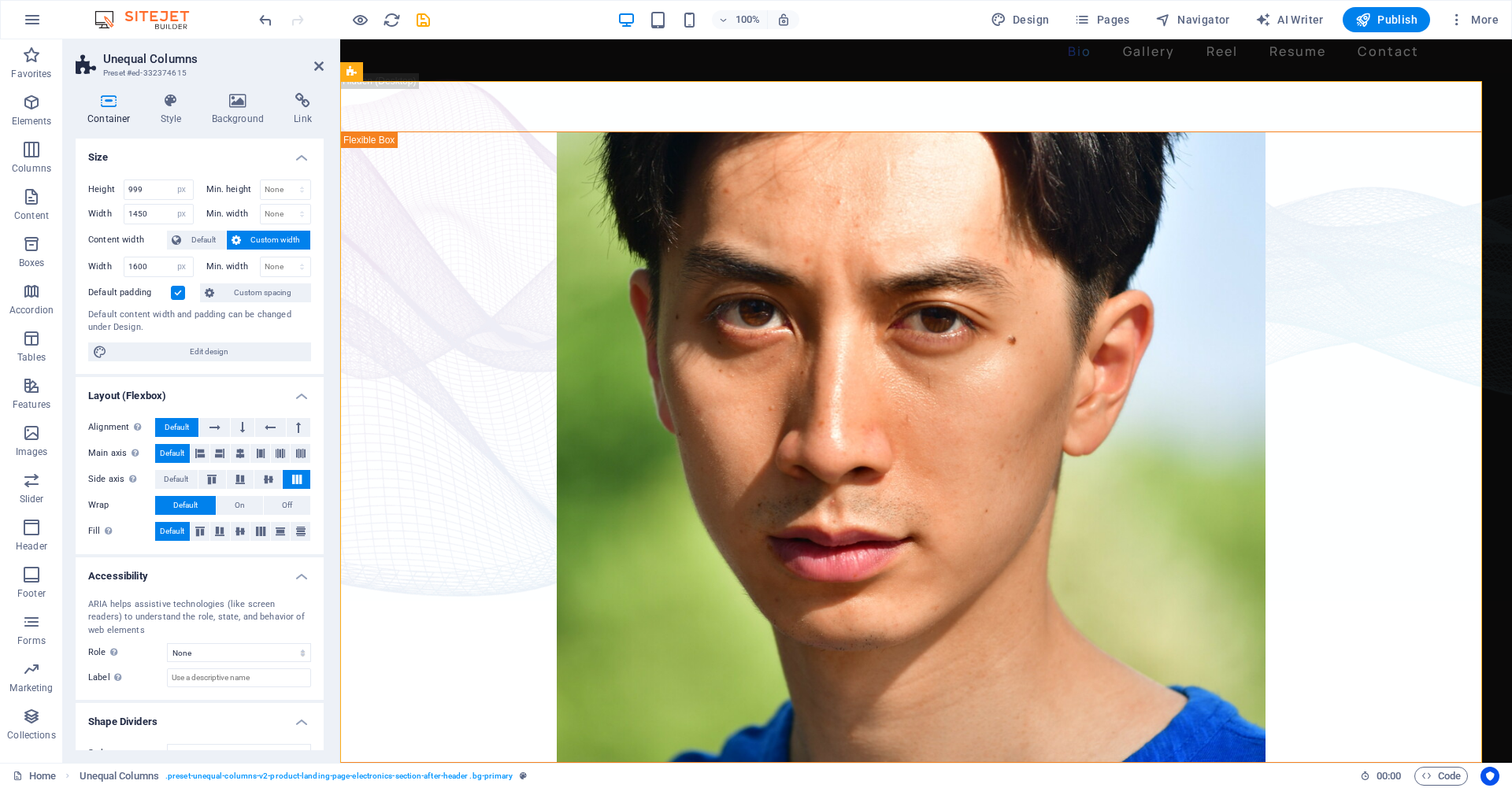 click on "Unequal Columns" at bounding box center (213, 59) 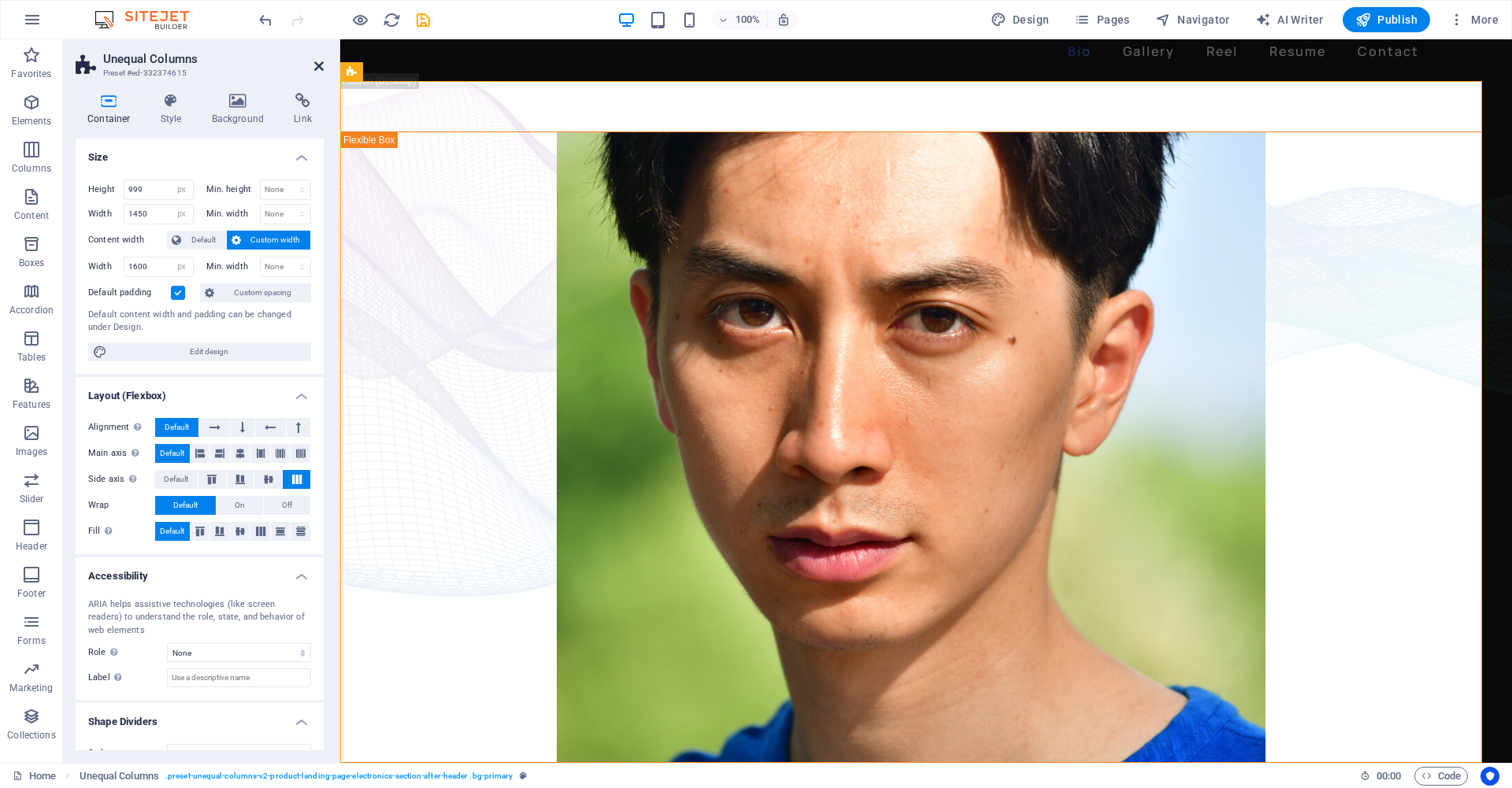 click at bounding box center (319, 66) 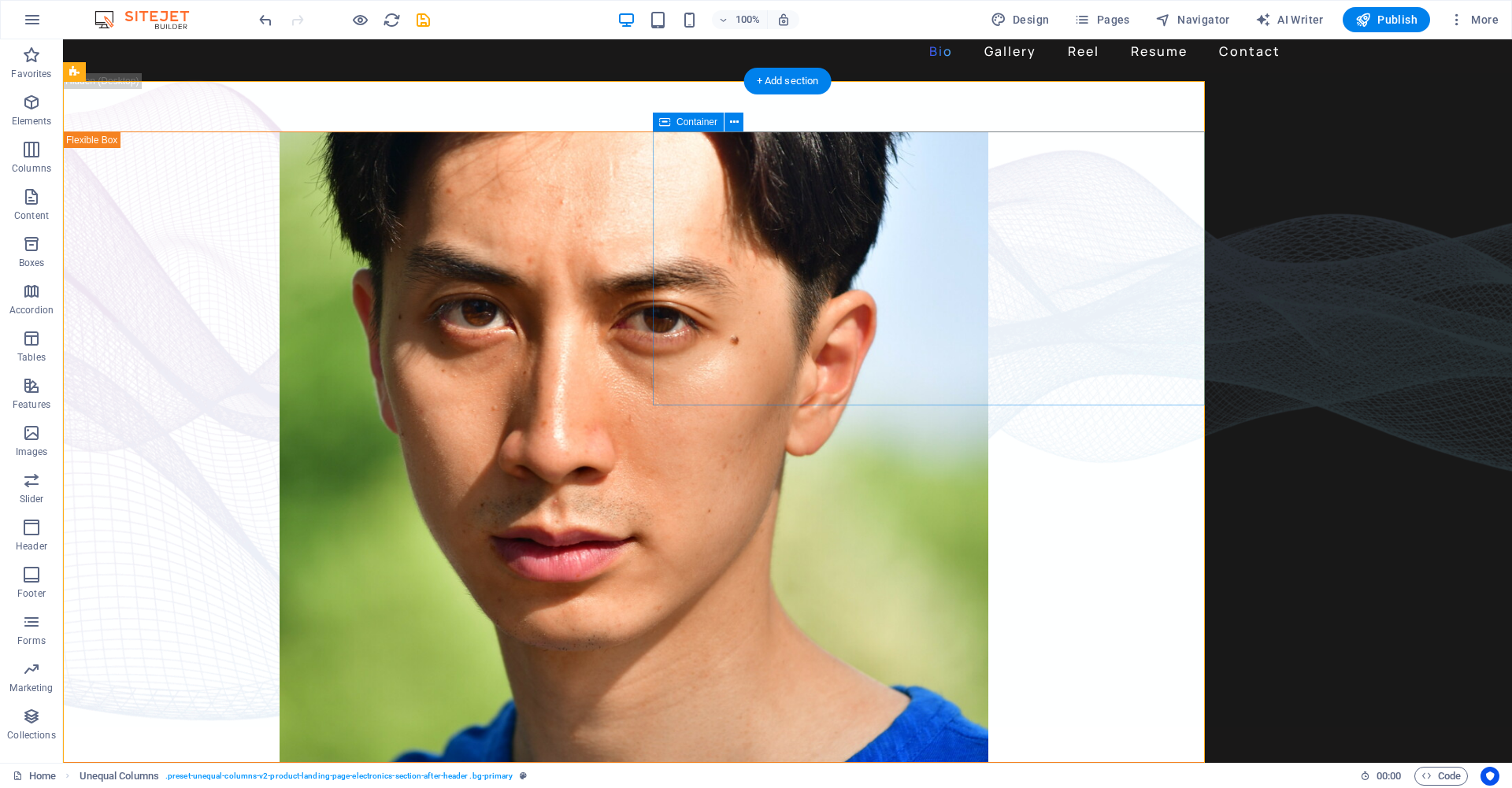 click on "David Ma  is an actor who doesn't just  step  into a role - he dives in, rolls, sprints and sometimes sword-fights his way through it. Based in New York, David is a versatile stage, screen, stunt and voice performer with a range that spans sketch comedy to Shakespeare, indie film to martial arts choreography. He's fluent in  Japanese  and  Chinese , conversational in  Korean , and eligible to work in  U.S., Canada and Japan .  His film work includes leading performances in acclaimed short films like  Fumakase  and  Translation , where he brought both dramatic weight and multilingual fluency to the screen. On stage, he's a regular in  A Sketch of New York , the city's longest-running sketch comedy show, and took on both acting and stunt duties as  Titus  in  Julius Caeser  produced by Hudson Classical Theater Company.  As a voice actor, David has voiced for national campaigns such as  2021 Canadian federal elections  and as a moderator for industry panels at  Soho International Film Festival (SIFF)  and" at bounding box center [634, 919] 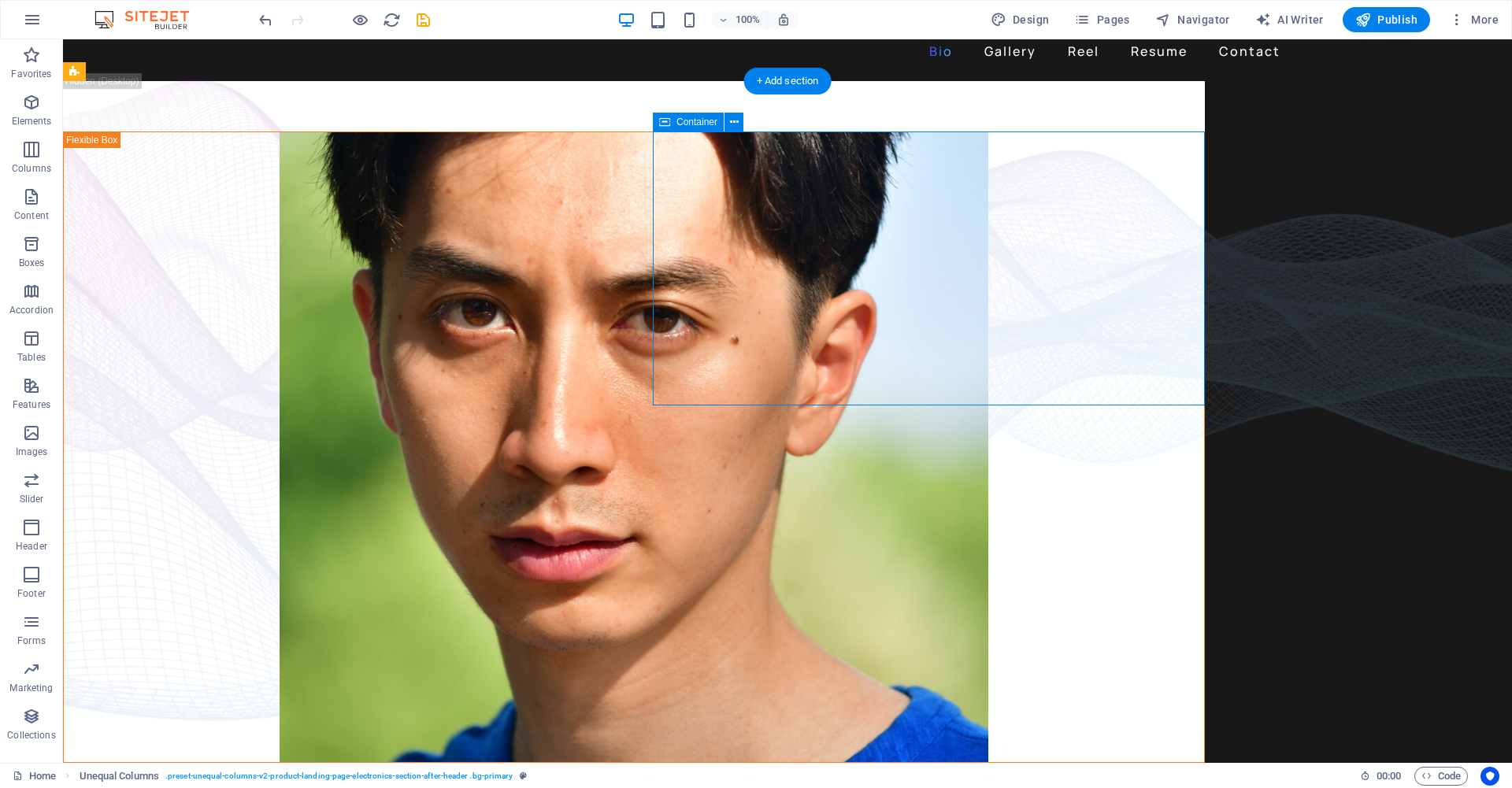 click on "David Ma  is an actor who doesn't just  step  into a role - he dives in, rolls, sprints and sometimes sword-fights his way through it. Based in New York, David is a versatile stage, screen, stunt and voice performer with a range that spans sketch comedy to Shakespeare, indie film to martial arts choreography. He's fluent in  Japanese  and  Chinese , conversational in  Korean , and eligible to work in  U.S., Canada and Japan .  His film work includes leading performances in acclaimed short films like  Fumakase  and  Translation , where he brought both dramatic weight and multilingual fluency to the screen. On stage, he's a regular in  A Sketch of New York , the city's longest-running sketch comedy show, and took on both acting and stunt duties as  Titus  in  Julius Caeser  produced by Hudson Classical Theater Company.  As a voice actor, David has voiced for national campaigns such as  2021 Canadian federal elections  and as a moderator for industry panels at  Soho International Film Festival (SIFF)  and" at bounding box center (634, 919) 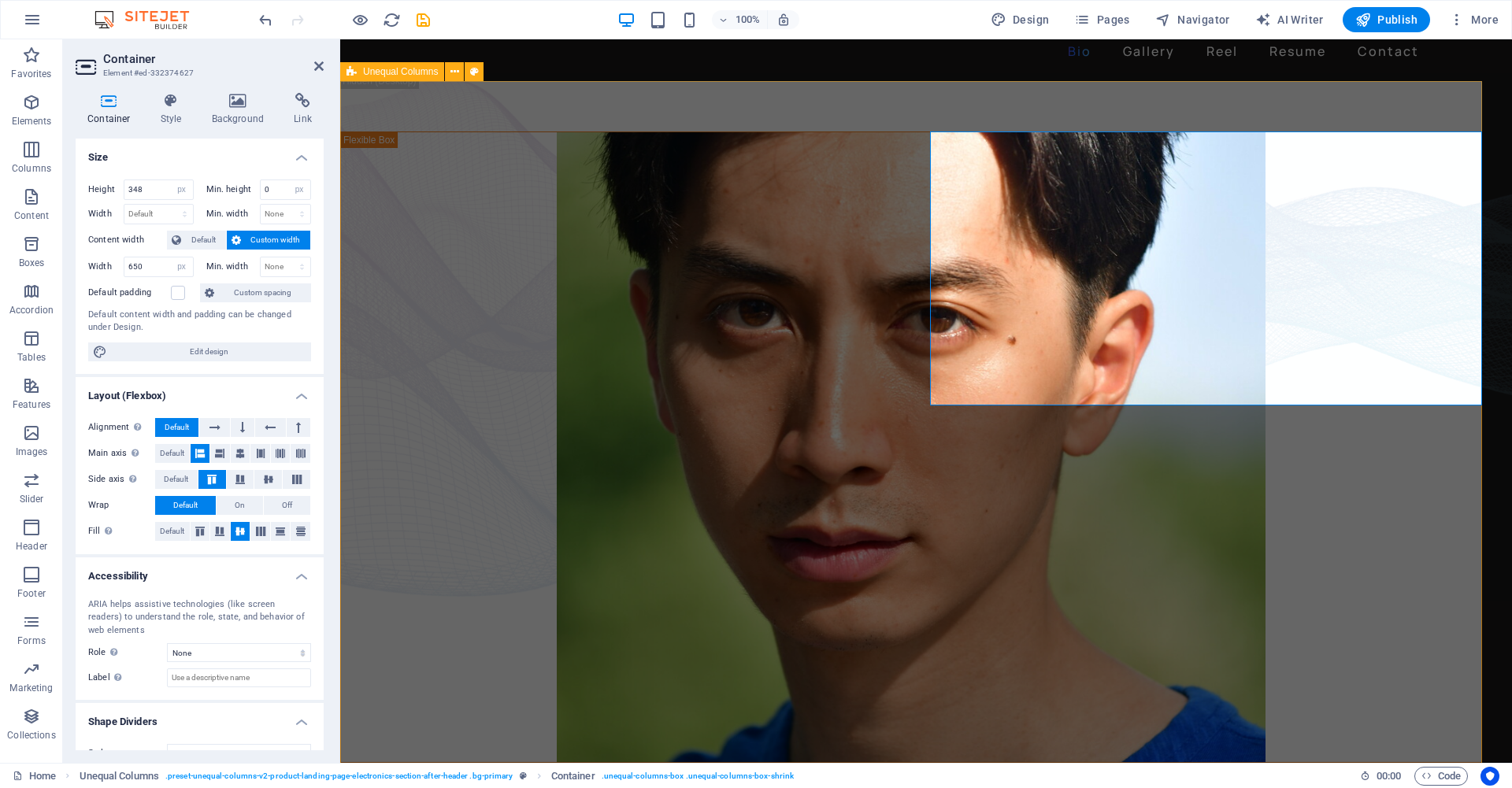 click on "David Ma  is an actor who doesn't just  step  into a role - he dives in, rolls, sprints and sometimes sword-fights his way through it. Based in New York, David is a versatile stage, screen, stunt and voice performer with a range that spans sketch comedy to Shakespeare, indie film to martial arts choreography. He's fluent in  Japanese  and  Chinese , conversational in  Korean , and eligible to work in  U.S., Canada and Japan .  His film work includes leading performances in acclaimed short films like  Fumakase  and  Translation , where he brought both dramatic weight and multilingual fluency to the screen. On stage, he's a regular in  A Sketch of New York , the city's longest-running sketch comedy show, and took on both acting and stunt duties as  Titus  in  Julius Caeser  produced by Hudson Classical Theater Company.  As a voice actor, David has voiced for national campaigns such as  2021 Canadian federal elections  and as a moderator for industry panels at  Soho International Film Festival (SIFF)  and" at bounding box center (911, 474) 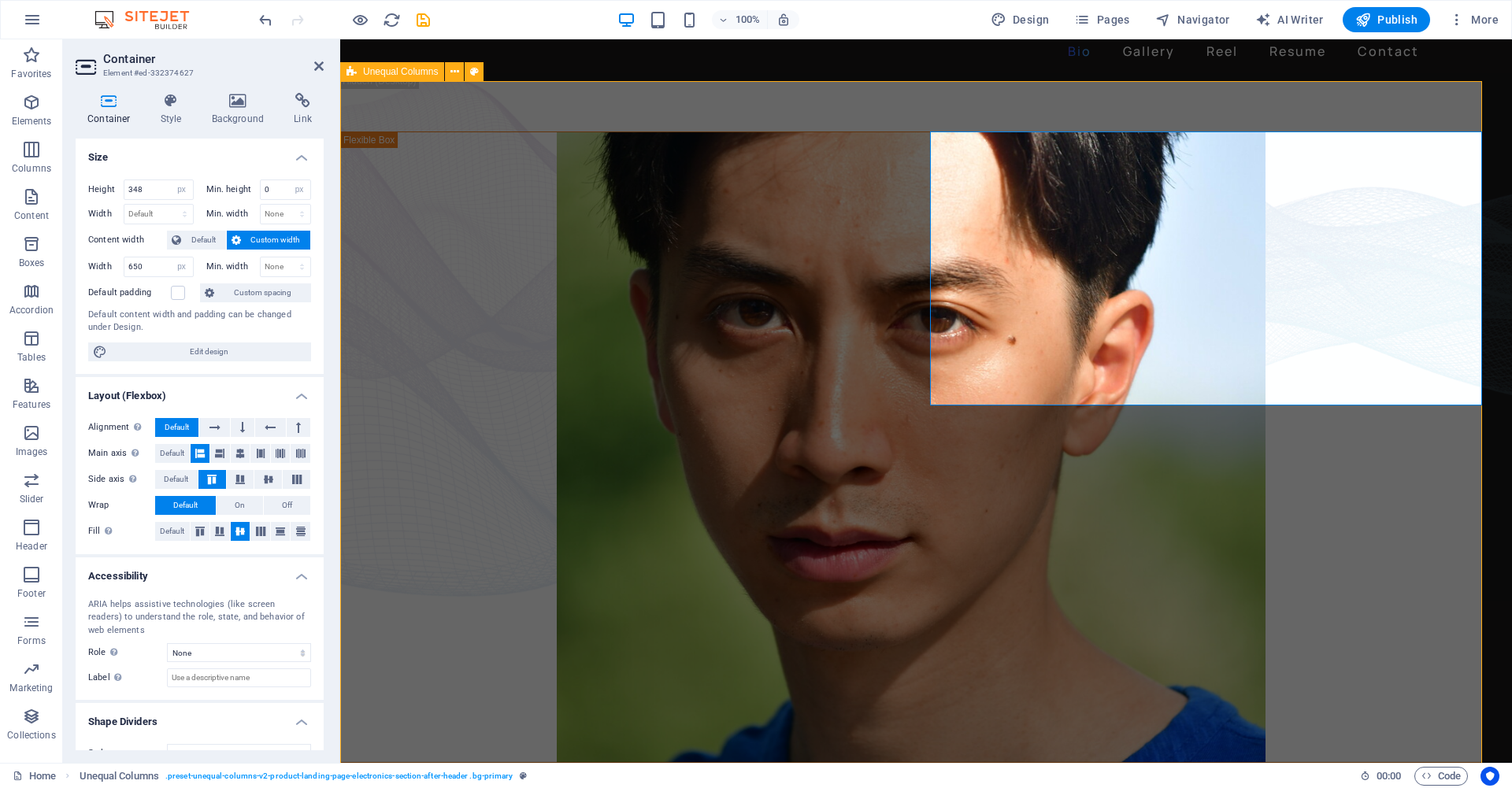 click on "David Ma  is an actor who doesn't just  step  into a role - he dives in, rolls, sprints and sometimes sword-fights his way through it. Based in New York, David is a versatile stage, screen, stunt and voice performer with a range that spans sketch comedy to Shakespeare, indie film to martial arts choreography. He's fluent in  Japanese  and  Chinese , conversational in  Korean , and eligible to work in  U.S., Canada and Japan .  His film work includes leading performances in acclaimed short films like  Fumakase  and  Translation , where he brought both dramatic weight and multilingual fluency to the screen. On stage, he's a regular in  A Sketch of New York , the city's longest-running sketch comedy show, and took on both acting and stunt duties as  Titus  in  Julius Caeser  produced by Hudson Classical Theater Company.  As a voice actor, David has voiced for national campaigns such as  2021 Canadian federal elections  and as a moderator for industry panels at  Soho International Film Festival (SIFF)  and" at bounding box center [911, 474] 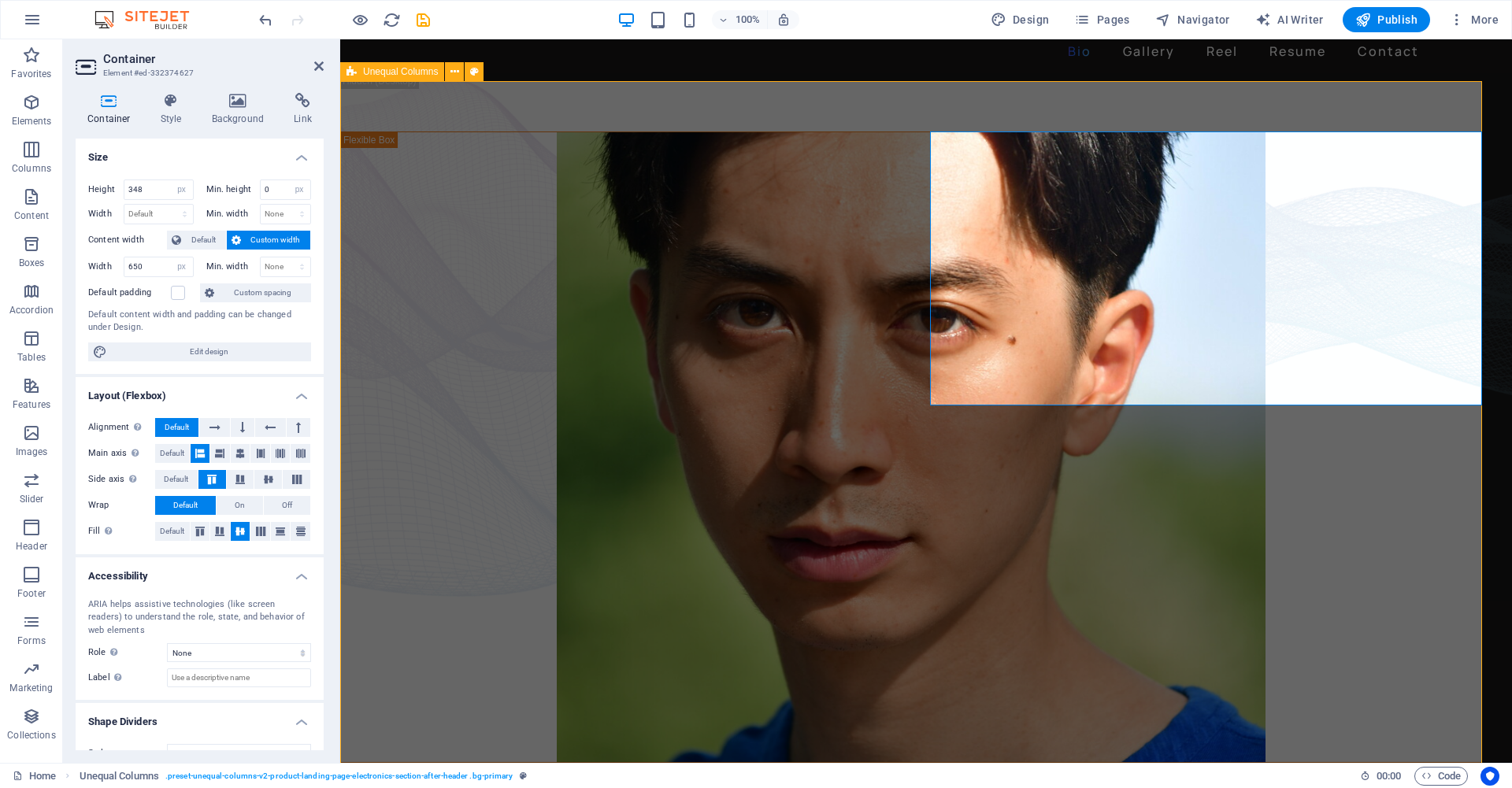 select on "px" 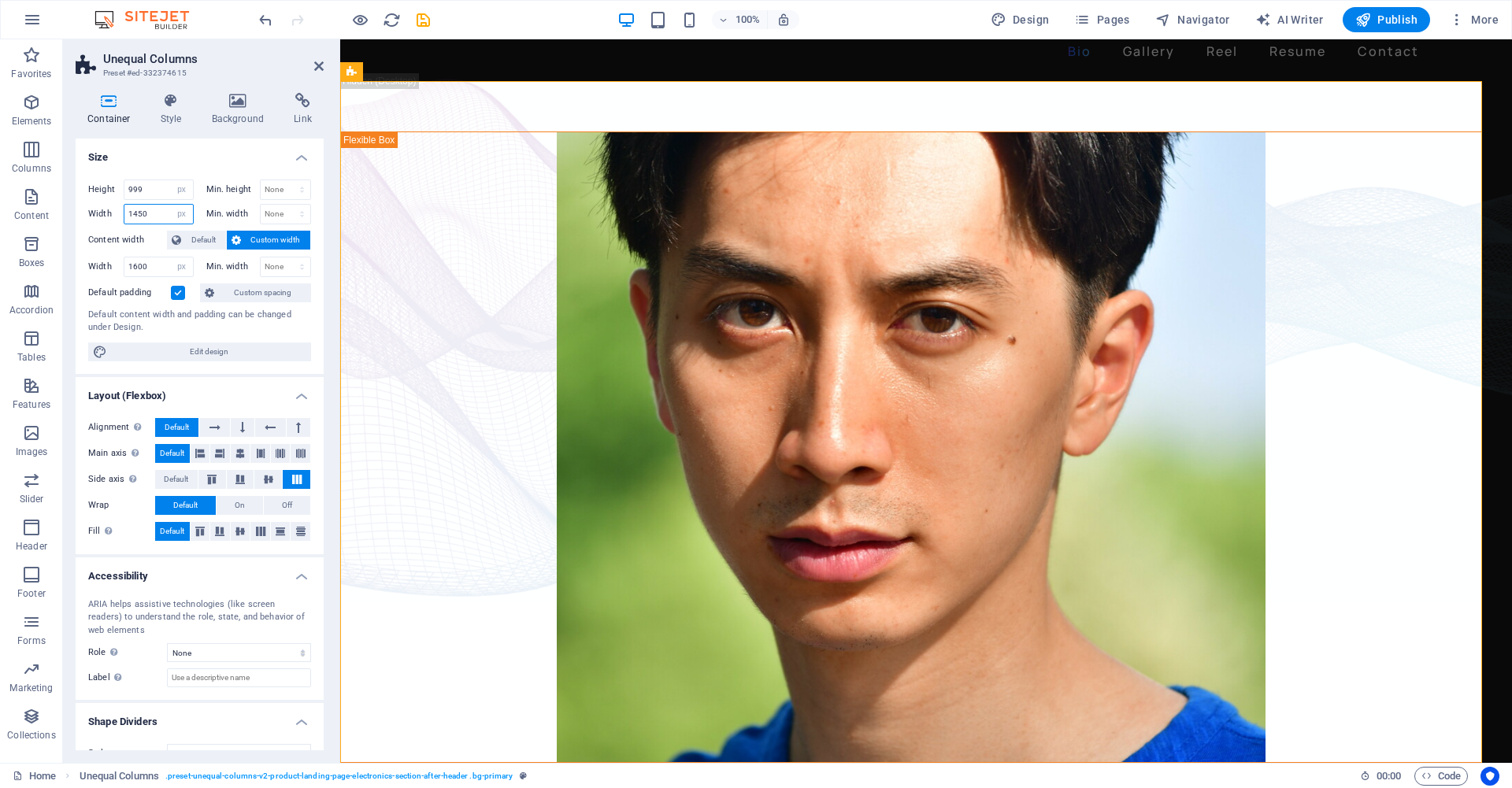 click on "1450" at bounding box center [158, 214] 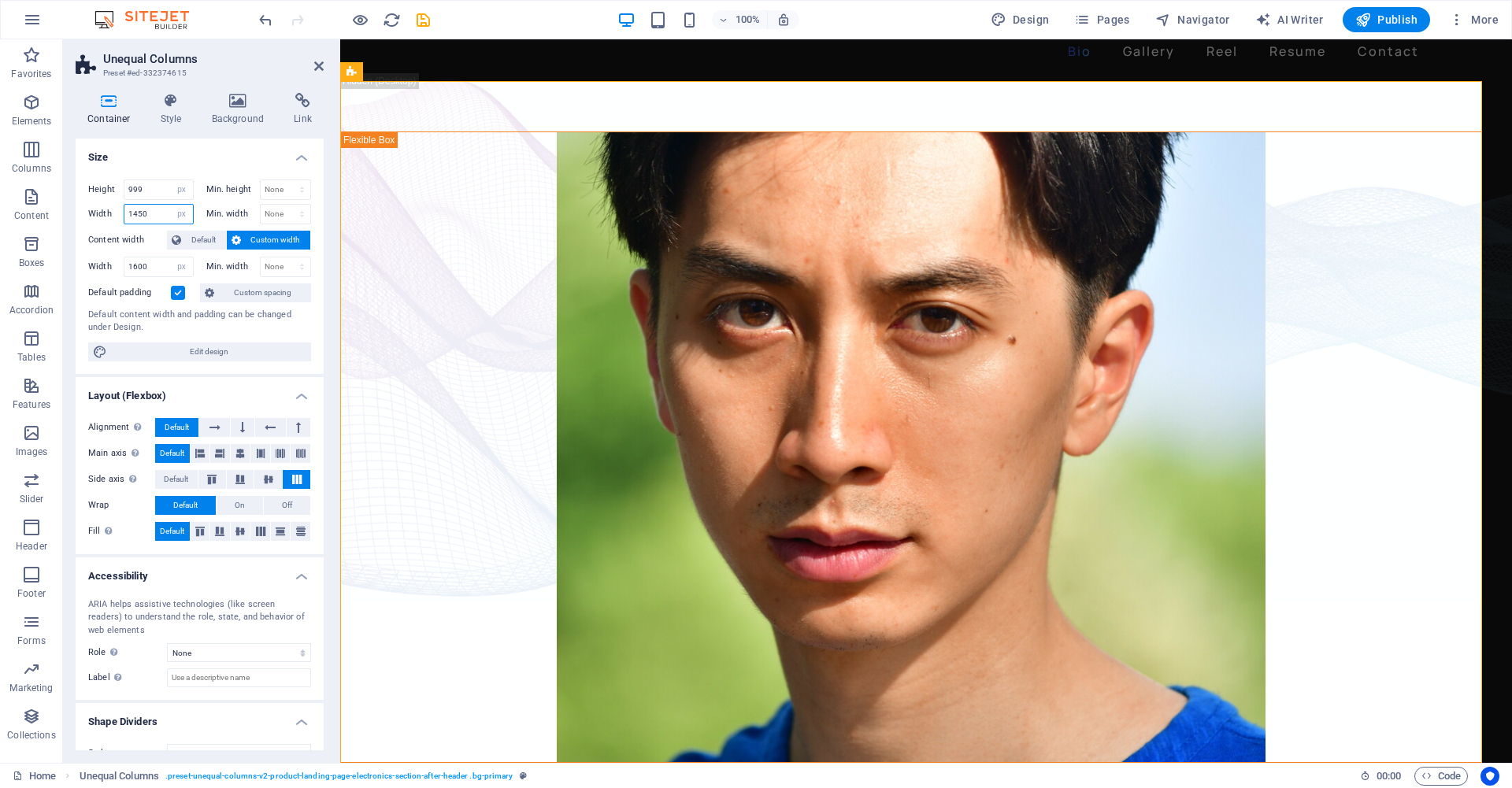 click on "1450" at bounding box center [158, 214] 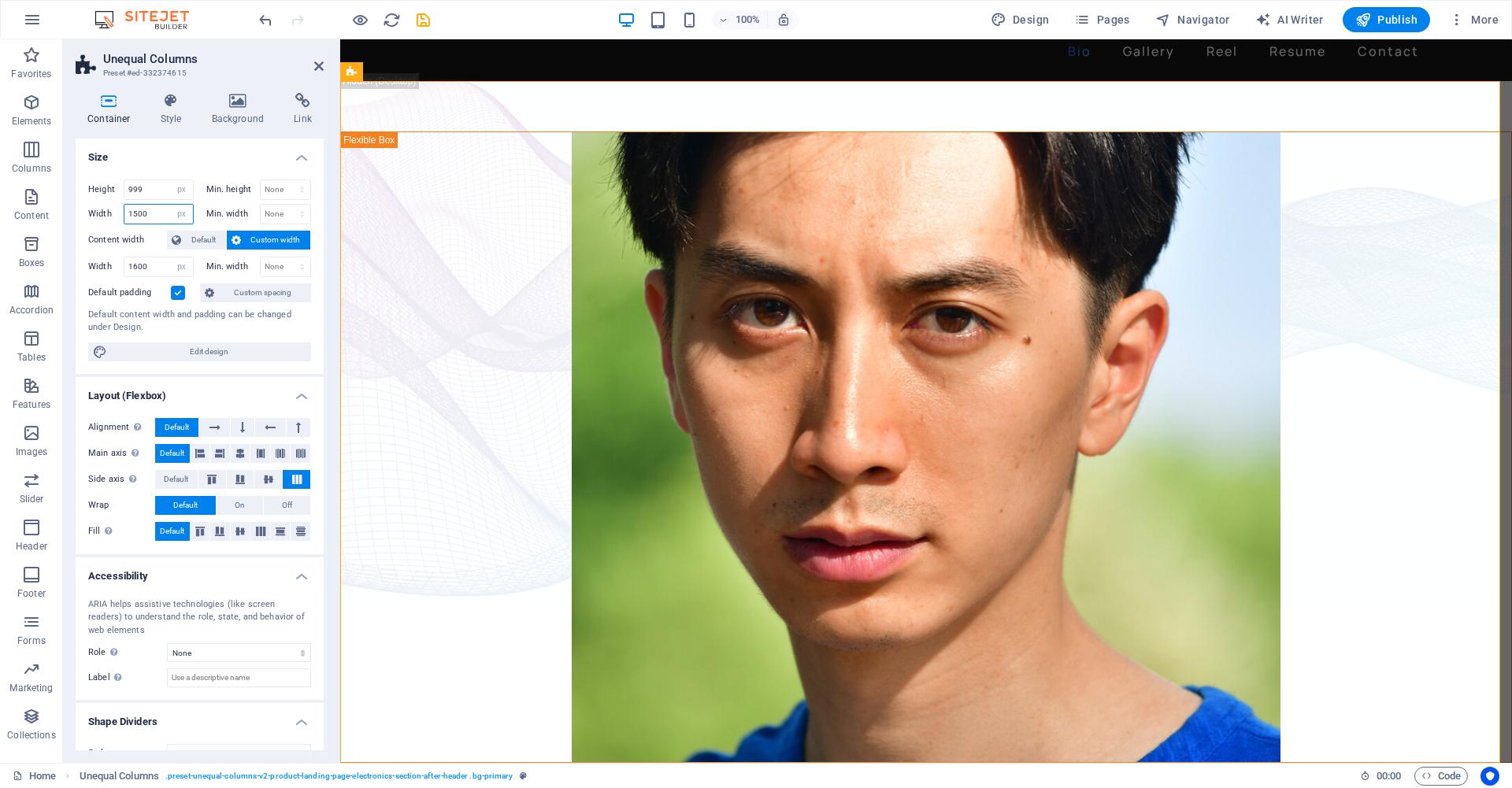 click on "1500" at bounding box center [158, 214] 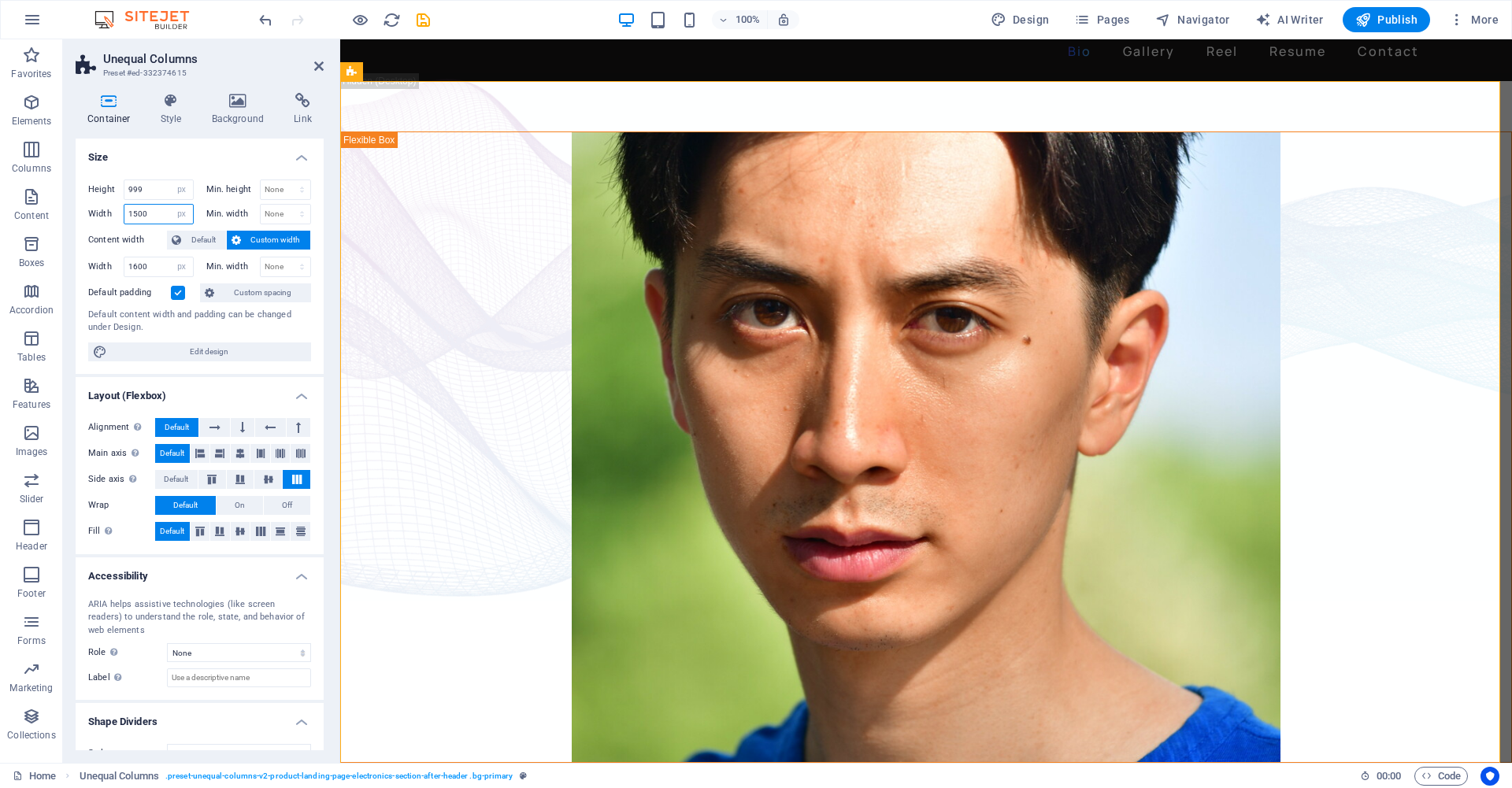click on "1500" at bounding box center [158, 214] 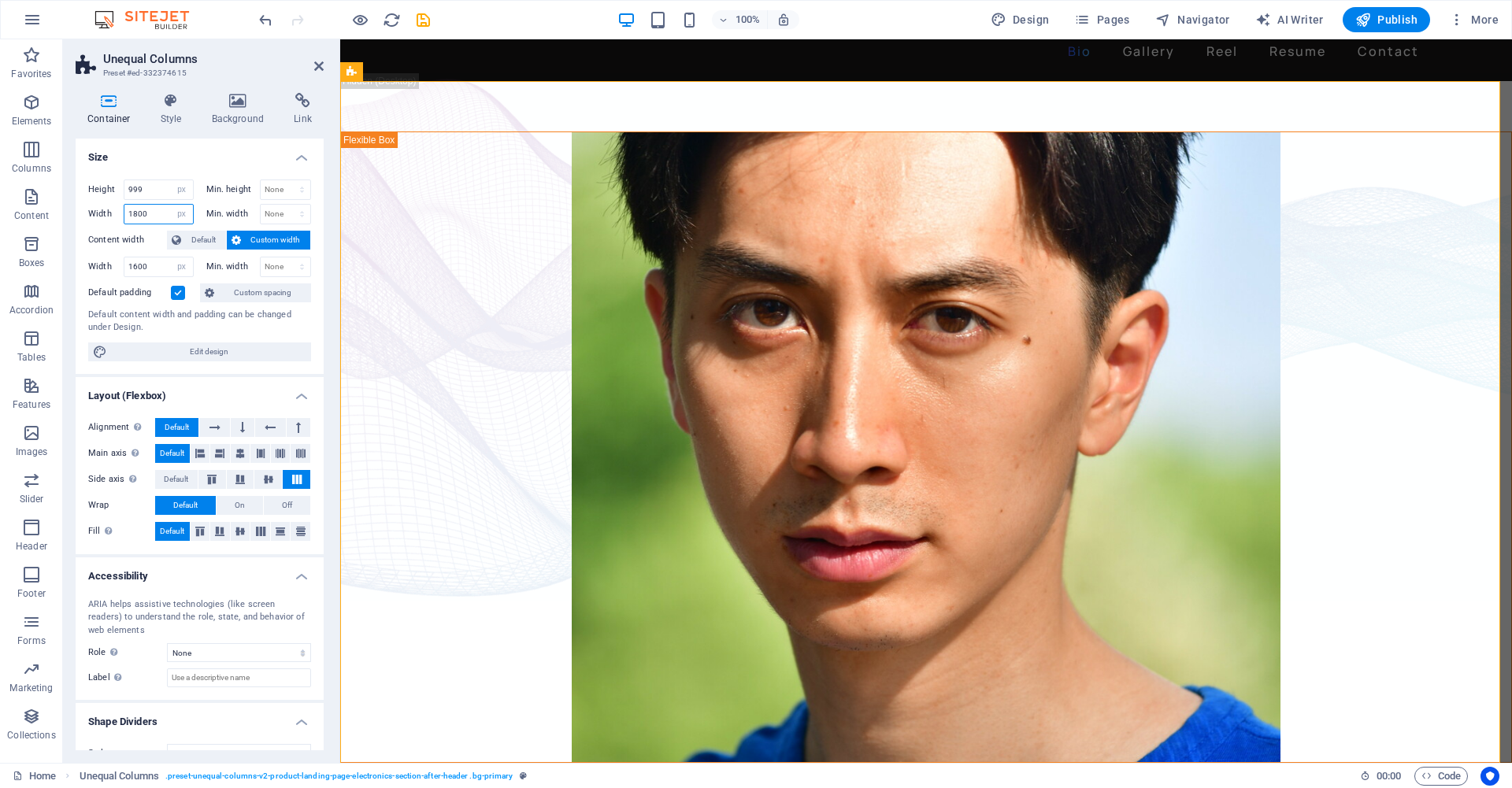 type on "1800" 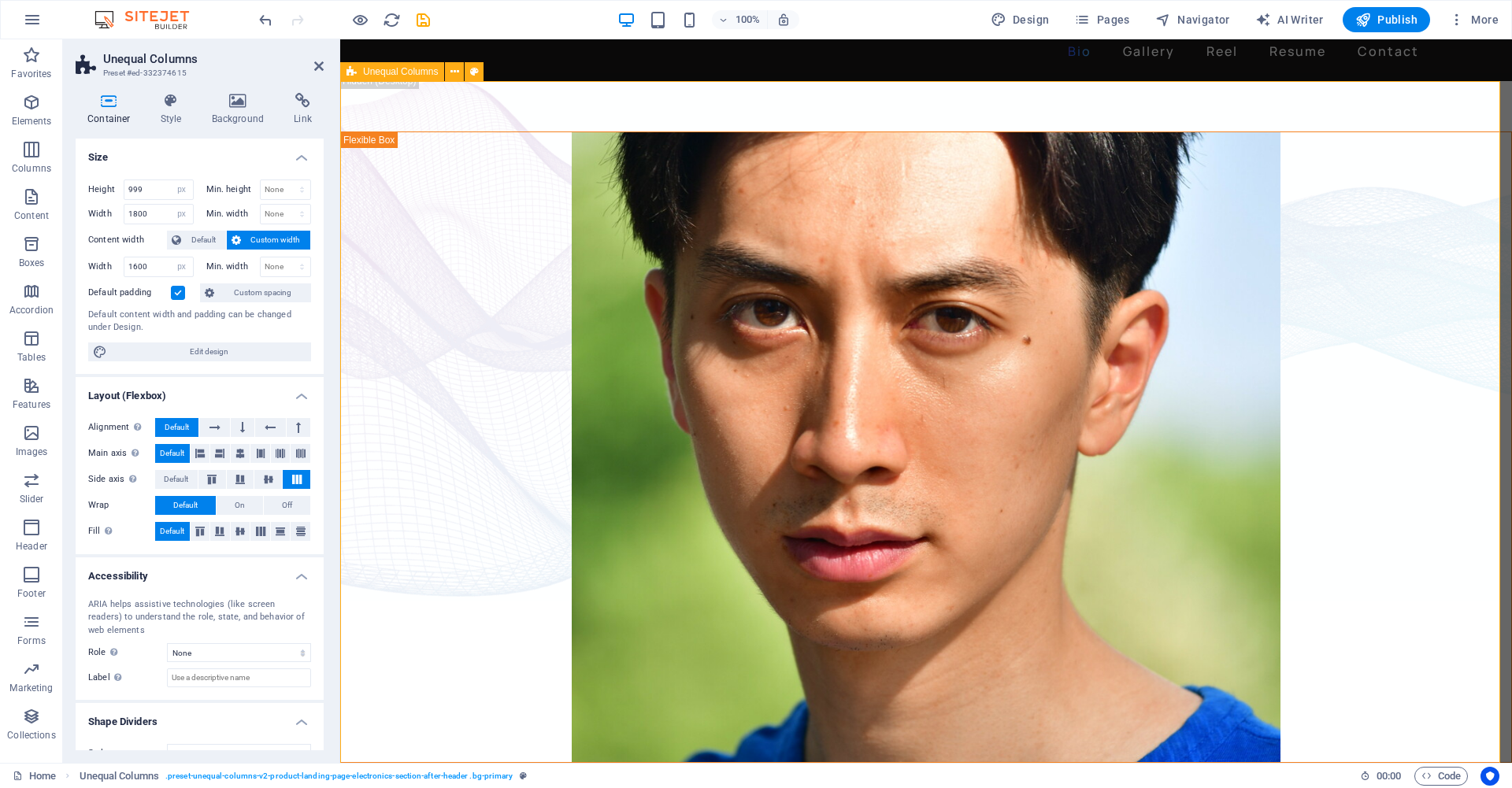 click on "David Ma  is an actor who doesn't just  step  into a role - he dives in, rolls, sprints and sometimes sword-fights his way through it. Based in New York, David is a versatile stage, screen, stunt and voice performer with a range that spans sketch comedy to Shakespeare, indie film to martial arts choreography. He's fluent in  Japanese  and  Chinese , conversational in  Korean , and eligible to work in  U.S., Canada and Japan .  His film work includes leading performances in acclaimed short films like  Fumakase  and  Translation , where he brought both dramatic weight and multilingual fluency to the screen. On stage, he's a regular in  A Sketch of New York , the city's longest-running sketch comedy show, and took on both acting and stunt duties as  Titus  in  Julius Caeser  produced by Hudson Classical Theater Company.  As a voice actor, David has voiced for national campaigns such as  2021 Canadian federal elections  and as a moderator for industry panels at  Soho International Film Festival (SIFF)  and" at bounding box center [926, 474] 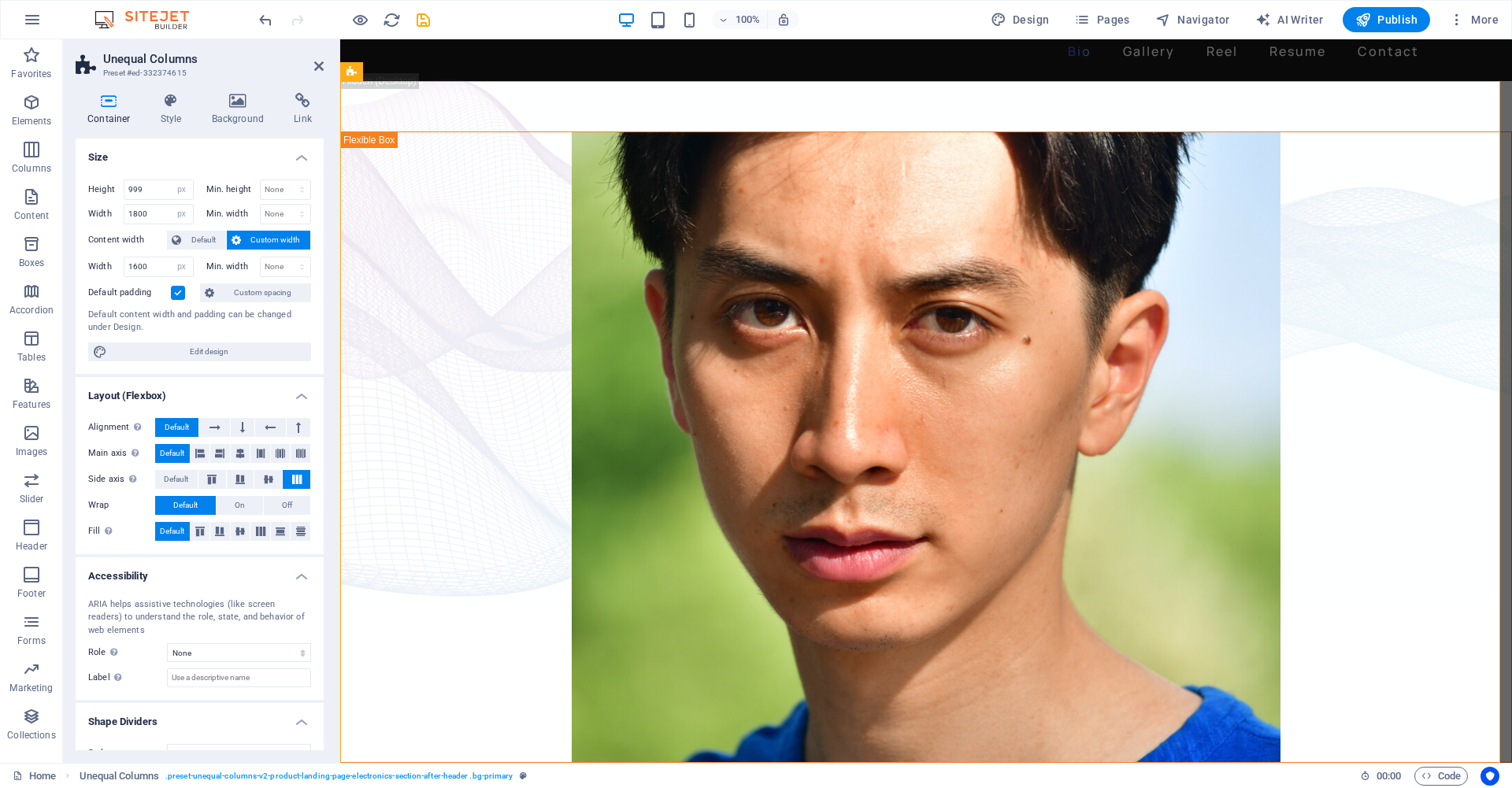 click on "Unequal Columns" at bounding box center [213, 59] 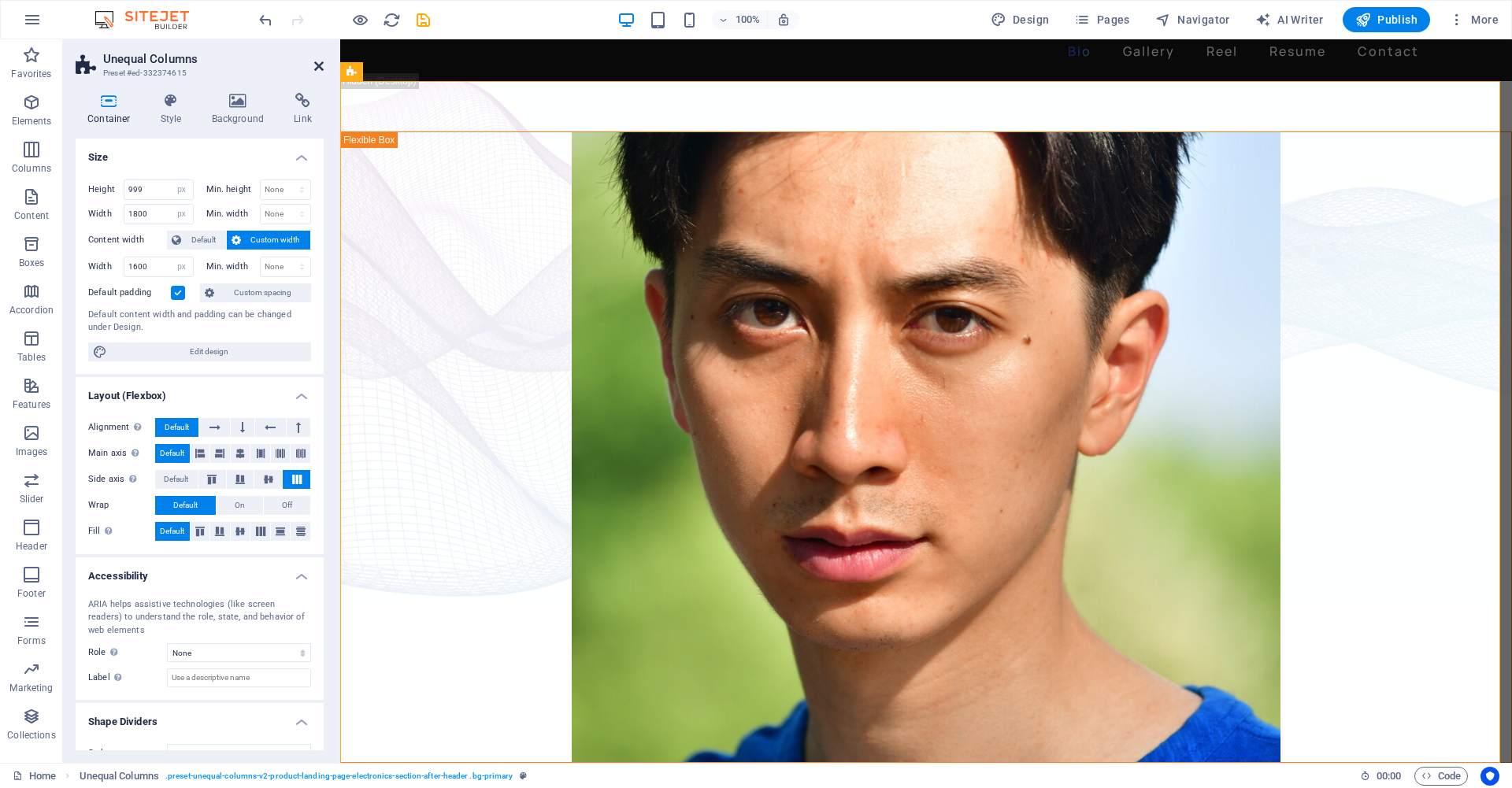 click at bounding box center [319, 66] 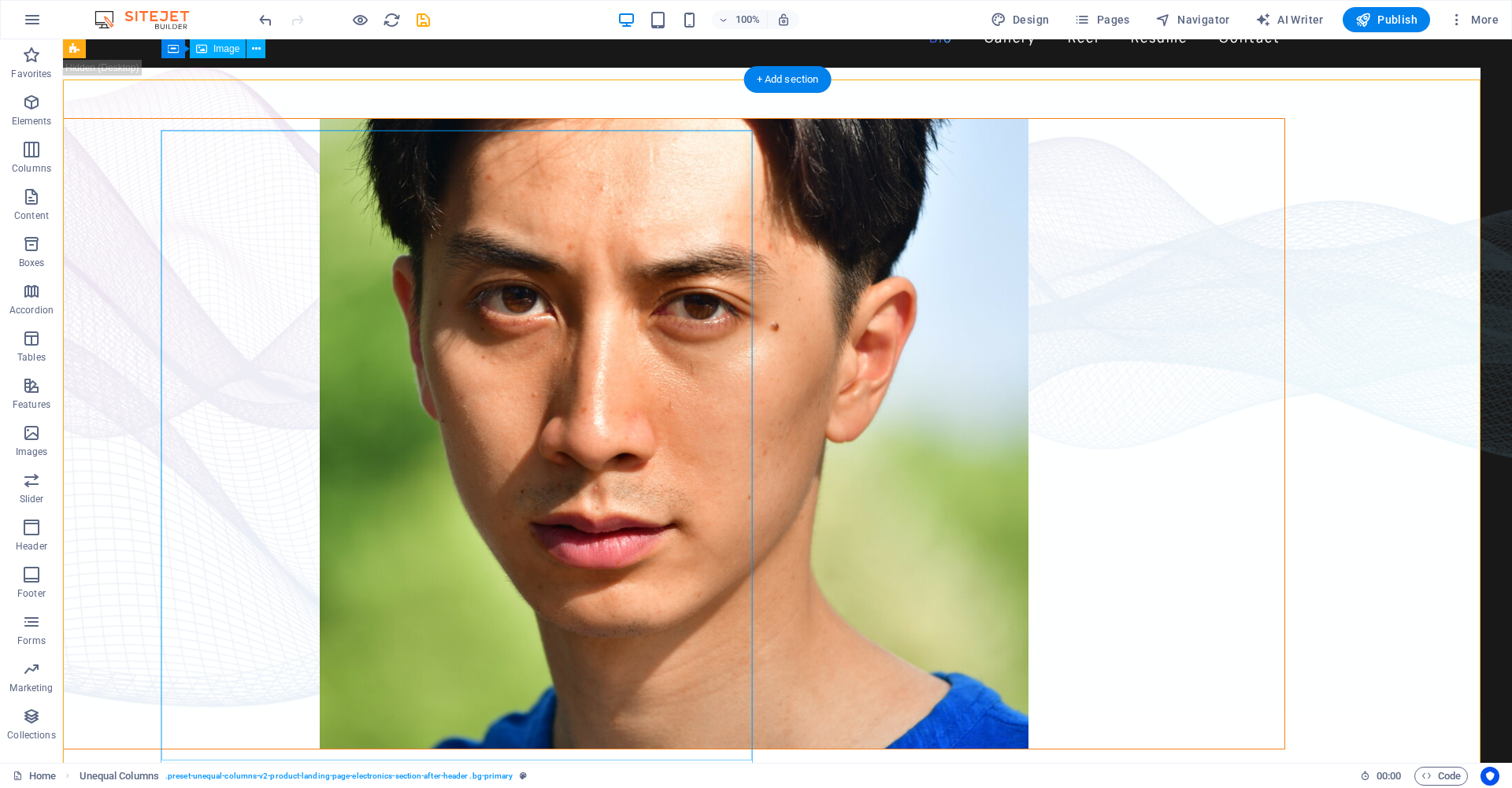 scroll, scrollTop: 0, scrollLeft: 0, axis: both 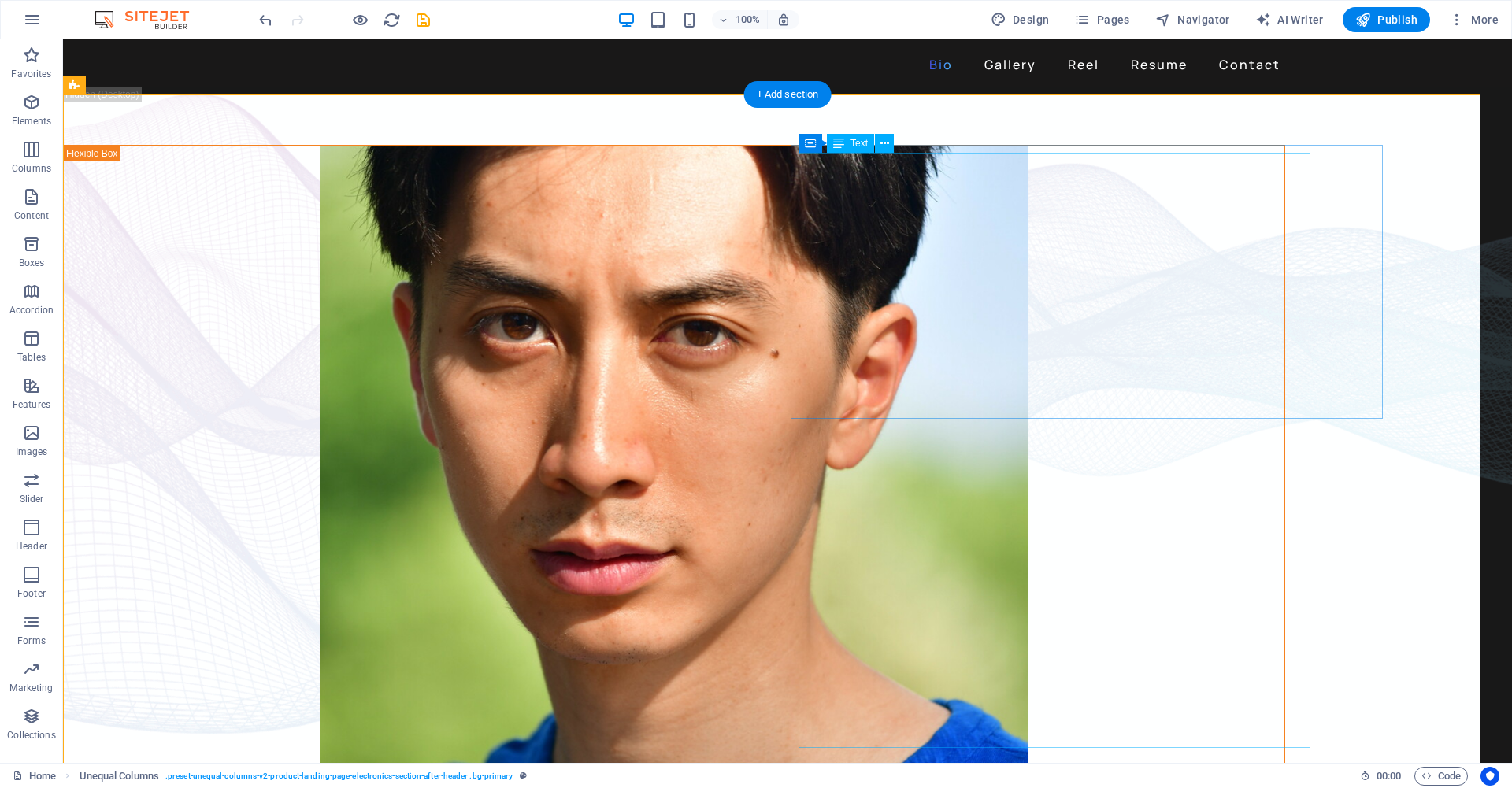 click on "David Ma  is an actor who doesn't just  step  into a role - he dives in, rolls, sprints and sometimes sword-fights his way through it. Based in New York, David is a versatile stage, screen, stunt and voice performer with a range that spans sketch comedy to Shakespeare, indie film to martial arts choreography. He's fluent in  Japanese  and  Chinese , conversational in  Korean , and eligible to work in  U.S., Canada and Japan .  His film work includes leading performances in acclaimed short films like  Fumakase  and  Translation , where he brought both dramatic weight and multilingual fluency to the screen. On stage, he's a regular in  A Sketch of New York , the city's longest-running sketch comedy show, and took on both acting and stunt duties as  Titus  in  Julius Caeser  produced by Hudson Classical Theater Company.  As a voice actor, David has voiced for national campaigns such as  2021 Canadian federal elections  and as a moderator for industry panels at  Soho International Film Festival (SIFF)  and" at bounding box center [319, 1101] 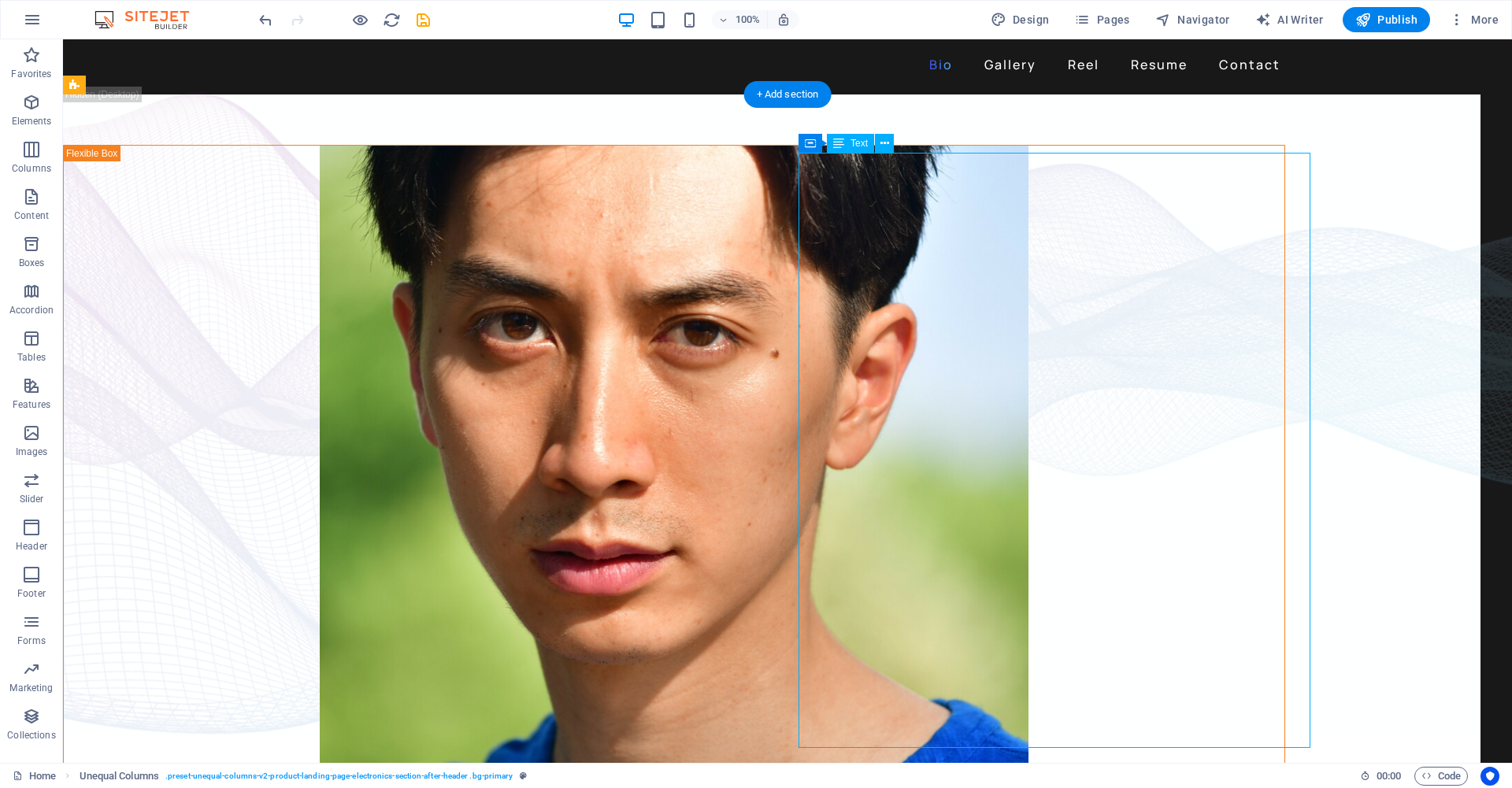click on "David Ma  is an actor who doesn't just  step  into a role - he dives in, rolls, sprints and sometimes sword-fights his way through it. Based in New York, David is a versatile stage, screen, stunt and voice performer with a range that spans sketch comedy to Shakespeare, indie film to martial arts choreography. He's fluent in  Japanese  and  Chinese , conversational in  Korean , and eligible to work in  U.S., Canada and Japan .  His film work includes leading performances in acclaimed short films like  Fumakase  and  Translation , where he brought both dramatic weight and multilingual fluency to the screen. On stage, he's a regular in  A Sketch of New York , the city's longest-running sketch comedy show, and took on both acting and stunt duties as  Titus  in  Julius Caeser  produced by Hudson Classical Theater Company.  As a voice actor, David has voiced for national campaigns such as  2021 Canadian federal elections  and as a moderator for industry panels at  Soho International Film Festival (SIFF)  and" at bounding box center [319, 1101] 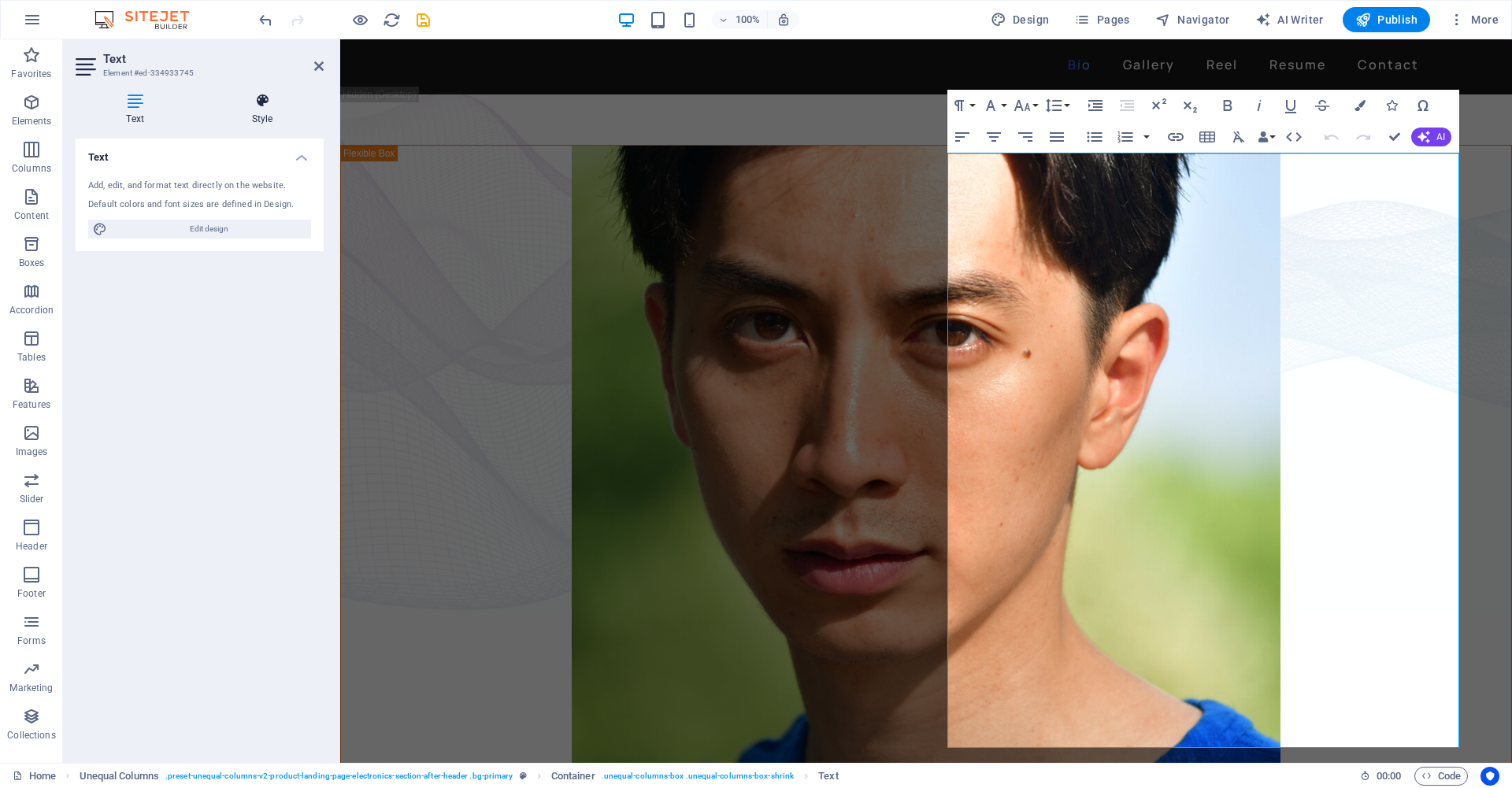 click on "Style" at bounding box center [262, 109] 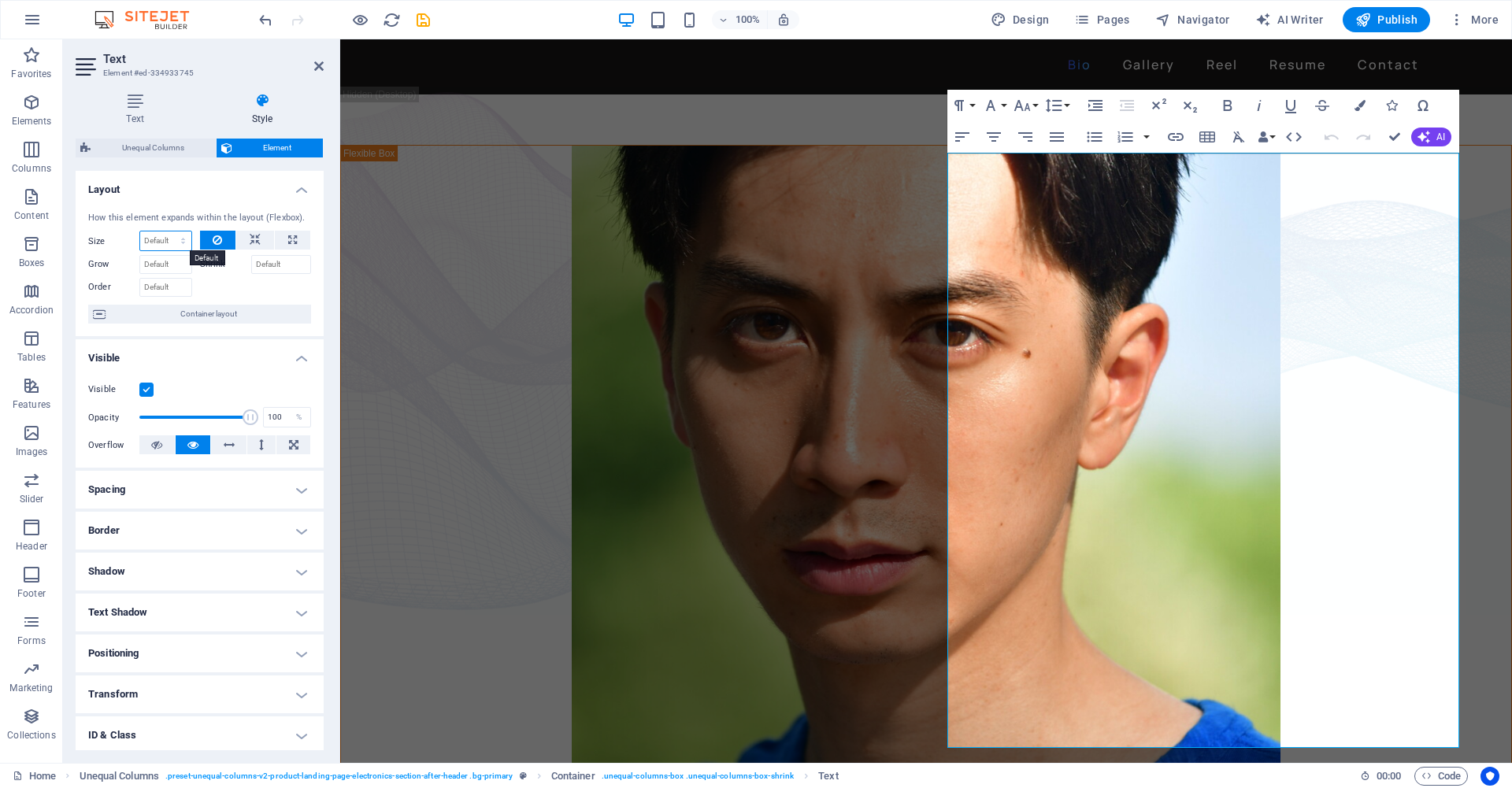 click on "Default auto px % 1/1 1/2 1/3 1/4 1/5 1/6 1/7 1/8 1/9 1/10" at bounding box center (165, 241) 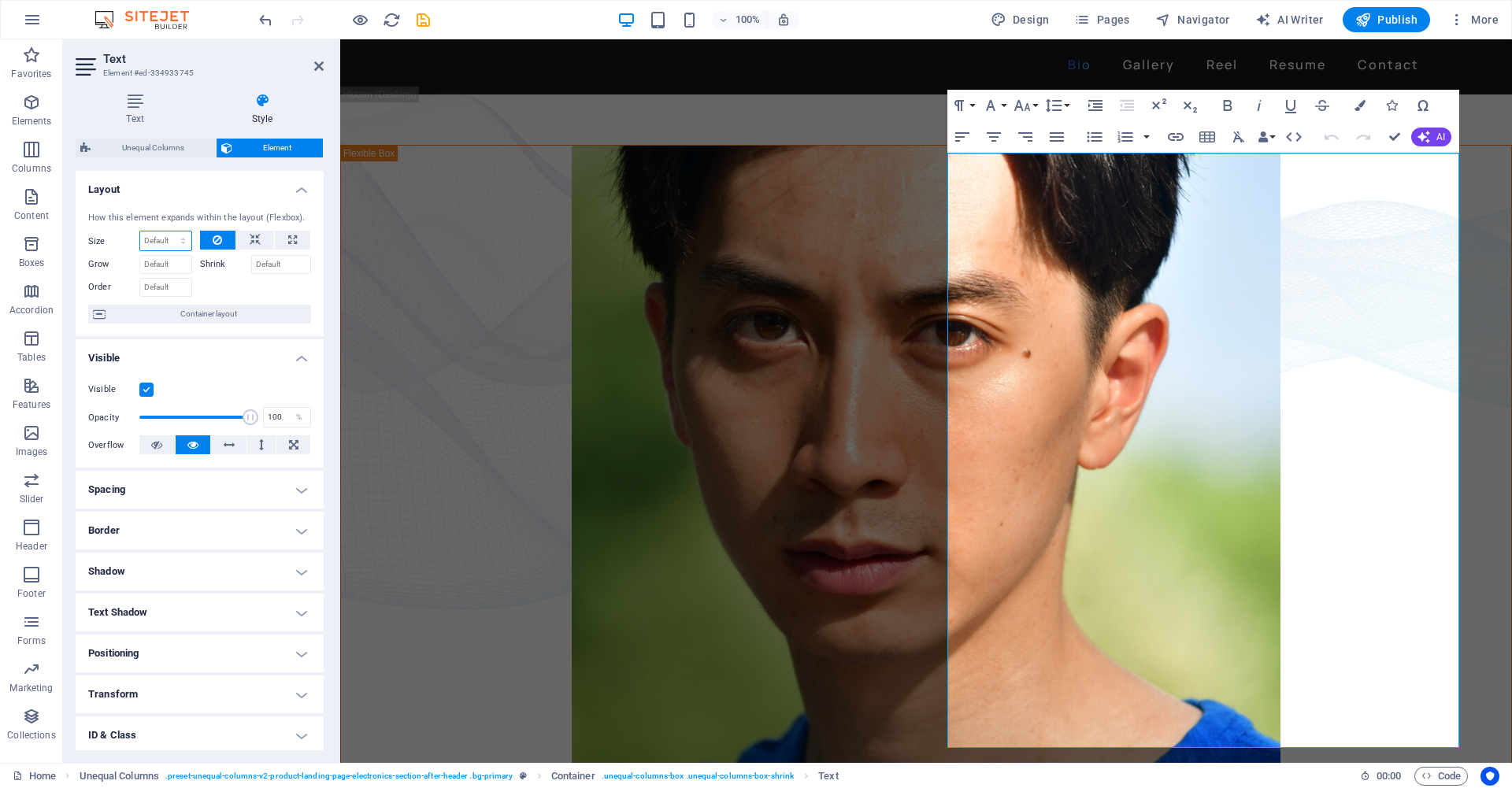 select on "px" 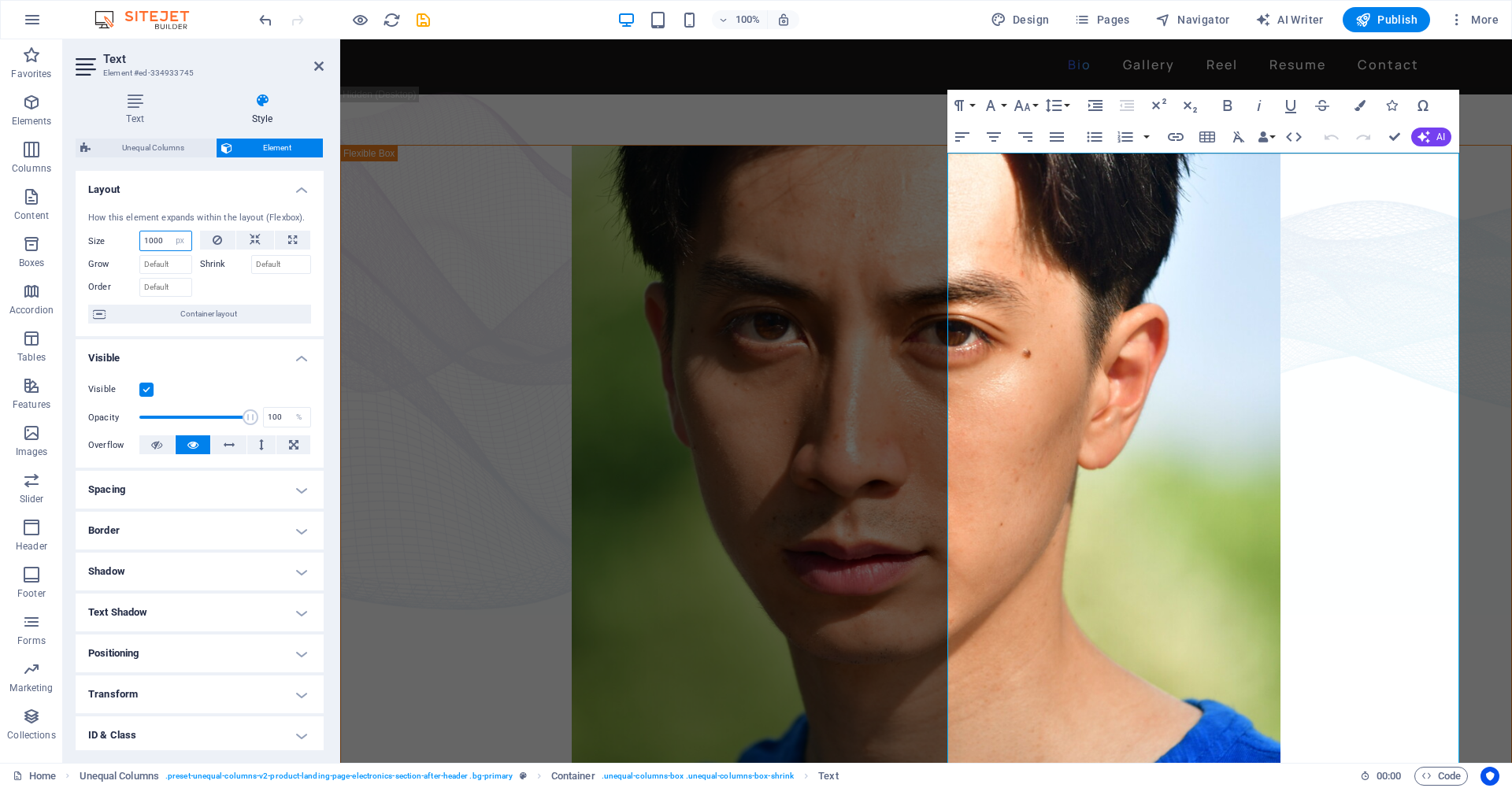 click on "1000" at bounding box center (165, 241) 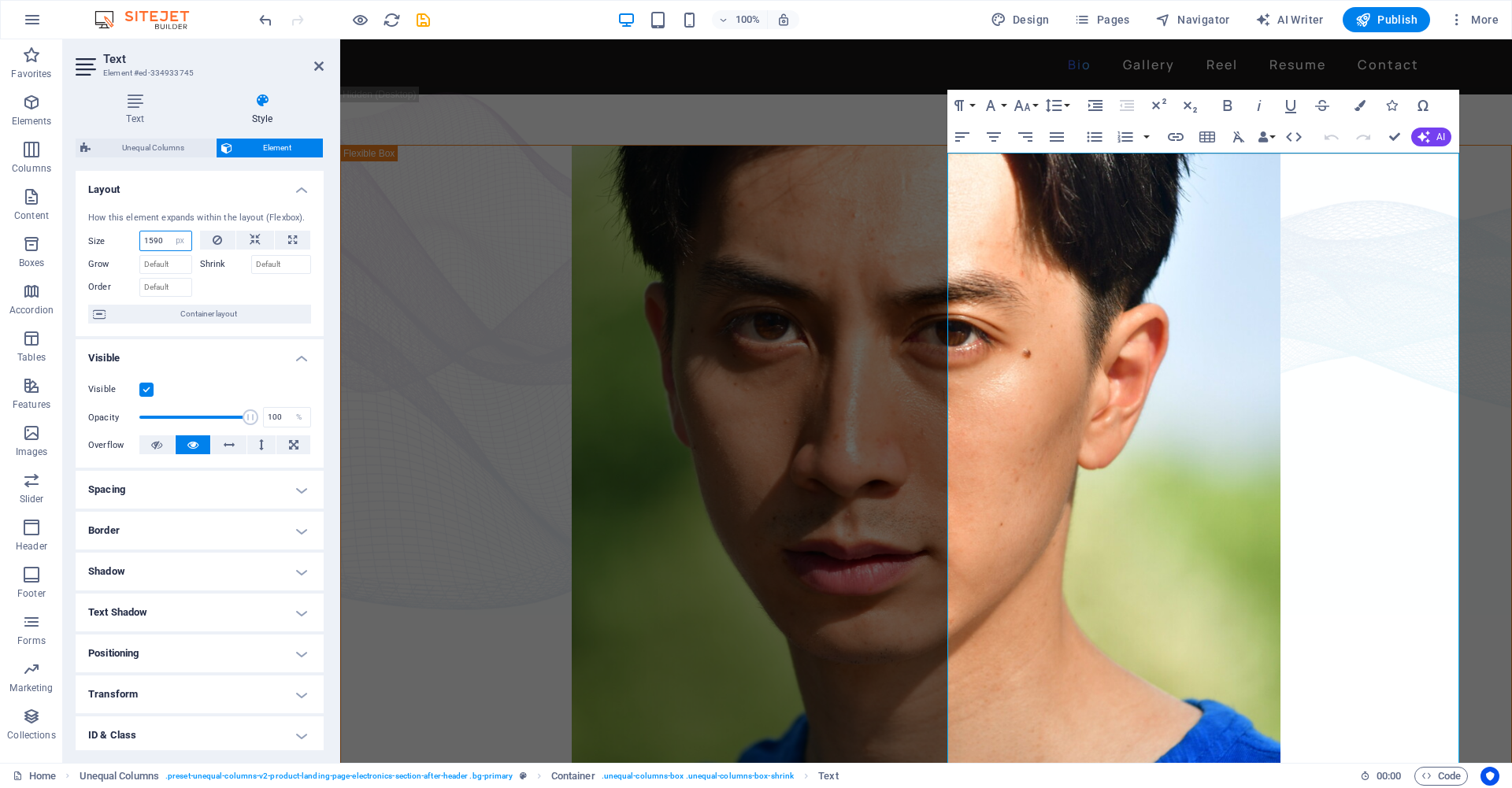 type on "1590" 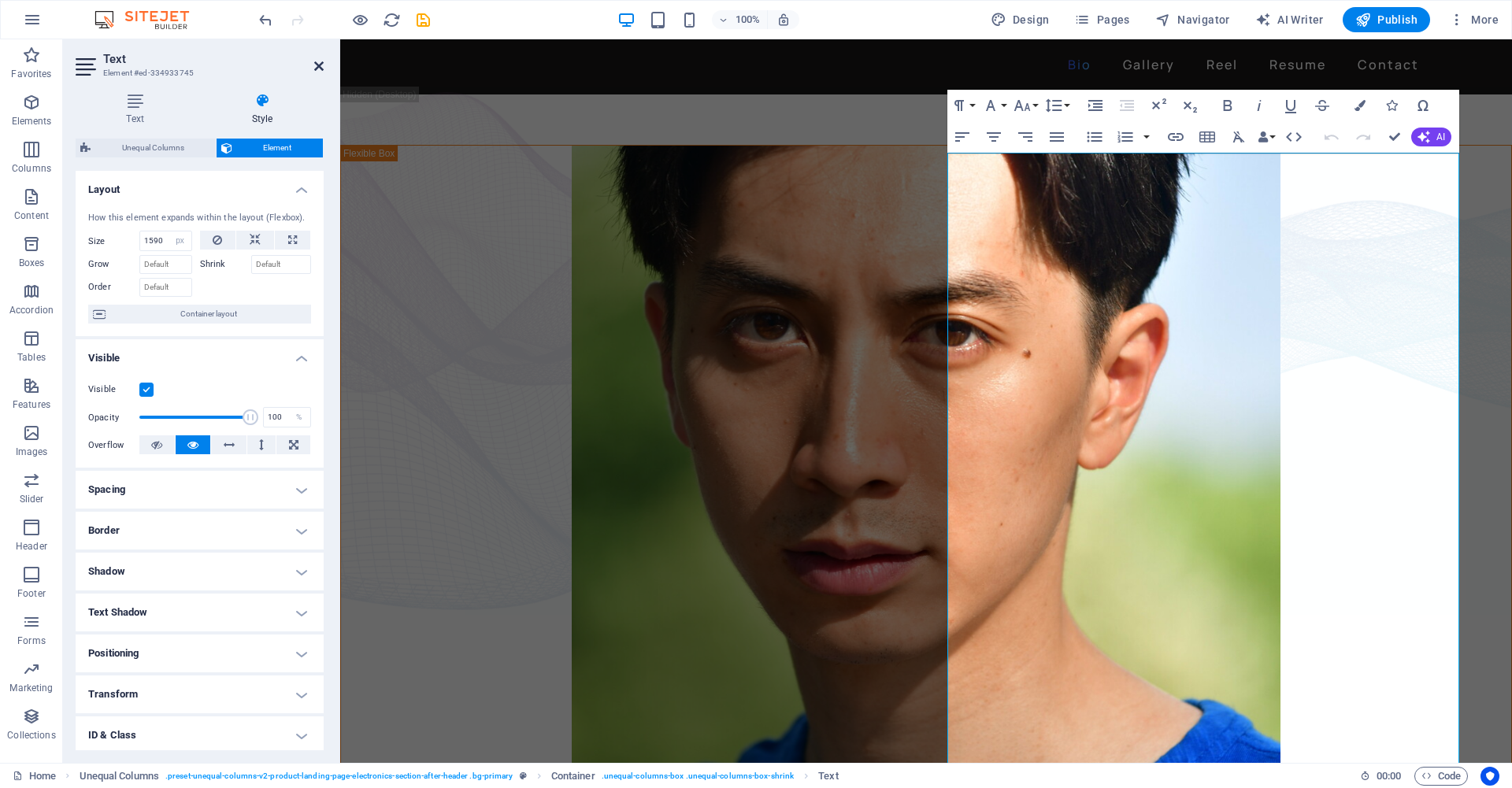 click at bounding box center (319, 66) 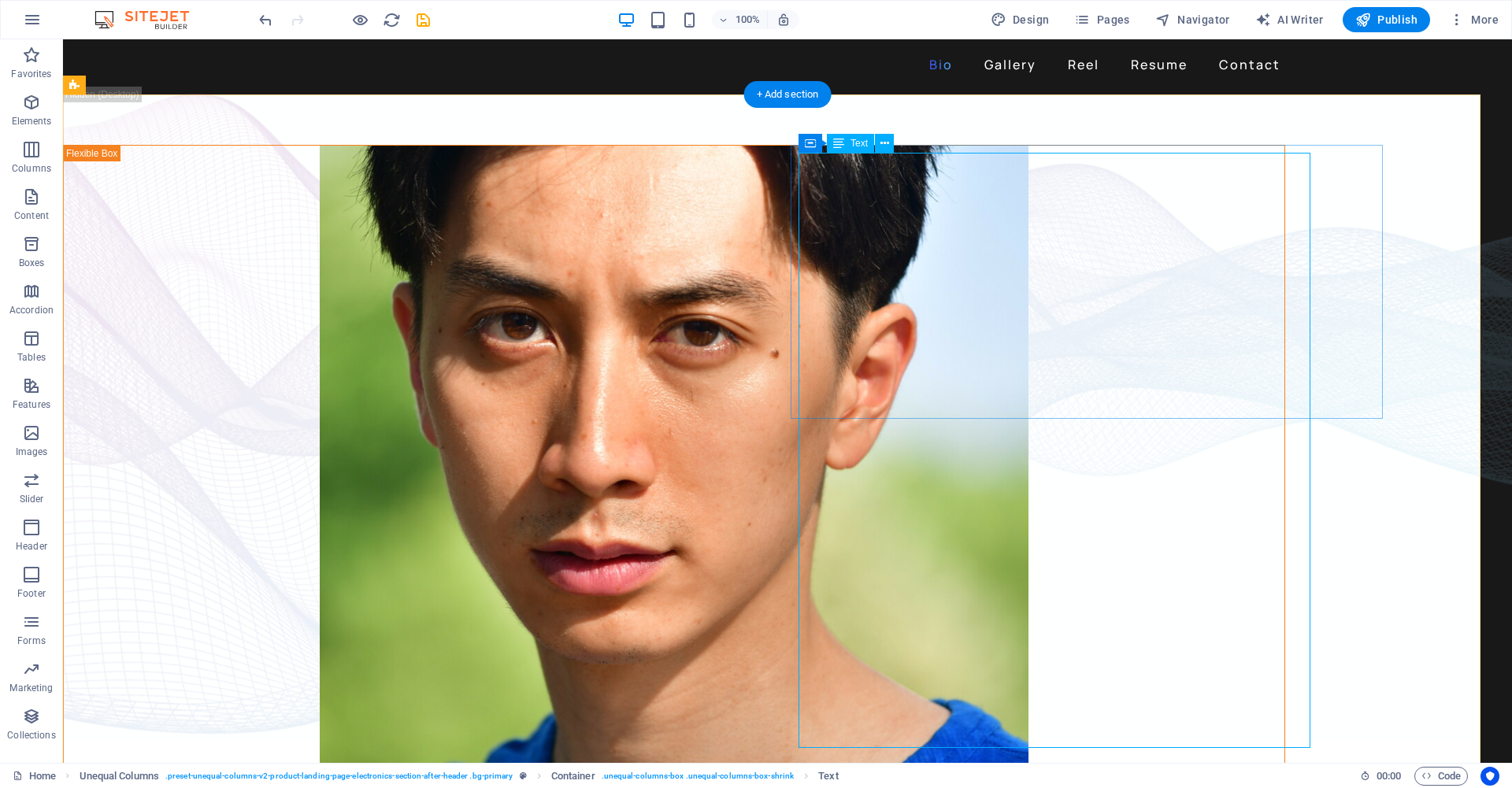 click on "David Ma  is an actor who doesn't just  step  into a role - he dives in, rolls, sprints and sometimes sword-fights his way through it. Based in New York, David is a versatile stage, screen, stunt and voice performer with a range that spans sketch comedy to Shakespeare, indie film to martial arts choreography. He's fluent in  Japanese  and  Chinese , conversational in  Korean , and eligible to work in  U.S., Canada and Japan .  His film work includes leading performances in acclaimed short films like  Fumakase  and  Translation , where he brought both dramatic weight and multilingual fluency to the screen. On stage, he's a regular in  A Sketch of New York , the city's longest-running sketch comedy show, and took on both acting and stunt duties as  Titus  in  Julius Caeser  produced by Hudson Classical Theater Company.  As a voice actor, David has voiced for national campaigns such as  2021 Canadian federal elections  and as a moderator for industry panels at  Soho International Film Festival (SIFF)  and" at bounding box center [319, 1101] 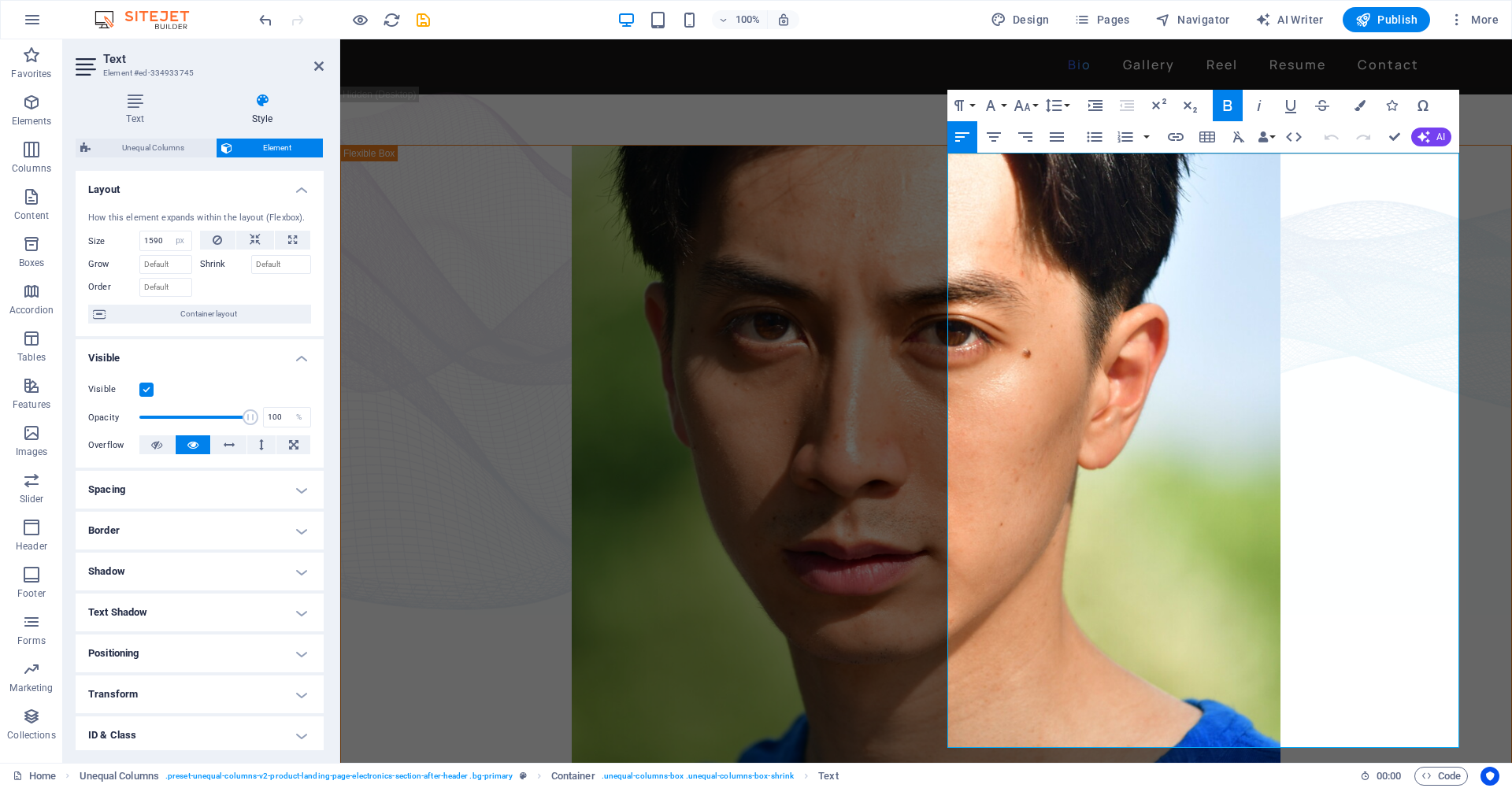 click on "Spacing" at bounding box center [199, 490] 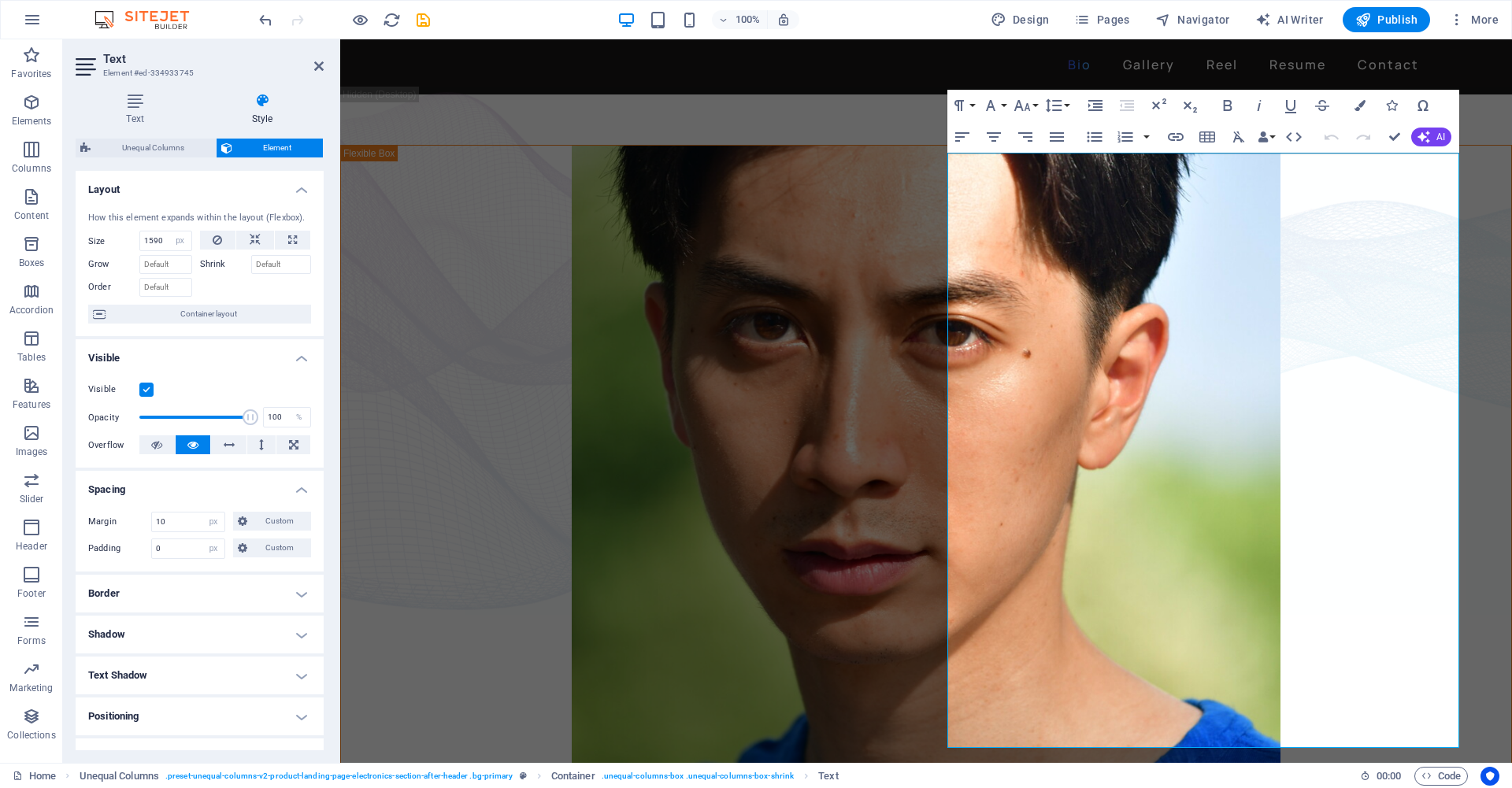click on "Border" at bounding box center [199, 594] 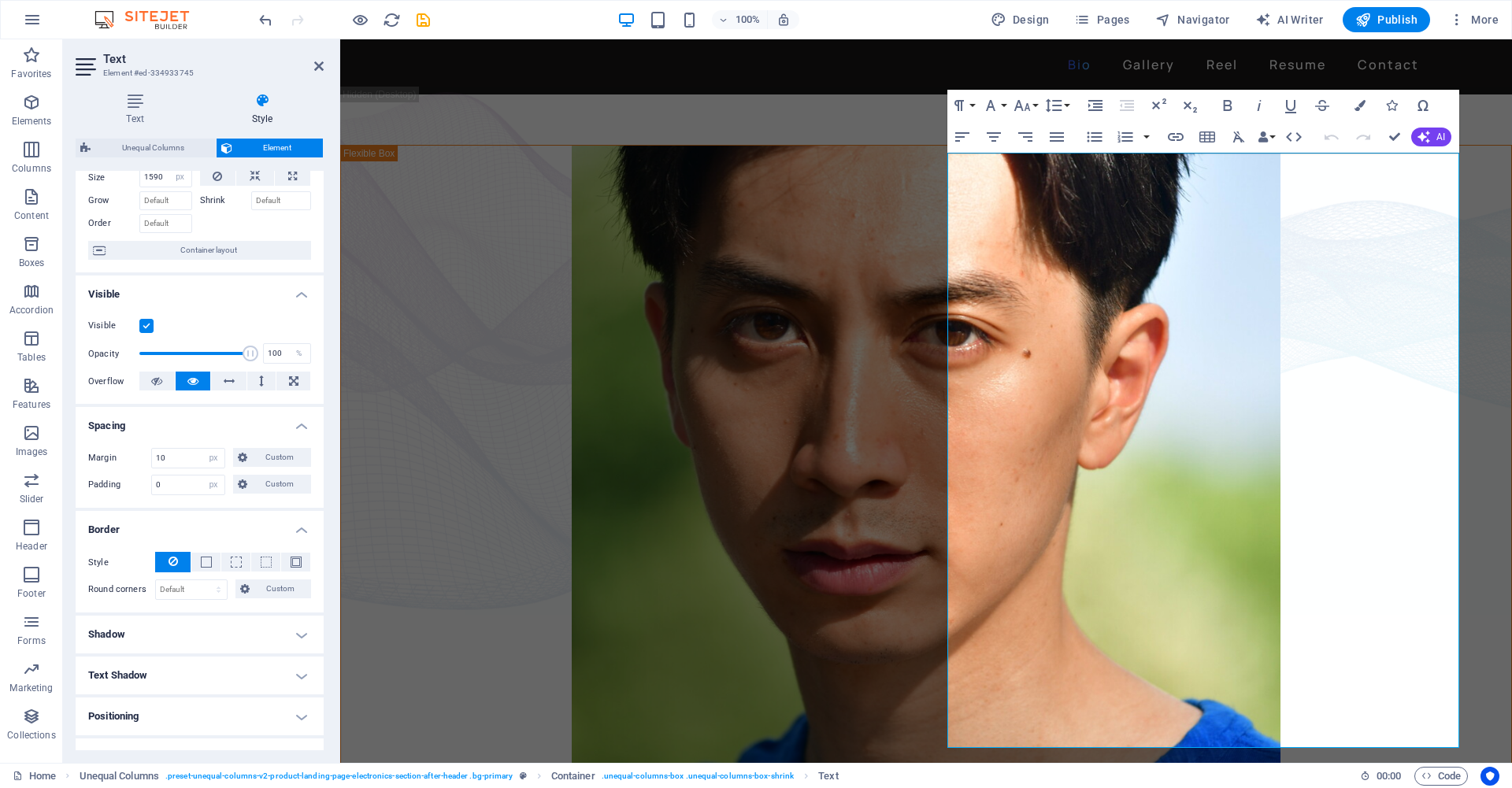scroll, scrollTop: 68, scrollLeft: 0, axis: vertical 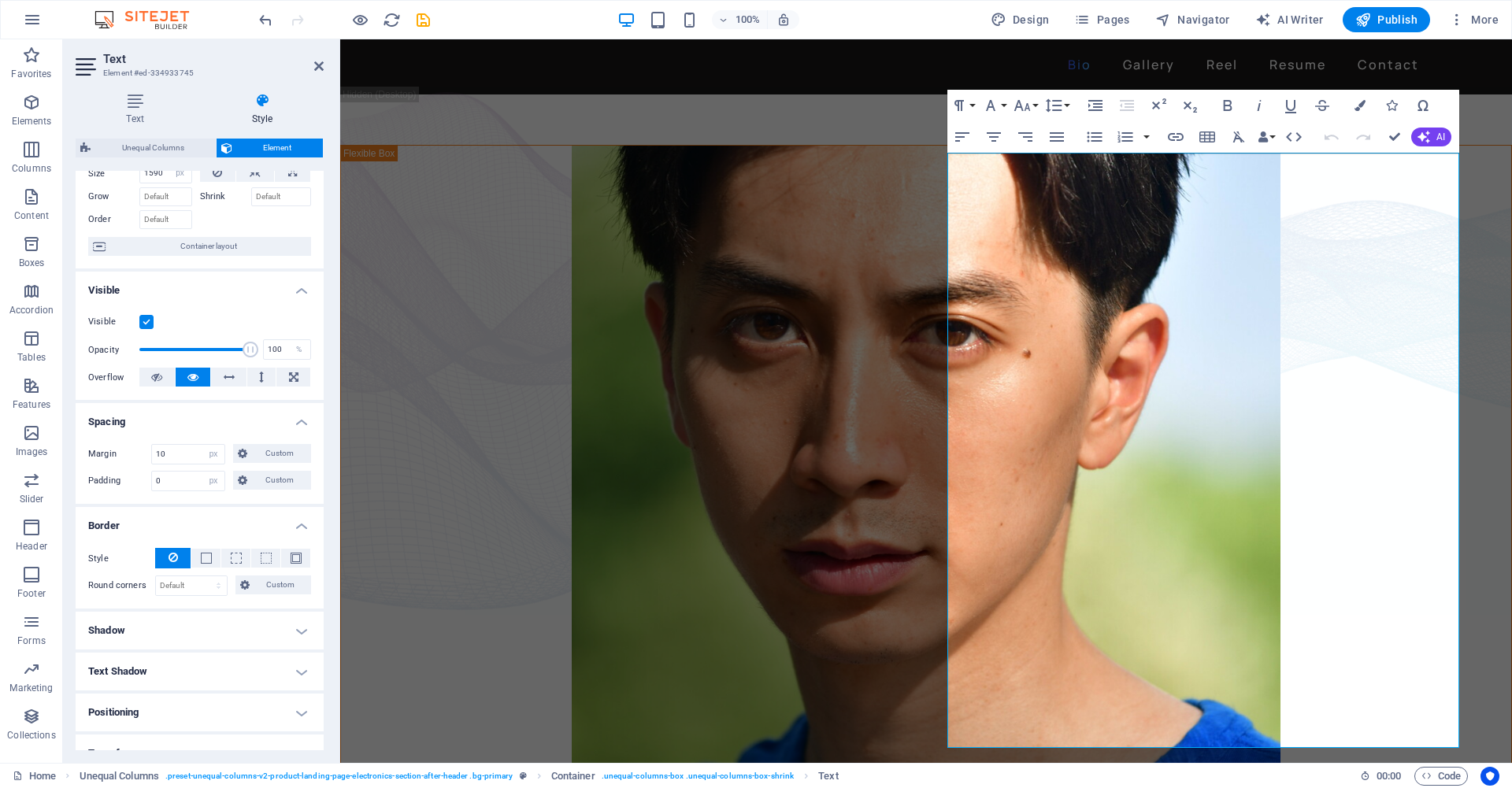 click on "Shadow" at bounding box center (199, 631) 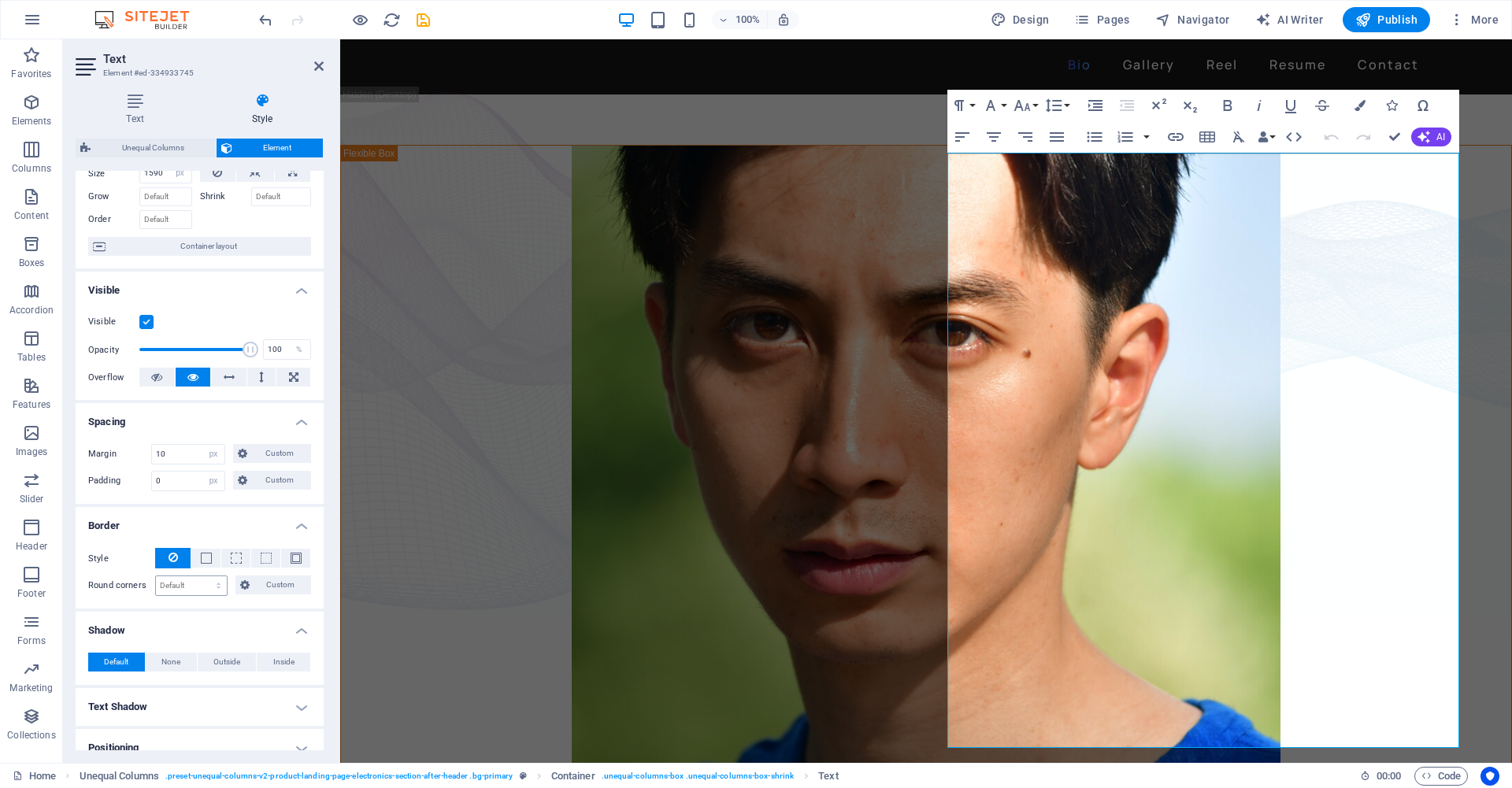 scroll, scrollTop: 0, scrollLeft: 0, axis: both 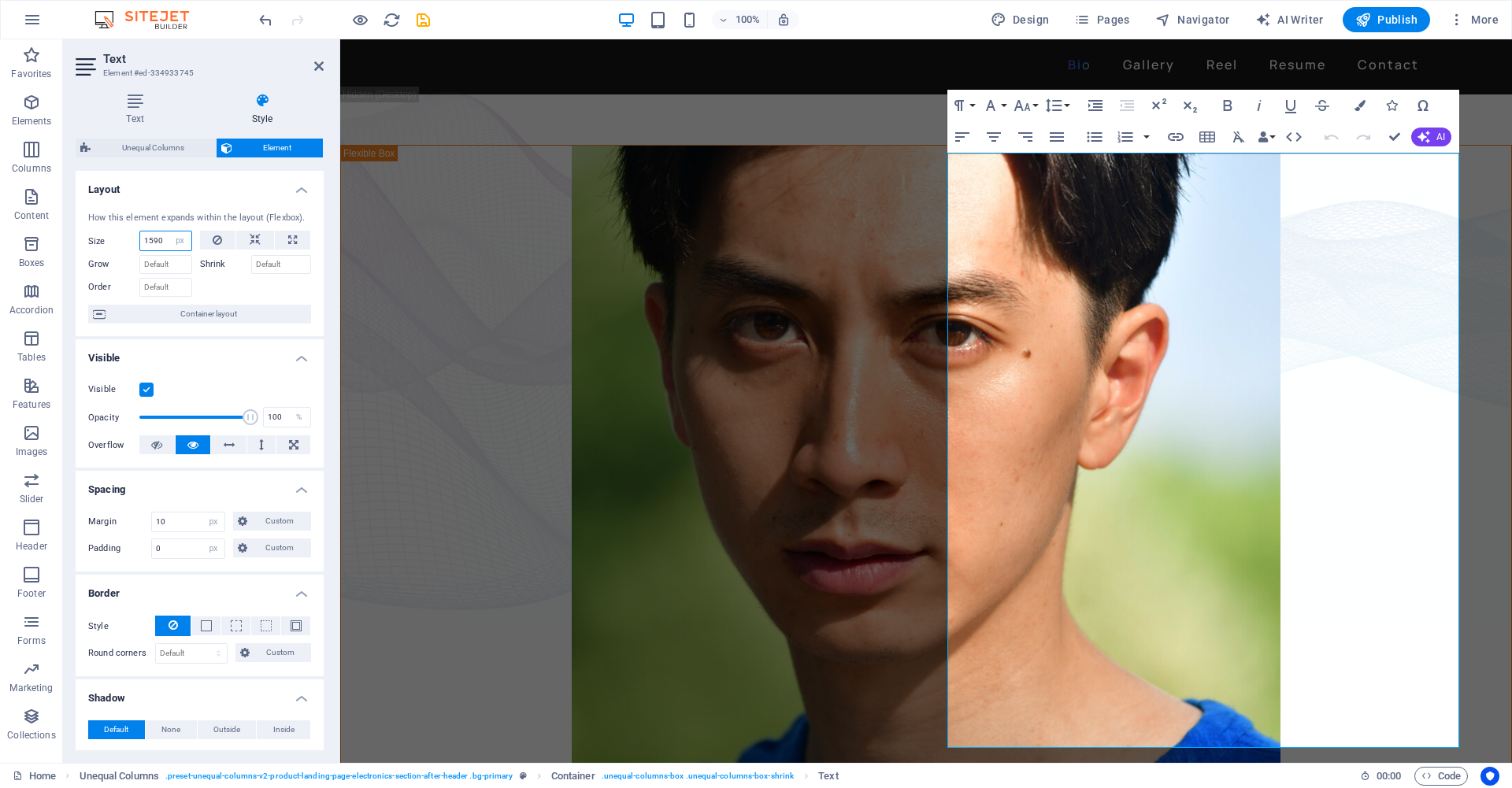click on "1590" at bounding box center (165, 241) 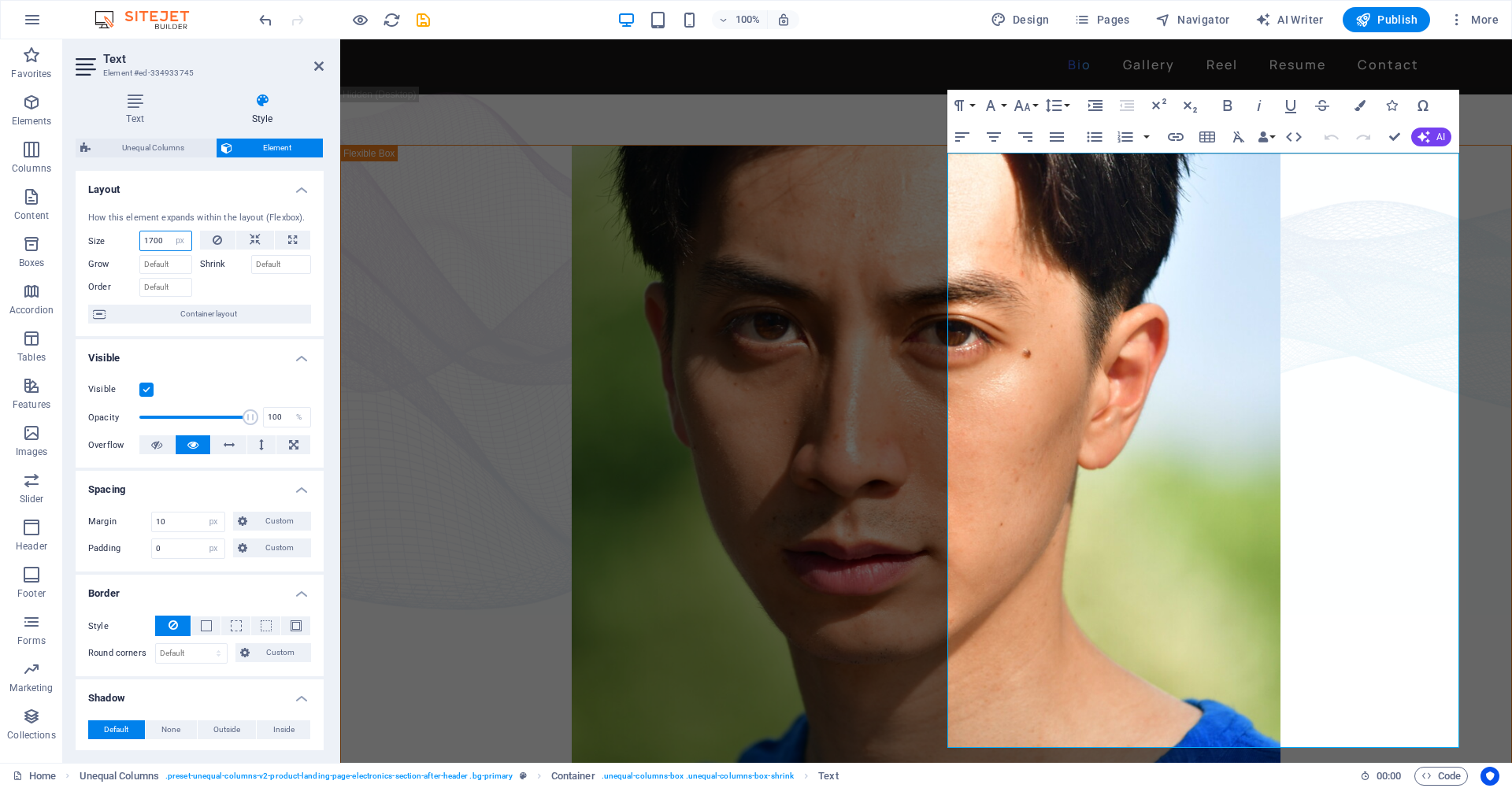 type on "1700" 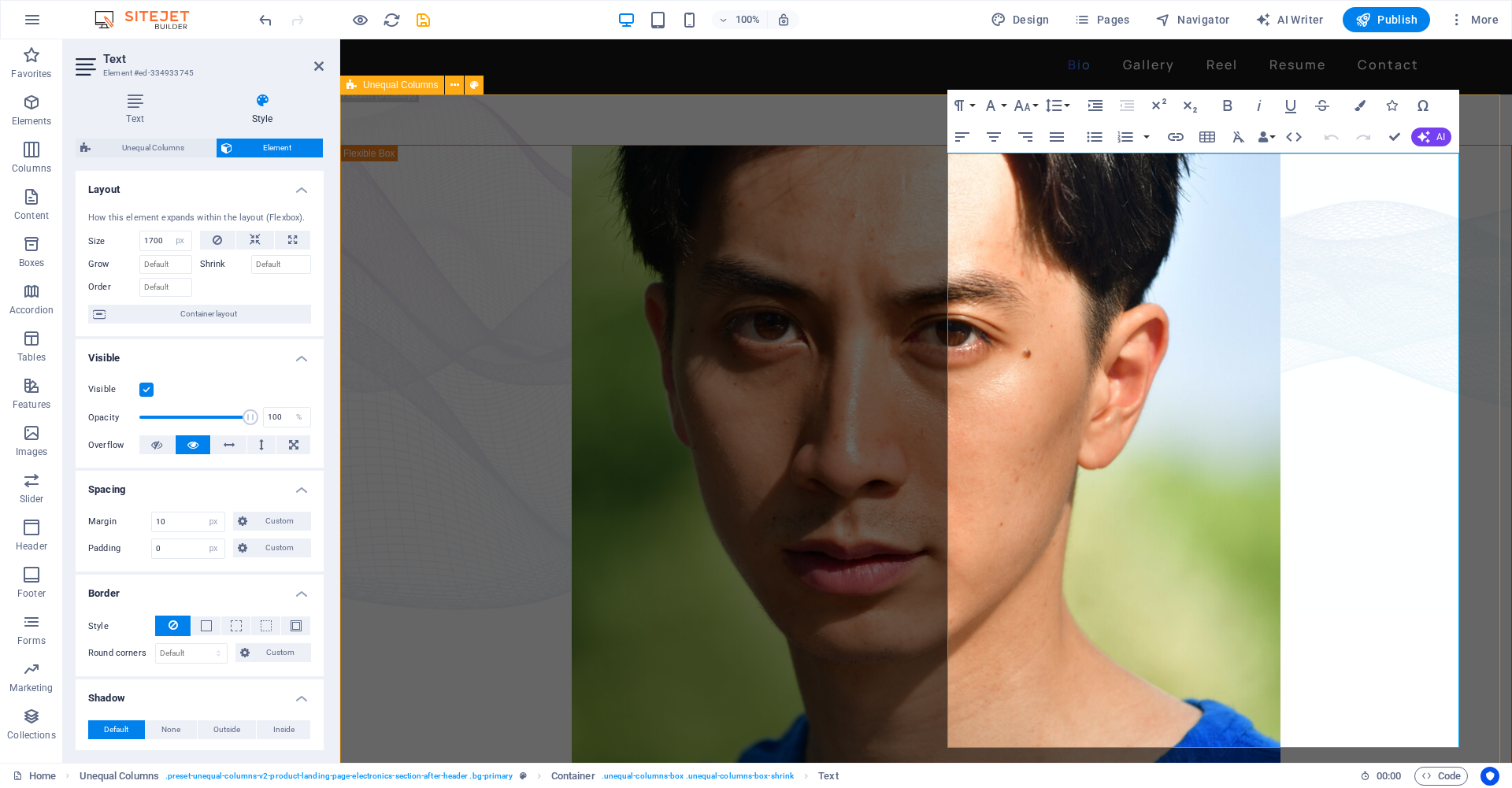 click on "David Ma  is an actor who doesn't just  step  into a role - he dives in, rolls, sprints and sometimes sword-fights his way through it. Based in New York, David is a versatile stage, screen, stunt and voice performer with a range that spans sketch comedy to Shakespeare, indie film to martial arts choreography. He's fluent in  Japanese  and  Chinese , conversational in  Korean , and eligible to work in  U.S., Canada and Japan .  His film work includes leading performances in acclaimed short films like  Fumakase  and  Translation , where he brought both dramatic weight and multilingual fluency to the screen. On stage, he's a regular in  A Sketch of New York , the city's longest-running sketch comedy show, and took on both acting and stunt duties as  Titus  in  Julius Caeser  produced by Hudson Classical Theater Company.  As a voice actor, David has voiced for national campaigns such as  2021 Canadian federal elections  and as a moderator for industry panels at  Soho International Film Festival (SIFF)  and" at bounding box center [926, 487] 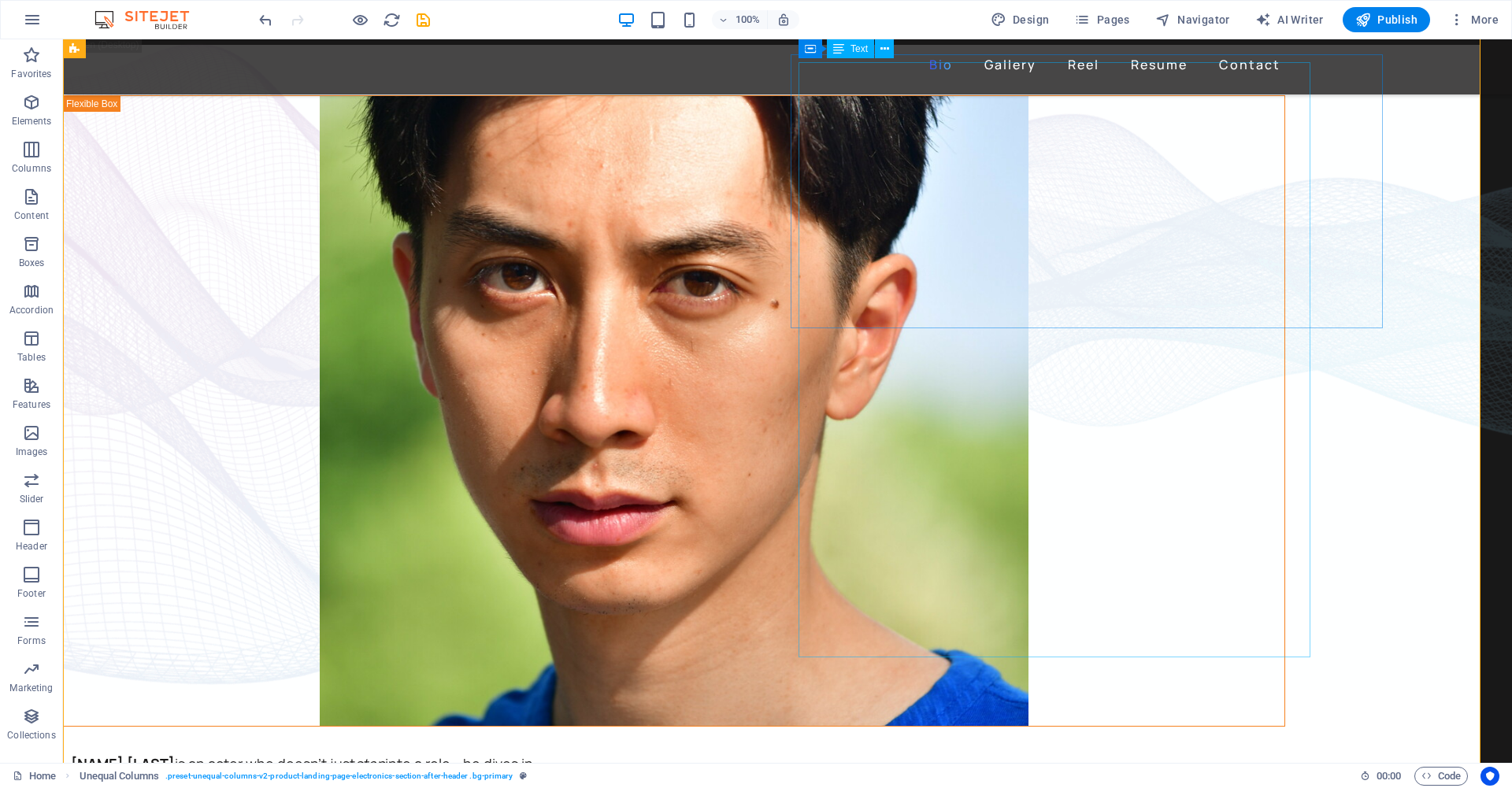 scroll, scrollTop: 0, scrollLeft: 0, axis: both 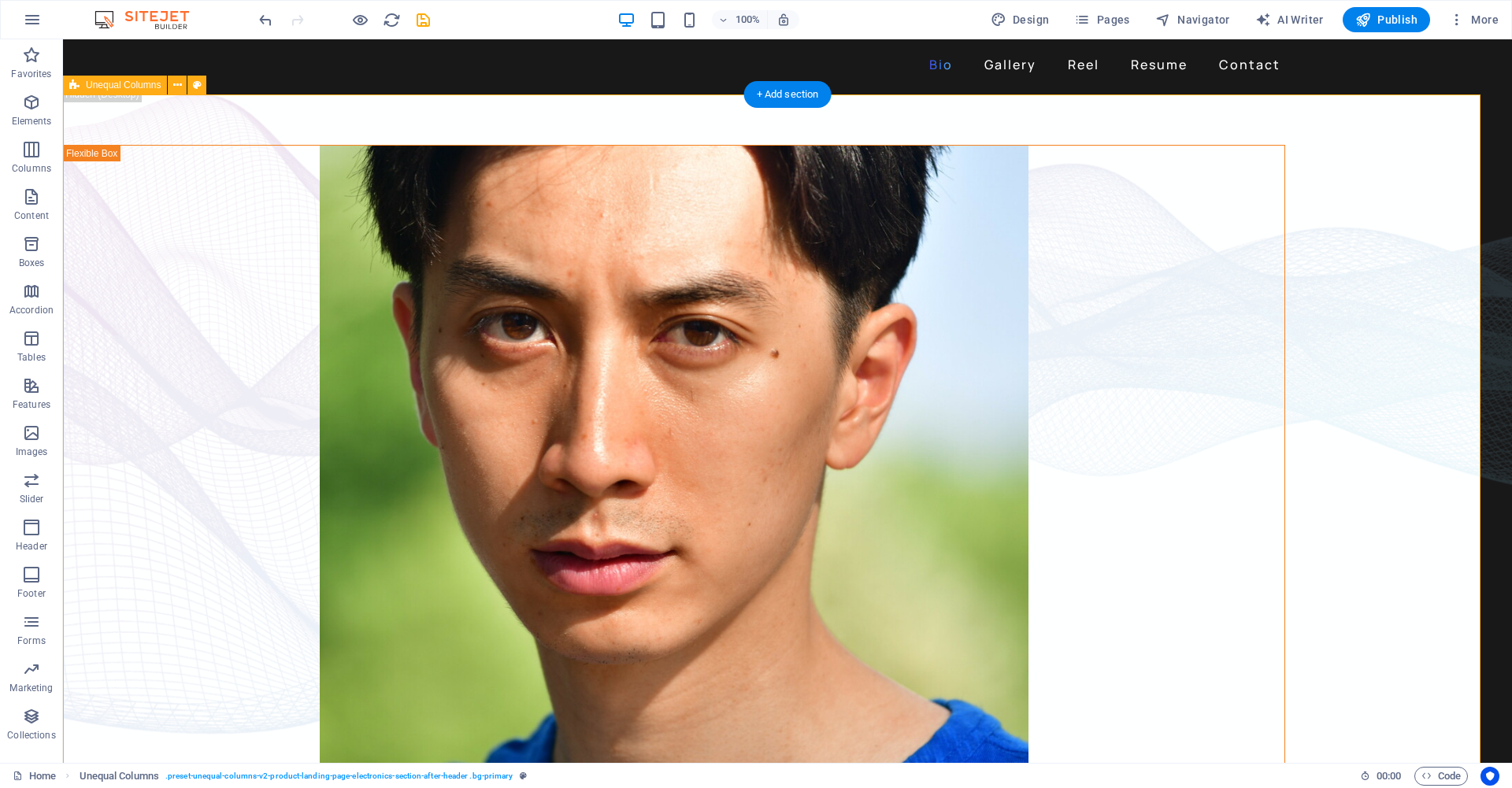 click on "David Ma  is an actor who doesn't just  step  into a role - he dives in, rolls, sprints and sometimes sword-fights his way through it. Based in New York, David is a versatile stage, screen, stunt and voice performer with a range that spans sketch comedy to Shakespeare, indie film to martial arts choreography. He's fluent in  Japanese  and  Chinese , conversational in  Korean , and eligible to work in  U.S., Canada and Japan .  His film work includes leading performances in acclaimed short films like  Fumakase  and  Translation , where he brought both dramatic weight and multilingual fluency to the screen. On stage, he's a regular in  A Sketch of New York , the city's longest-running sketch comedy show, and took on both acting and stunt duties as  Titus  in  Julius Caeser  produced by Hudson Classical Theater Company.  As a voice actor, David has voiced for national campaigns such as  2021 Canadian federal elections  and as a moderator for industry panels at  Soho International Film Festival (SIFF)  and" at bounding box center [772, 487] 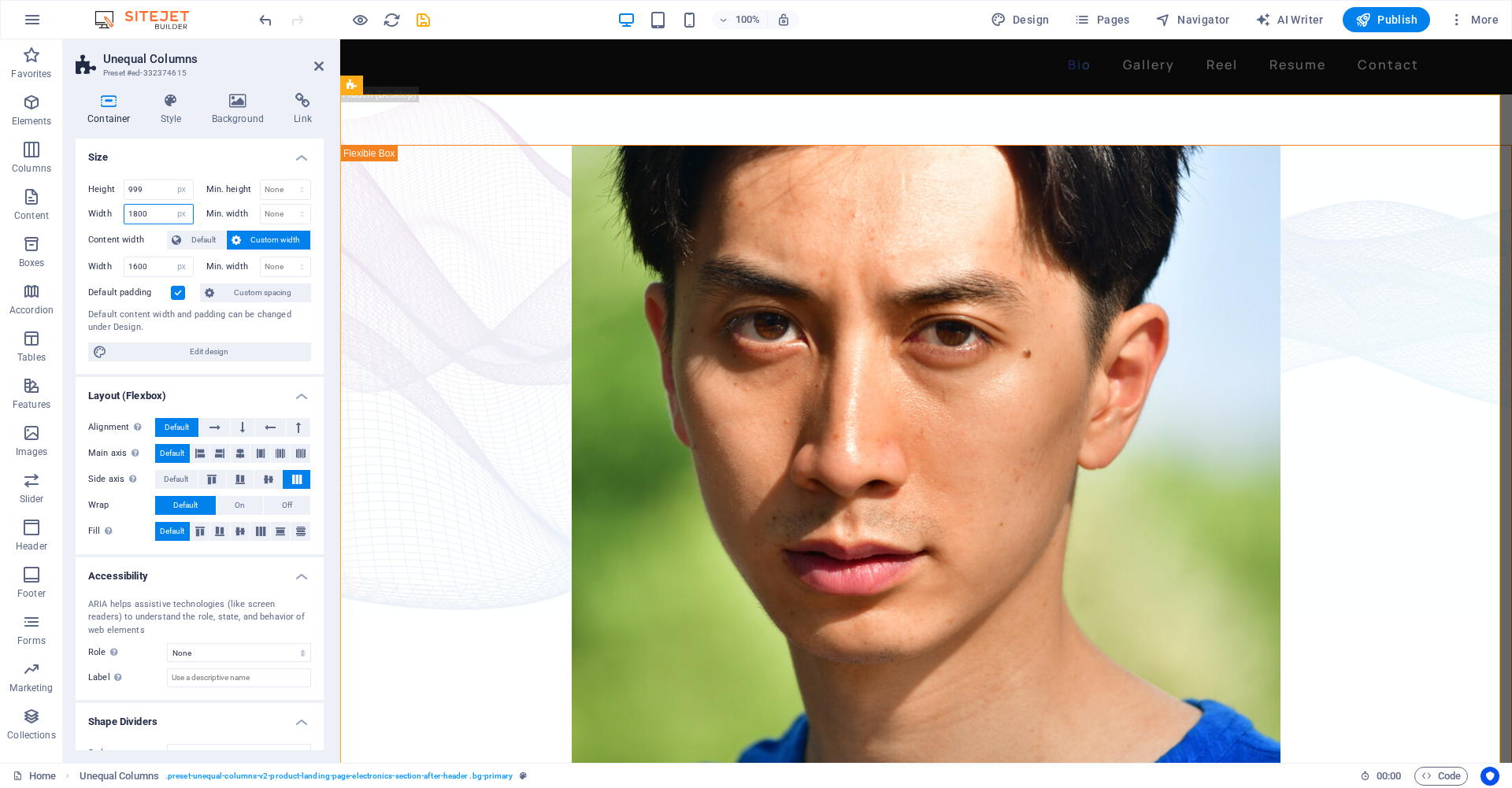 click on "1800" at bounding box center [158, 214] 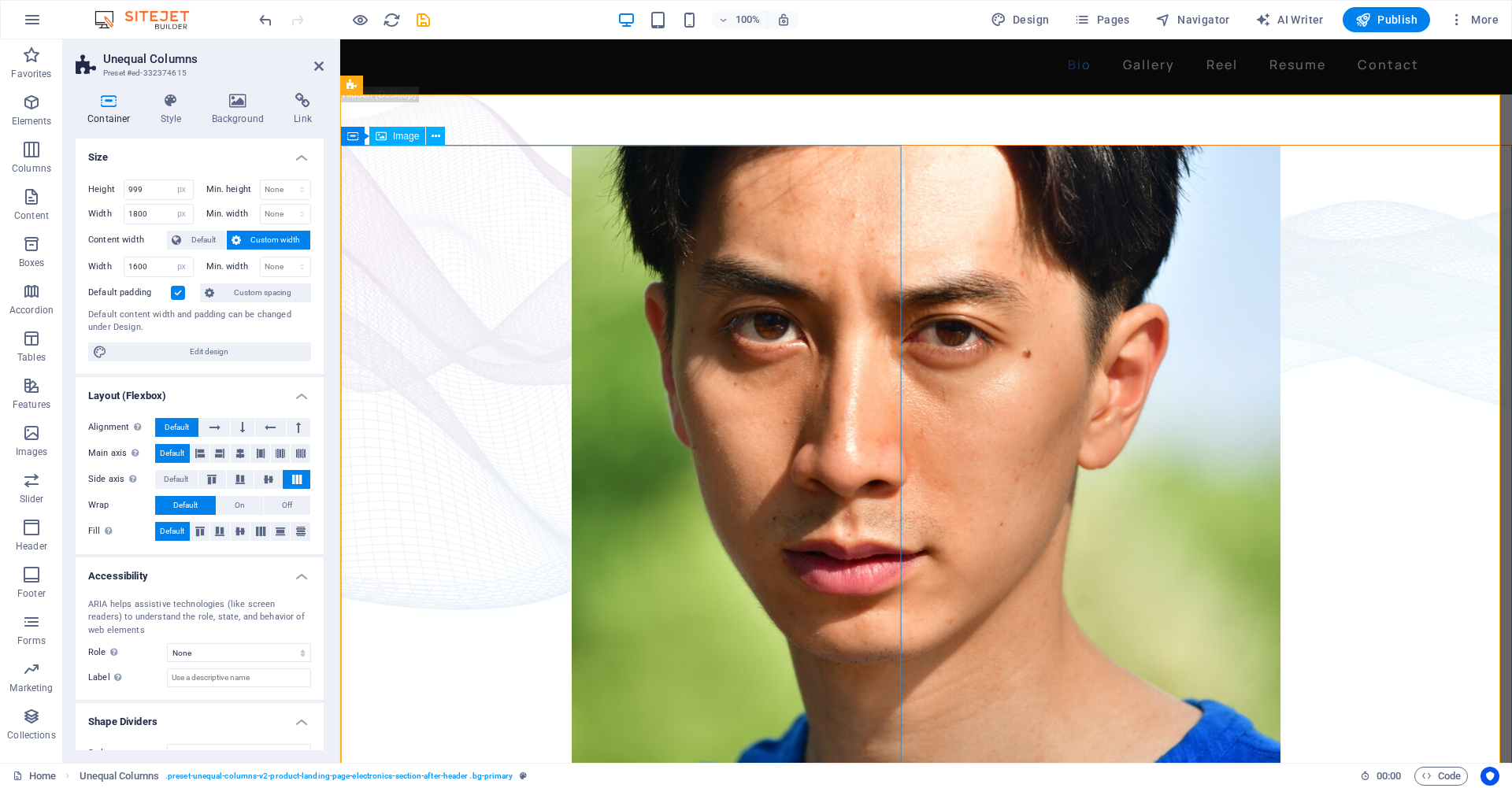 click at bounding box center [926, 461] 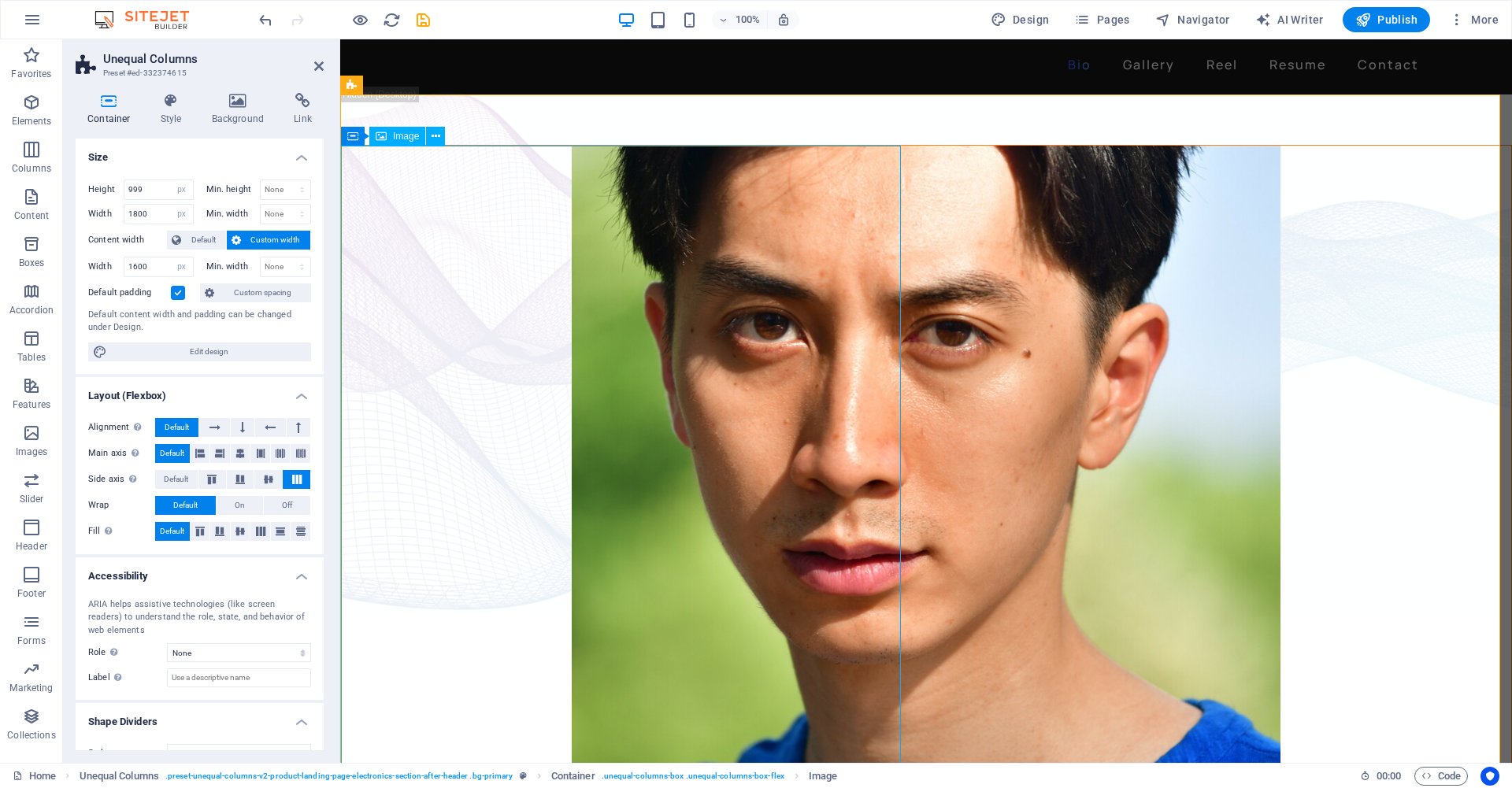 click at bounding box center [926, 461] 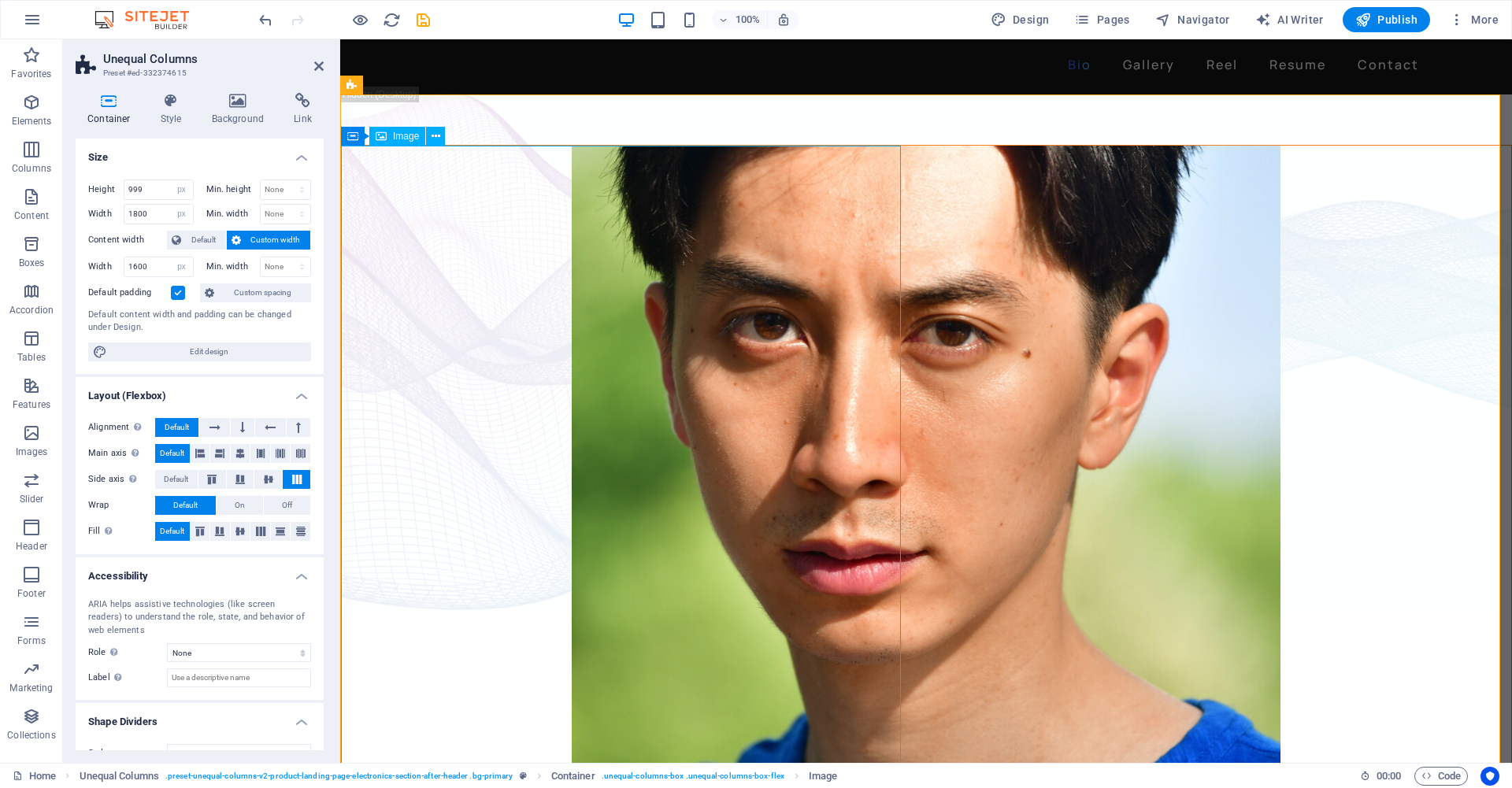 select on "px" 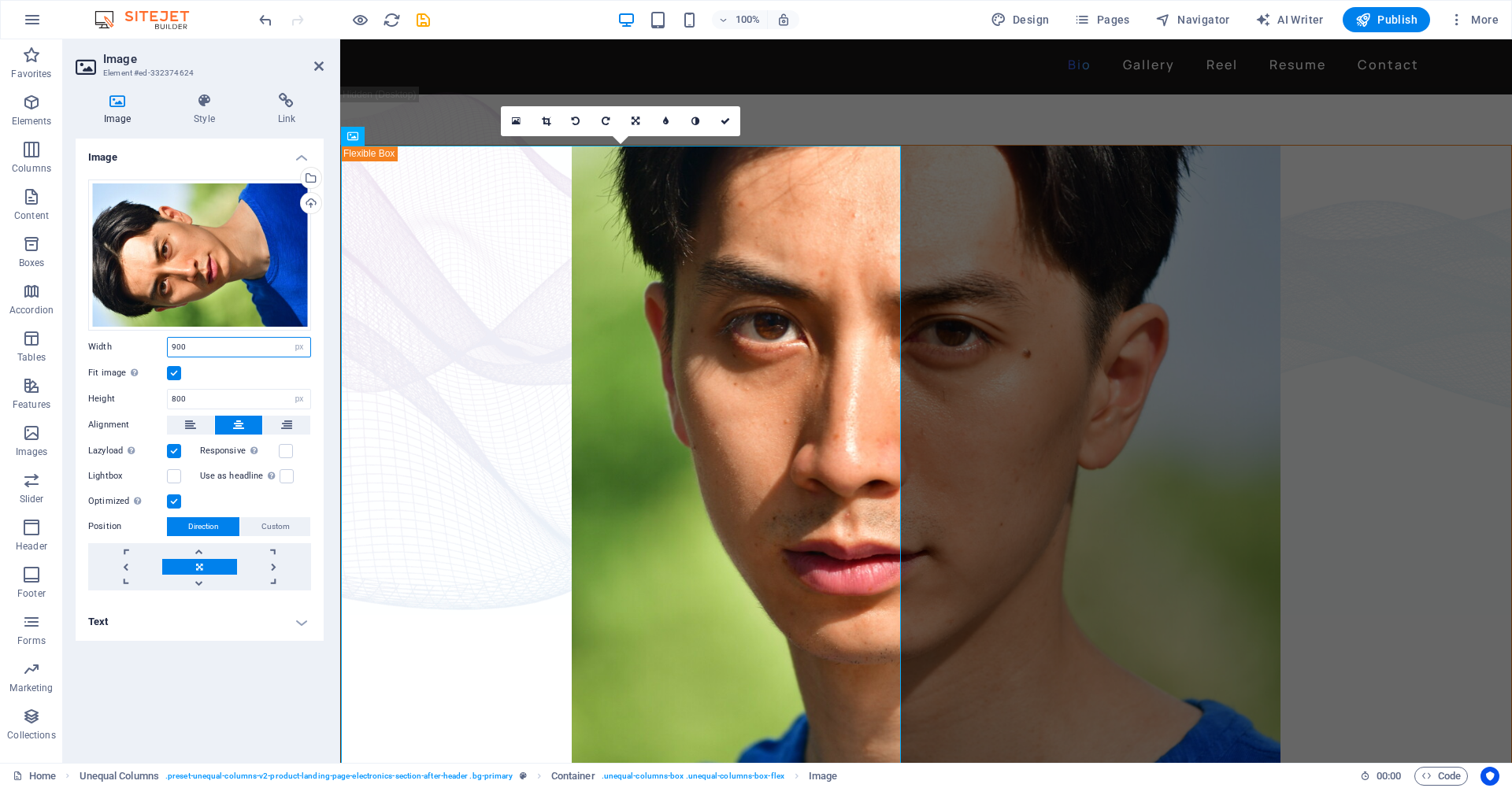 click on "900" at bounding box center (239, 347) 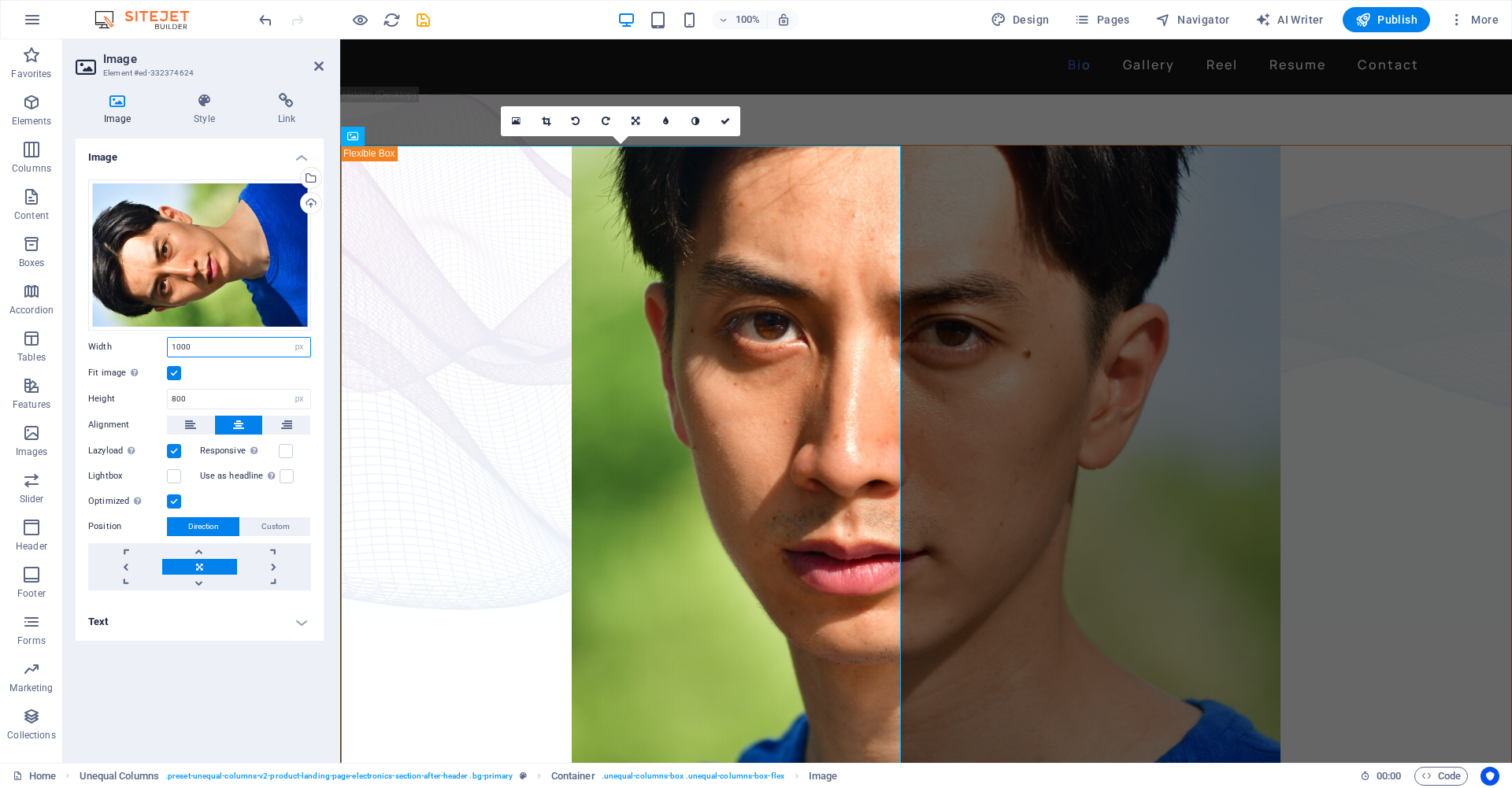 type on "1000" 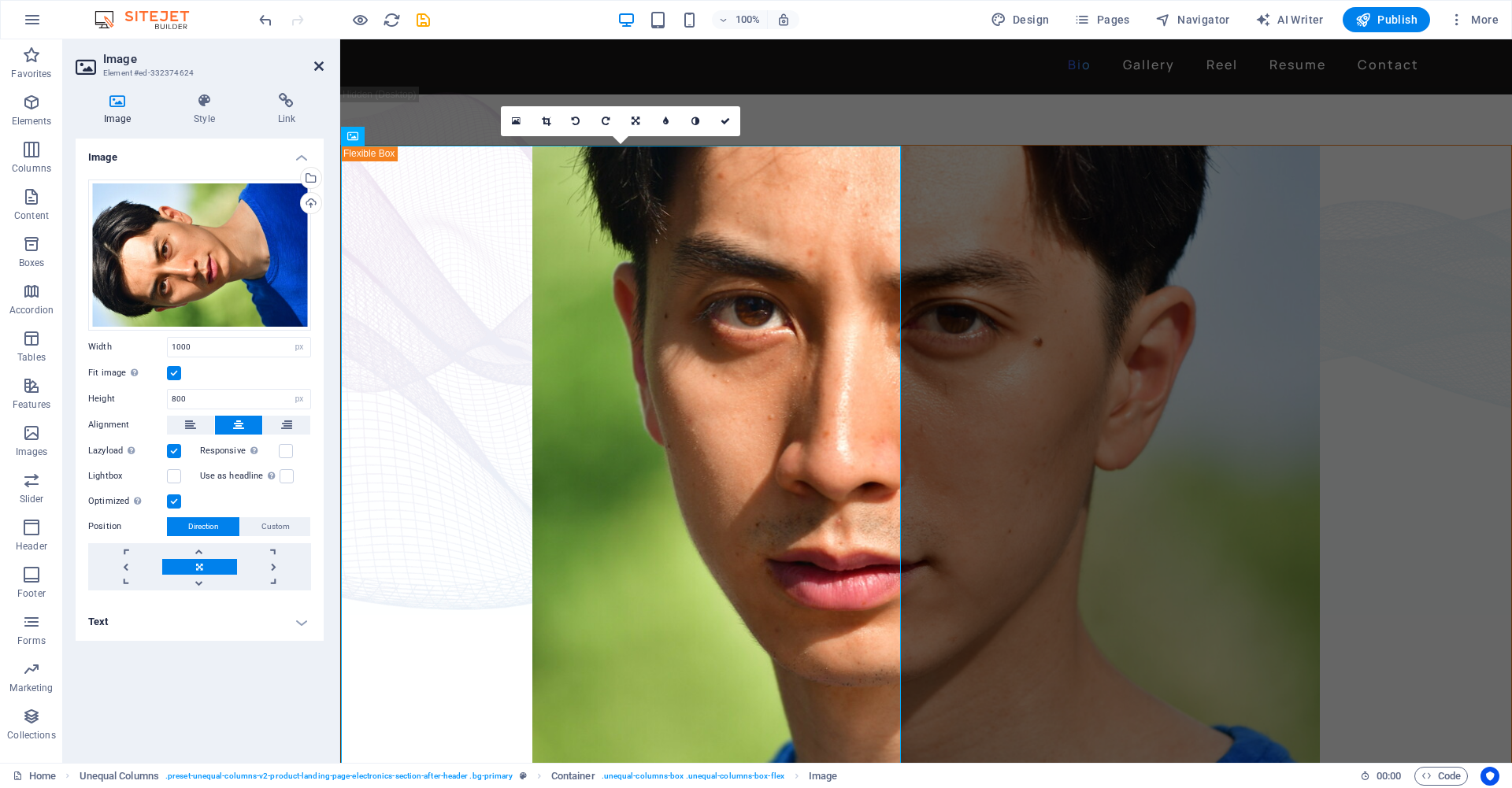 click at bounding box center [319, 66] 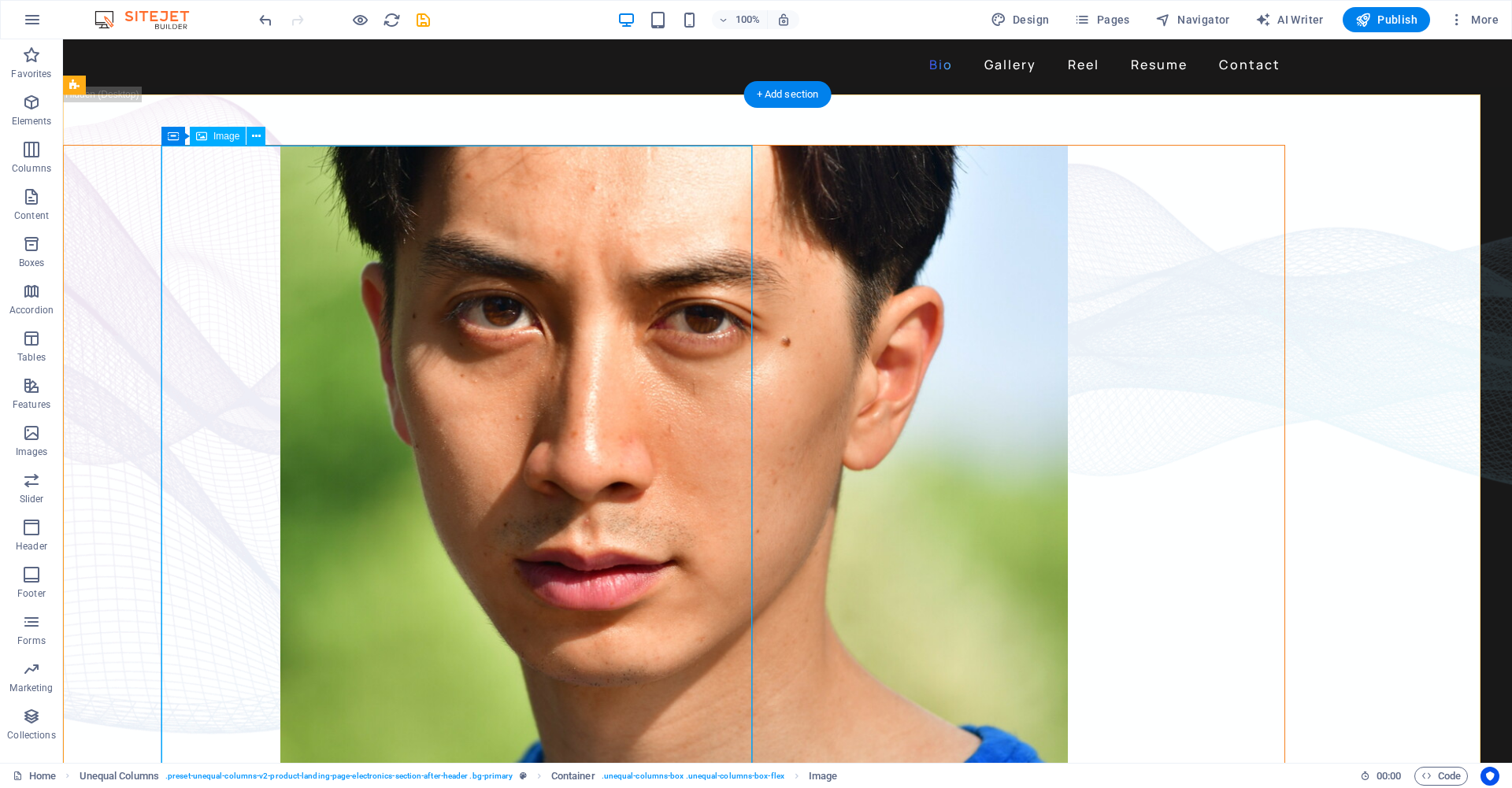 click at bounding box center [674, 461] 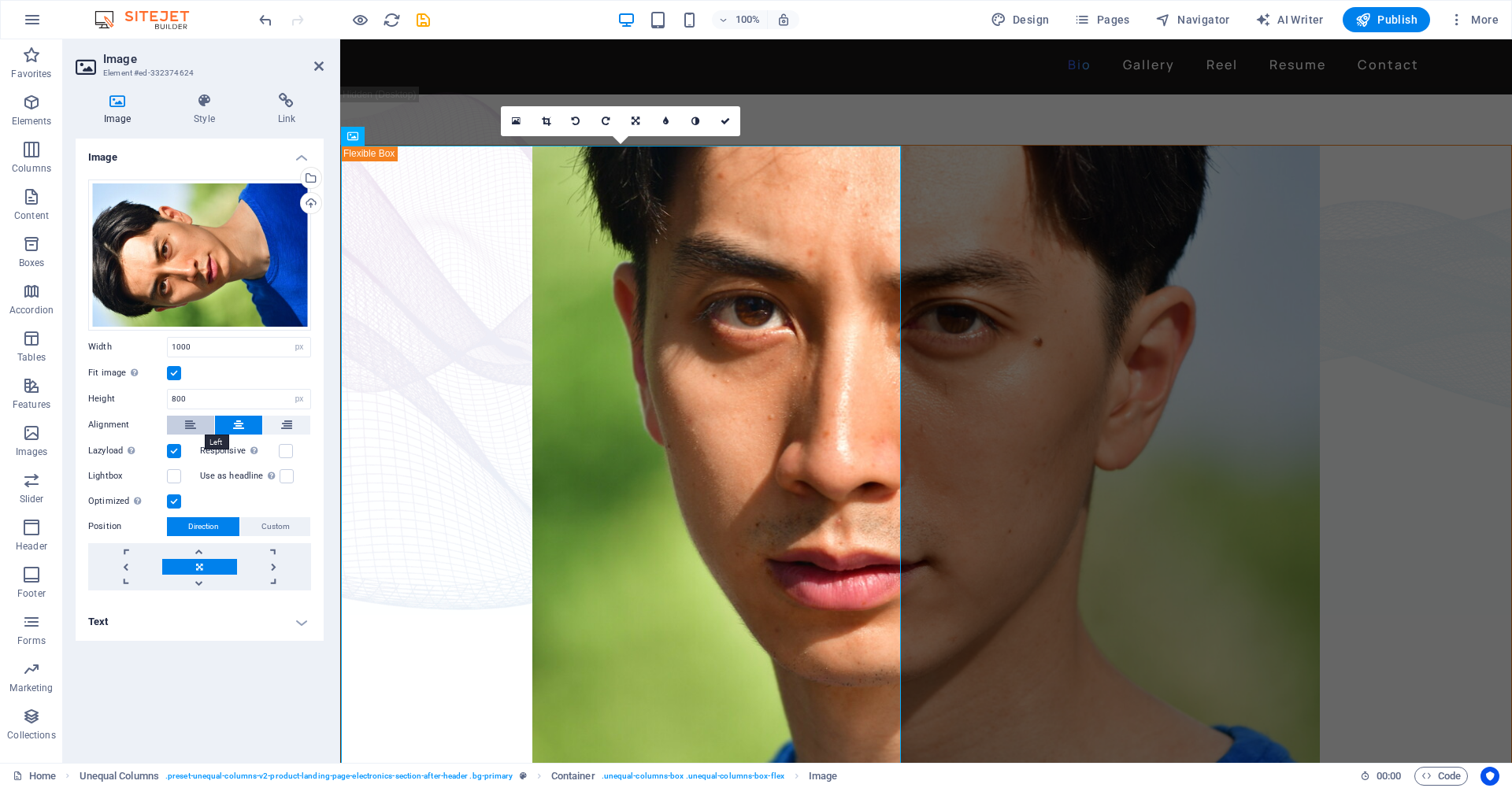 click at bounding box center [191, 425] 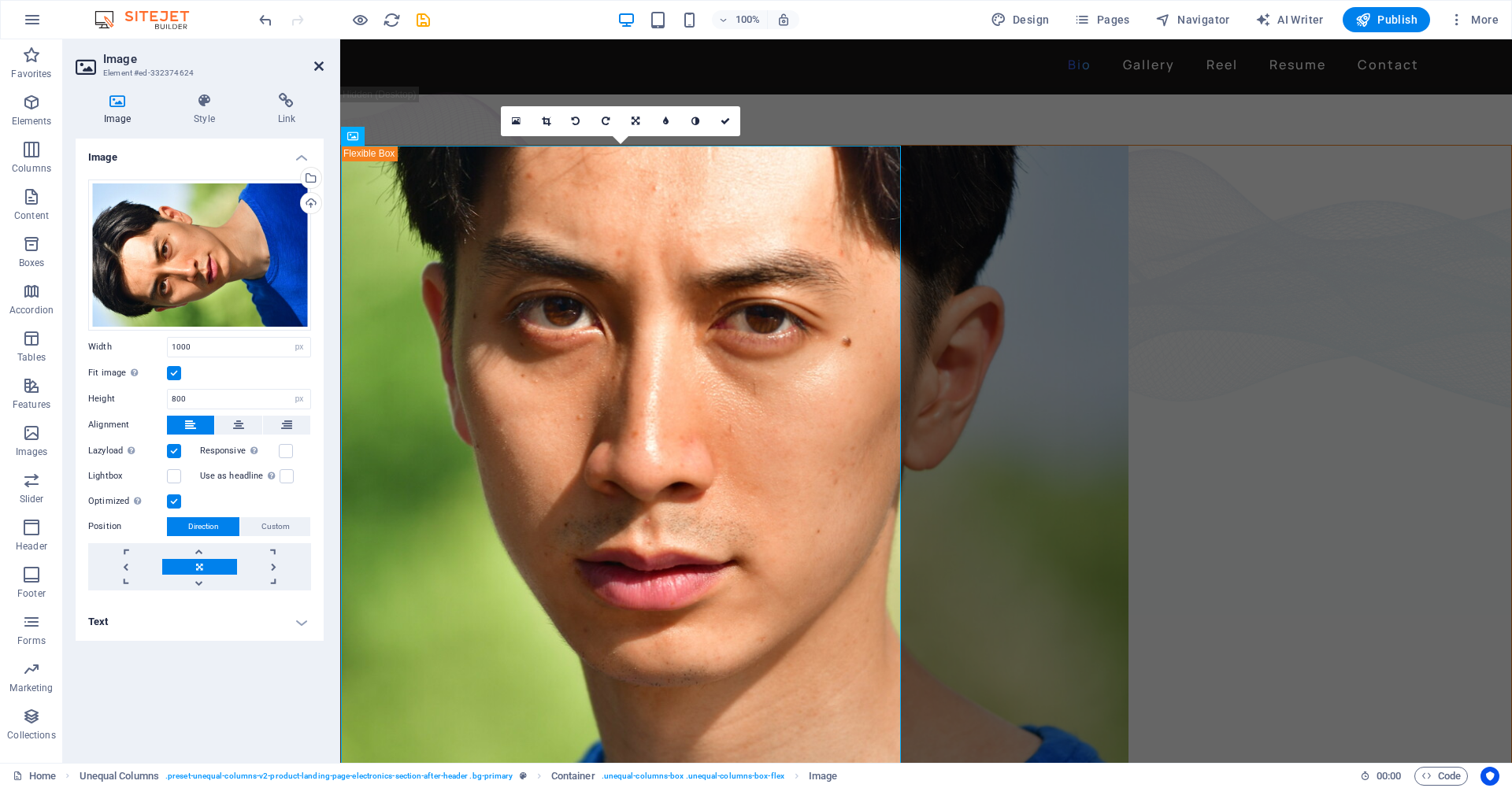 click at bounding box center (319, 66) 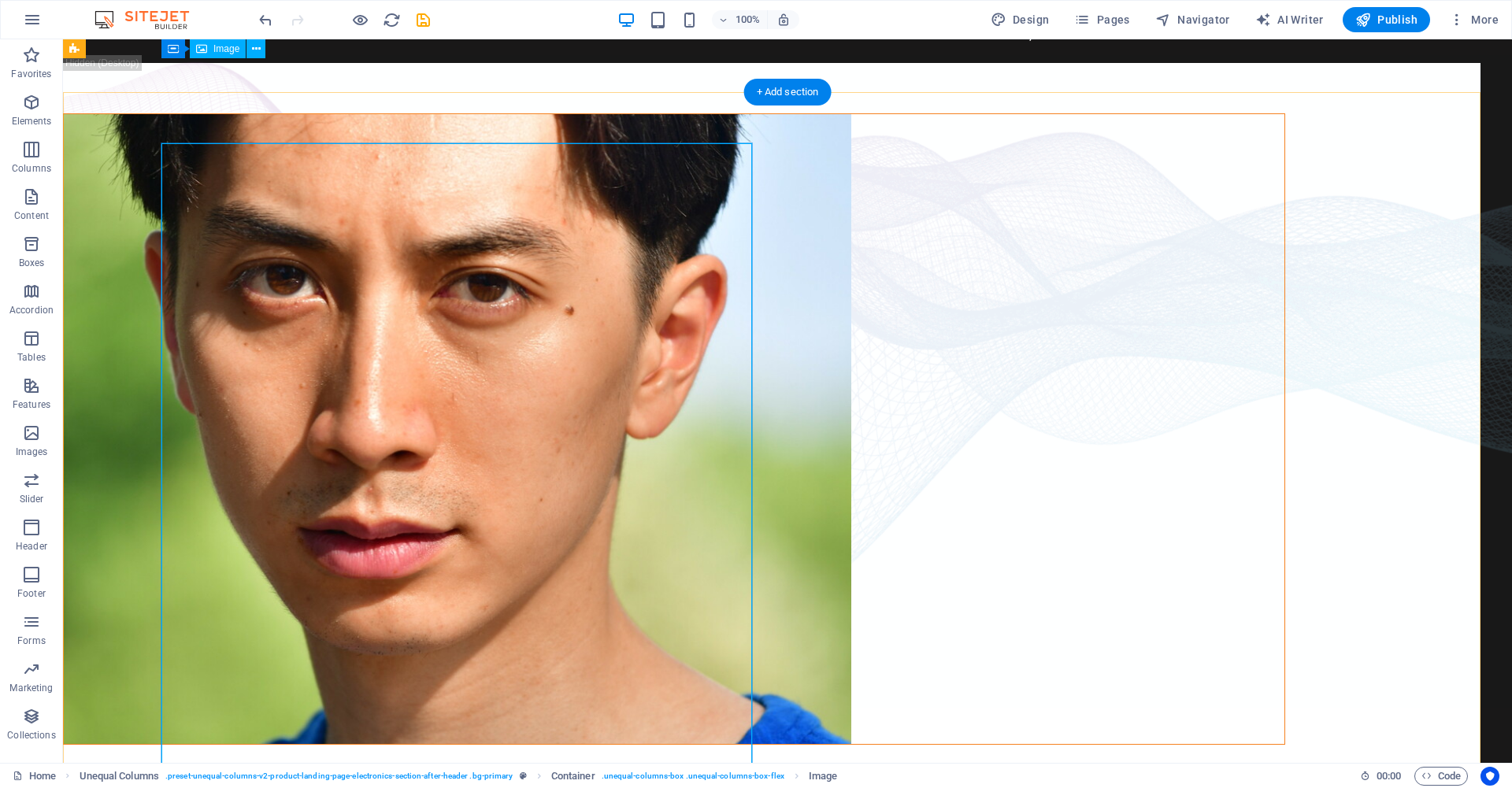 scroll, scrollTop: 0, scrollLeft: 0, axis: both 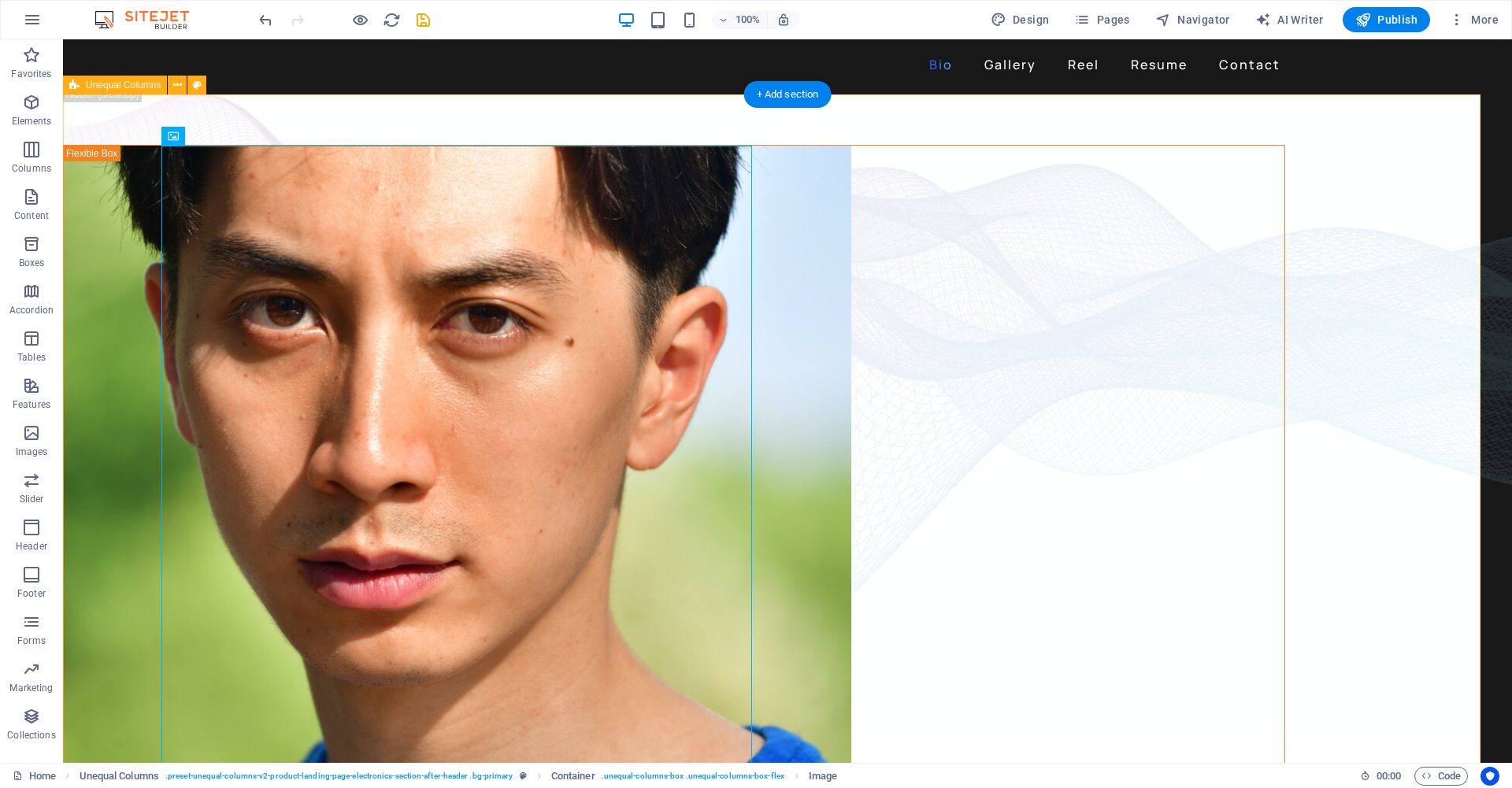 click on "David Ma  is an actor who doesn't just  step  into a role - he dives in, rolls, sprints and sometimes sword-fights his way through it. Based in New York, David is a versatile stage, screen, stunt and voice performer with a range that spans sketch comedy to Shakespeare, indie film to martial arts choreography. He's fluent in  Japanese  and  Chinese , conversational in  Korean , and eligible to work in  U.S., Canada and Japan .  His film work includes leading performances in acclaimed short films like  Fumakase  and  Translation , where he brought both dramatic weight and multilingual fluency to the screen. On stage, he's a regular in  A Sketch of New York , the city's longest-running sketch comedy show, and took on both acting and stunt duties as  Titus  in  Julius Caeser  produced by Hudson Classical Theater Company.  As a voice actor, David has voiced for national campaigns such as  2021 Canadian federal elections  and as a moderator for industry panels at  Soho International Film Festival (SIFF)  and" at bounding box center (772, 487) 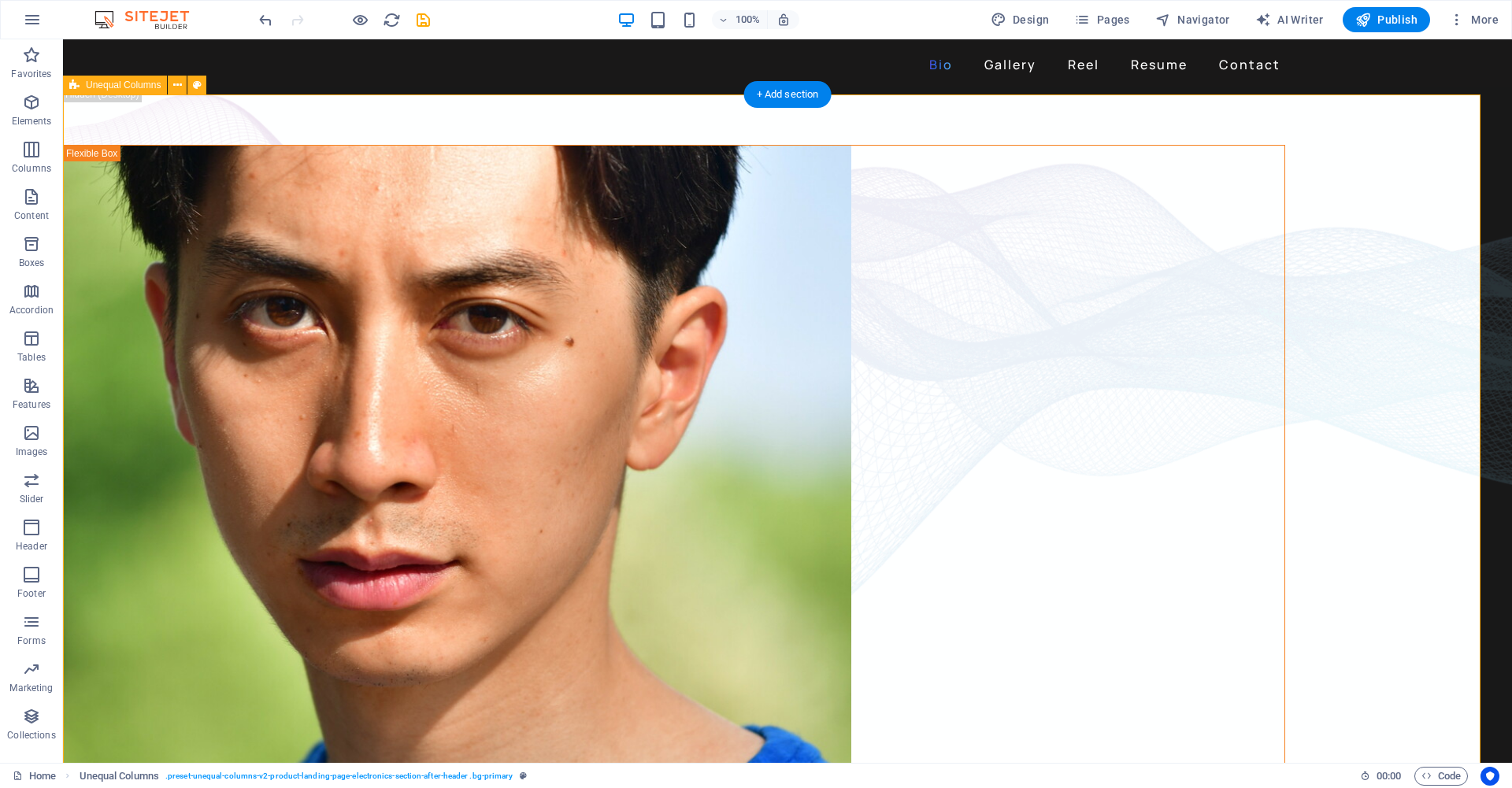 click on "David Ma  is an actor who doesn't just  step  into a role - he dives in, rolls, sprints and sometimes sword-fights his way through it. Based in New York, David is a versatile stage, screen, stunt and voice performer with a range that spans sketch comedy to Shakespeare, indie film to martial arts choreography. He's fluent in  Japanese  and  Chinese , conversational in  Korean , and eligible to work in  U.S., Canada and Japan .  His film work includes leading performances in acclaimed short films like  Fumakase  and  Translation , where he brought both dramatic weight and multilingual fluency to the screen. On stage, he's a regular in  A Sketch of New York , the city's longest-running sketch comedy show, and took on both acting and stunt duties as  Titus  in  Julius Caeser  produced by Hudson Classical Theater Company.  As a voice actor, David has voiced for national campaigns such as  2021 Canadian federal elections  and as a moderator for industry panels at  Soho International Film Festival (SIFF)  and" at bounding box center (772, 487) 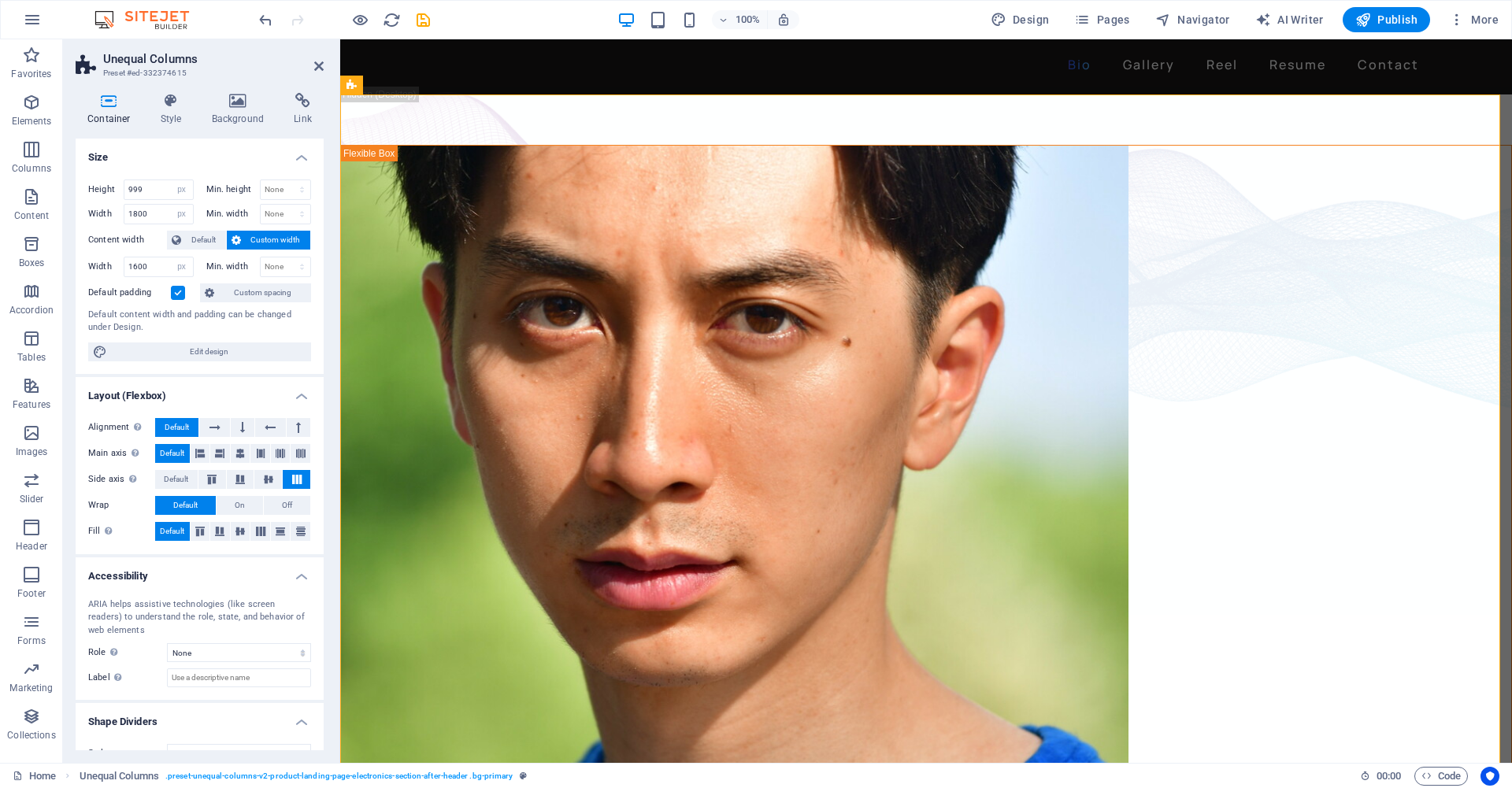 click on "Unequal Columns Preset #ed-332374615" at bounding box center [199, 60] 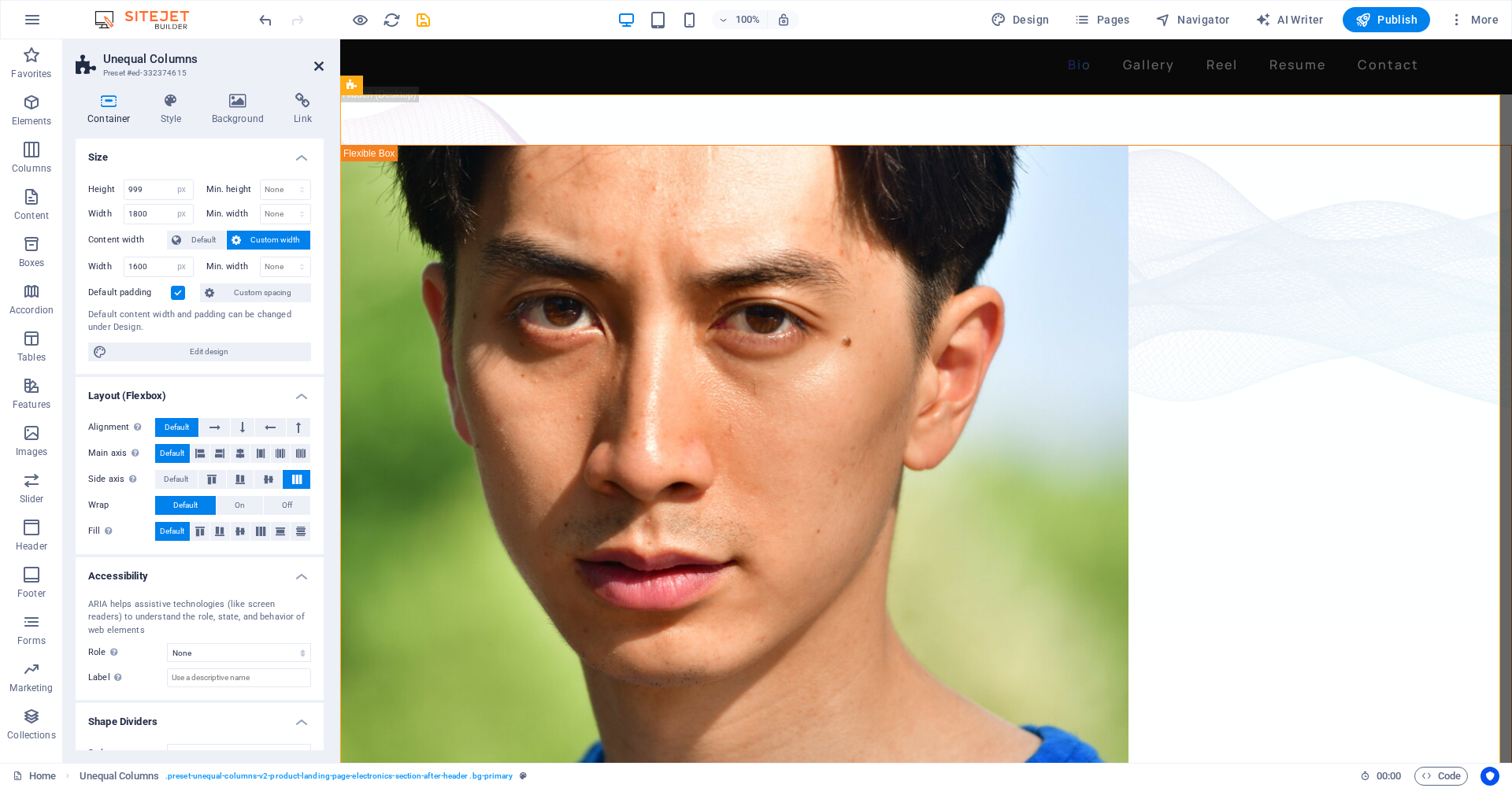 click at bounding box center (319, 66) 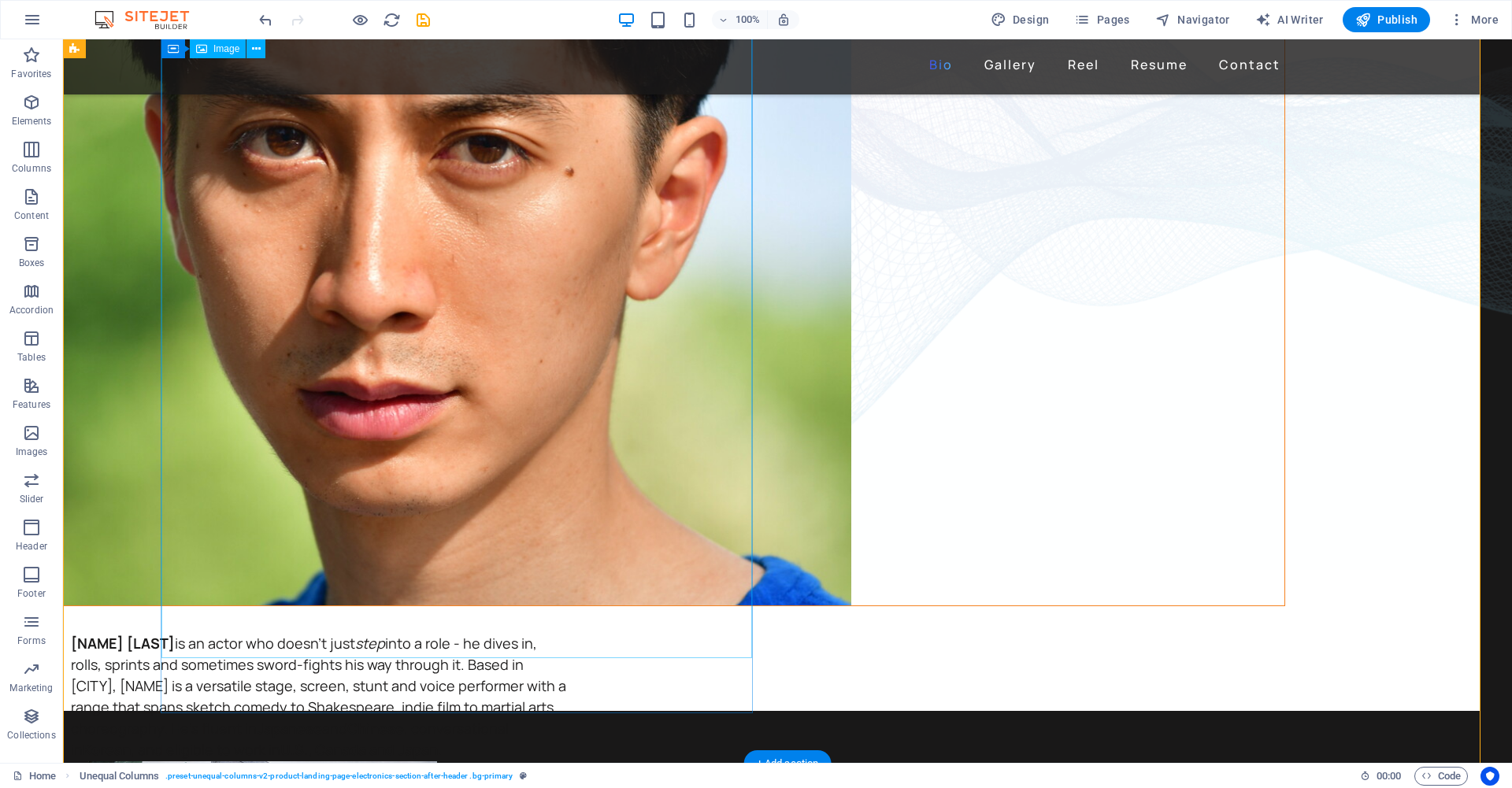 scroll, scrollTop: 0, scrollLeft: 0, axis: both 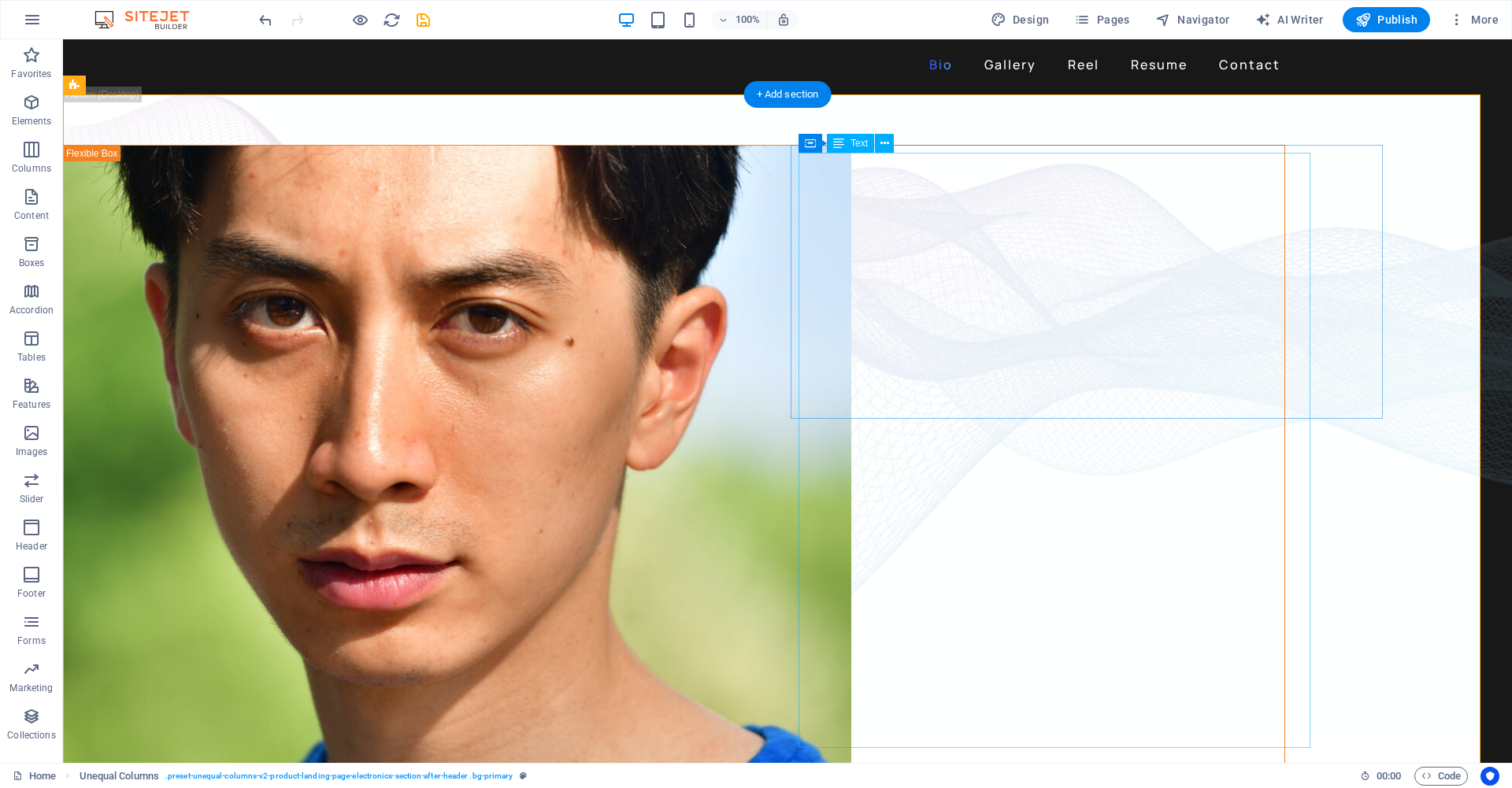 click on "David Ma  is an actor who doesn't just  step  into a role - he dives in, rolls, sprints and sometimes sword-fights his way through it. Based in New York, David is a versatile stage, screen, stunt and voice performer with a range that spans sketch comedy to Shakespeare, indie film to martial arts choreography. He's fluent in  Japanese  and  Chinese , conversational in  Korean , and eligible to work in  U.S., Canada and Japan .  His film work includes leading performances in acclaimed short films like  Fumakase  and  Translation , where he brought both dramatic weight and multilingual fluency to the screen. On stage, he's a regular in  A Sketch of New York , the city's longest-running sketch comedy show, and took on both acting and stunt duties as  Titus  in  Julius Caeser  produced by Hudson Classical Theater Company.  As a voice actor, David has voiced for national campaigns such as  2021 Canadian federal elections  and as a moderator for industry panels at  Soho International Film Festival (SIFF)  and" at bounding box center [319, 1101] 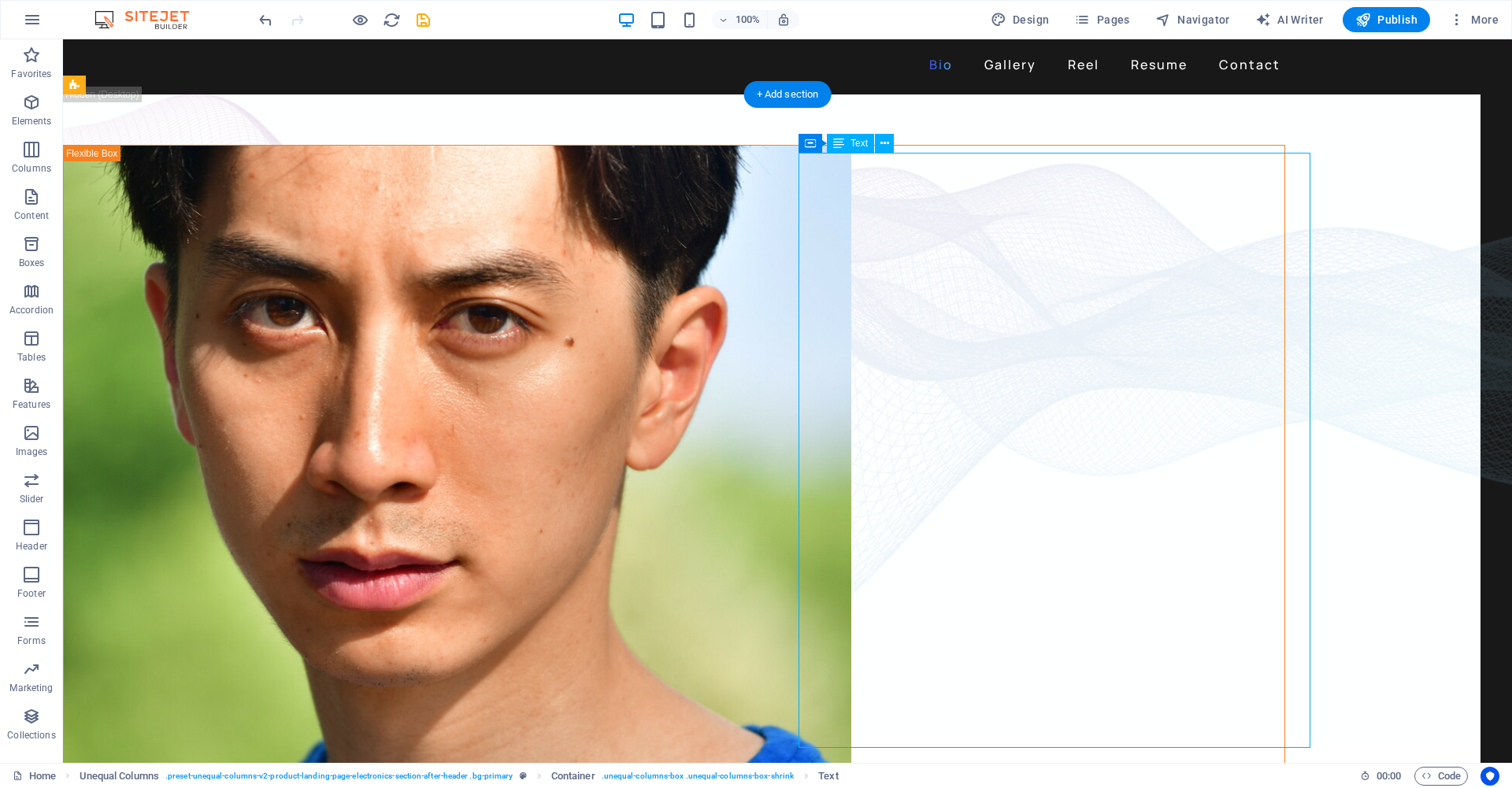 click on "David Ma  is an actor who doesn't just  step  into a role - he dives in, rolls, sprints and sometimes sword-fights his way through it. Based in New York, David is a versatile stage, screen, stunt and voice performer with a range that spans sketch comedy to Shakespeare, indie film to martial arts choreography. He's fluent in  Japanese  and  Chinese , conversational in  Korean , and eligible to work in  U.S., Canada and Japan .  His film work includes leading performances in acclaimed short films like  Fumakase  and  Translation , where he brought both dramatic weight and multilingual fluency to the screen. On stage, he's a regular in  A Sketch of New York , the city's longest-running sketch comedy show, and took on both acting and stunt duties as  Titus  in  Julius Caeser  produced by Hudson Classical Theater Company.  As a voice actor, David has voiced for national campaigns such as  2021 Canadian federal elections  and as a moderator for industry panels at  Soho International Film Festival (SIFF)  and" at bounding box center (319, 1101) 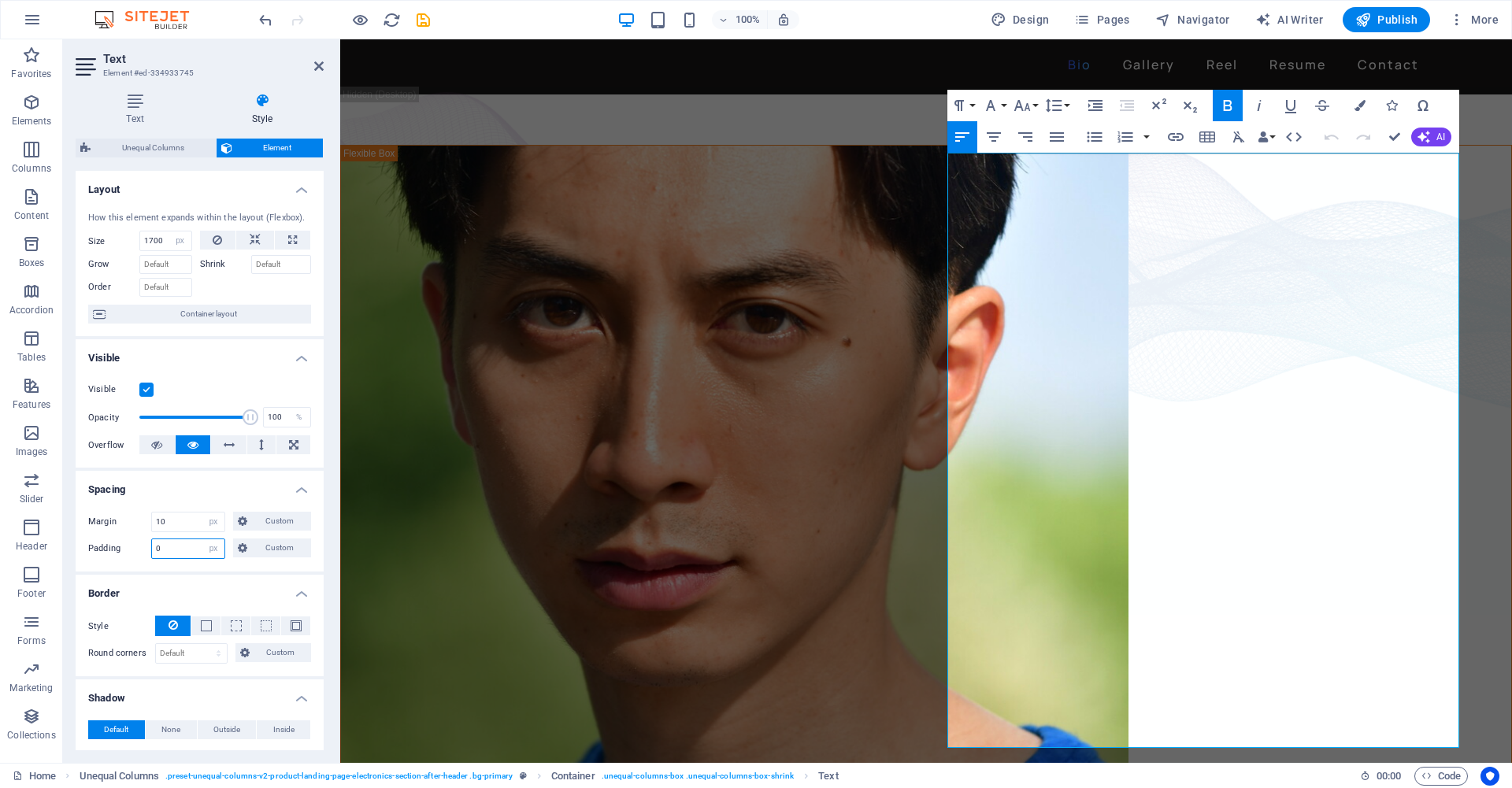 click on "0" at bounding box center (188, 549) 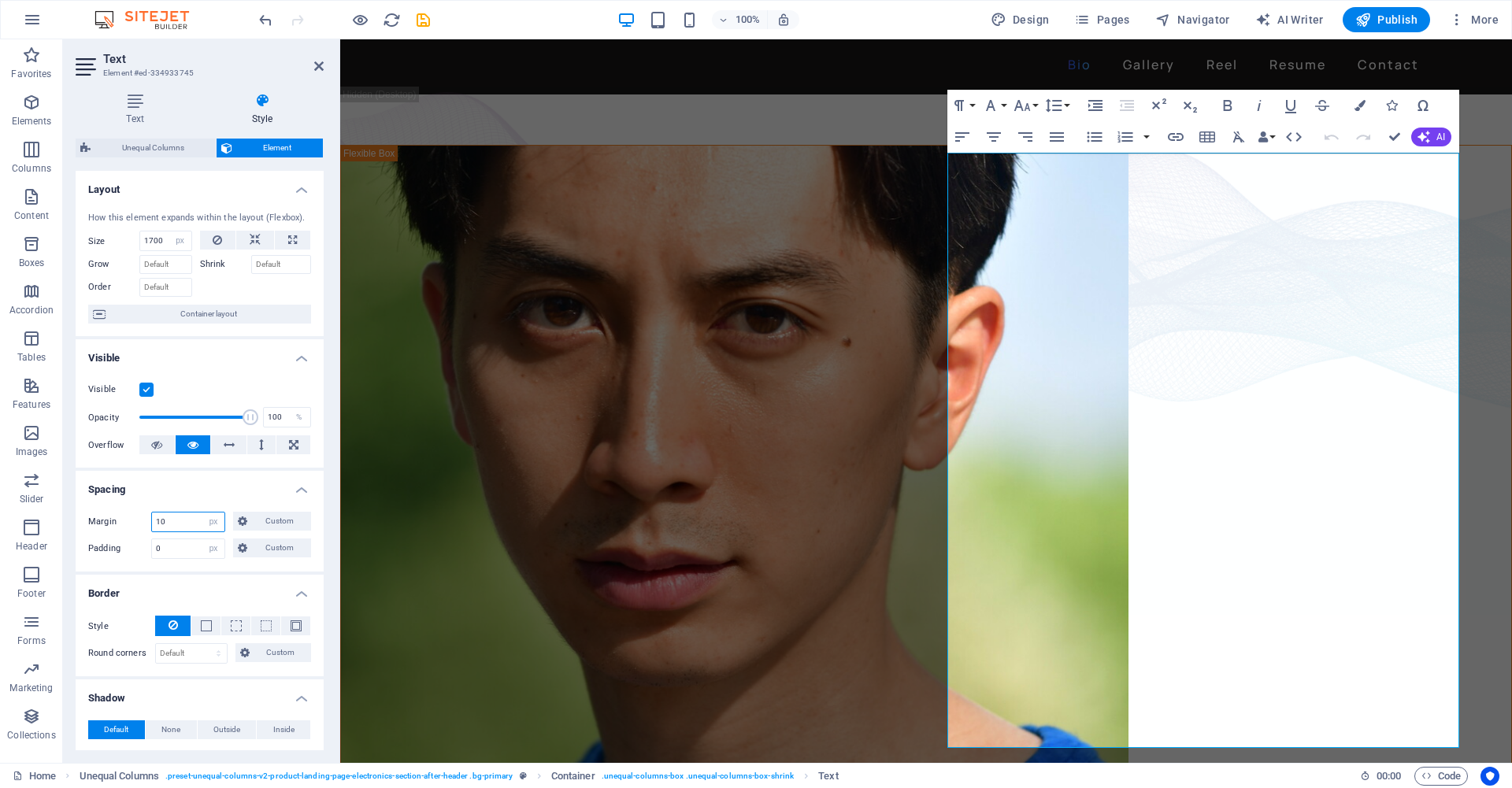 click on "10" at bounding box center (188, 522) 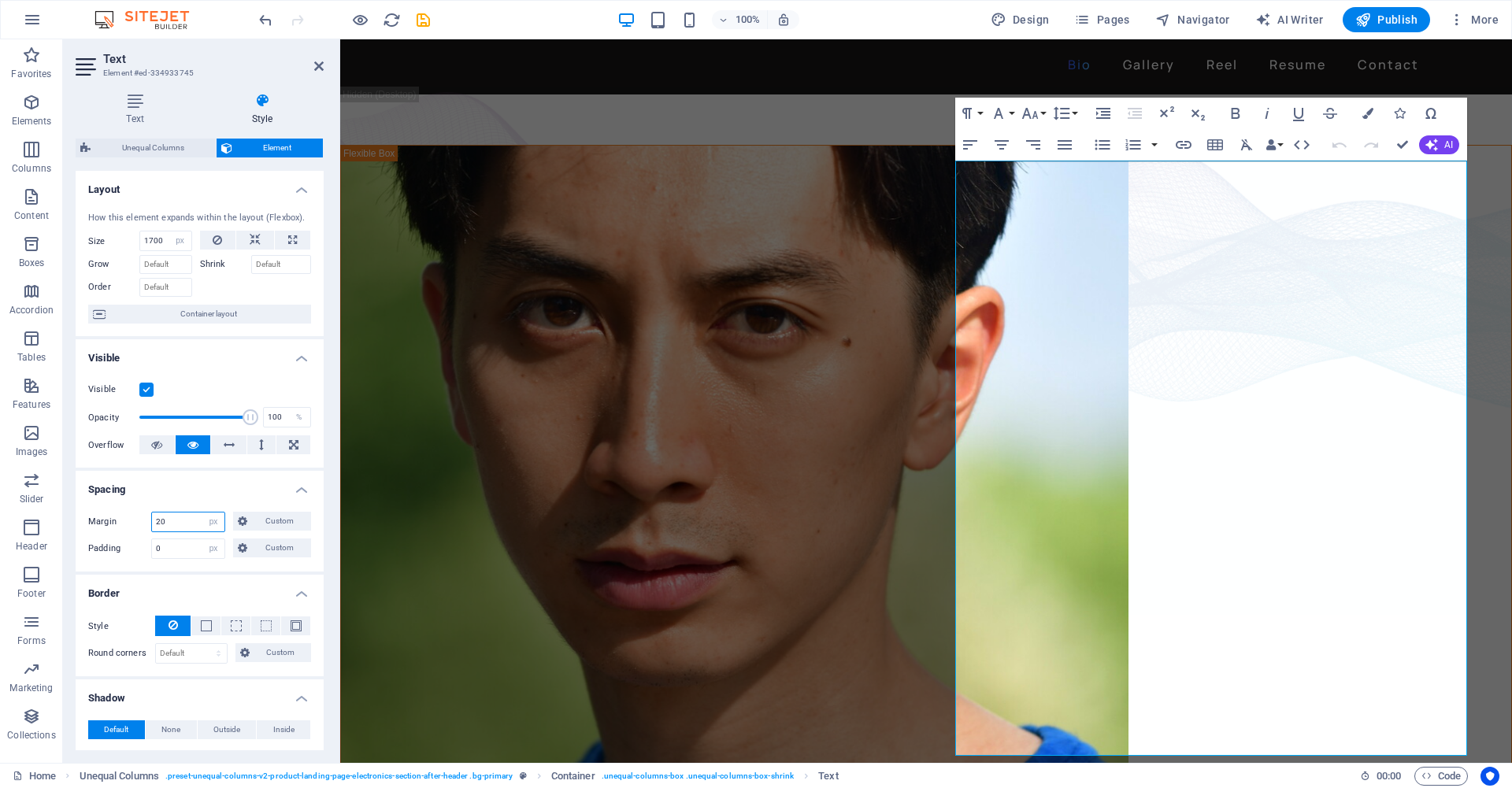 click on "20" at bounding box center [188, 522] 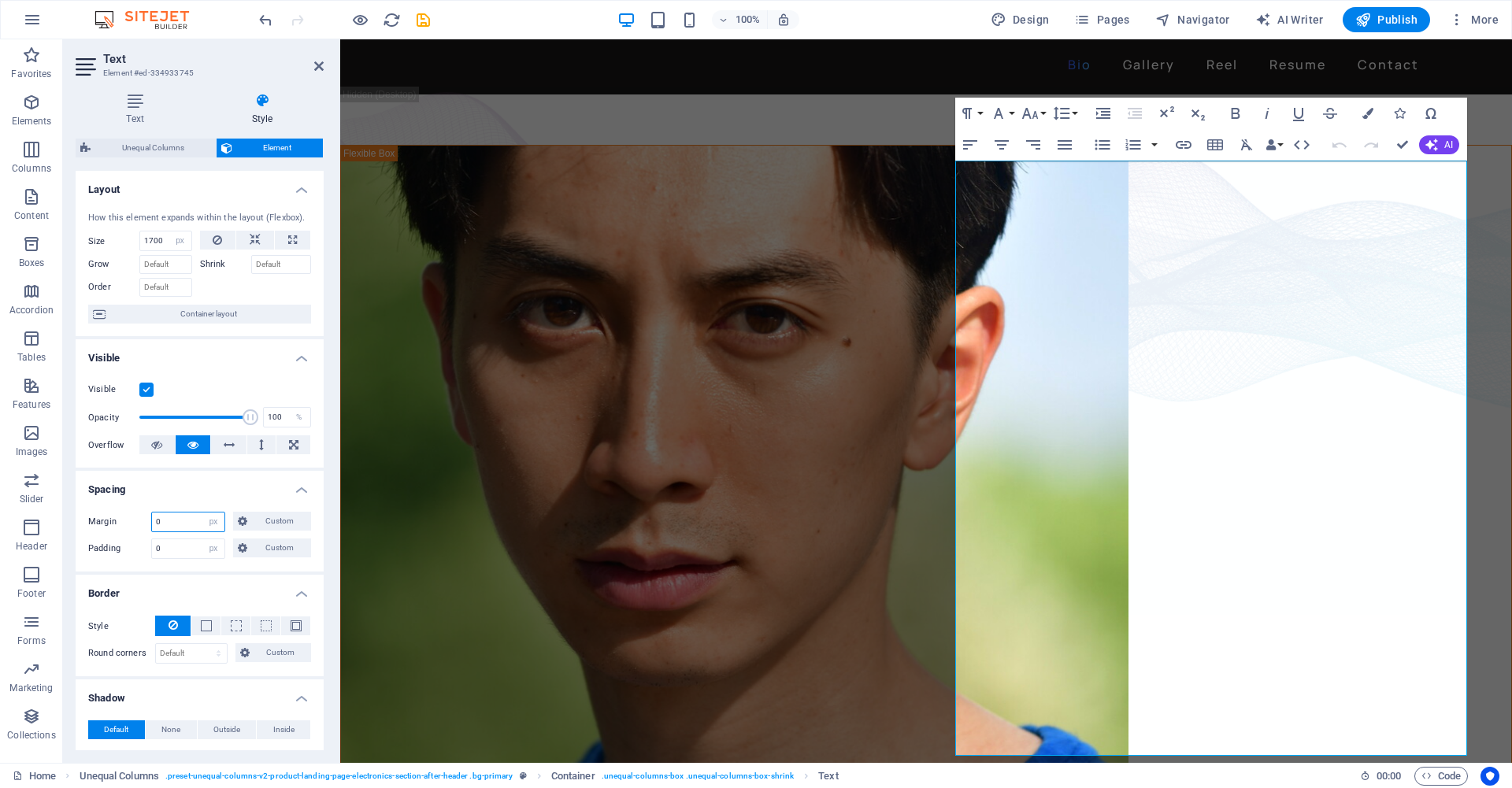type on "0" 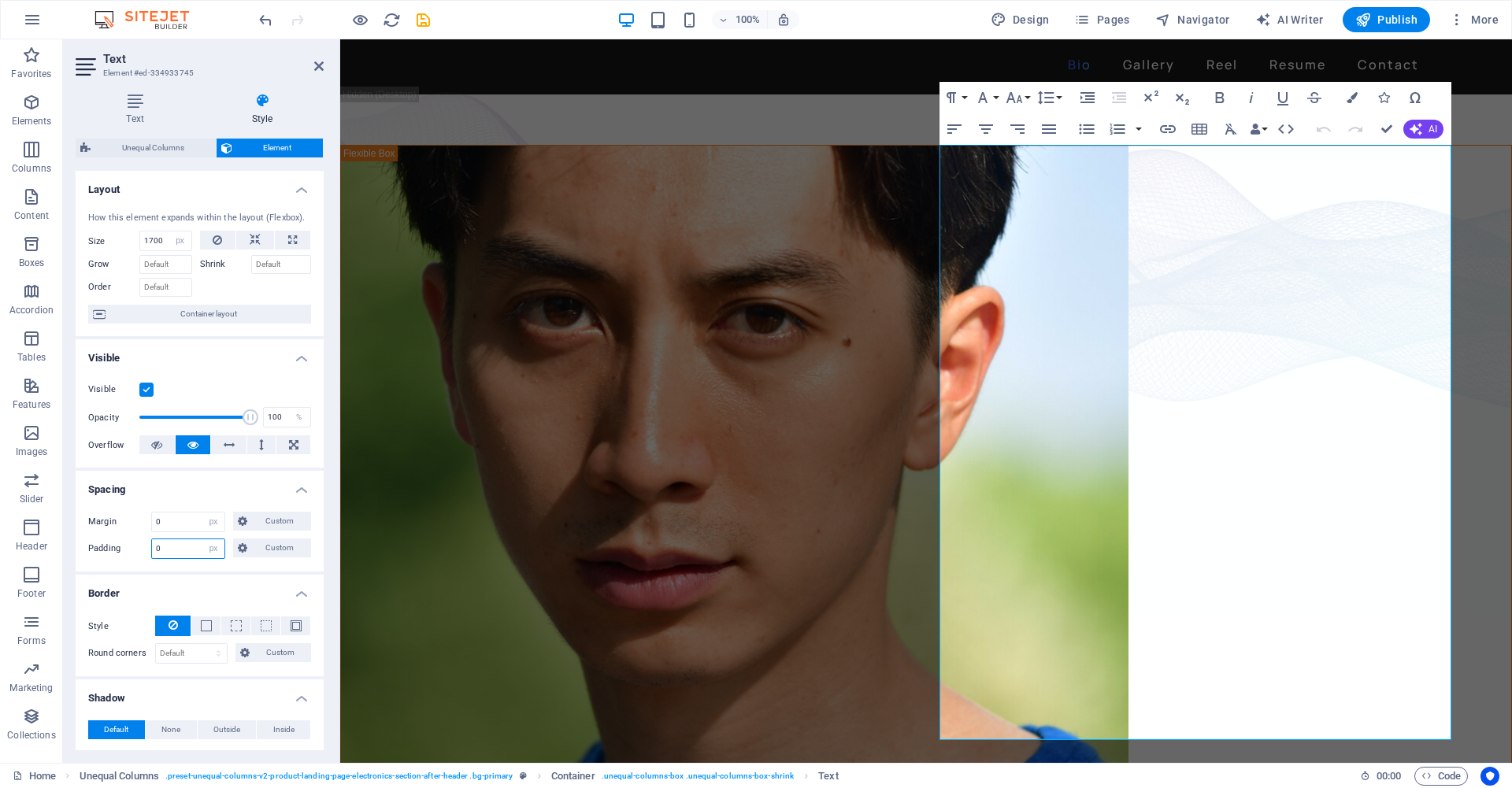 click on "0" at bounding box center (188, 549) 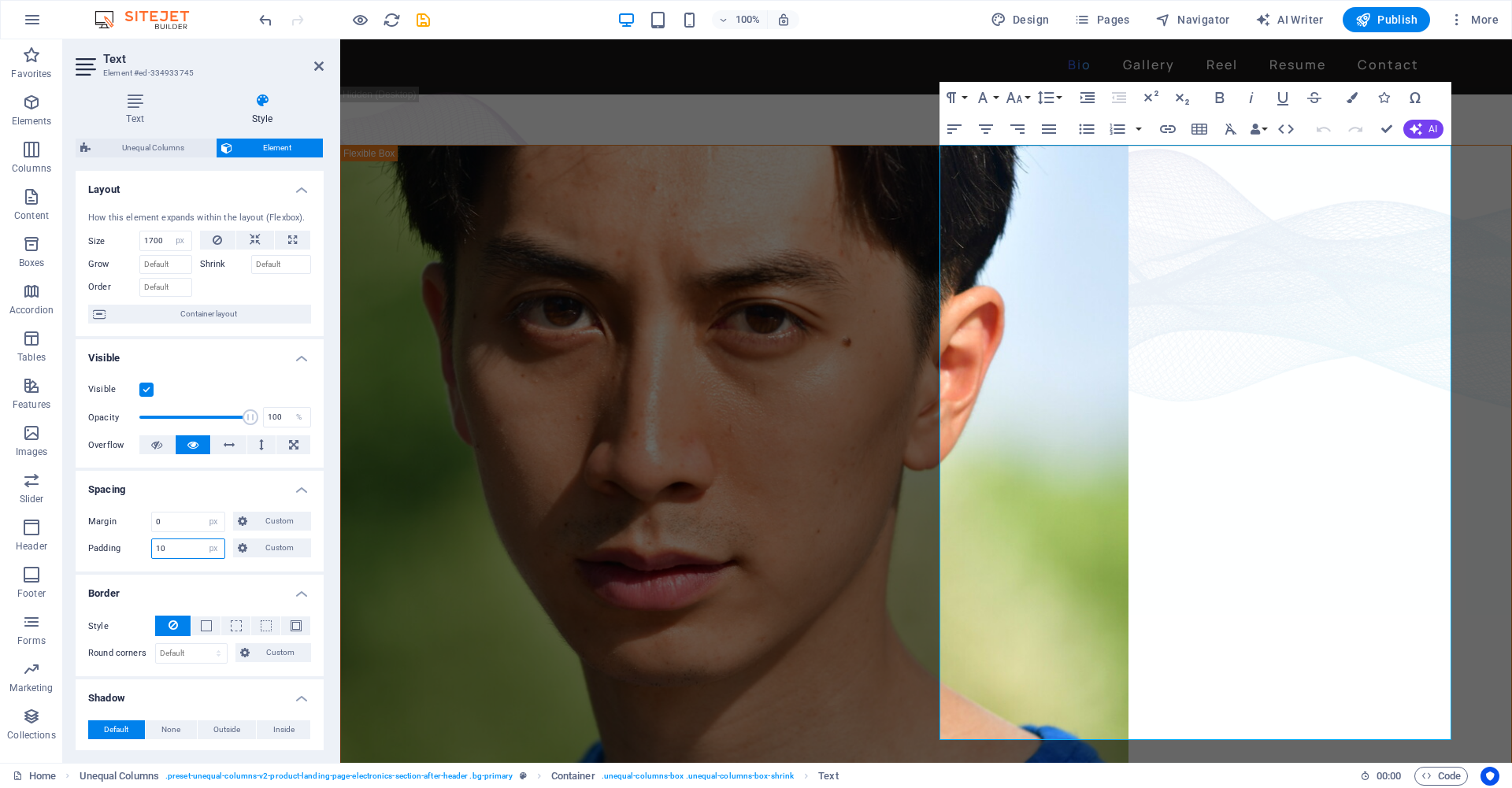 type on "10" 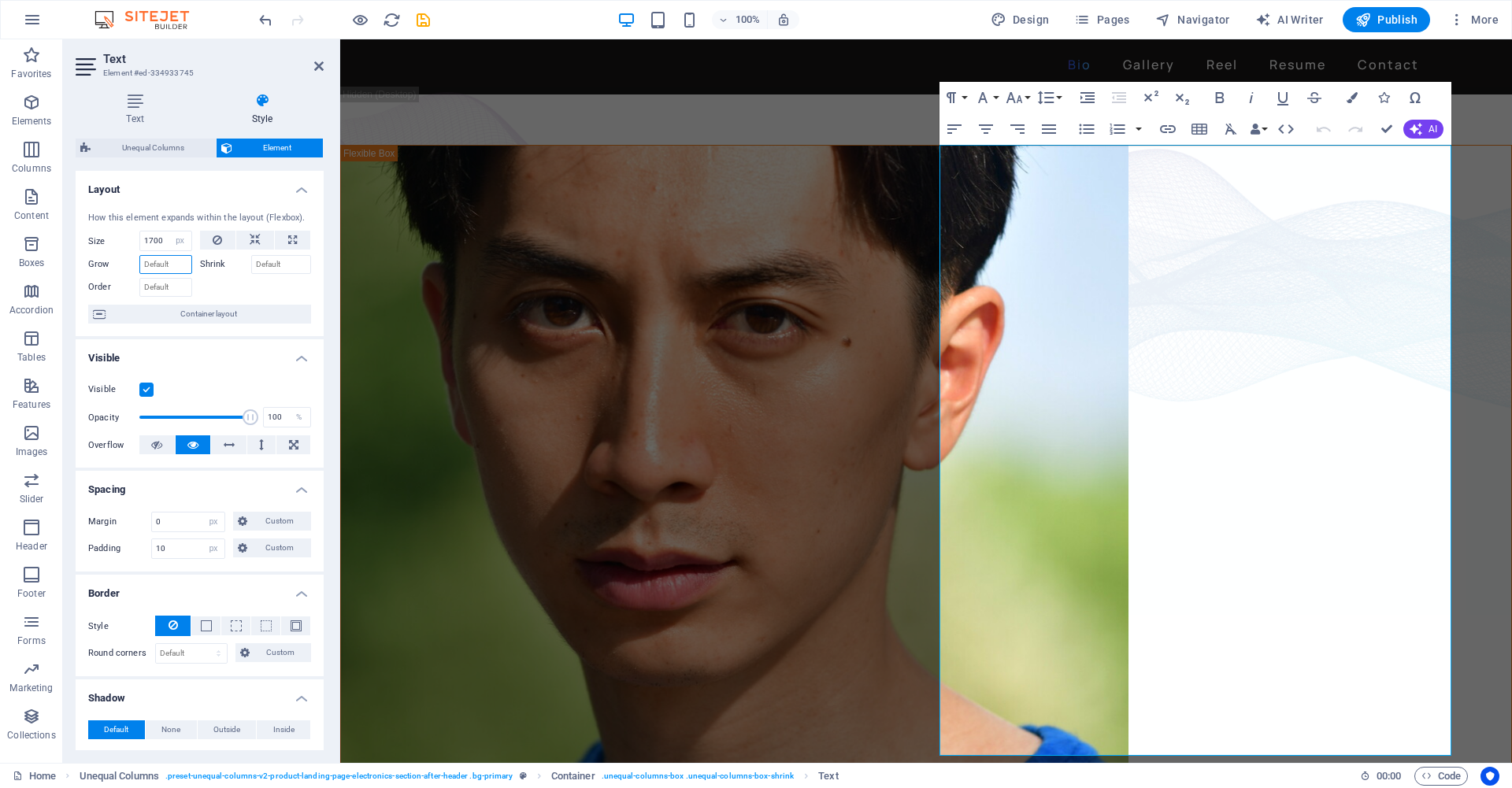 click on "Grow" at bounding box center [165, 265] 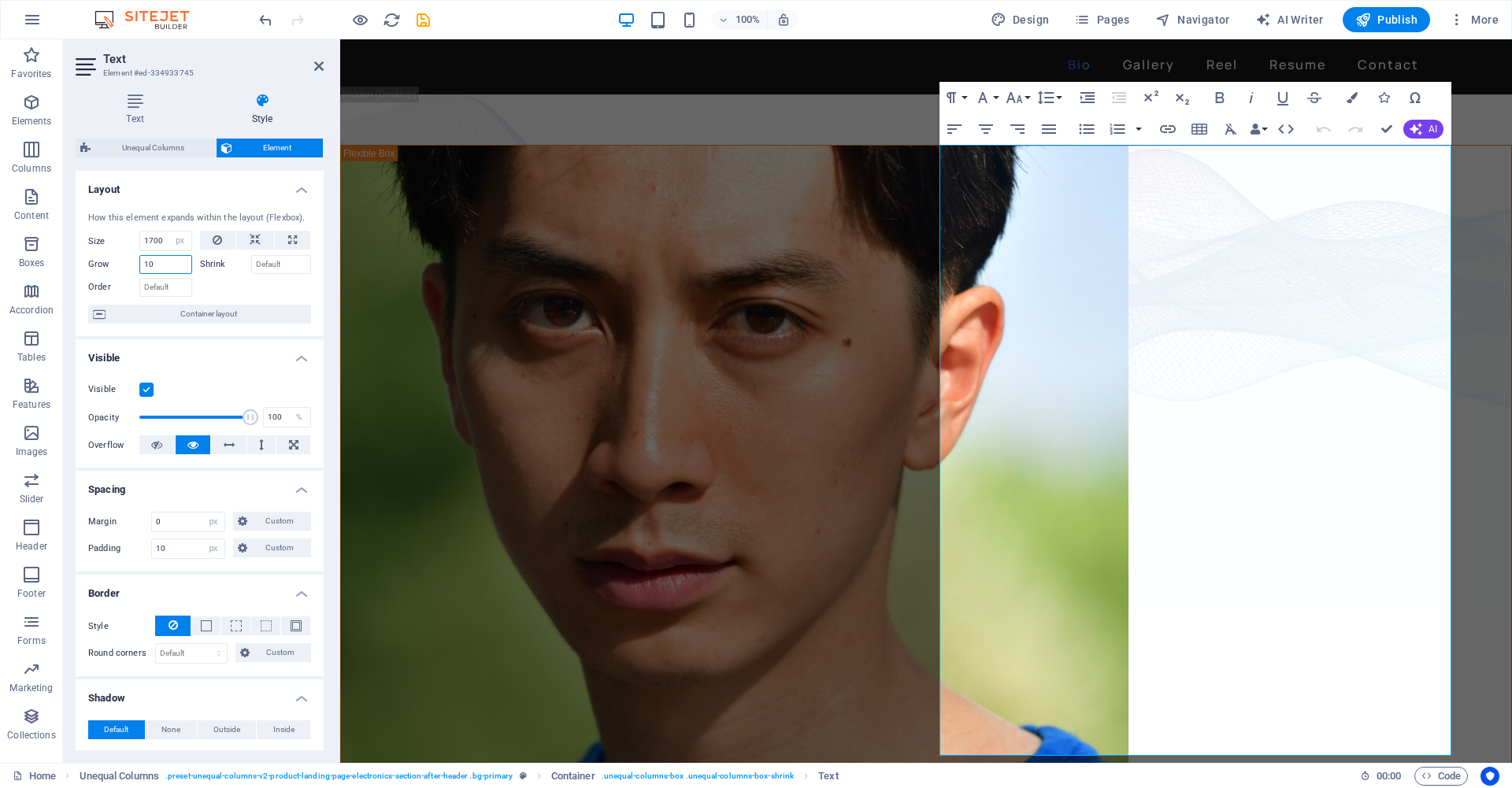 type on "10" 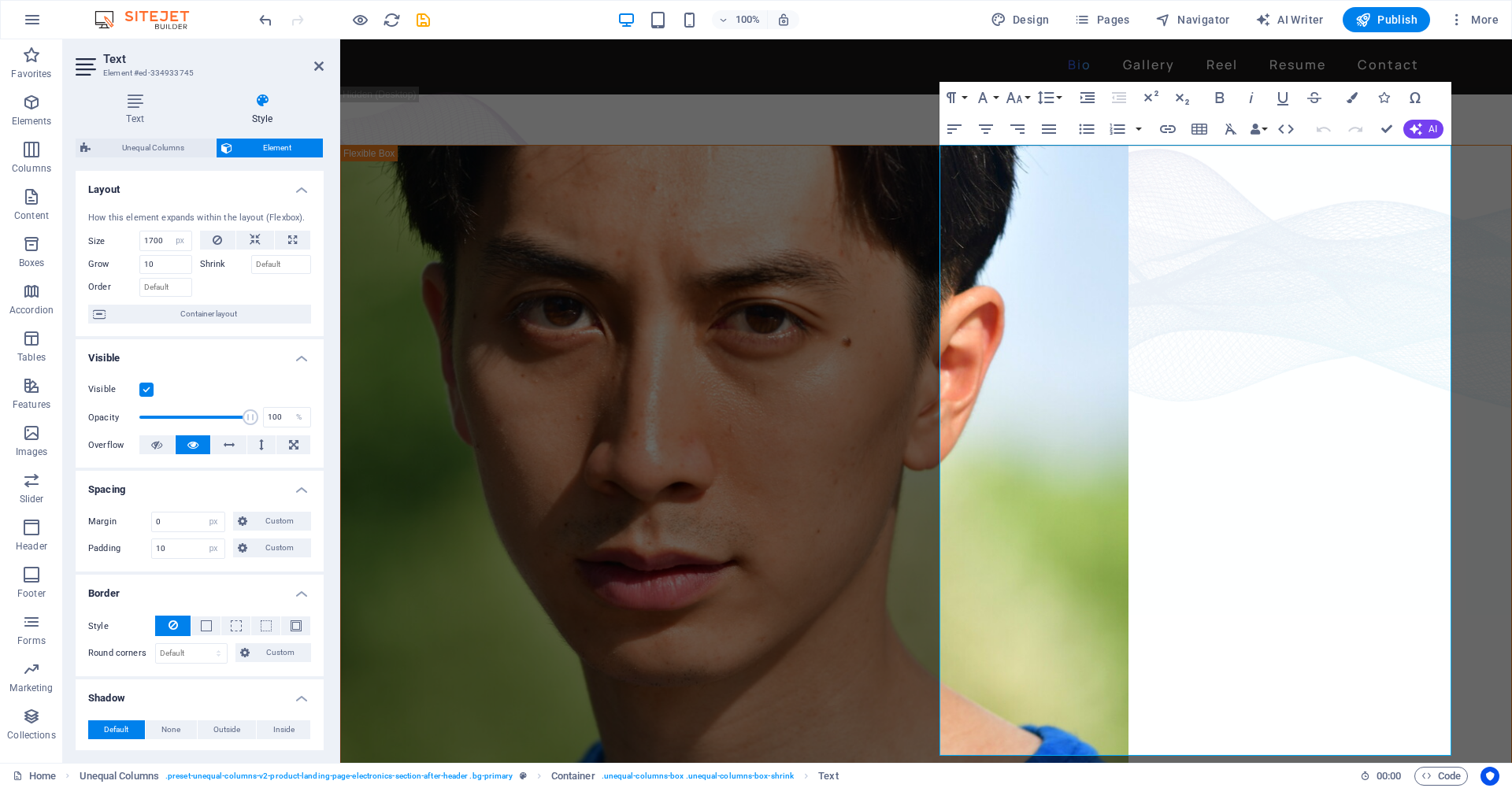 click on "Text Element #ed-334933745 Text Style Text Add, edit, and format text directly on the website. Default colors and font sizes are defined in Design. Edit design Alignment Left aligned Centered Right aligned Unequal Columns Element Layout How this element expands within the layout (Flexbox). Size 1700 Default auto px % 1/1 1/2 1/3 1/4 1/5 1/6 1/7 1/8 1/9 1/10 Grow 10 Shrink Order Container layout Visible Visible Opacity 100 % Overflow Spacing Margin 0 Default auto px % rem vw vh Custom Custom 0 auto px % rem vw vh 0 auto px % rem vw vh 0 auto px % rem vw vh 0 auto px % rem vw vh Padding 10 Default px rem % vh vw Custom Custom 10 px rem % vh vw 10 px rem % vh vw 10 px rem % vh vw 10 px rem % vh vw Border Style              - Width 1 auto px rem % vh vw Custom Custom 1 auto px rem % vh vw 1 auto px rem % vh vw 1 auto px rem % vh vw 1 auto px rem % vh vw  - Color Round corners Default px rem % vh vw Custom Custom px rem % vh vw px rem % vh vw px rem % vh vw px rem % vh vw Shadow Default None Outside 0 px" at bounding box center (202, 401) 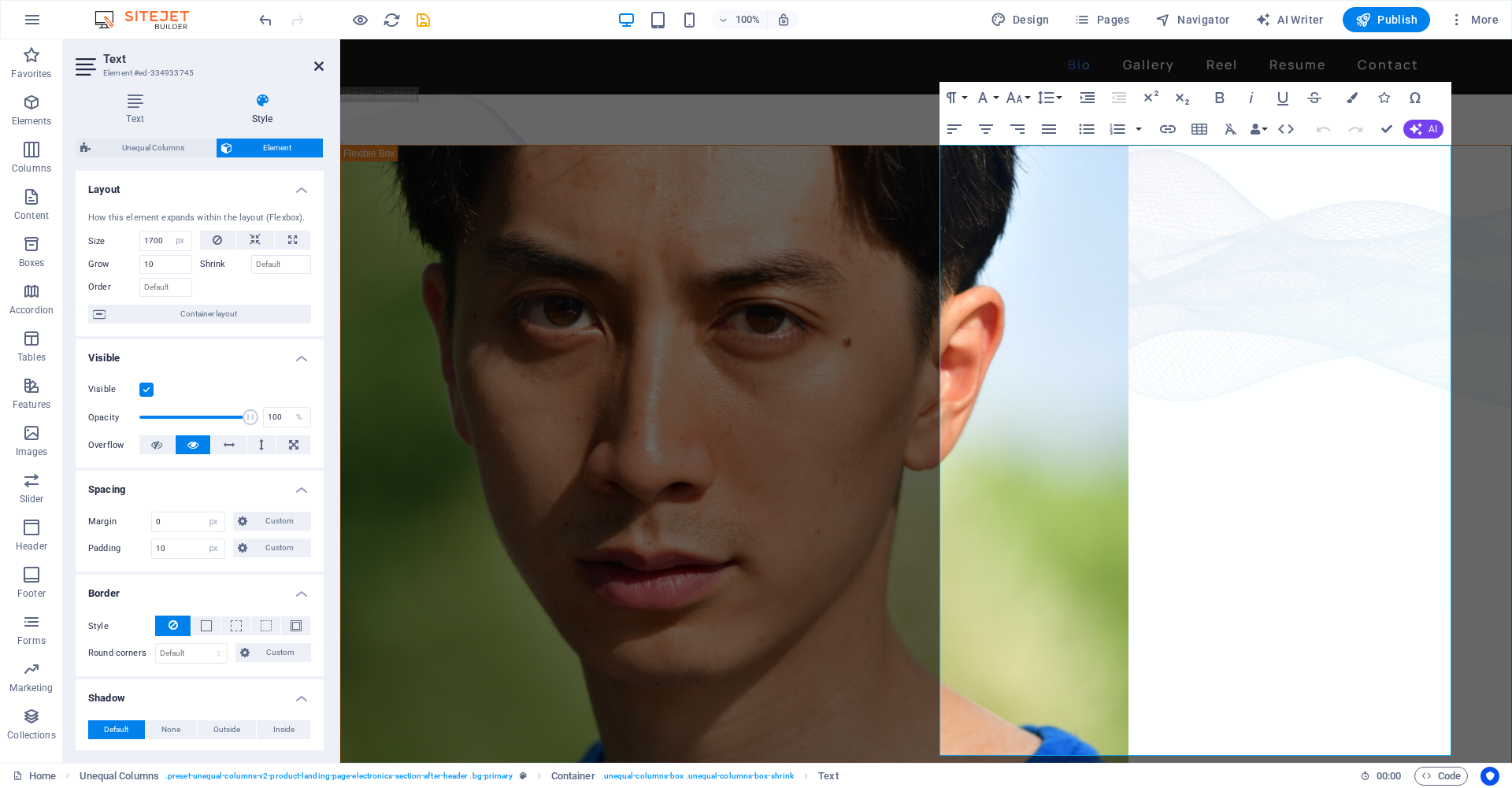click at bounding box center [319, 66] 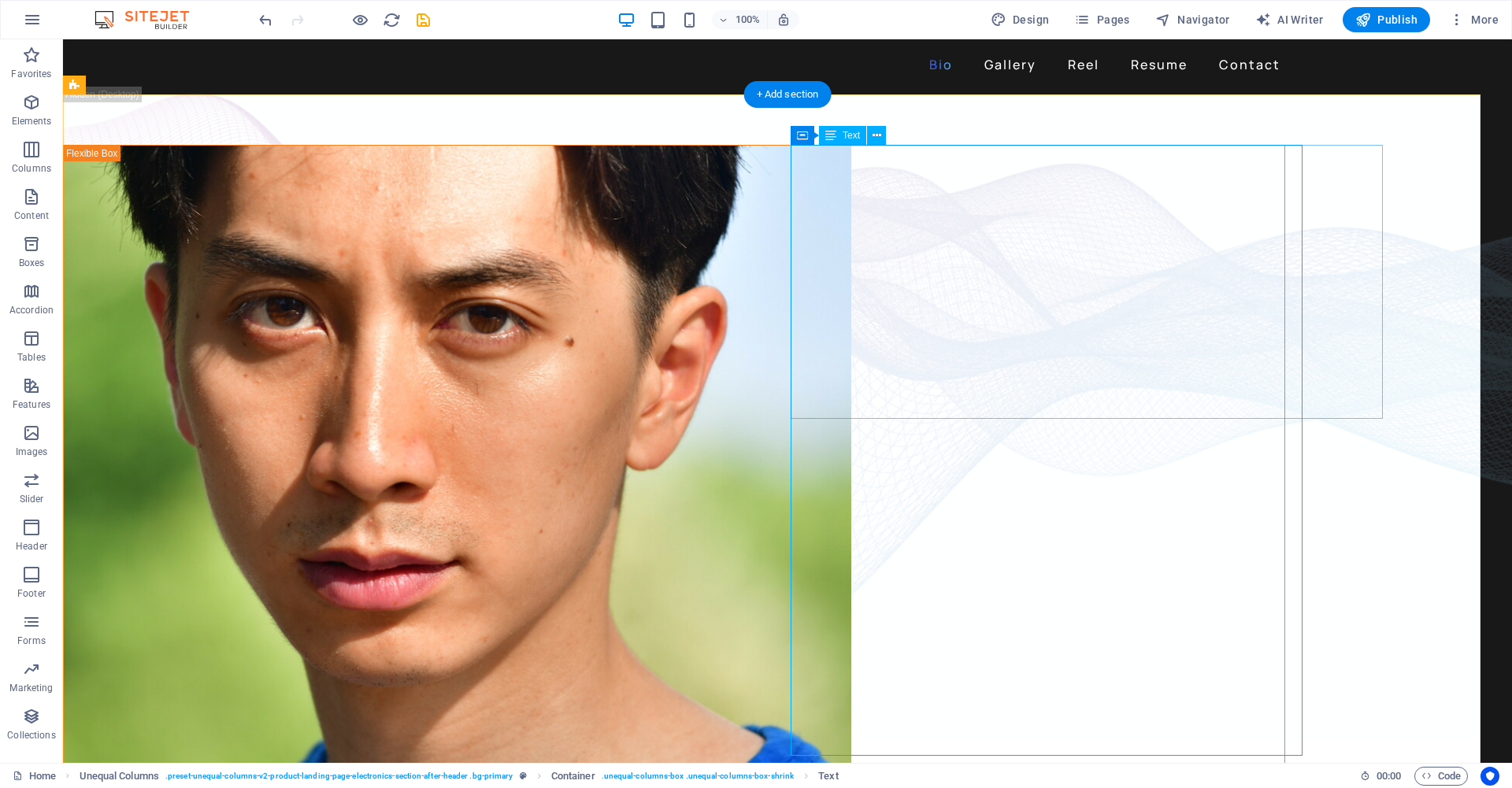 click on "David Ma  is an actor who doesn't just  step  into a role - he dives in, rolls, sprints and sometimes sword-fights his way through it. Based in New York, David is a versatile stage, screen, stunt and voice performer with a range that spans sketch comedy to Shakespeare, indie film to martial arts choreography. He's fluent in  Japanese  and  Chinese , conversational in  Korean , and eligible to work in  U.S., Canada and Japan .  His film work includes leading performances in acclaimed short films like  Fumakase  and  Translation , where he brought both dramatic weight and multilingual fluency to the screen. On stage, he's a regular in  A Sketch of New York , the city's longest-running sketch comedy show, and took on both acting and stunt duties as  Titus  in  Julius Caeser  produced by Hudson Classical Theater Company.  As a voice actor, David has voiced for national campaigns such as  2021 Canadian federal elections  and as a moderator for industry panels at  Soho International Film Festival (SIFF)  and" at bounding box center [319, 1101] 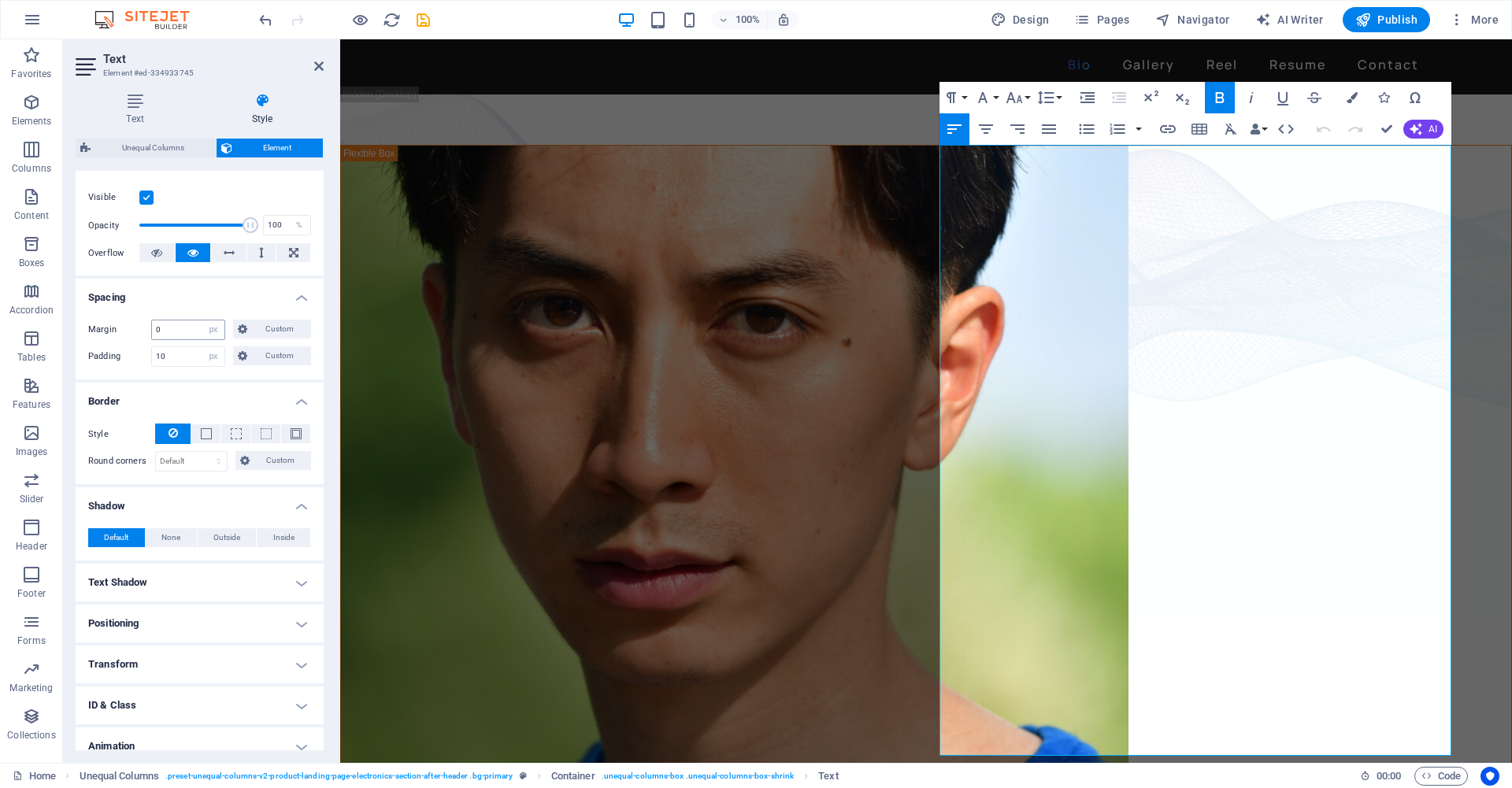 scroll, scrollTop: 228, scrollLeft: 0, axis: vertical 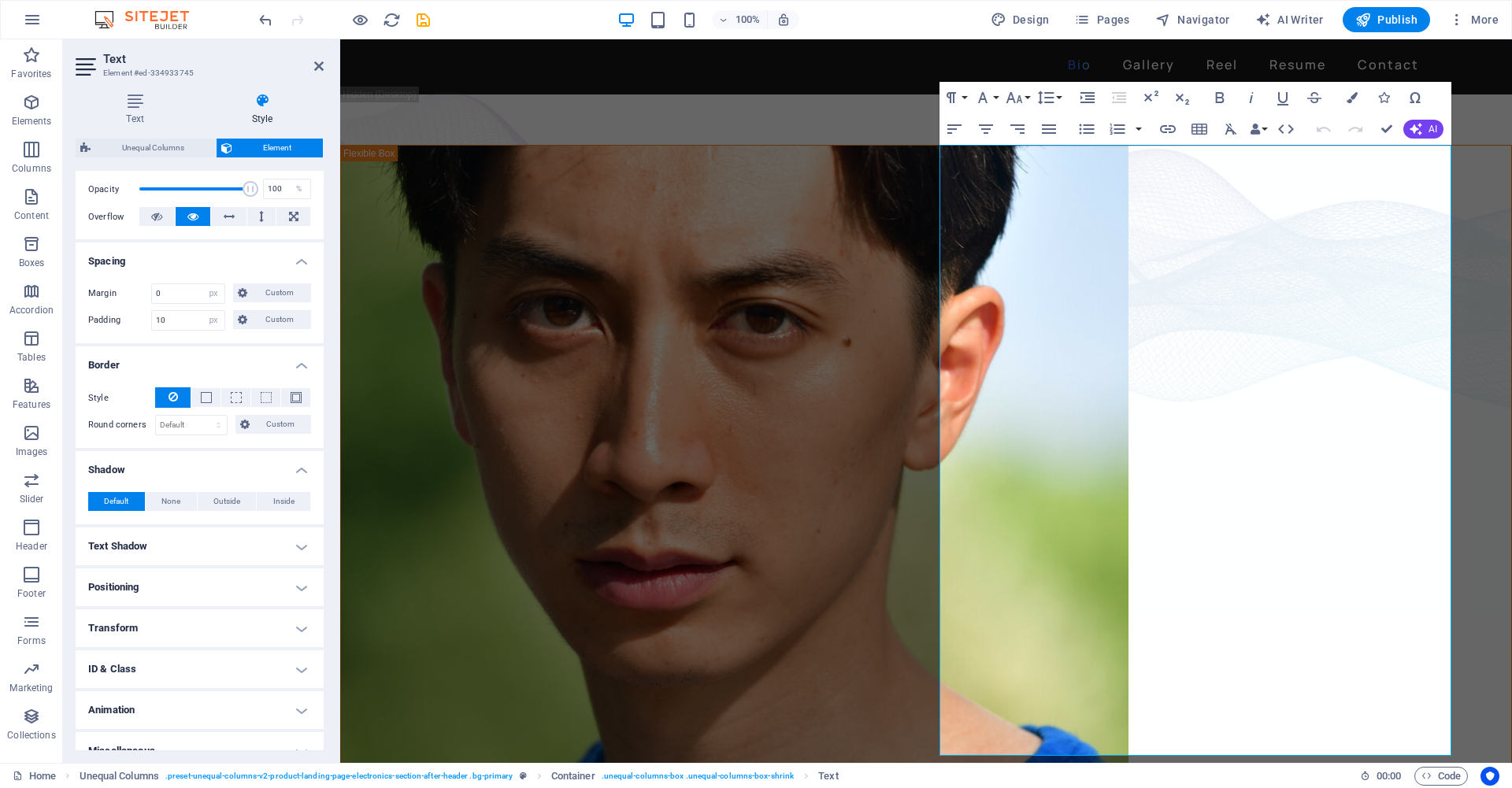 click on "Text Shadow" at bounding box center [199, 546] 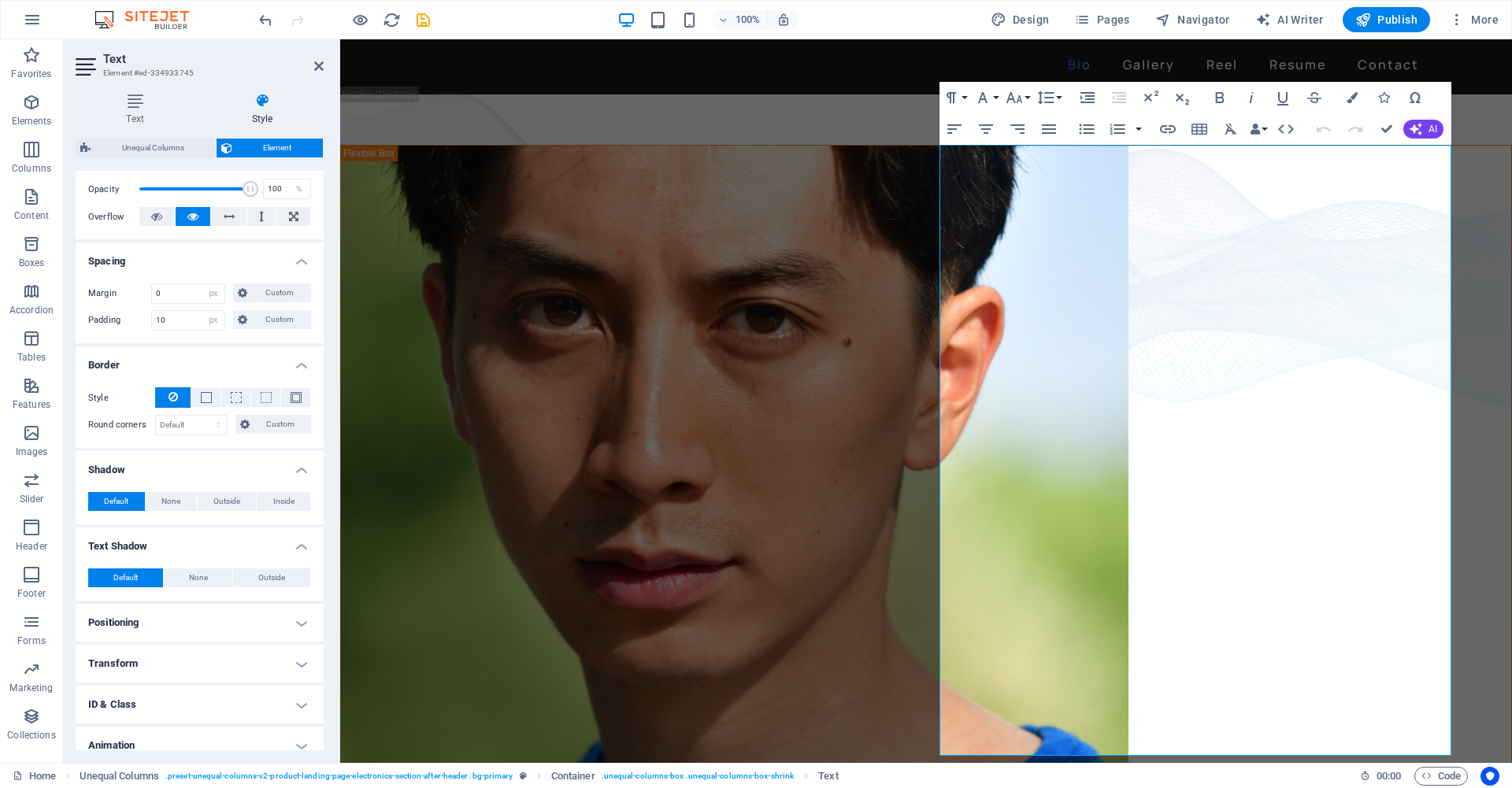 click on "Text Shadow" at bounding box center (199, 542) 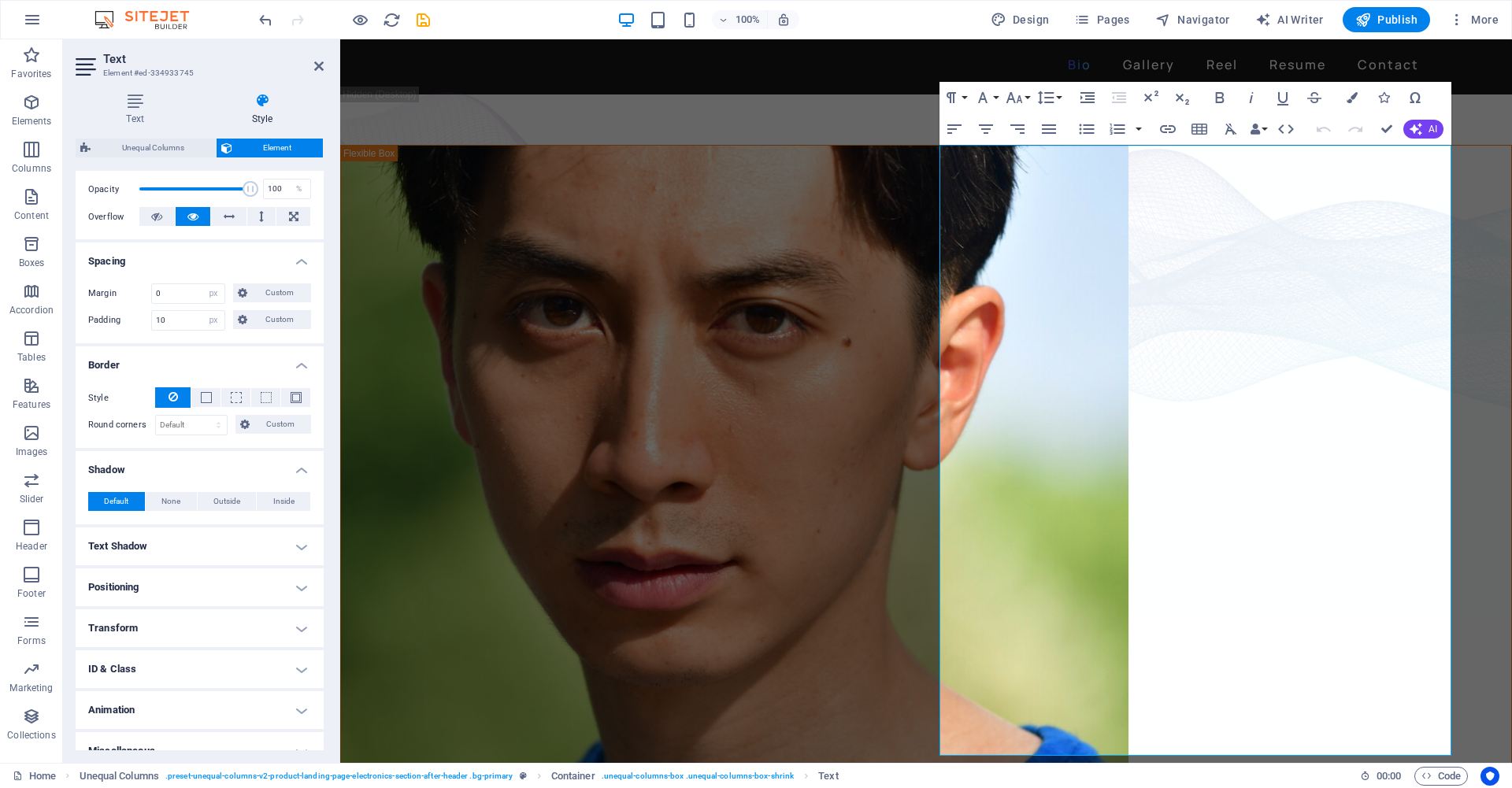 click on "Positioning" at bounding box center [199, 587] 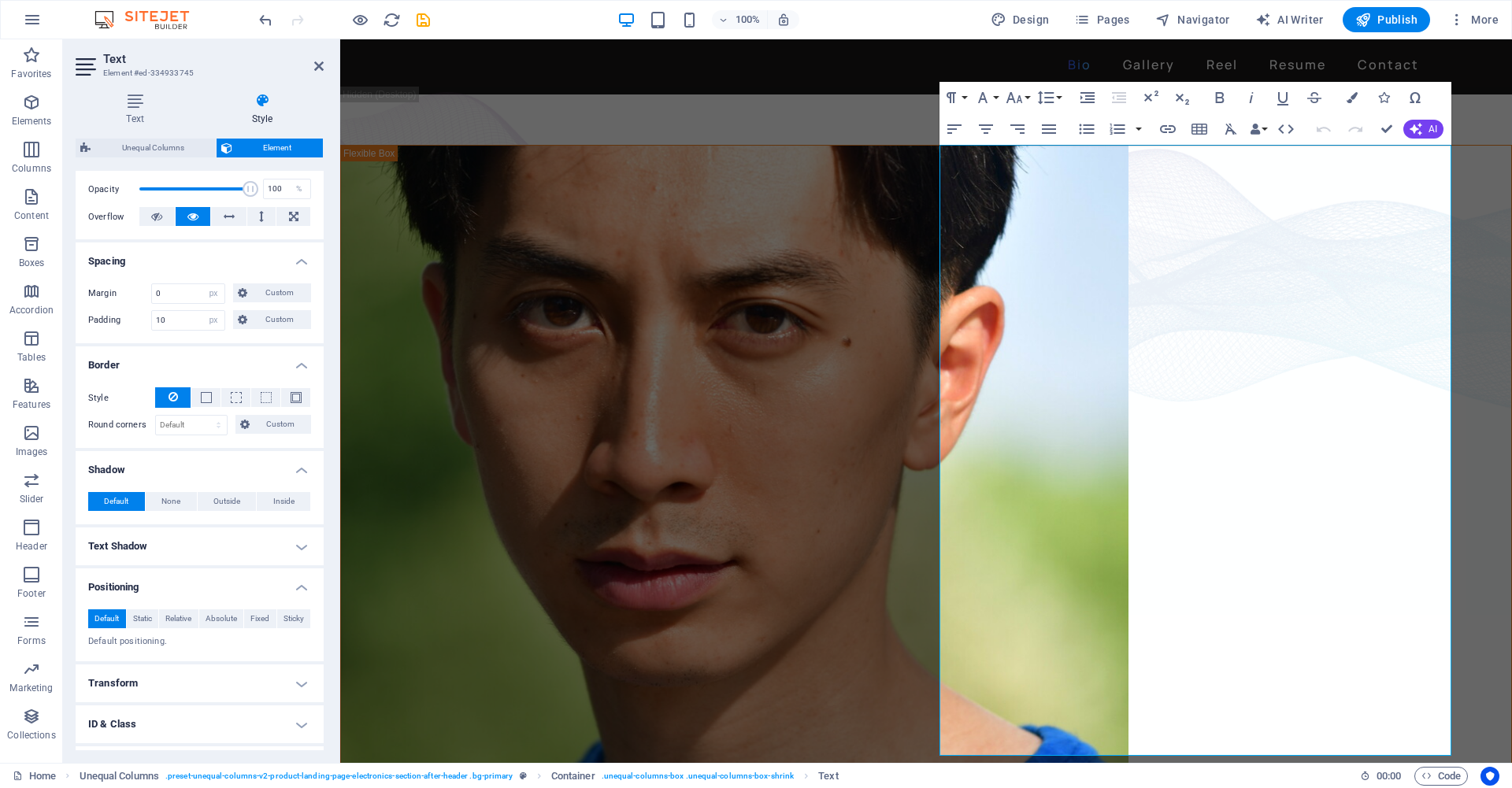 click on "Positioning" at bounding box center (199, 583) 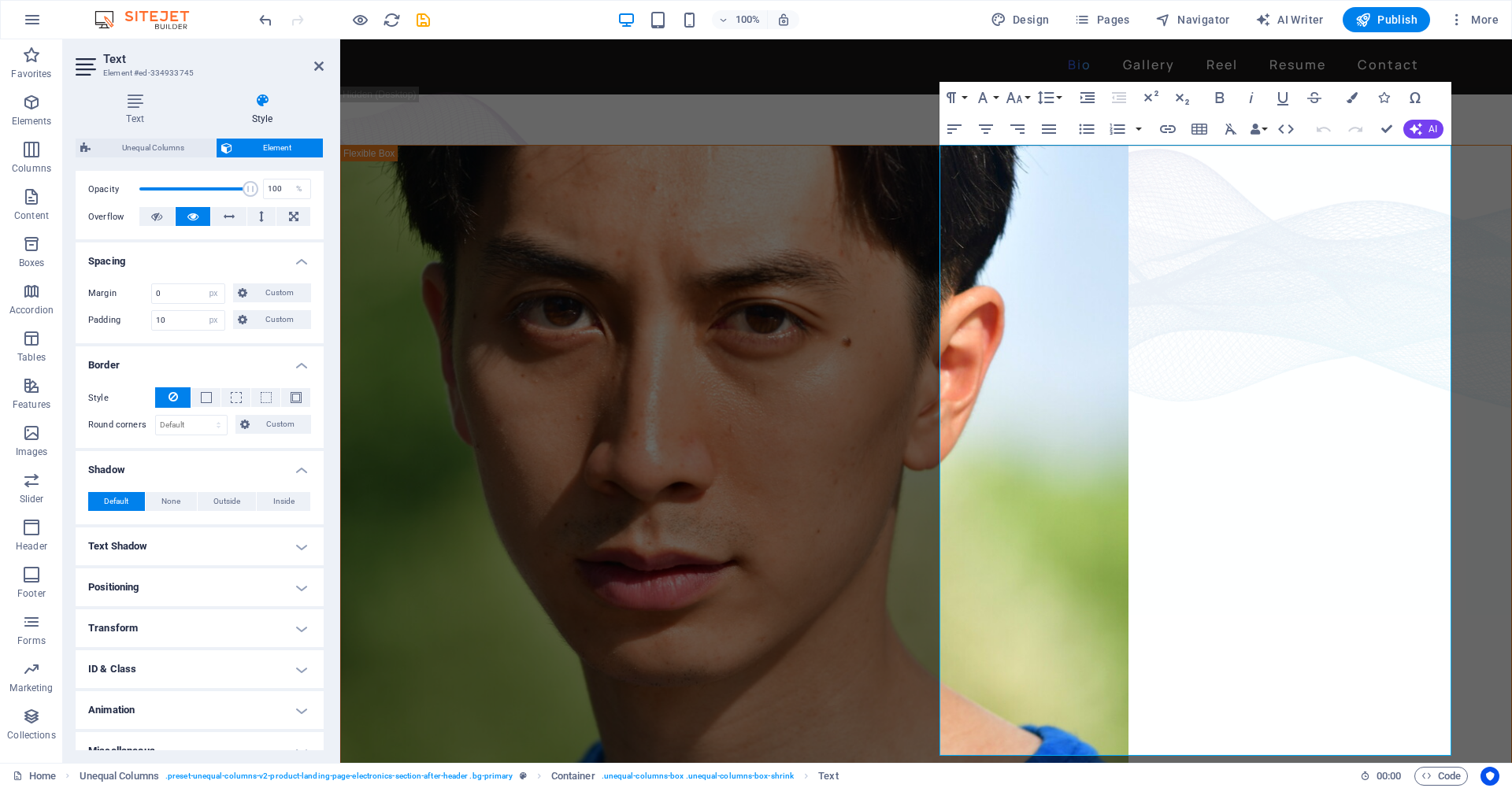 click on "Transform" at bounding box center [199, 628] 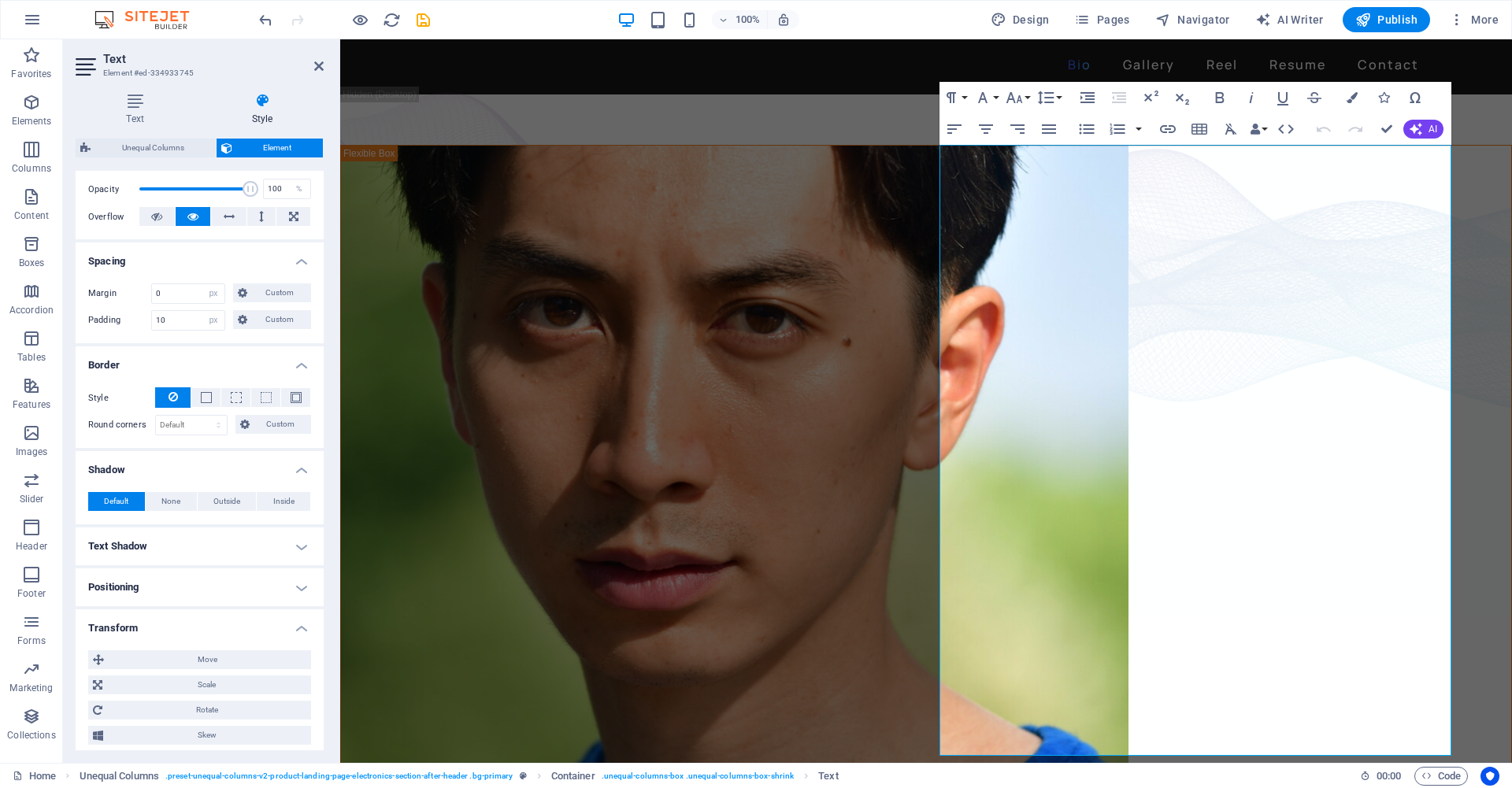 click on "Transform" at bounding box center [199, 623] 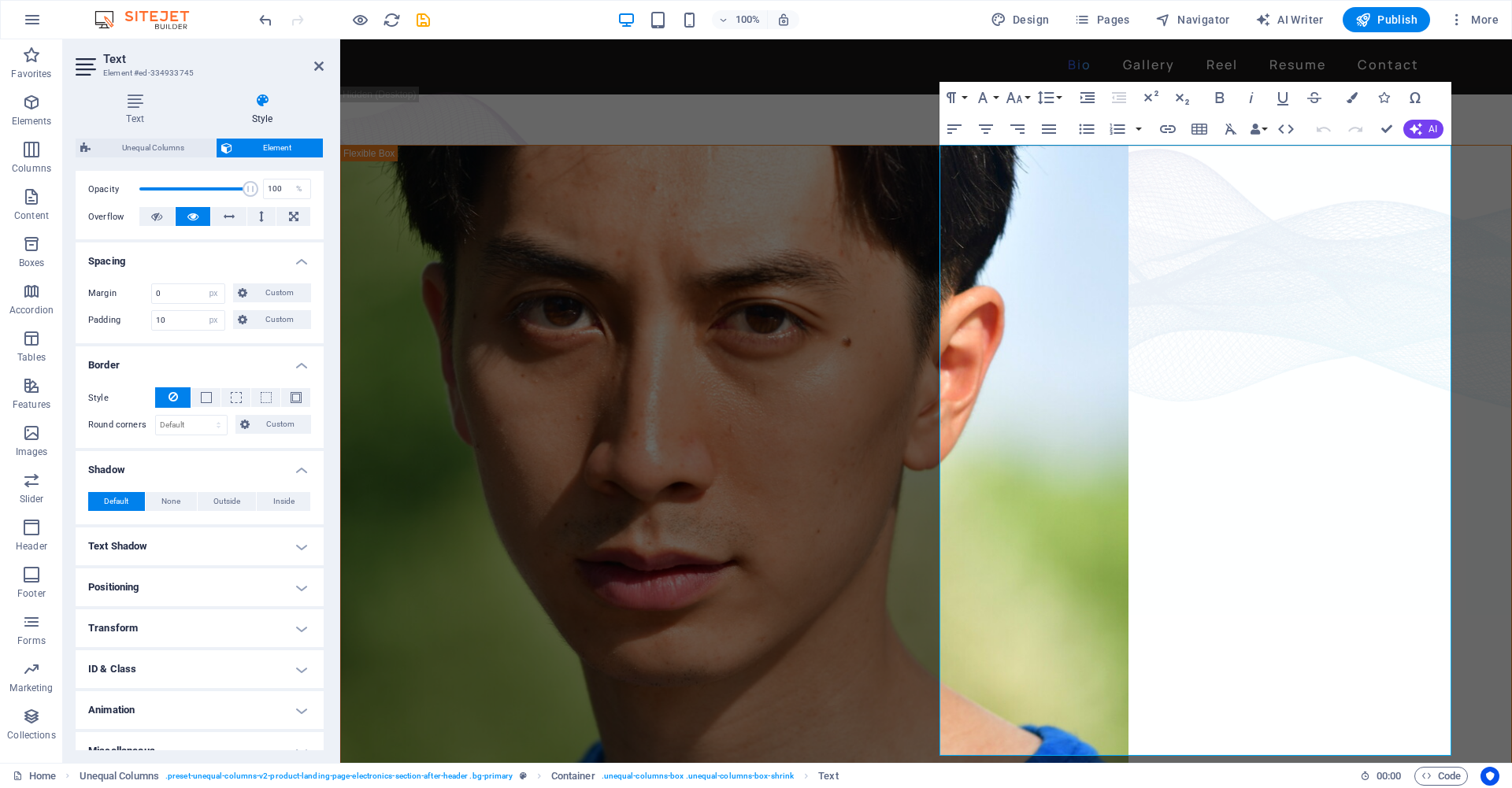 click on "Positioning" at bounding box center [199, 587] 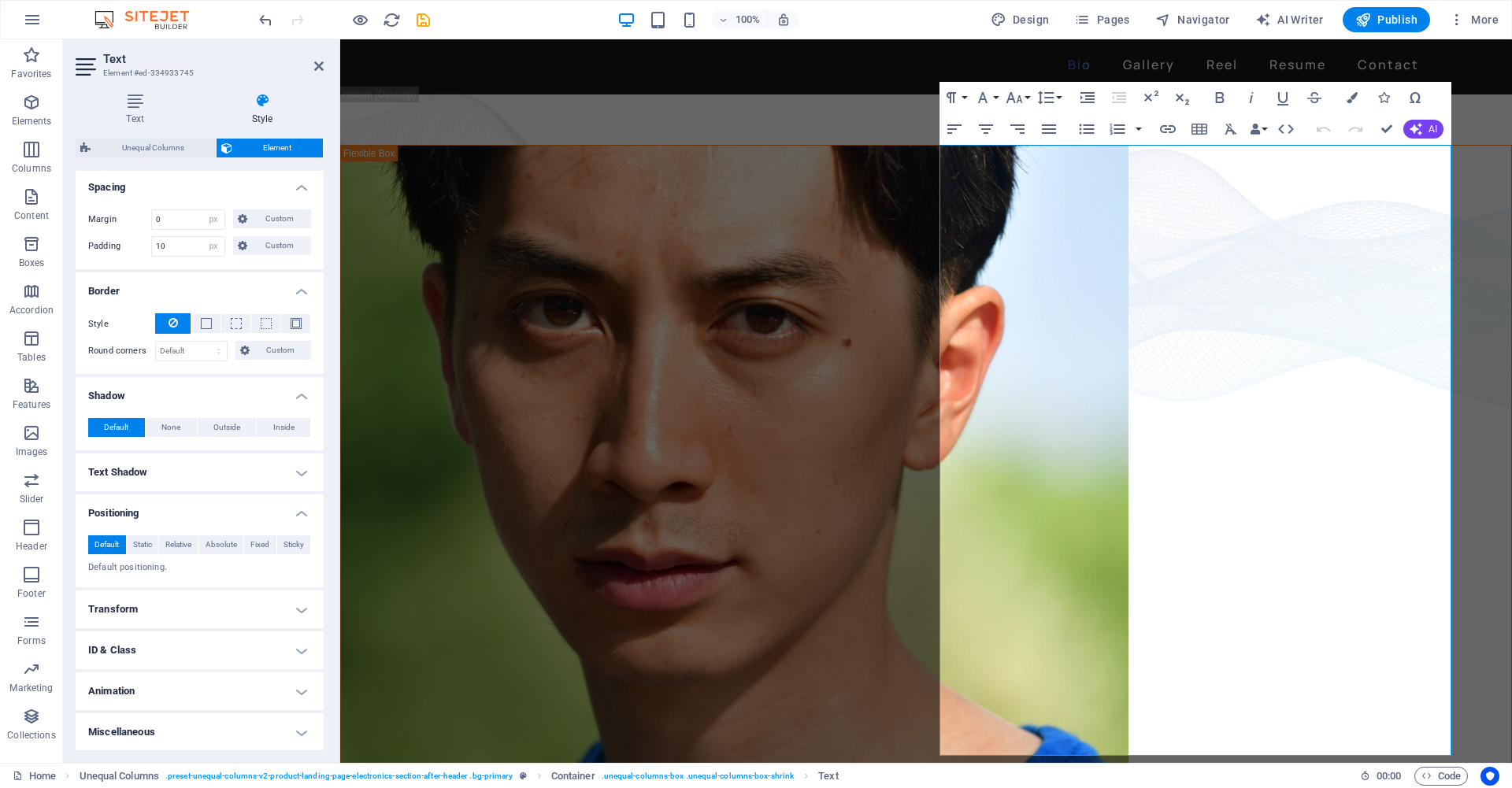 scroll, scrollTop: 0, scrollLeft: 0, axis: both 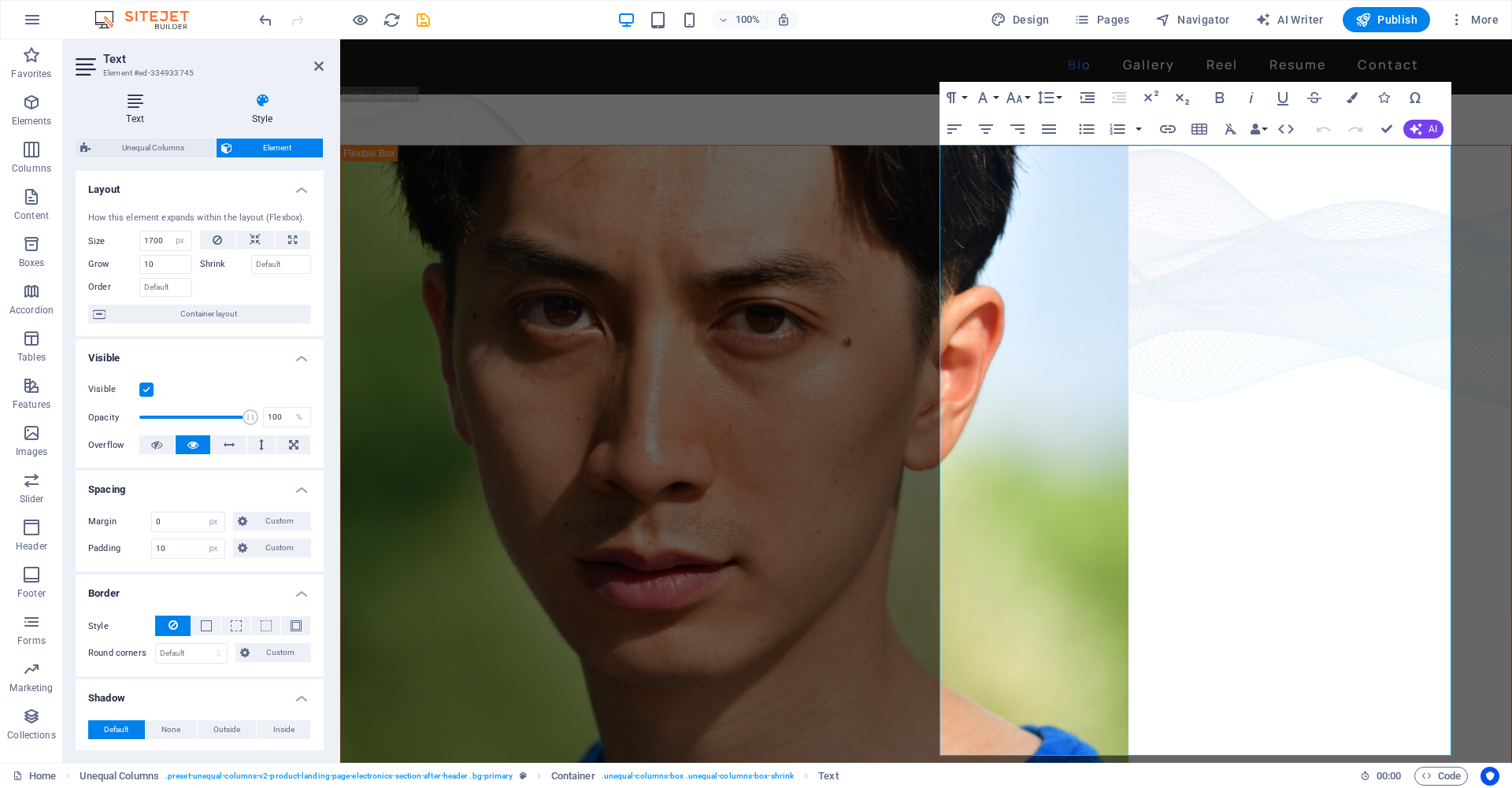click on "Text" at bounding box center (138, 109) 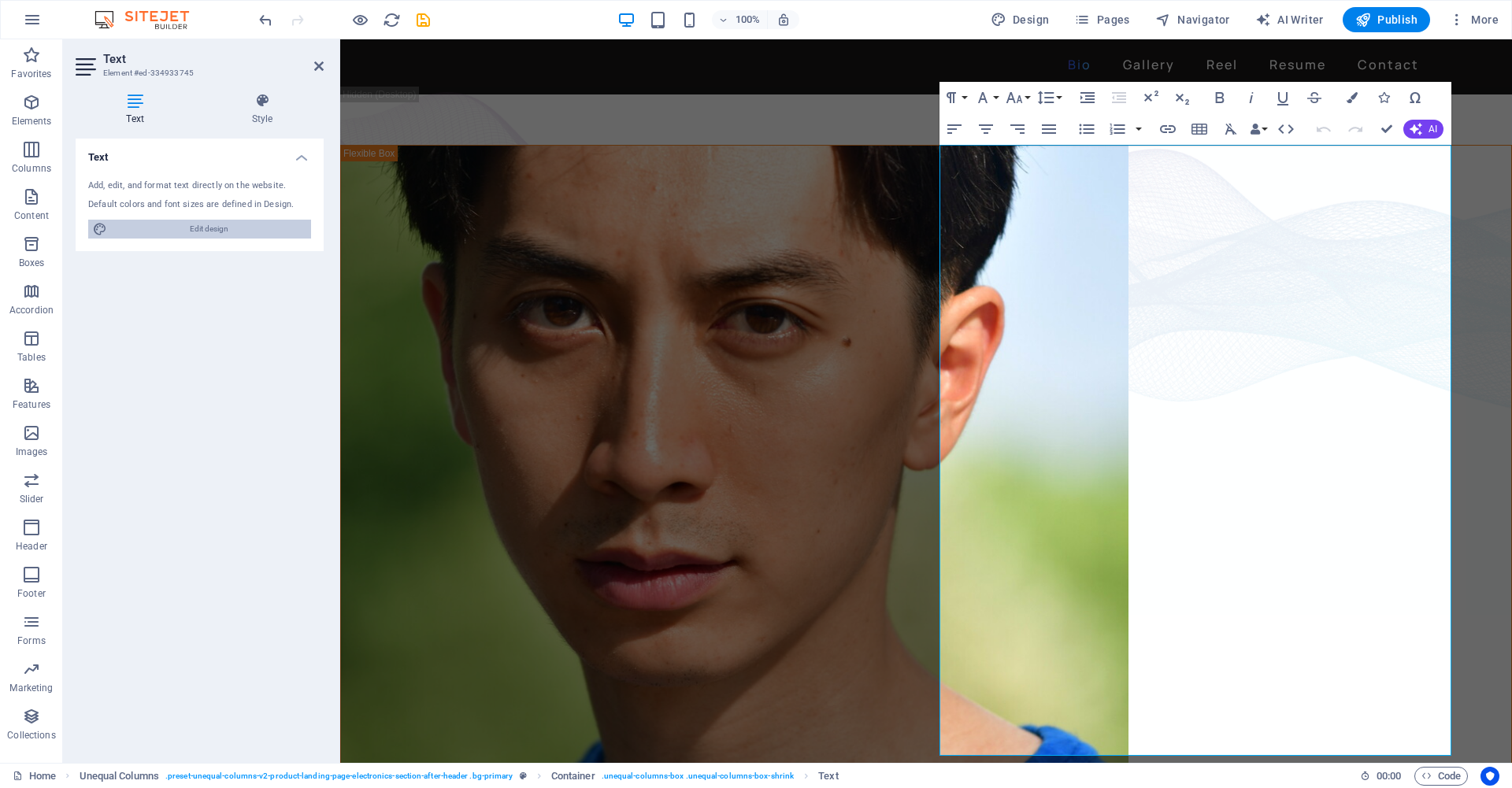 click on "Edit design" at bounding box center [209, 229] 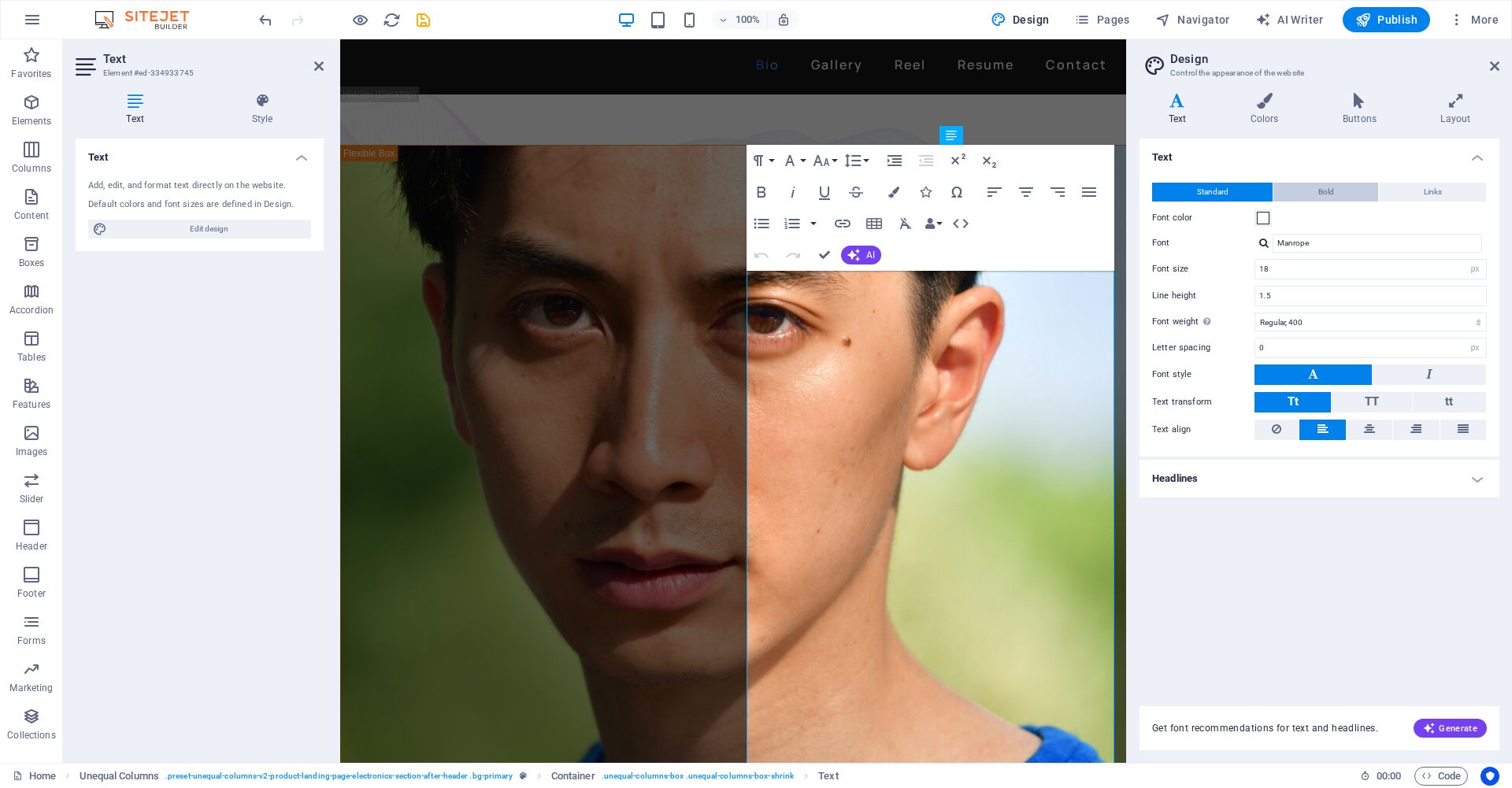 click on "Bold" at bounding box center (1326, 192) 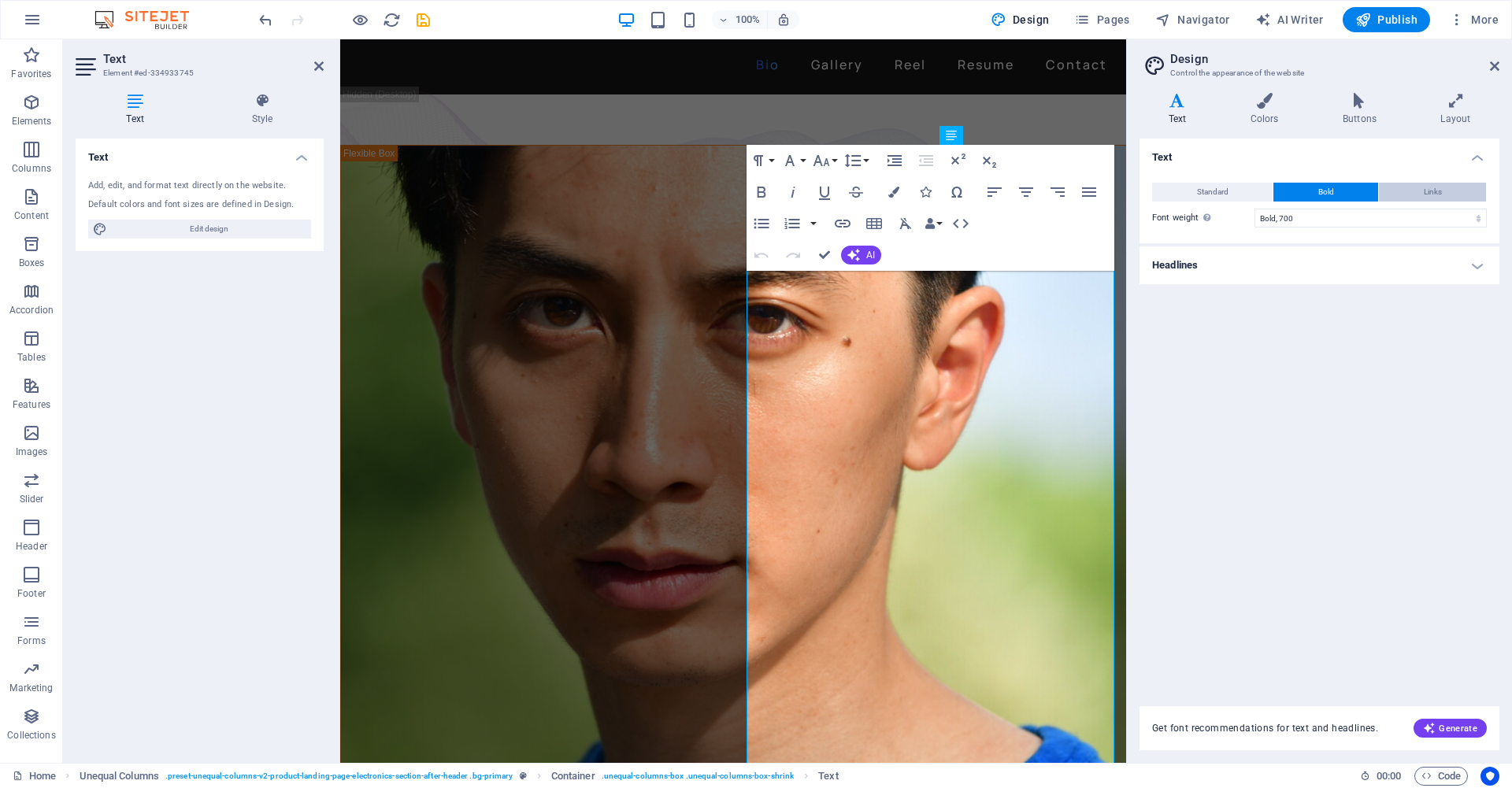 click on "Links" at bounding box center (1432, 192) 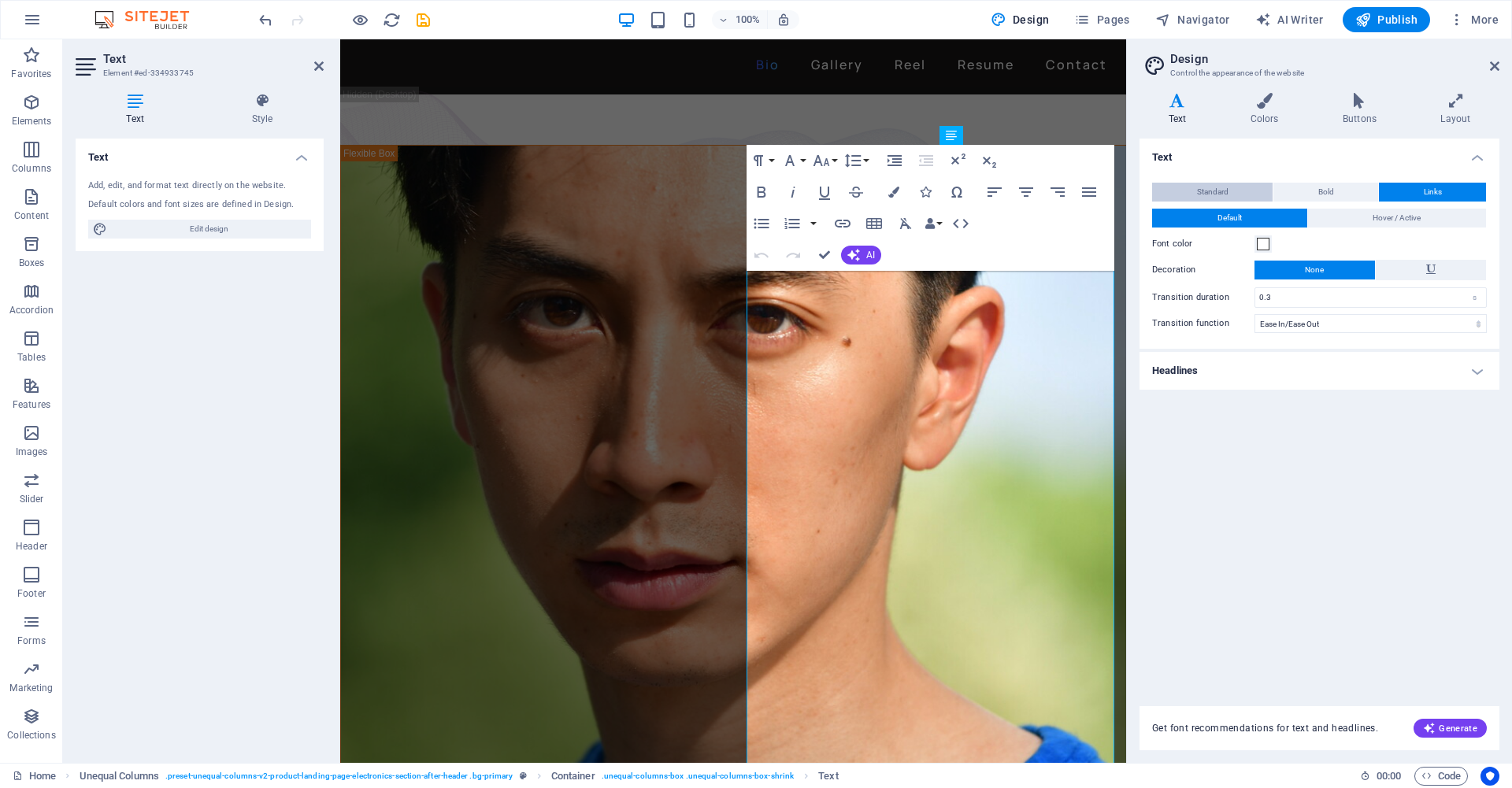 click on "Standard" at bounding box center (1213, 192) 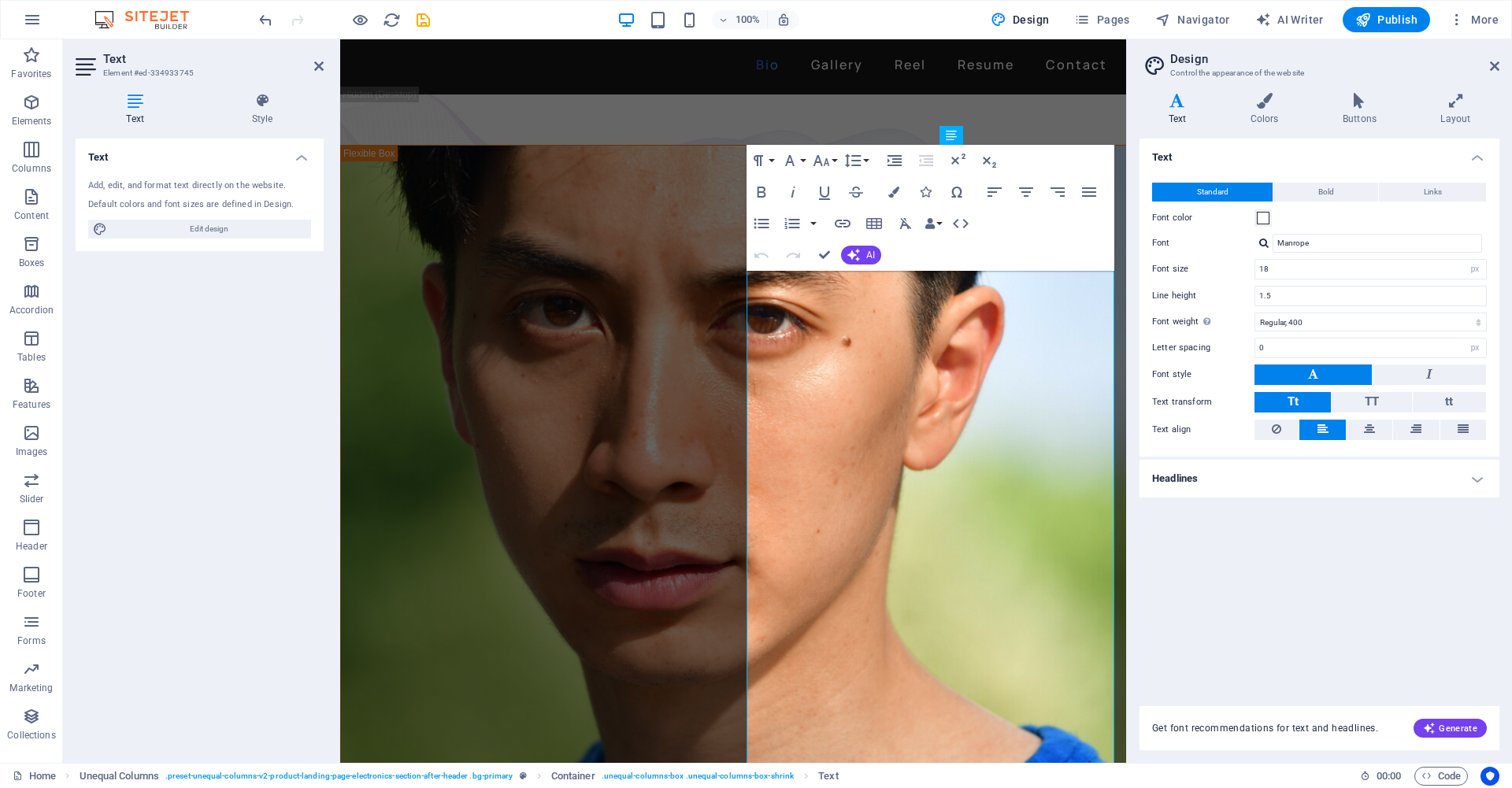 click on "Headlines" at bounding box center [1319, 479] 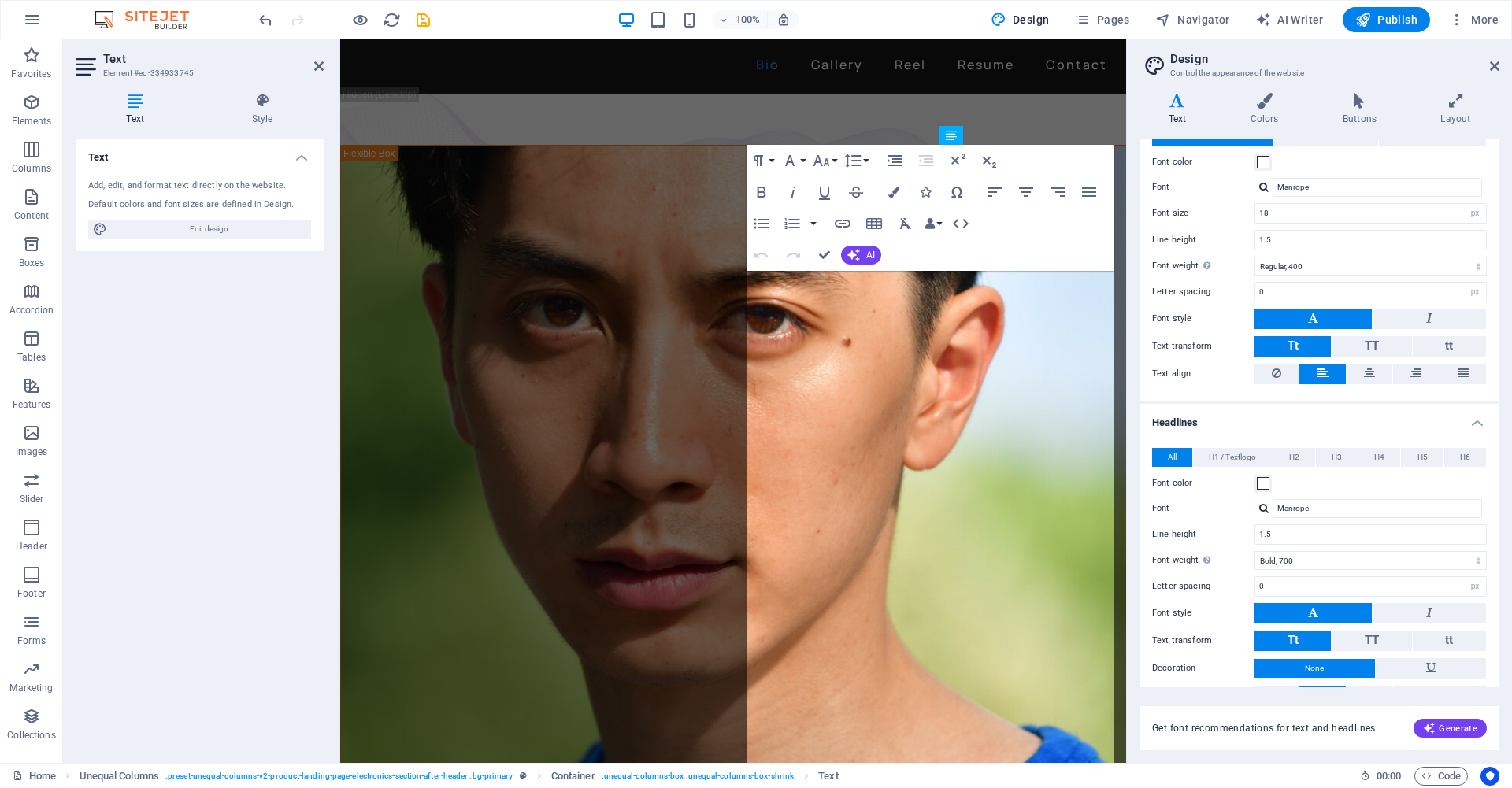 scroll, scrollTop: 115, scrollLeft: 0, axis: vertical 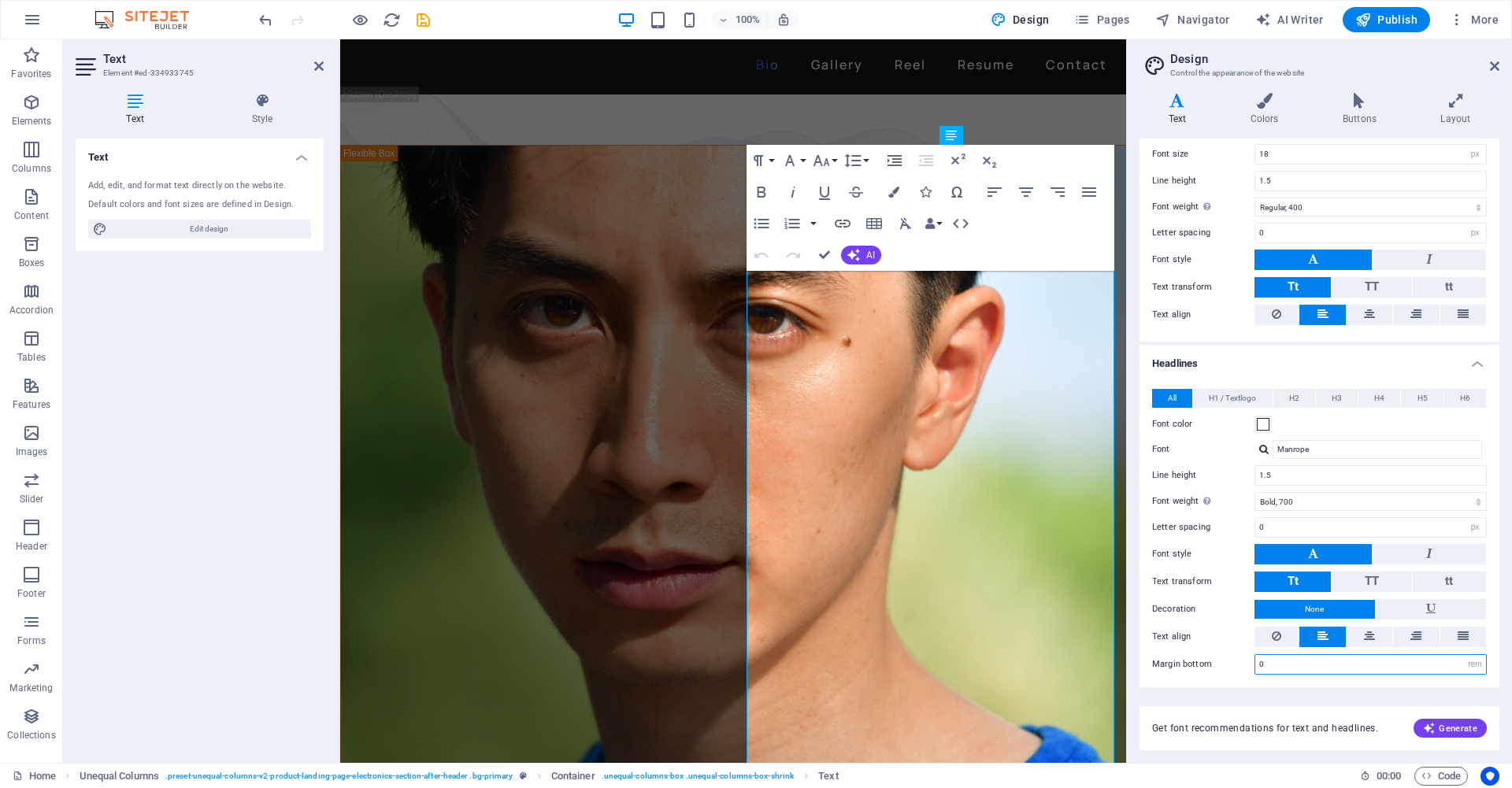 click on "0" at bounding box center (1370, 664) 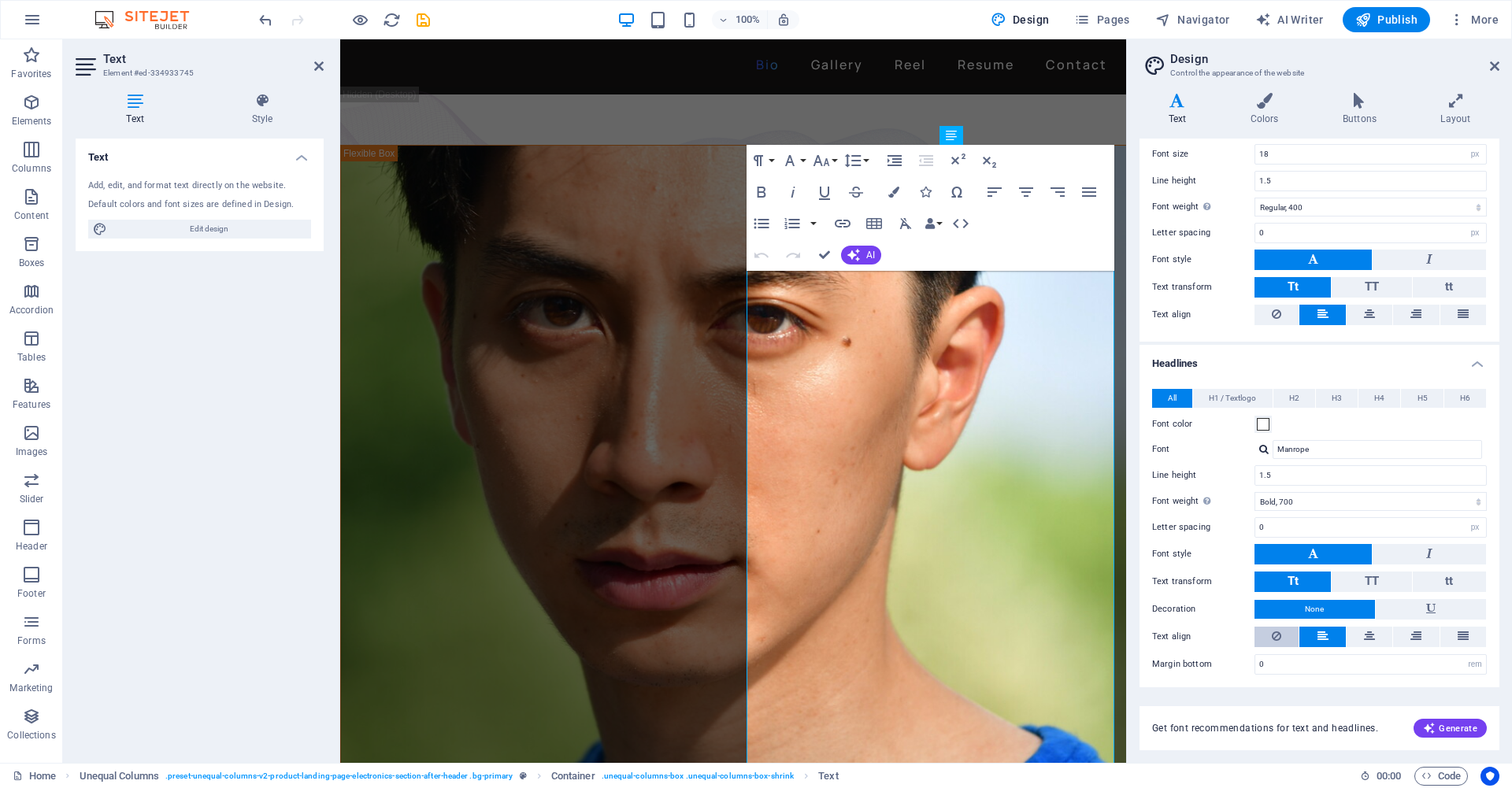 click at bounding box center (1277, 636) 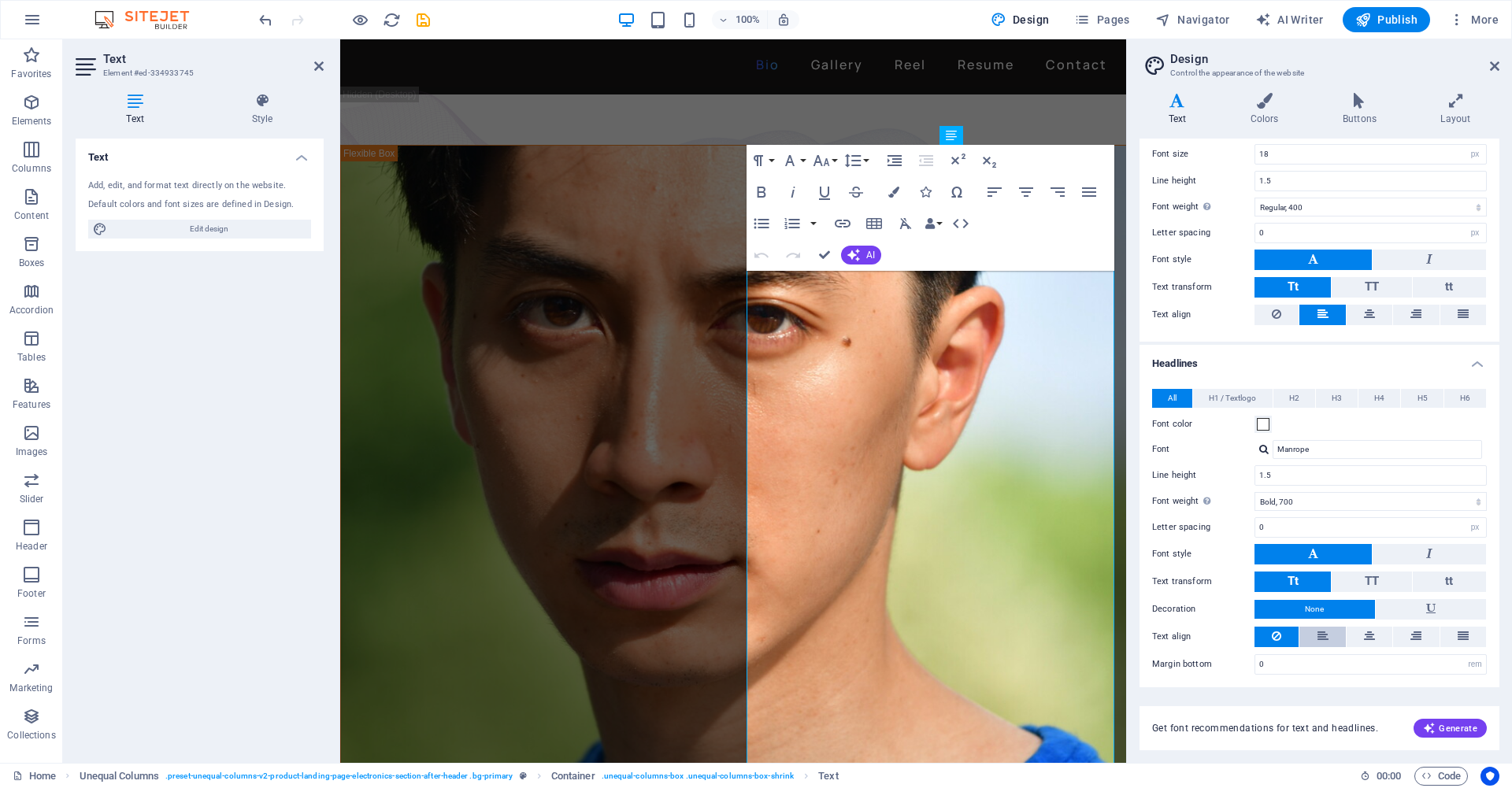 click at bounding box center (1323, 636) 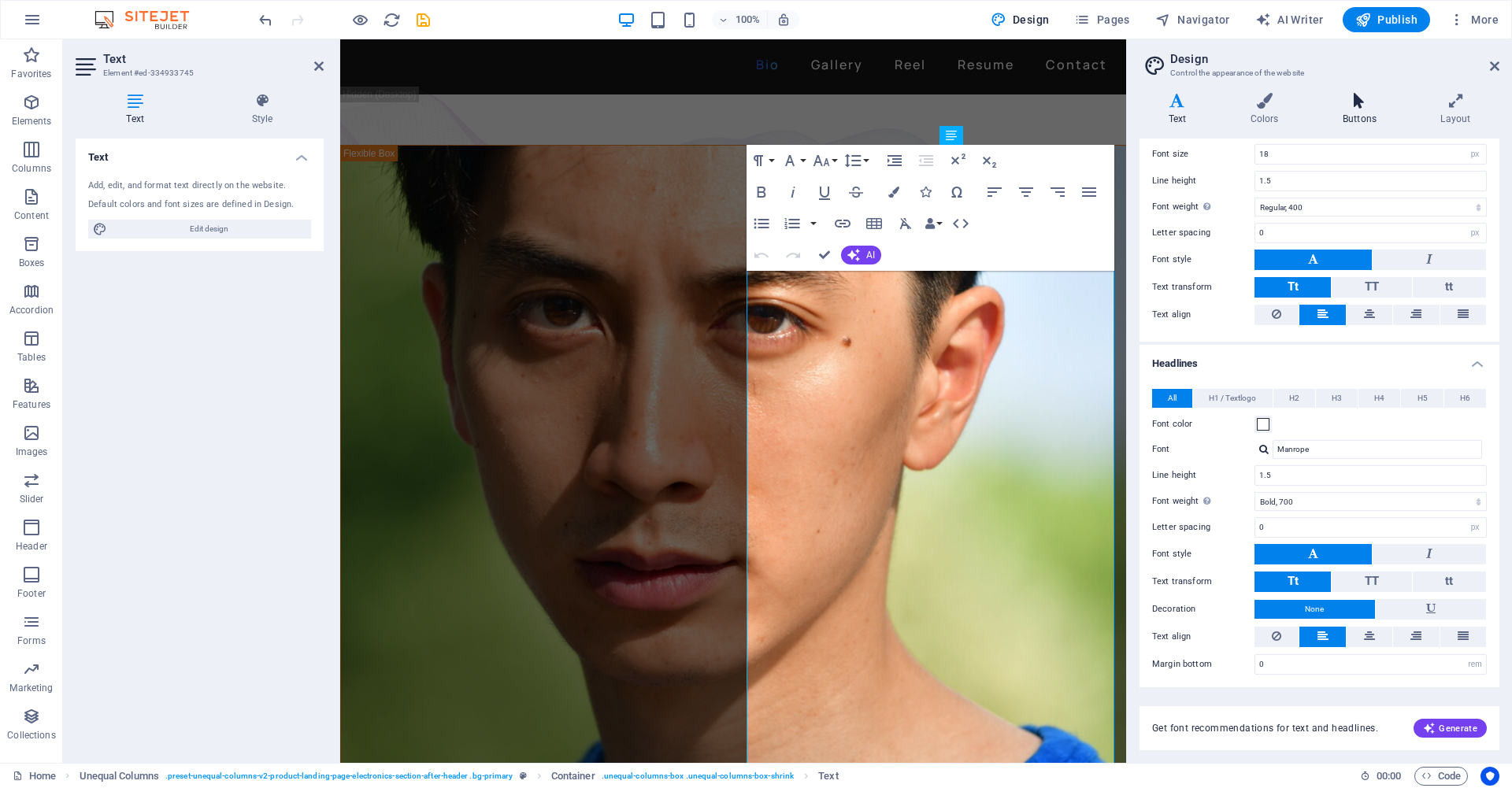 click on "Buttons" at bounding box center (1362, 109) 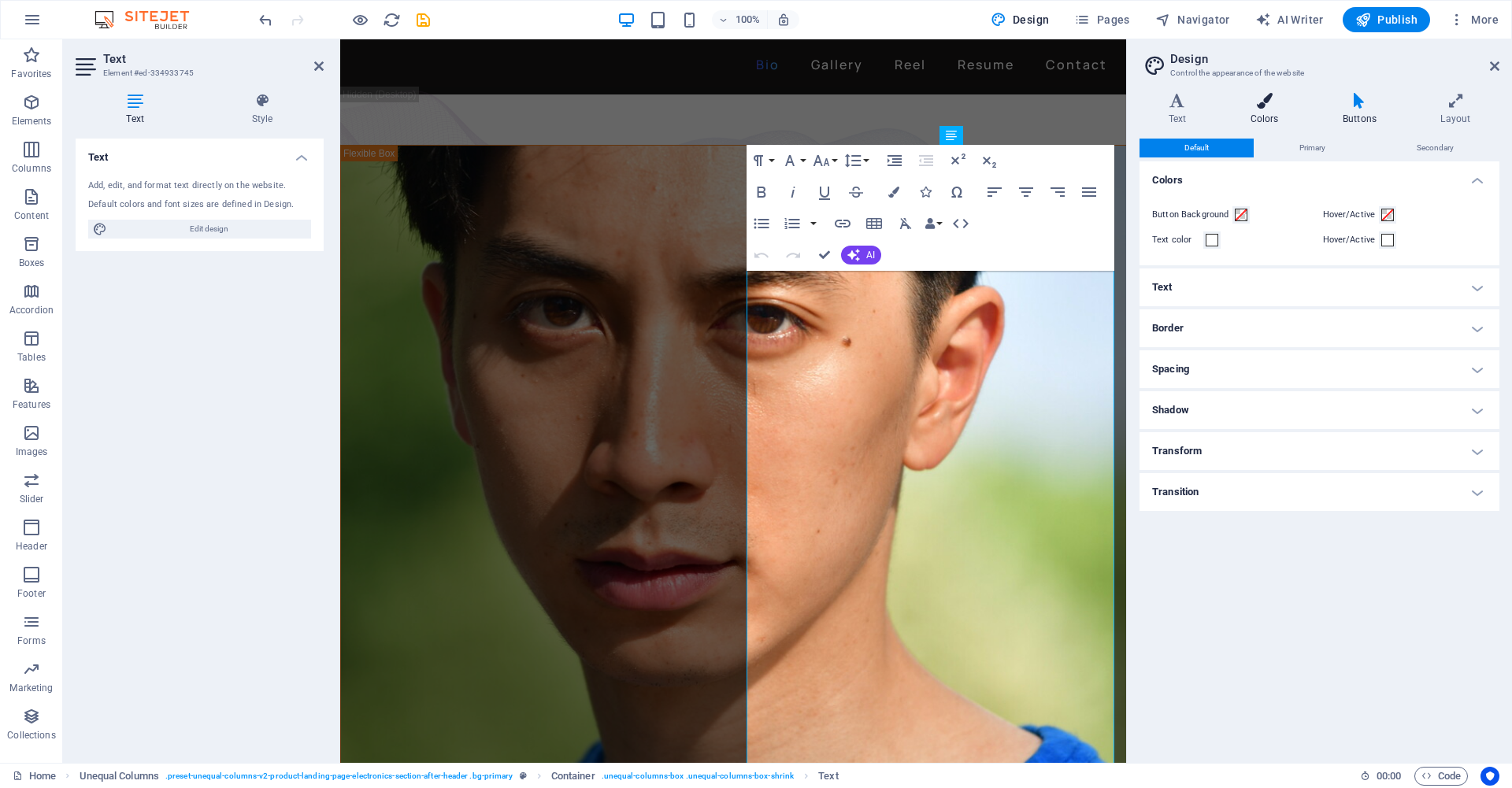 click at bounding box center [1264, 101] 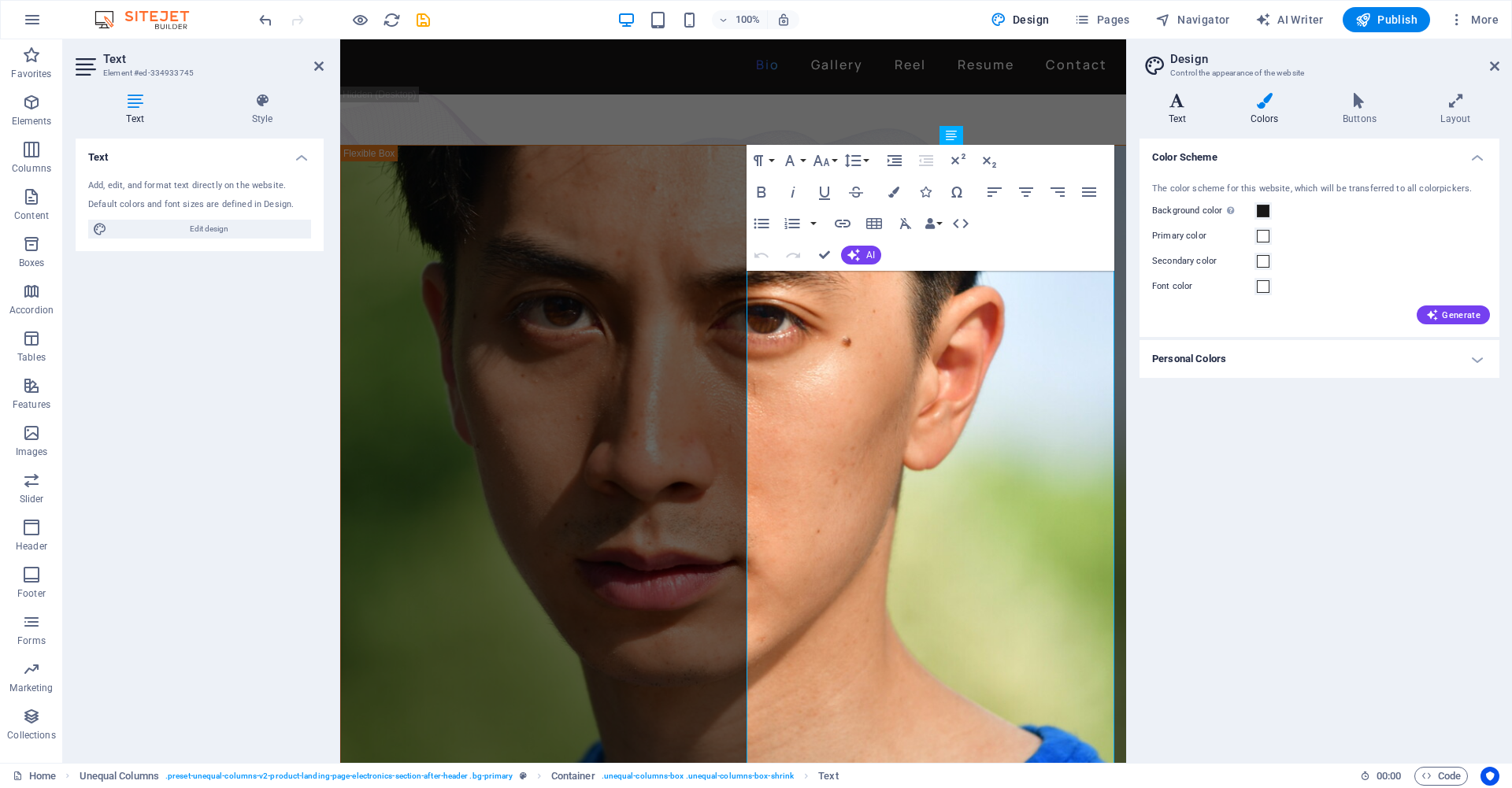 click on "Text" at bounding box center (1180, 109) 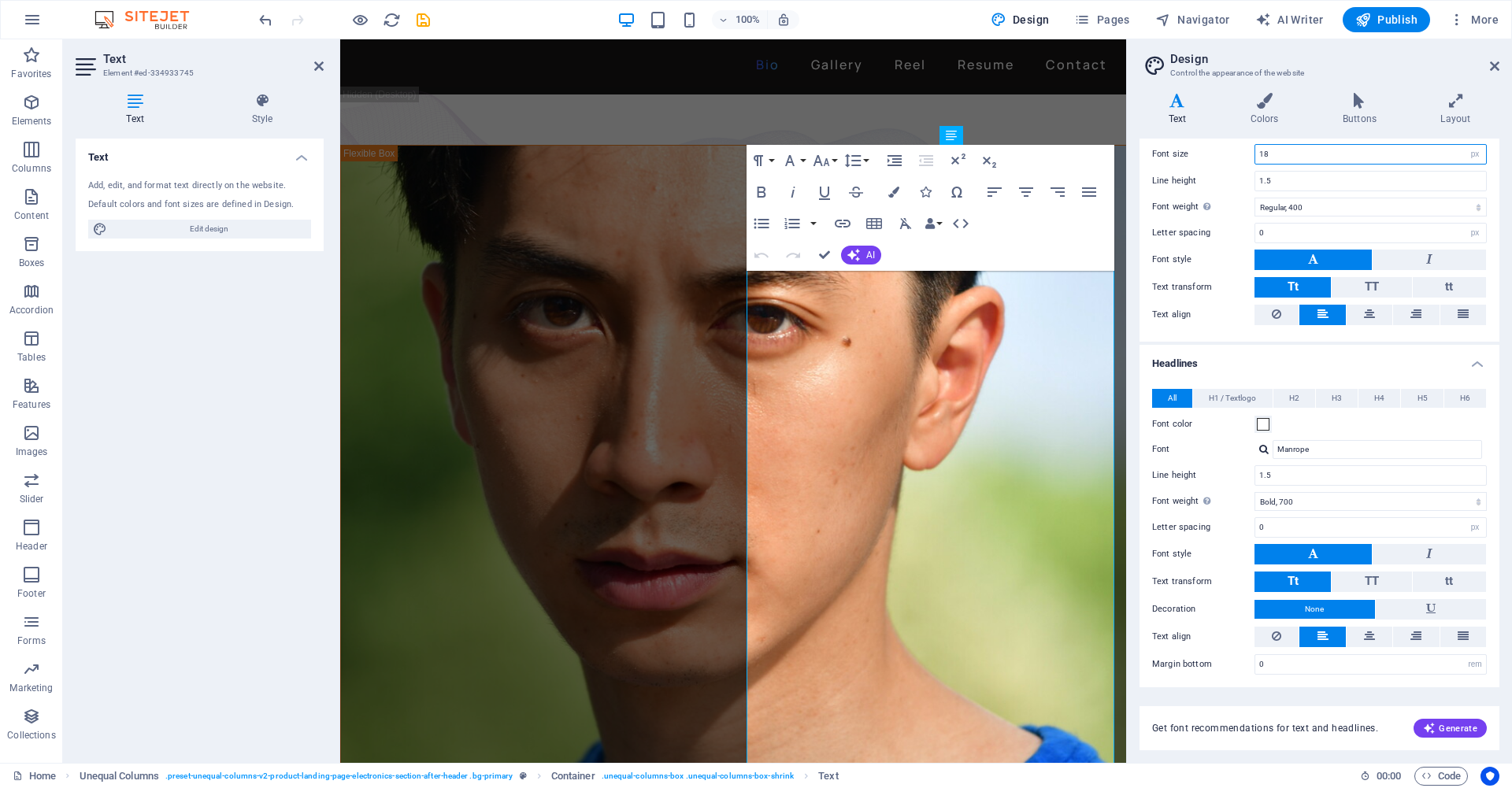 click on "18" at bounding box center (1370, 154) 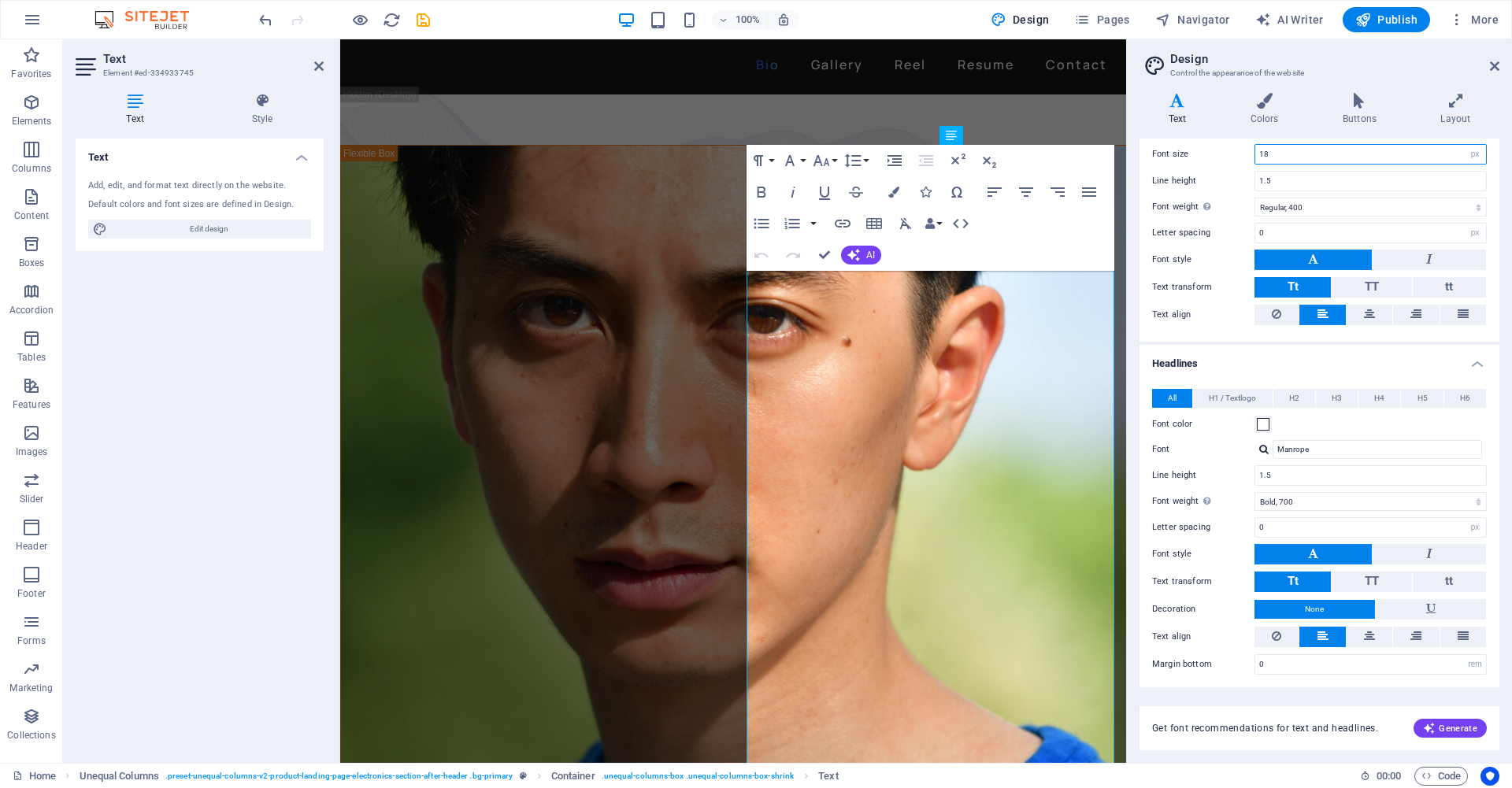click on "18" at bounding box center (1370, 154) 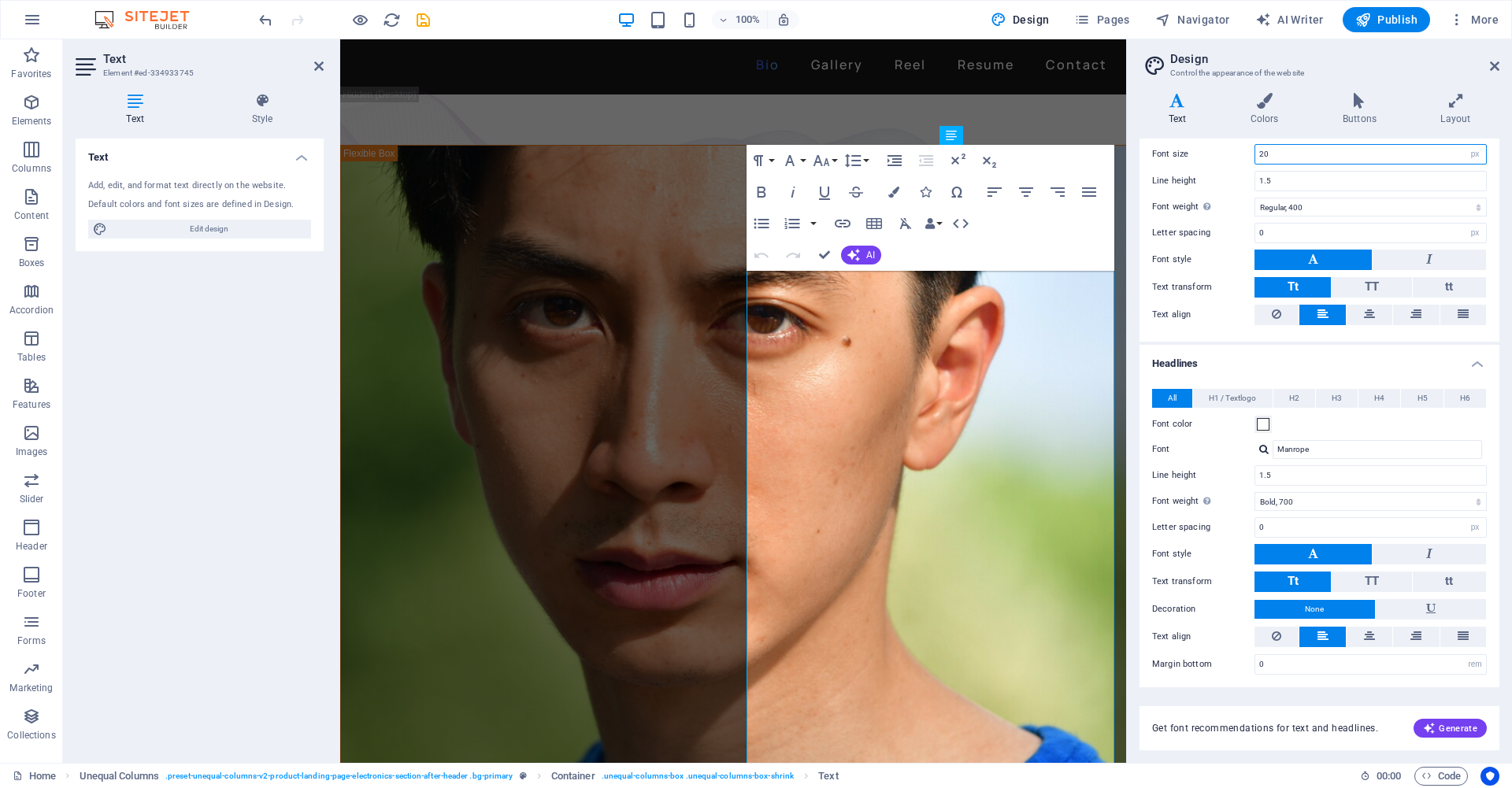 click on "20" at bounding box center [1370, 154] 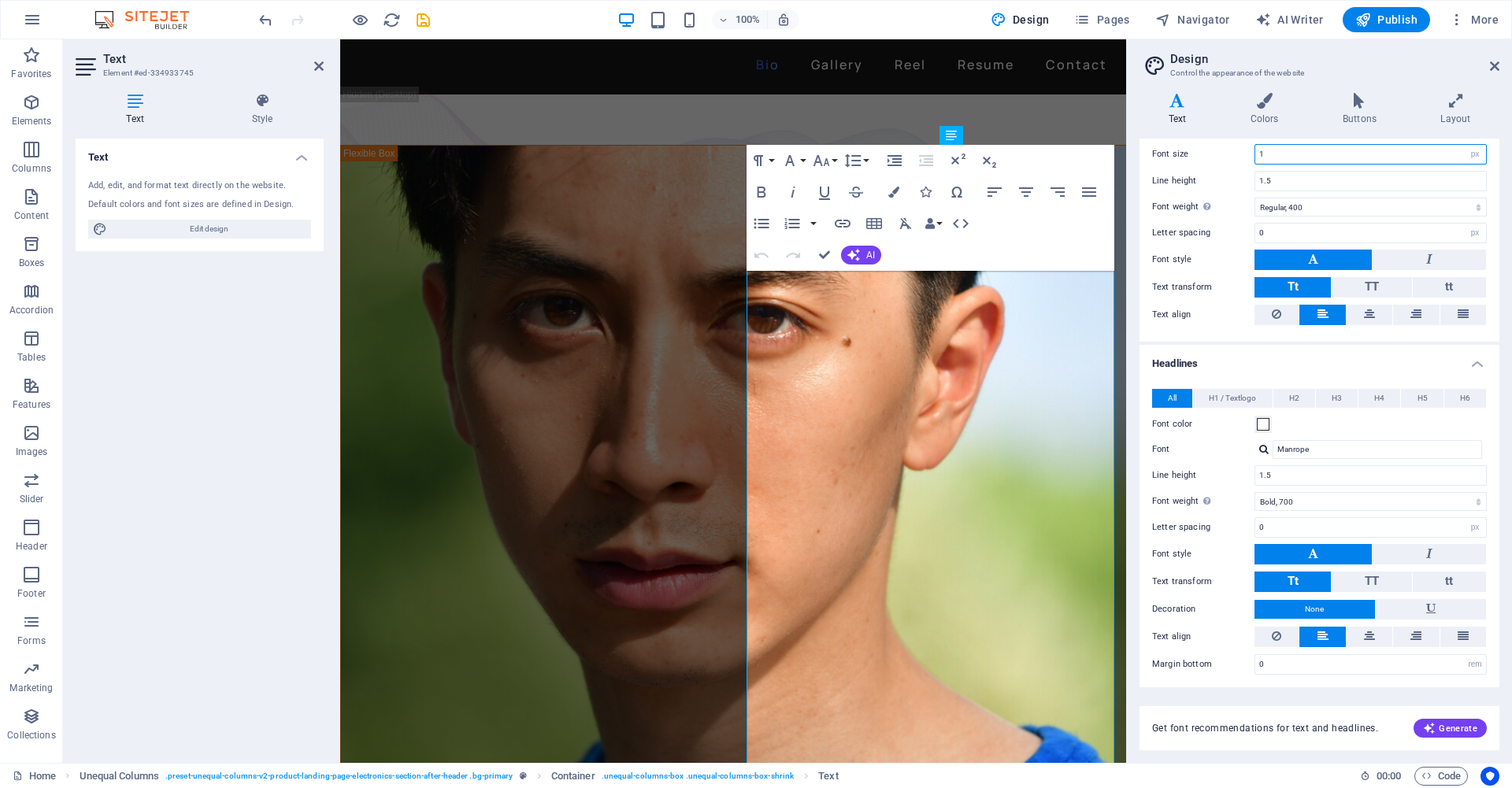 type on "18" 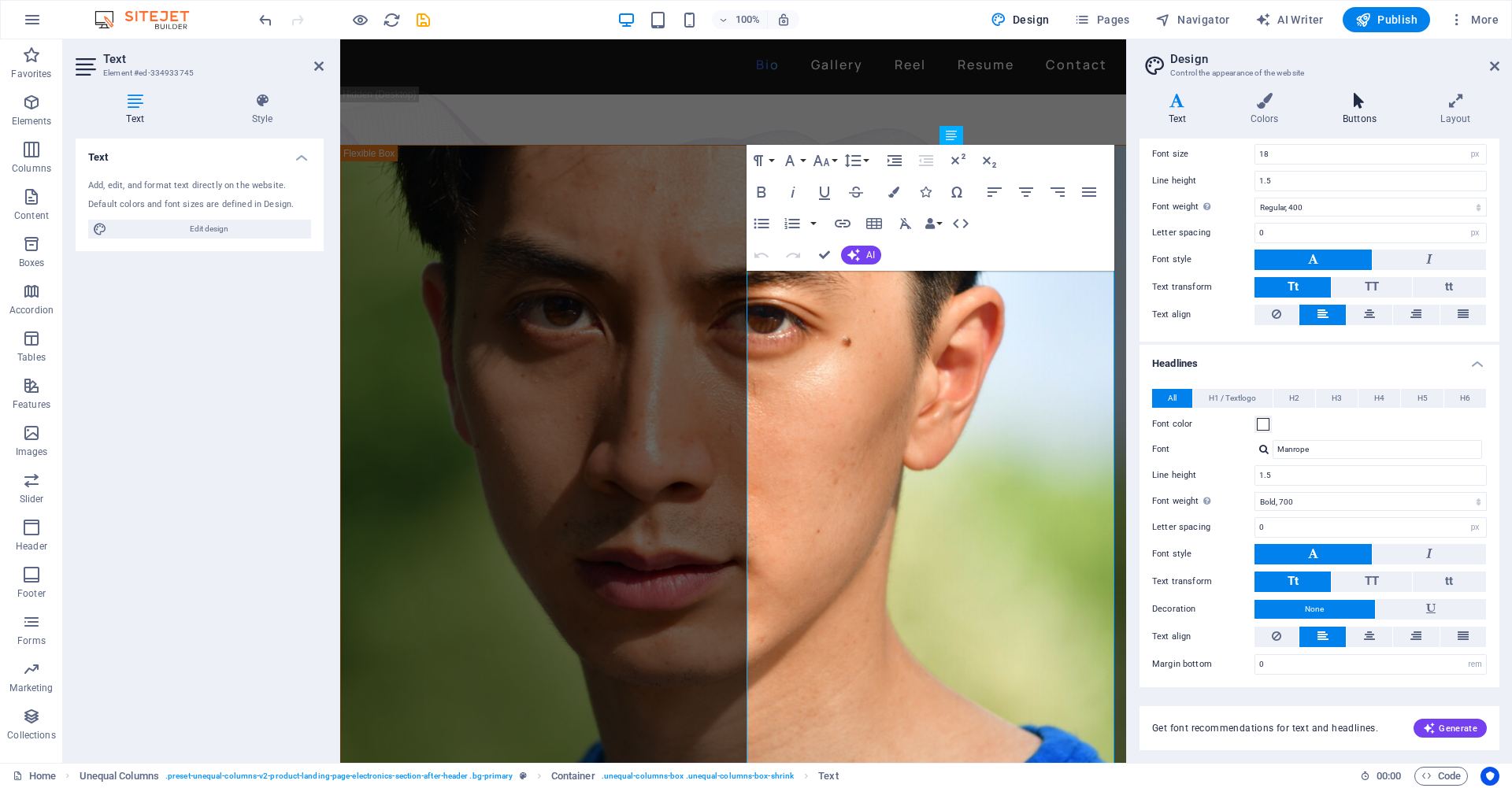 click at bounding box center (1359, 101) 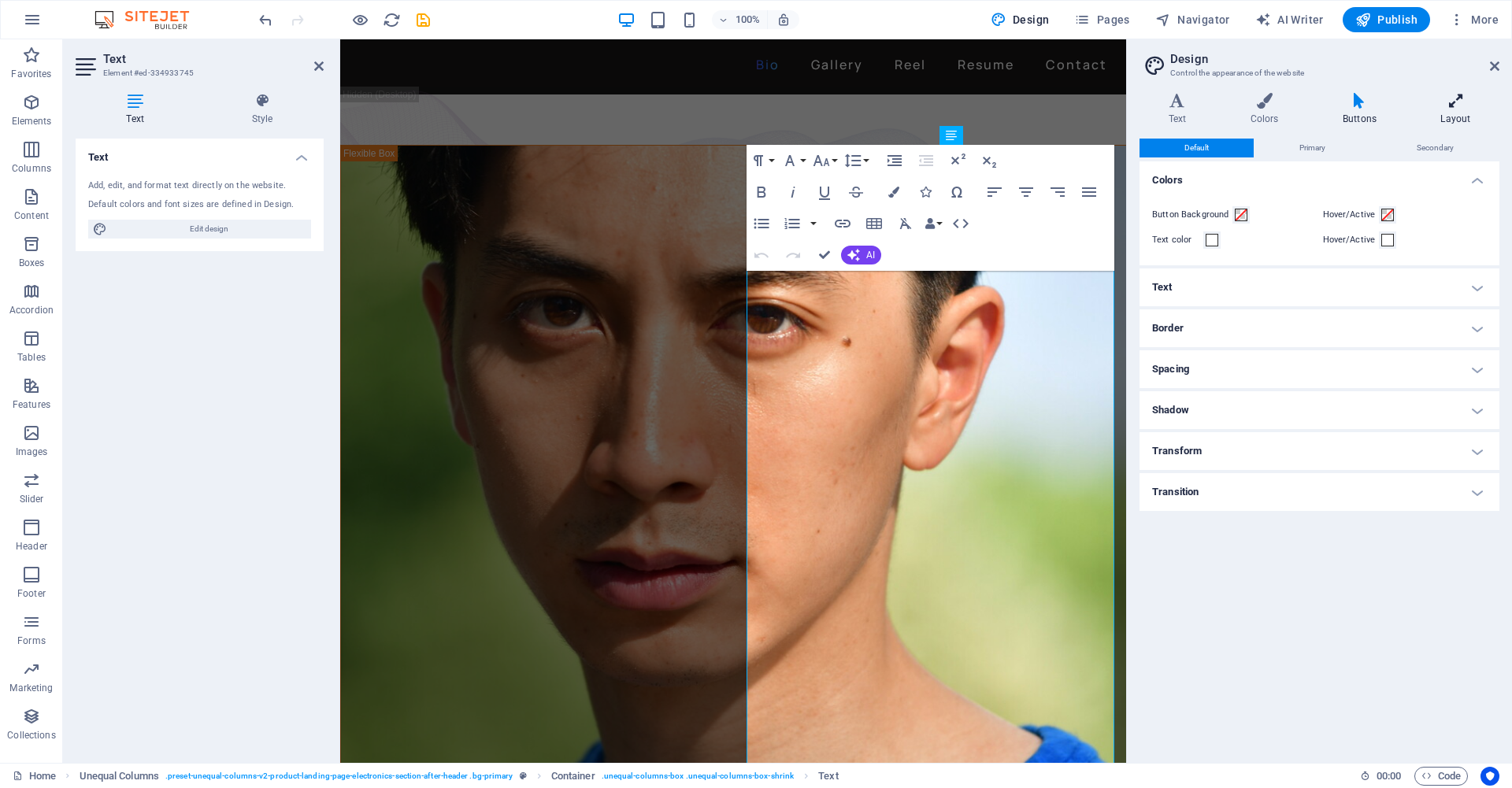 click on "Layout" at bounding box center [1455, 109] 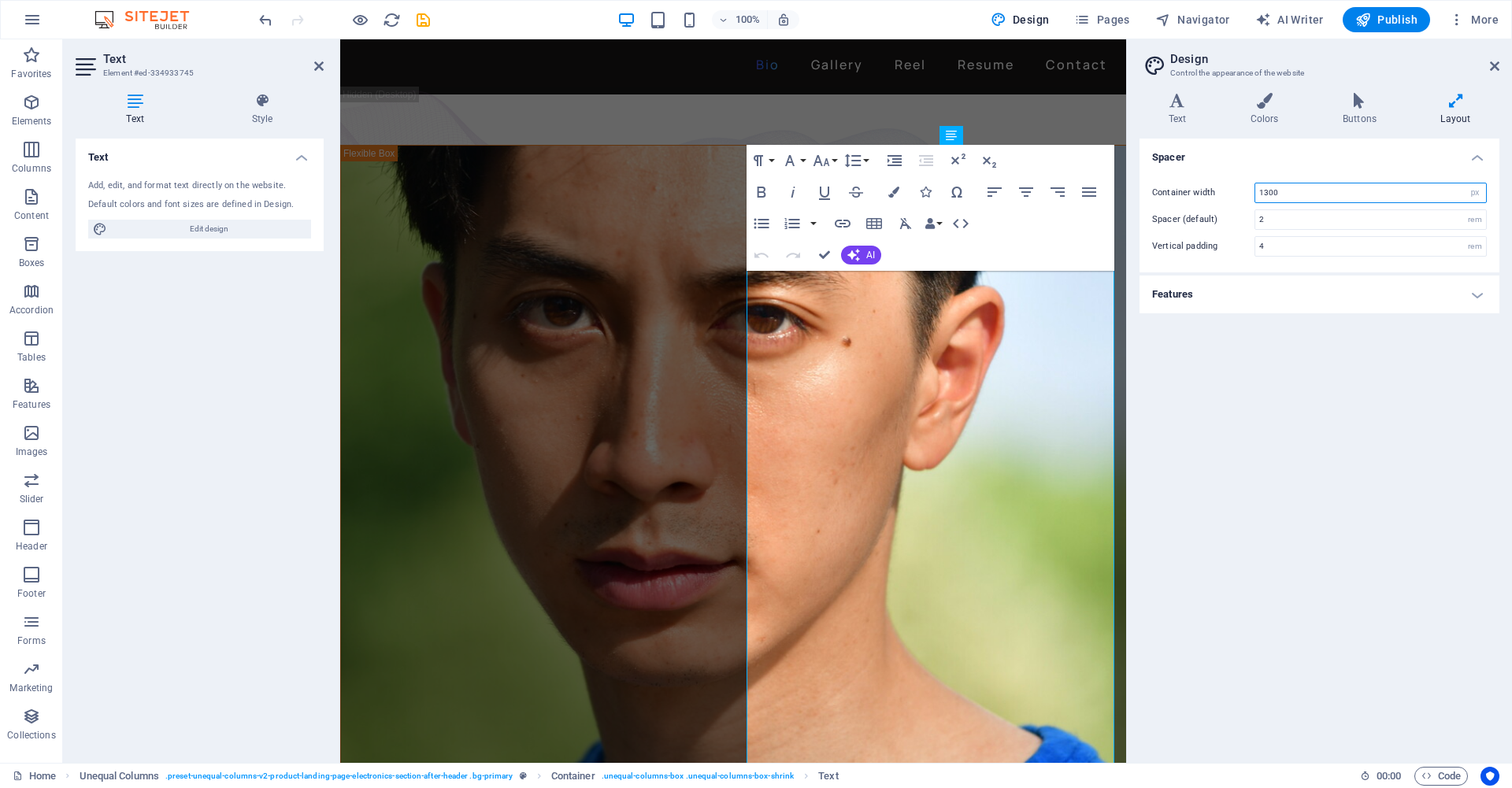 click on "1300" at bounding box center [1370, 193] 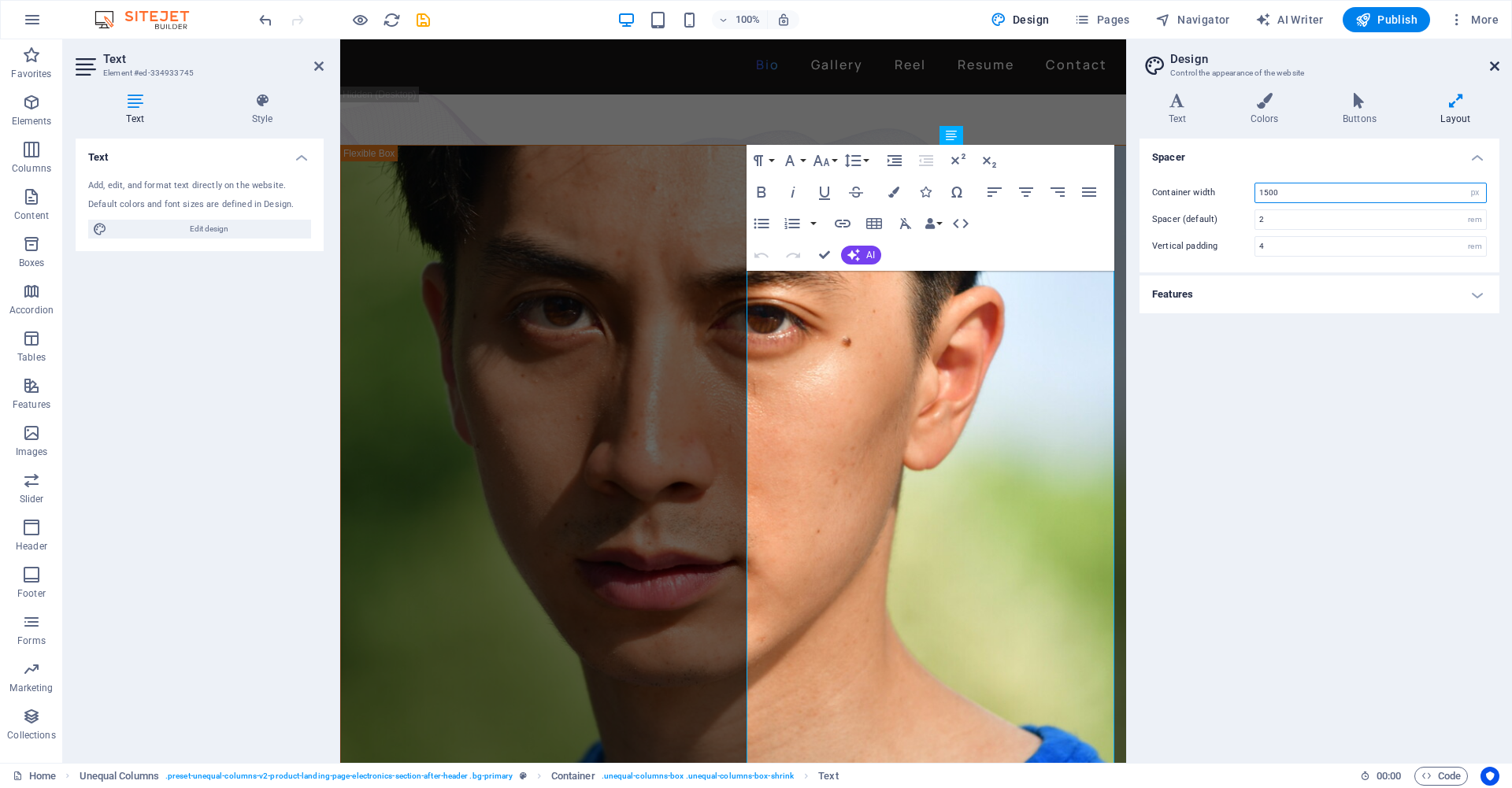 type on "1500" 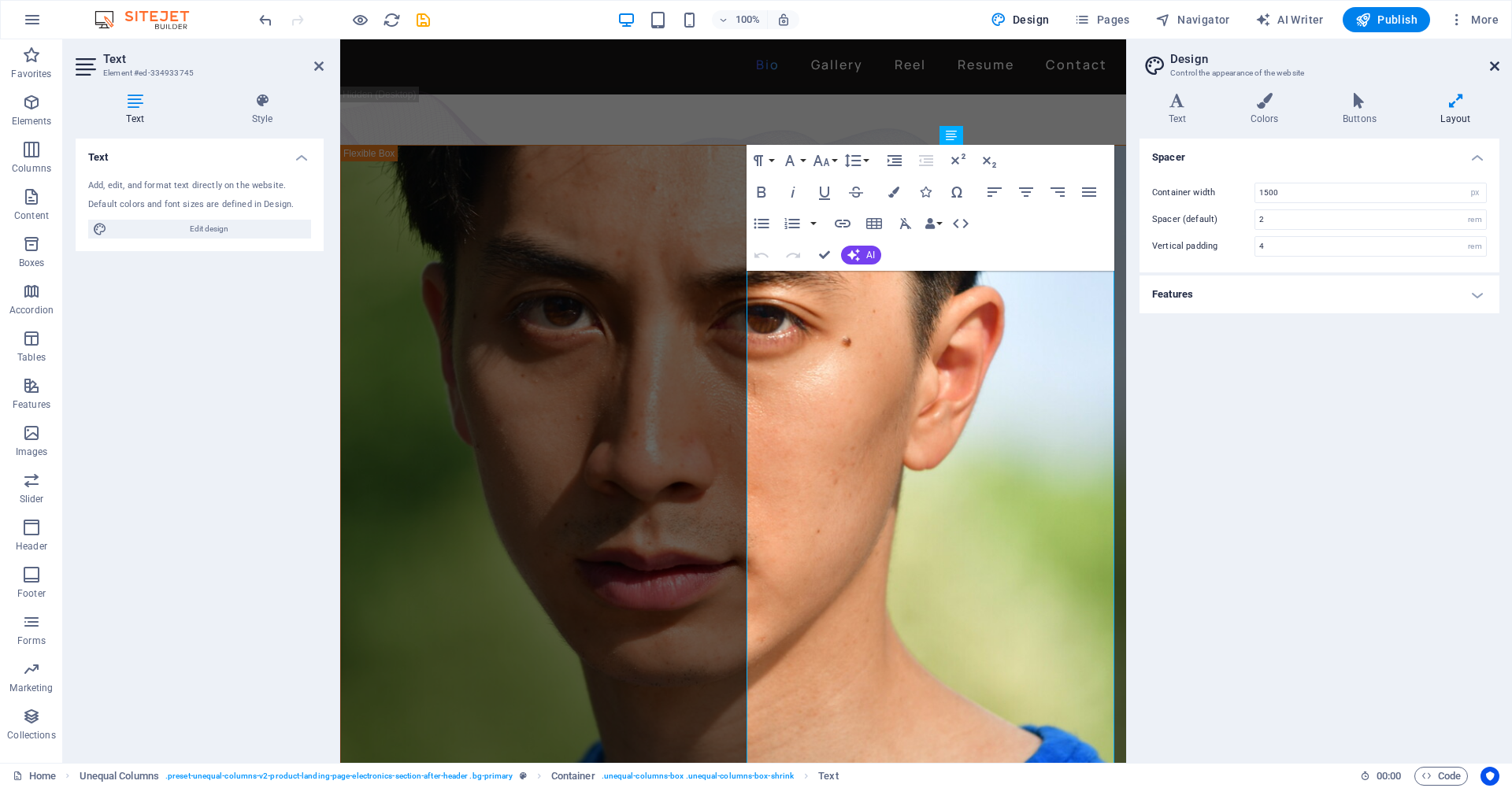 click at bounding box center [1495, 66] 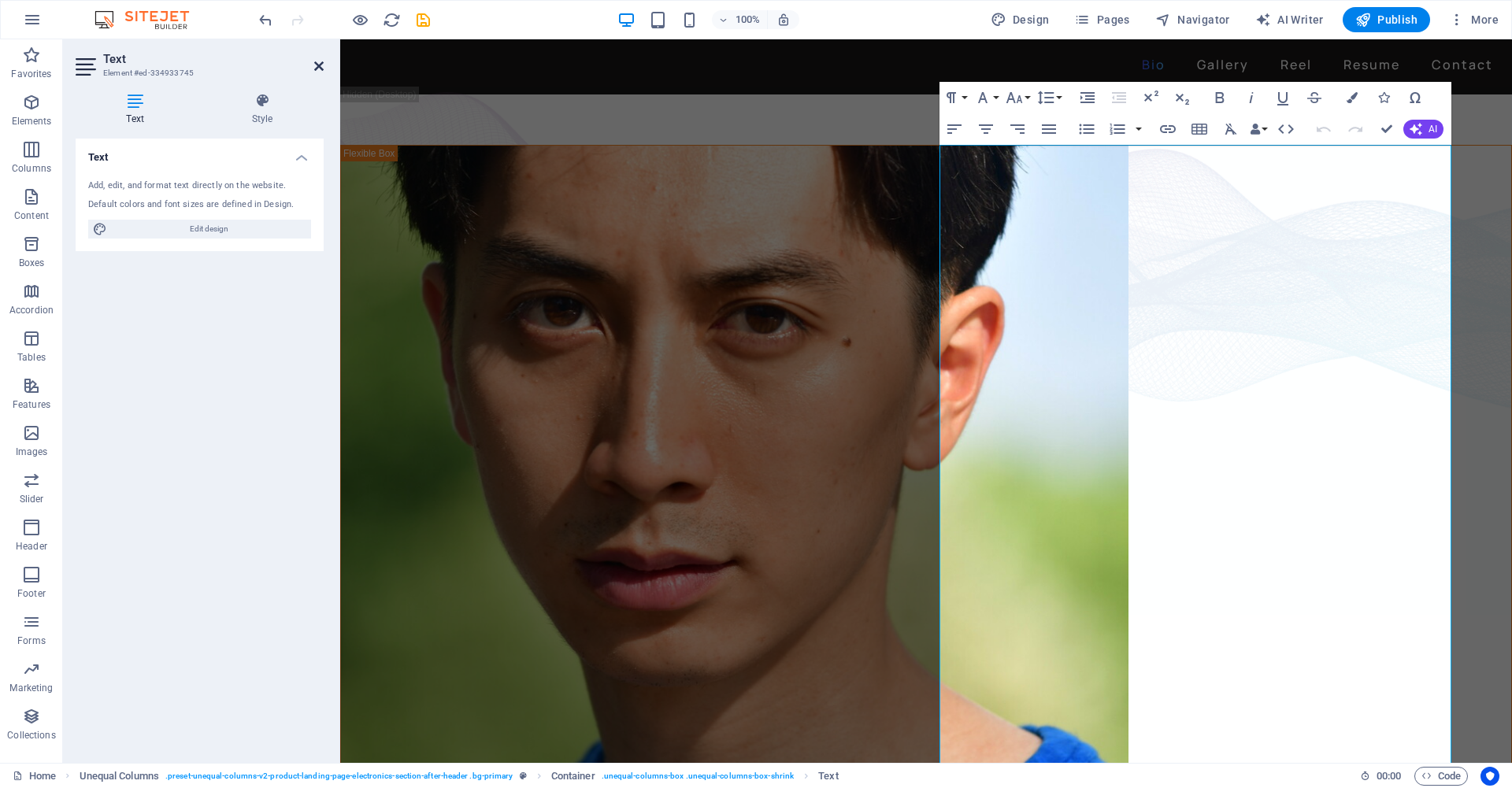 click at bounding box center (319, 66) 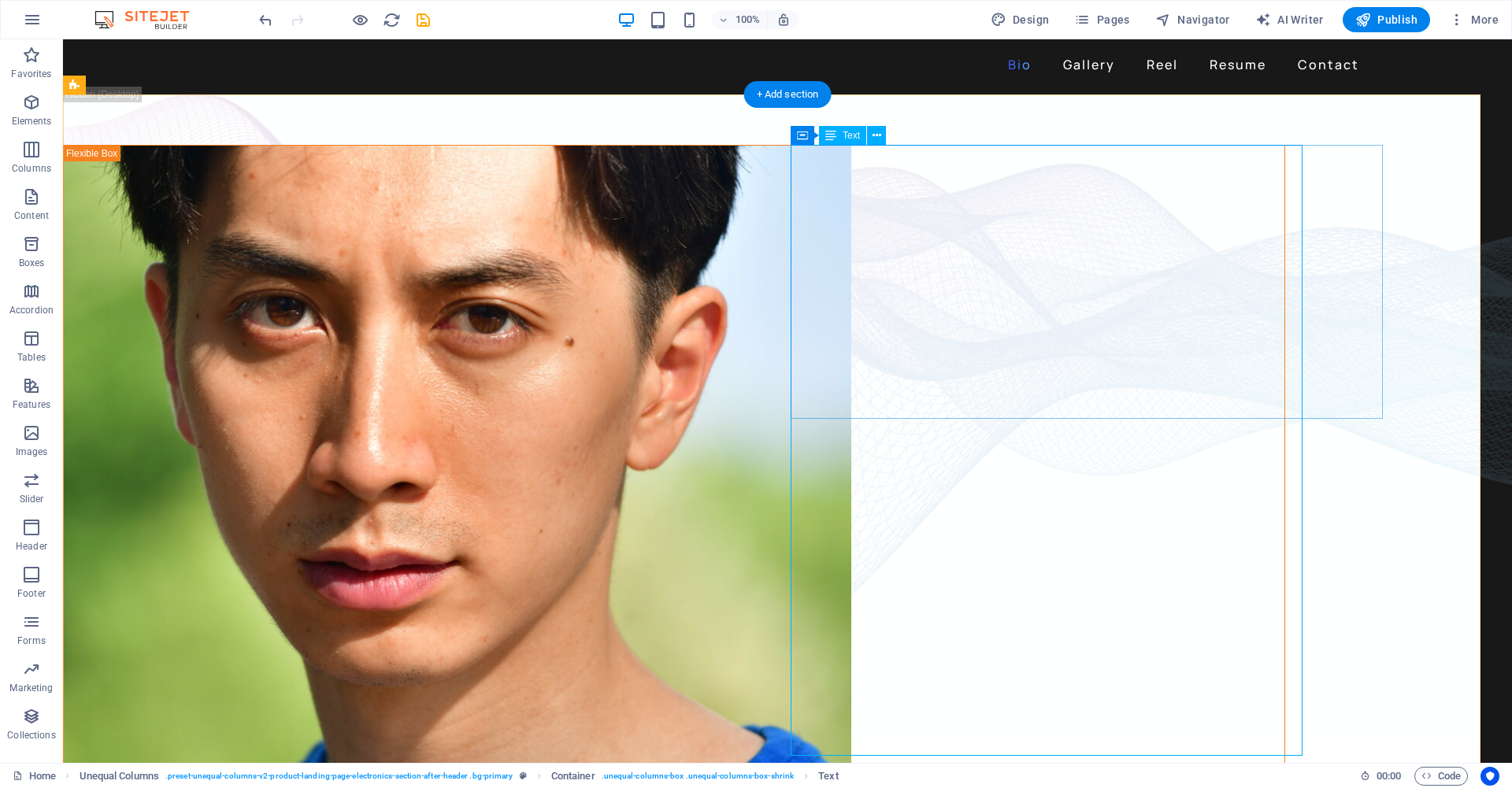 click on "David Ma  is an actor who doesn't just  step  into a role - he dives in, rolls, sprints and sometimes sword-fights his way through it. Based in New York, David is a versatile stage, screen, stunt and voice performer with a range that spans sketch comedy to Shakespeare, indie film to martial arts choreography. He's fluent in  Japanese  and  Chinese , conversational in  Korean , and eligible to work in  U.S., Canada and Japan .  His film work includes leading performances in acclaimed short films like  Fumakase  and  Translation , where he brought both dramatic weight and multilingual fluency to the screen. On stage, he's a regular in  A Sketch of New York , the city's longest-running sketch comedy show, and took on both acting and stunt duties as  Titus  in  Julius Caeser  produced by Hudson Classical Theater Company.  As a voice actor, David has voiced for national campaigns such as  2021 Canadian federal elections  and as a moderator for industry panels at  Soho International Film Festival (SIFF)  and" at bounding box center [319, 1101] 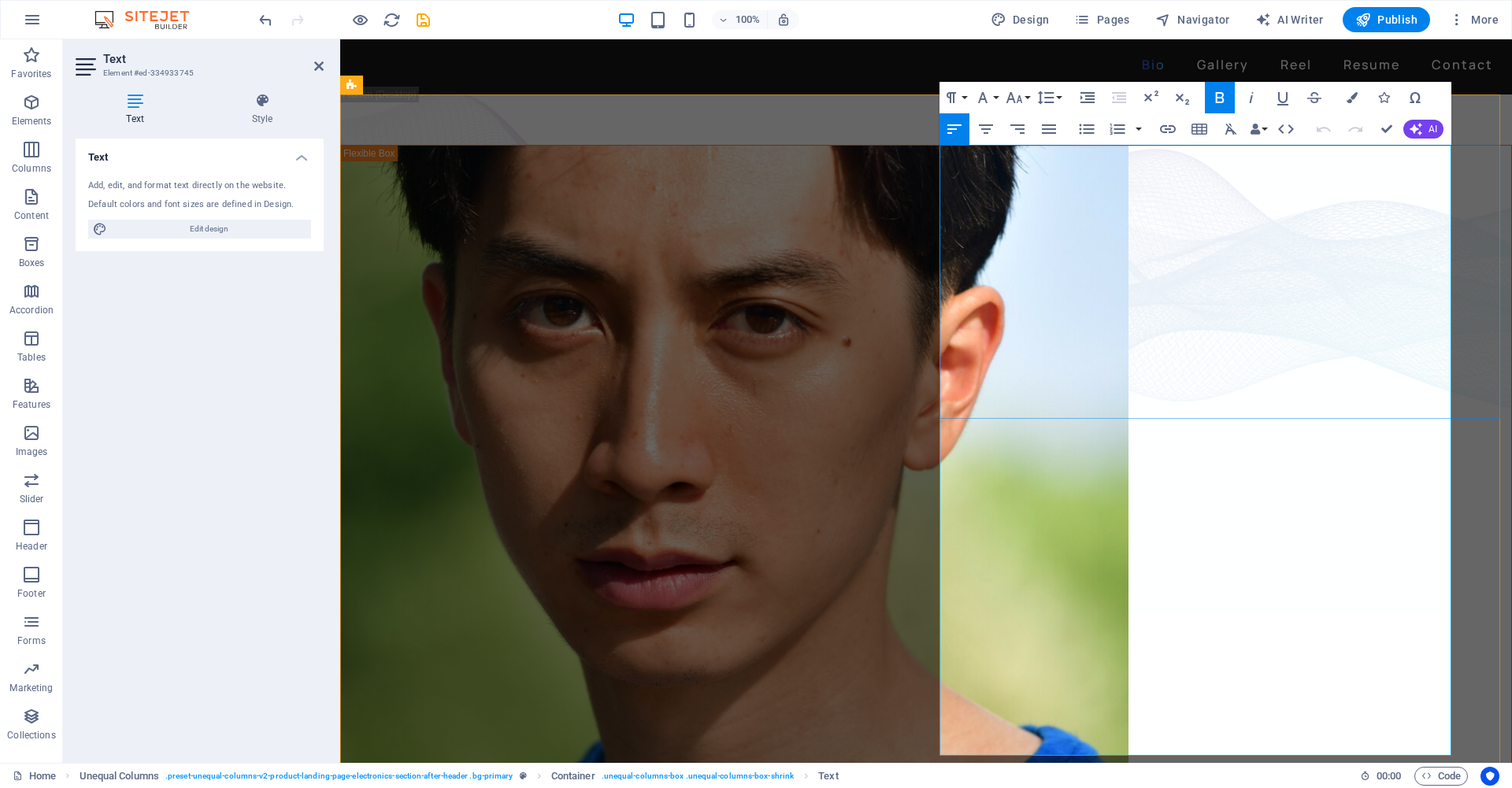 click on "David Ma  is an actor who doesn't just  step  into a role - he dives in, rolls, sprints and sometimes sword-fights his way through it. Based in New York, David is a versatile stage, screen, stunt and voice performer with a range that spans sketch comedy to Shakespeare, indie film to martial arts choreography. He's fluent in  Japanese  and  Chinese , conversational in  Korean , and eligible to work in  U.S., Canada and Japan .  His film work includes leading performances in acclaimed short films like  Fumakase  and  Translation , where he brought both dramatic weight and multilingual fluency to the screen. On stage, he's a regular in  A Sketch of New York , the city's longest-running sketch comedy show, and took on both acting and stunt duties as  Titus  in  Julius Caeser  produced by Hudson Classical Theater Company.  As a voice actor, David has voiced for national campaigns such as  2021 Canadian federal elections  and as a moderator for industry panels at  Soho International Film Festival (SIFF)  and" at bounding box center (926, 932) 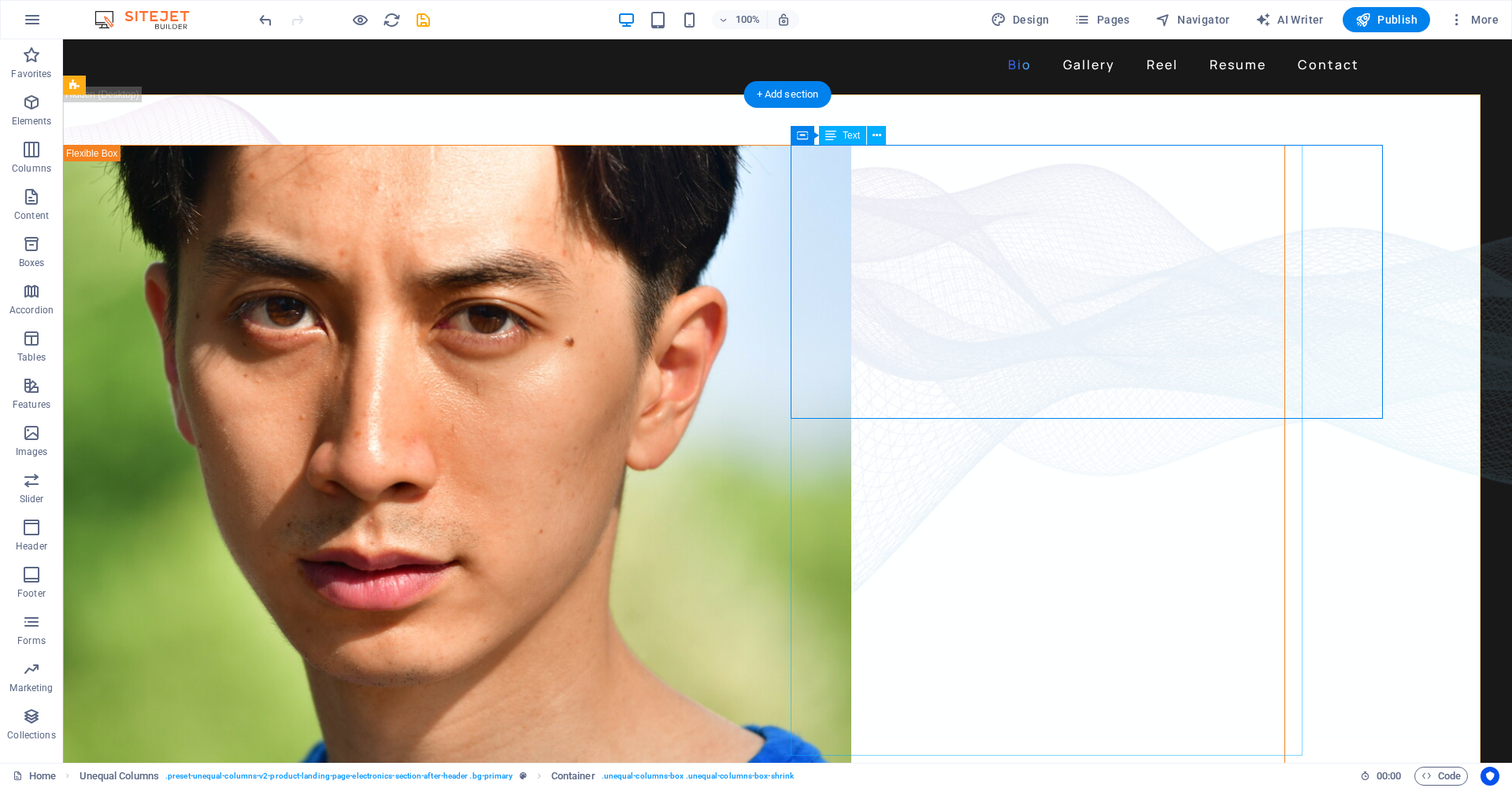 click on "David Ma  is an actor who doesn't just  step  into a role - he dives in, rolls, sprints and sometimes sword-fights his way through it. Based in New York, David is a versatile stage, screen, stunt and voice performer with a range that spans sketch comedy to Shakespeare, indie film to martial arts choreography. He's fluent in  Japanese  and  Chinese , conversational in  Korean , and eligible to work in  U.S., Canada and Japan .  His film work includes leading performances in acclaimed short films like  Fumakase  and  Translation , where he brought both dramatic weight and multilingual fluency to the screen. On stage, he's a regular in  A Sketch of New York , the city's longest-running sketch comedy show, and took on both acting and stunt duties as  Titus  in  Julius Caeser  produced by Hudson Classical Theater Company.  As a voice actor, David has voiced for national campaigns such as  2021 Canadian federal elections  and as a moderator for industry panels at  Soho International Film Festival (SIFF)  and" at bounding box center [319, 1101] 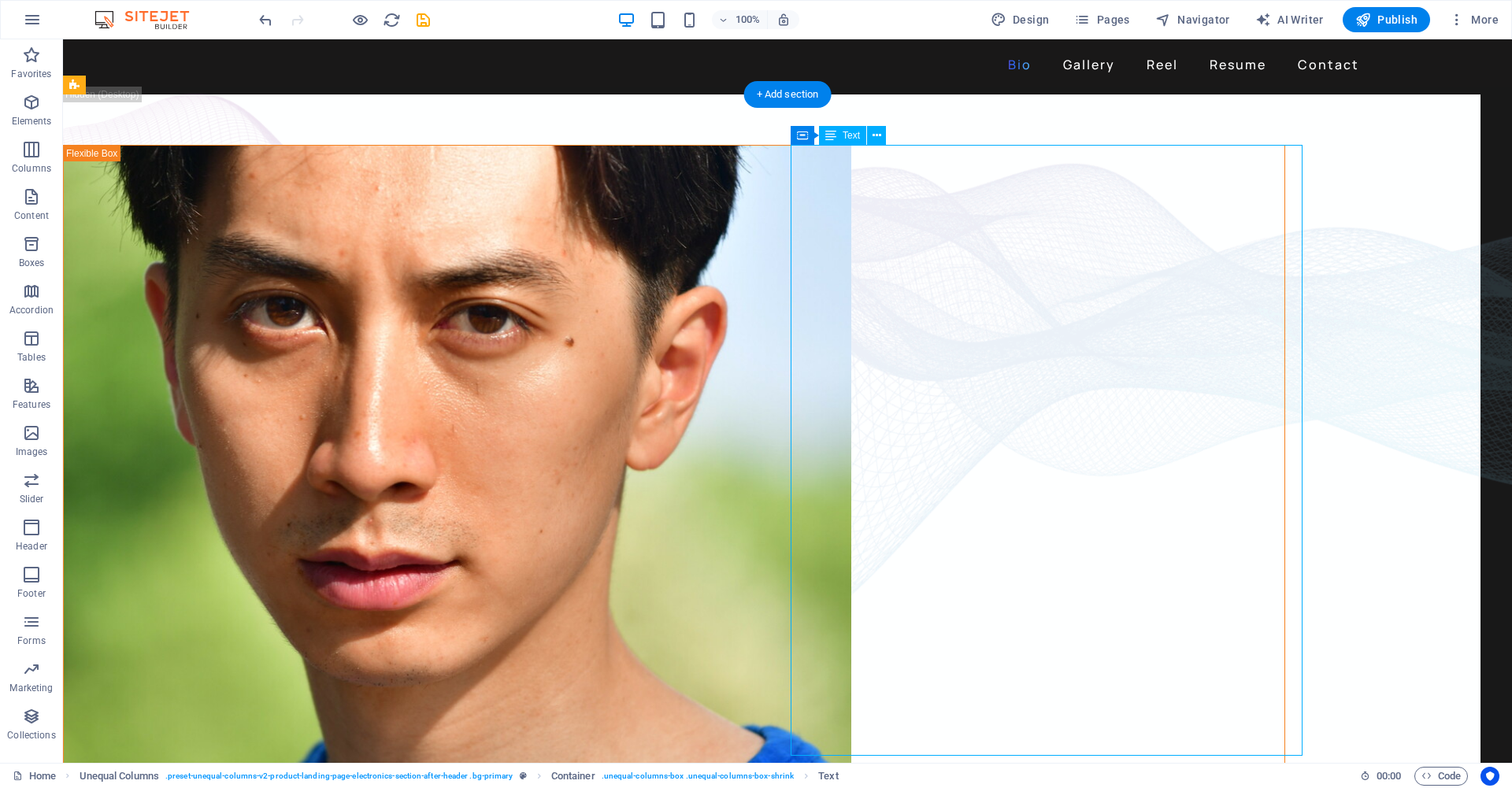 click on "David Ma  is an actor who doesn't just  step  into a role - he dives in, rolls, sprints and sometimes sword-fights his way through it. Based in New York, David is a versatile stage, screen, stunt and voice performer with a range that spans sketch comedy to Shakespeare, indie film to martial arts choreography. He's fluent in  Japanese  and  Chinese , conversational in  Korean , and eligible to work in  U.S., Canada and Japan .  His film work includes leading performances in acclaimed short films like  Fumakase  and  Translation , where he brought both dramatic weight and multilingual fluency to the screen. On stage, he's a regular in  A Sketch of New York , the city's longest-running sketch comedy show, and took on both acting and stunt duties as  Titus  in  Julius Caeser  produced by Hudson Classical Theater Company.  As a voice actor, David has voiced for national campaigns such as  2021 Canadian federal elections  and as a moderator for industry panels at  Soho International Film Festival (SIFF)  and" at bounding box center (319, 1101) 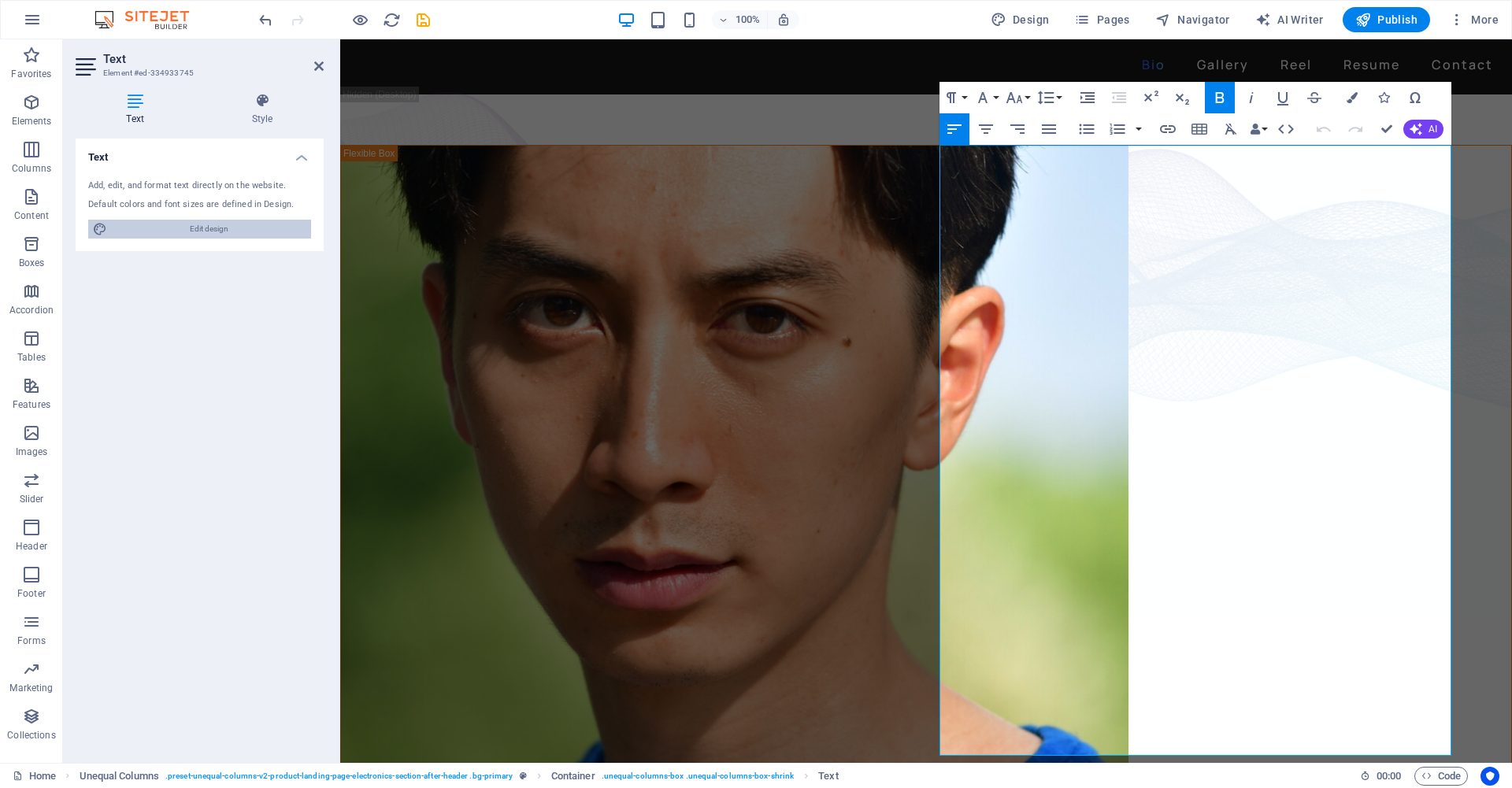 click on "Edit design" at bounding box center [209, 229] 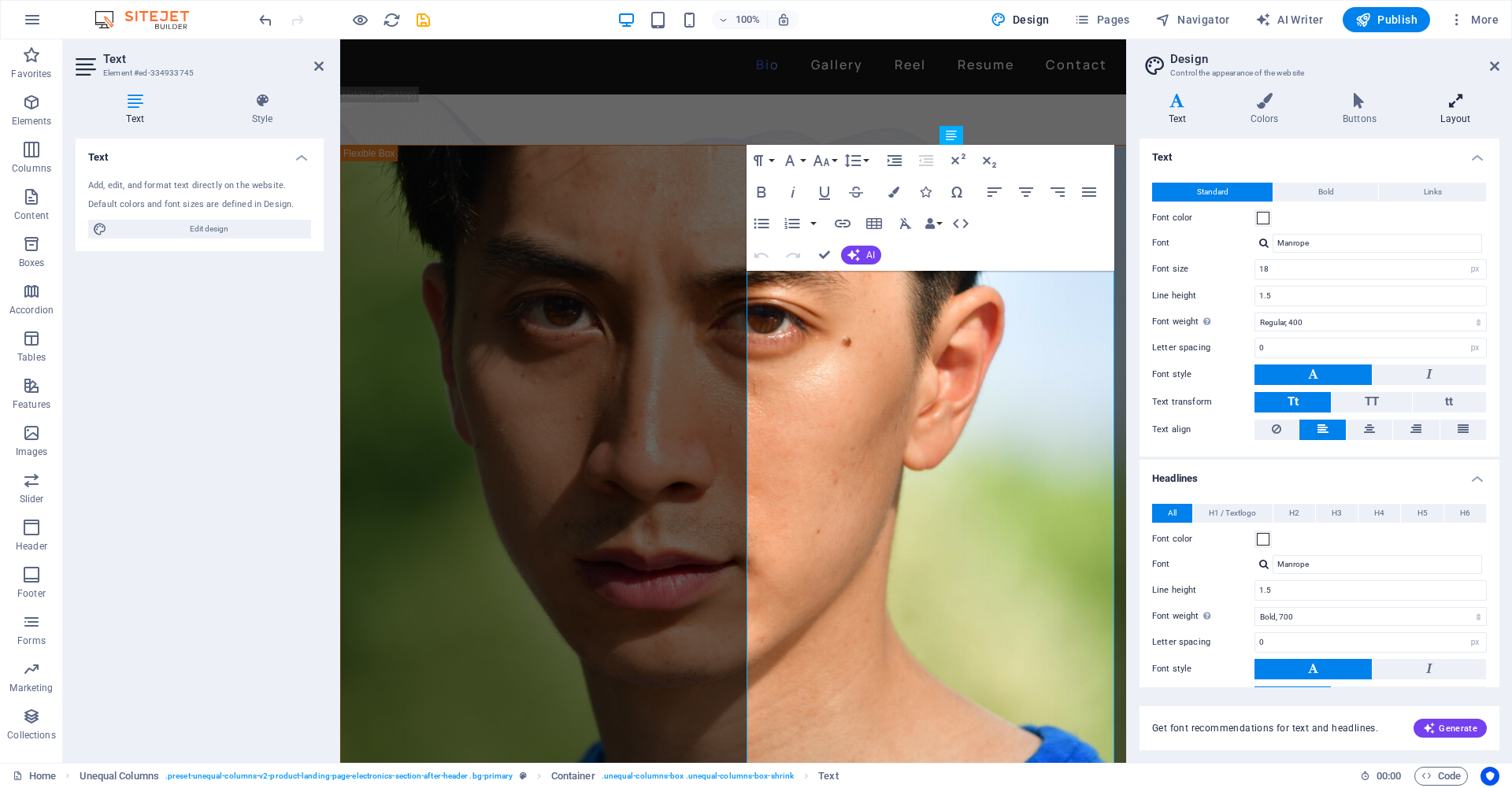 click at bounding box center (1455, 101) 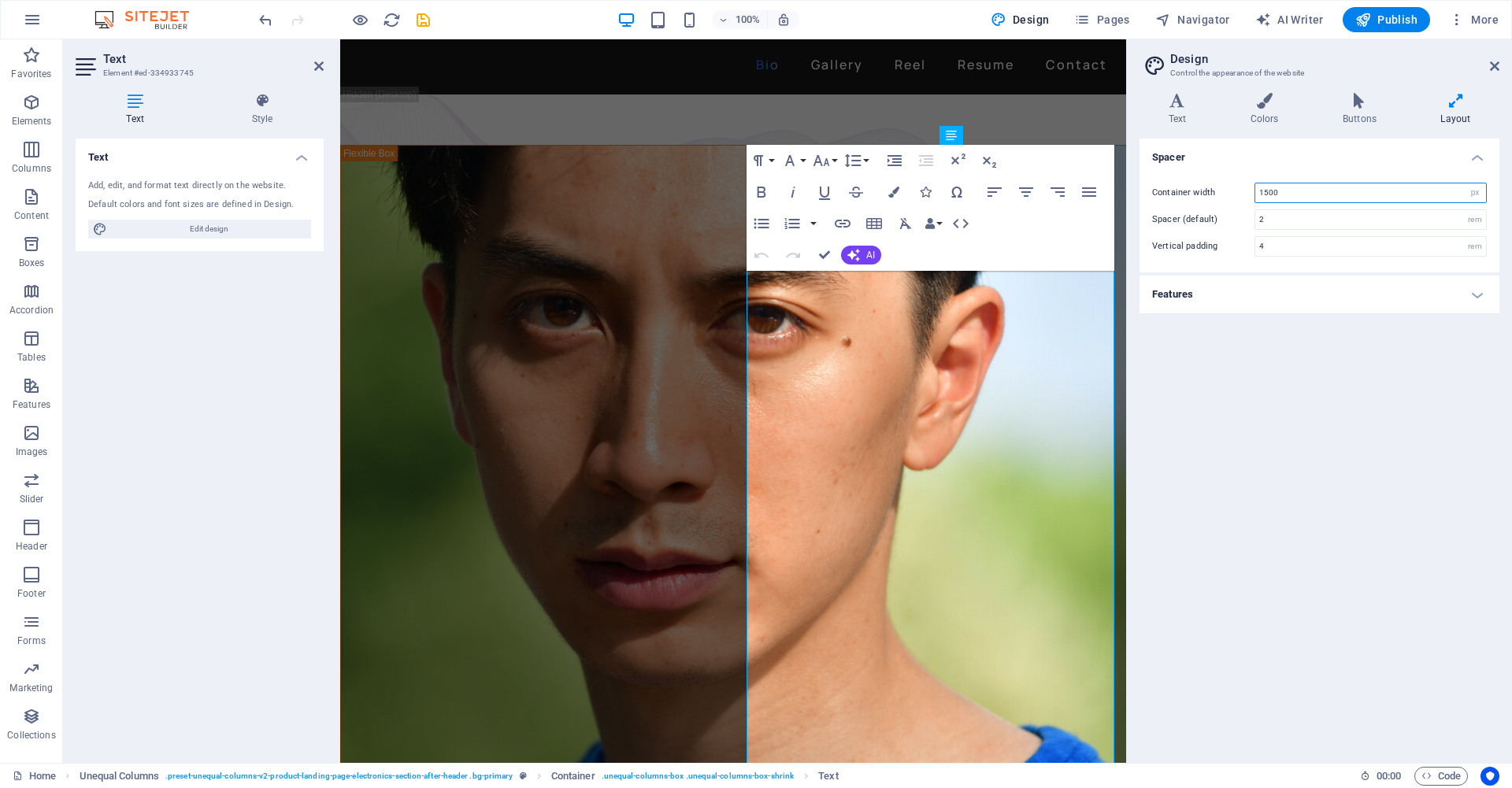 click on "1500" at bounding box center [1370, 193] 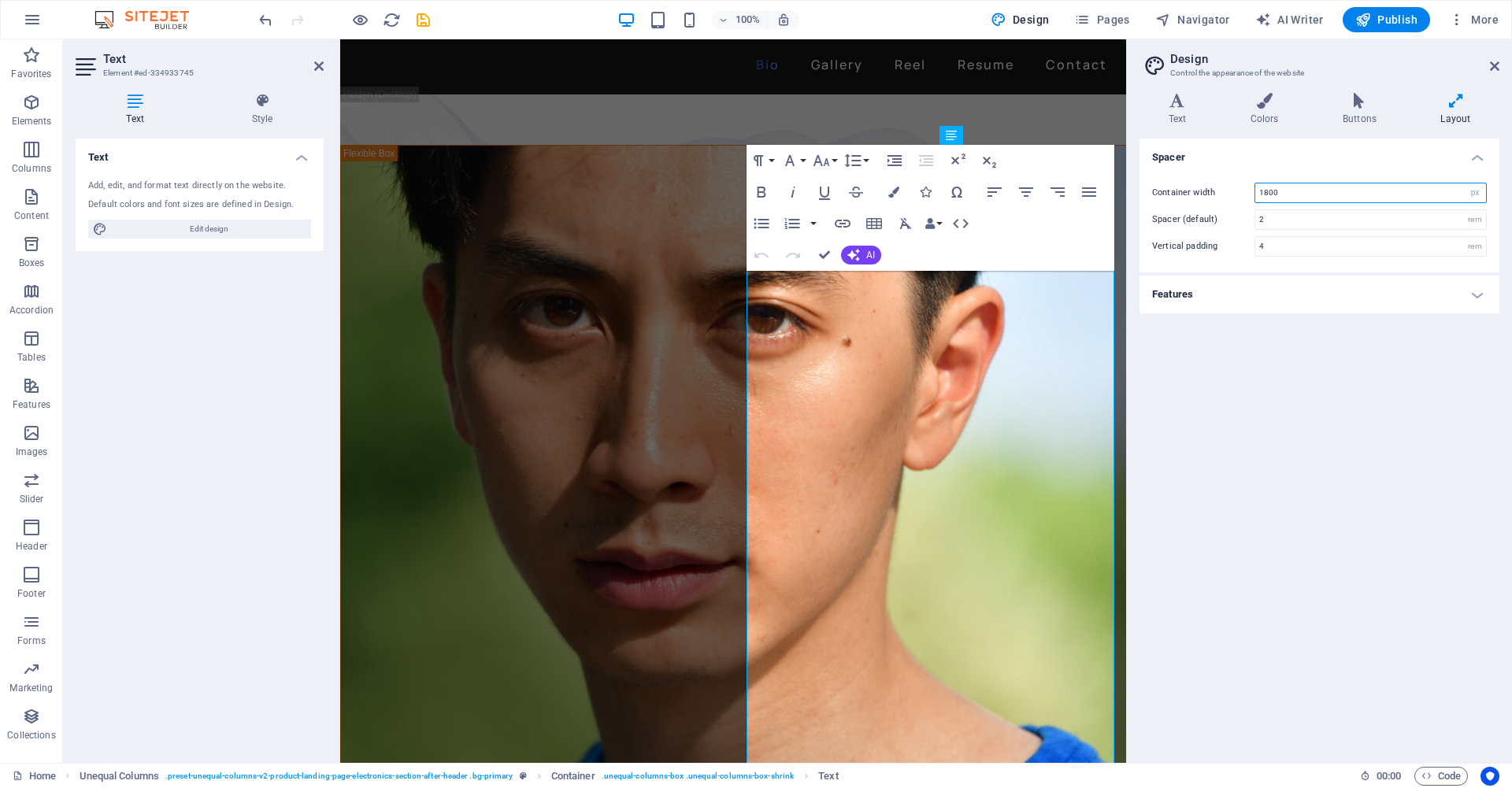 type on "1800" 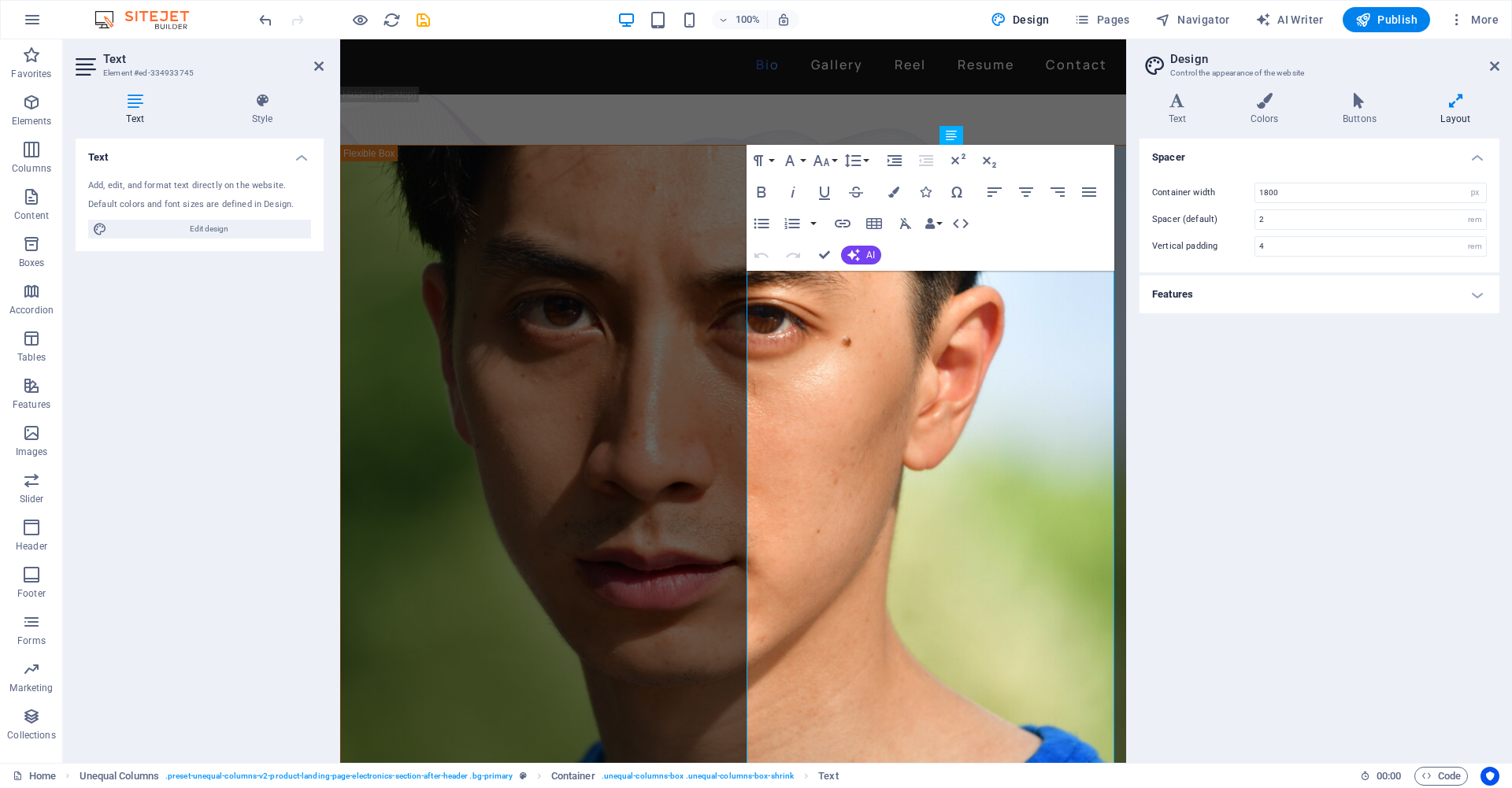 click on "Features" at bounding box center [1319, 294] 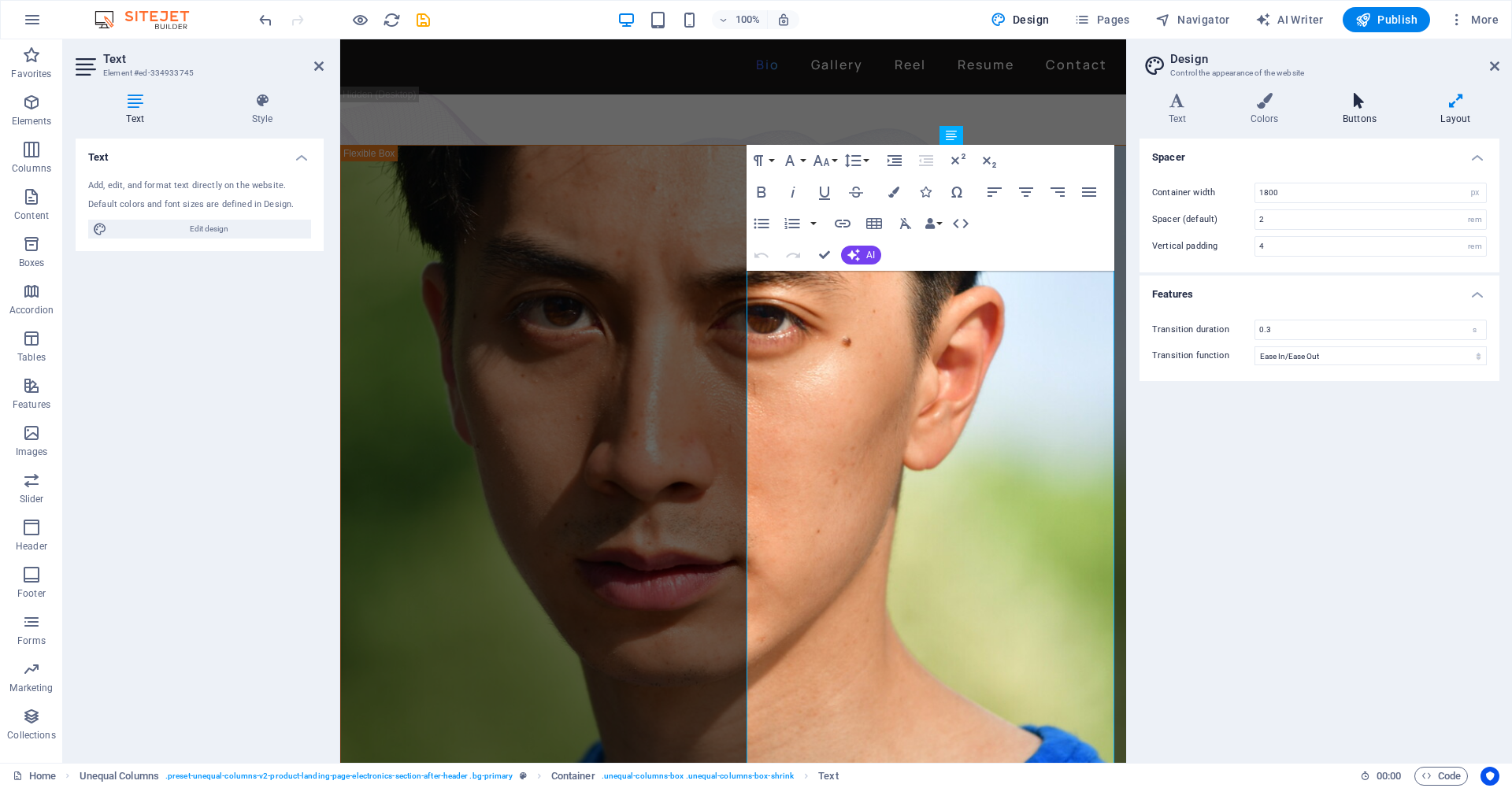 click at bounding box center [1359, 101] 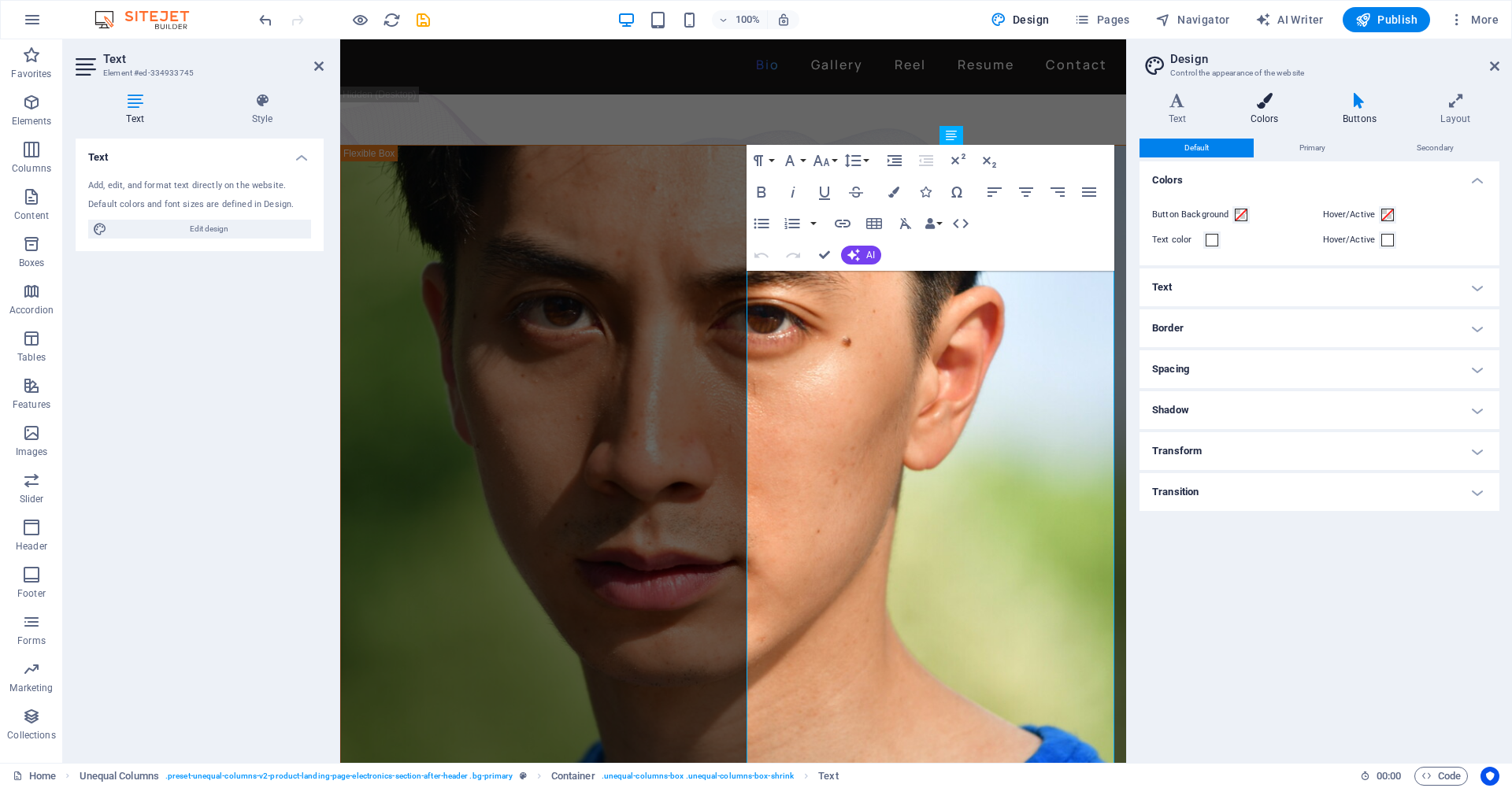 click at bounding box center [1264, 101] 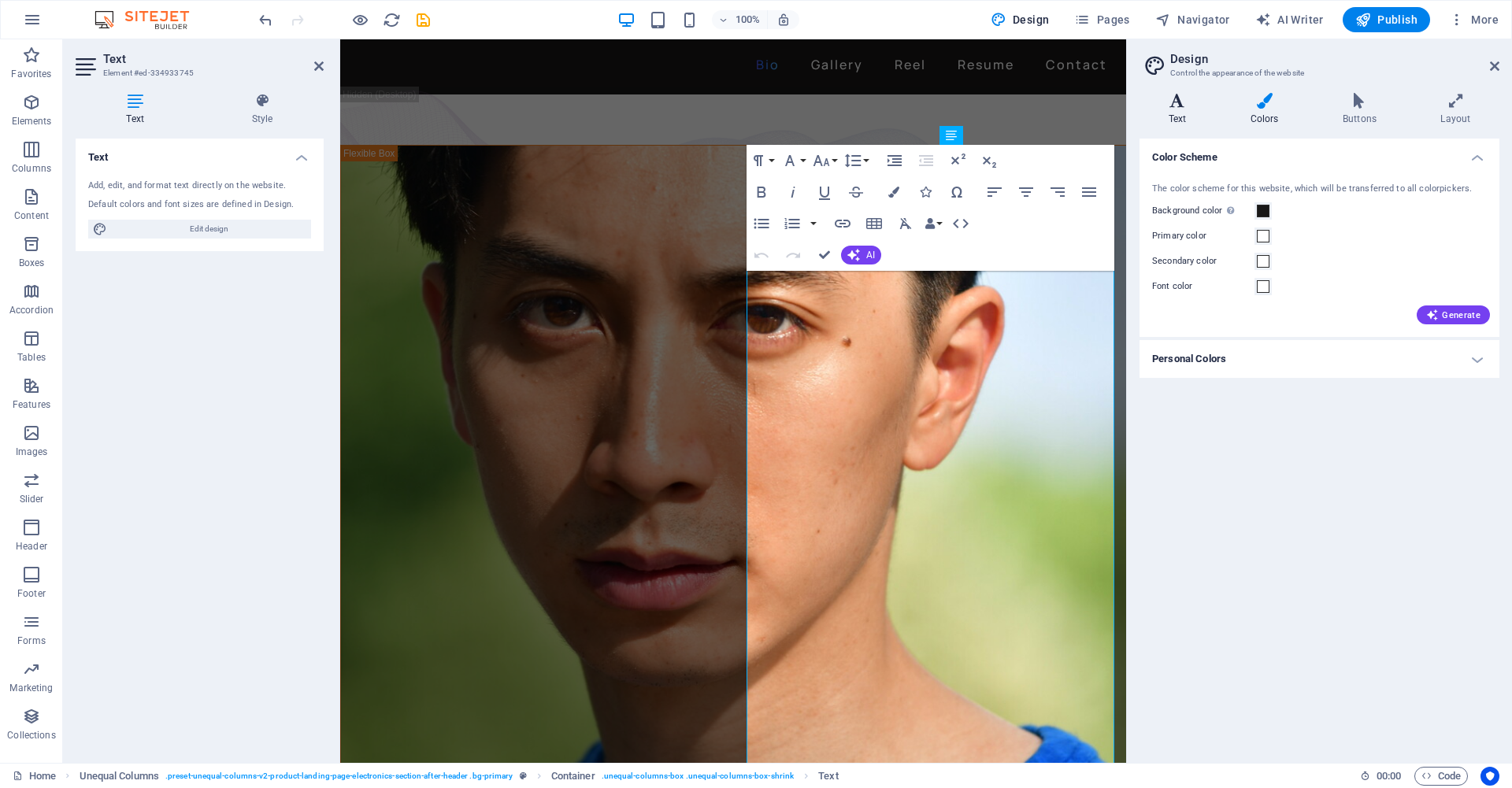 click at bounding box center [1177, 101] 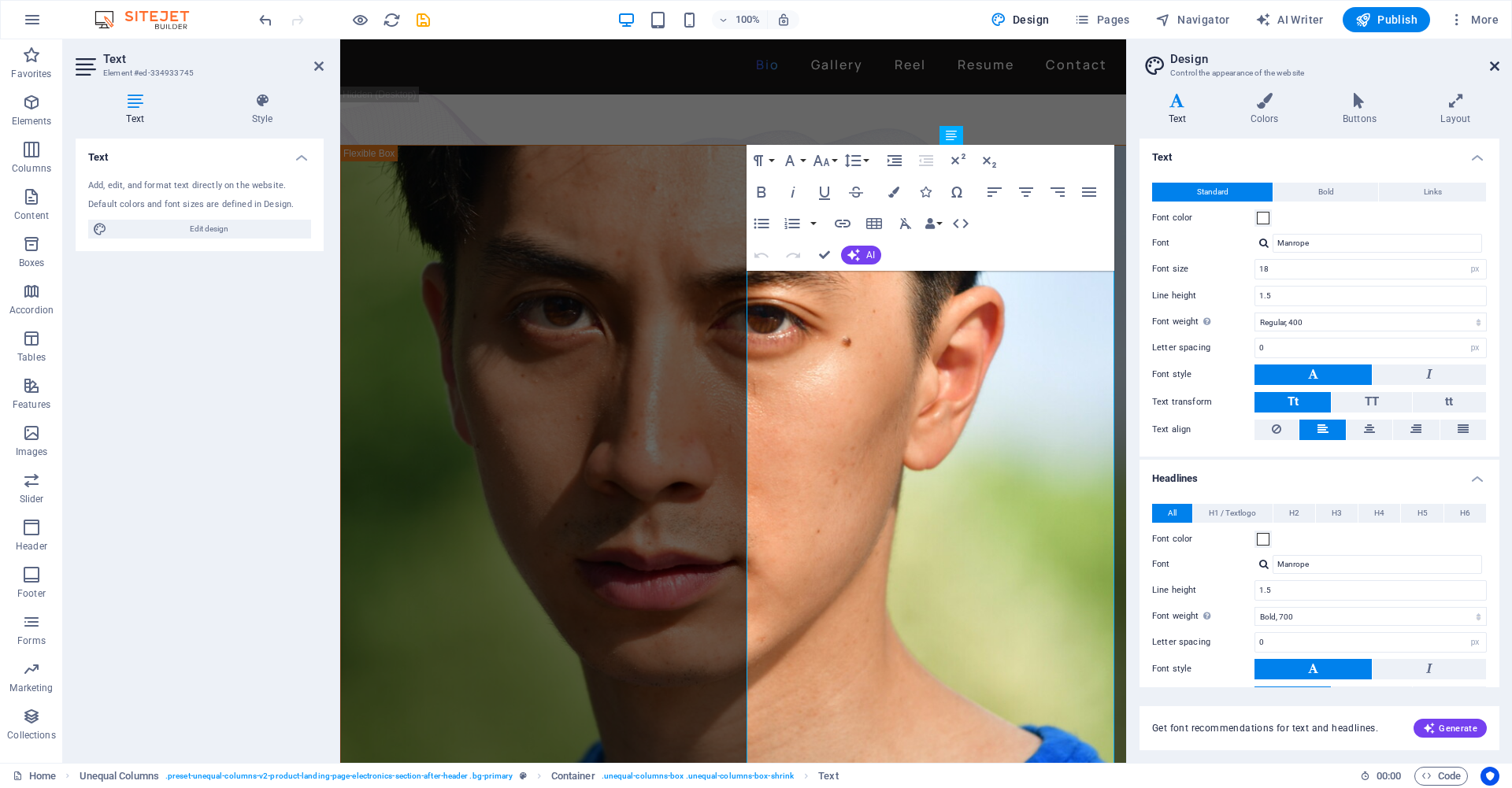 click at bounding box center (1495, 66) 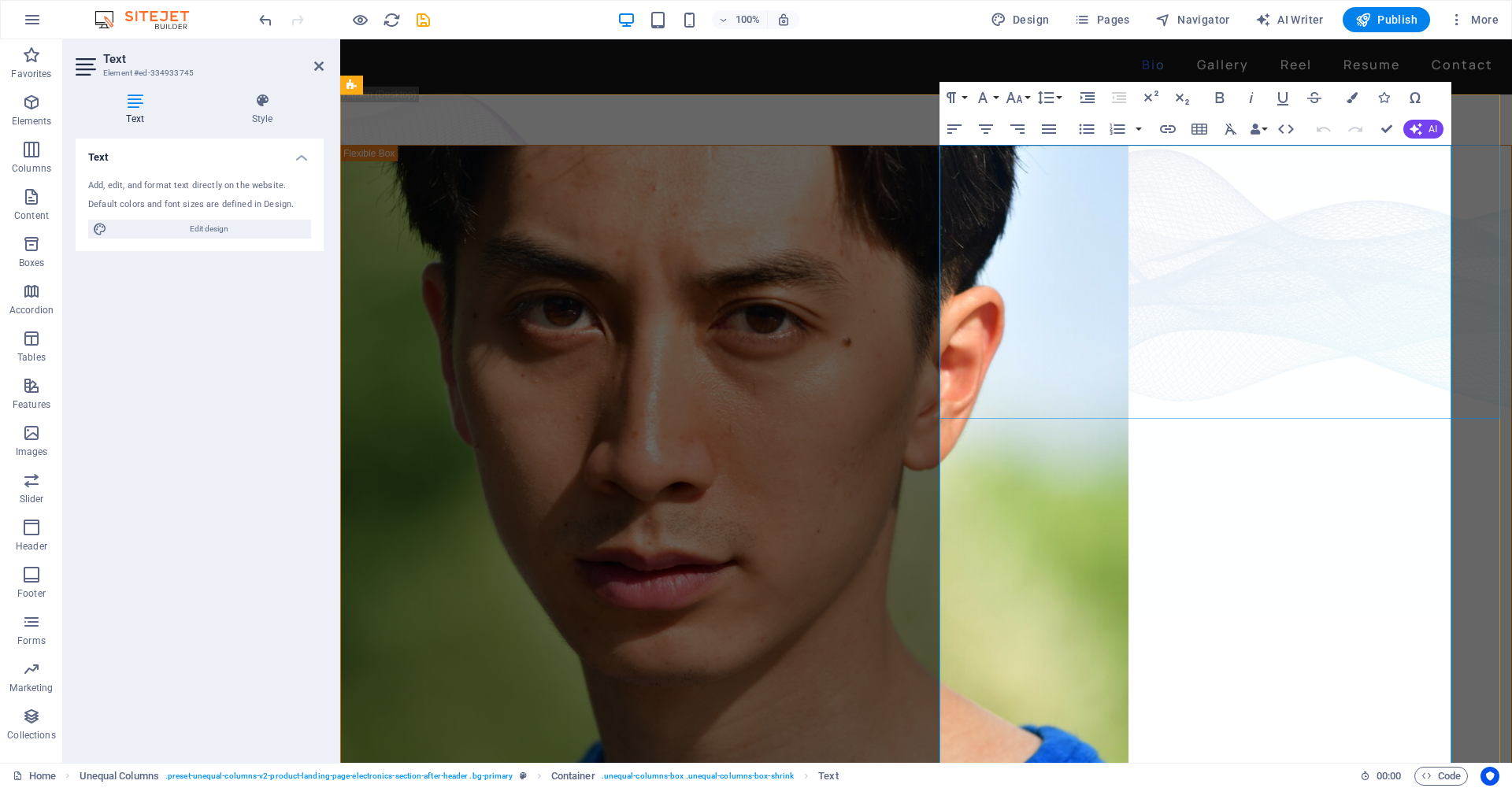 click on "David Ma  is an actor who doesn't just  step  into a role - he dives in, rolls, sprints and sometimes sword-fights his way through it. Based in New York, David is a versatile stage, screen, stunt and voice performer with a range that spans sketch comedy to Shakespeare, indie film to martial arts choreography. He's fluent in  Japanese  and  Chinese , conversational in  Korean , and eligible to work in  U.S., Canada and Japan .  His film work includes leading performances in acclaimed short films like  Fumakase  and  Translation , where he brought both dramatic weight and multilingual fluency to the screen. On stage, he's a regular in  A Sketch of New York , the city's longest-running sketch comedy show, and took on both acting and stunt duties as  Titus  in  Julius Caeser  produced by Hudson Classical Theater Company.  As a voice actor, David has voiced for national campaigns such as  2021 Canadian federal elections  and as a moderator for industry panels at  Soho International Film Festival (SIFF)  and" at bounding box center [926, 932] 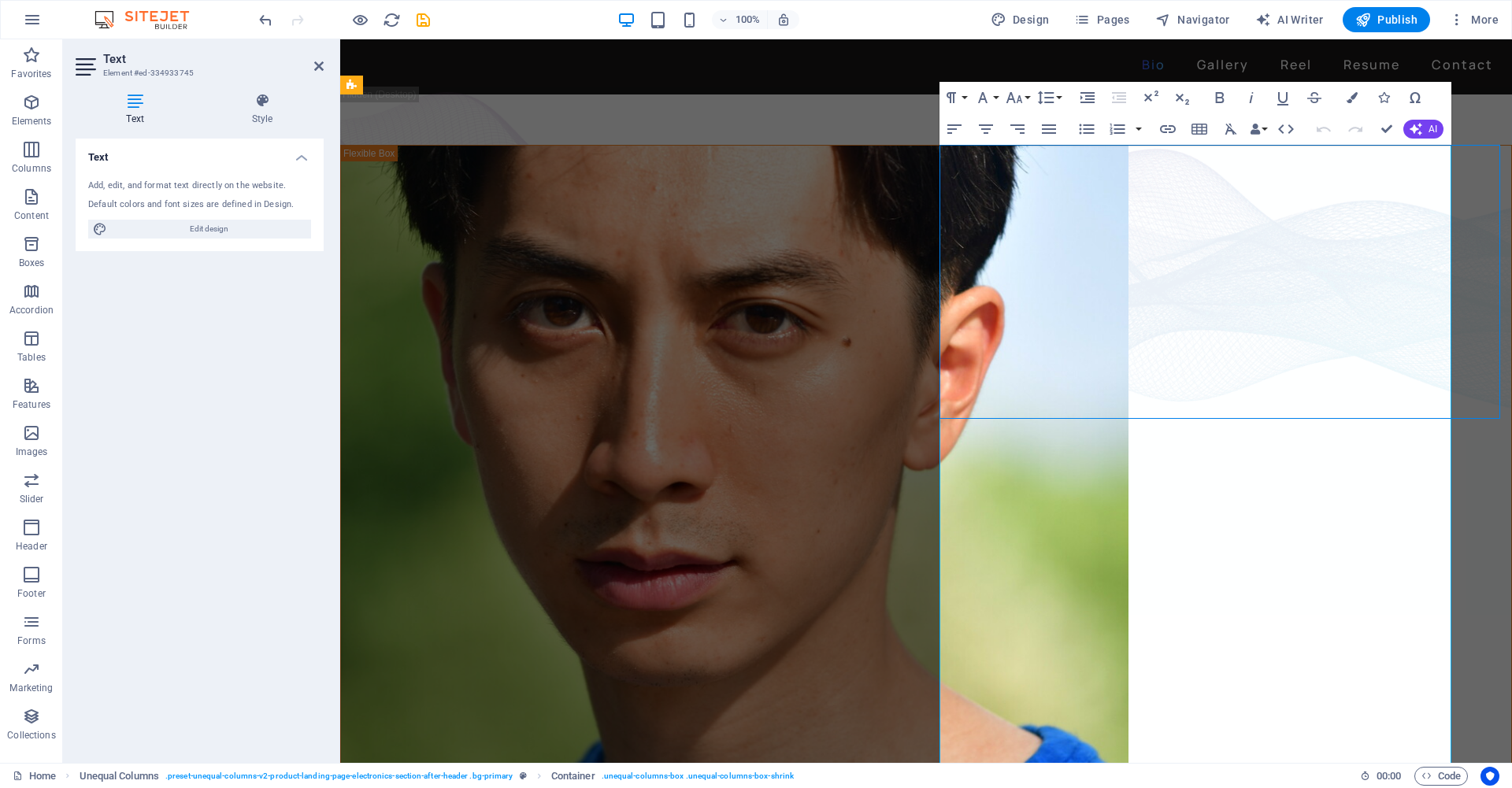 click on "David Ma  is an actor who doesn't just  step  into a role - he dives in, rolls, sprints and sometimes sword-fights his way through it. Based in New York, David is a versatile stage, screen, stunt and voice performer with a range that spans sketch comedy to Shakespeare, indie film to martial arts choreography. He's fluent in  Japanese  and  Chinese , conversational in  Korean , and eligible to work in  U.S., Canada and Japan .  His film work includes leading performances in acclaimed short films like  Fumakase  and  Translation , where he brought both dramatic weight and multilingual fluency to the screen. On stage, he's a regular in  A Sketch of New York , the city's longest-running sketch comedy show, and took on both acting and stunt duties as  Titus  in  Julius Caeser  produced by Hudson Classical Theater Company.  As a voice actor, David has voiced for national campaigns such as  2021 Canadian federal elections  and as a moderator for industry panels at  Soho International Film Festival (SIFF)  and" at bounding box center [926, 932] 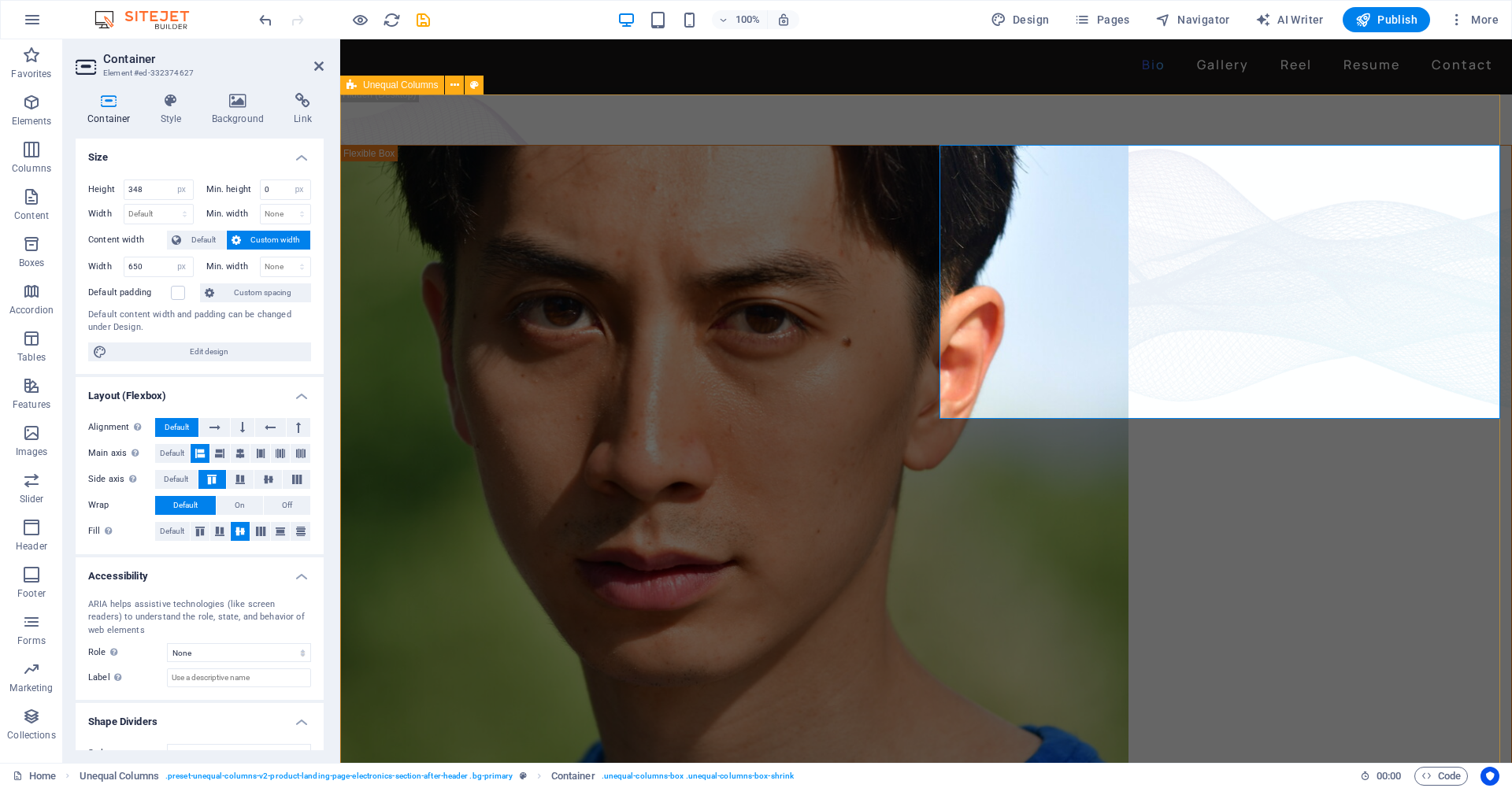 click on "David Ma  is an actor who doesn't just  step  into a role - he dives in, rolls, sprints and sometimes sword-fights his way through it. Based in New York, David is a versatile stage, screen, stunt and voice performer with a range that spans sketch comedy to Shakespeare, indie film to martial arts choreography. He's fluent in  Japanese  and  Chinese , conversational in  Korean , and eligible to work in  U.S., Canada and Japan .  His film work includes leading performances in acclaimed short films like  Fumakase  and  Translation , where he brought both dramatic weight and multilingual fluency to the screen. On stage, he's a regular in  A Sketch of New York , the city's longest-running sketch comedy show, and took on both acting and stunt duties as  Titus  in  Julius Caeser  produced by Hudson Classical Theater Company.  As a voice actor, David has voiced for national campaigns such as  2021 Canadian federal elections  and as a moderator for industry panels at  Soho International Film Festival (SIFF)  and" at bounding box center [926, 487] 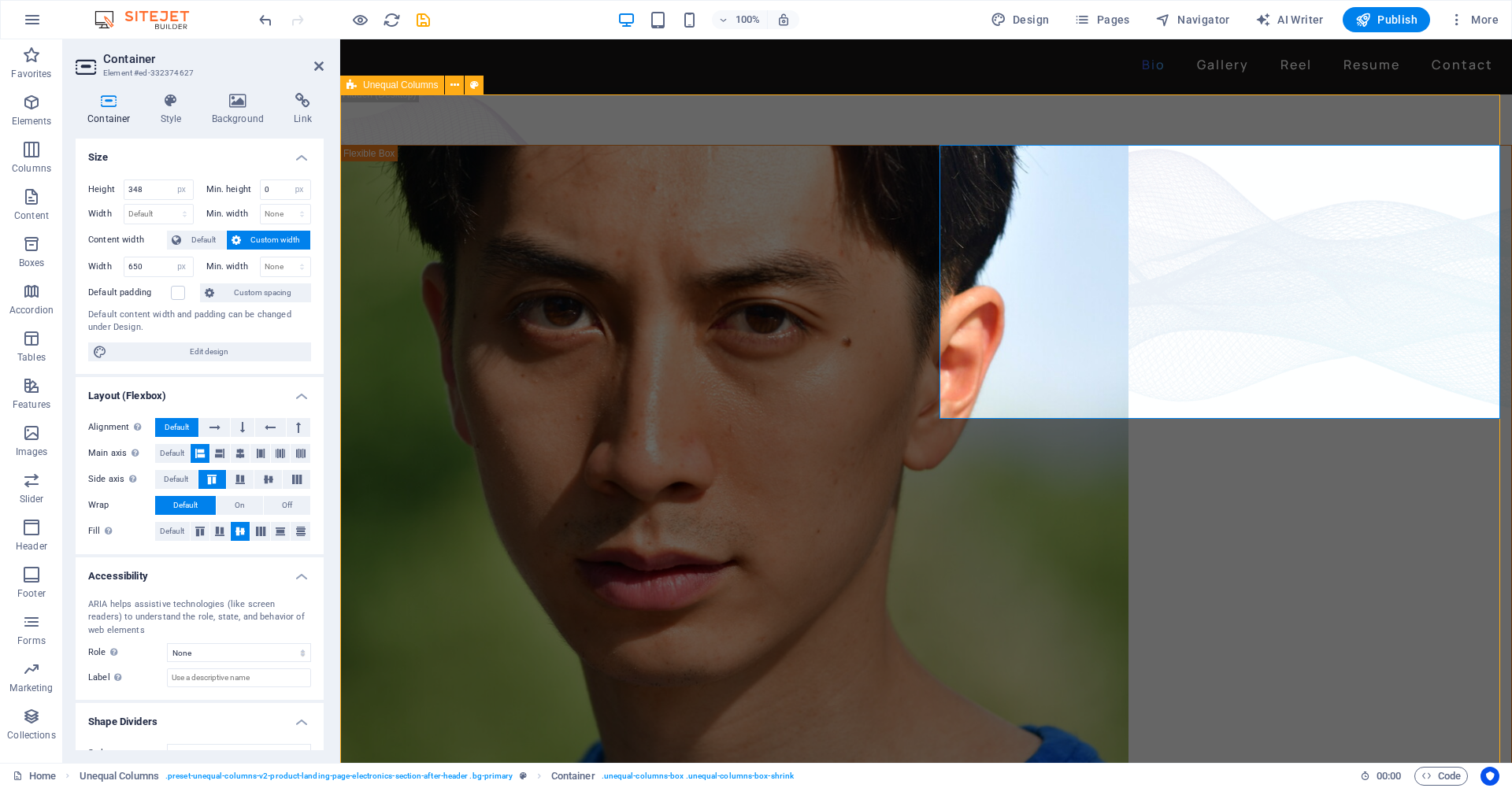click on "David Ma  is an actor who doesn't just  step  into a role - he dives in, rolls, sprints and sometimes sword-fights his way through it. Based in New York, David is a versatile stage, screen, stunt and voice performer with a range that spans sketch comedy to Shakespeare, indie film to martial arts choreography. He's fluent in  Japanese  and  Chinese , conversational in  Korean , and eligible to work in  U.S., Canada and Japan .  His film work includes leading performances in acclaimed short films like  Fumakase  and  Translation , where he brought both dramatic weight and multilingual fluency to the screen. On stage, he's a regular in  A Sketch of New York , the city's longest-running sketch comedy show, and took on both acting and stunt duties as  Titus  in  Julius Caeser  produced by Hudson Classical Theater Company.  As a voice actor, David has voiced for national campaigns such as  2021 Canadian federal elections  and as a moderator for industry panels at  Soho International Film Festival (SIFF)  and" at bounding box center [926, 487] 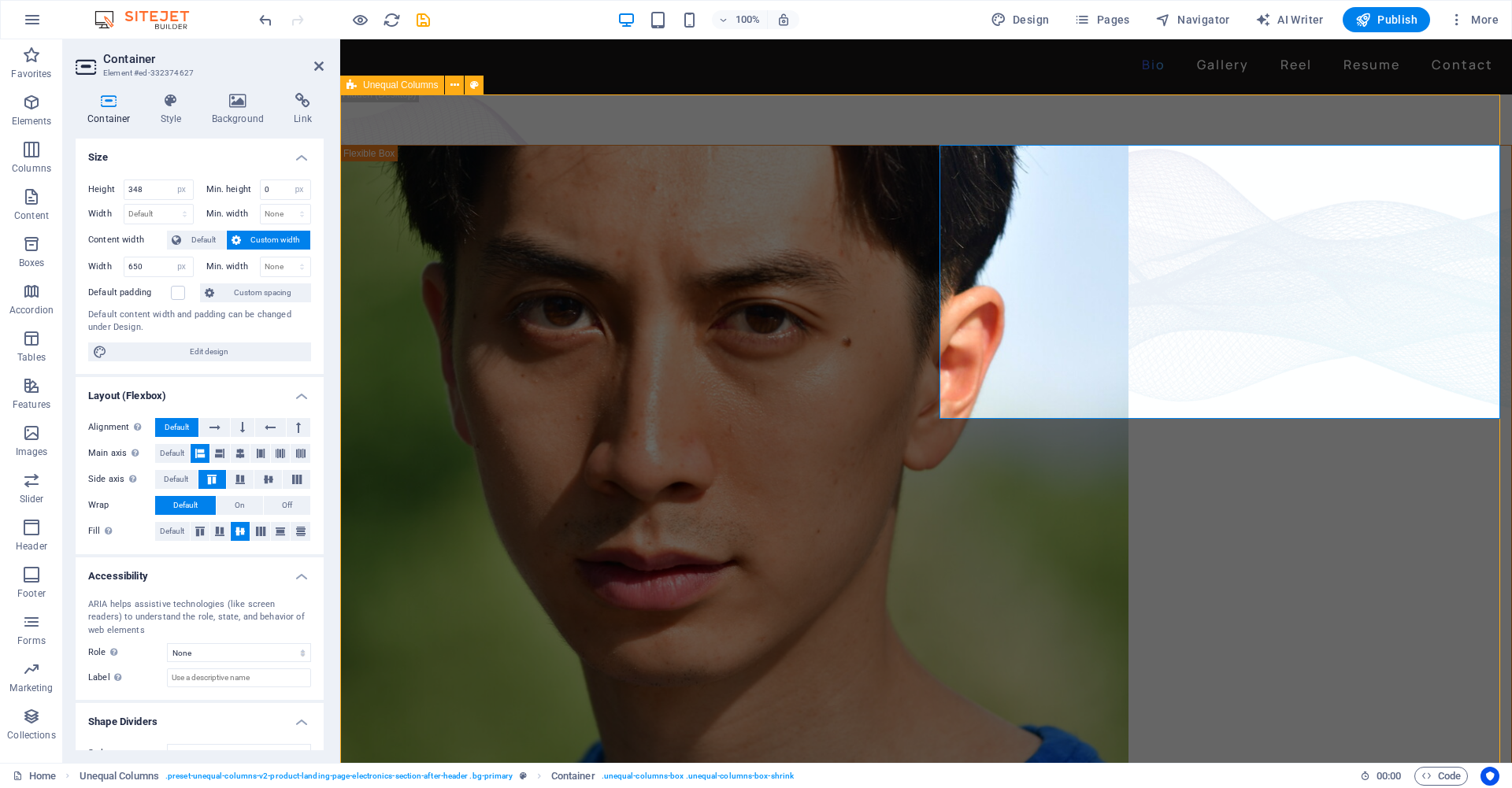 select on "px" 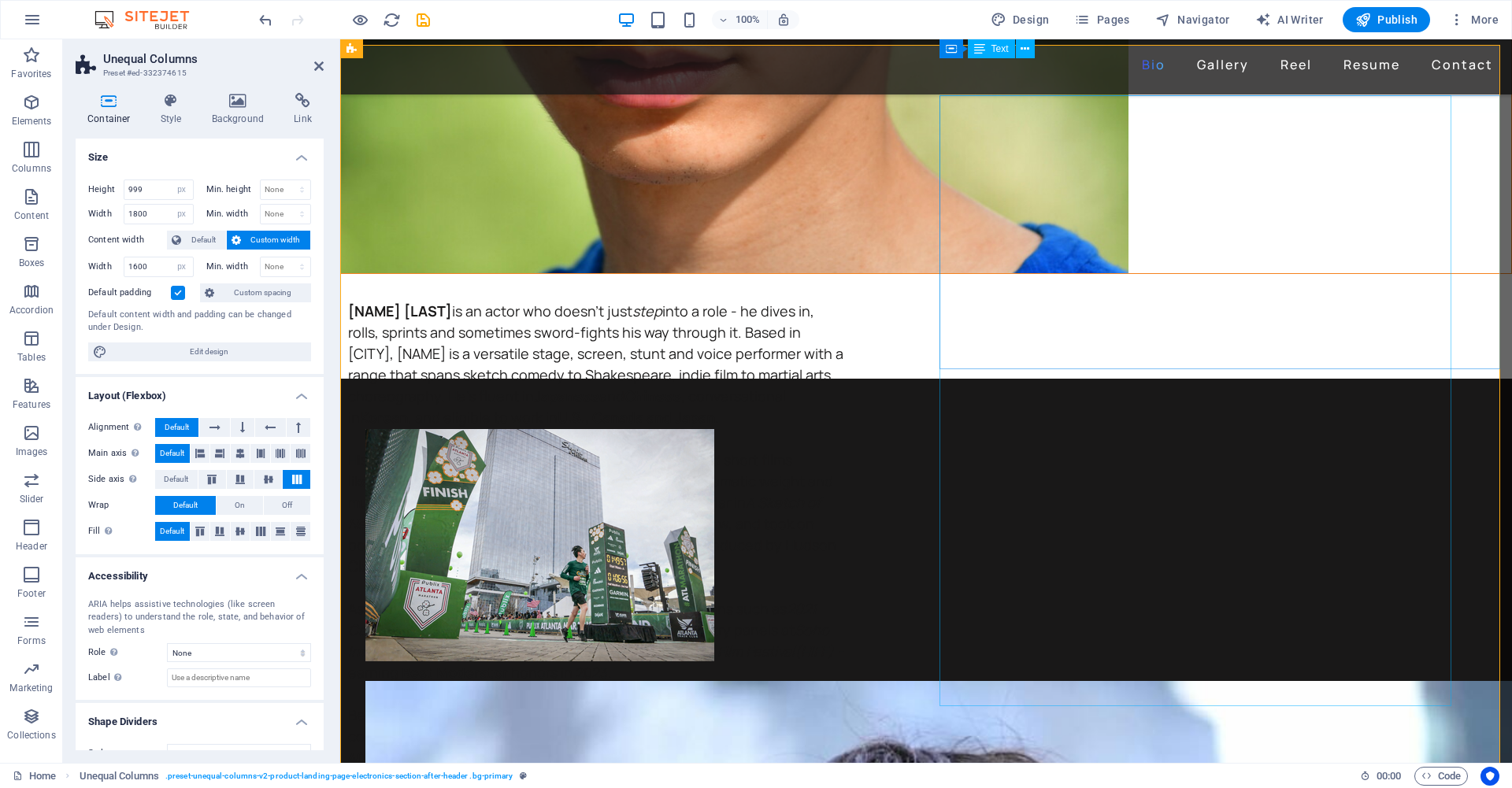scroll, scrollTop: 0, scrollLeft: 0, axis: both 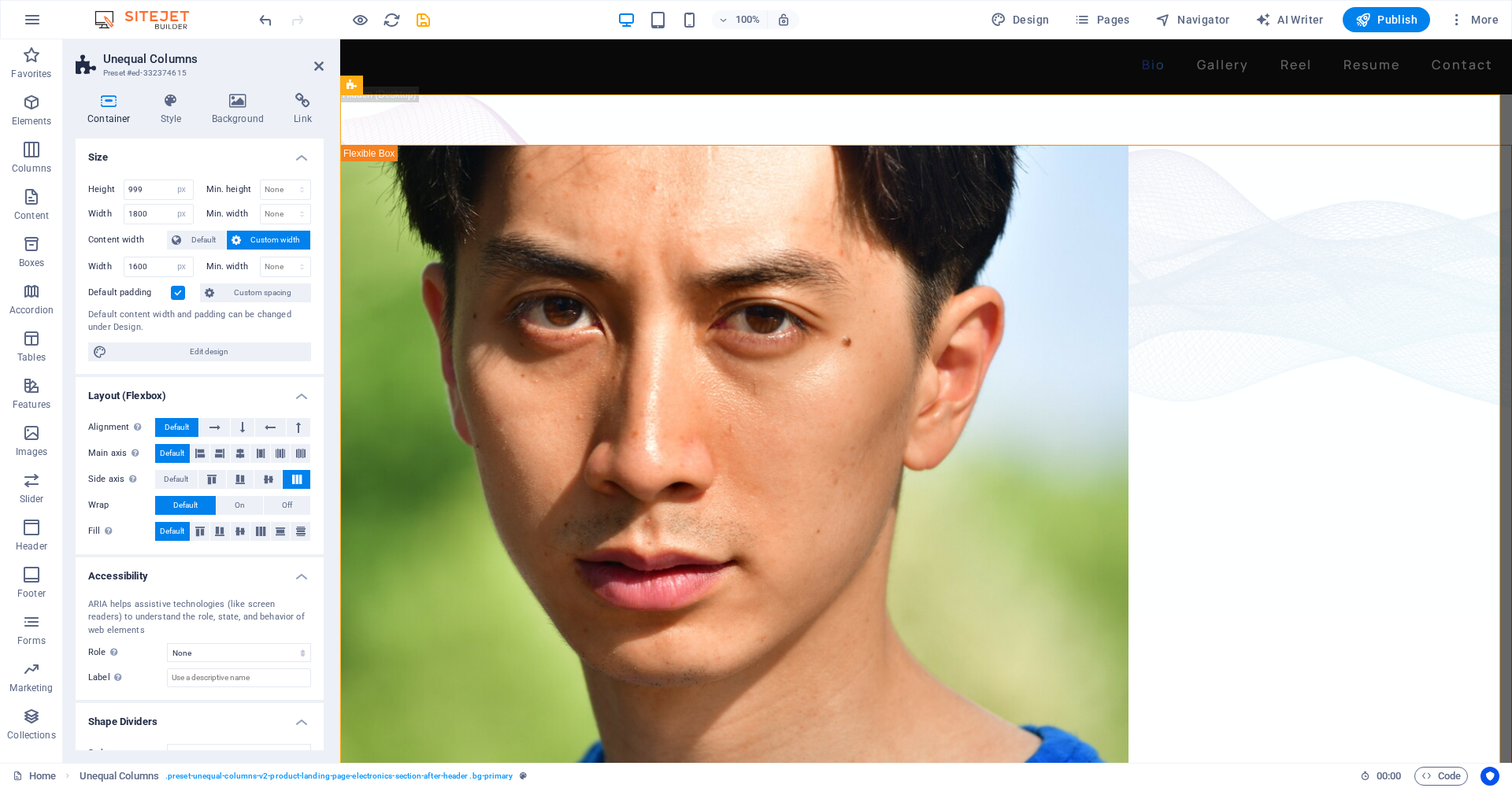 click on "Unequal Columns Preset #ed-332374615" at bounding box center [199, 60] 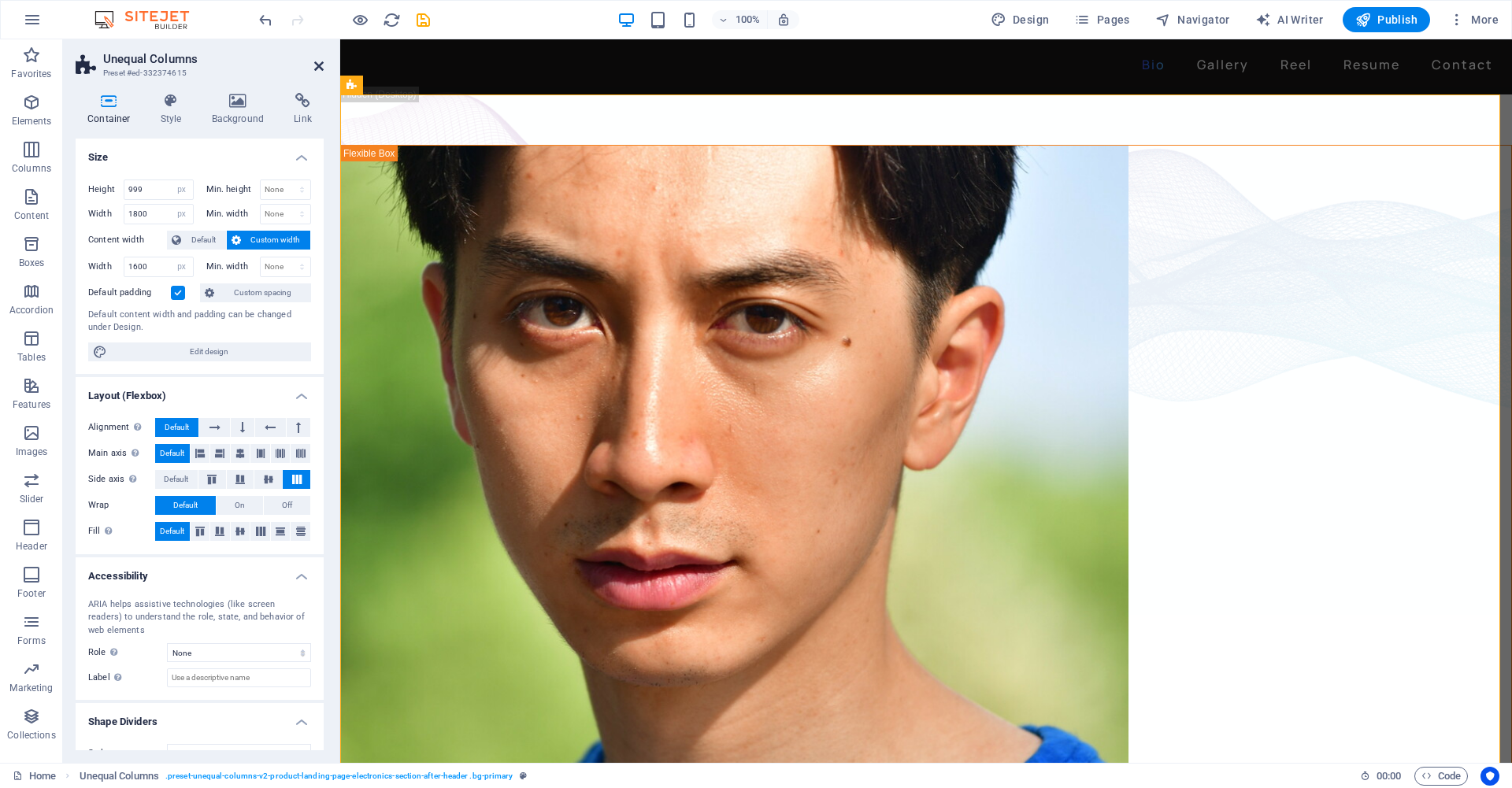 click at bounding box center [319, 66] 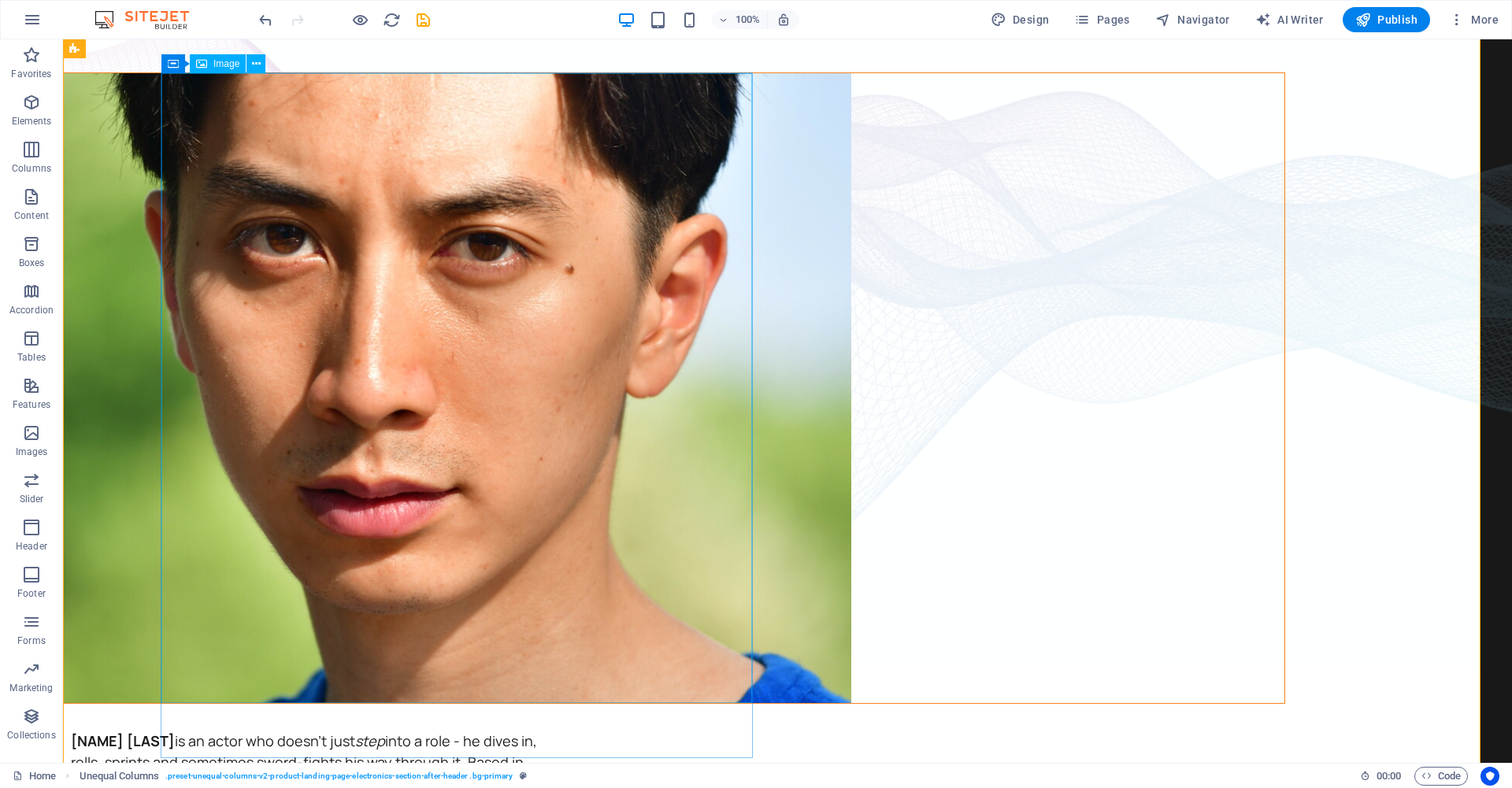 scroll, scrollTop: 0, scrollLeft: 0, axis: both 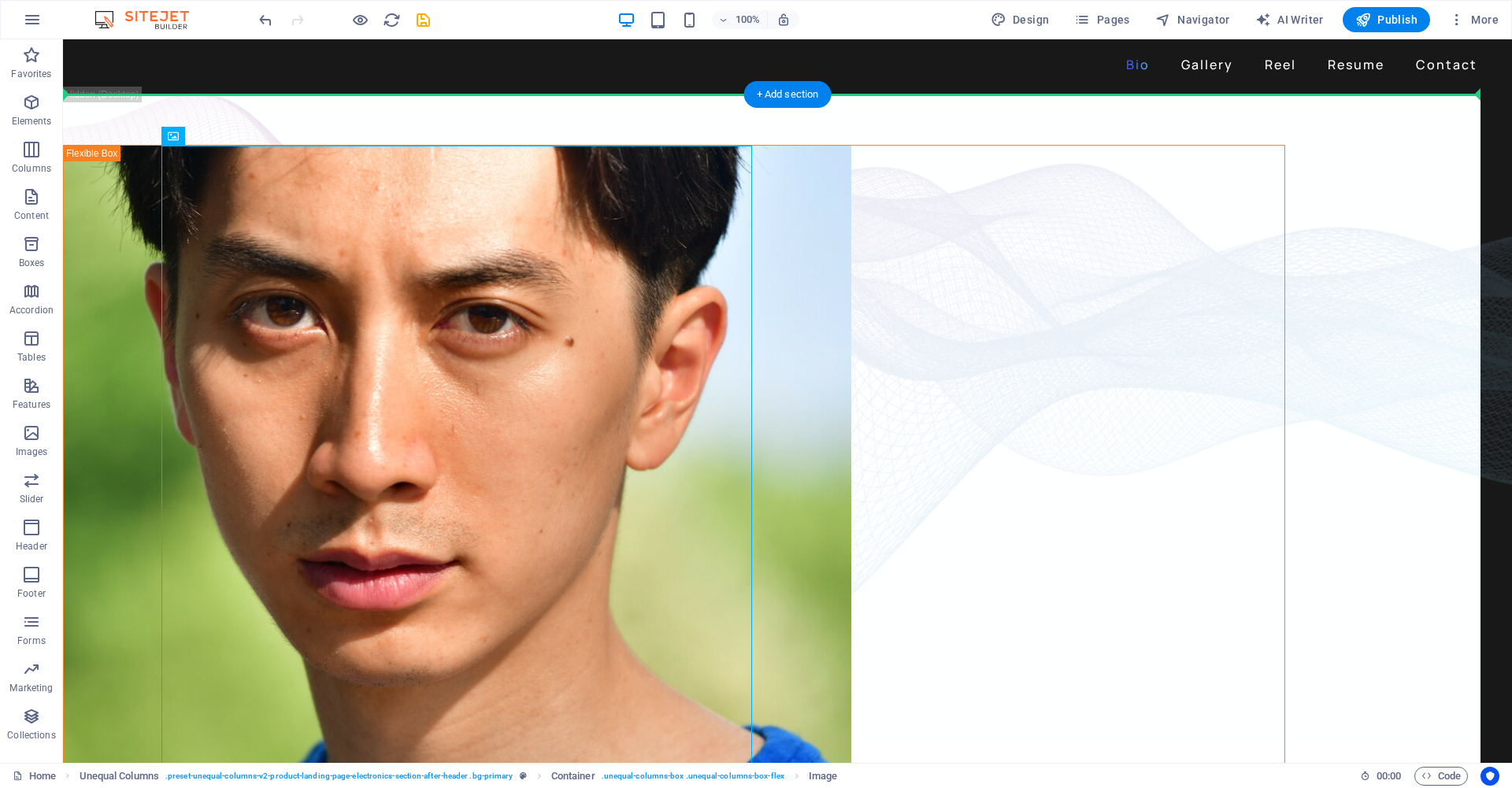 drag, startPoint x: 185, startPoint y: 329, endPoint x: 68, endPoint y: 306, distance: 119.23926 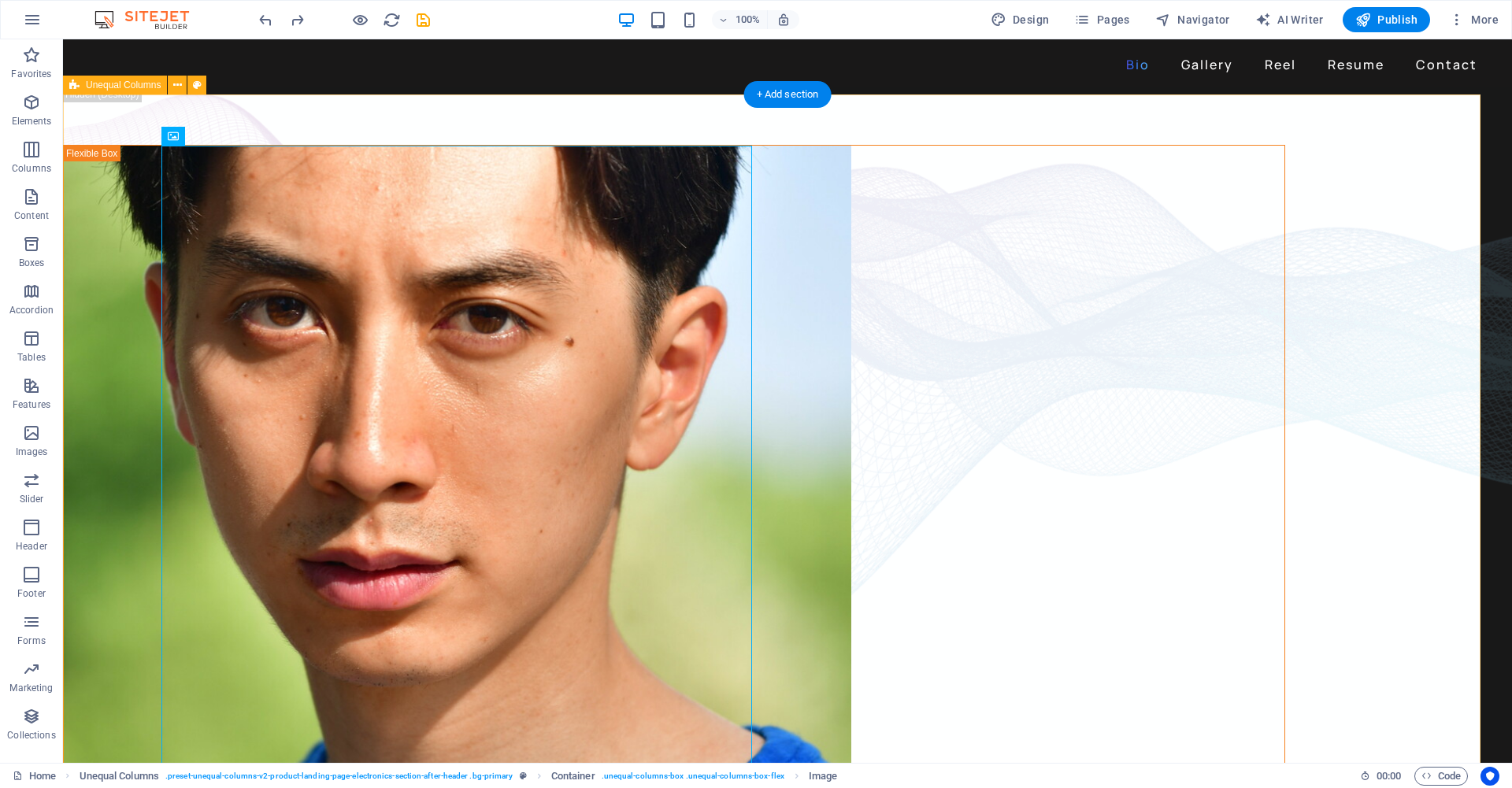 click on "David Ma  is an actor who doesn't just  step  into a role - he dives in, rolls, sprints and sometimes sword-fights his way through it. Based in New York, David is a versatile stage, screen, stunt and voice performer with a range that spans sketch comedy to Shakespeare, indie film to martial arts choreography. He's fluent in  Japanese  and  Chinese , conversational in  Korean , and eligible to work in  U.S., Canada and Japan .  His film work includes leading performances in acclaimed short films like  Fumakase  and  Translation , where he brought both dramatic weight and multilingual fluency to the screen. On stage, he's a regular in  A Sketch of New York , the city's longest-running sketch comedy show, and took on both acting and stunt duties as  Titus  in  Julius Caeser  produced by Hudson Classical Theater Company.  As a voice actor, David has voiced for national campaigns such as  2021 Canadian federal elections  and as a moderator for industry panels at  Soho International Film Festival (SIFF)  and" at bounding box center (772, 487) 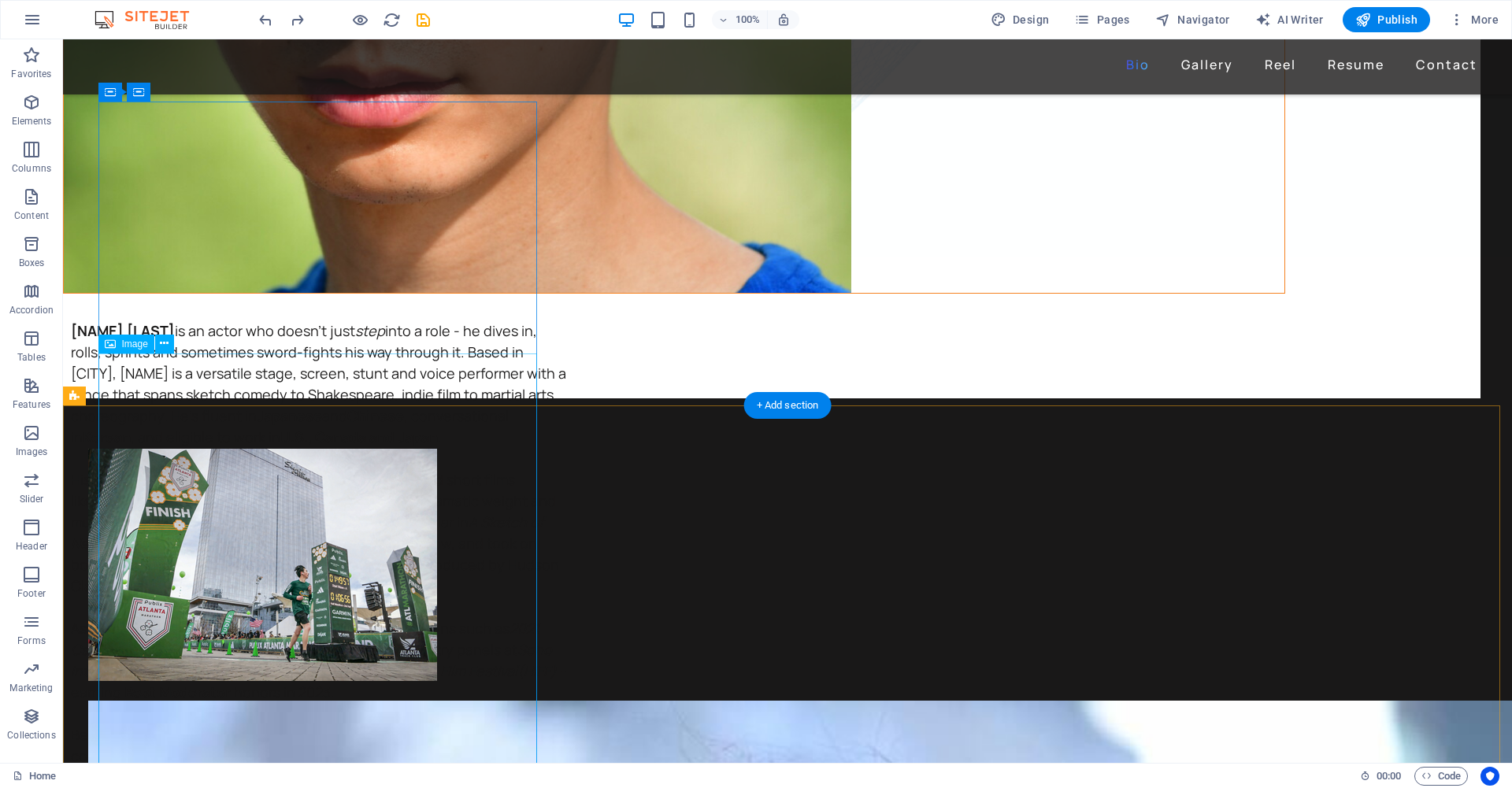scroll, scrollTop: 533, scrollLeft: 0, axis: vertical 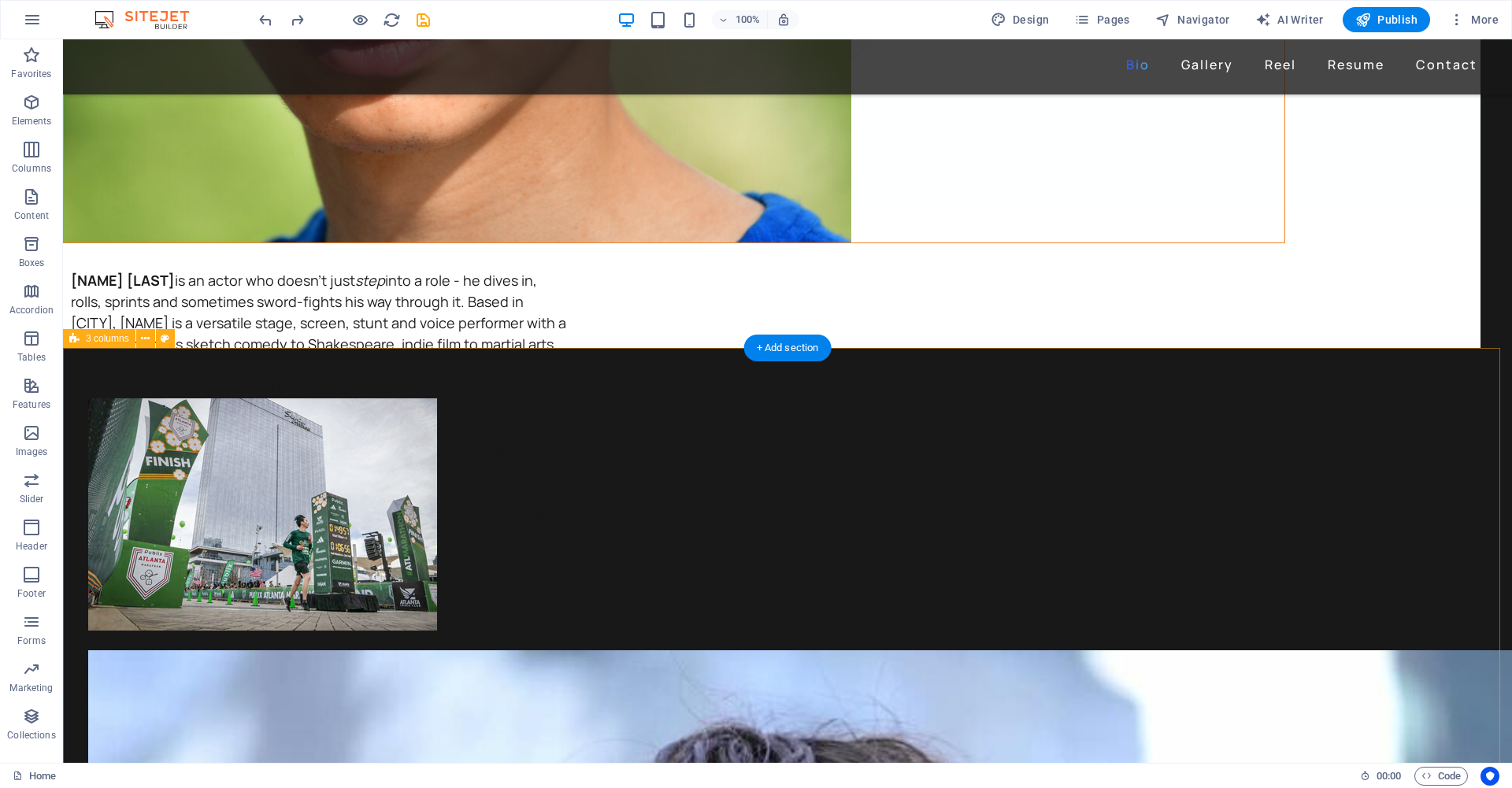 click at bounding box center (788, 1568) 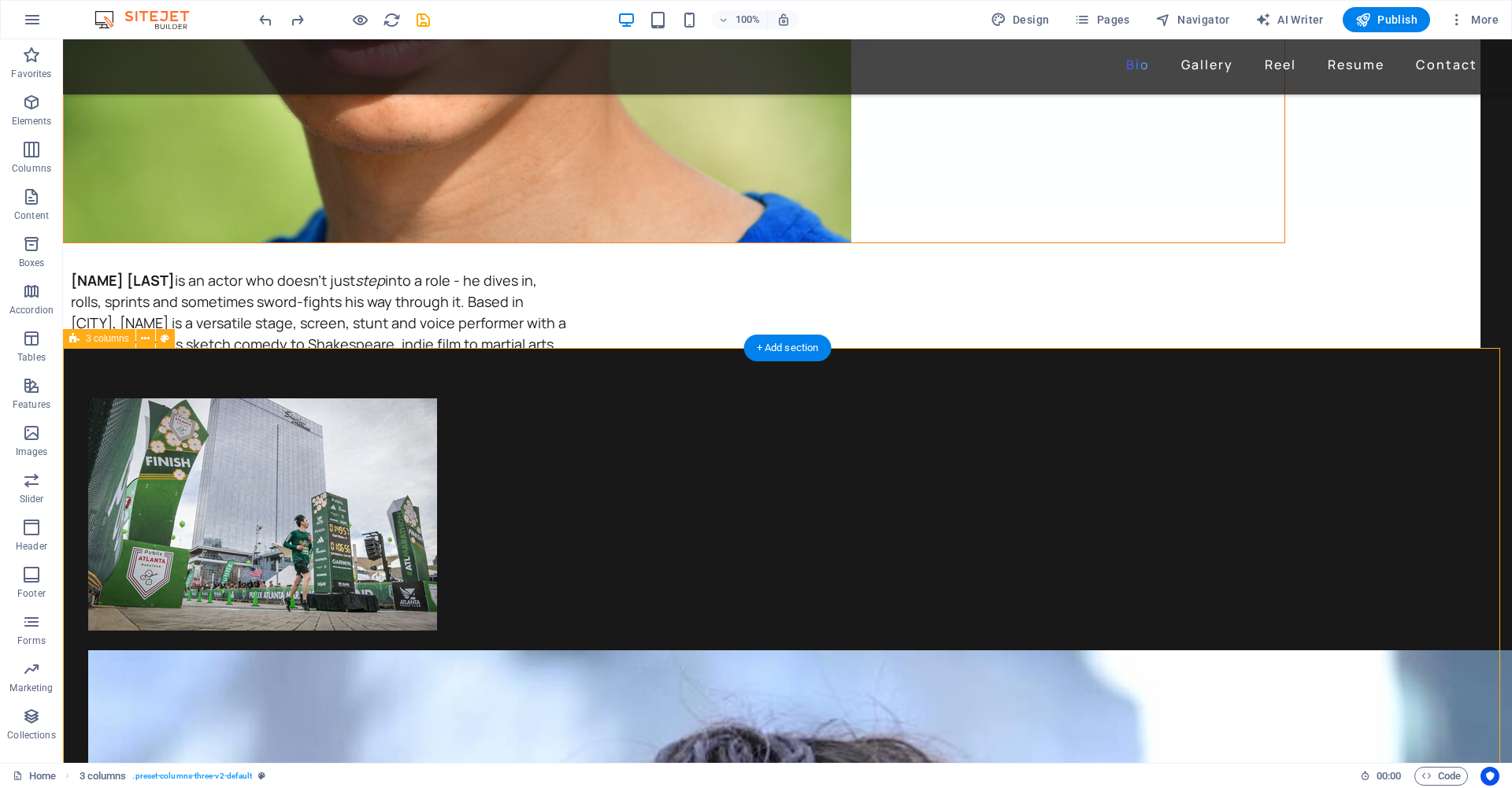 click at bounding box center (788, 1568) 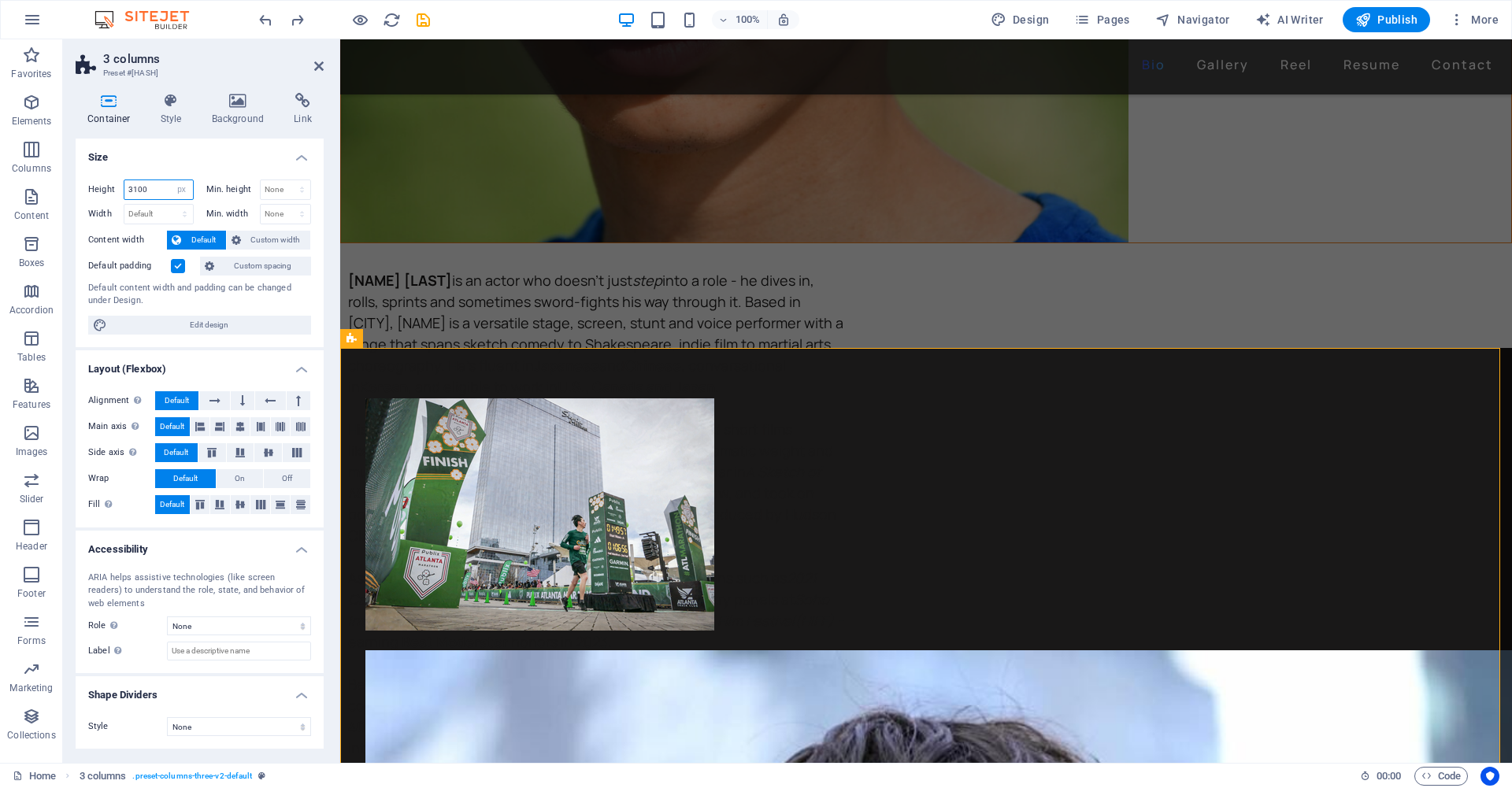 click on "3100" at bounding box center [158, 190] 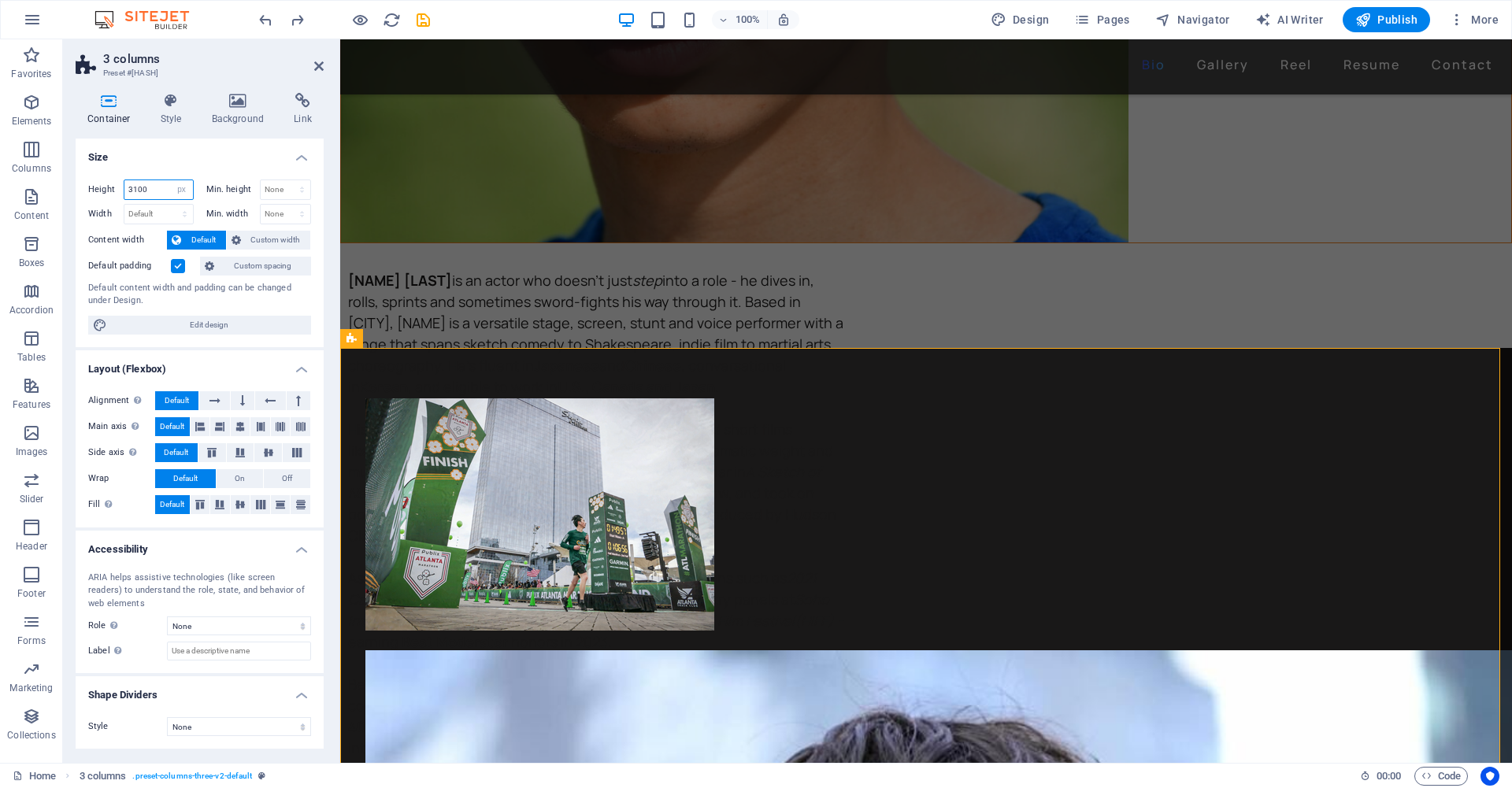 click on "3100" at bounding box center [158, 190] 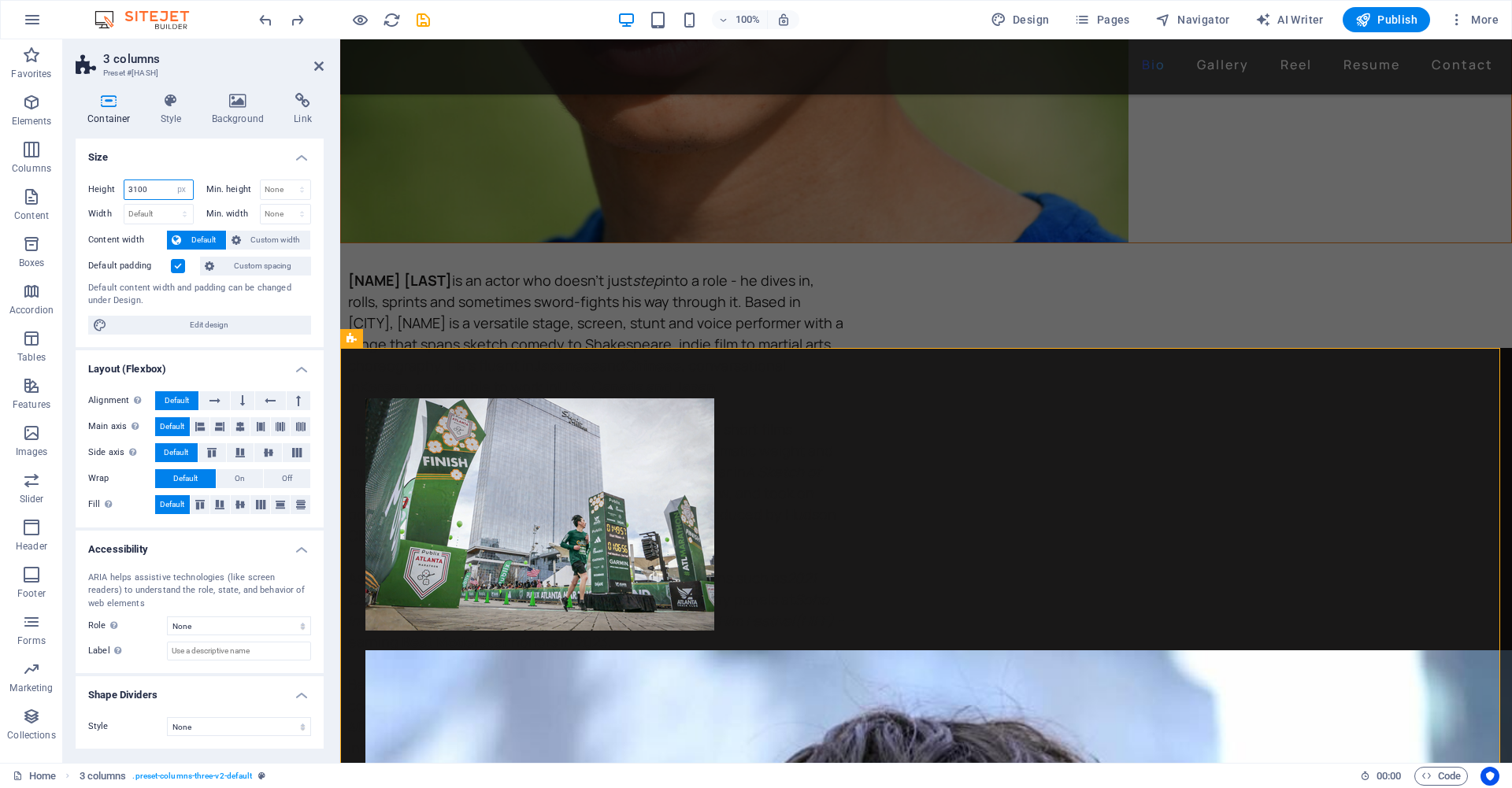 click on "3100" at bounding box center (158, 190) 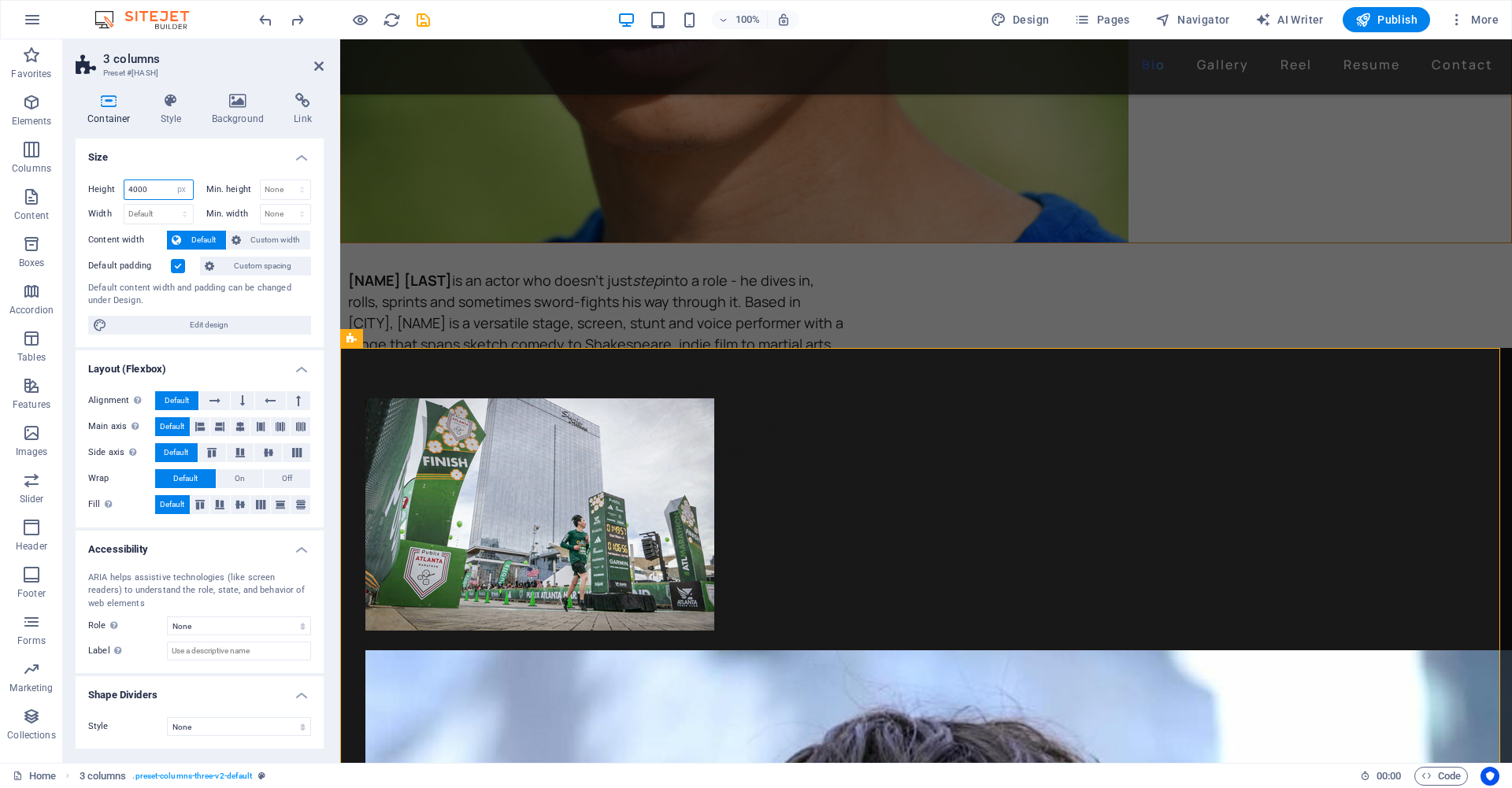 type on "4000" 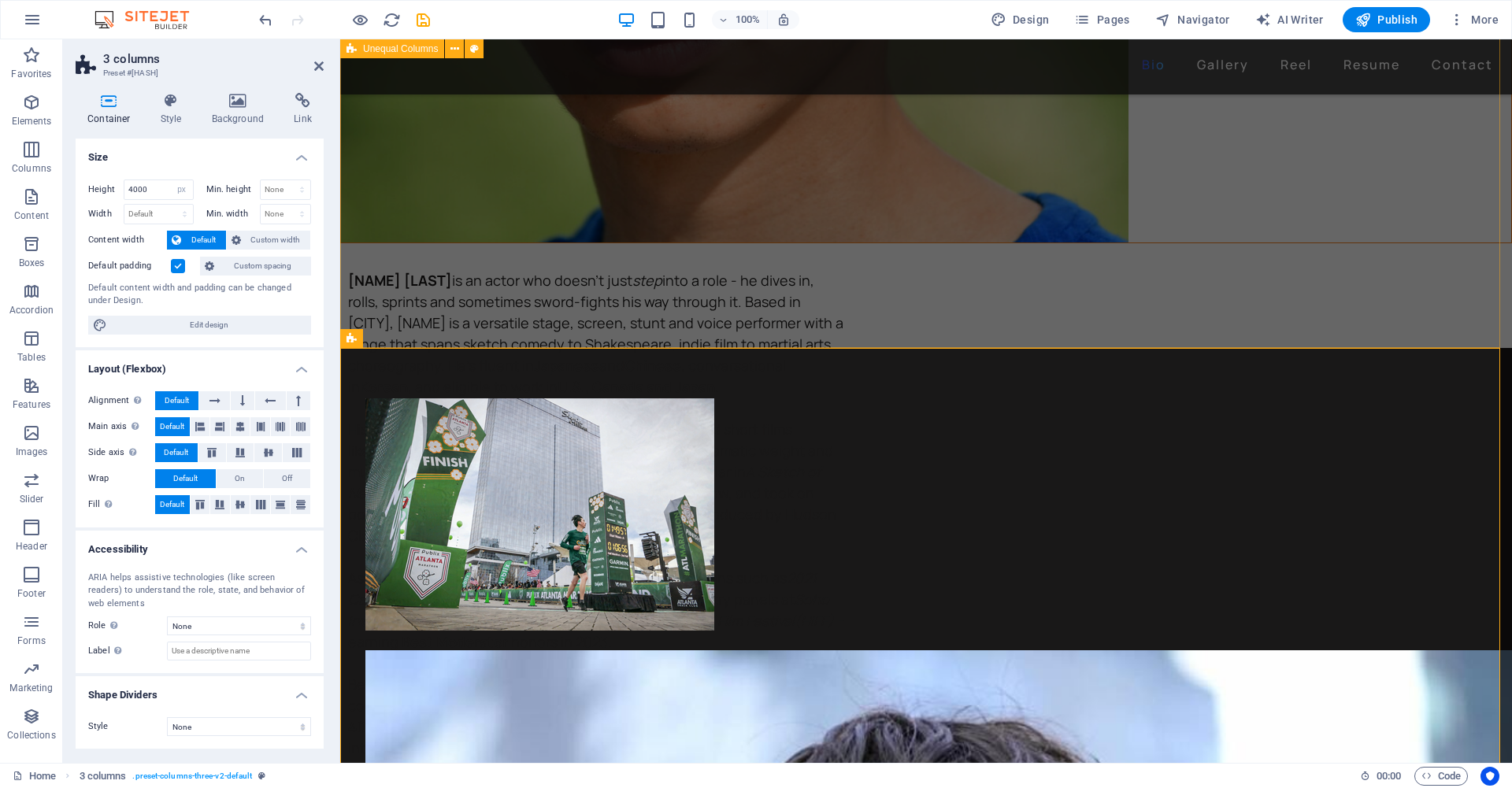 click on "David Ma  is an actor who doesn't just  step  into a role - he dives in, rolls, sprints and sometimes sword-fights his way through it. Based in New York, David is a versatile stage, screen, stunt and voice performer with a range that spans sketch comedy to Shakespeare, indie film to martial arts choreography. He's fluent in  Japanese  and  Chinese , conversational in  Korean , and eligible to work in  U.S., Canada and Japan .  His film work includes leading performances in acclaimed short films like  Fumakase  and  Translation , where he brought both dramatic weight and multilingual fluency to the screen. On stage, he's a regular in  A Sketch of New York , the city's longest-running sketch comedy show, and took on both acting and stunt duties as  Titus  in  Julius Caeser  produced by Hudson Classical Theater Company.  As a voice actor, David has voiced for national campaigns such as  2021 Canadian federal elections  and as a moderator for industry panels at  Soho International Film Festival (SIFF)  and" at bounding box center (926, -46) 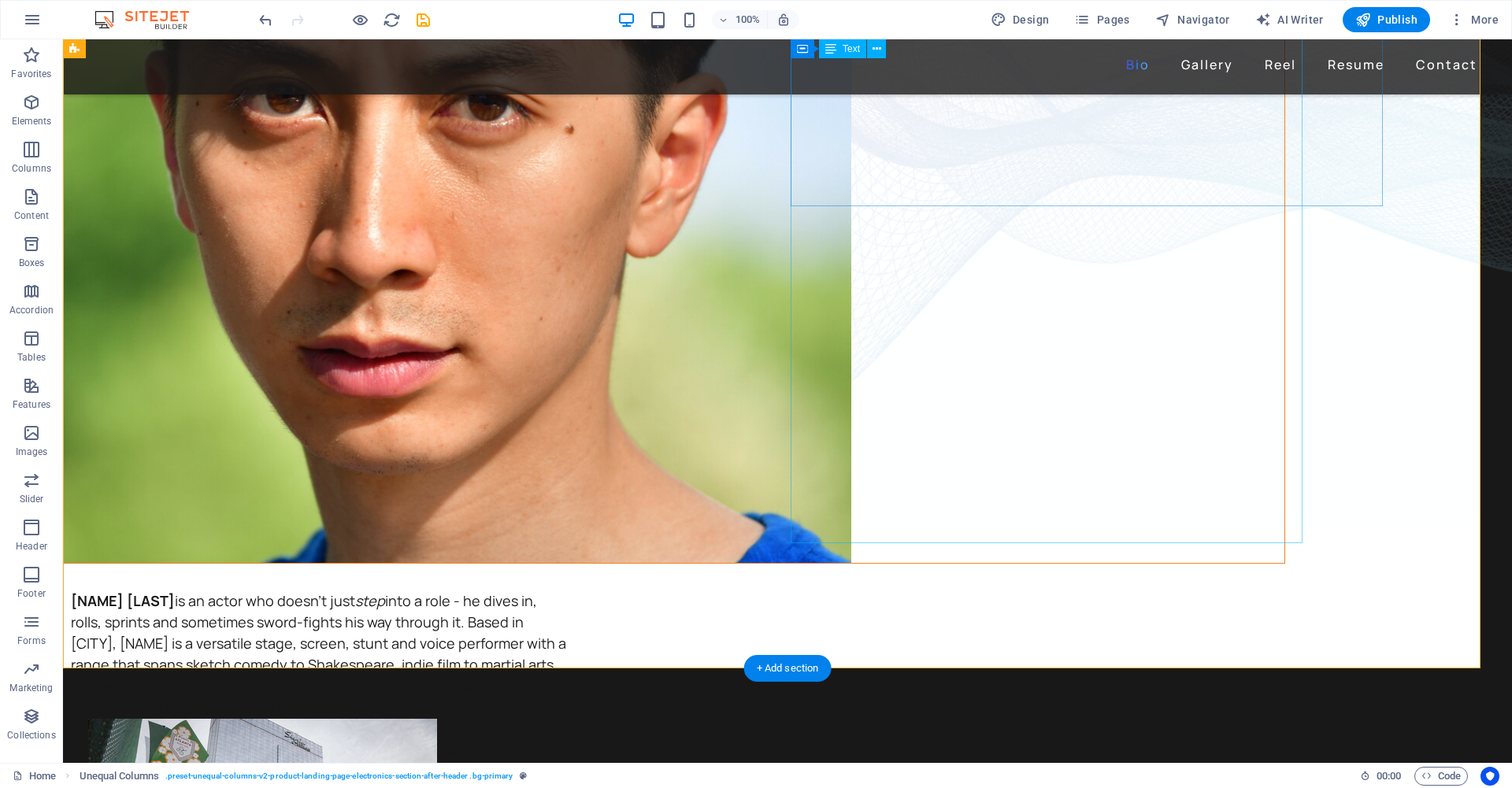 scroll, scrollTop: 0, scrollLeft: 0, axis: both 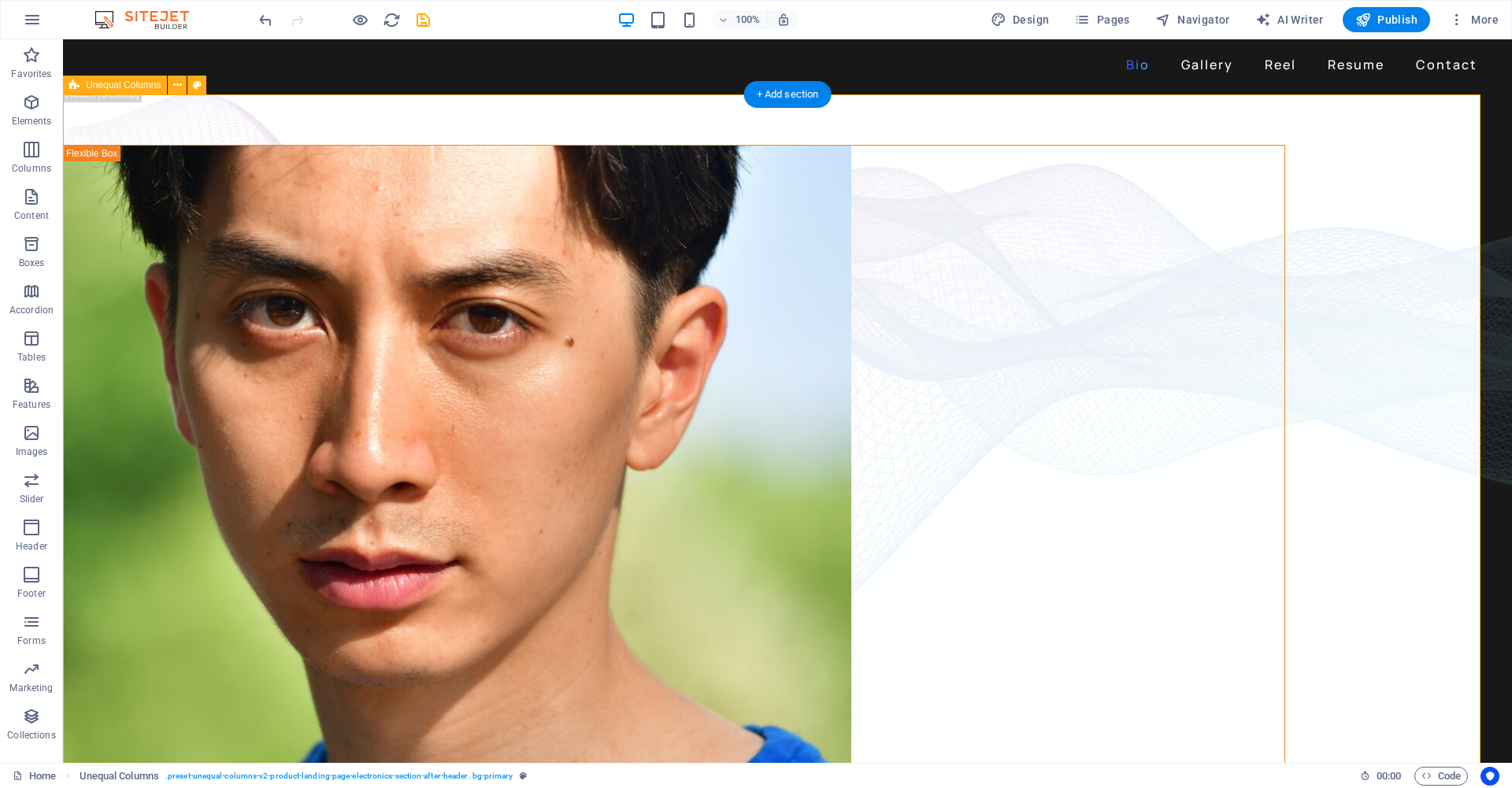 click on "David Ma  is an actor who doesn't just  step  into a role - he dives in, rolls, sprints and sometimes sword-fights his way through it. Based in New York, David is a versatile stage, screen, stunt and voice performer with a range that spans sketch comedy to Shakespeare, indie film to martial arts choreography. He's fluent in  Japanese  and  Chinese , conversational in  Korean , and eligible to work in  U.S., Canada and Japan .  His film work includes leading performances in acclaimed short films like  Fumakase  and  Translation , where he brought both dramatic weight and multilingual fluency to the screen. On stage, he's a regular in  A Sketch of New York , the city's longest-running sketch comedy show, and took on both acting and stunt duties as  Titus  in  Julius Caeser  produced by Hudson Classical Theater Company.  As a voice actor, David has voiced for national campaigns such as  2021 Canadian federal elections  and as a moderator for industry panels at  Soho International Film Festival (SIFF)  and" at bounding box center [772, 487] 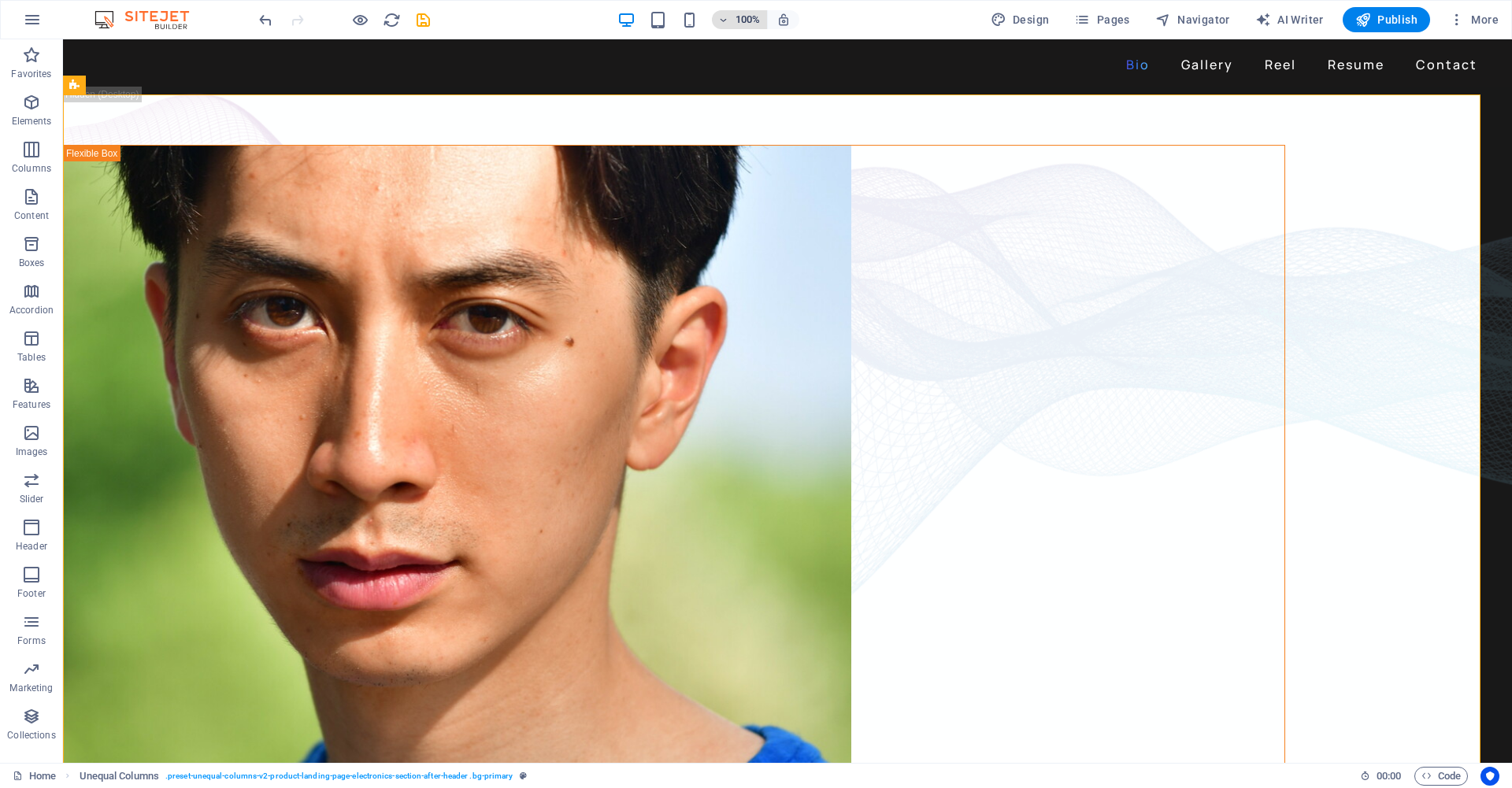 click at bounding box center [724, 20] 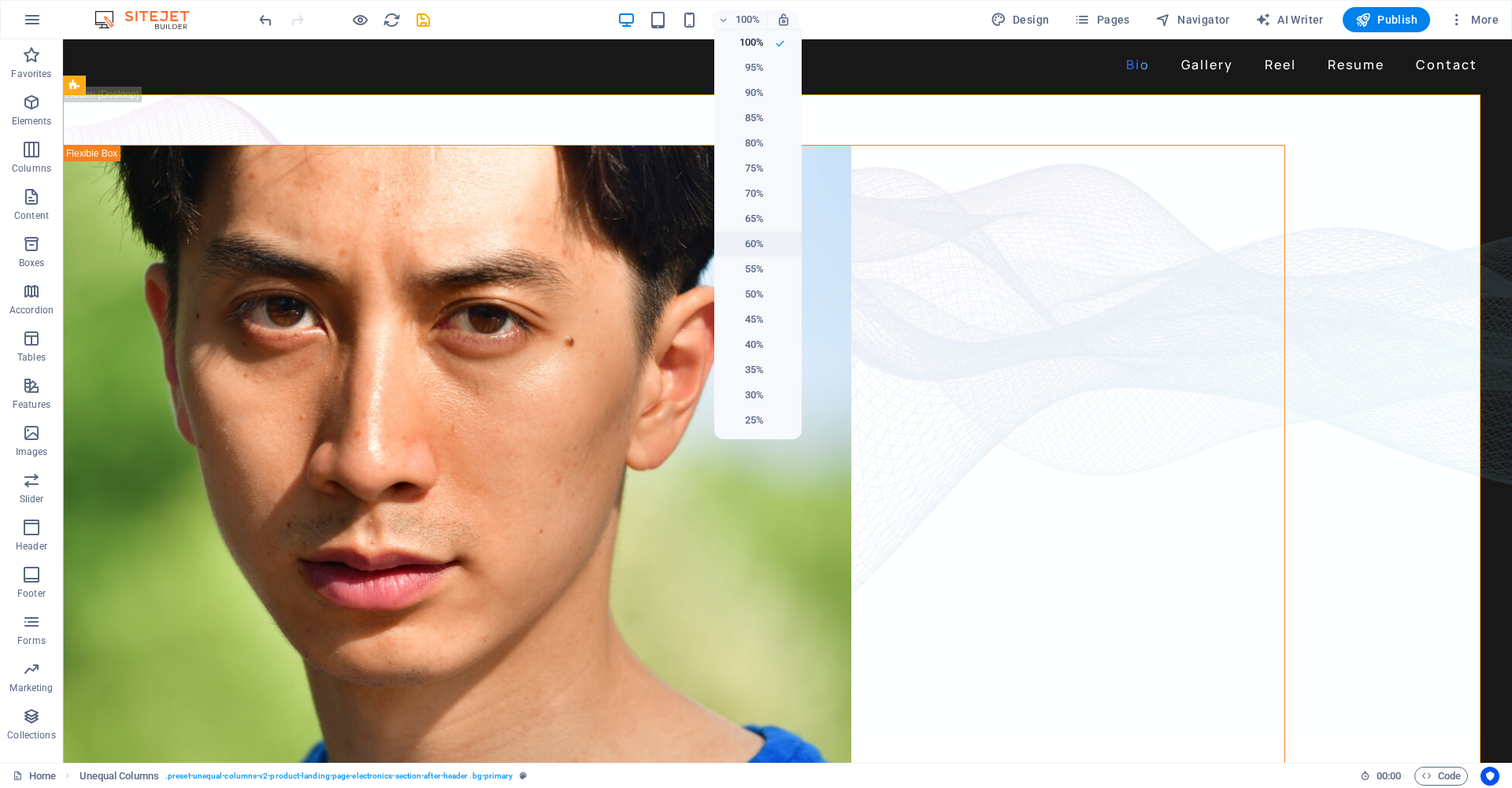 click on "60%" at bounding box center (743, 244) 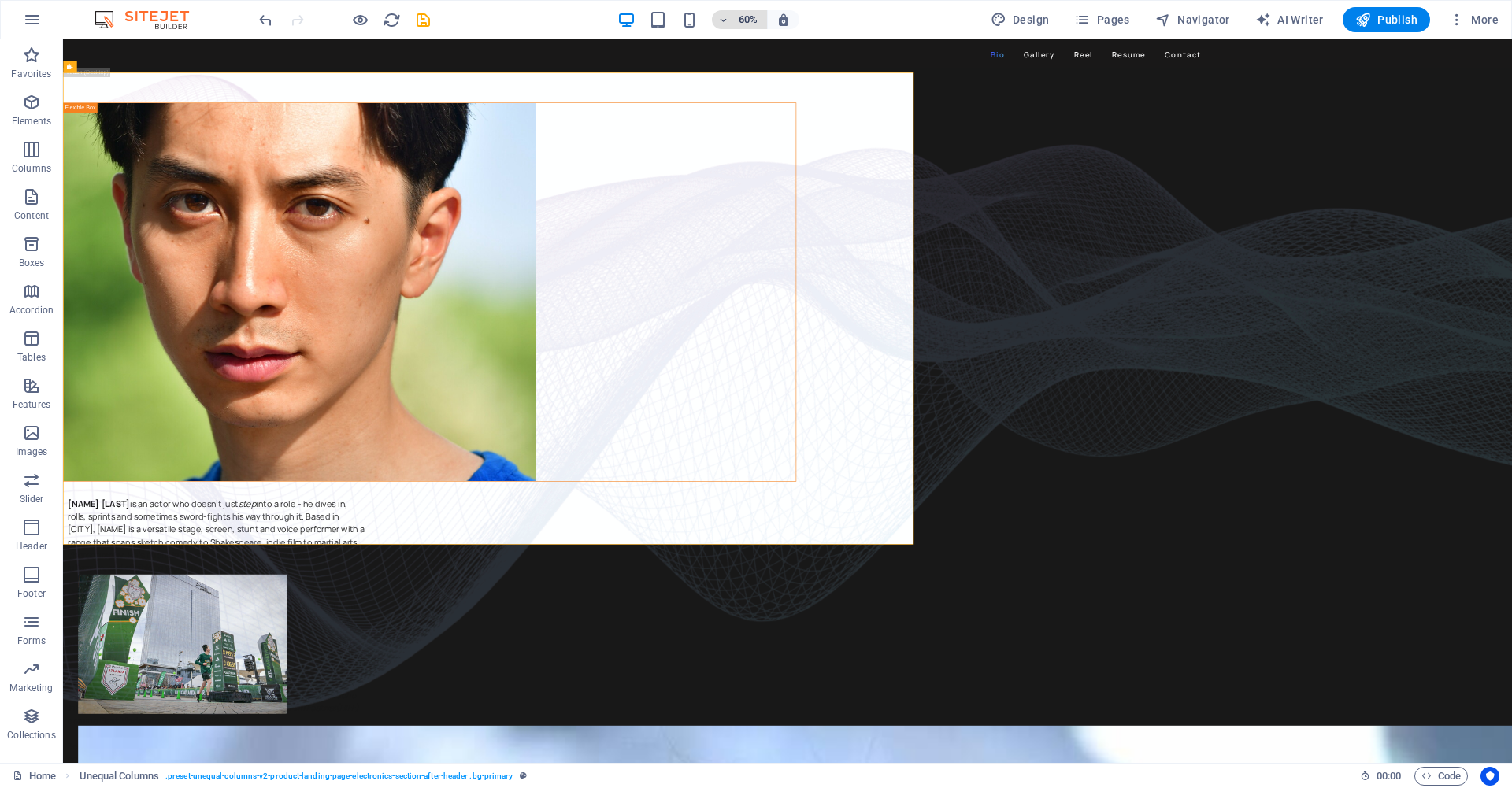 click on "60%" at bounding box center (748, 20) 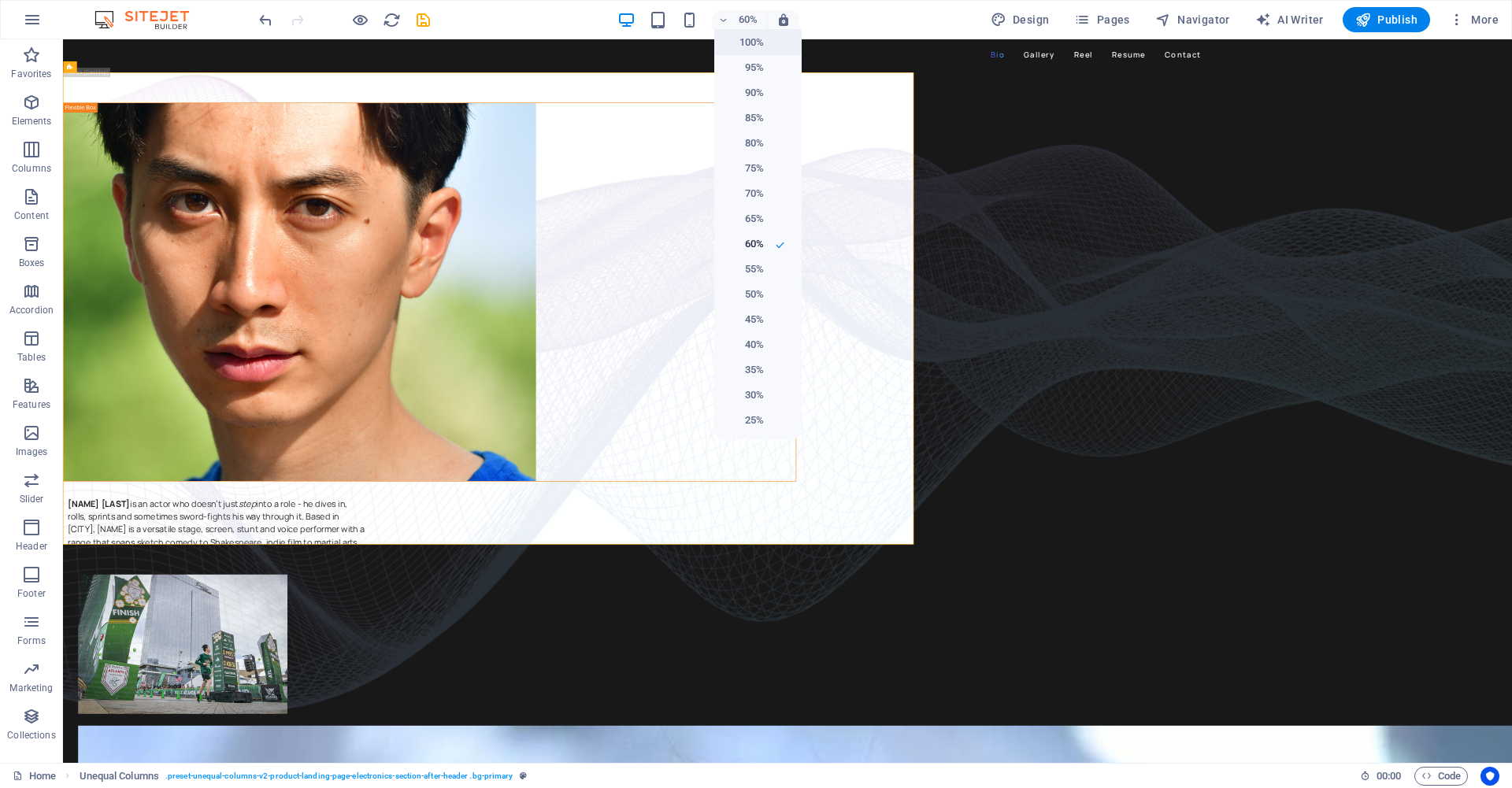click on "100%" at bounding box center [743, 43] 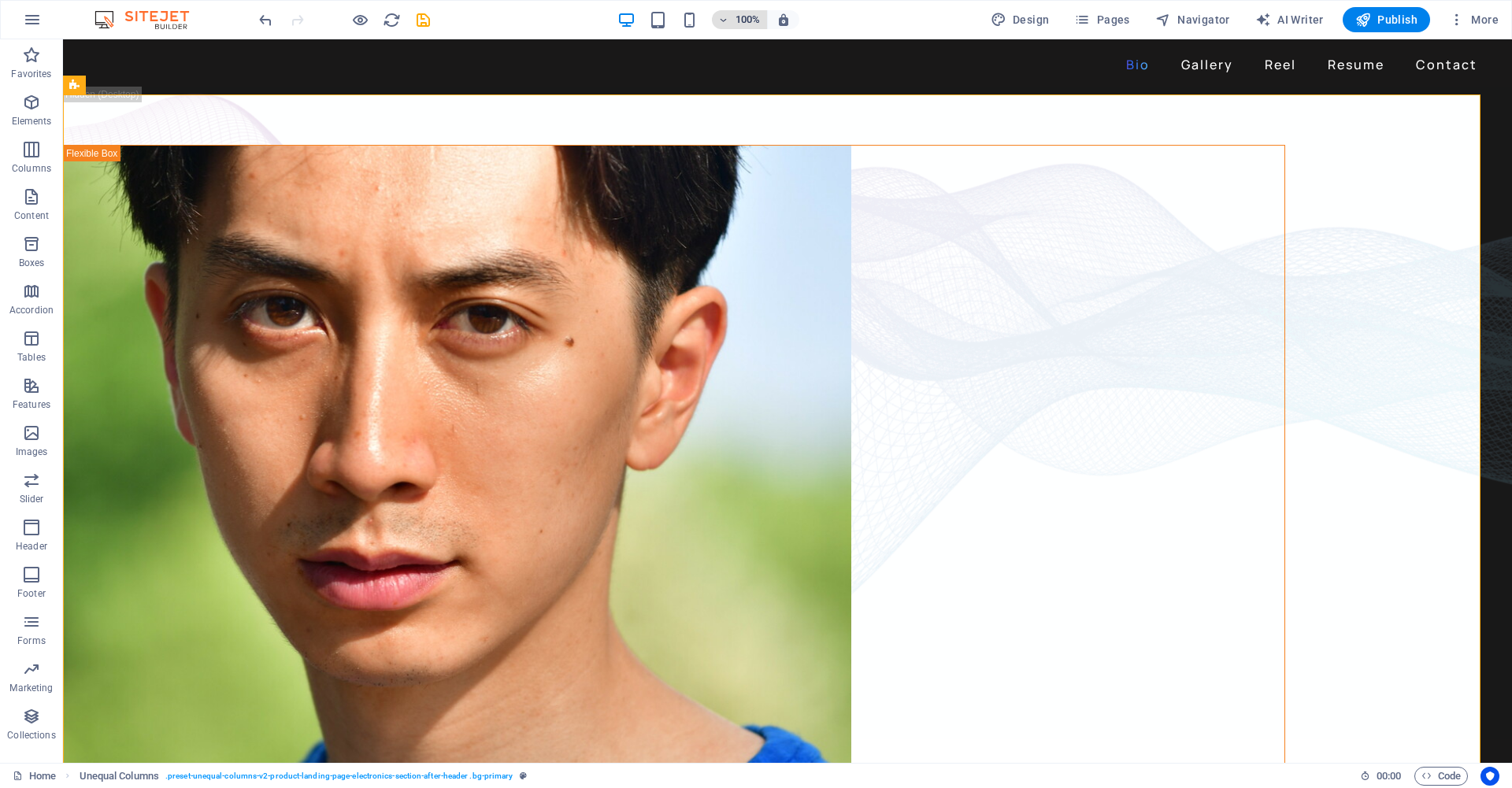 click on "100%" at bounding box center (748, 20) 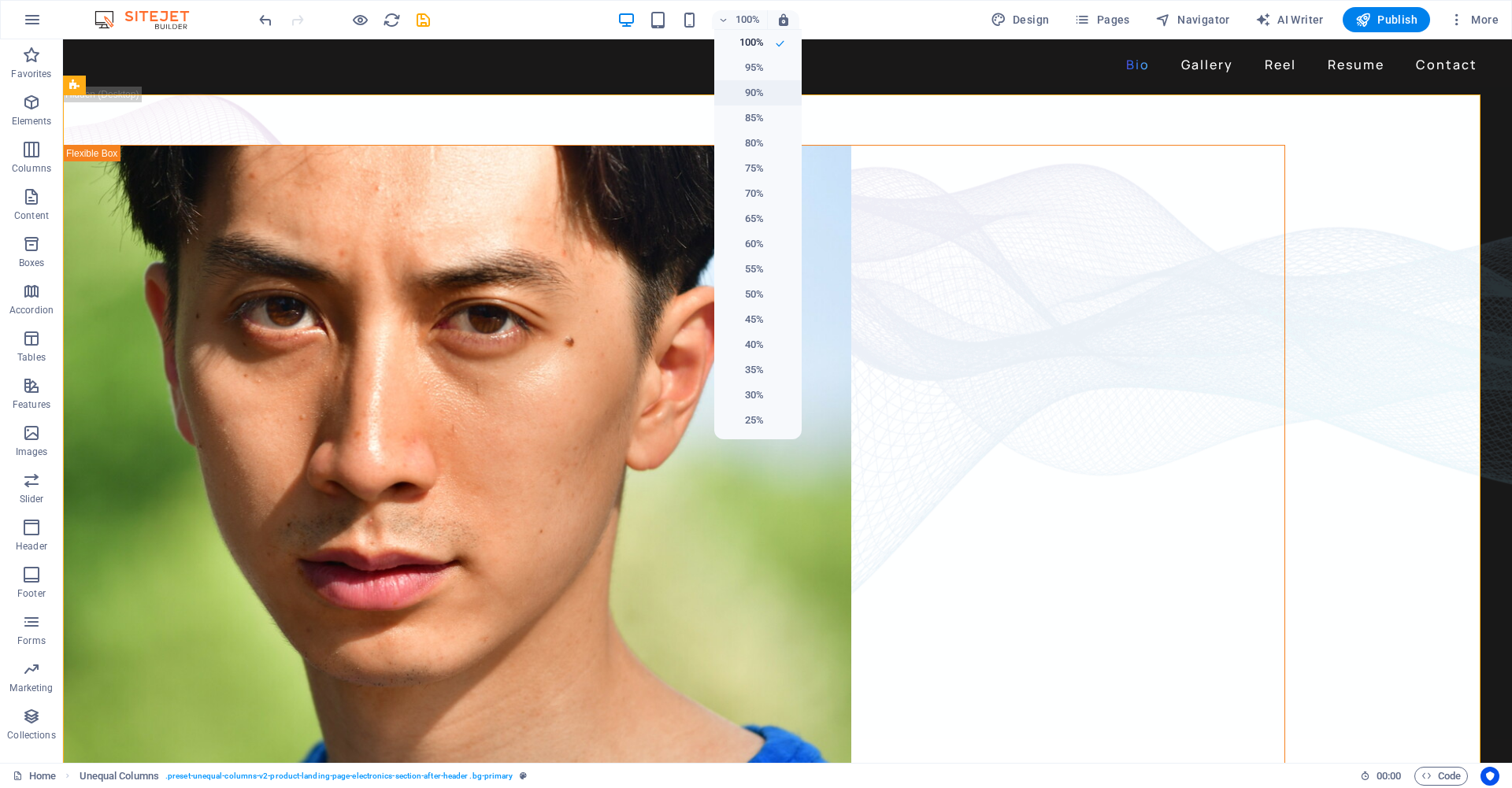 click on "90%" at bounding box center [743, 93] 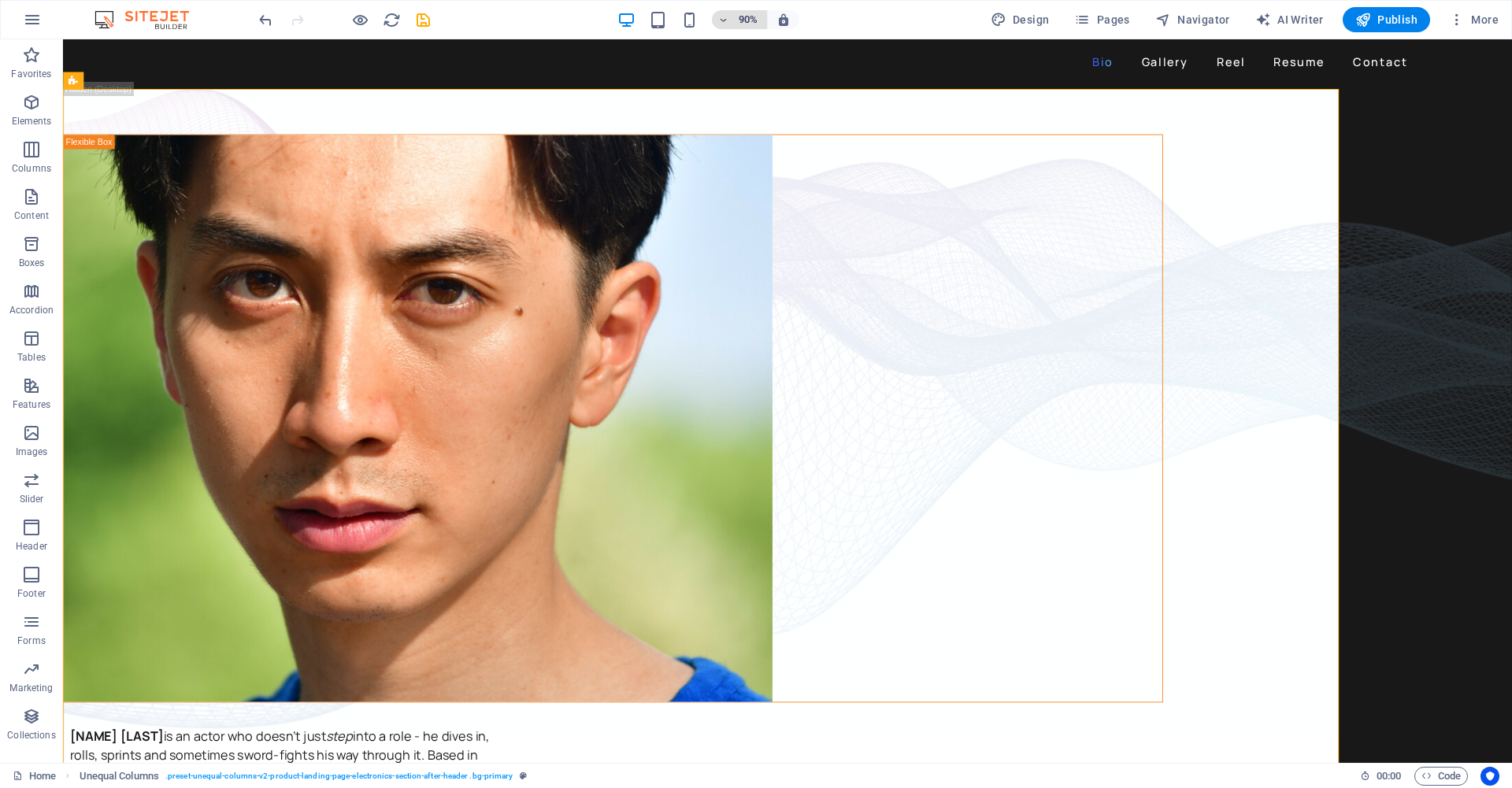 click on "90%" at bounding box center [748, 20] 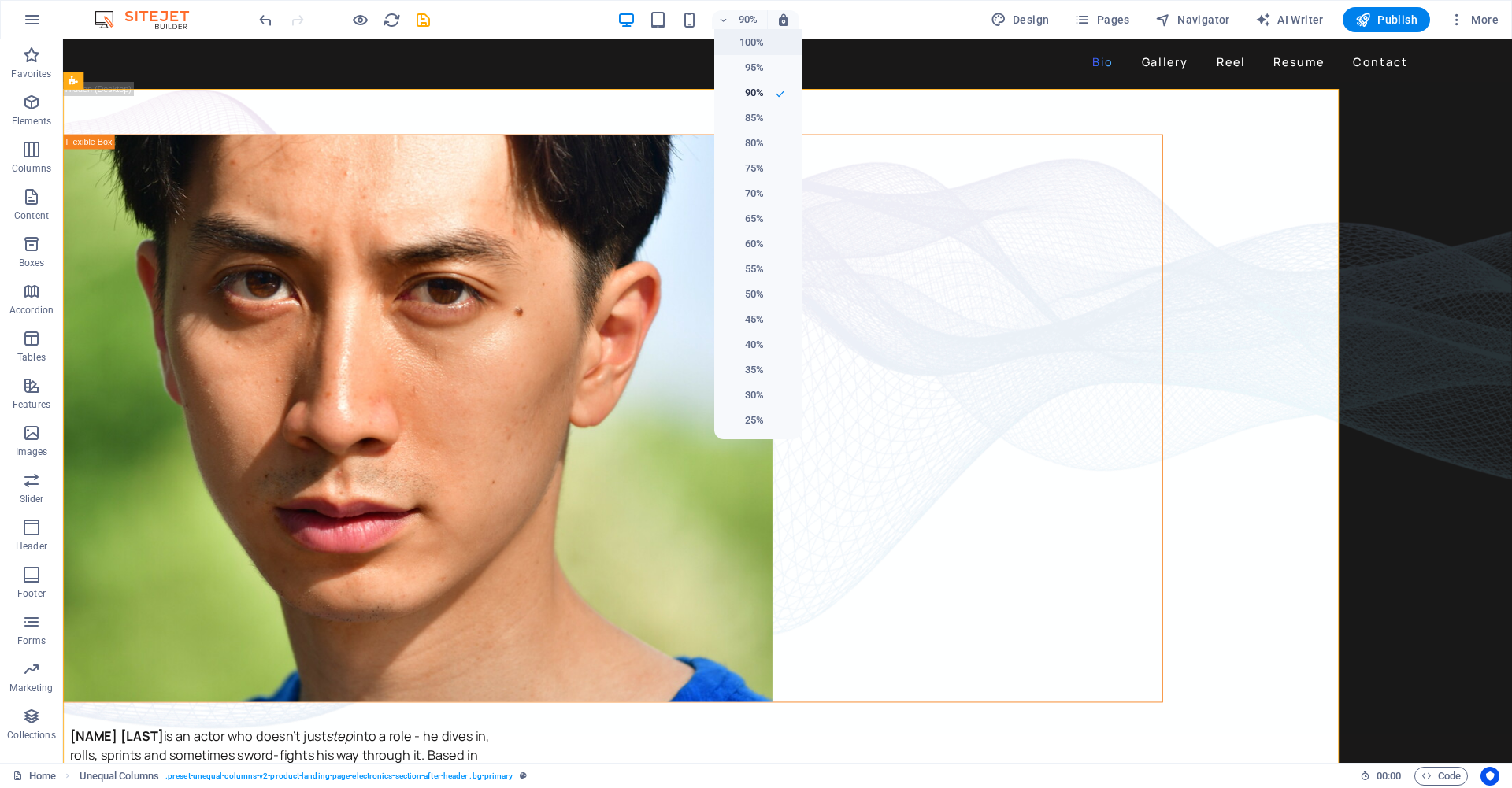 click on "100%" at bounding box center (743, 43) 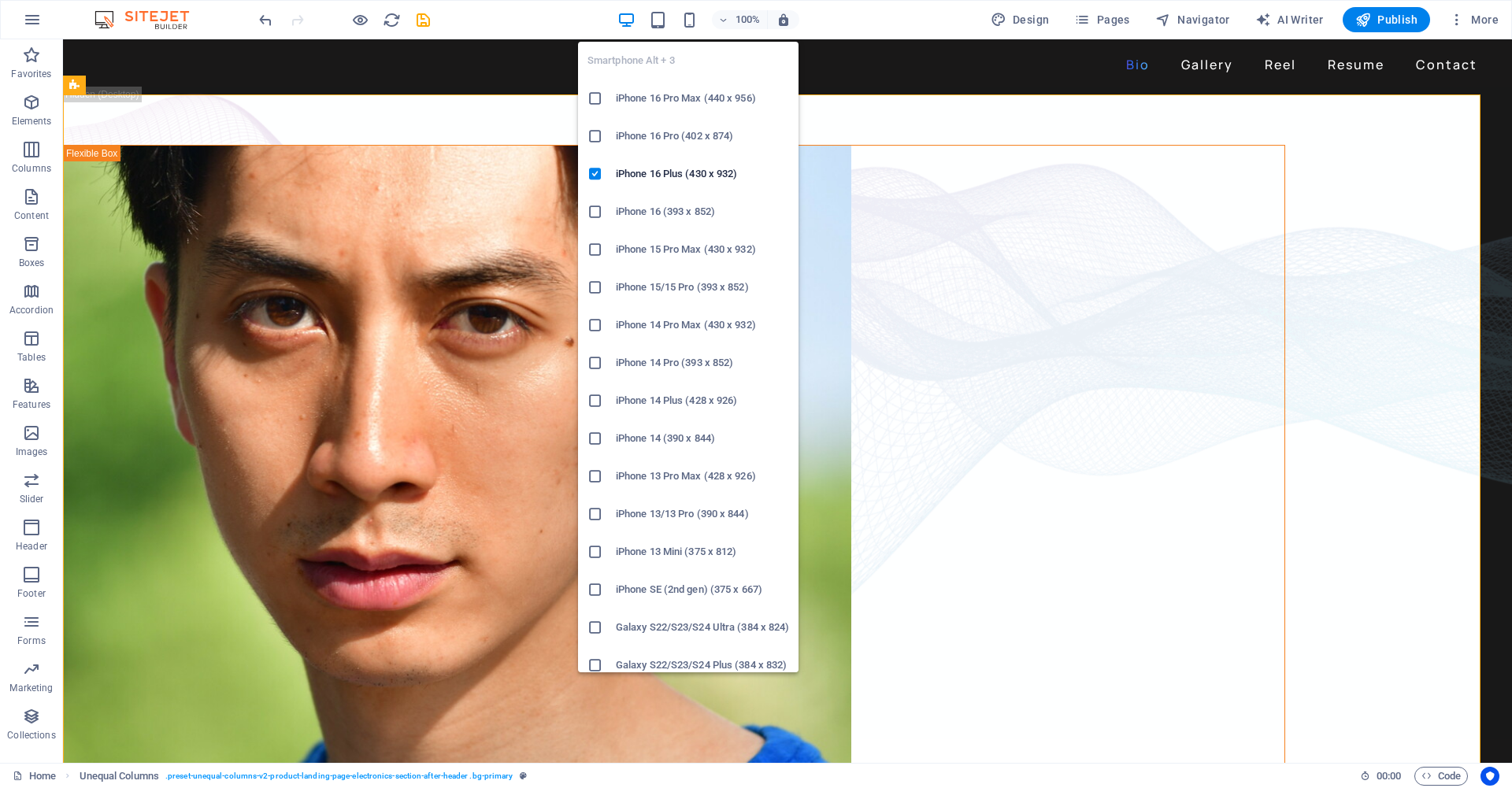 click at bounding box center [595, 98] 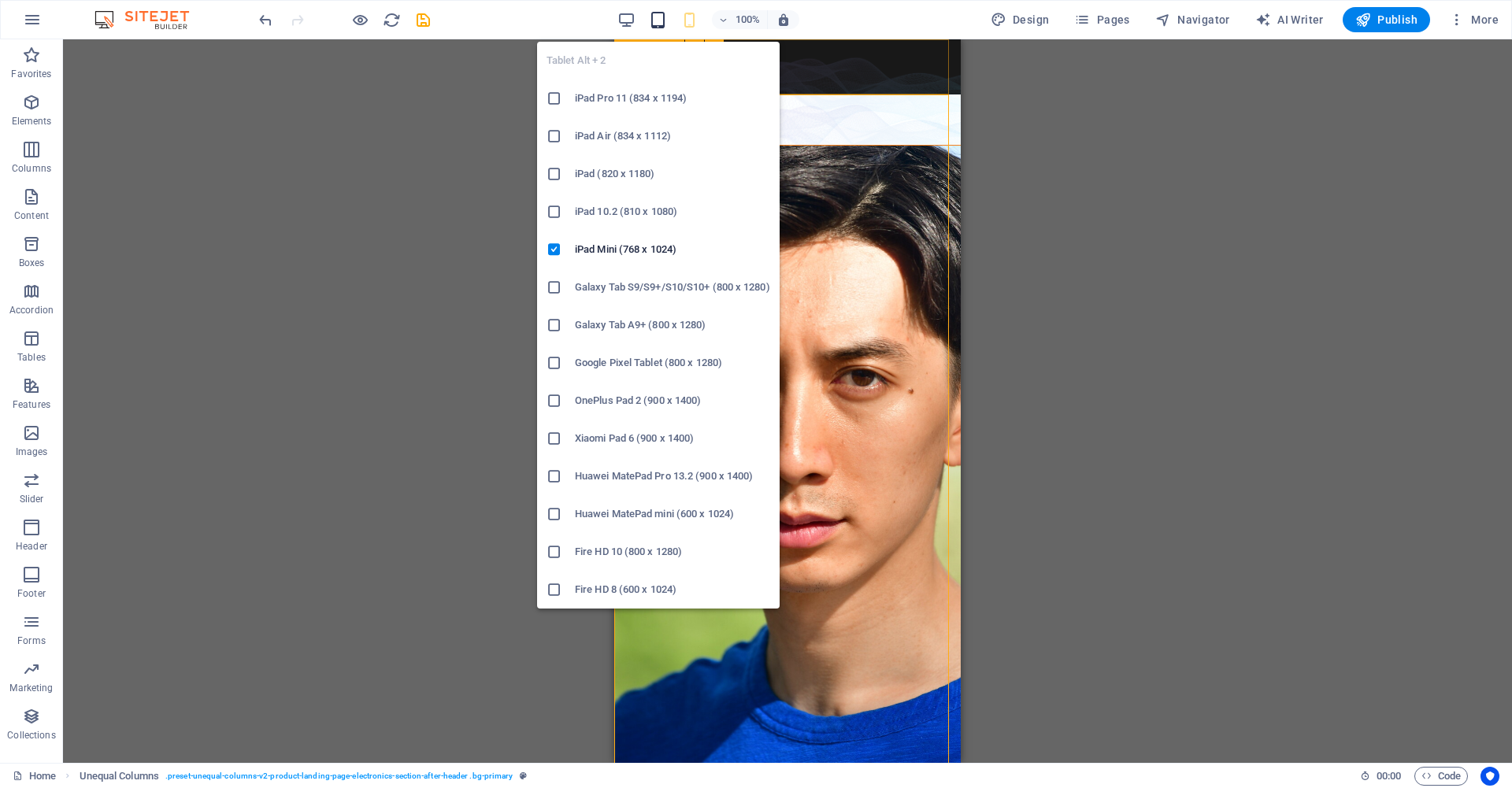 click at bounding box center [658, 20] 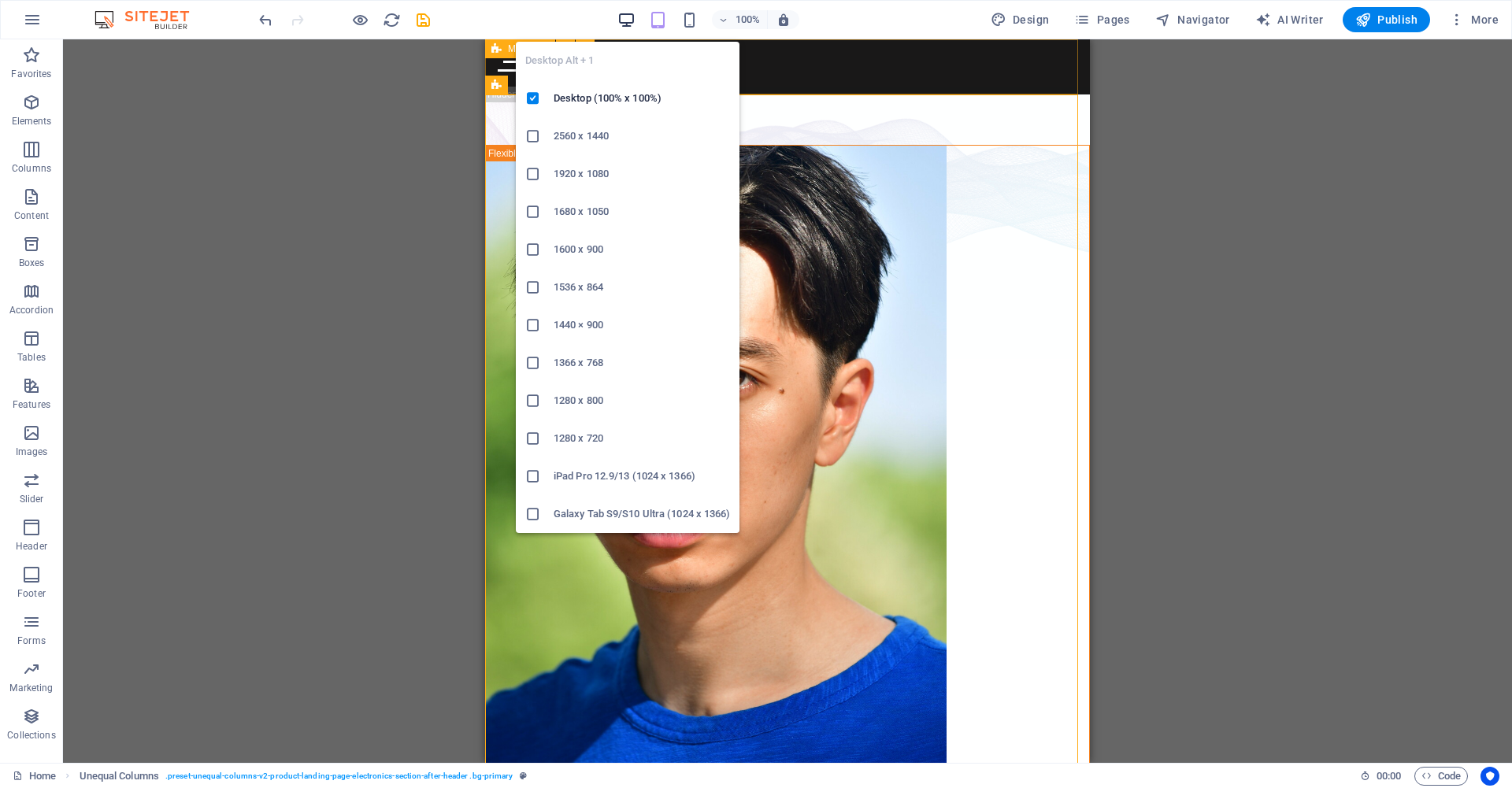 click at bounding box center [626, 20] 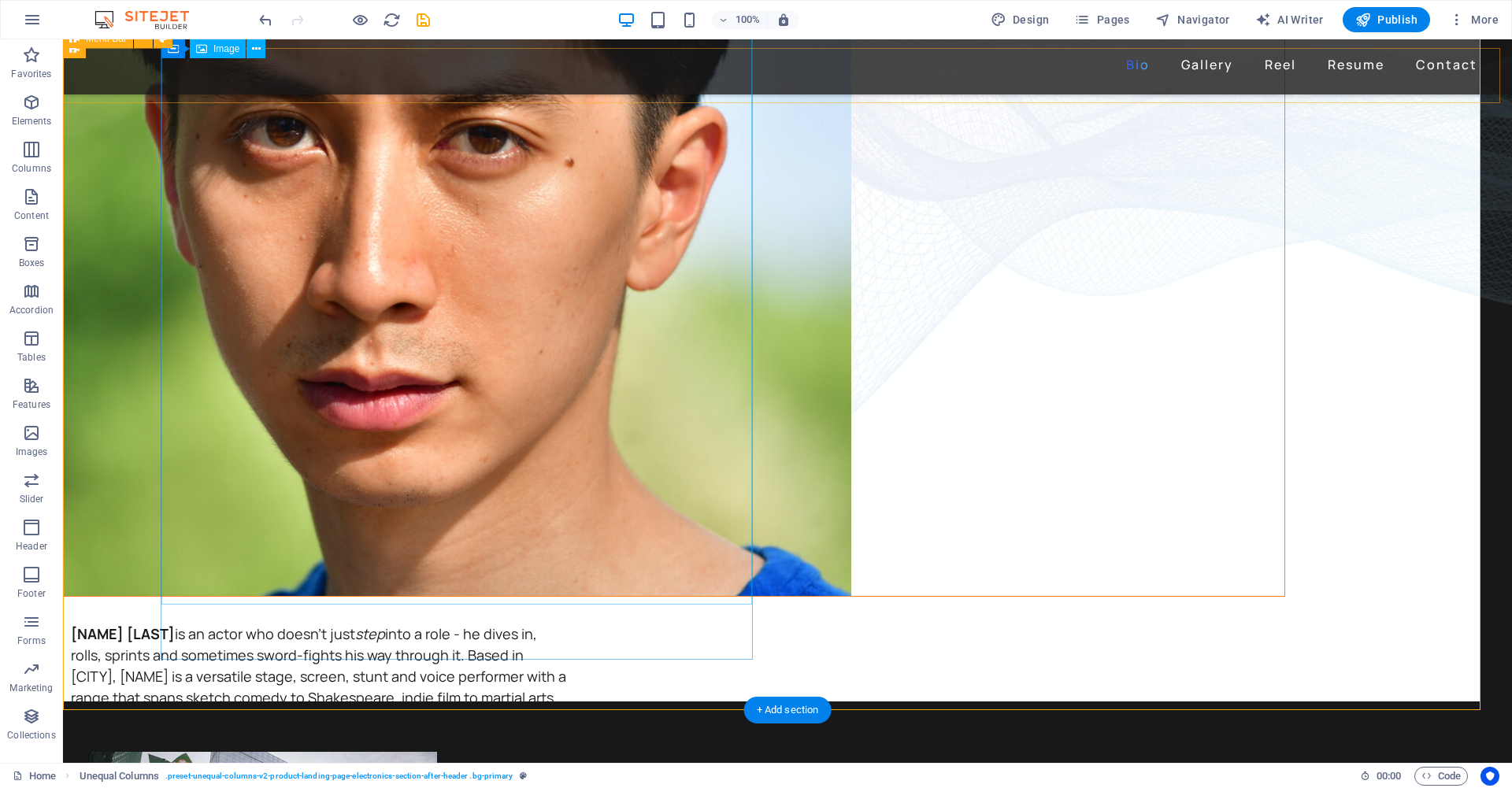 scroll, scrollTop: 195, scrollLeft: 0, axis: vertical 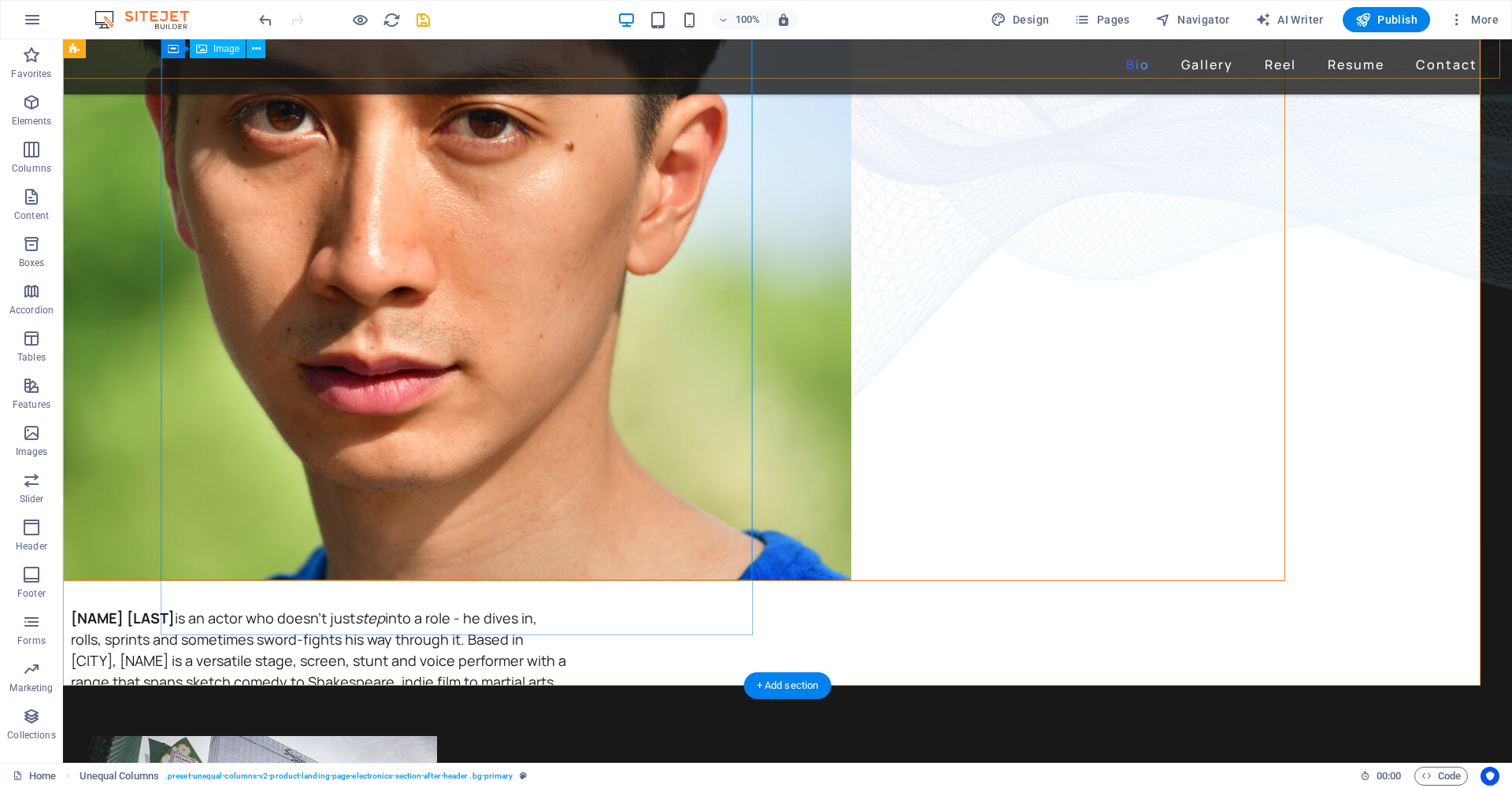 click at bounding box center (674, 265) 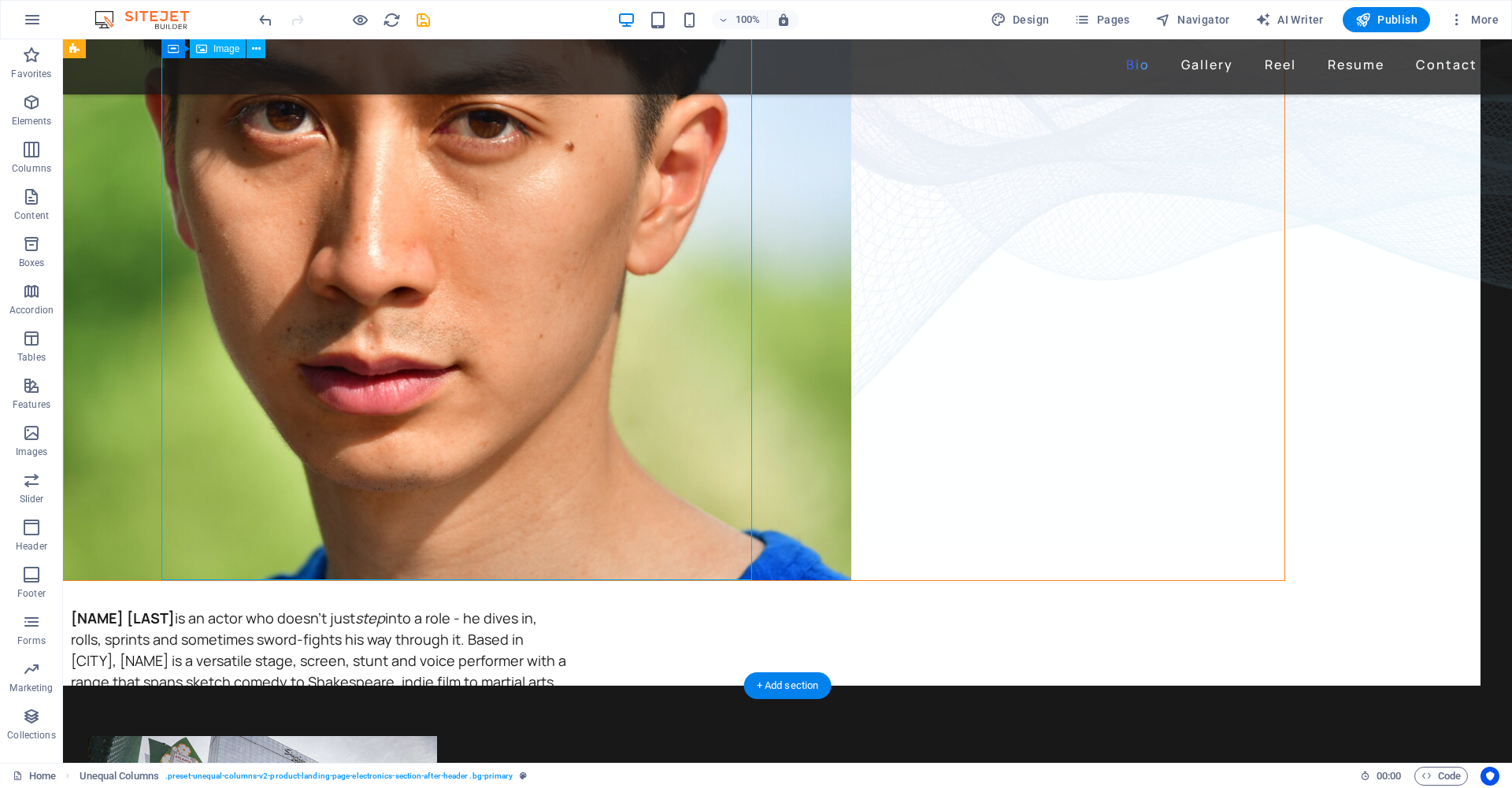 click at bounding box center (674, 265) 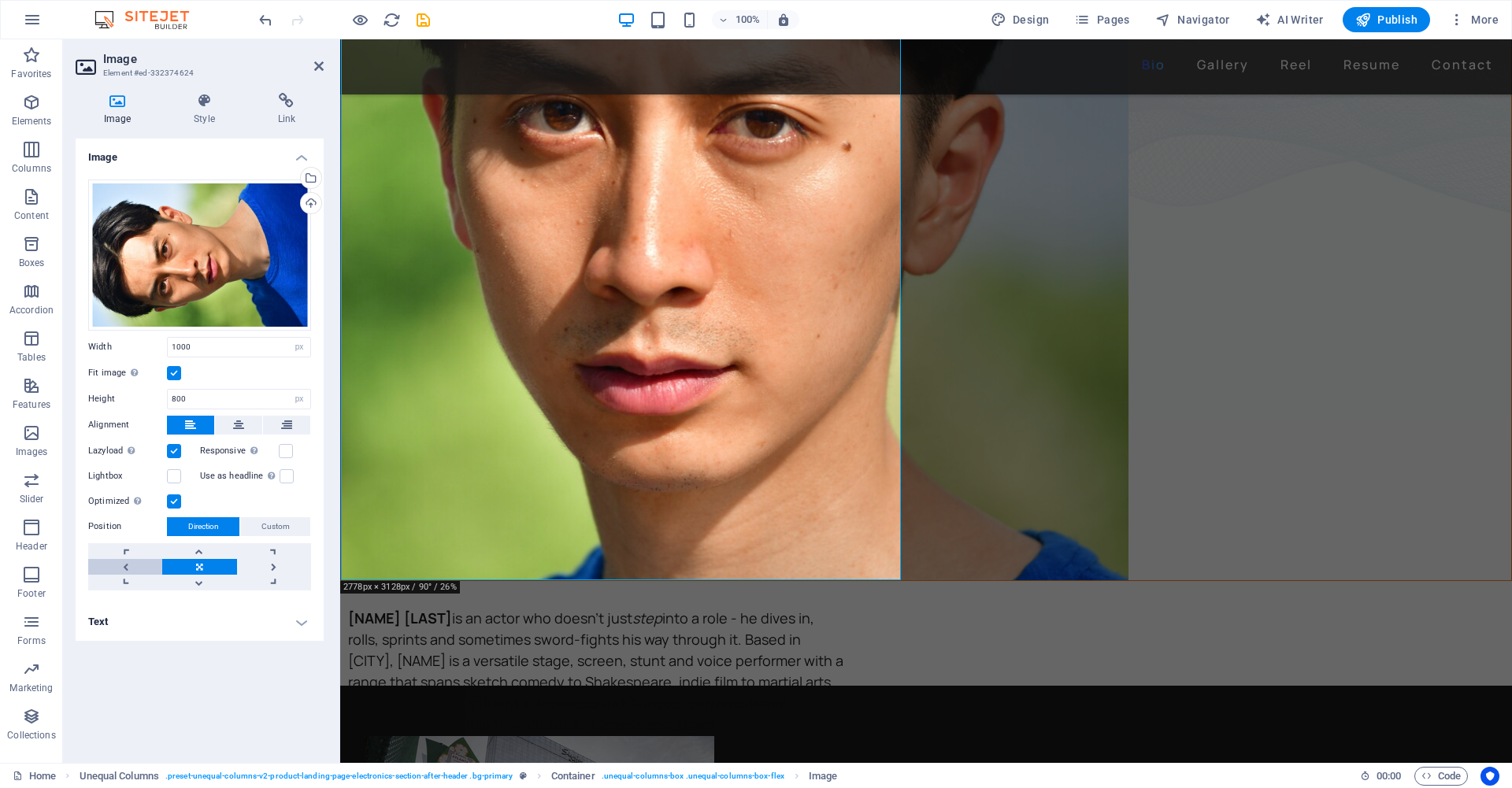 click at bounding box center (125, 567) 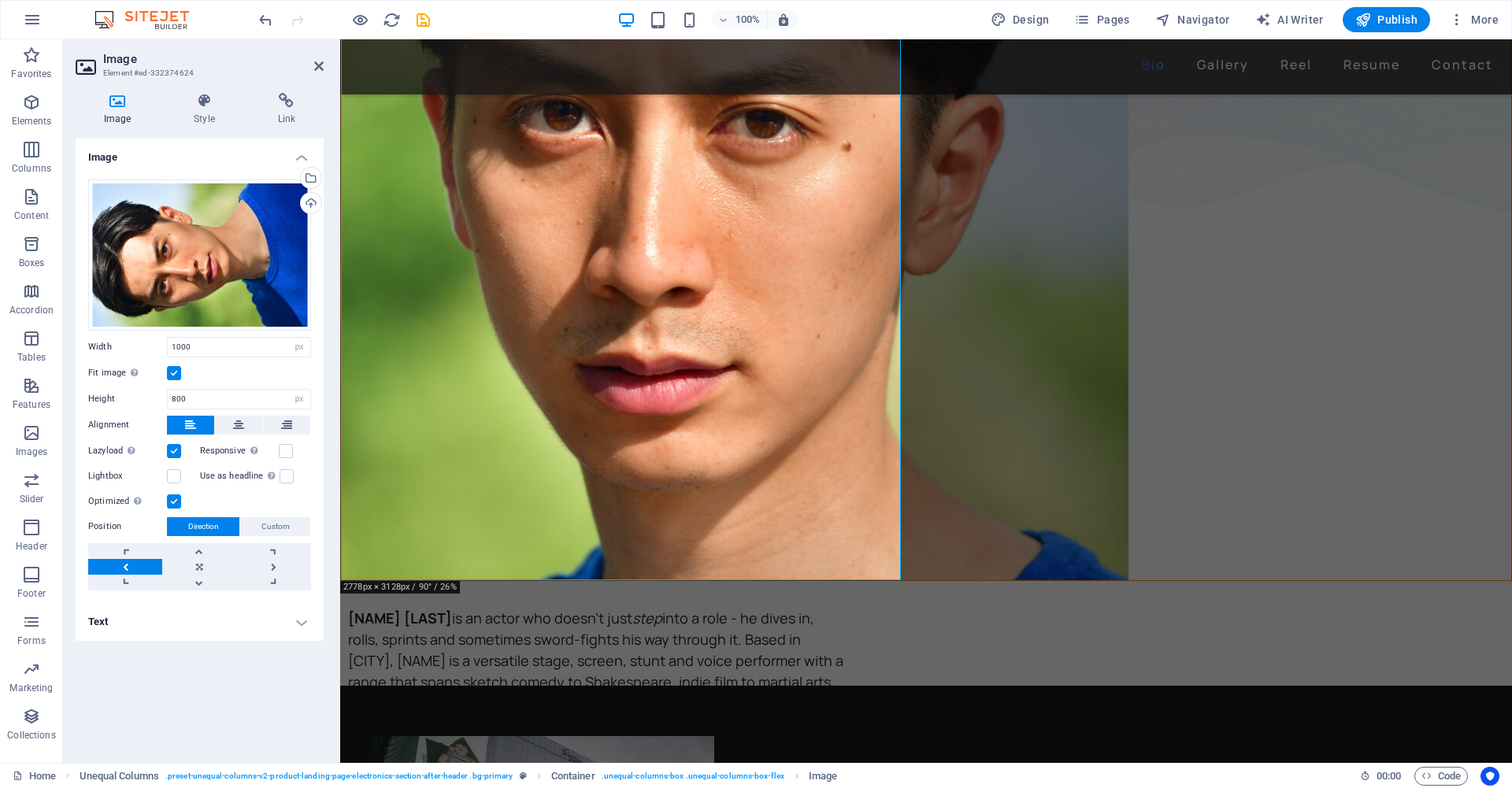 click at bounding box center (125, 567) 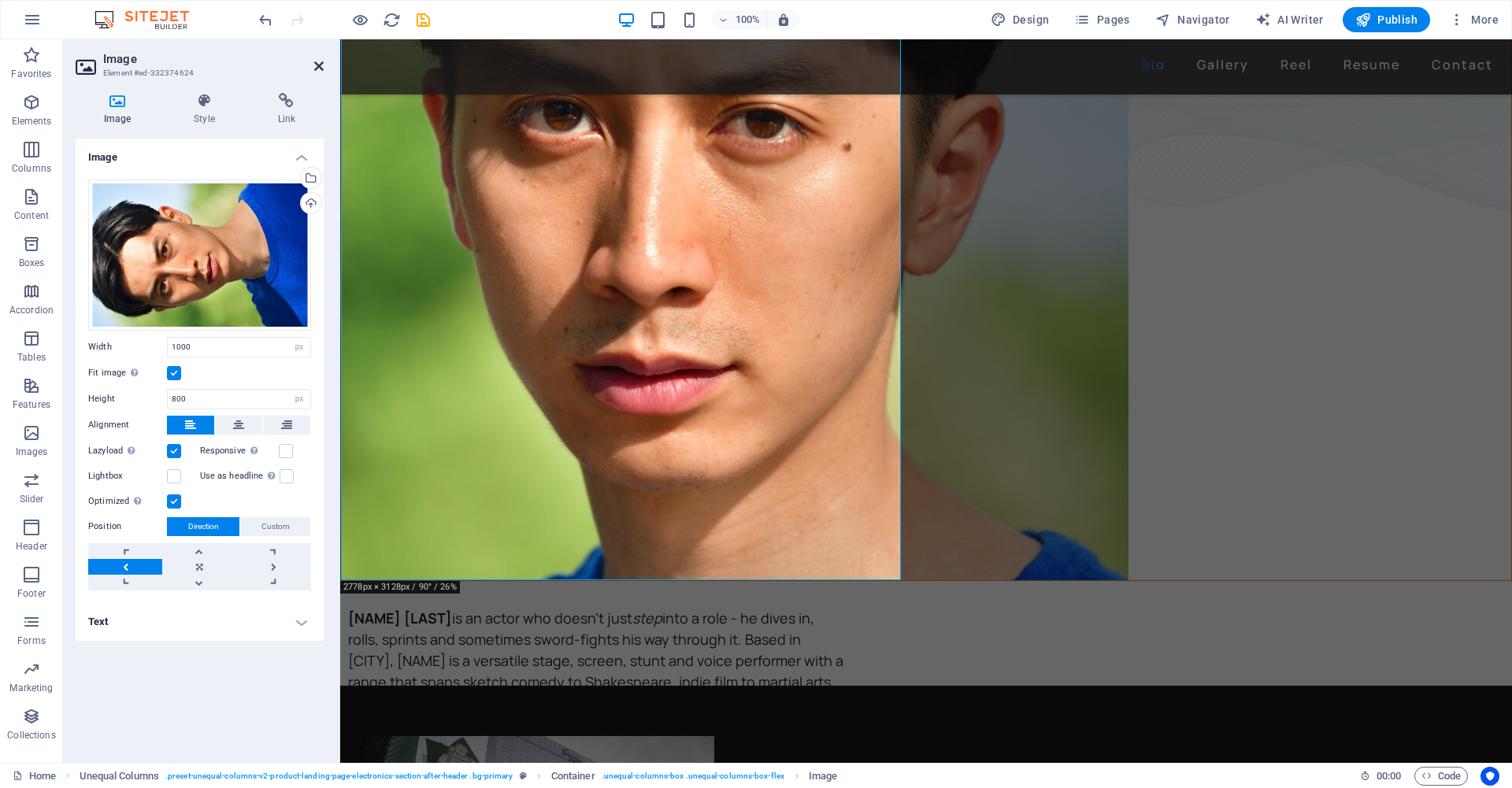 click at bounding box center (319, 66) 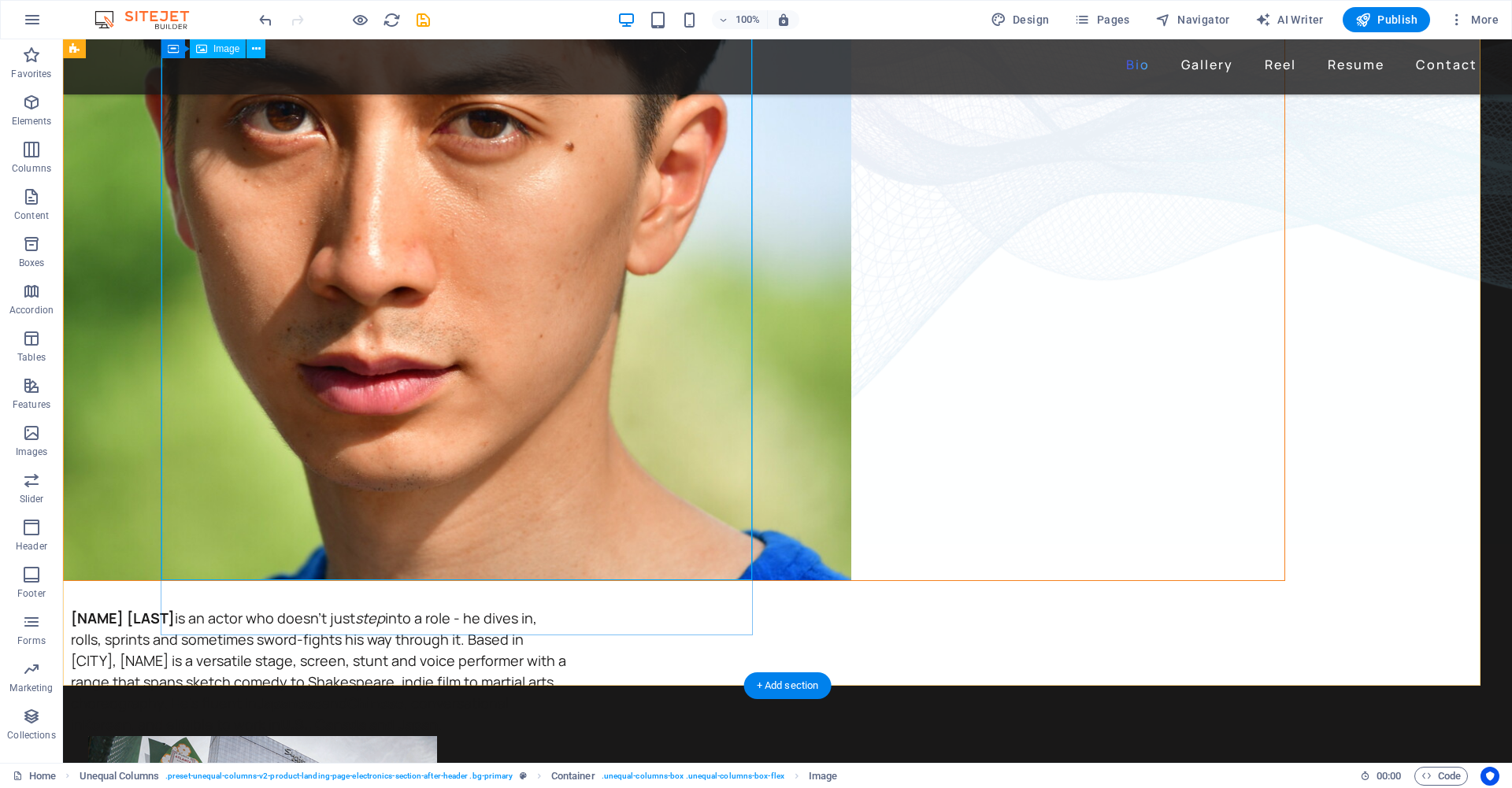 click at bounding box center (674, 265) 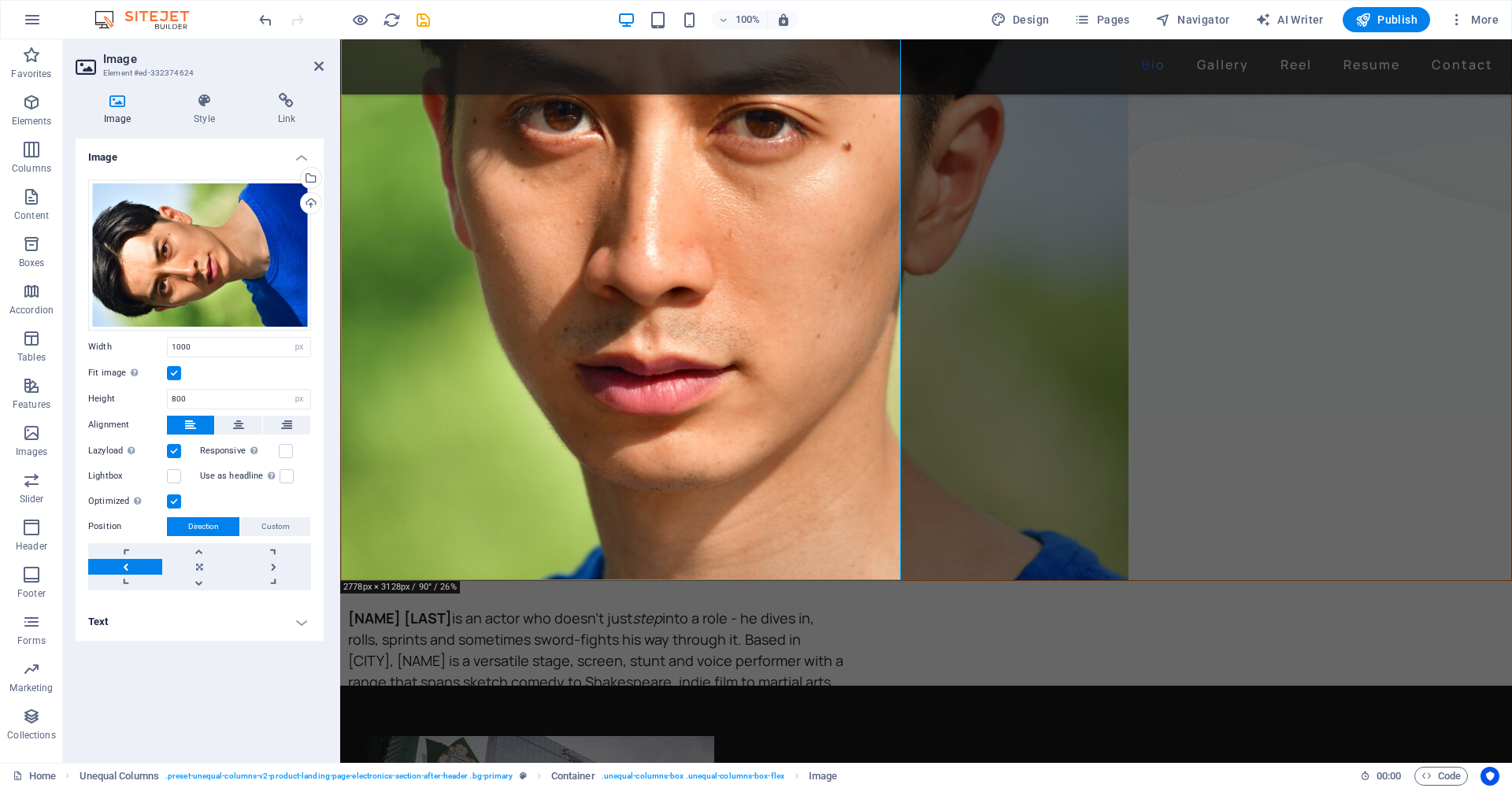 click on "Text" at bounding box center [199, 622] 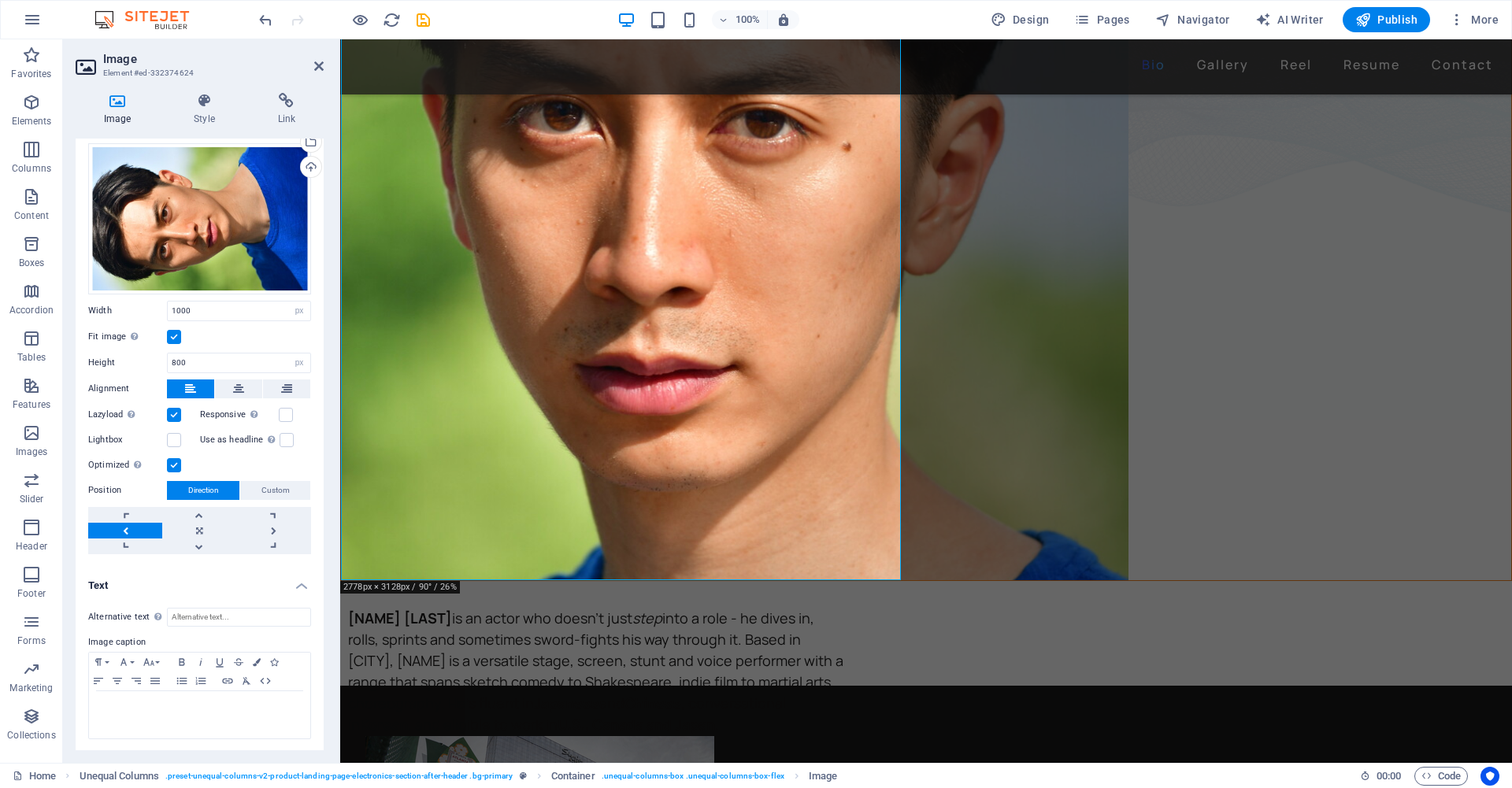 scroll, scrollTop: 0, scrollLeft: 0, axis: both 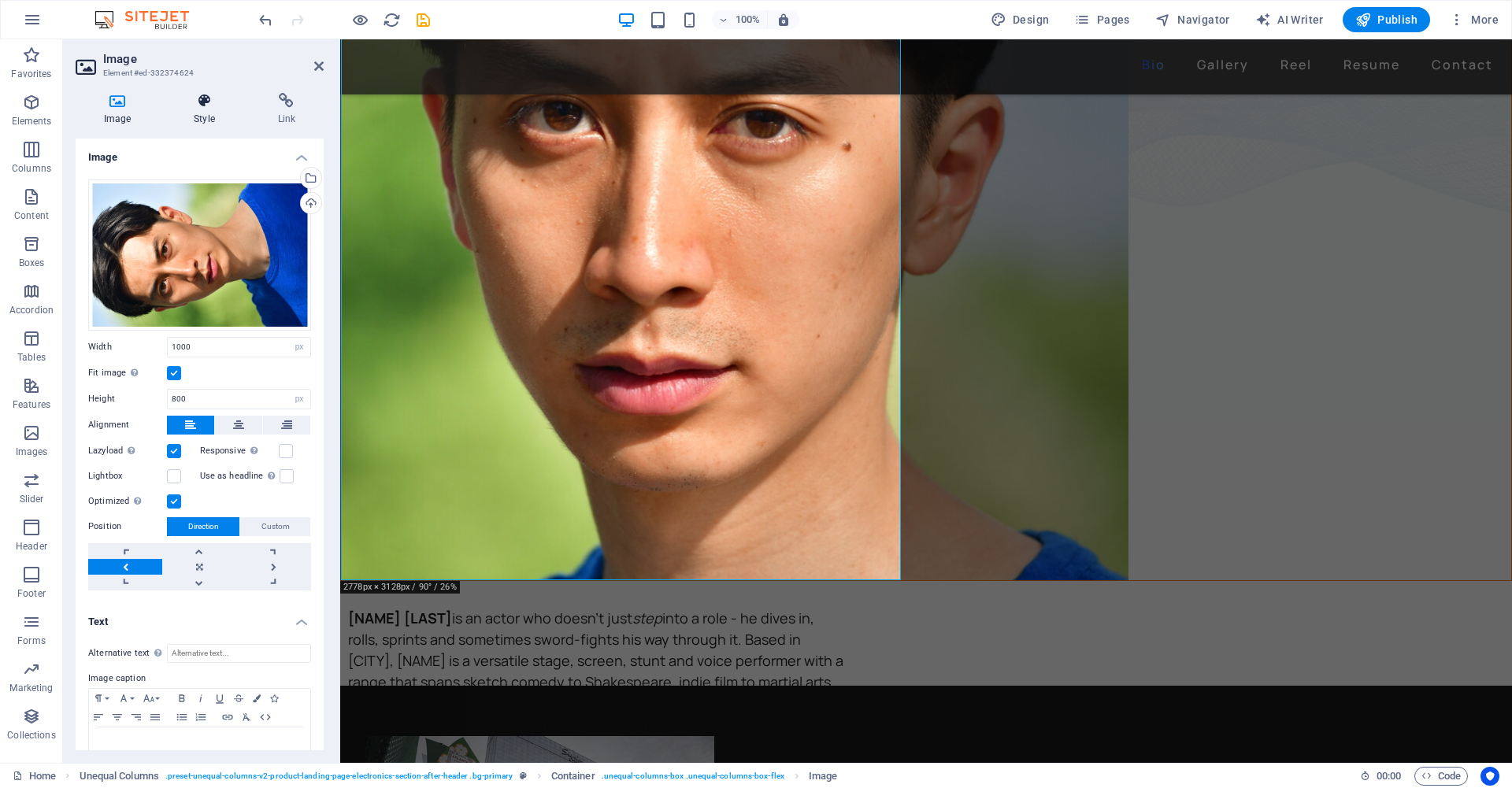 click on "Style" at bounding box center [207, 109] 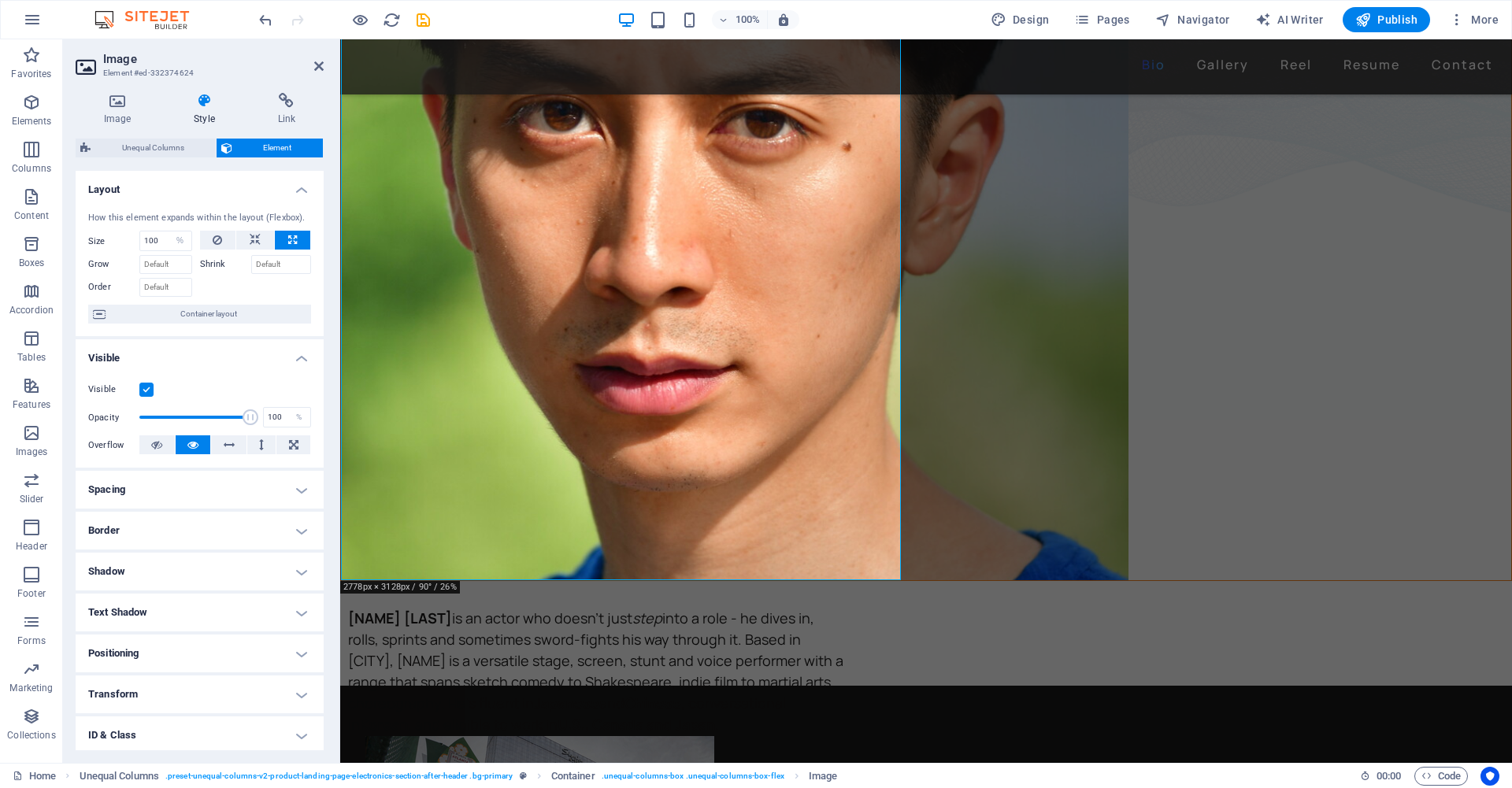 click on "Spacing" at bounding box center [199, 490] 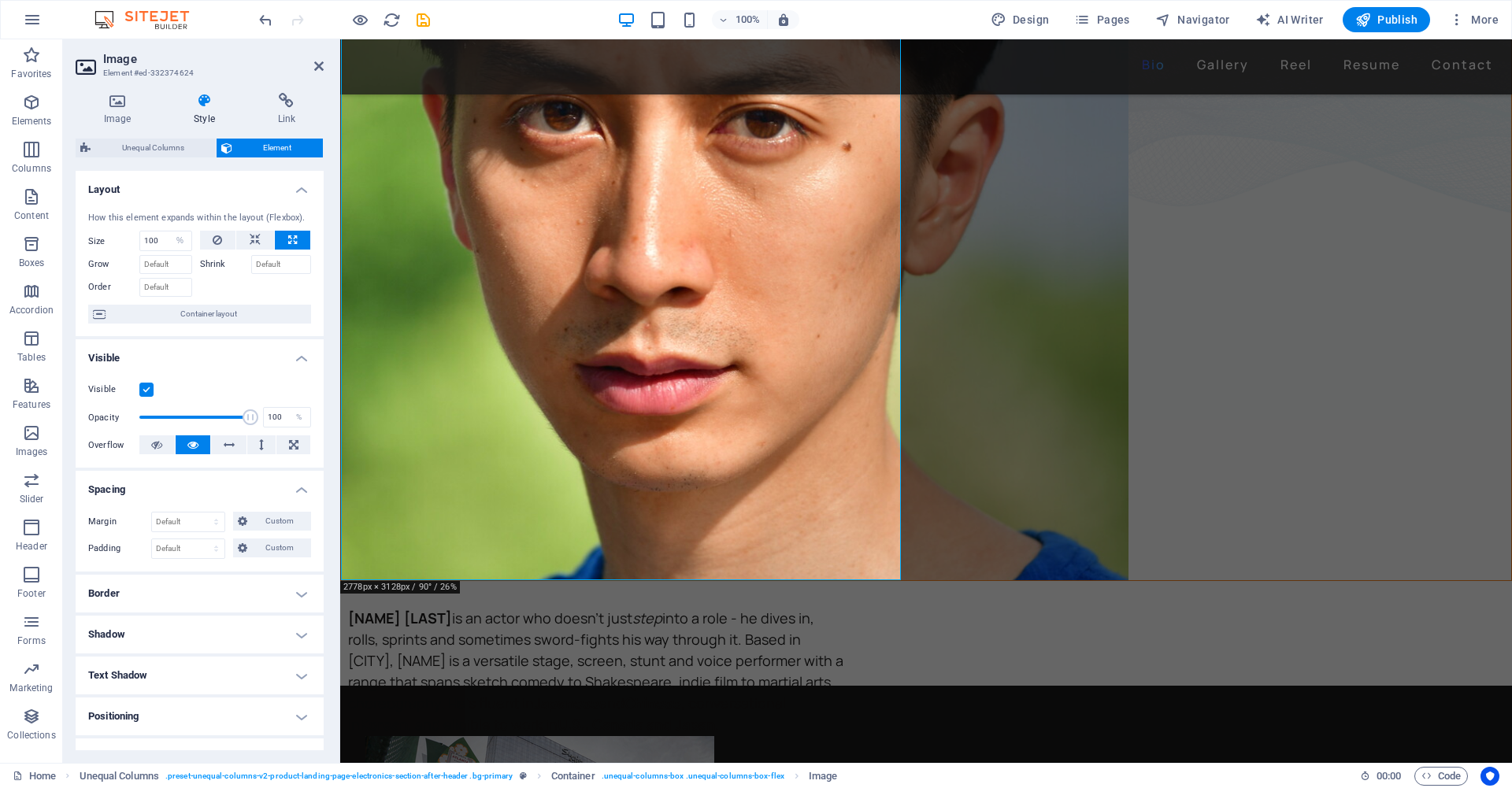 click on "Spacing" at bounding box center [199, 485] 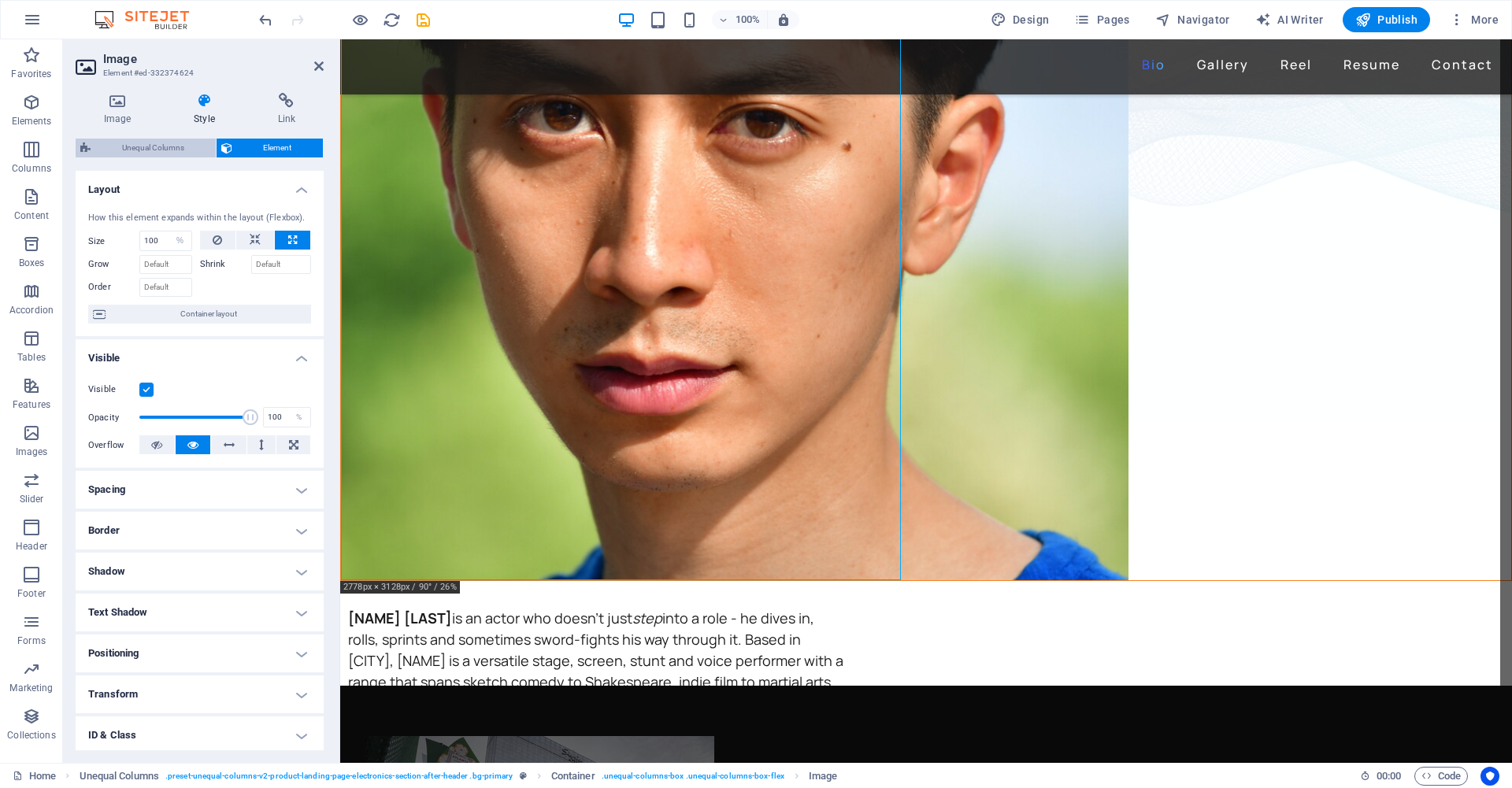 click on "Unequal Columns" at bounding box center (153, 148) 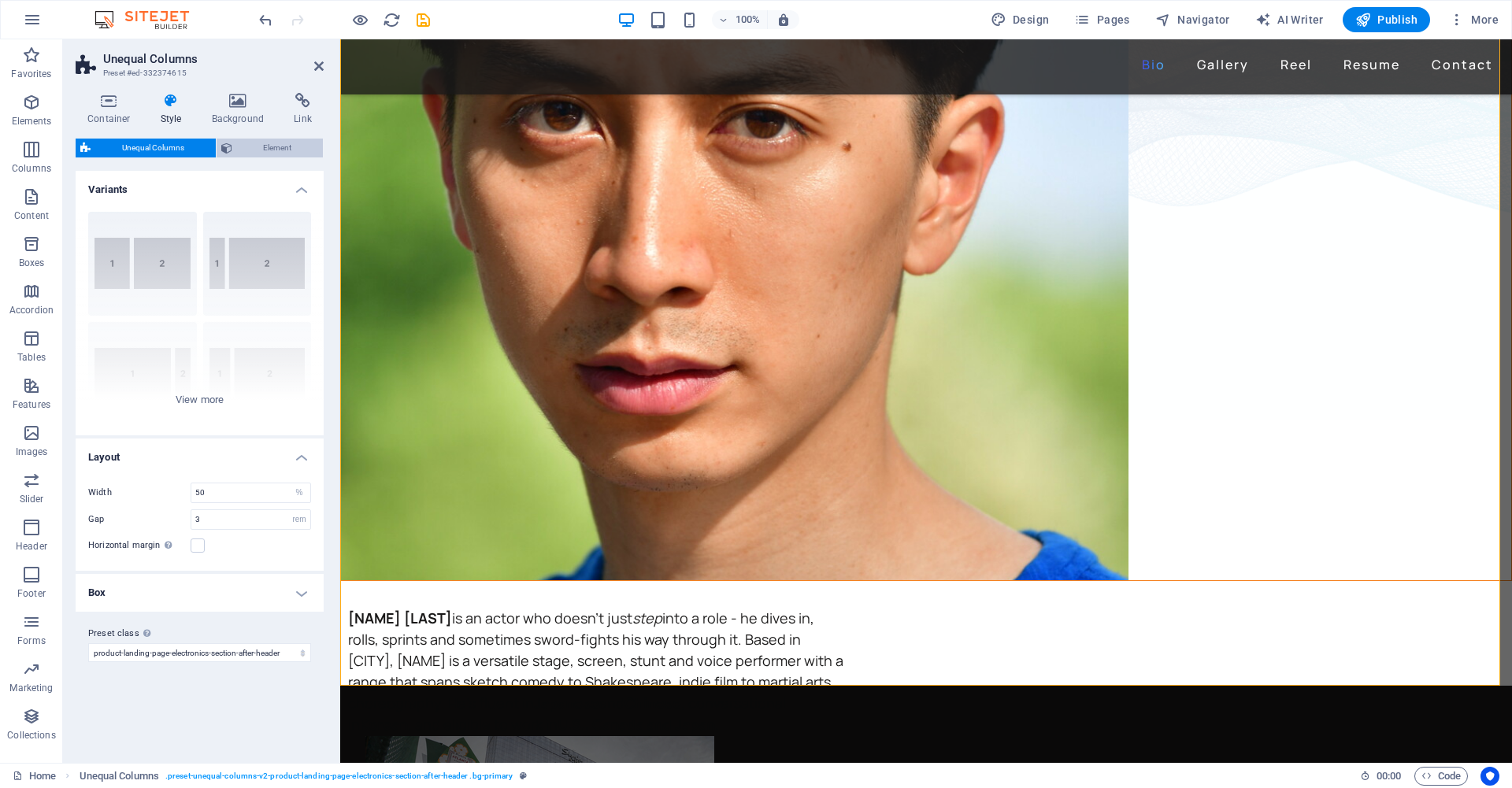 click on "Element" at bounding box center [278, 148] 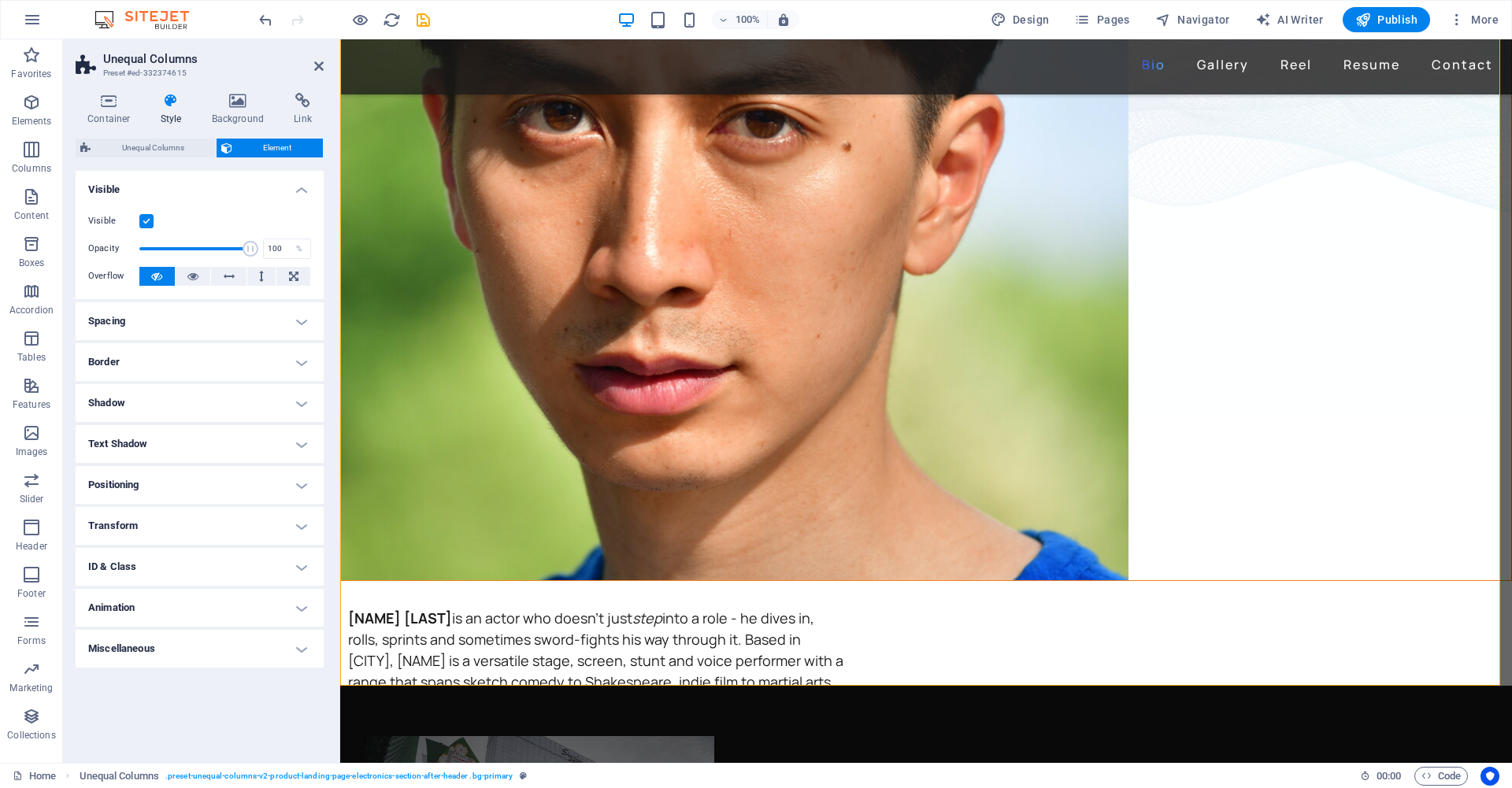 click on "Spacing" at bounding box center [199, 321] 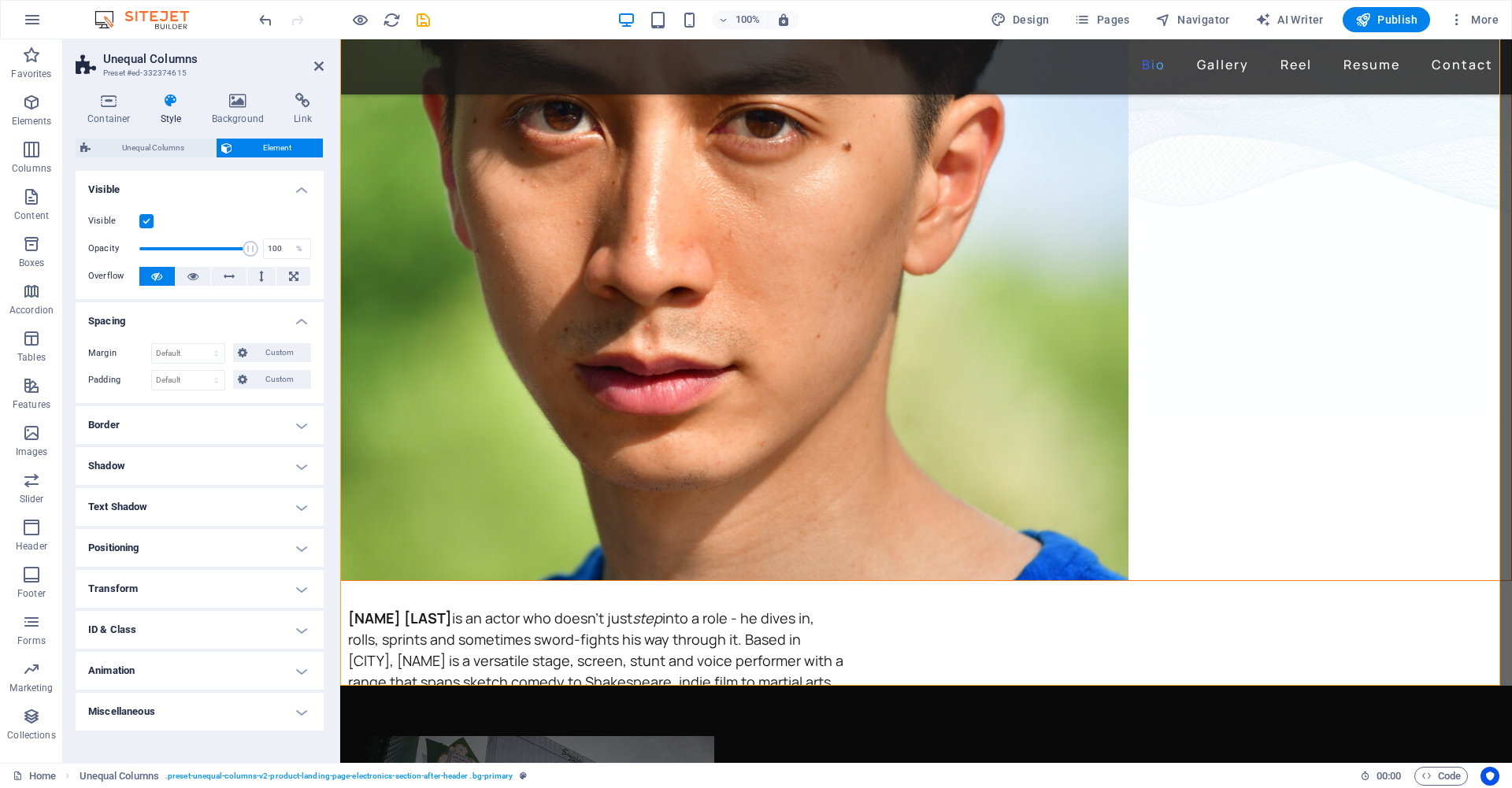 click on "Spacing" at bounding box center (199, 316) 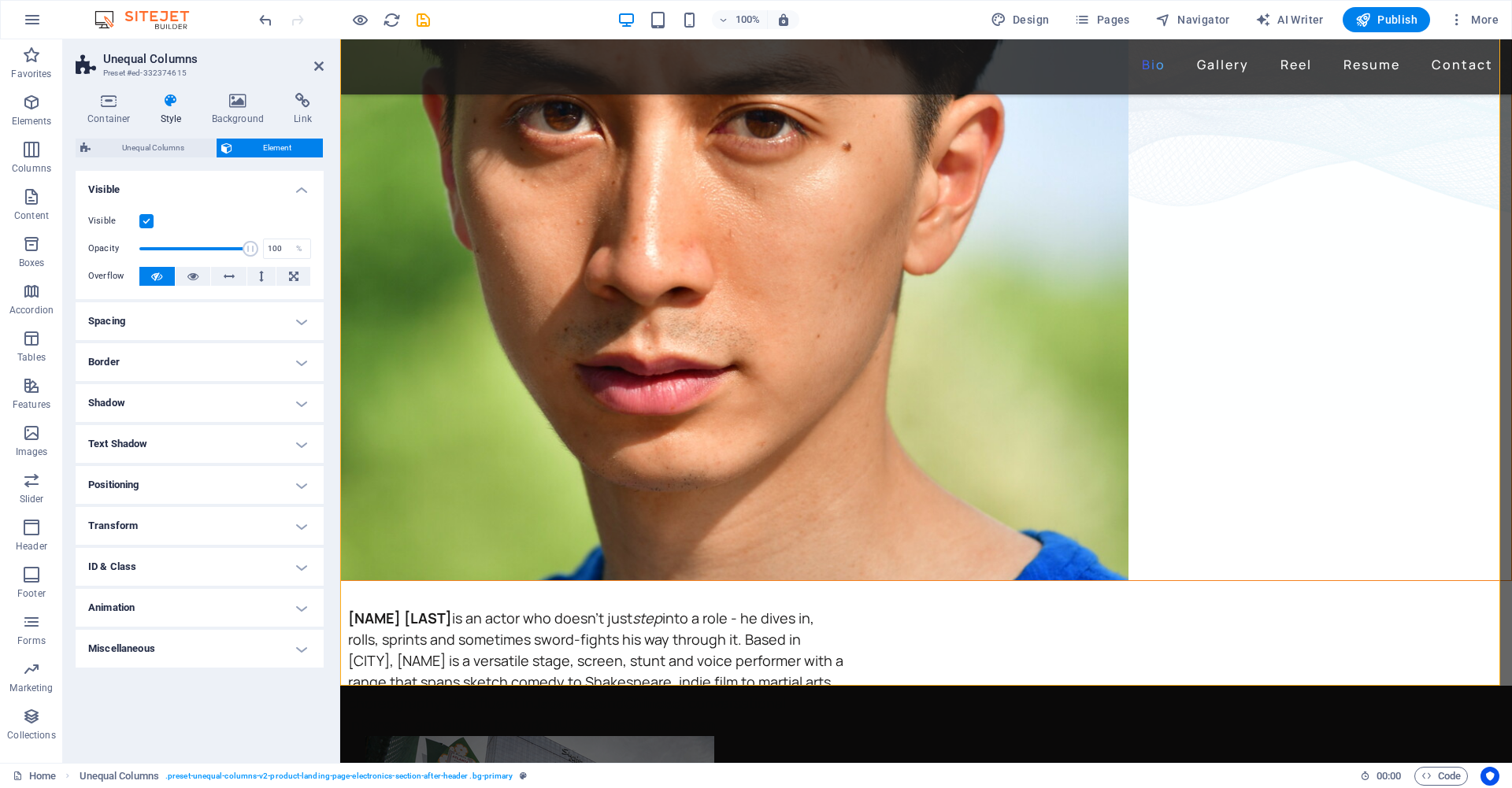 click on "Spacing" at bounding box center [199, 321] 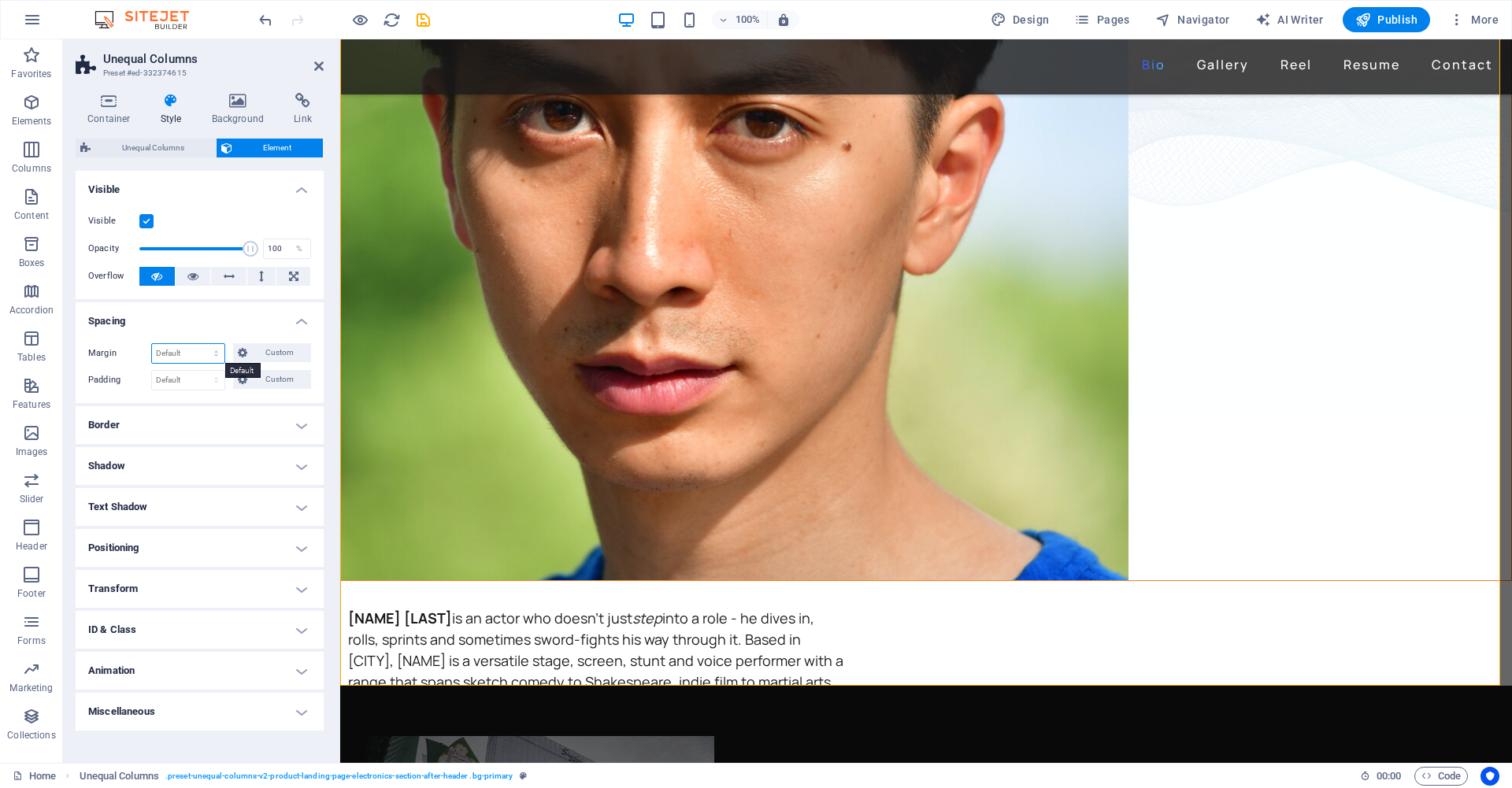 click on "Default auto px % rem vw vh Custom" at bounding box center (188, 353) 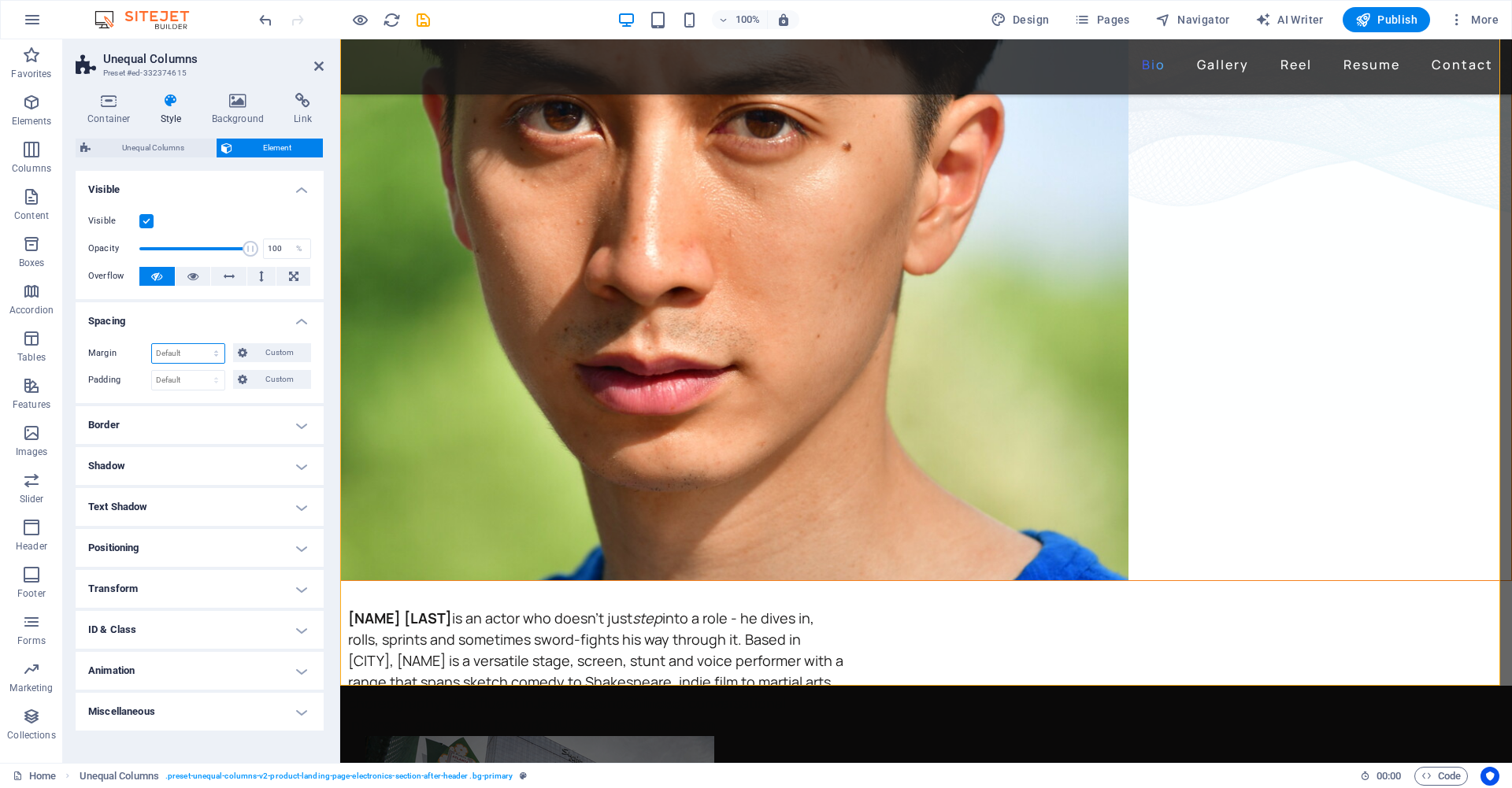 select on "px" 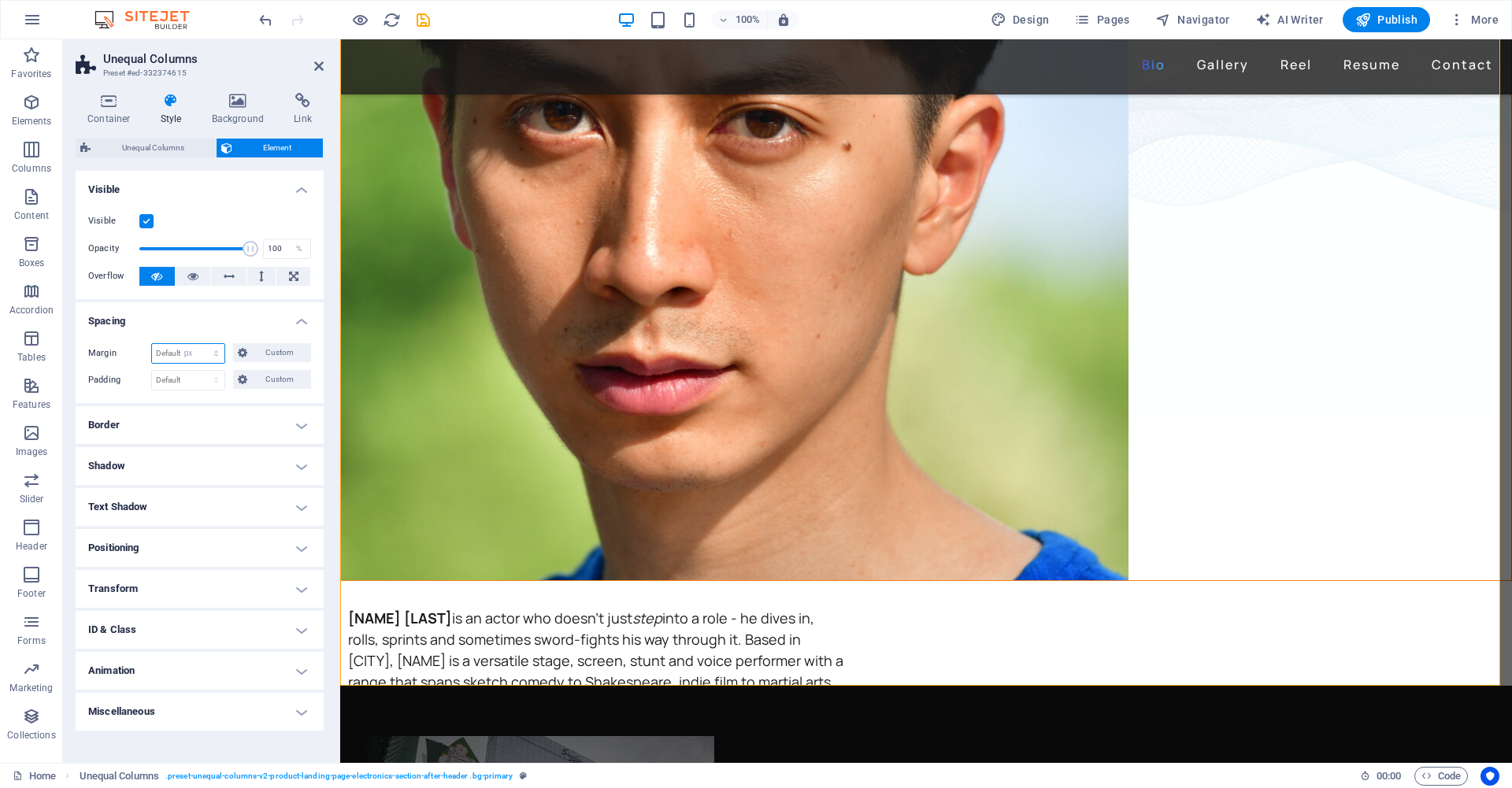 type on "0" 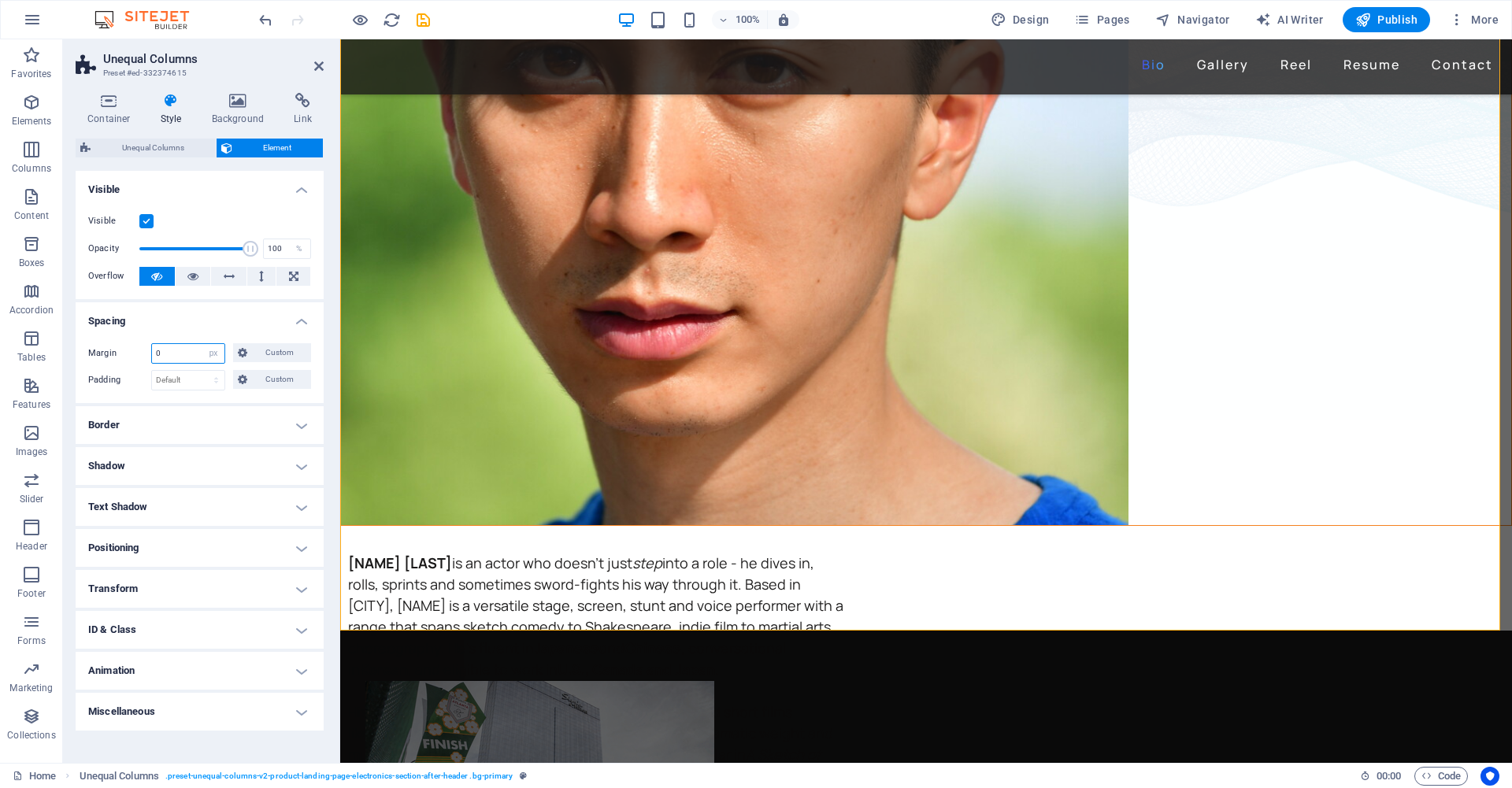 click on "0" at bounding box center [188, 353] 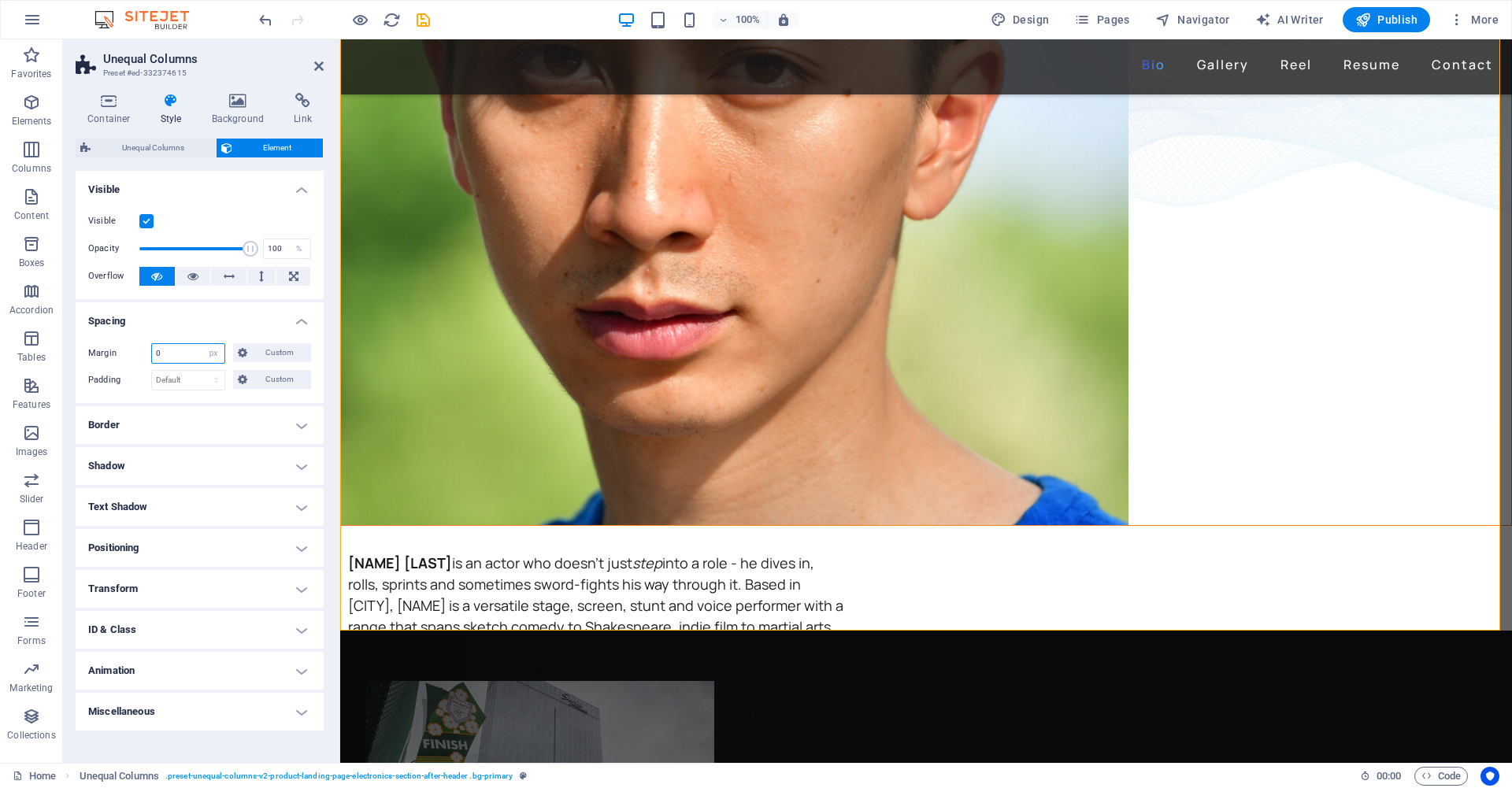 click on "0" at bounding box center [188, 353] 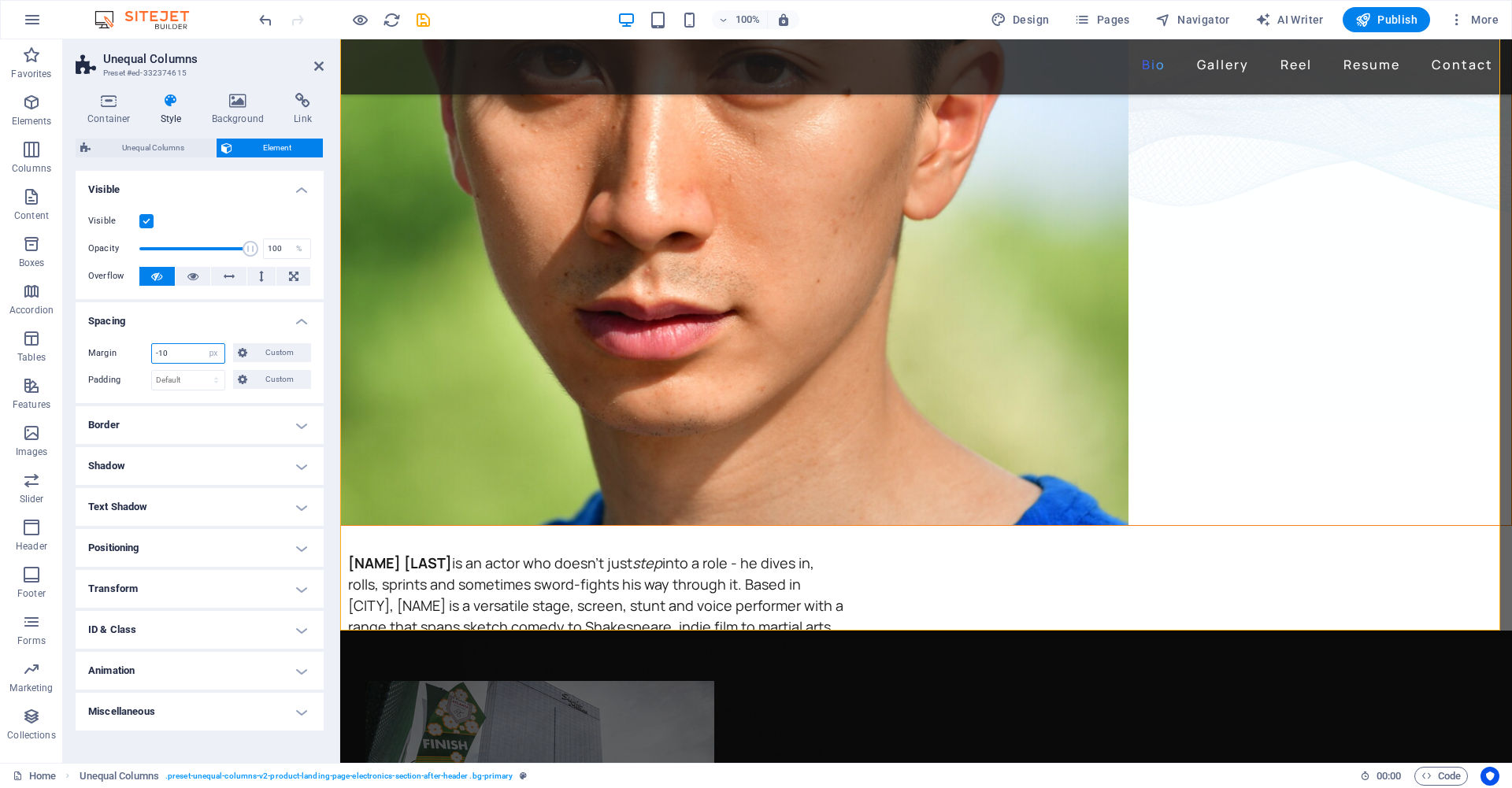 type on "-10" 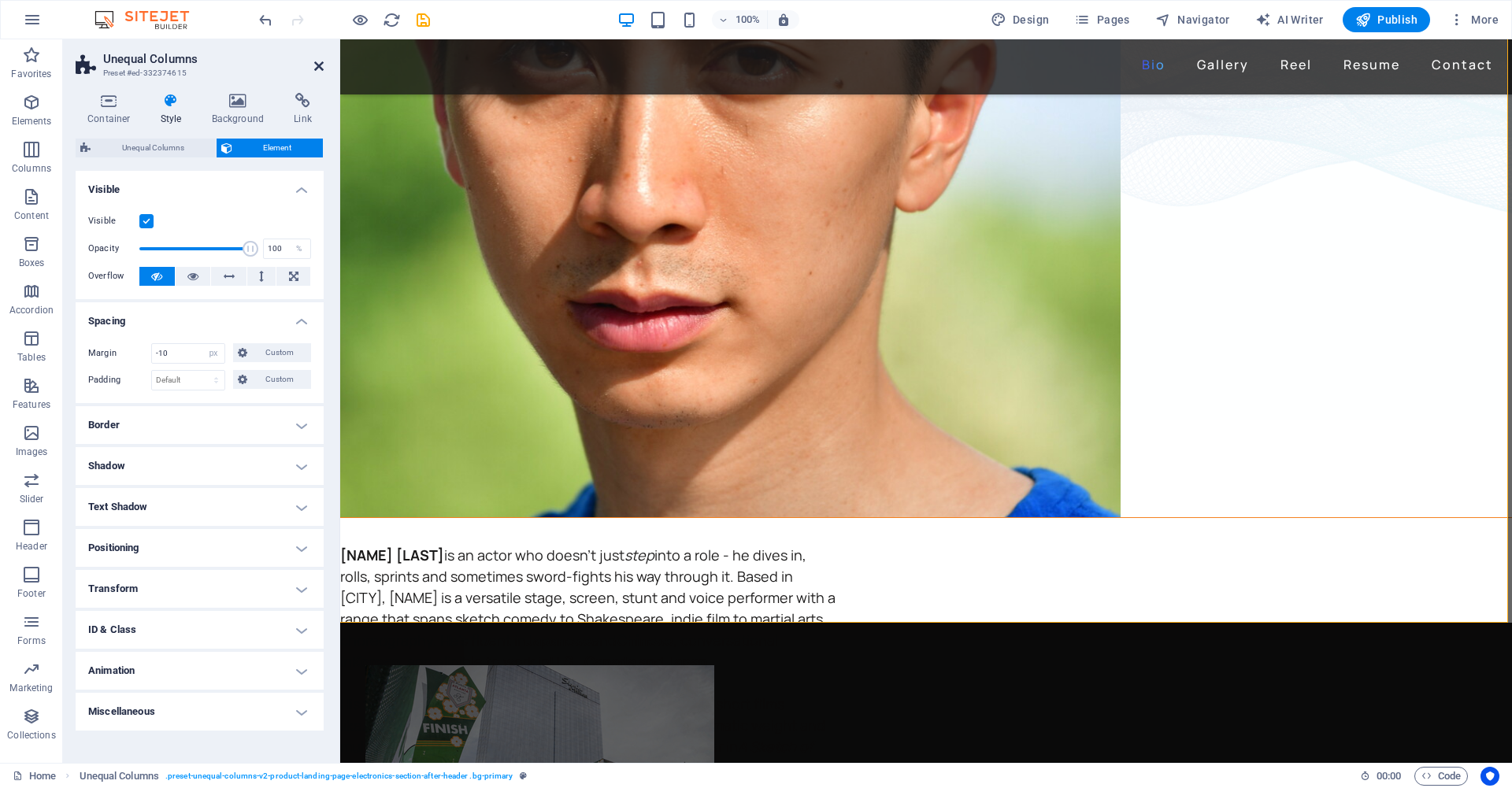 click at bounding box center (319, 66) 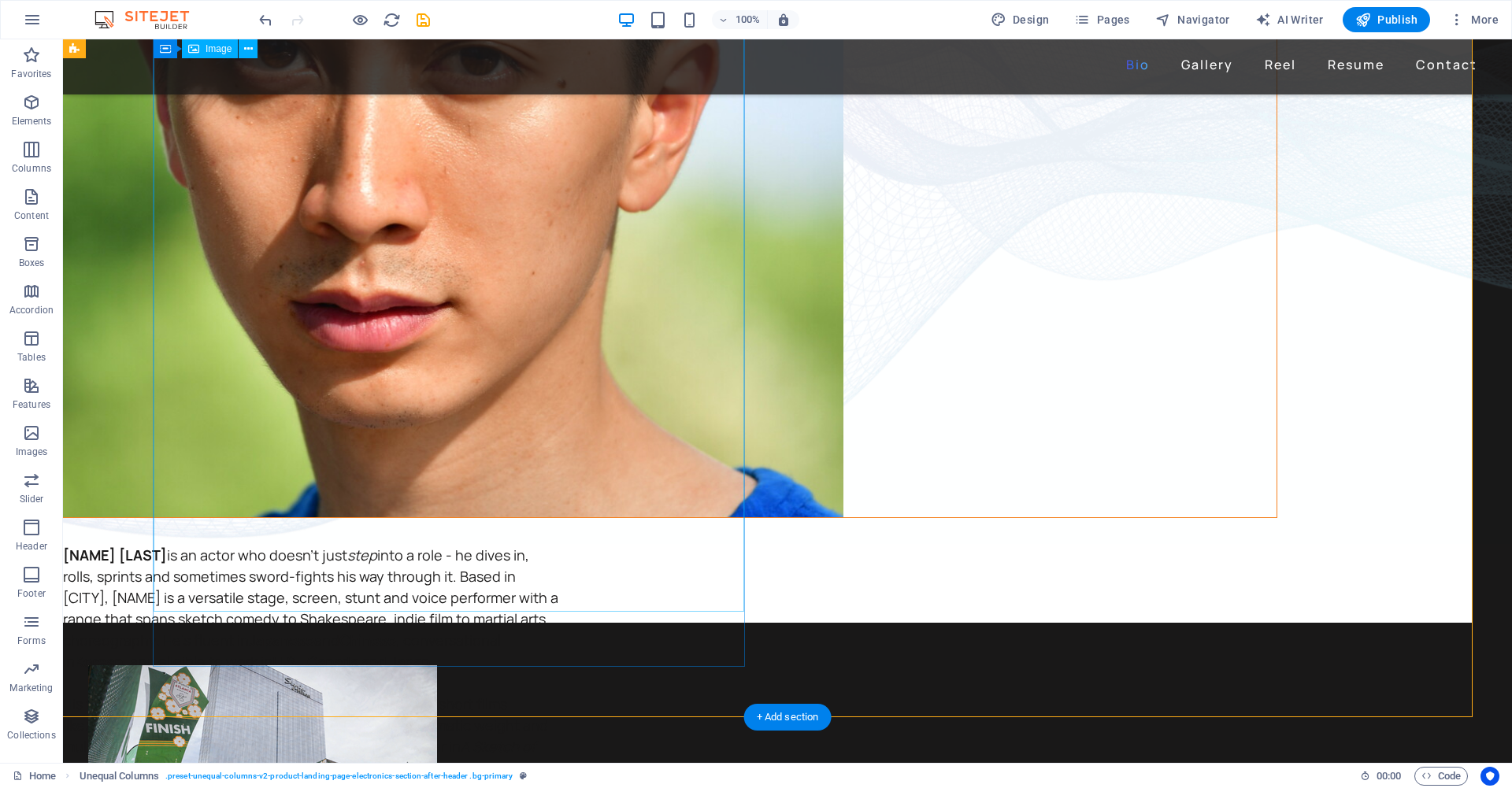 scroll, scrollTop: 0, scrollLeft: 0, axis: both 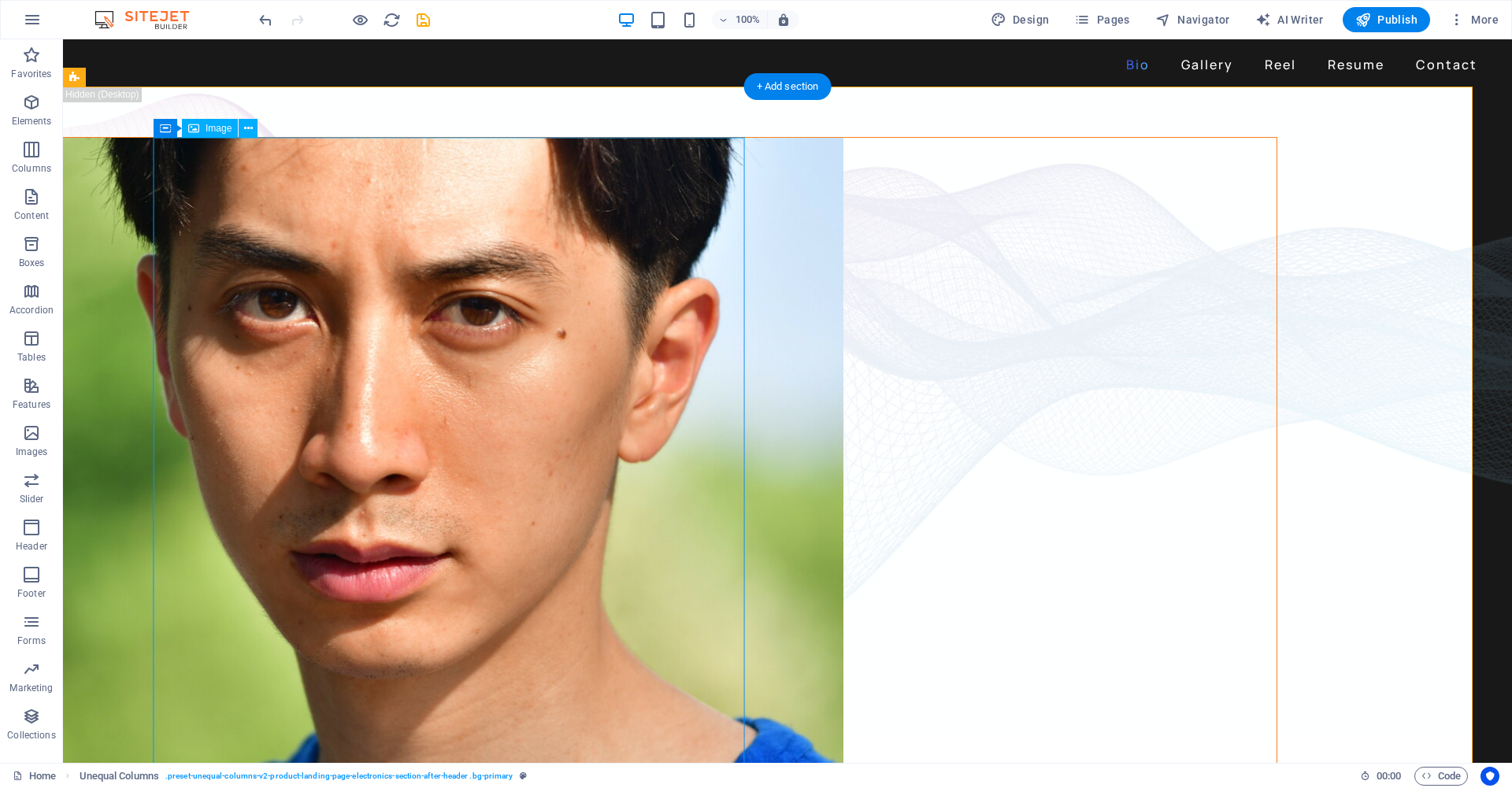 click at bounding box center (666, 453) 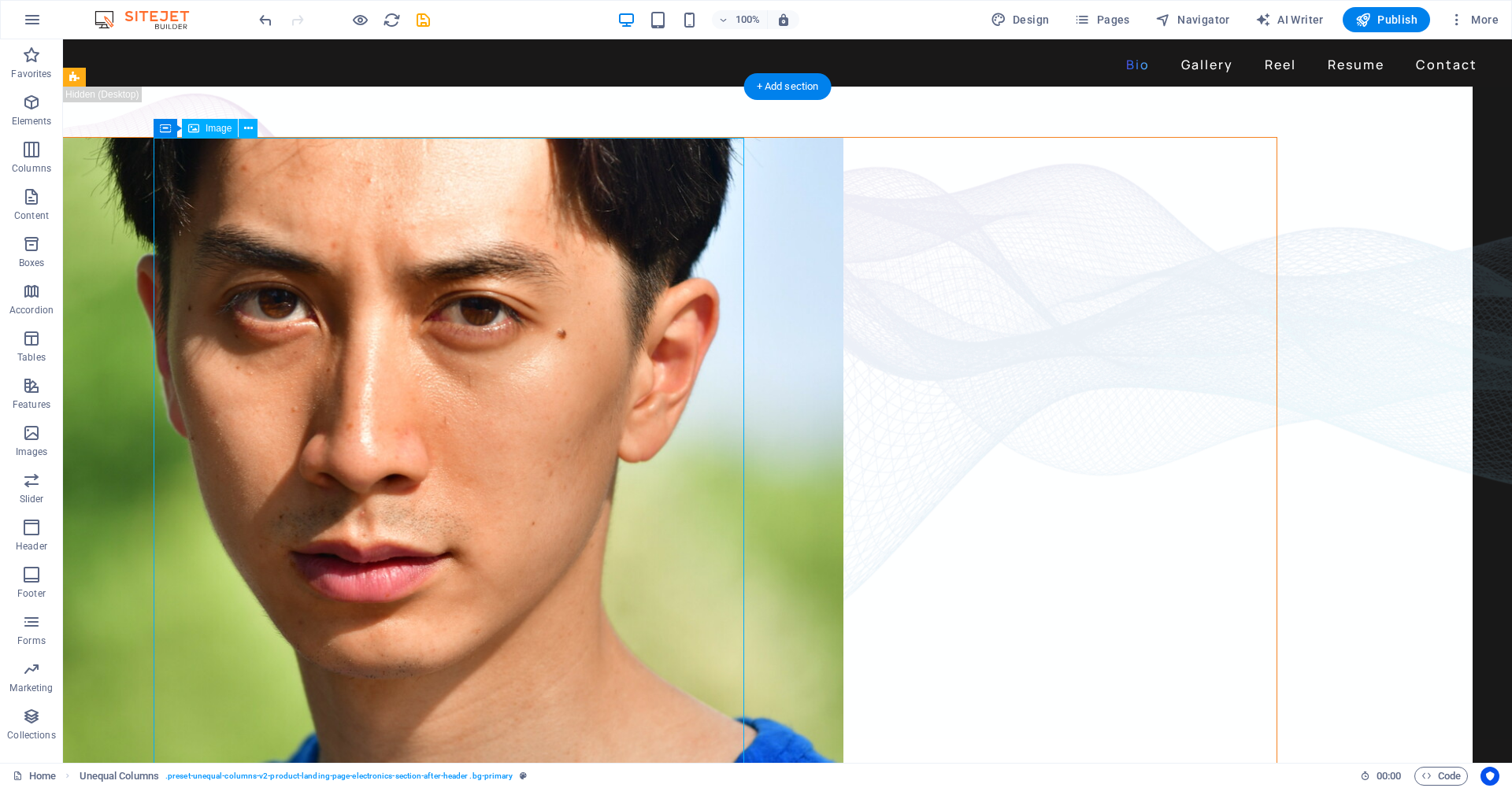 click at bounding box center (666, 453) 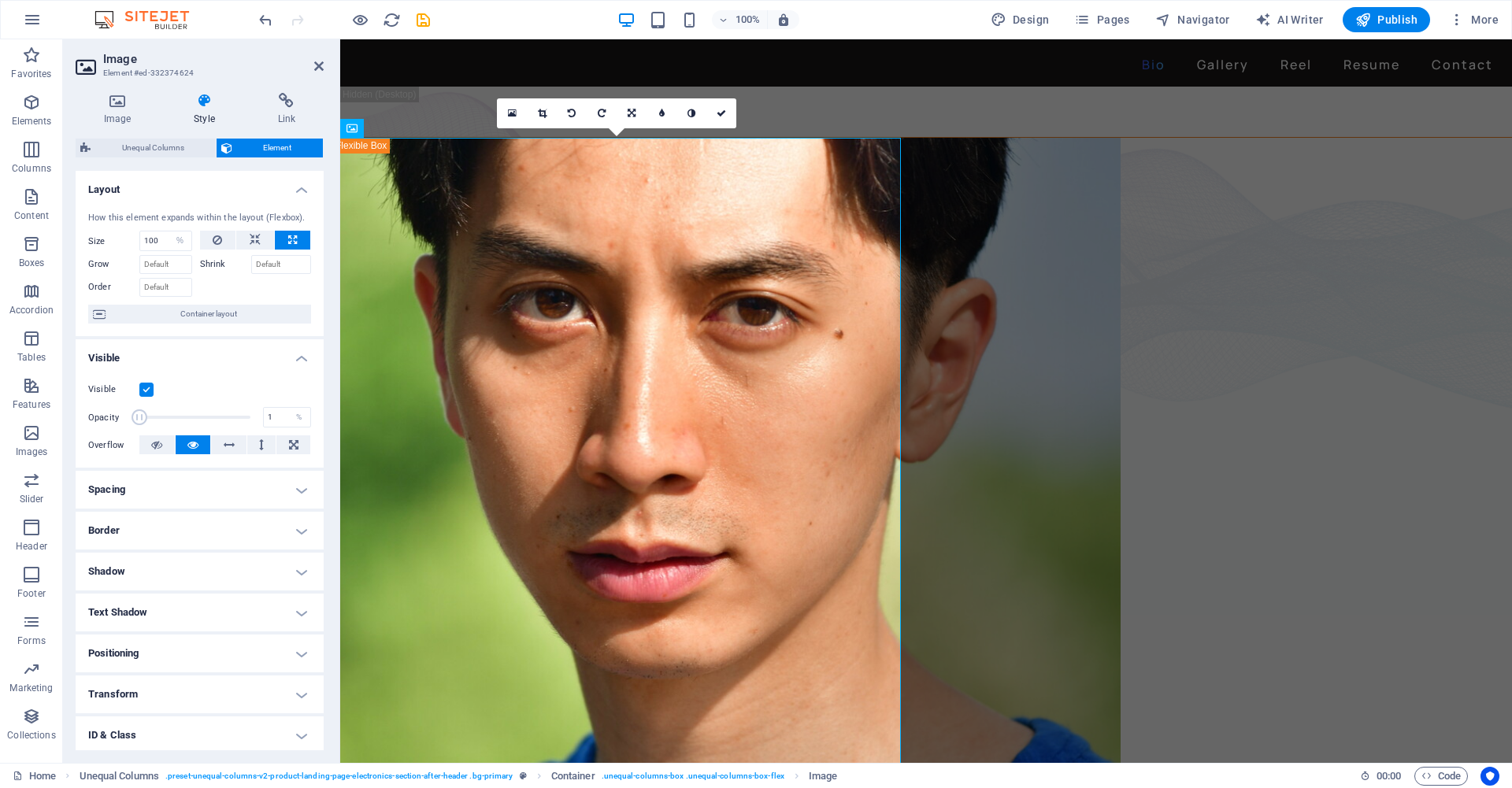 drag, startPoint x: 241, startPoint y: 415, endPoint x: 124, endPoint y: 410, distance: 117.10679 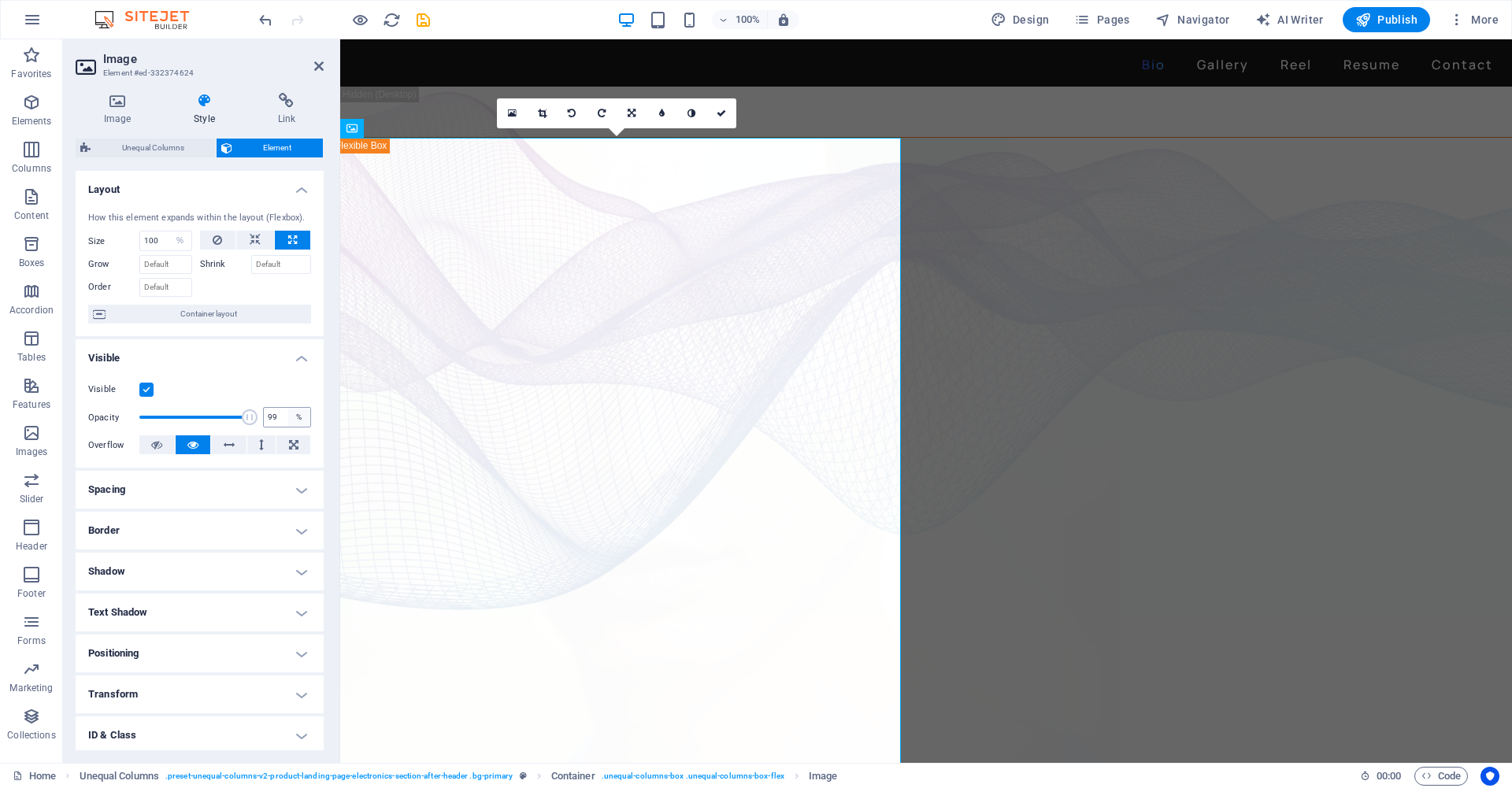 type on "100" 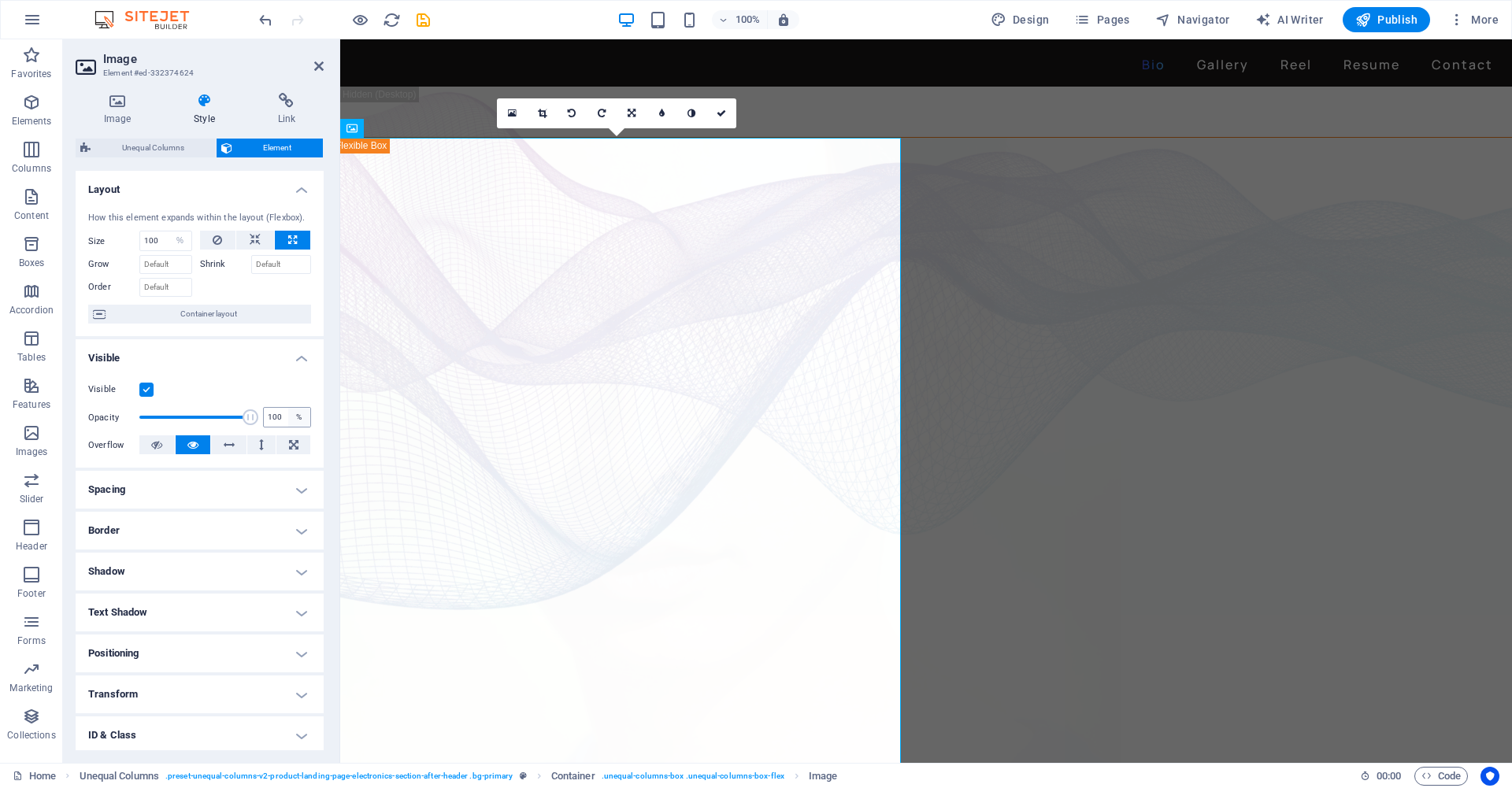 drag, startPoint x: 146, startPoint y: 418, endPoint x: 291, endPoint y: 421, distance: 145.03103 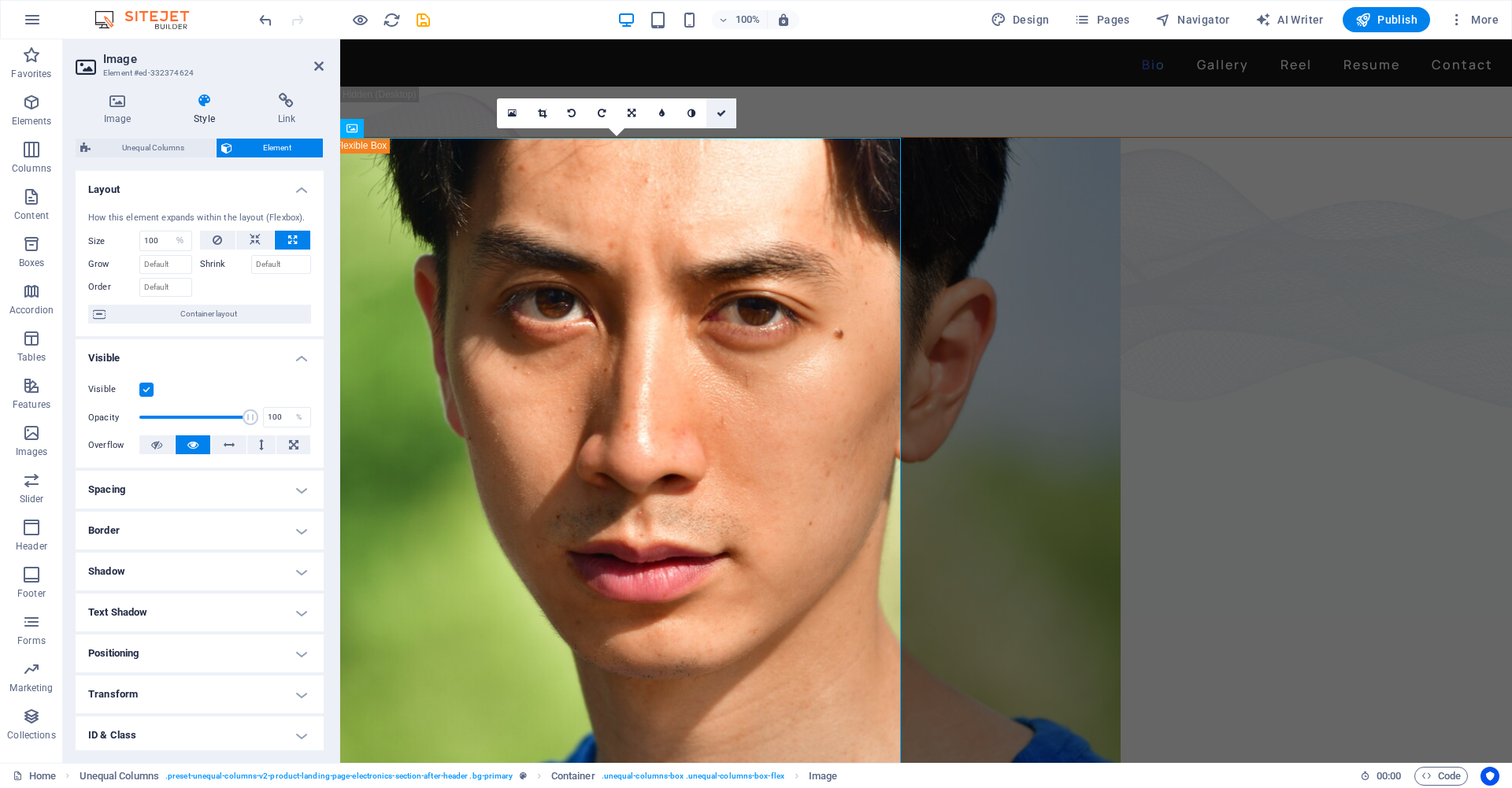 click at bounding box center (721, 113) 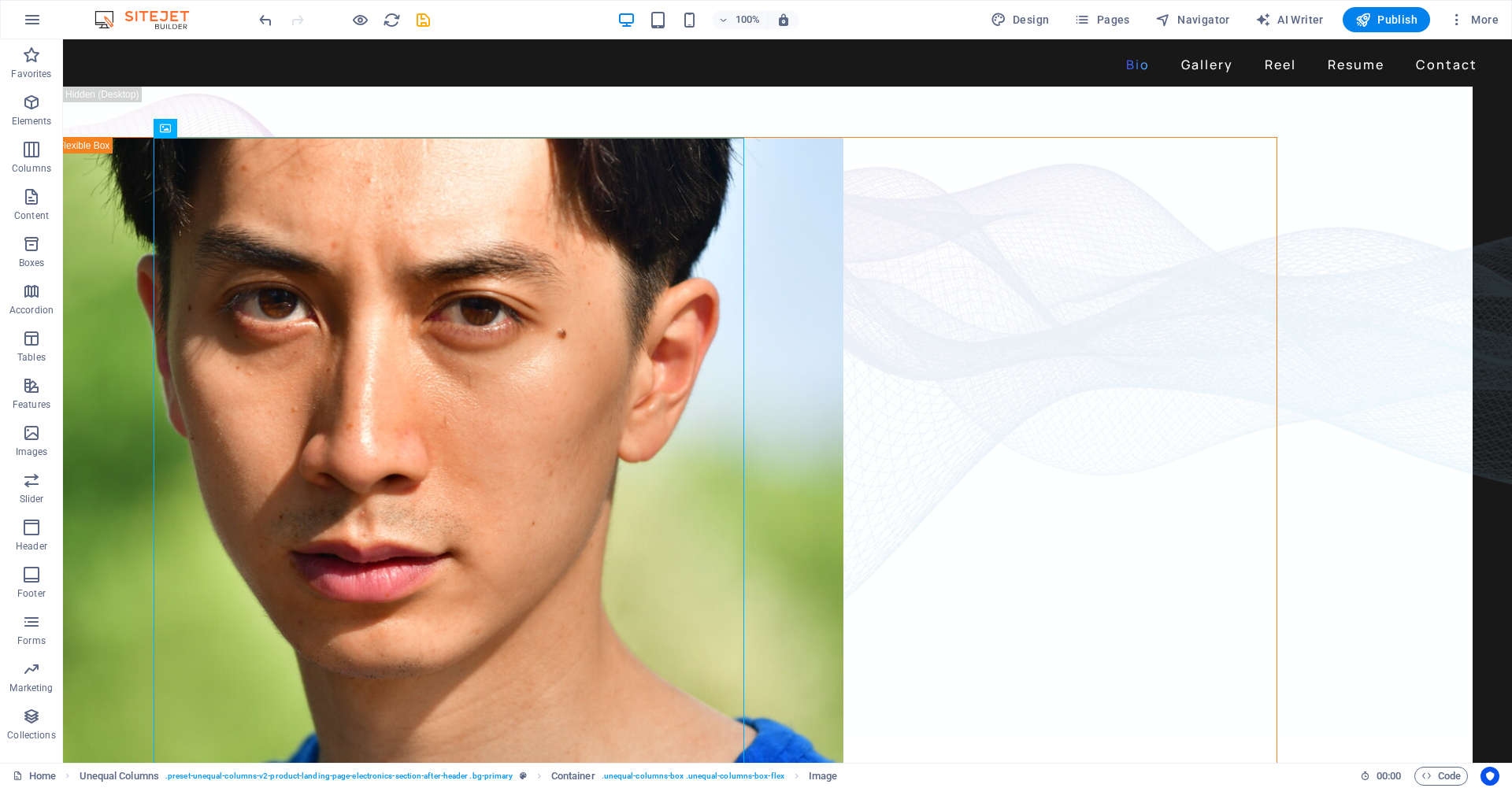 click at bounding box center (788, 401) 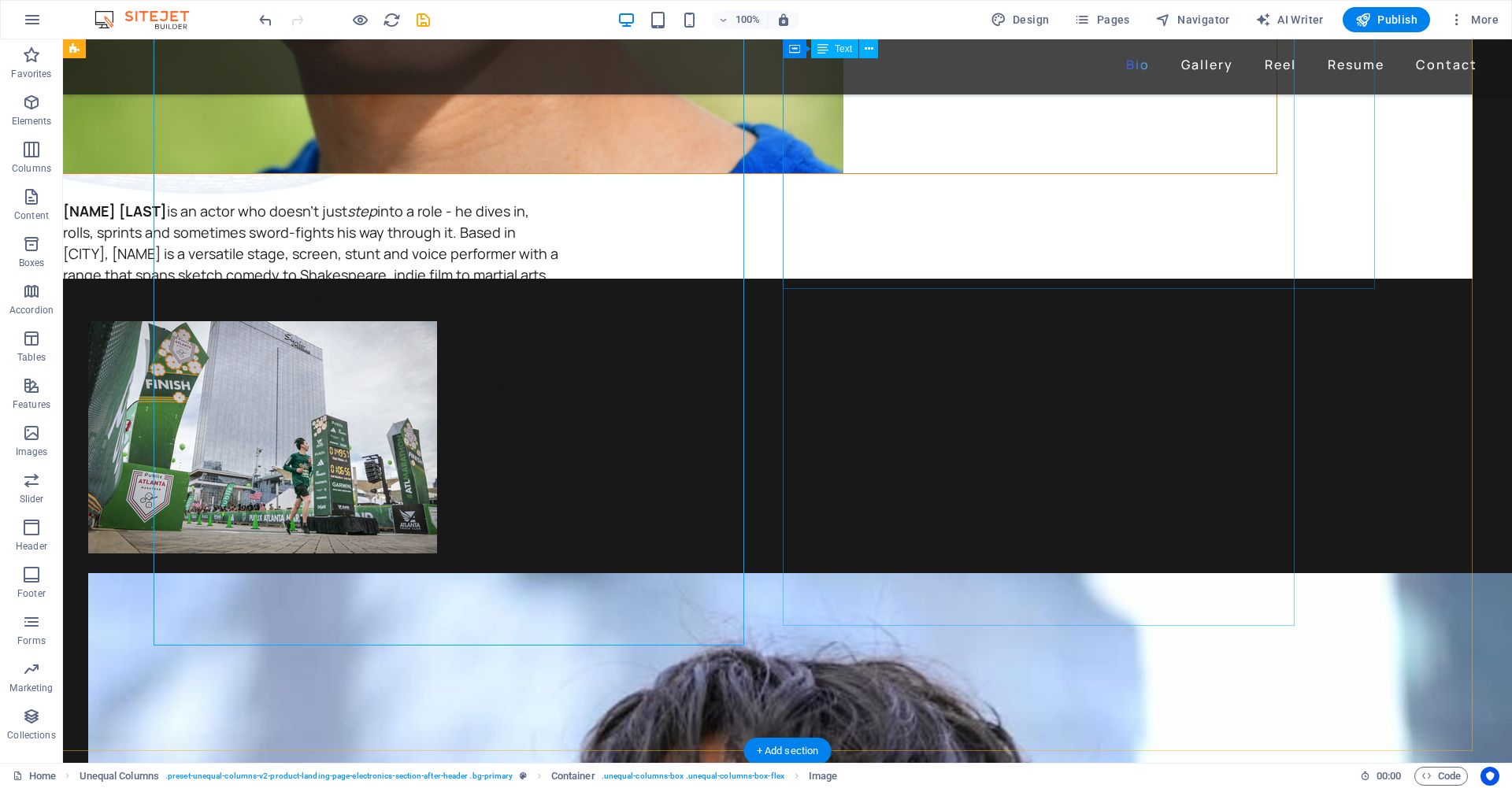 scroll, scrollTop: 0, scrollLeft: 0, axis: both 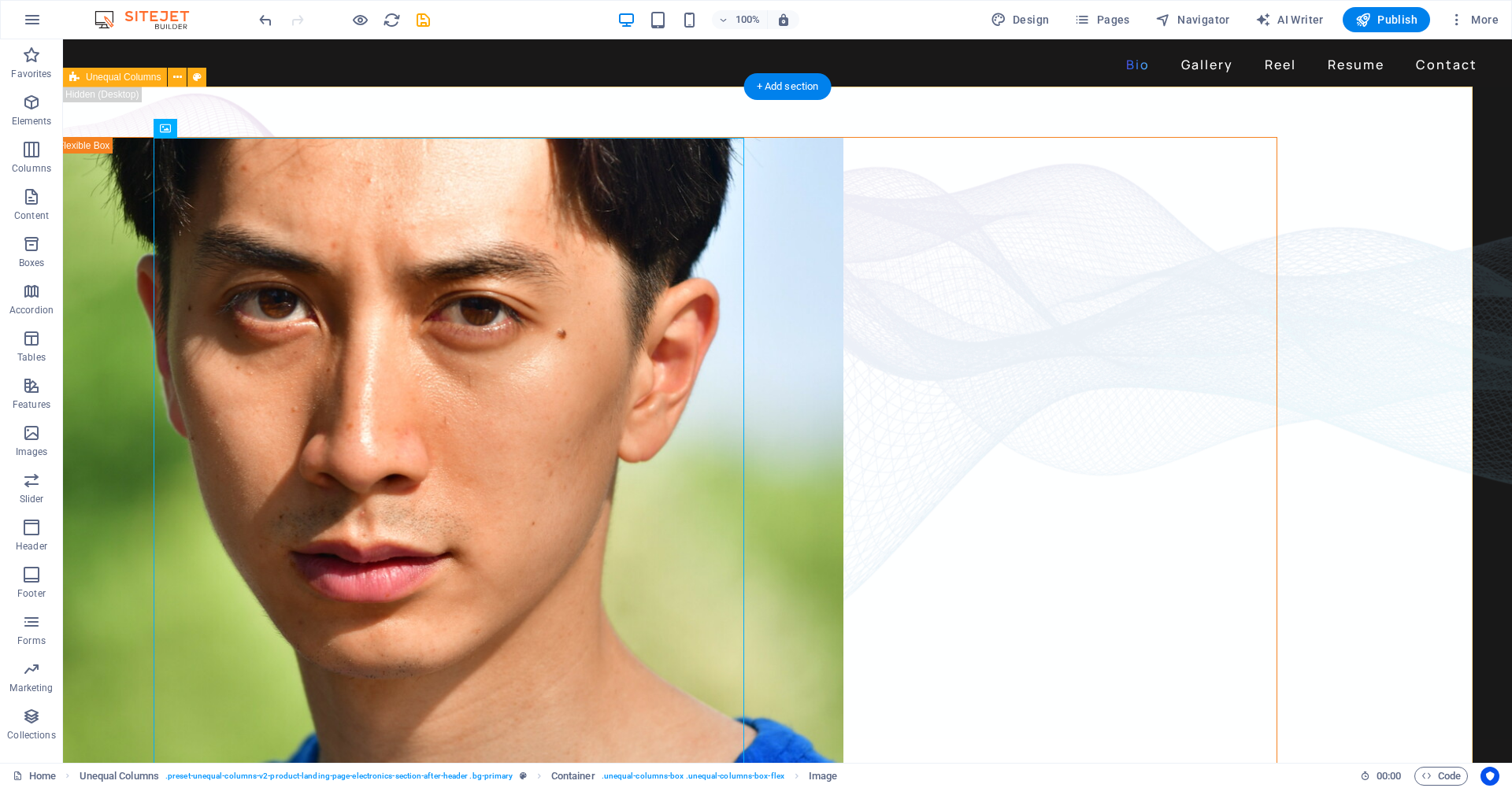 click on "David Ma  is an actor who doesn't just  step  into a role - he dives in, rolls, sprints and sometimes sword-fights his way through it. Based in New York, David is a versatile stage, screen, stunt and voice performer with a range that spans sketch comedy to Shakespeare, indie film to martial arts choreography. He's fluent in  Japanese  and  Chinese , conversational in  Korean , and eligible to work in  U.S., Canada and Japan .  His film work includes leading performances in acclaimed short films like  Fumakase  and  Translation , where he brought both dramatic weight and multilingual fluency to the screen. On stage, he's a regular in  A Sketch of New York , the city's longest-running sketch comedy show, and took on both acting and stunt duties as  Titus  in  Julius Caeser  produced by Hudson Classical Theater Company.  As a voice actor, David has voiced for national campaigns such as  2021 Canadian federal elections  and as a moderator for industry panels at  Soho International Film Festival (SIFF)  and" at bounding box center (764, 479) 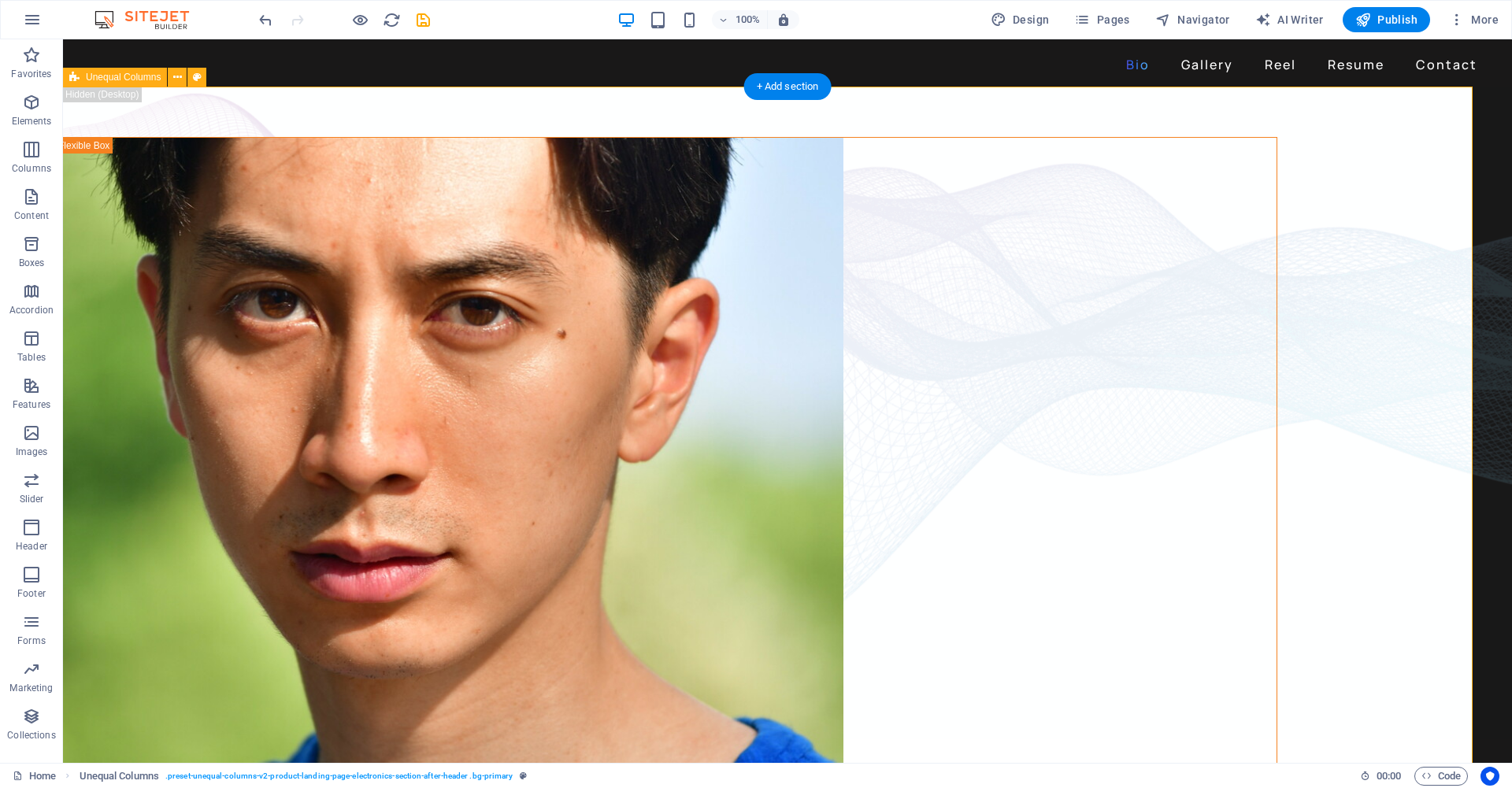 click on "David Ma  is an actor who doesn't just  step  into a role - he dives in, rolls, sprints and sometimes sword-fights his way through it. Based in New York, David is a versatile stage, screen, stunt and voice performer with a range that spans sketch comedy to Shakespeare, indie film to martial arts choreography. He's fluent in  Japanese  and  Chinese , conversational in  Korean , and eligible to work in  U.S., Canada and Japan .  His film work includes leading performances in acclaimed short films like  Fumakase  and  Translation , where he brought both dramatic weight and multilingual fluency to the screen. On stage, he's a regular in  A Sketch of New York , the city's longest-running sketch comedy show, and took on both acting and stunt duties as  Titus  in  Julius Caeser  produced by Hudson Classical Theater Company.  As a voice actor, David has voiced for national campaigns such as  2021 Canadian federal elections  and as a moderator for industry panels at  Soho International Film Festival (SIFF)  and" at bounding box center (764, 479) 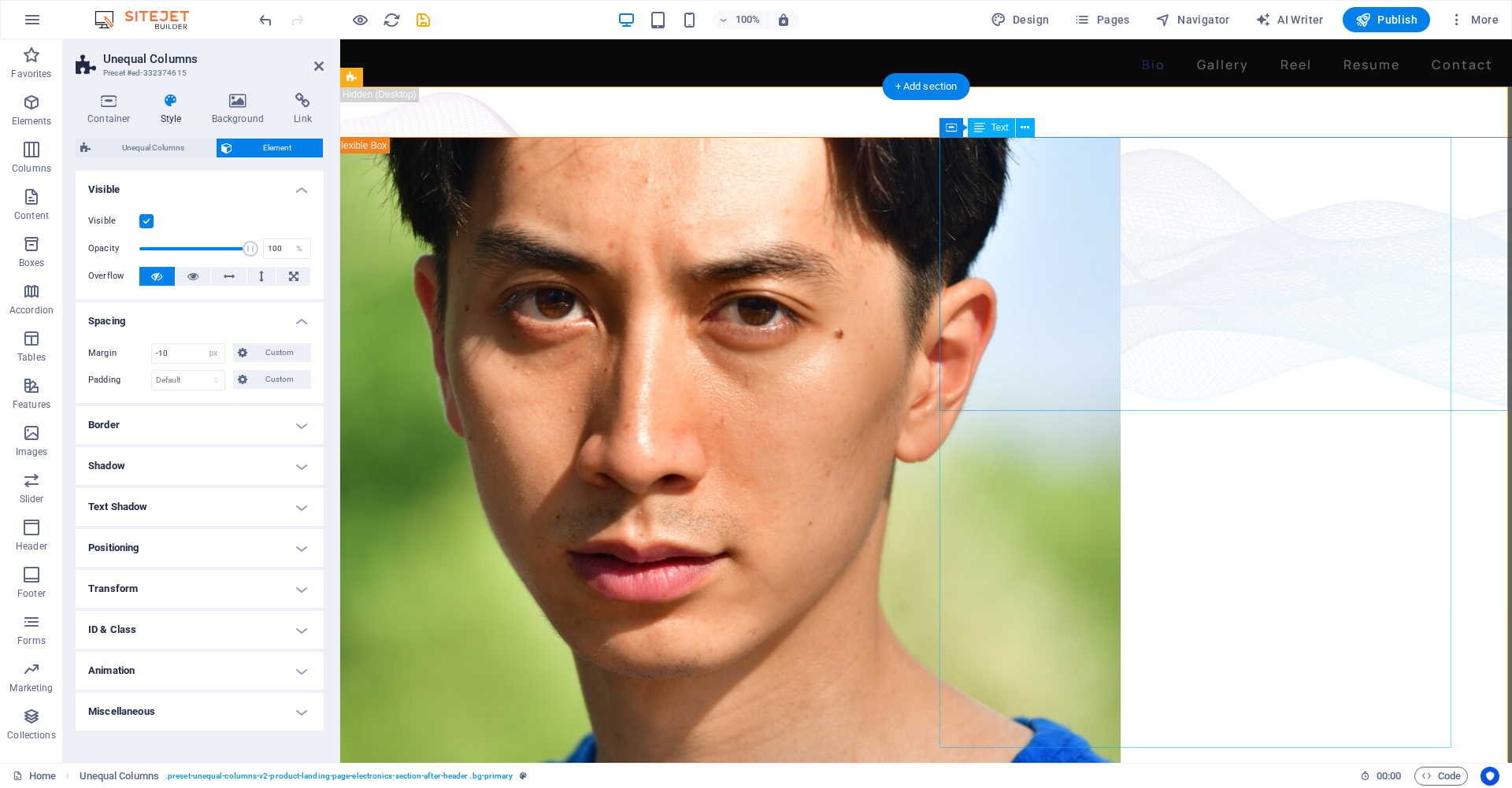 click on "David Ma  is an actor who doesn't just  step  into a role - he dives in, rolls, sprints and sometimes sword-fights his way through it. Based in New York, David is a versatile stage, screen, stunt and voice performer with a range that spans sketch comedy to Shakespeare, indie film to martial arts choreography. He's fluent in  Japanese  and  Chinese , conversational in  Korean , and eligible to work in  U.S., Canada and Japan .  His film work includes leading performances in acclaimed short films like  Fumakase  and  Translation , where he brought both dramatic weight and multilingual fluency to the screen. On stage, he's a regular in  A Sketch of New York , the city's longest-running sketch comedy show, and took on both acting and stunt duties as  Titus  in  Julius Caeser  produced by Hudson Classical Theater Company.  As a voice actor, David has voiced for national campaigns such as  2021 Canadian federal elections  and as a moderator for industry panels at  Soho International Film Festival (SIFF)  and" at bounding box center (588, 1093) 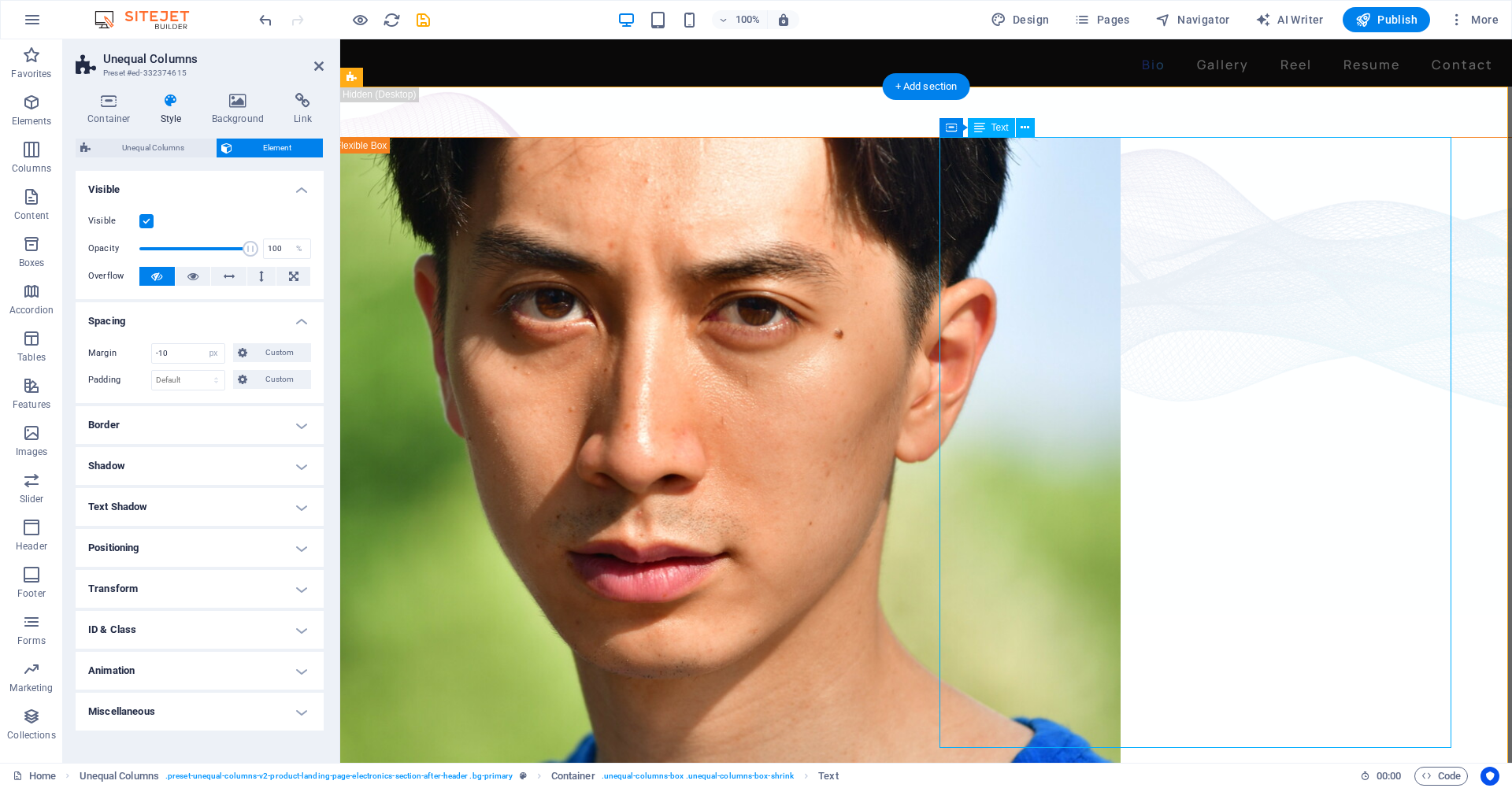 click on "David Ma  is an actor who doesn't just  step  into a role - he dives in, rolls, sprints and sometimes sword-fights his way through it. Based in New York, David is a versatile stage, screen, stunt and voice performer with a range that spans sketch comedy to Shakespeare, indie film to martial arts choreography. He's fluent in  Japanese  and  Chinese , conversational in  Korean , and eligible to work in  U.S., Canada and Japan .  His film work includes leading performances in acclaimed short films like  Fumakase  and  Translation , where he brought both dramatic weight and multilingual fluency to the screen. On stage, he's a regular in  A Sketch of New York , the city's longest-running sketch comedy show, and took on both acting and stunt duties as  Titus  in  Julius Caeser  produced by Hudson Classical Theater Company.  As a voice actor, David has voiced for national campaigns such as  2021 Canadian federal elections  and as a moderator for industry panels at  Soho International Film Festival (SIFF)  and" at bounding box center (588, 1093) 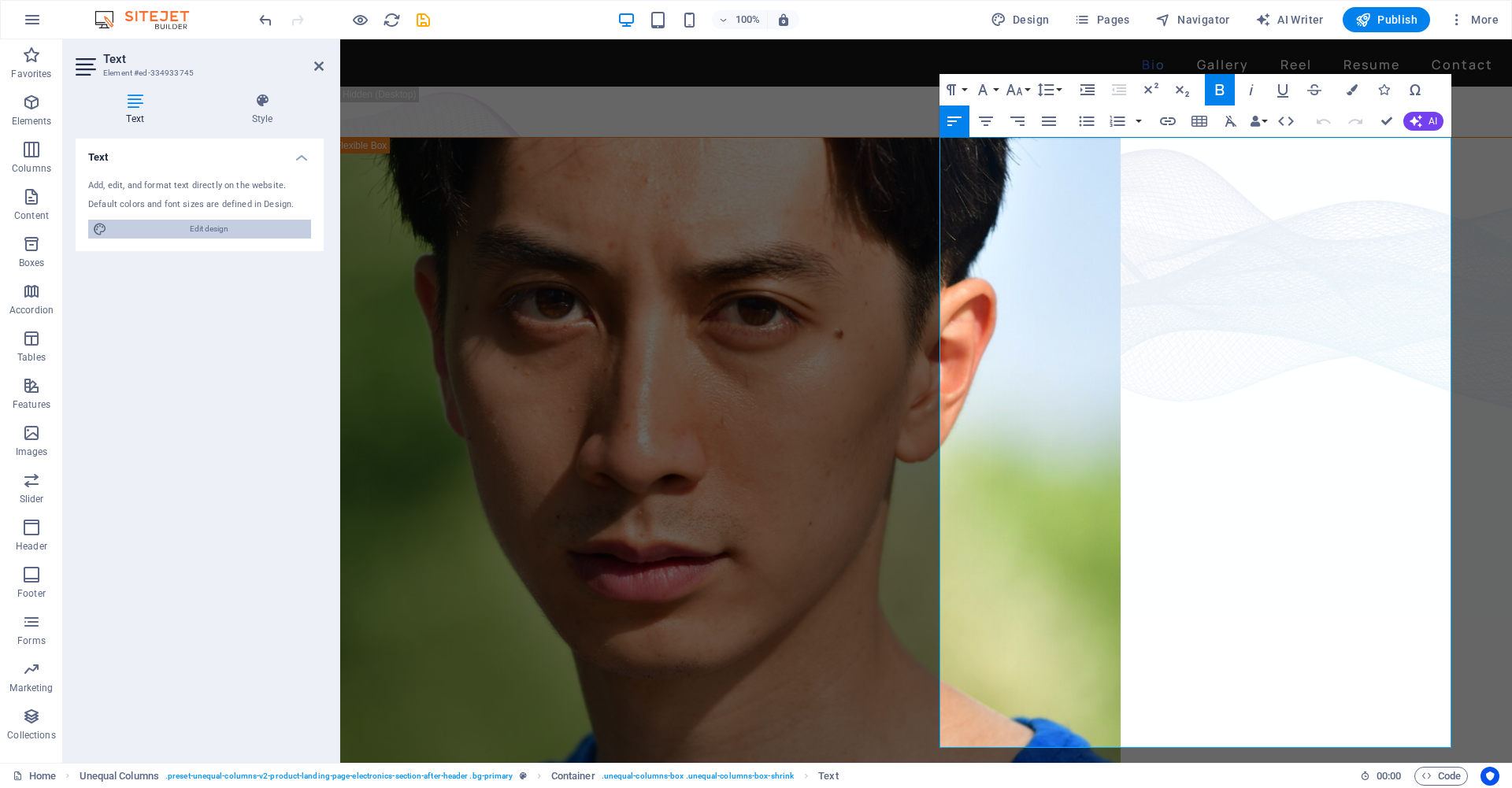 click on "Edit design" at bounding box center [209, 229] 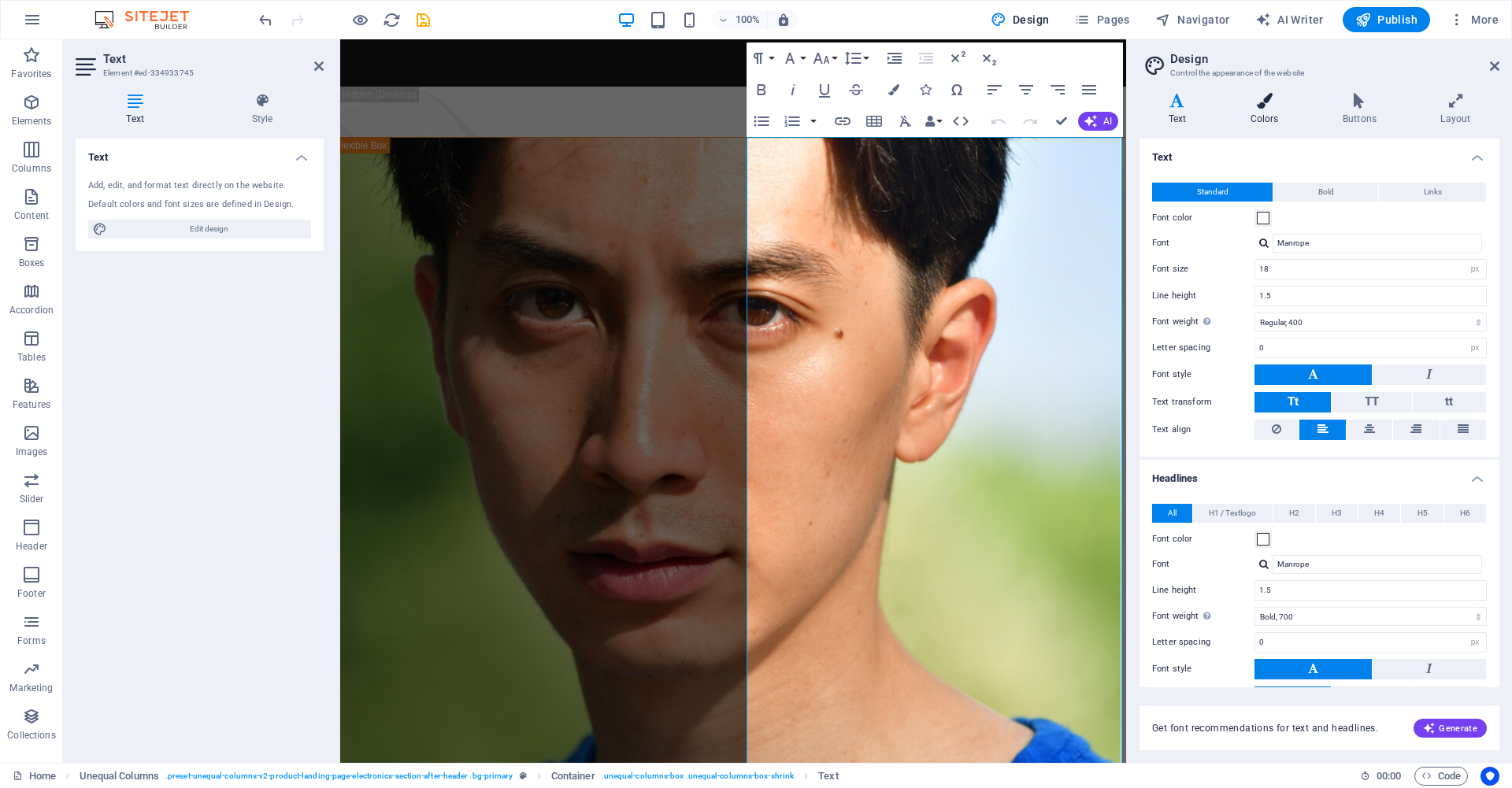 click at bounding box center (1264, 101) 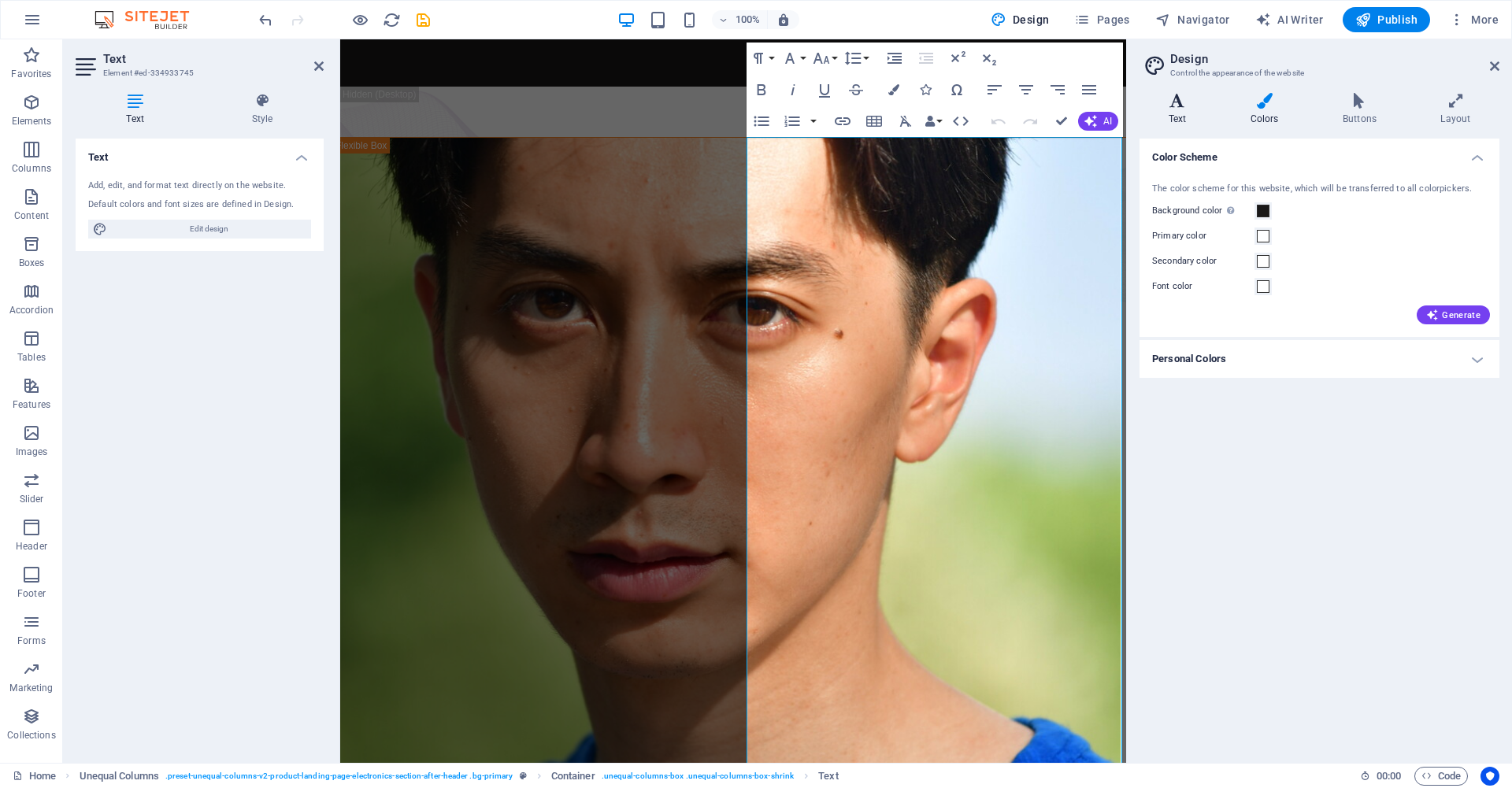 click at bounding box center (1177, 101) 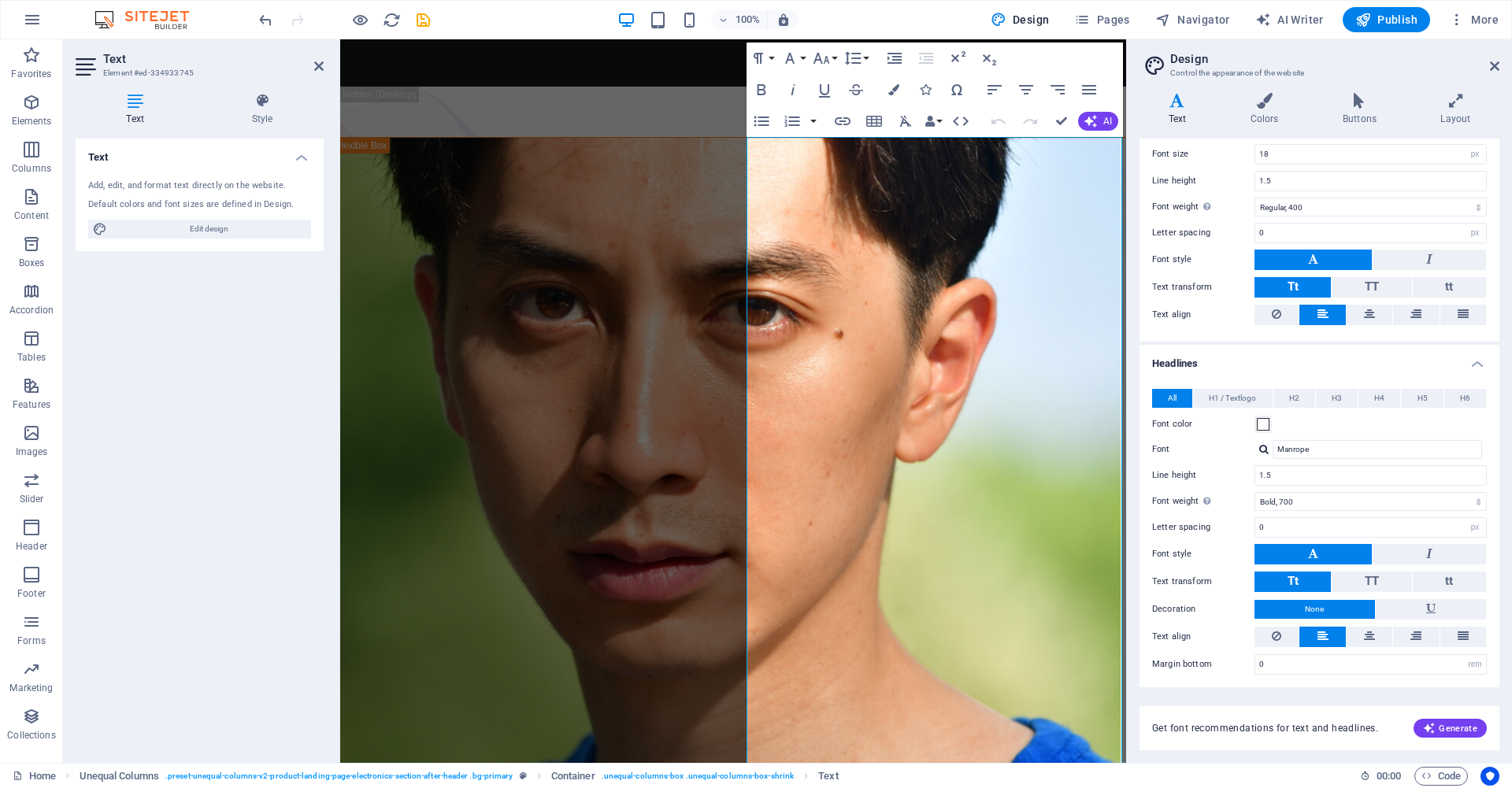 scroll, scrollTop: 0, scrollLeft: 0, axis: both 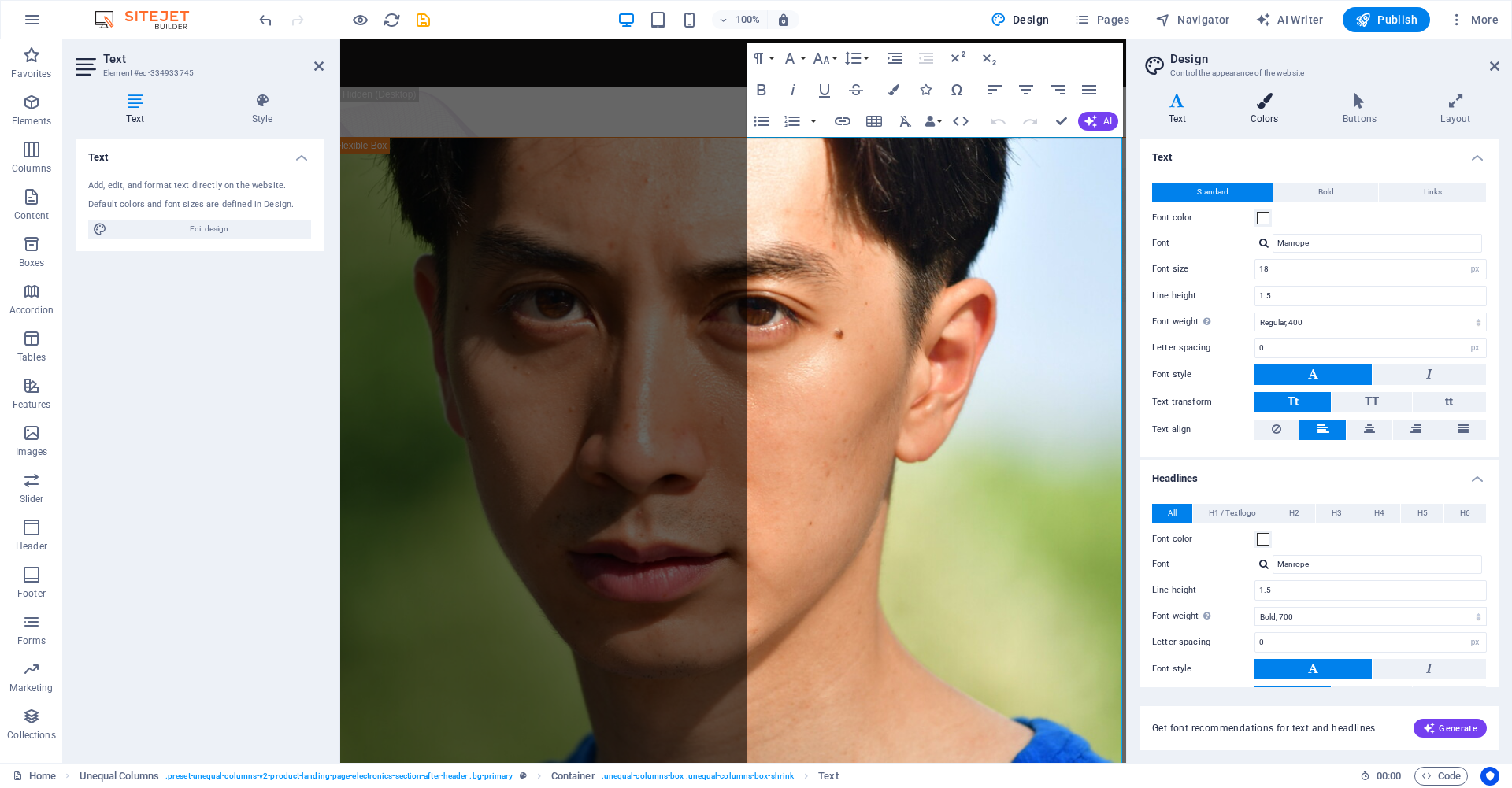 click on "Colors" at bounding box center [1267, 109] 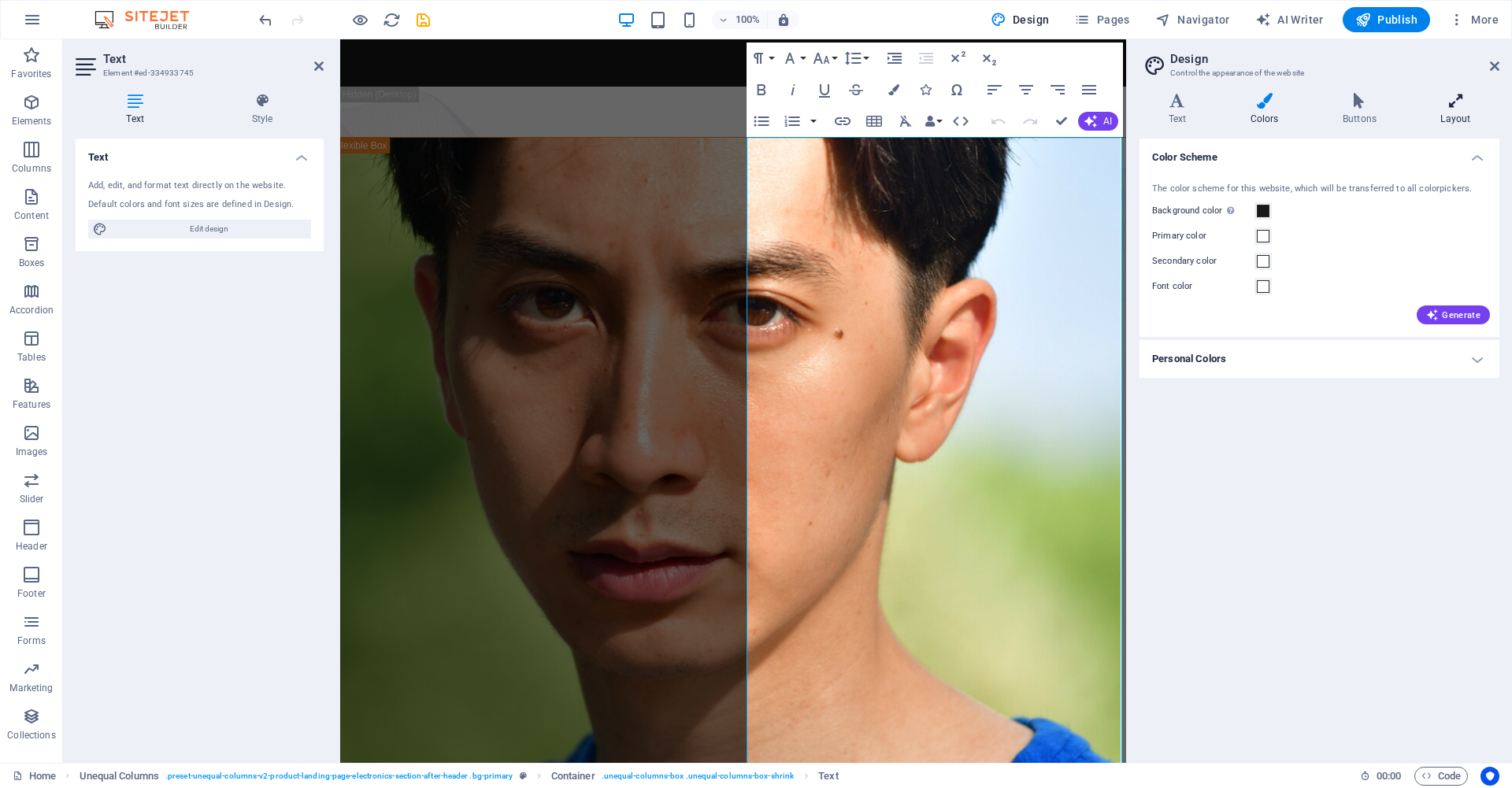 click at bounding box center [1455, 101] 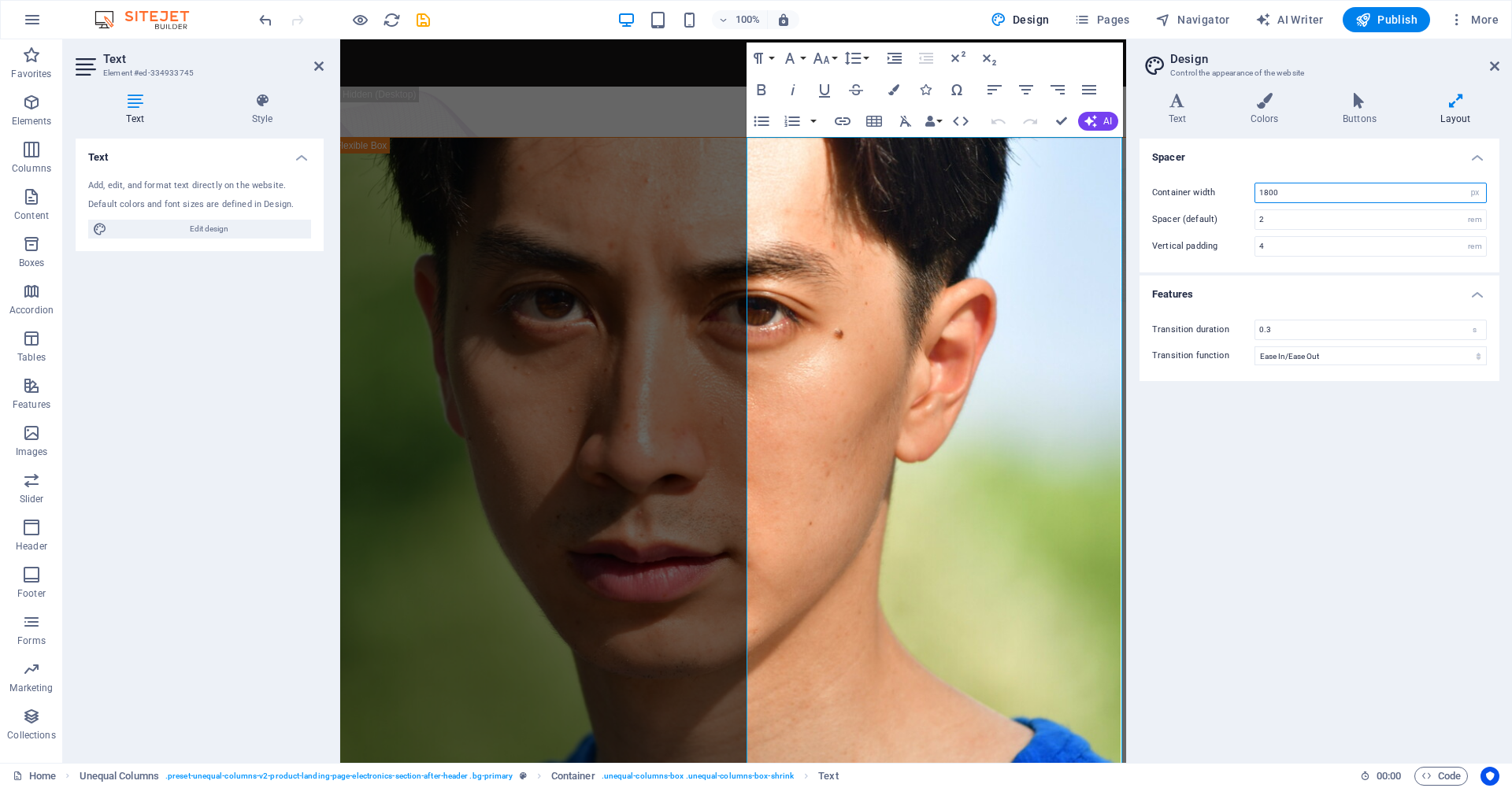 click on "1800" at bounding box center [1370, 193] 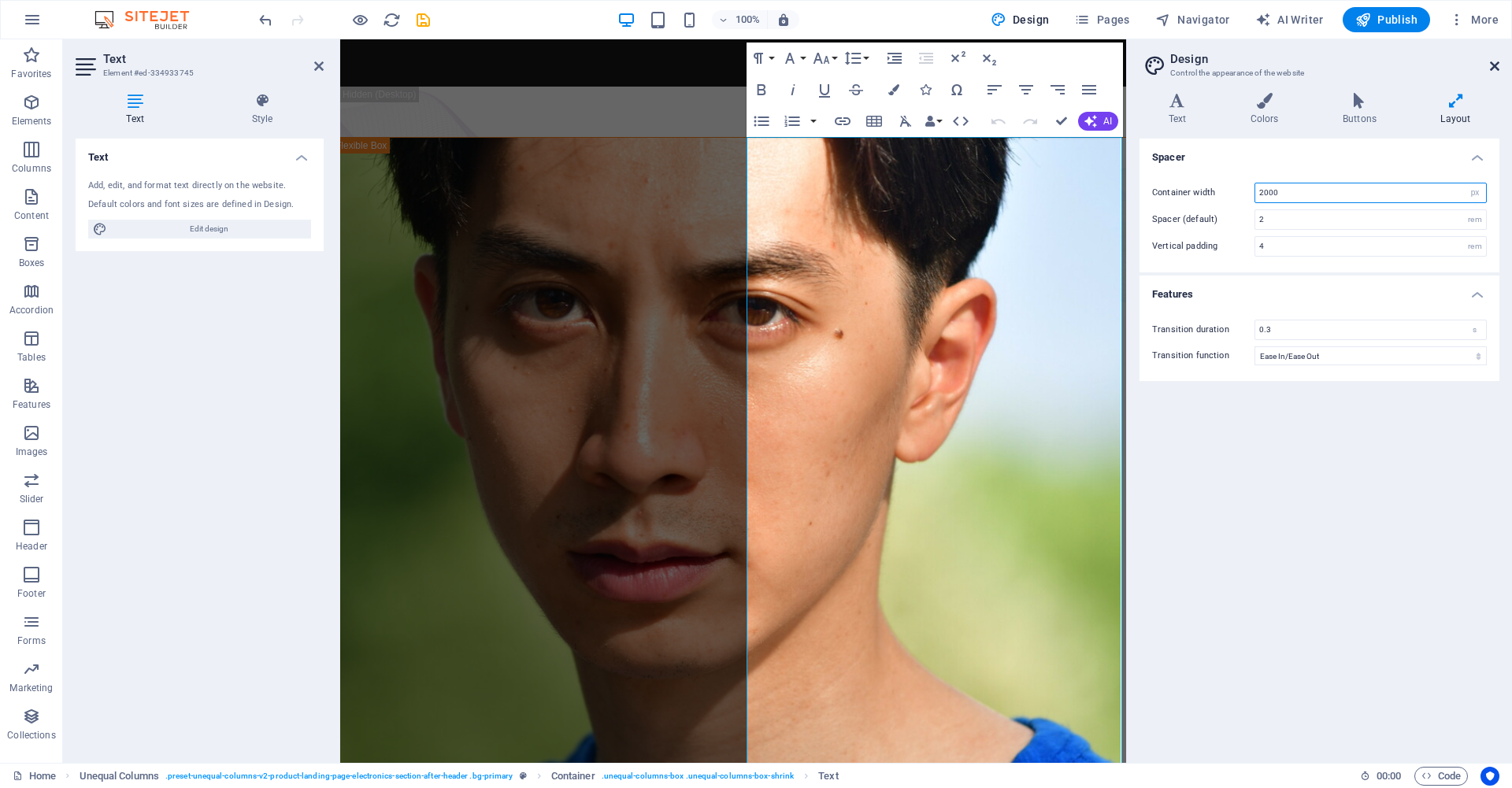 type on "2000" 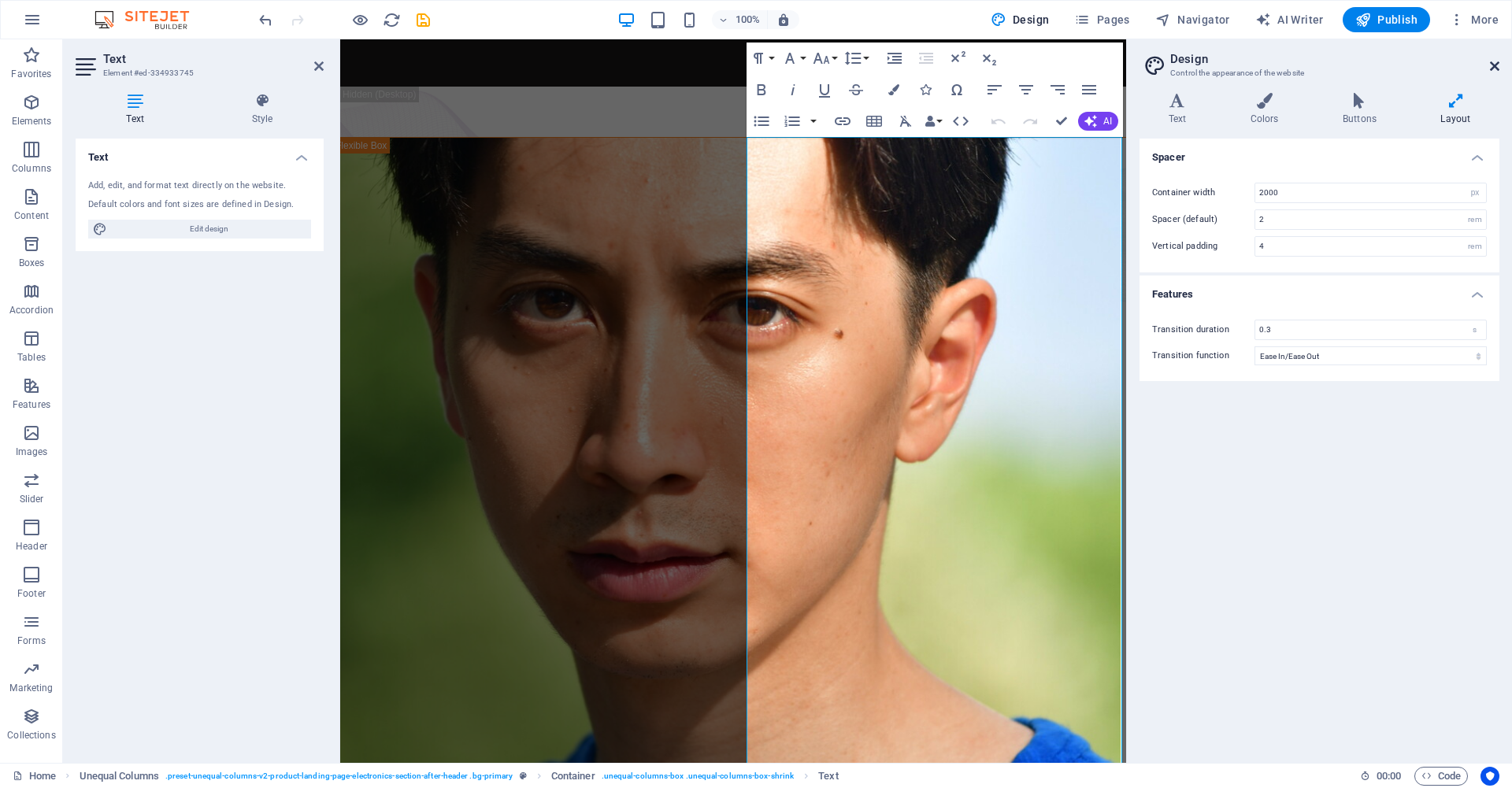 click at bounding box center (1495, 66) 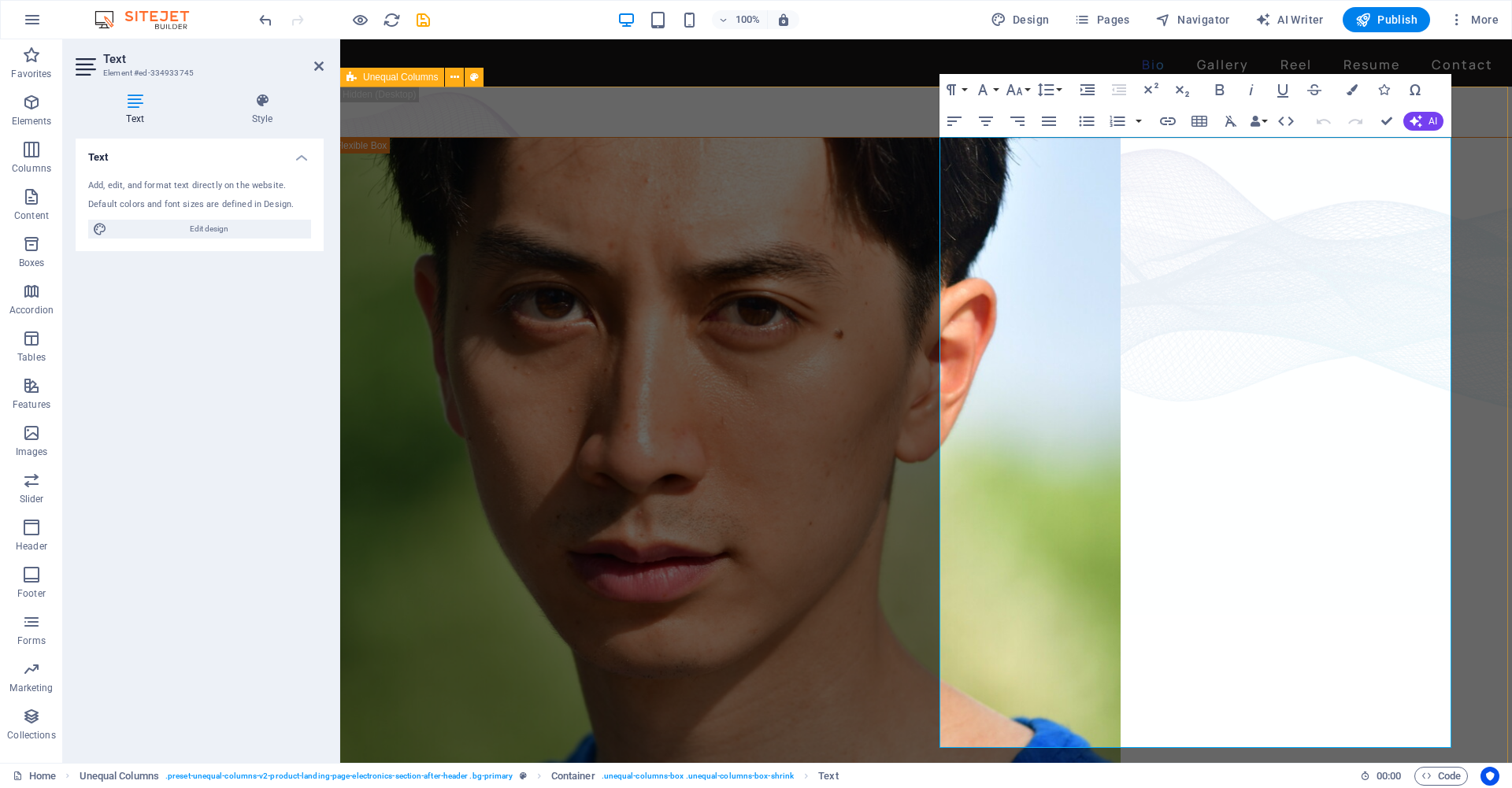 click on "David Ma  is an actor who doesn't just  step  into a role - he dives in, rolls, sprints and sometimes sword-fights his way through it. Based in New York, David is a versatile stage, screen, stunt and voice performer with a range that spans sketch comedy to Shakespeare, indie film to martial arts choreography. He's fluent in  Japanese  and  Chinese , conversational in  Korean , and eligible to work in  U.S., Canada and Japan .  His film work includes leading performances in acclaimed short films like  Fumakase  and  Translation , where he brought both dramatic weight and multilingual fluency to the screen. On stage, he's a regular in  A Sketch of New York , the city's longest-running sketch comedy show, and took on both acting and stunt duties as  Titus  in  Julius Caeser  produced by Hudson Classical Theater Company.  As a voice actor, David has voiced for national campaigns such as  2021 Canadian federal elections  and as a moderator for industry panels at  Soho International Film Festival (SIFF)  and" at bounding box center [926, 479] 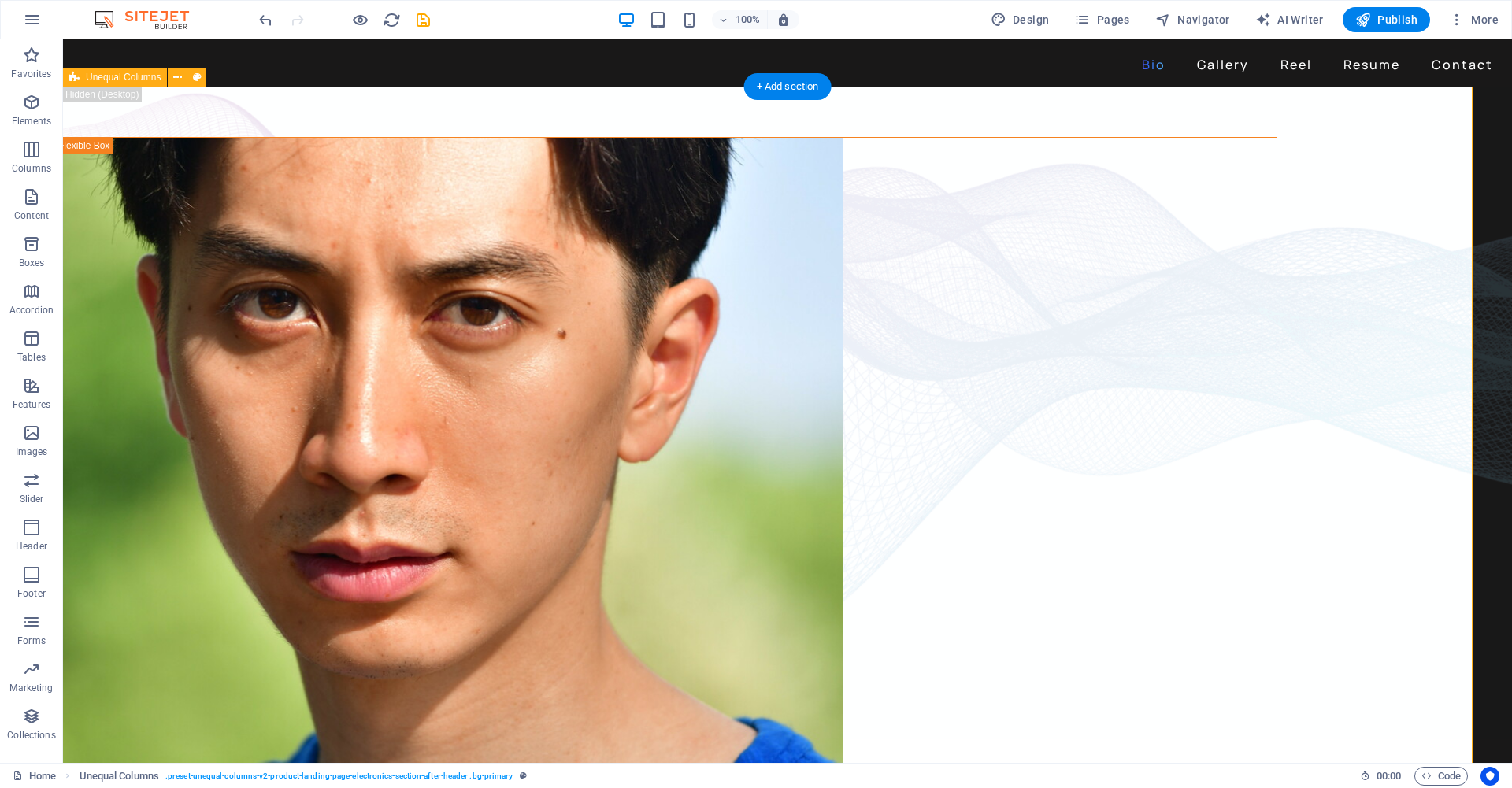 click on "David Ma  is an actor who doesn't just  step  into a role - he dives in, rolls, sprints and sometimes sword-fights his way through it. Based in New York, David is a versatile stage, screen, stunt and voice performer with a range that spans sketch comedy to Shakespeare, indie film to martial arts choreography. He's fluent in  Japanese  and  Chinese , conversational in  Korean , and eligible to work in  U.S., Canada and Japan .  His film work includes leading performances in acclaimed short films like  Fumakase  and  Translation , where he brought both dramatic weight and multilingual fluency to the screen. On stage, he's a regular in  A Sketch of New York , the city's longest-running sketch comedy show, and took on both acting and stunt duties as  Titus  in  Julius Caeser  produced by Hudson Classical Theater Company.  As a voice actor, David has voiced for national campaigns such as  2021 Canadian federal elections  and as a moderator for industry panels at  Soho International Film Festival (SIFF)  and" at bounding box center [764, 479] 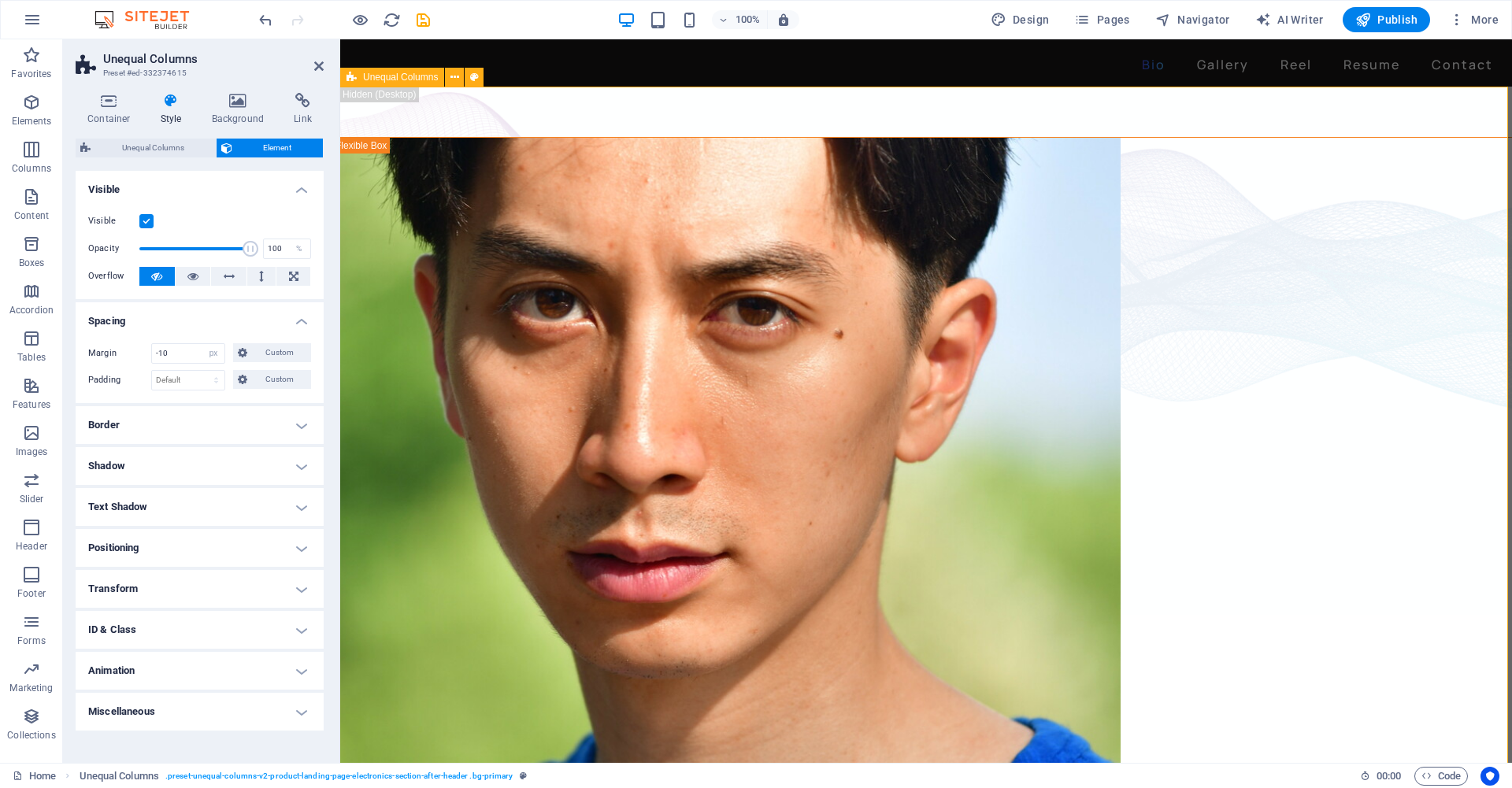 click on "David Ma  is an actor who doesn't just  step  into a role - he dives in, rolls, sprints and sometimes sword-fights his way through it. Based in New York, David is a versatile stage, screen, stunt and voice performer with a range that spans sketch comedy to Shakespeare, indie film to martial arts choreography. He's fluent in  Japanese  and  Chinese , conversational in  Korean , and eligible to work in  U.S., Canada and Japan .  His film work includes leading performances in acclaimed short films like  Fumakase  and  Translation , where he brought both dramatic weight and multilingual fluency to the screen. On stage, he's a regular in  A Sketch of New York , the city's longest-running sketch comedy show, and took on both acting and stunt duties as  Titus  in  Julius Caeser  produced by Hudson Classical Theater Company.  As a voice actor, David has voiced for national campaigns such as  2021 Canadian federal elections  and as a moderator for industry panels at  Soho International Film Festival (SIFF)  and" at bounding box center (926, 479) 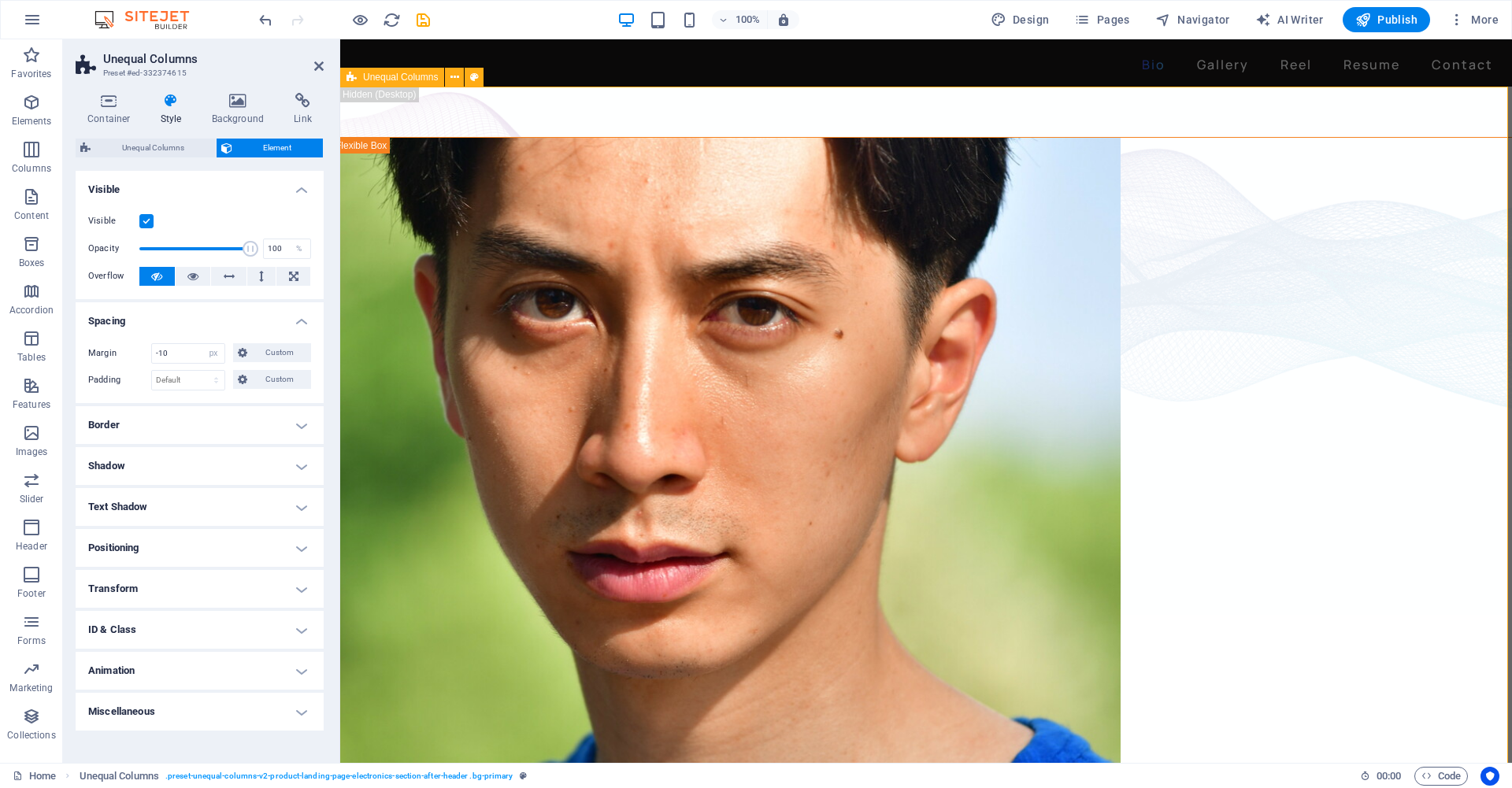 click on "David Ma  is an actor who doesn't just  step  into a role - he dives in, rolls, sprints and sometimes sword-fights his way through it. Based in New York, David is a versatile stage, screen, stunt and voice performer with a range that spans sketch comedy to Shakespeare, indie film to martial arts choreography. He's fluent in  Japanese  and  Chinese , conversational in  Korean , and eligible to work in  U.S., Canada and Japan .  His film work includes leading performances in acclaimed short films like  Fumakase  and  Translation , where he brought both dramatic weight and multilingual fluency to the screen. On stage, he's a regular in  A Sketch of New York , the city's longest-running sketch comedy show, and took on both acting and stunt duties as  Titus  in  Julius Caeser  produced by Hudson Classical Theater Company.  As a voice actor, David has voiced for national campaigns such as  2021 Canadian federal elections  and as a moderator for industry panels at  Soho International Film Festival (SIFF)  and" at bounding box center [926, 479] 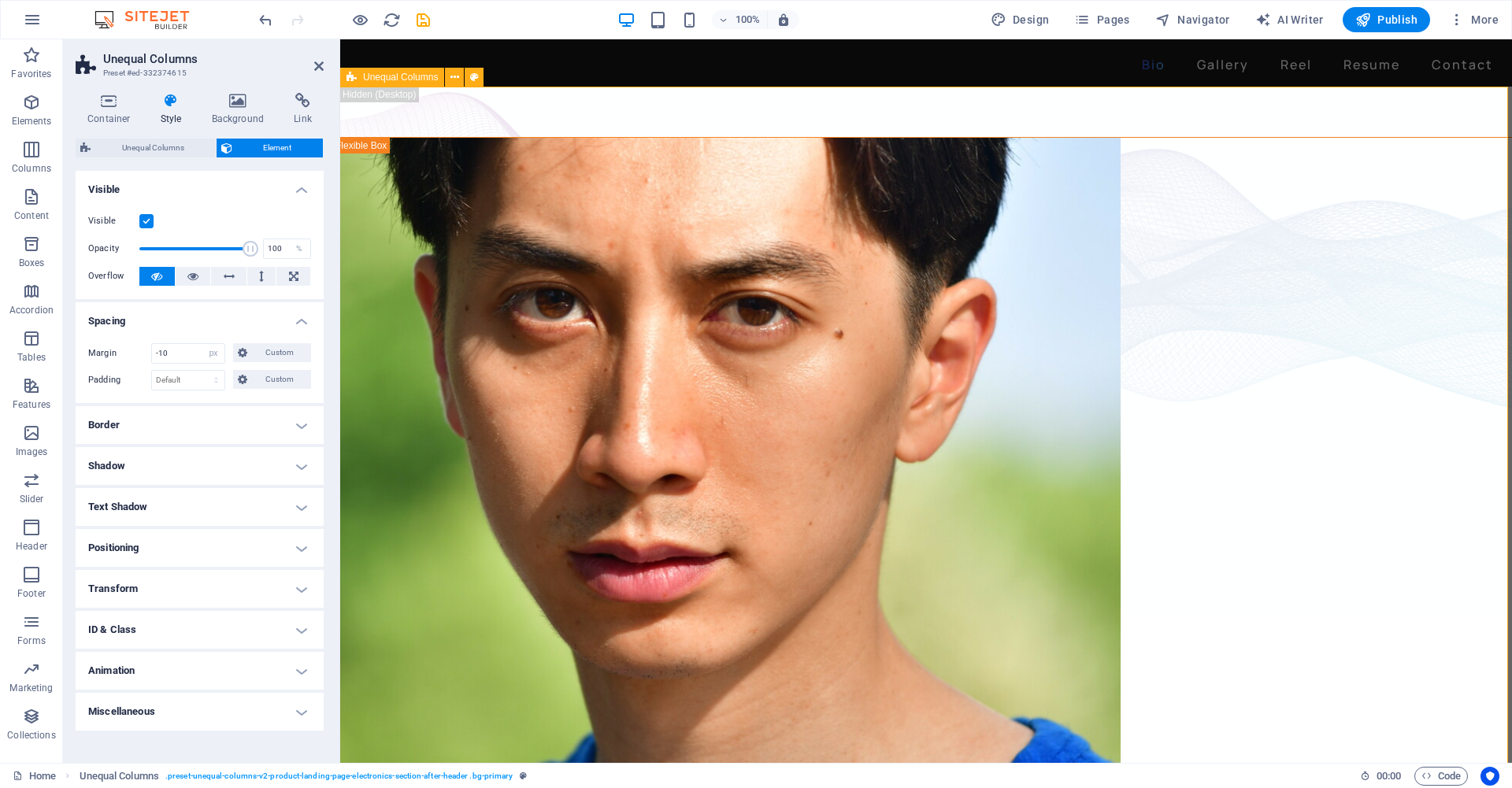 click on "David Ma  is an actor who doesn't just  step  into a role - he dives in, rolls, sprints and sometimes sword-fights his way through it. Based in New York, David is a versatile stage, screen, stunt and voice performer with a range that spans sketch comedy to Shakespeare, indie film to martial arts choreography. He's fluent in  Japanese  and  Chinese , conversational in  Korean , and eligible to work in  U.S., Canada and Japan .  His film work includes leading performances in acclaimed short films like  Fumakase  and  Translation , where he brought both dramatic weight and multilingual fluency to the screen. On stage, he's a regular in  A Sketch of New York , the city's longest-running sketch comedy show, and took on both acting and stunt duties as  Titus  in  Julius Caeser  produced by Hudson Classical Theater Company.  As a voice actor, David has voiced for national campaigns such as  2021 Canadian federal elections  and as a moderator for industry panels at  Soho International Film Festival (SIFF)  and" at bounding box center [926, 479] 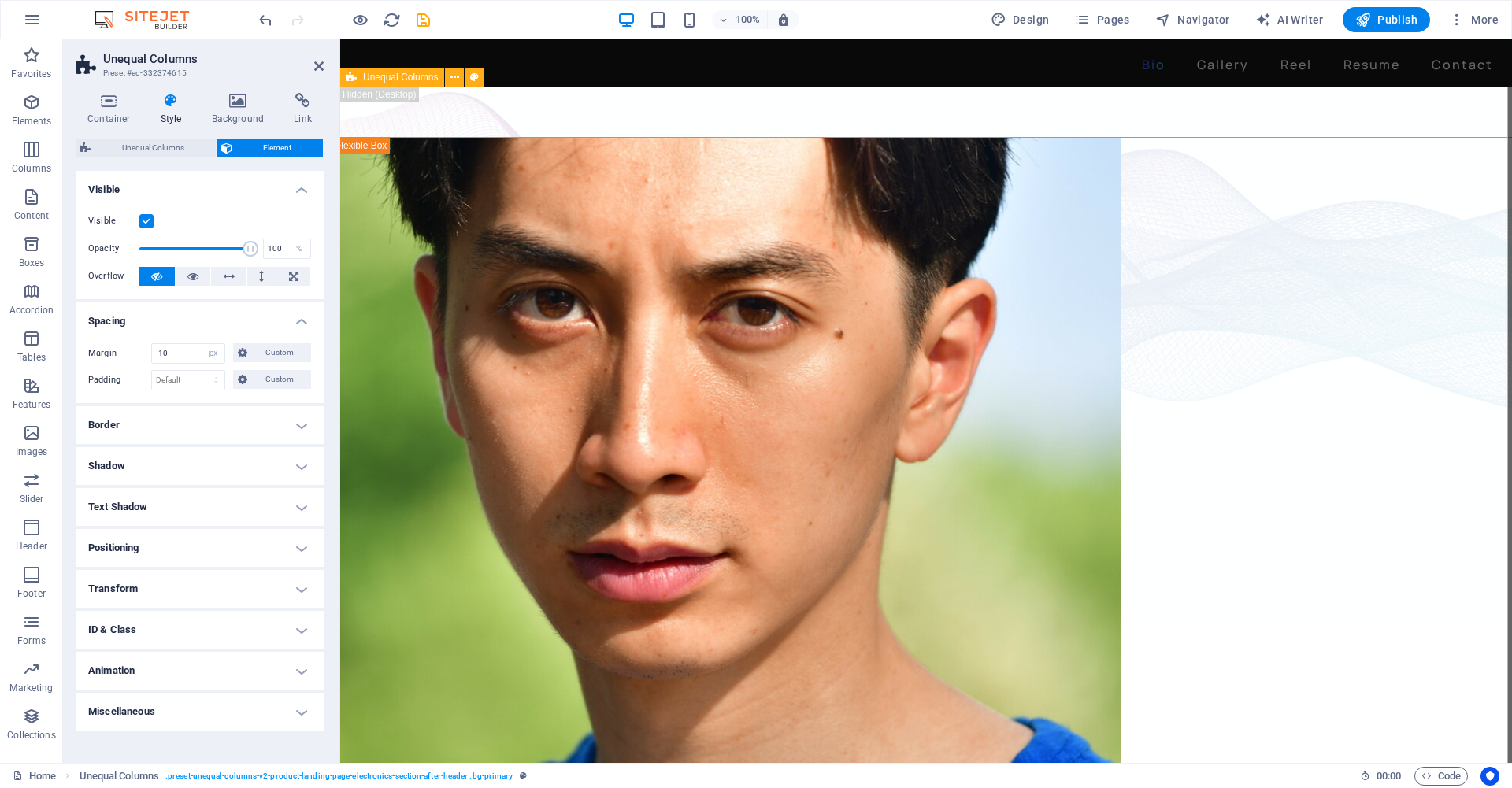 click on "David Ma  is an actor who doesn't just  step  into a role - he dives in, rolls, sprints and sometimes sword-fights his way through it. Based in New York, David is a versatile stage, screen, stunt and voice performer with a range that spans sketch comedy to Shakespeare, indie film to martial arts choreography. He's fluent in  Japanese  and  Chinese , conversational in  Korean , and eligible to work in  U.S., Canada and Japan .  His film work includes leading performances in acclaimed short films like  Fumakase  and  Translation , where he brought both dramatic weight and multilingual fluency to the screen. On stage, he's a regular in  A Sketch of New York , the city's longest-running sketch comedy show, and took on both acting and stunt duties as  Titus  in  Julius Caeser  produced by Hudson Classical Theater Company.  As a voice actor, David has voiced for national campaigns such as  2021 Canadian federal elections  and as a moderator for industry panels at  Soho International Film Festival (SIFF)  and" at bounding box center (926, 479) 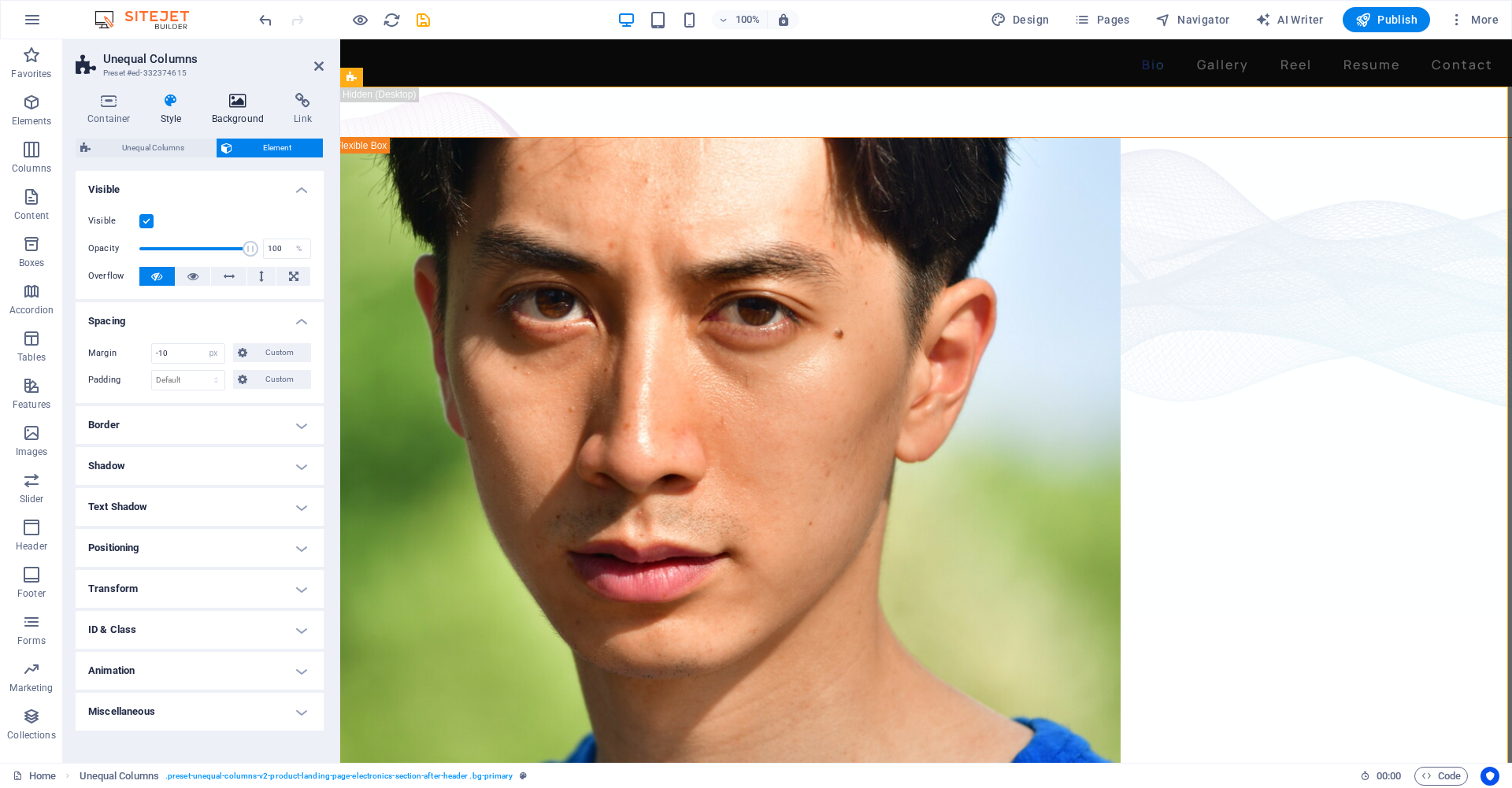 click at bounding box center [238, 101] 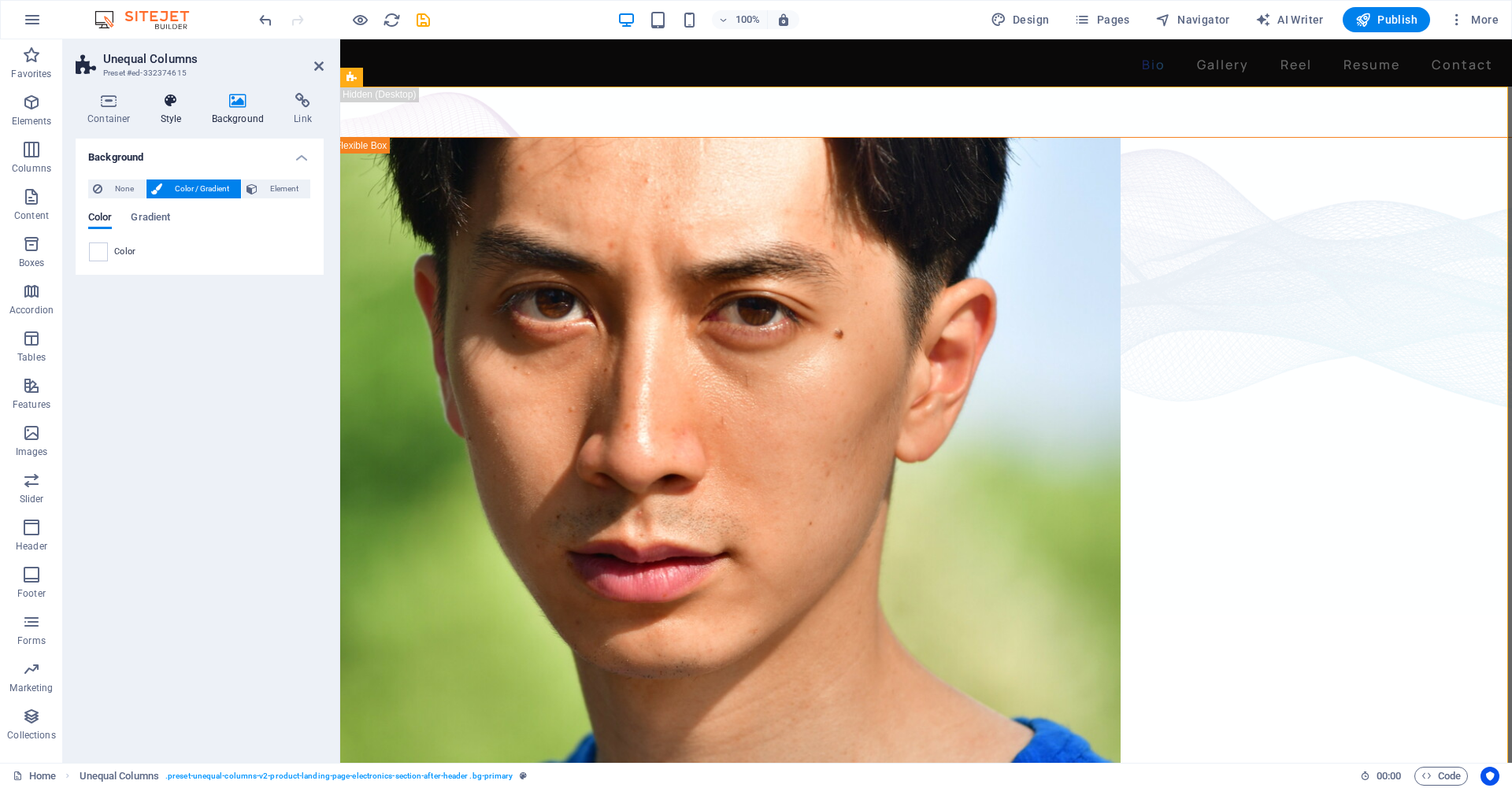 click on "Style" at bounding box center (174, 109) 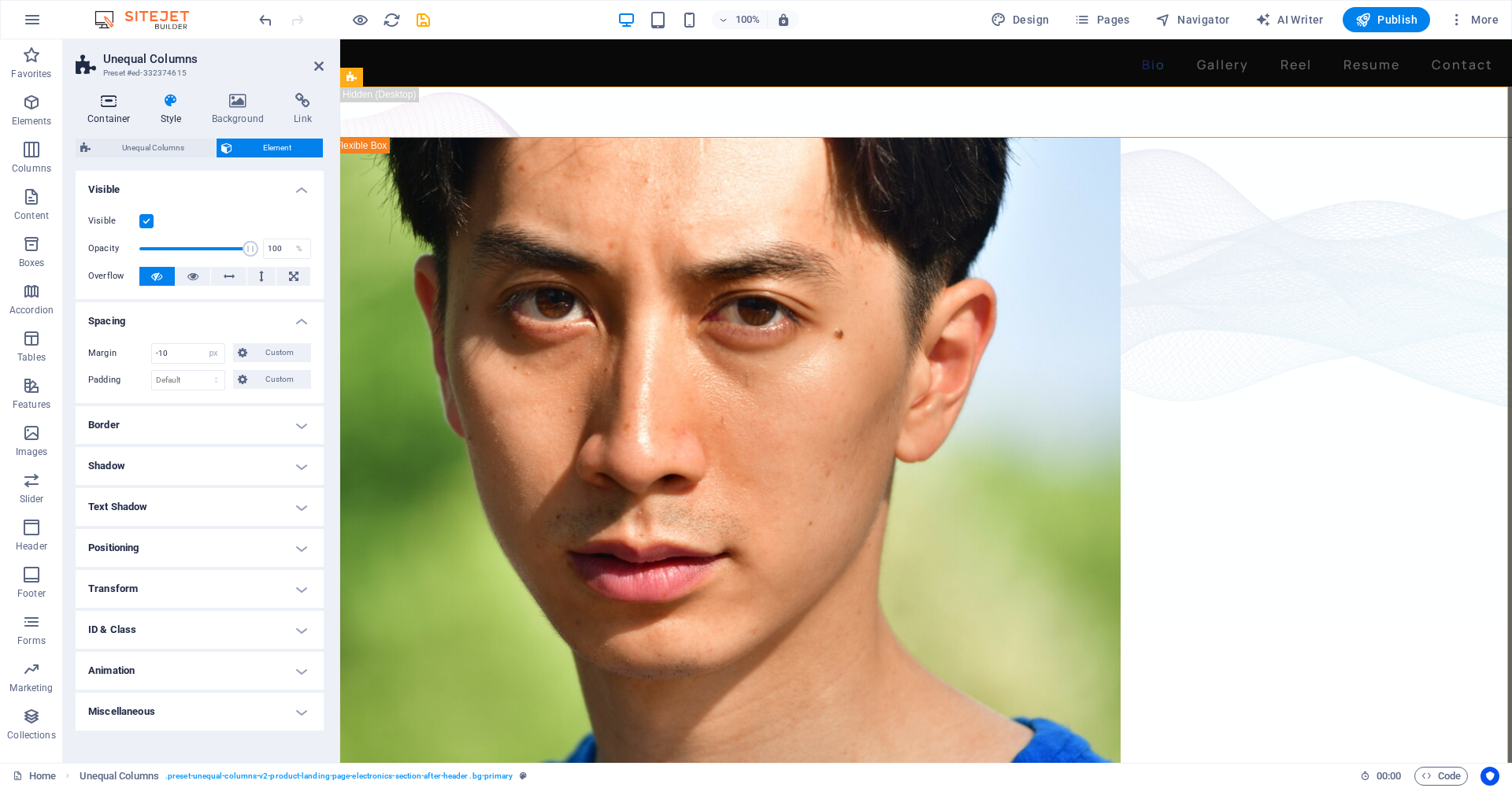 click on "Container" at bounding box center [112, 109] 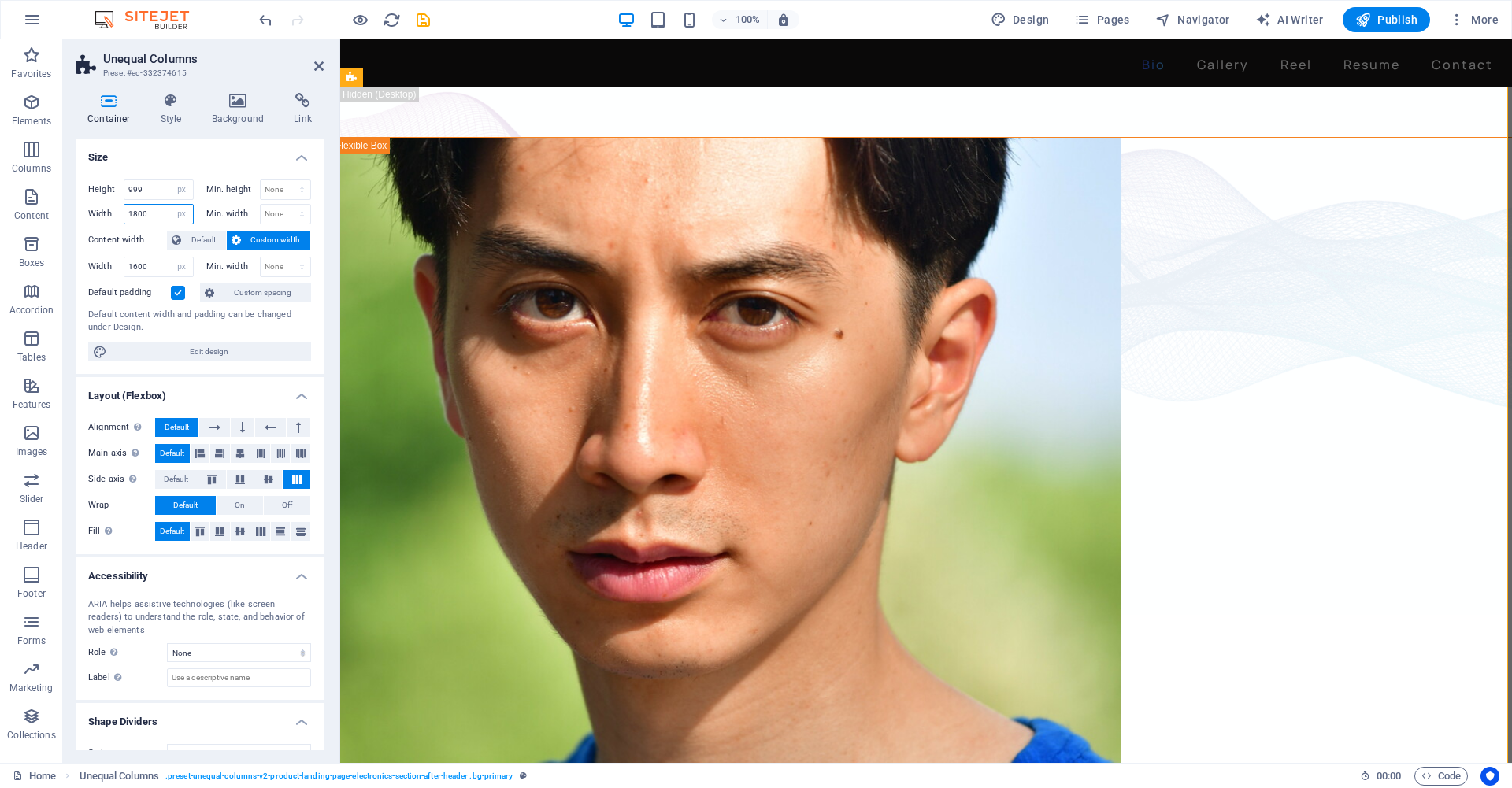 click on "1800" at bounding box center [158, 214] 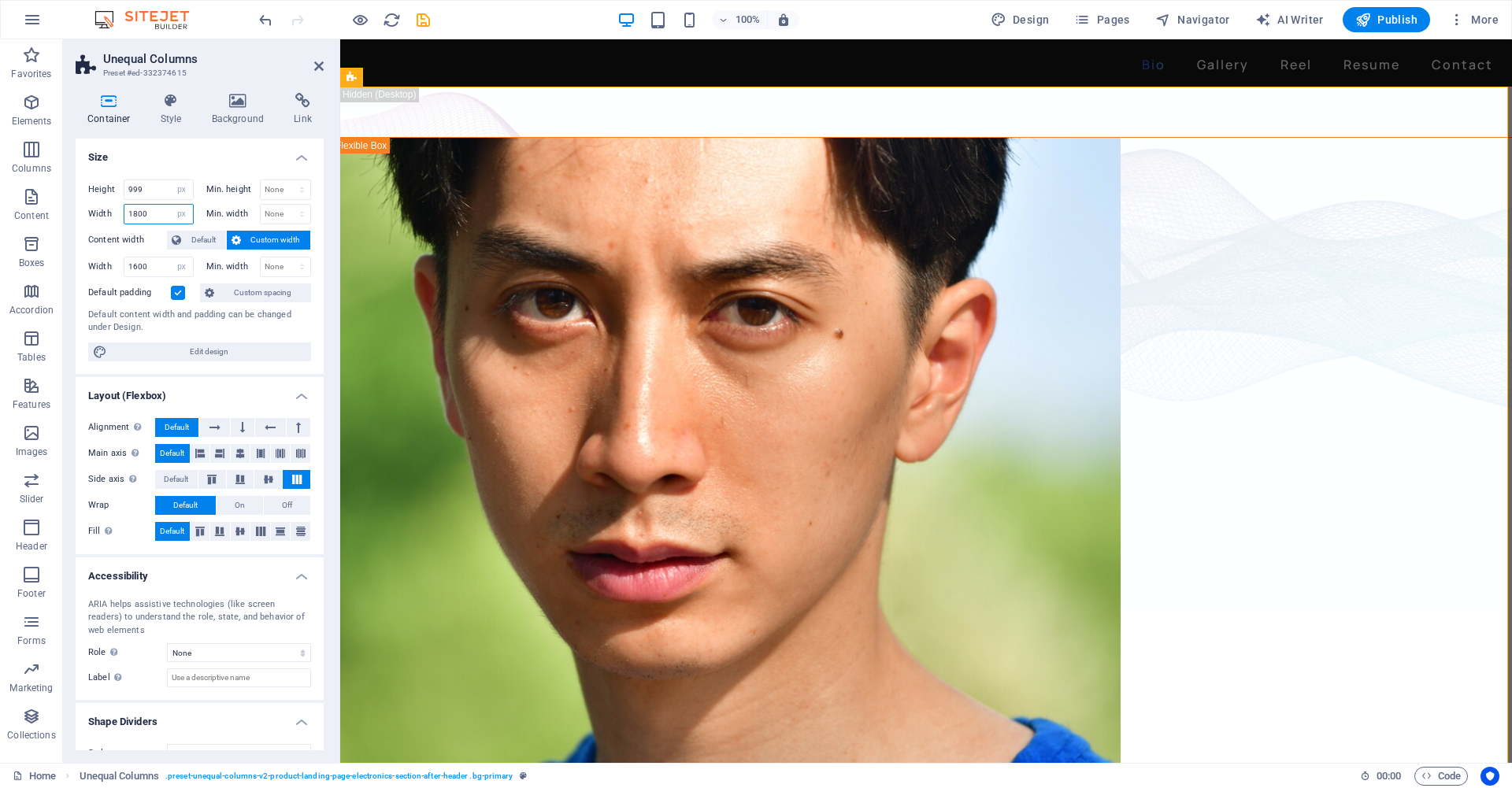 click on "1800" at bounding box center (158, 214) 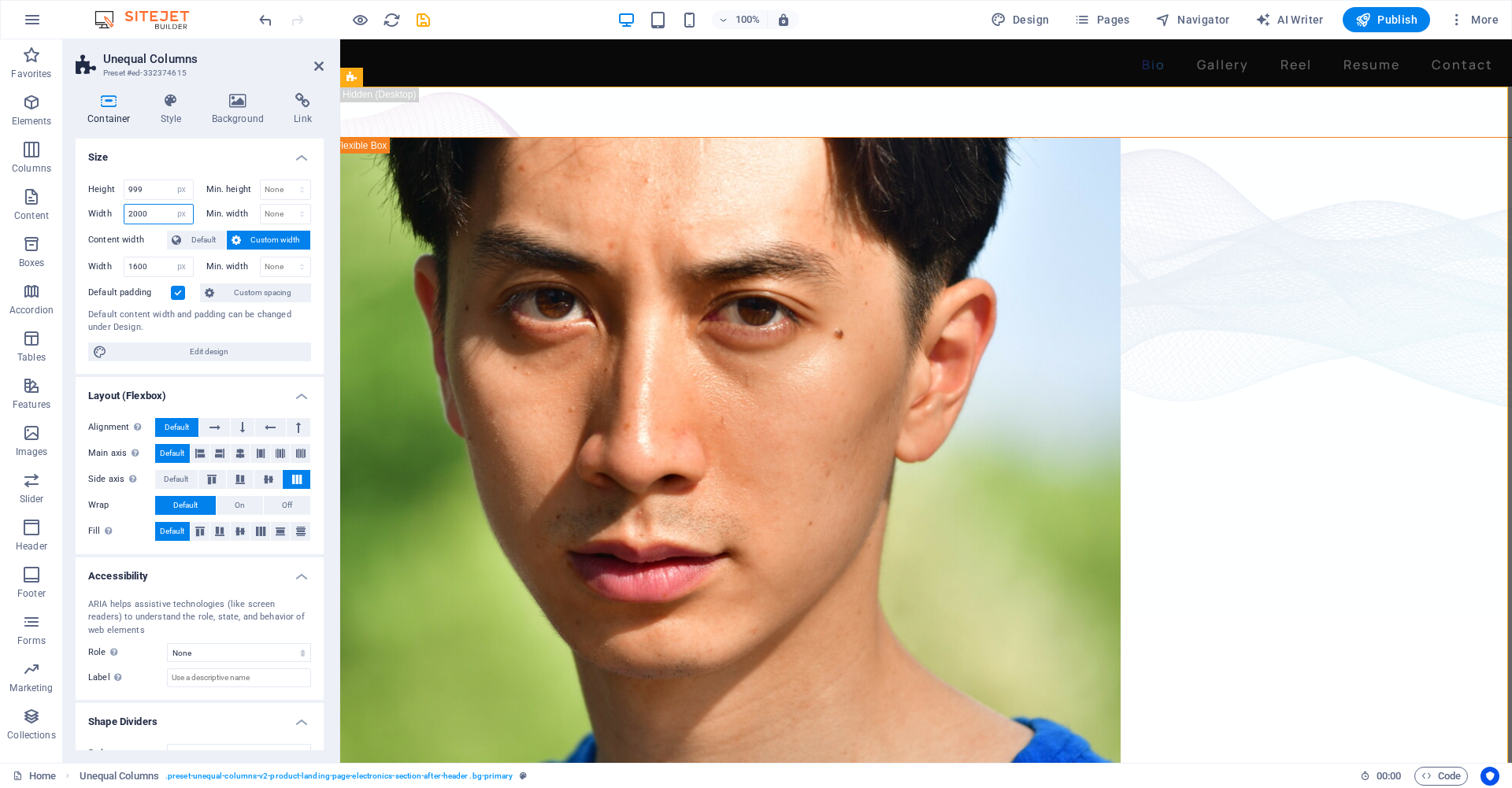 type on "2000" 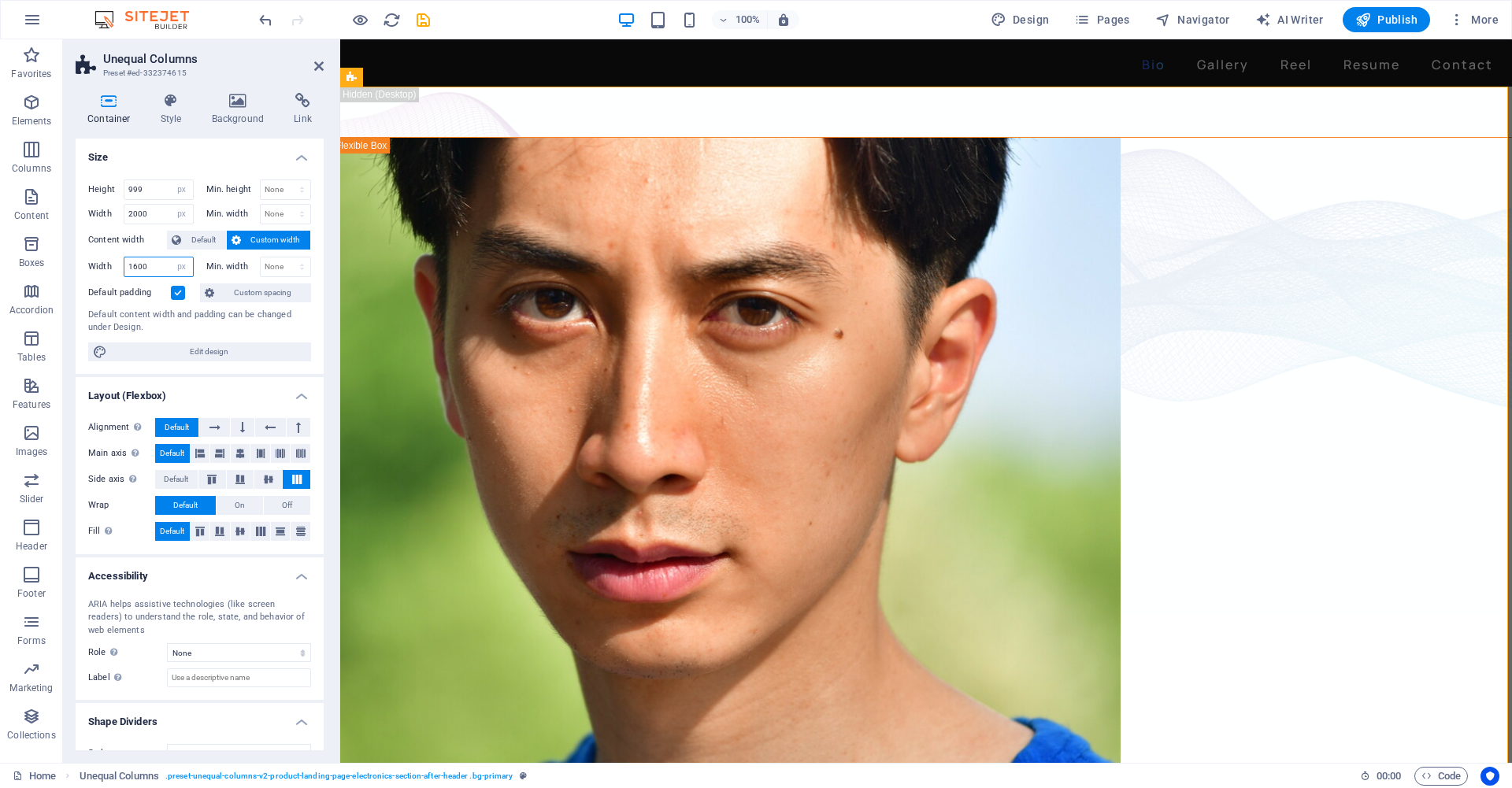 click on "1600" at bounding box center (158, 267) 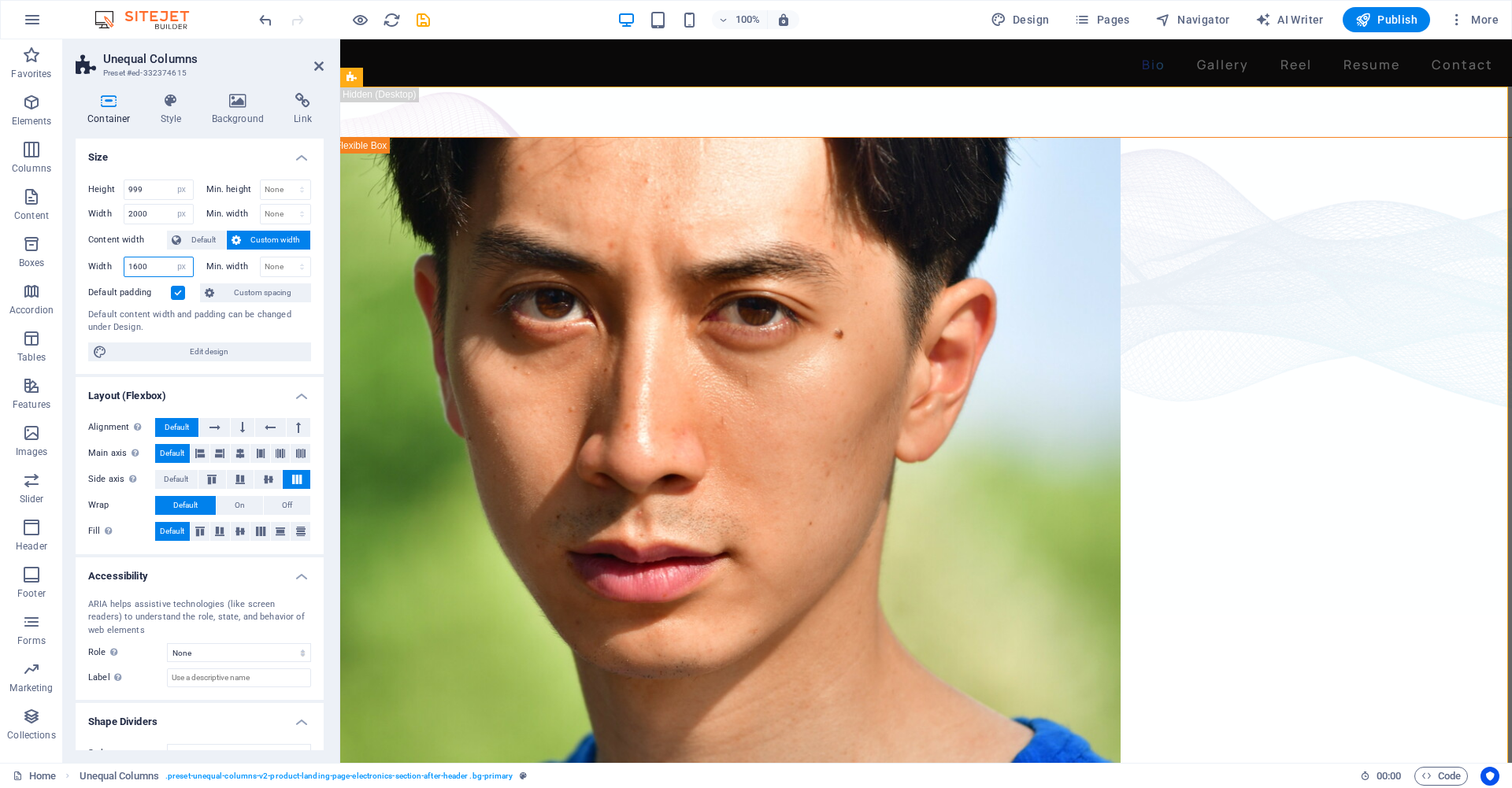 click on "1600" at bounding box center (158, 267) 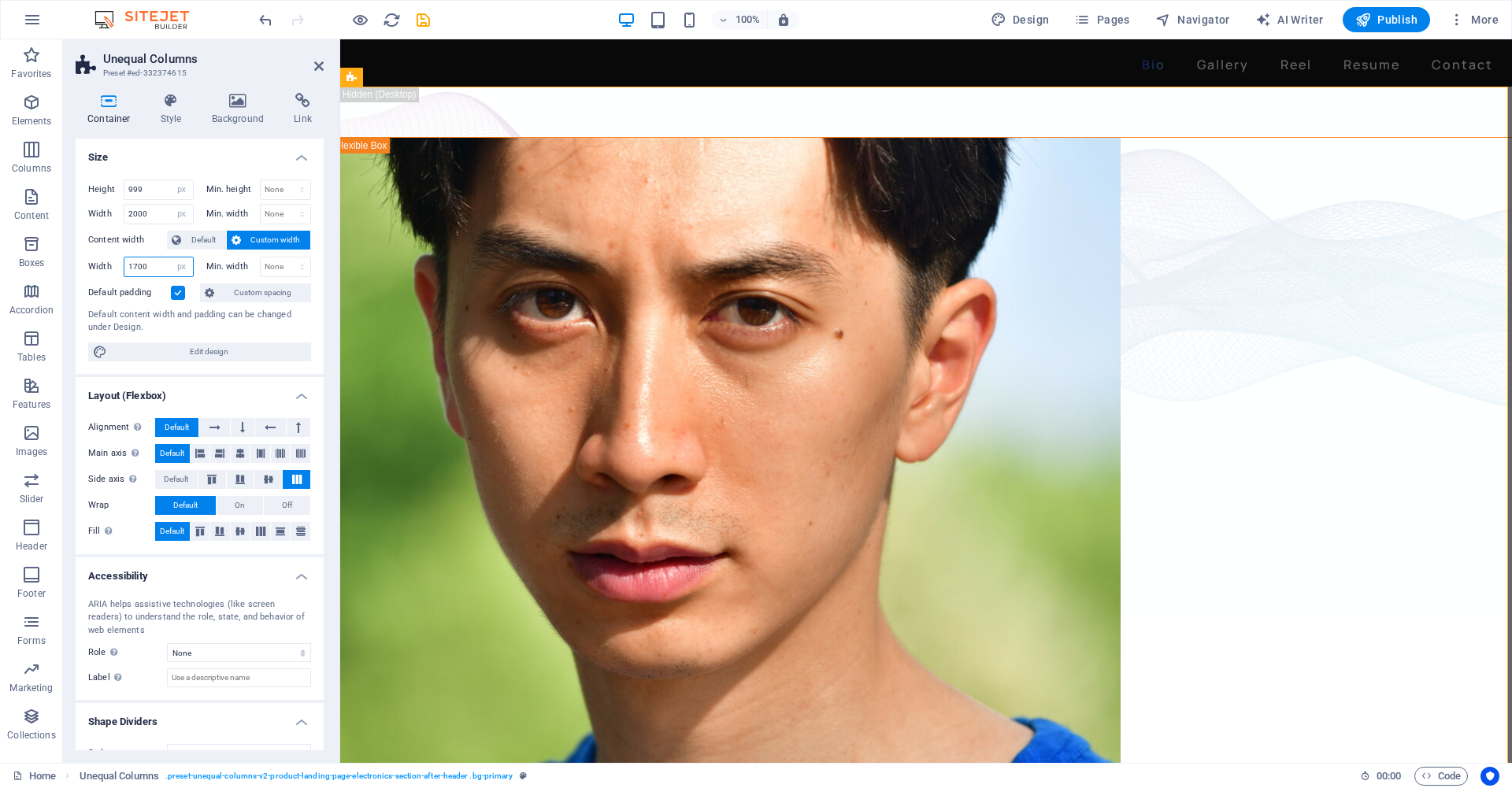 type on "1700" 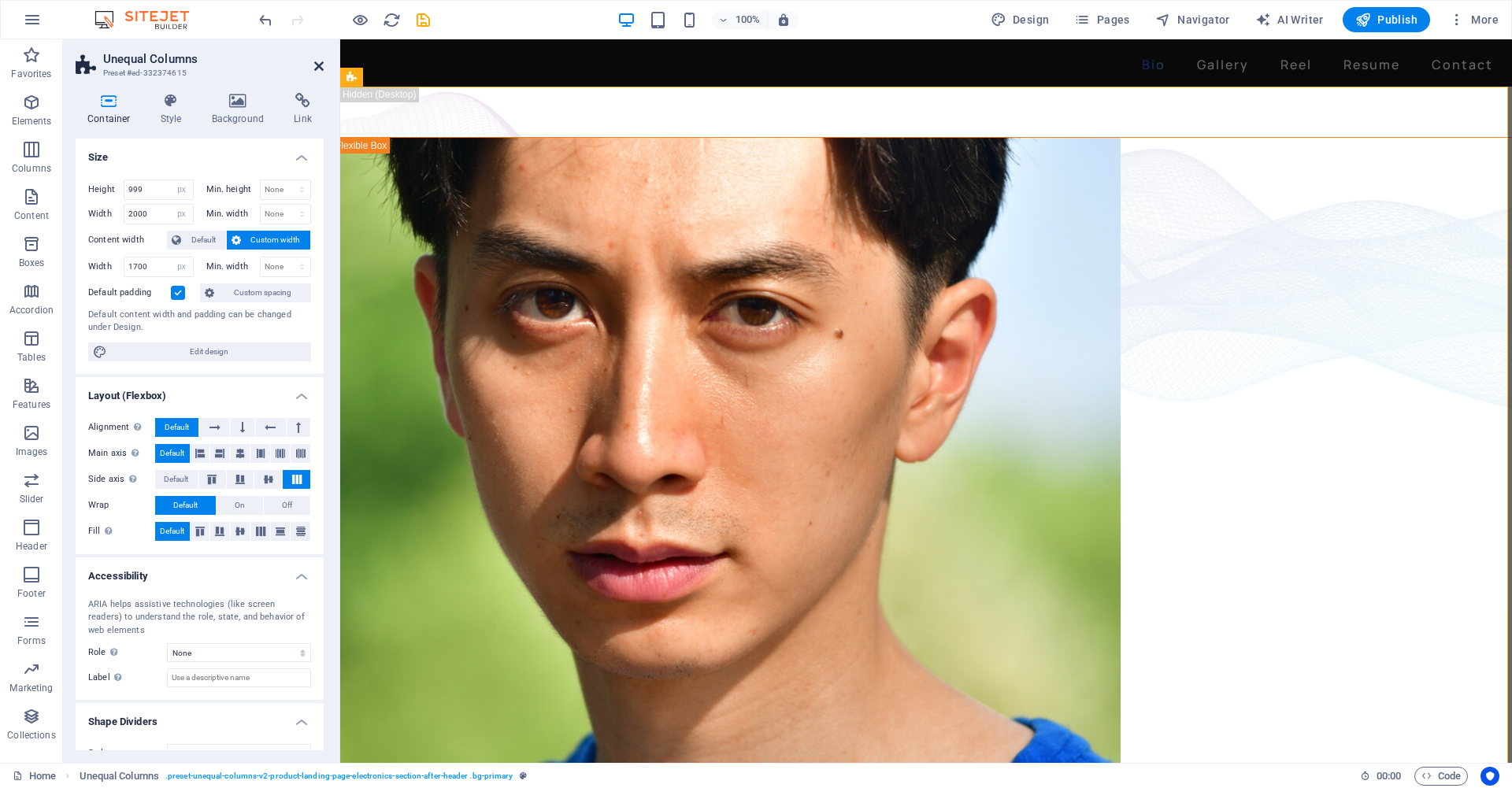 click at bounding box center [319, 66] 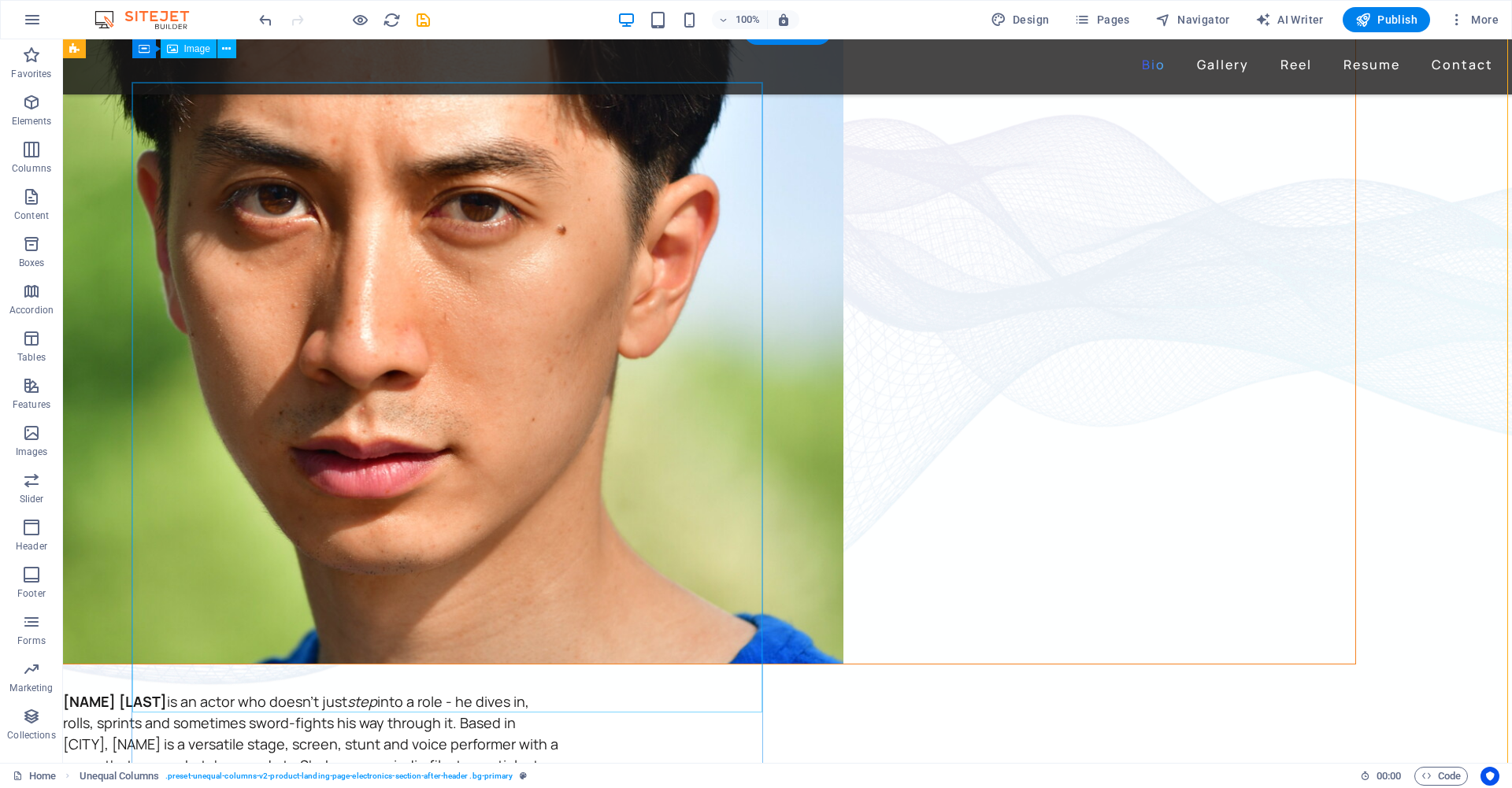scroll, scrollTop: 0, scrollLeft: 0, axis: both 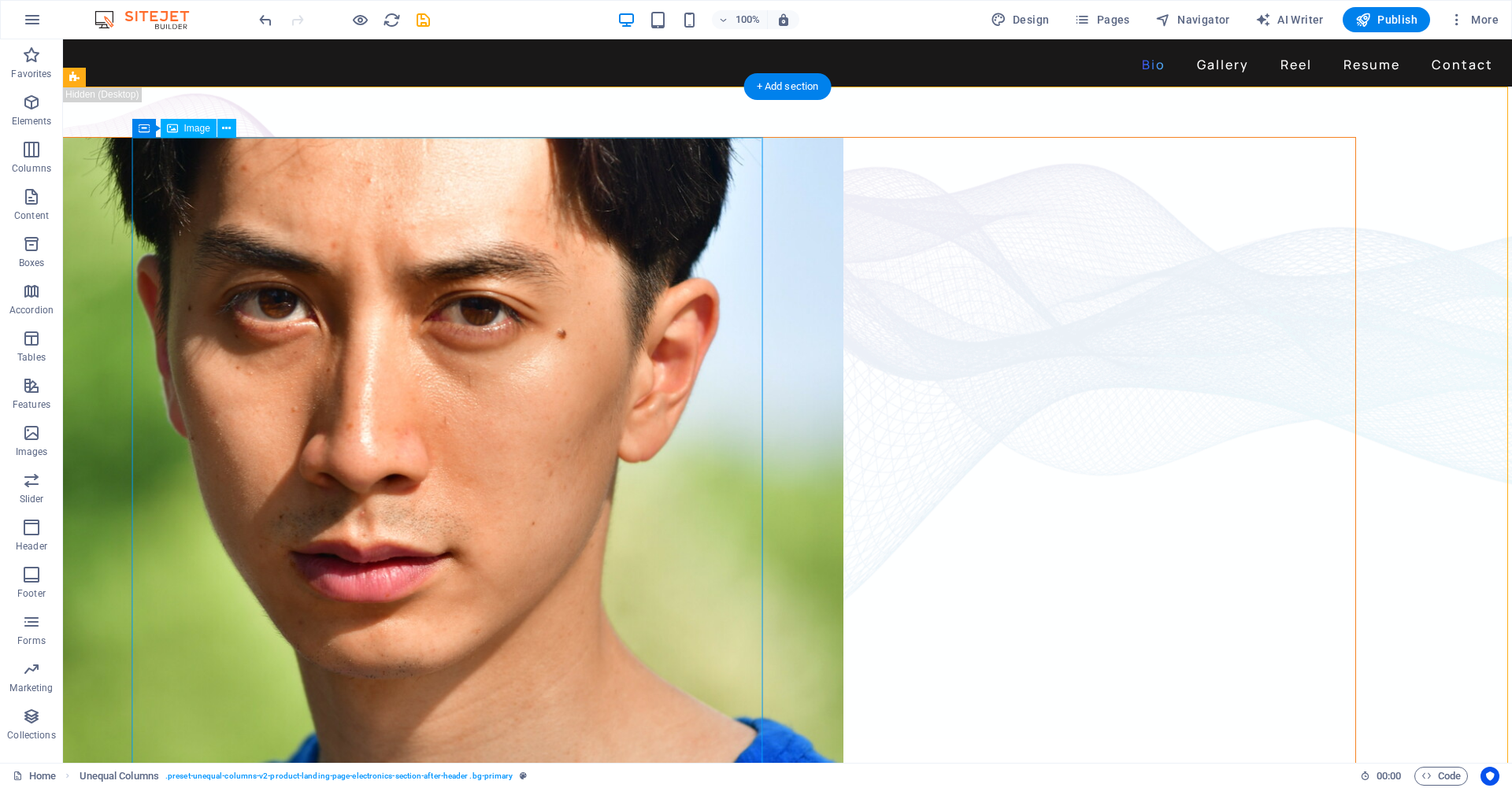 click at bounding box center (706, 453) 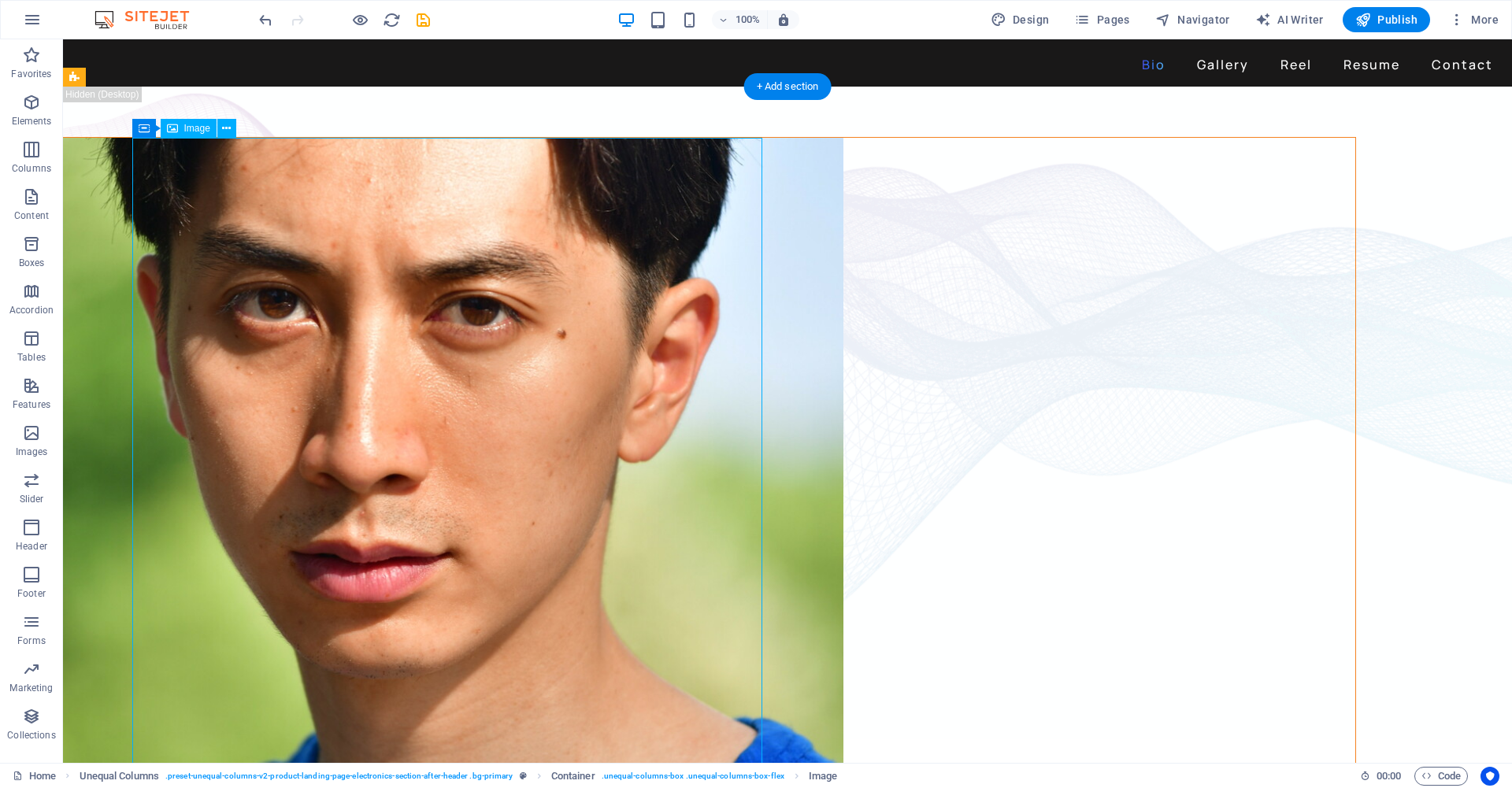 click at bounding box center [706, 453] 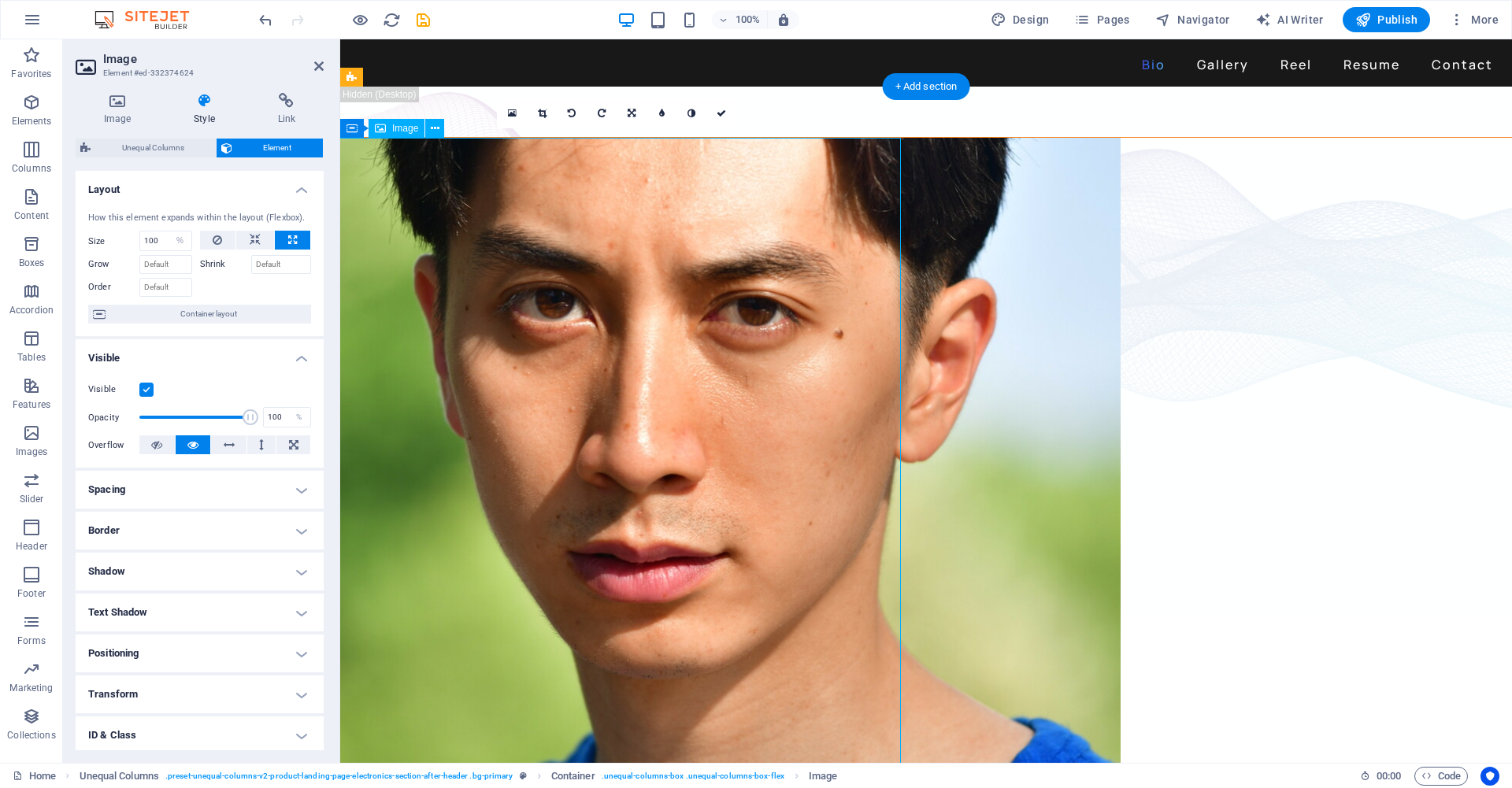 drag, startPoint x: 486, startPoint y: 281, endPoint x: 488, endPoint y: 341, distance: 60.03332 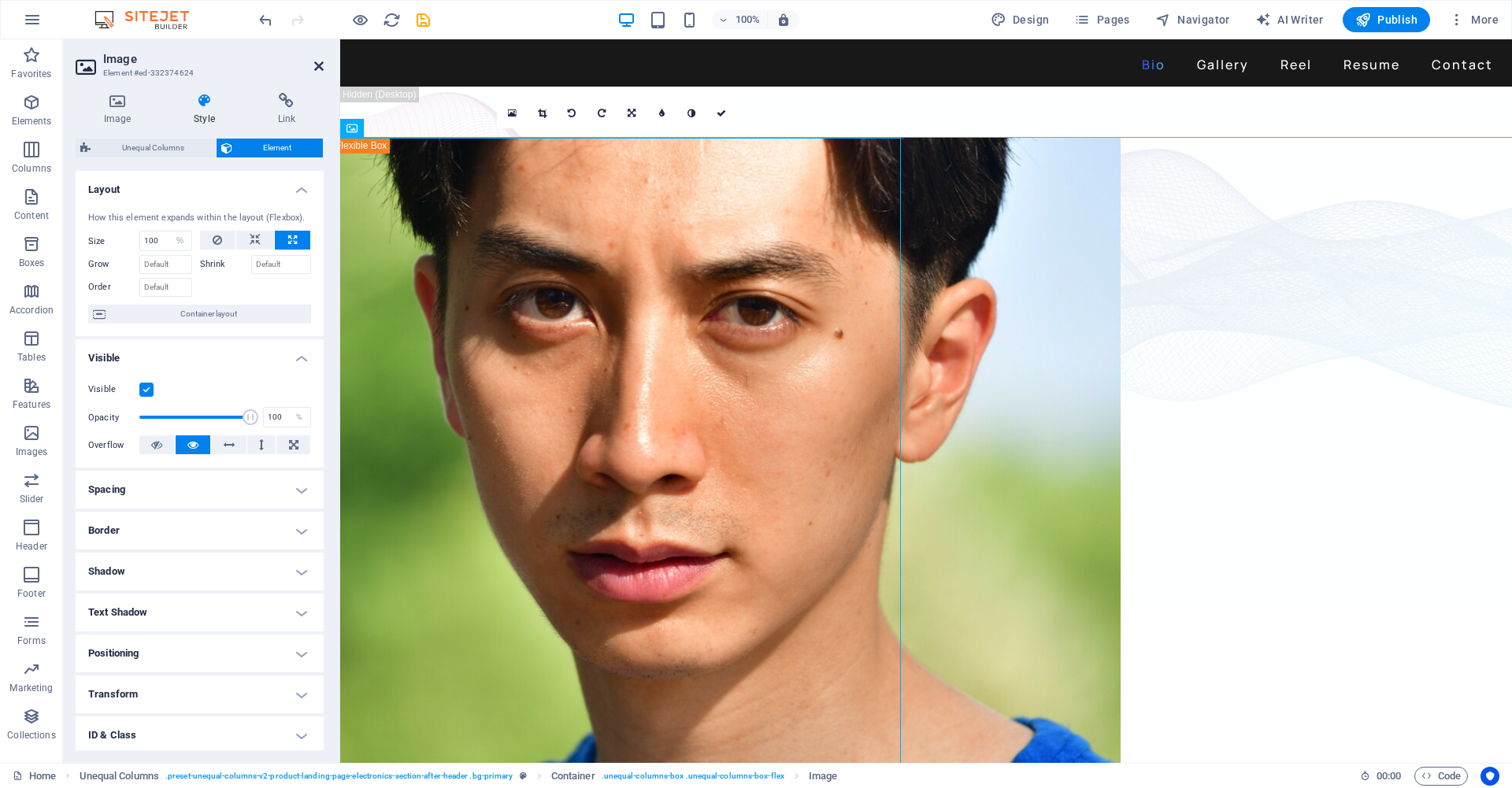 click at bounding box center (319, 66) 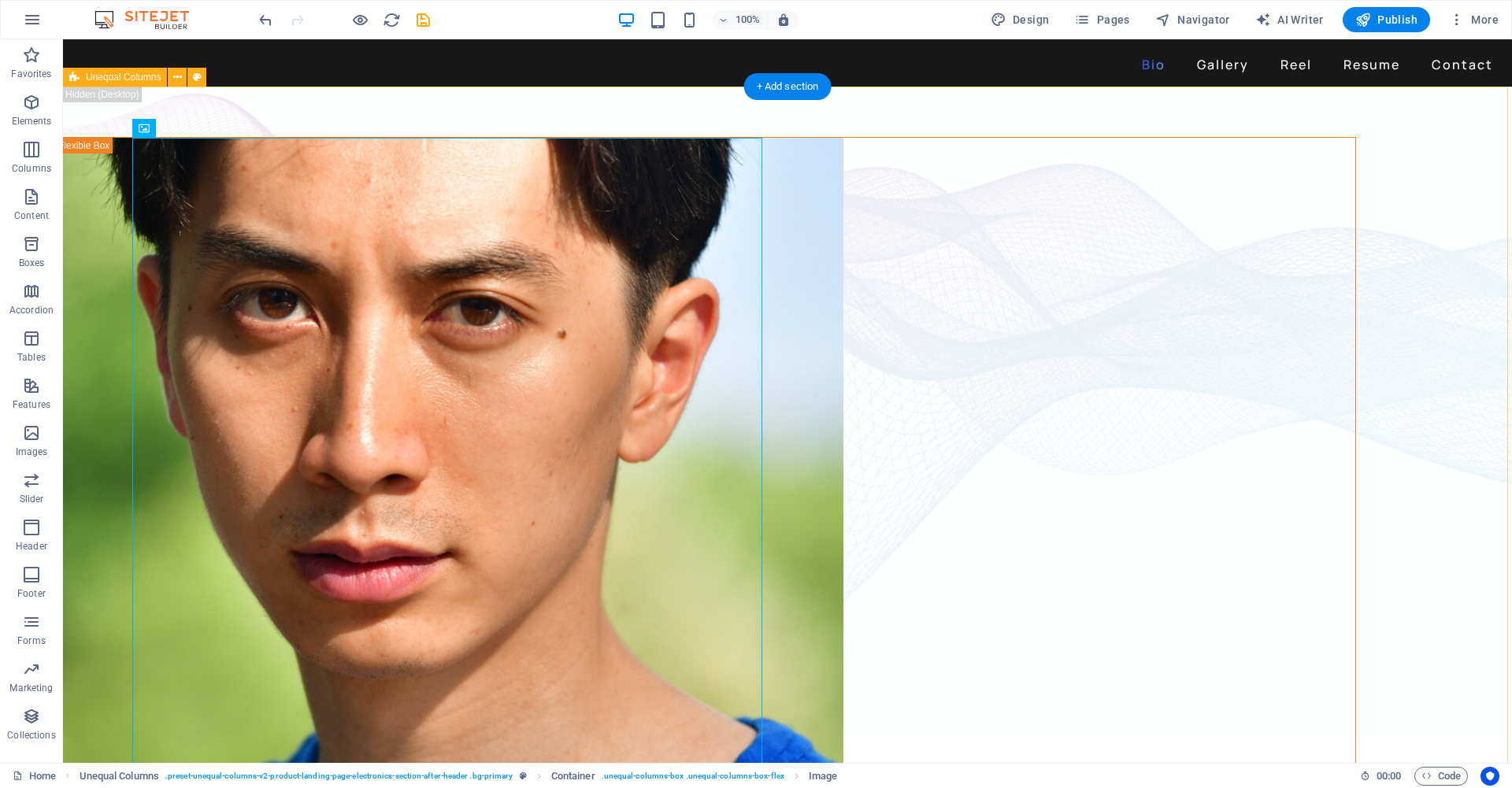 click on "David Ma  is an actor who doesn't just  step  into a role - he dives in, rolls, sprints and sometimes sword-fights his way through it. Based in New York, David is a versatile stage, screen, stunt and voice performer with a range that spans sketch comedy to Shakespeare, indie film to martial arts choreography. He's fluent in  Japanese  and  Chinese , conversational in  Korean , and eligible to work in  U.S., Canada and Japan .  His film work includes leading performances in acclaimed short films like  Fumakase  and  Translation , where he brought both dramatic weight and multilingual fluency to the screen. On stage, he's a regular in  A Sketch of New York , the city's longest-running sketch comedy show, and took on both acting and stunt duties as  Titus  in  Julius Caeser  produced by Hudson Classical Theater Company.  As a voice actor, David has voiced for national campaigns such as  2021 Canadian federal elections  and as a moderator for industry panels at  Soho International Film Festival (SIFF)  and" at bounding box center (788, 479) 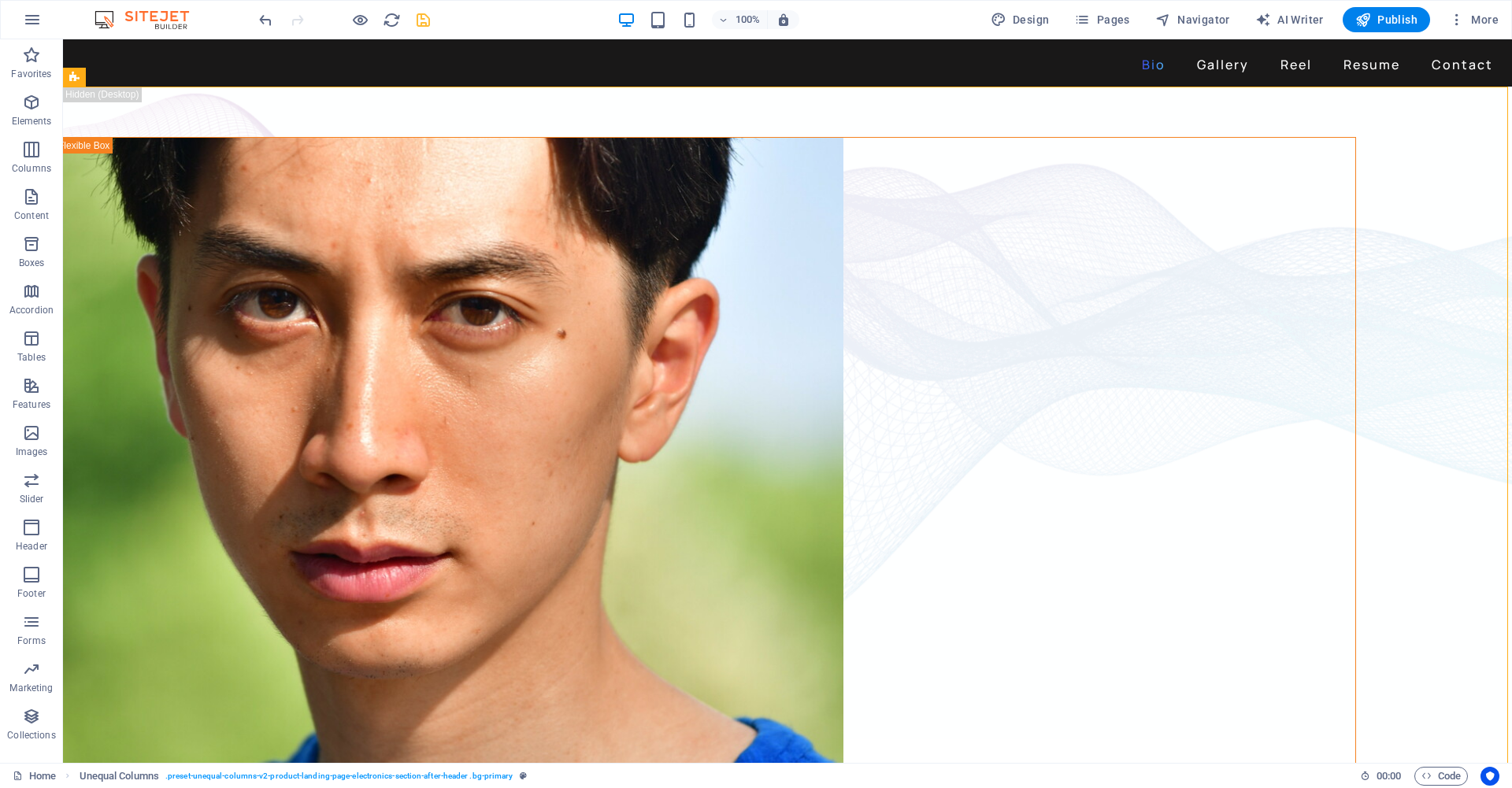 click at bounding box center [423, 20] 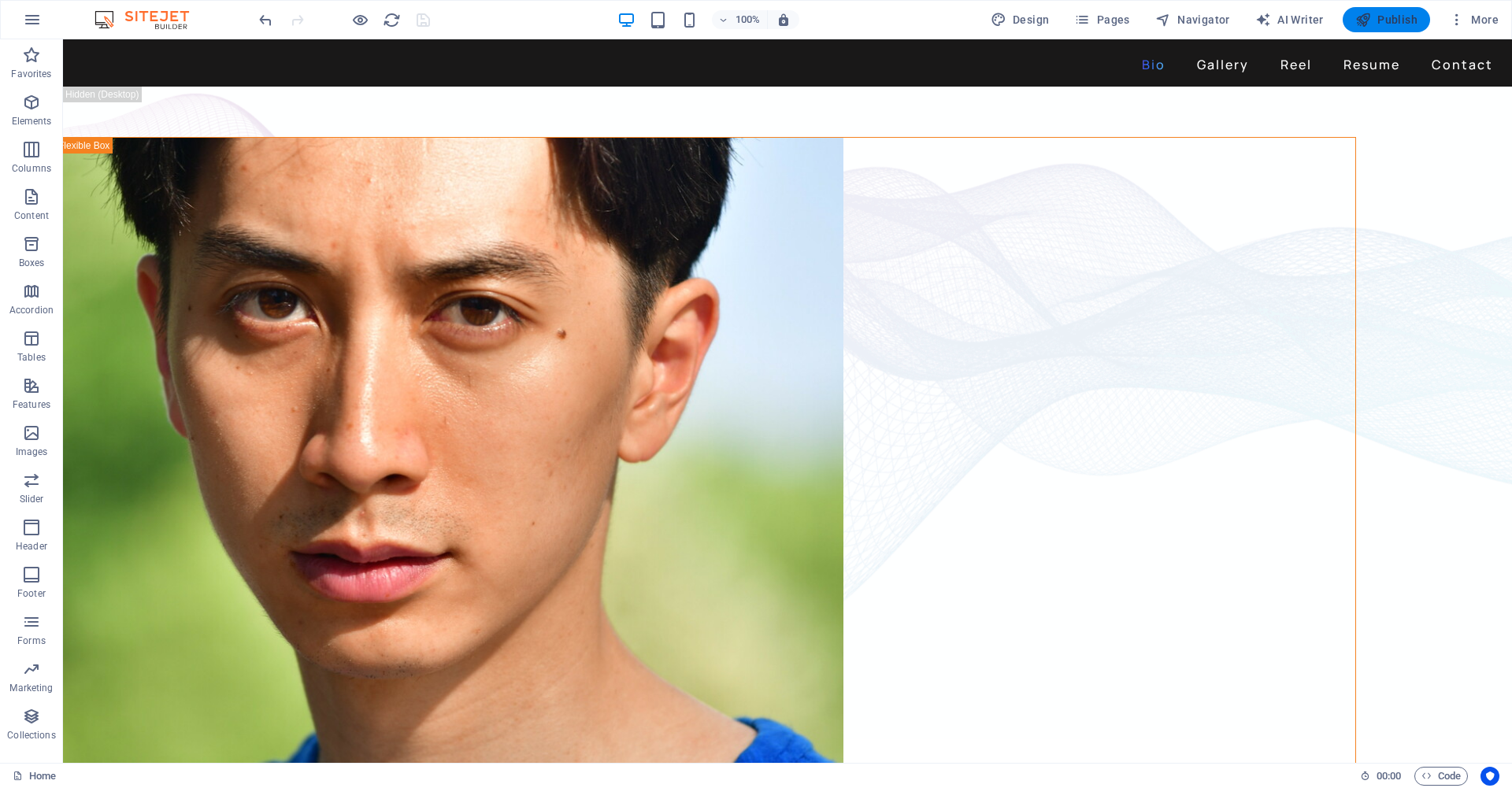 click at bounding box center [1363, 20] 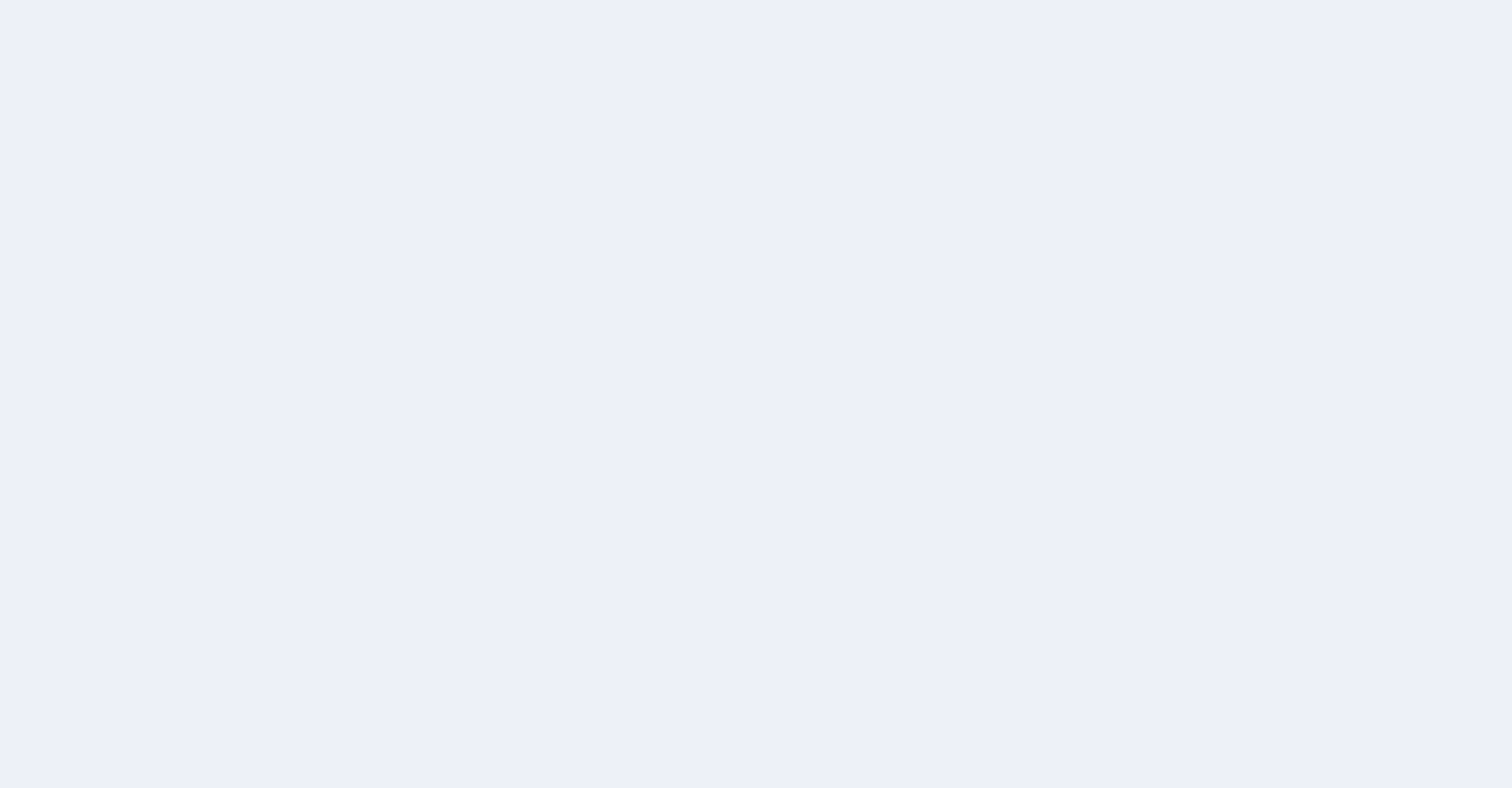 scroll, scrollTop: 0, scrollLeft: 0, axis: both 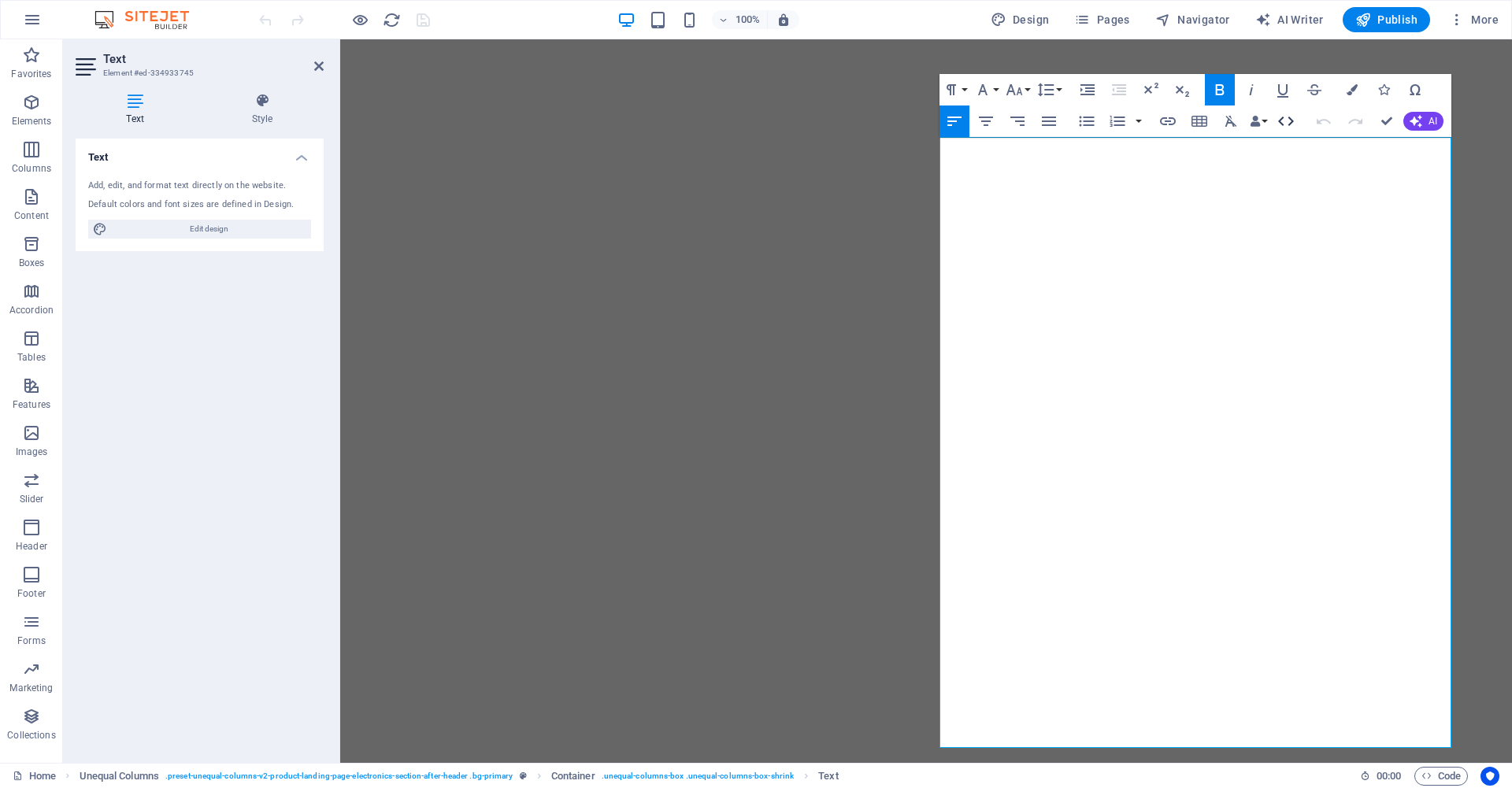 click 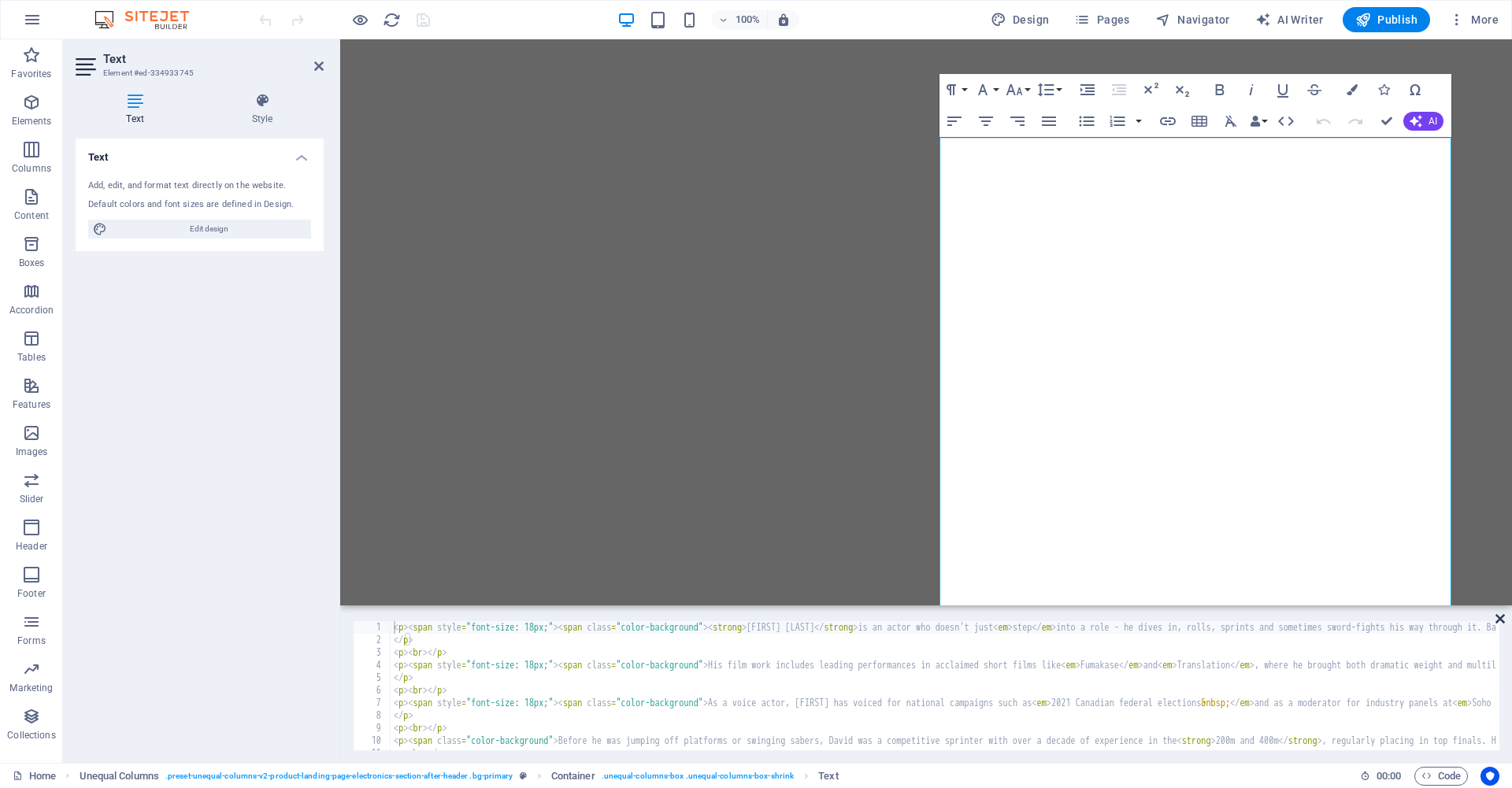 click at bounding box center (1500, 619) 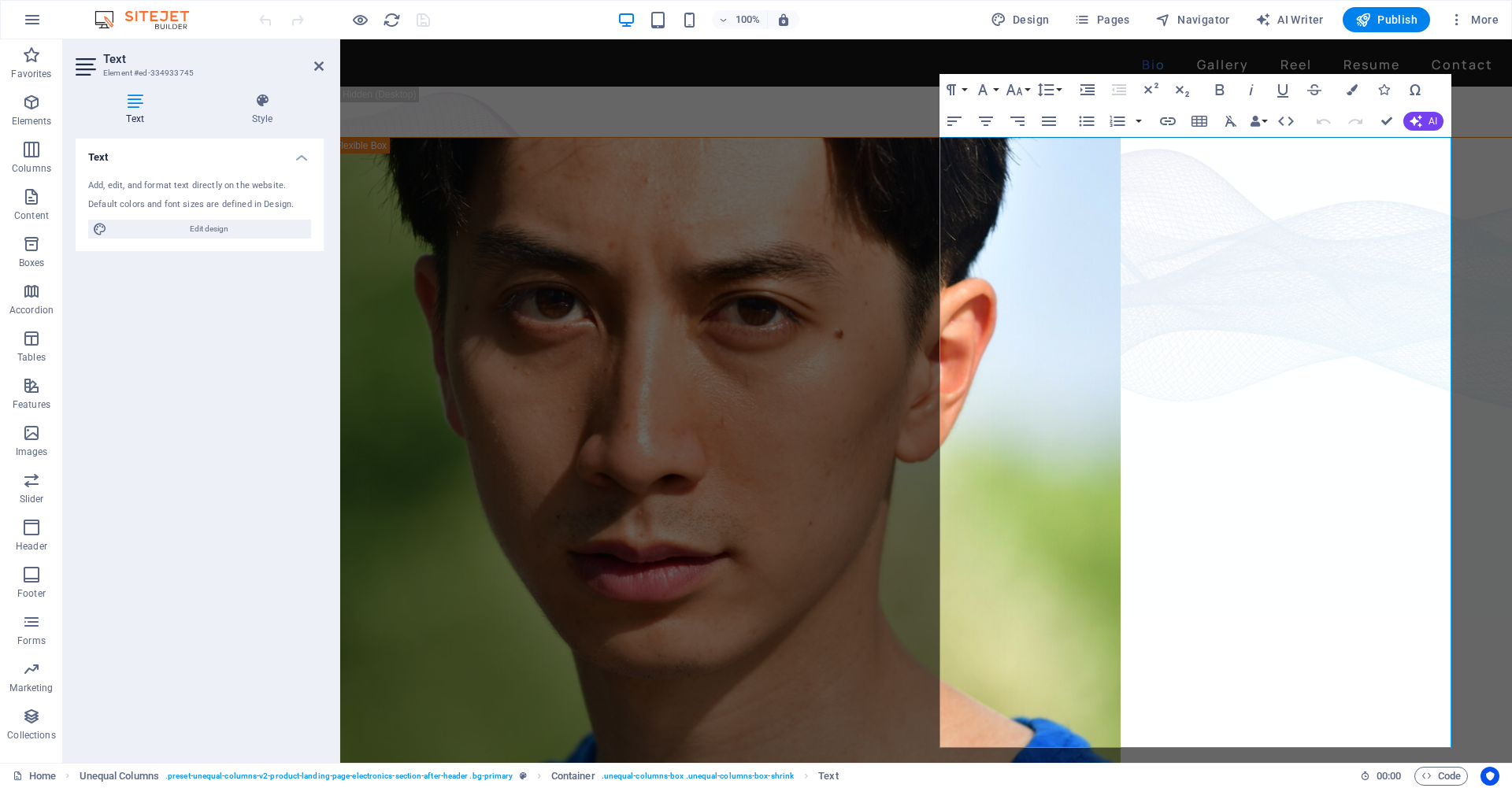 scroll, scrollTop: 0, scrollLeft: 0, axis: both 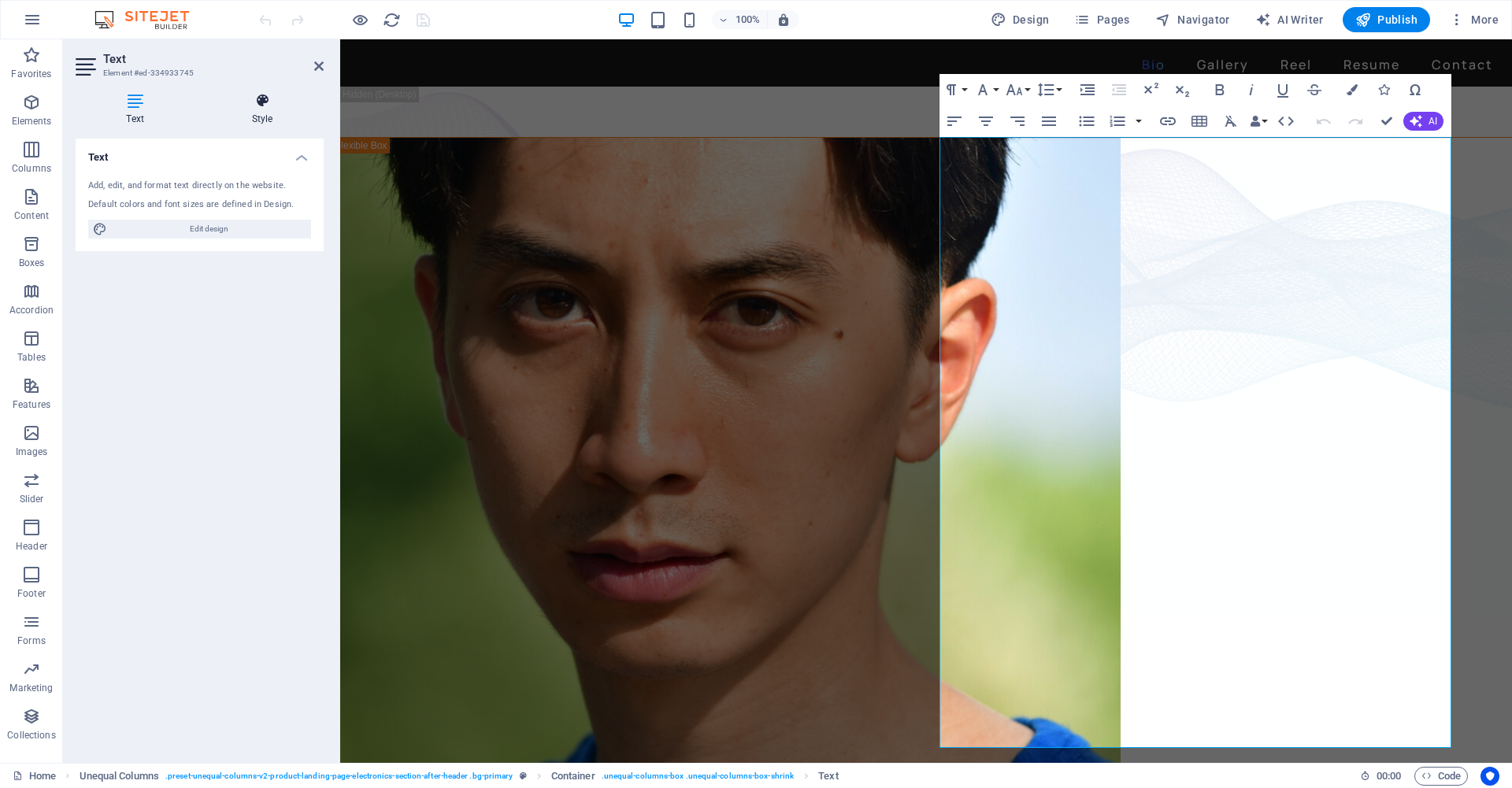 click on "Style" at bounding box center (262, 109) 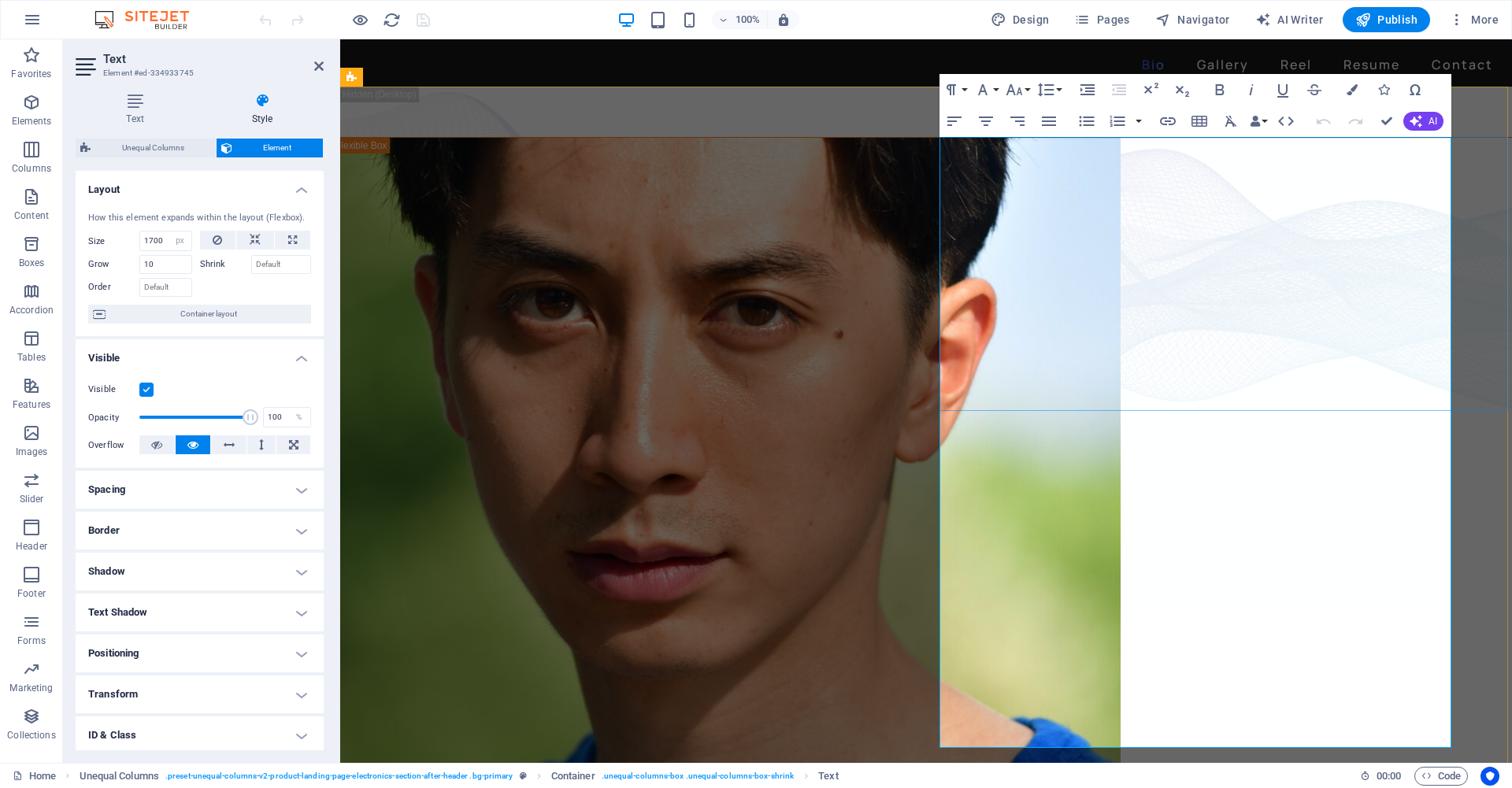 click on "David Ma  is an actor who doesn't just  step  into a role - he dives in, rolls, sprints and sometimes sword-fights his way through it. Based in New York, David is a versatile stage, screen, stunt and voice performer with a range that spans sketch comedy to Shakespeare, indie film to martial arts choreography. He's fluent in  Japanese  and  Chinese , conversational in  Korean , and eligible to work in  U.S., Canada and Japan .  His film work includes leading performances in acclaimed short films like  Fumakase  and  Translation , where he brought both dramatic weight and multilingual fluency to the screen. On stage, he's a regular in  A Sketch of New York , the city's longest-running sketch comedy show, and took on both acting and stunt duties as  Titus  in  Julius Caeser  produced by Hudson Classical Theater Company.  As a voice actor, David has voiced for national campaigns such as  2021 Canadian federal elections  and as a moderator for industry panels at  Soho International Film Festival (SIFF)  and" at bounding box center [926, 924] 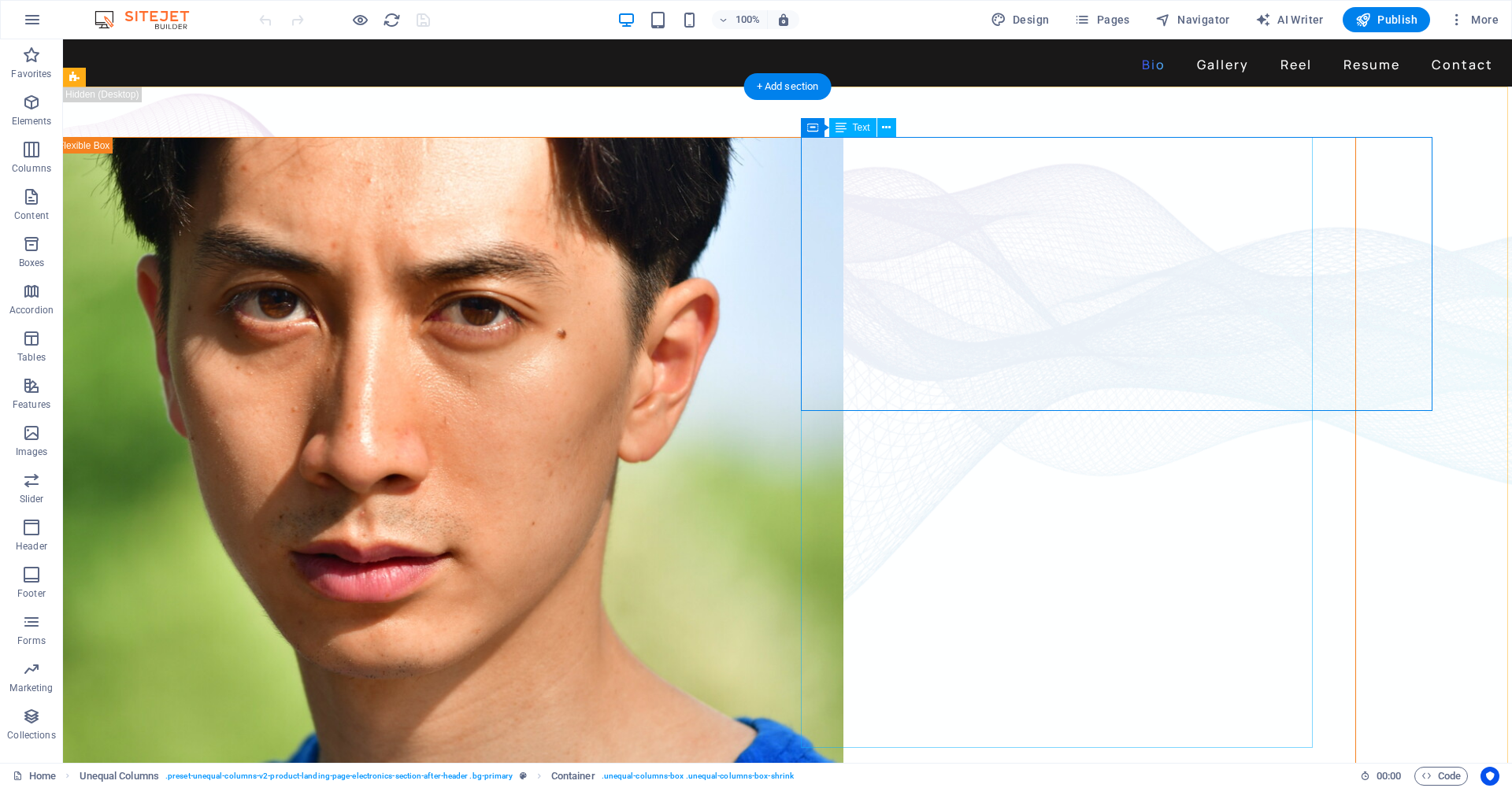 click on "David Ma  is an actor who doesn't just  step  into a role - he dives in, rolls, sprints and sometimes sword-fights his way through it. Based in New York, David is a versatile stage, screen, stunt and voice performer with a range that spans sketch comedy to Shakespeare, indie film to martial arts choreography. He's fluent in  Japanese  and  Chinese , conversational in  Korean , and eligible to work in  U.S., Canada and Japan .  His film work includes leading performances in acclaimed short films like  Fumakase  and  Translation , where he brought both dramatic weight and multilingual fluency to the screen. On stage, he's a regular in  A Sketch of New York , the city's longest-running sketch comedy show, and took on both acting and stunt duties as  Titus  in  Julius Caeser  produced by Hudson Classical Theater Company.  As a voice actor, David has voiced for national campaigns such as  2021 Canadian federal elections  and as a moderator for industry panels at  Soho International Film Festival (SIFF)  and" at bounding box center [311, 1093] 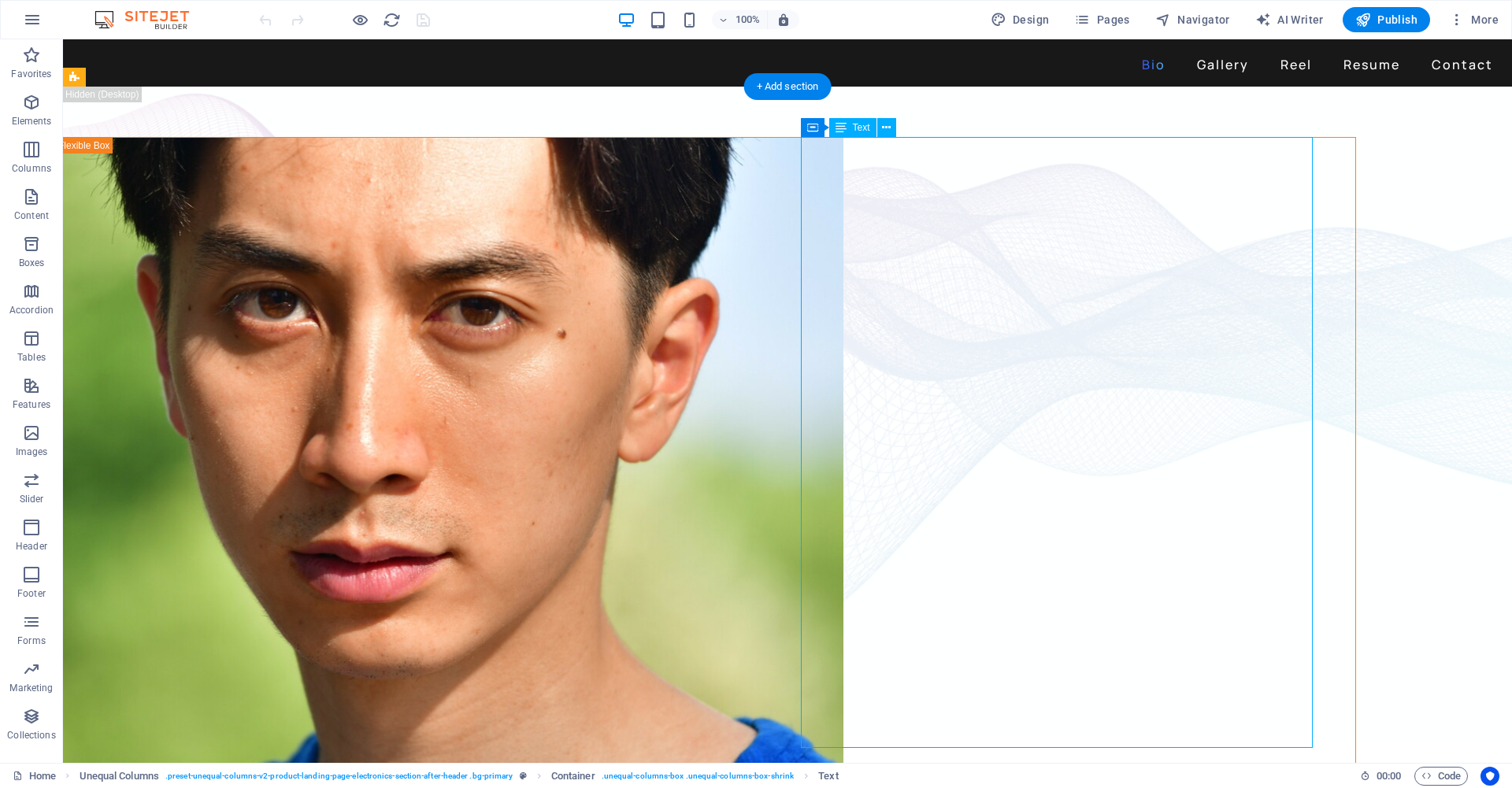 click on "David Ma  is an actor who doesn't just  step  into a role - he dives in, rolls, sprints and sometimes sword-fights his way through it. Based in New York, David is a versatile stage, screen, stunt and voice performer with a range that spans sketch comedy to Shakespeare, indie film to martial arts choreography. He's fluent in  Japanese  and  Chinese , conversational in  Korean , and eligible to work in  U.S., Canada and Japan .  His film work includes leading performances in acclaimed short films like  Fumakase  and  Translation , where he brought both dramatic weight and multilingual fluency to the screen. On stage, he's a regular in  A Sketch of New York , the city's longest-running sketch comedy show, and took on both acting and stunt duties as  Titus  in  Julius Caeser  produced by Hudson Classical Theater Company.  As a voice actor, David has voiced for national campaigns such as  2021 Canadian federal elections  and as a moderator for industry panels at  Soho International Film Festival (SIFF)  and" at bounding box center (311, 1093) 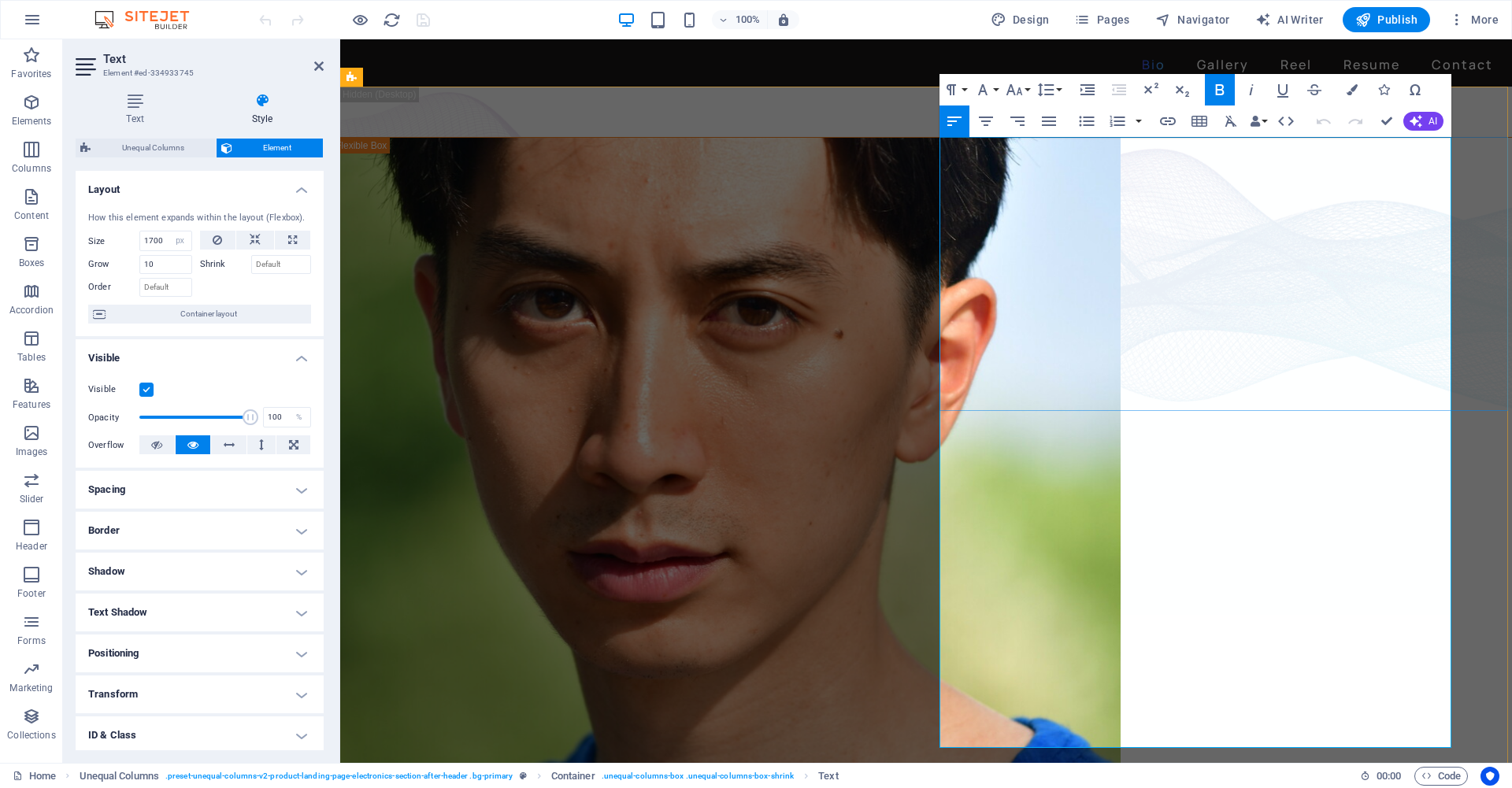 click at bounding box center (588, 933) 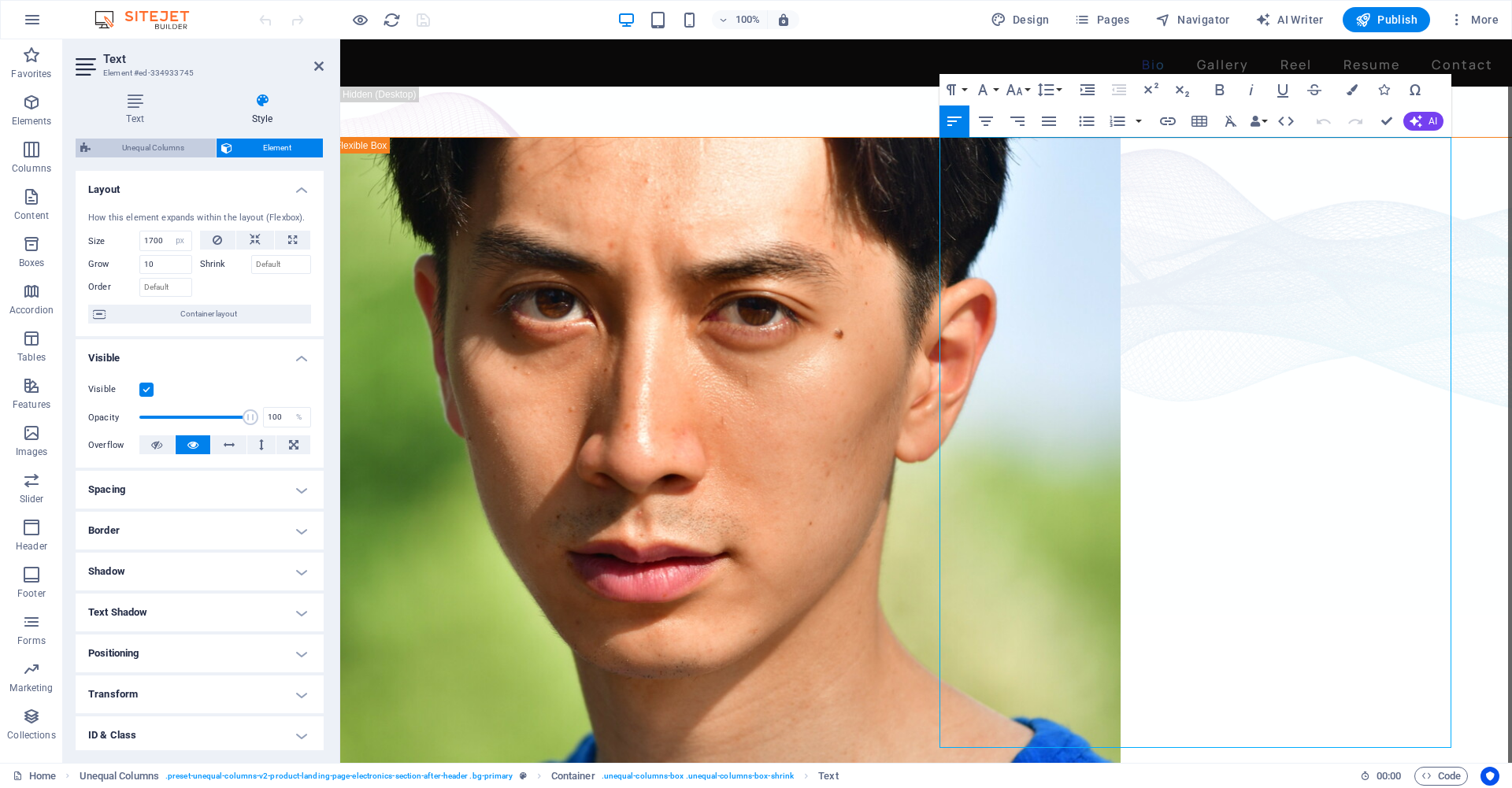 click on "Unequal Columns" at bounding box center (153, 148) 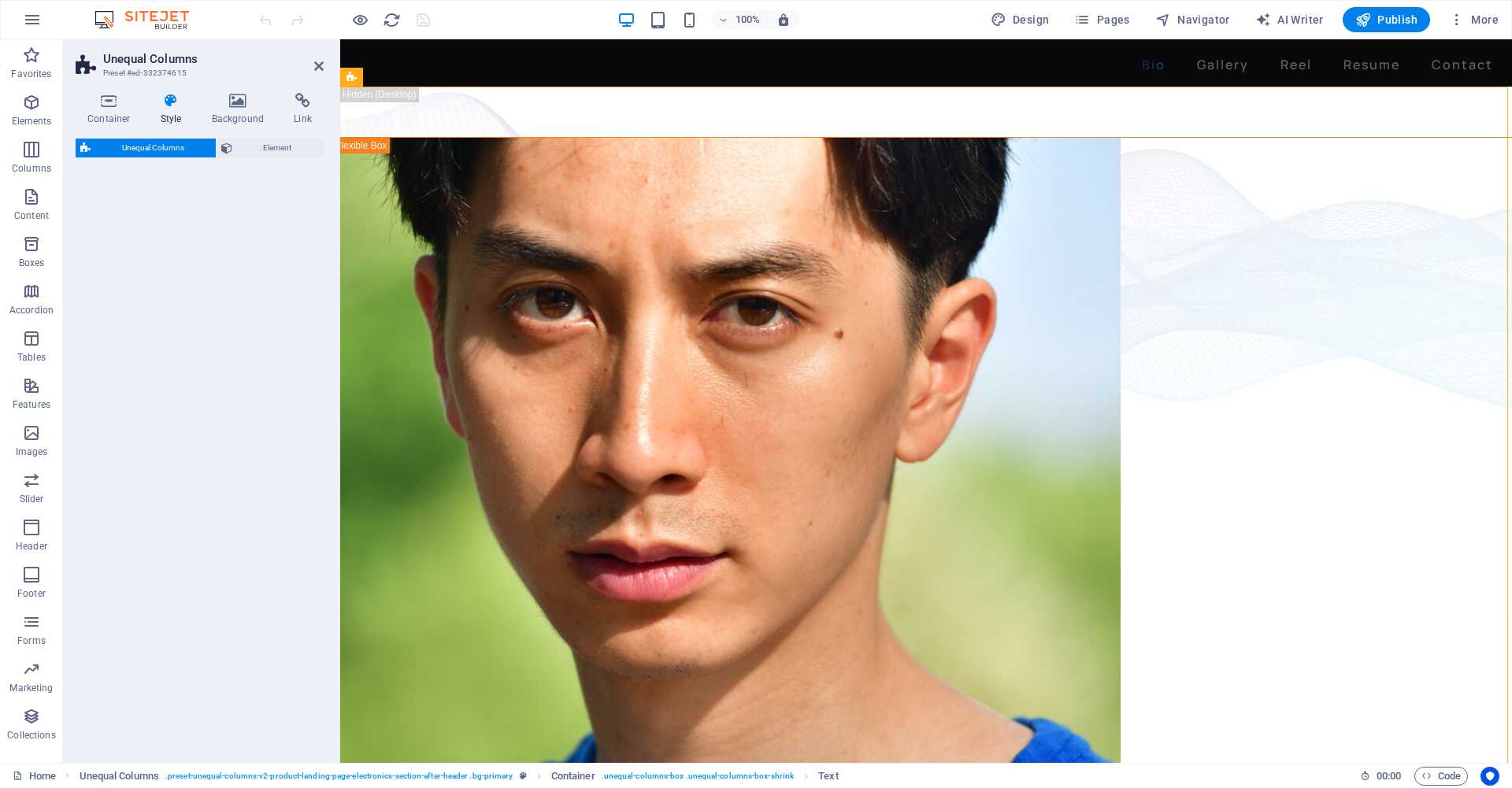 select on "%" 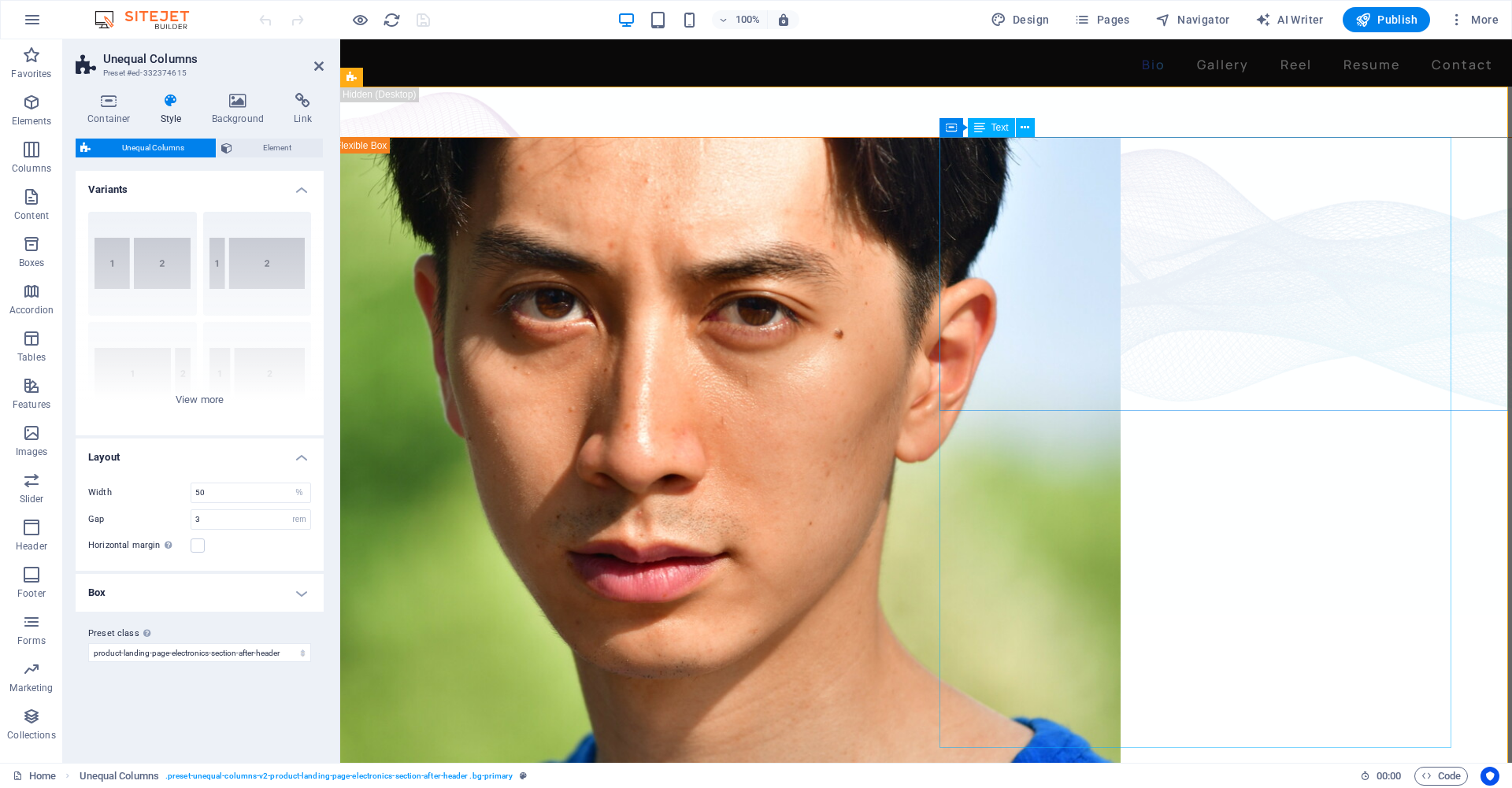 click on "David Ma  is an actor who doesn't just  step  into a role - he dives in, rolls, sprints and sometimes sword-fights his way through it. Based in New York, David is a versatile stage, screen, stunt and voice performer with a range that spans sketch comedy to Shakespeare, indie film to martial arts choreography. He's fluent in  Japanese  and  Chinese , conversational in  Korean , and eligible to work in  U.S., Canada and Japan .  His film work includes leading performances in acclaimed short films like  Fumakase  and  Translation , where he brought both dramatic weight and multilingual fluency to the screen. On stage, he's a regular in  A Sketch of New York , the city's longest-running sketch comedy show, and took on both acting and stunt duties as  Titus  in  Julius Caeser  produced by Hudson Classical Theater Company.  As a voice actor, David has voiced for national campaigns such as  2021 Canadian federal elections  and as a moderator for industry panels at  Soho International Film Festival (SIFF)  and" at bounding box center [588, 1093] 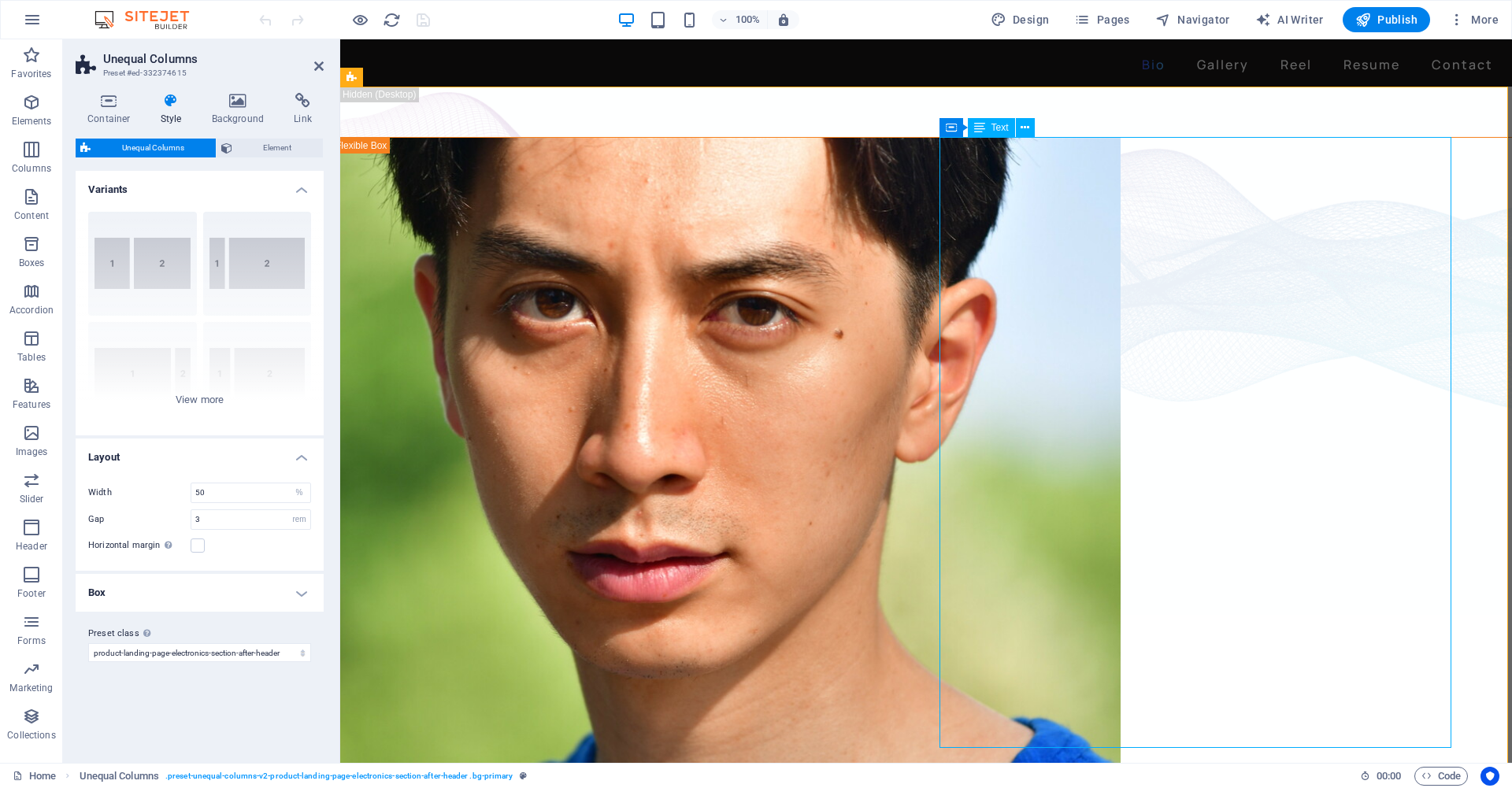 click on "David Ma  is an actor who doesn't just  step  into a role - he dives in, rolls, sprints and sometimes sword-fights his way through it. Based in New York, David is a versatile stage, screen, stunt and voice performer with a range that spans sketch comedy to Shakespeare, indie film to martial arts choreography. He's fluent in  Japanese  and  Chinese , conversational in  Korean , and eligible to work in  U.S., Canada and Japan .  His film work includes leading performances in acclaimed short films like  Fumakase  and  Translation , where he brought both dramatic weight and multilingual fluency to the screen. On stage, he's a regular in  A Sketch of New York , the city's longest-running sketch comedy show, and took on both acting and stunt duties as  Titus  in  Julius Caeser  produced by Hudson Classical Theater Company.  As a voice actor, David has voiced for national campaigns such as  2021 Canadian federal elections  and as a moderator for industry panels at  Soho International Film Festival (SIFF)  and" at bounding box center [588, 1093] 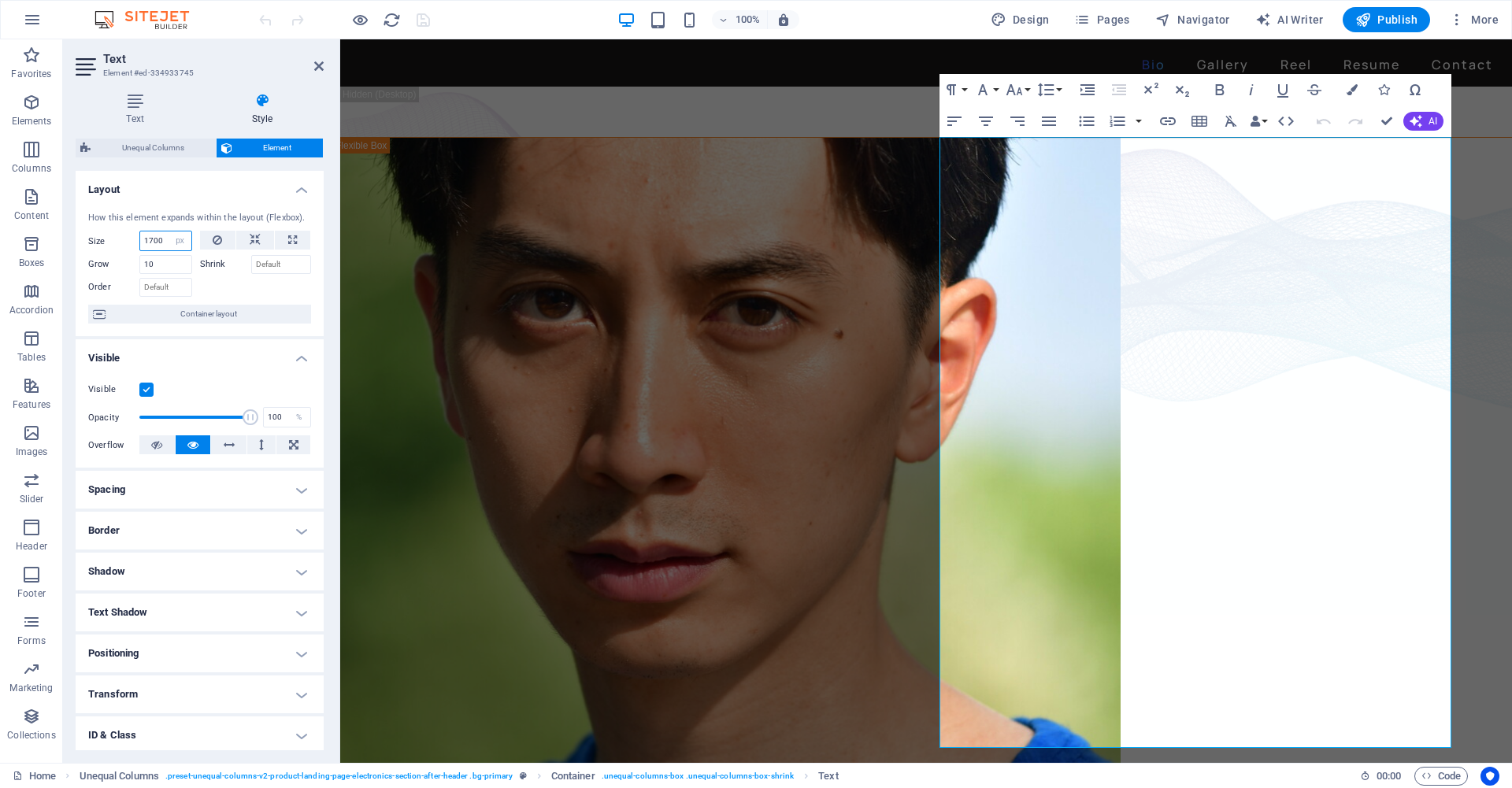 click on "1700" at bounding box center (165, 241) 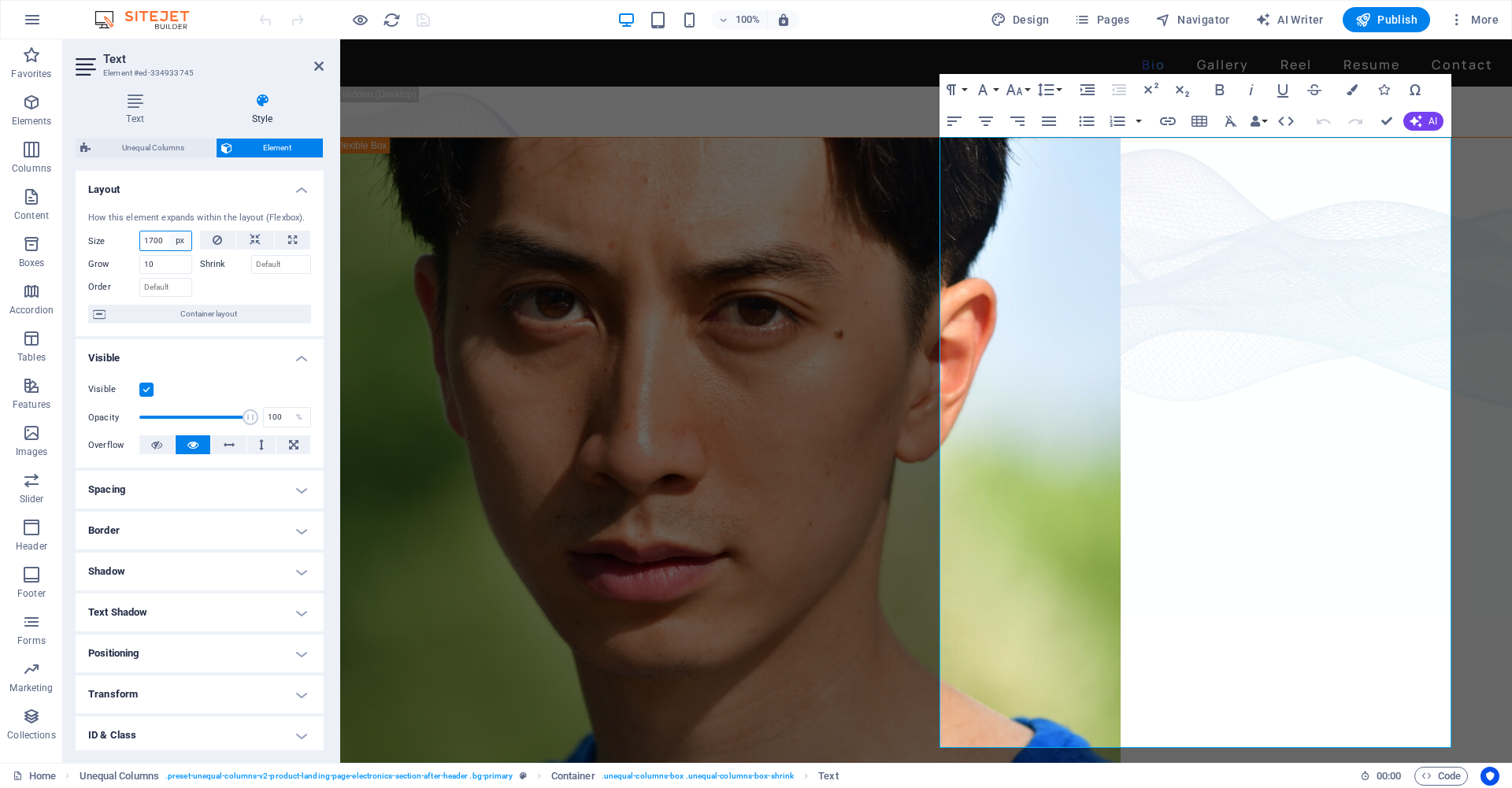 click on "Default auto px % 1/1 1/2 1/3 1/4 1/5 1/6 1/7 1/8 1/9 1/10" at bounding box center (180, 241) 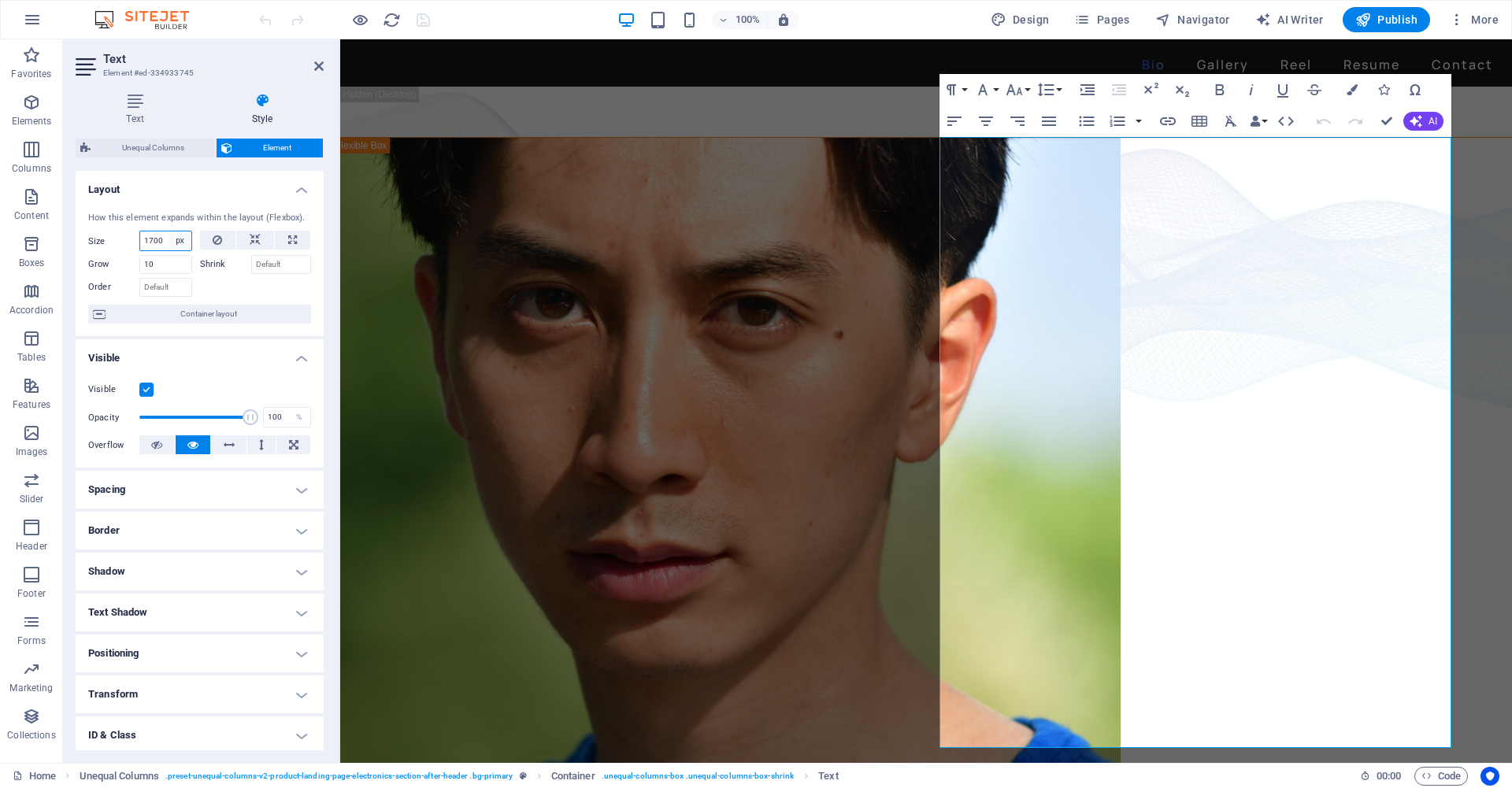 select on "%" 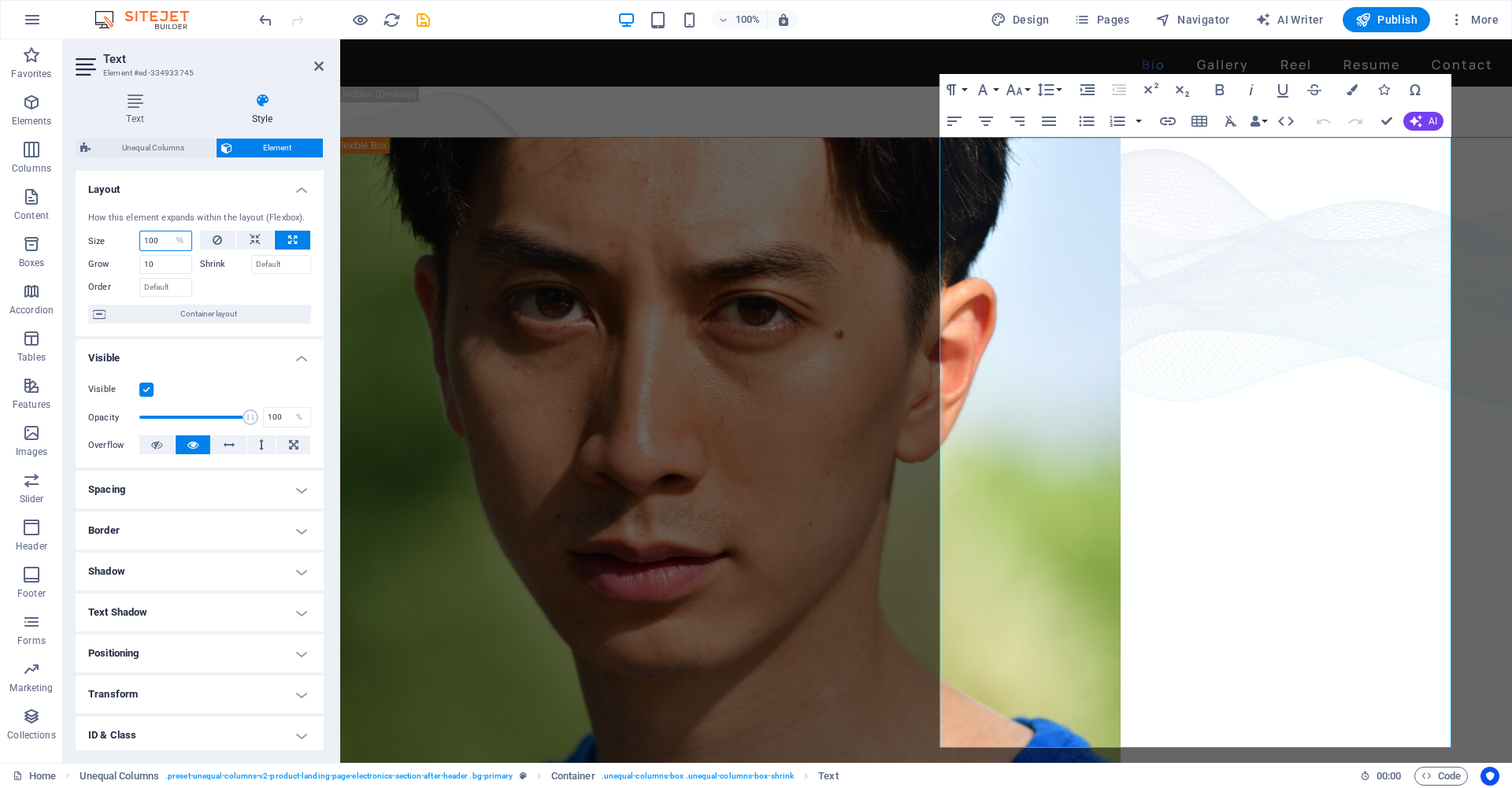 click on "100" at bounding box center [165, 241] 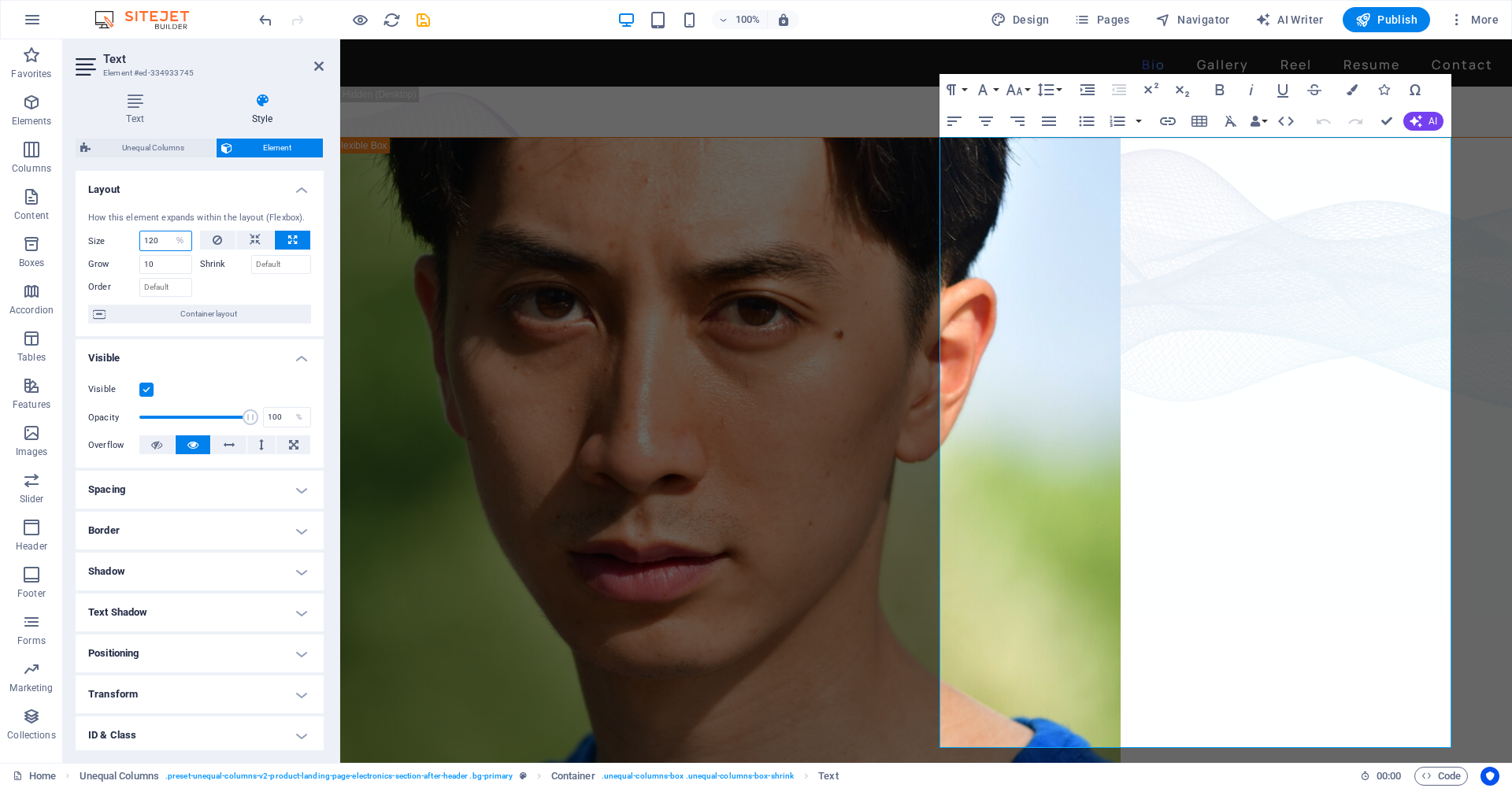 type on "120" 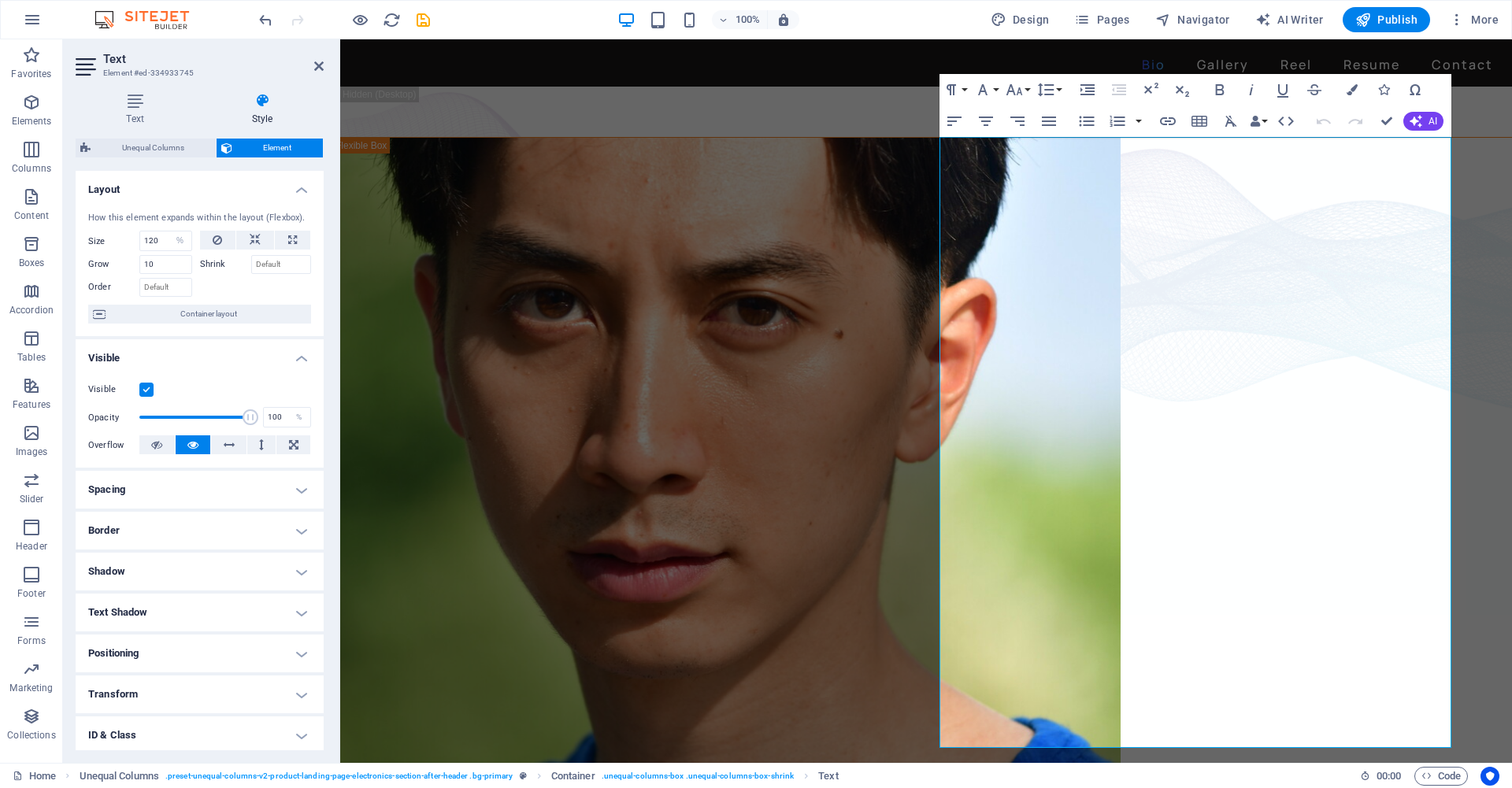 click on "Text" at bounding box center (213, 59) 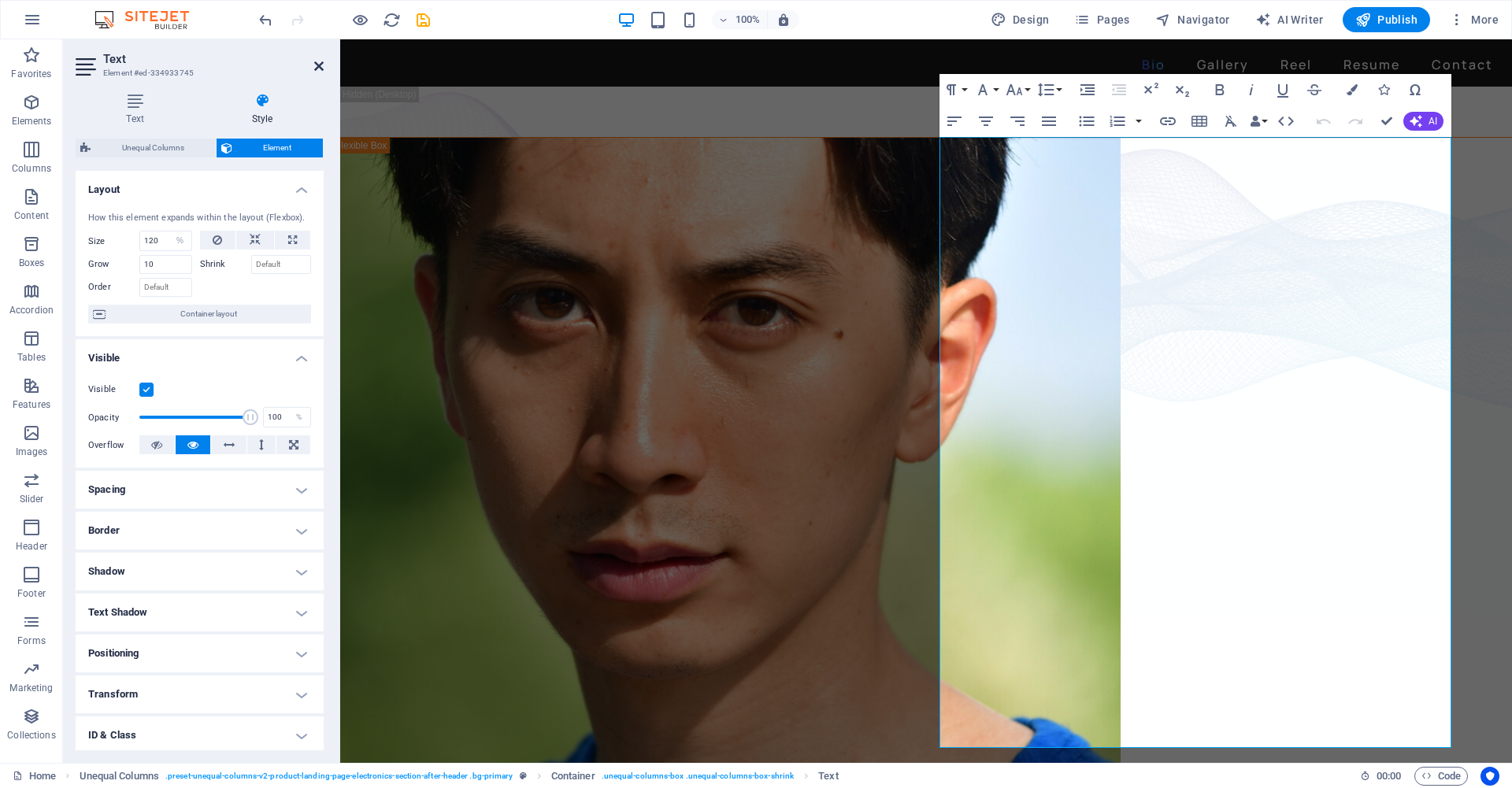 click at bounding box center (319, 66) 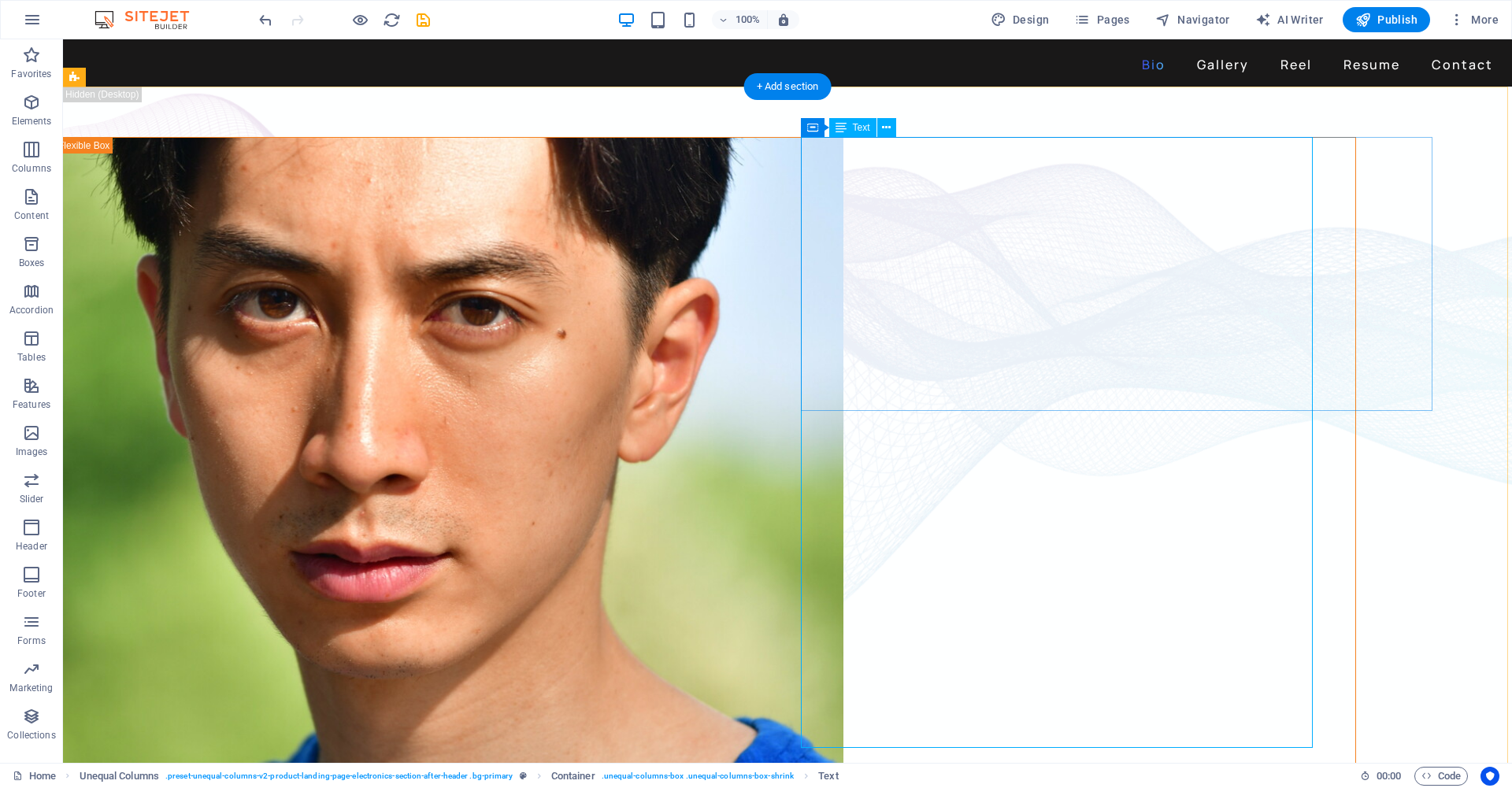 click on "David Ma  is an actor who doesn't just  step  into a role - he dives in, rolls, sprints and sometimes sword-fights his way through it. Based in New York, David is a versatile stage, screen, stunt and voice performer with a range that spans sketch comedy to Shakespeare, indie film to martial arts choreography. He's fluent in  Japanese  and  Chinese , conversational in  Korean , and eligible to work in  U.S., Canada and Japan .  His film work includes leading performances in acclaimed short films like  Fumakase  and  Translation , where he brought both dramatic weight and multilingual fluency to the screen. On stage, he's a regular in  A Sketch of New York , the city's longest-running sketch comedy show, and took on both acting and stunt duties as  Titus  in  Julius Caeser  produced by Hudson Classical Theater Company.  As a voice actor, David has voiced for national campaigns such as  2021 Canadian federal elections  and as a moderator for industry panels at  Soho International Film Festival (SIFF)  and" at bounding box center [311, 1093] 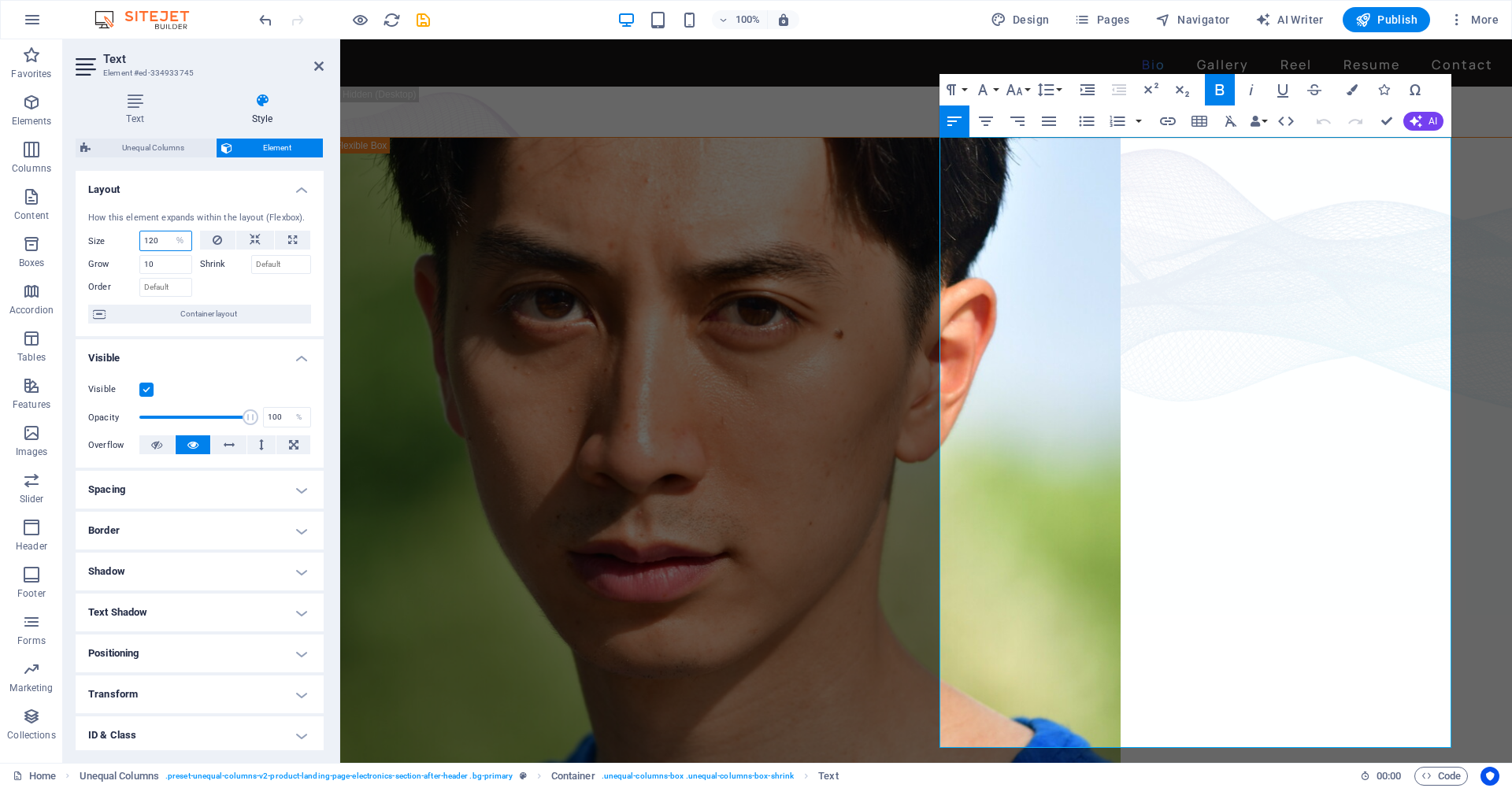 click on "120" at bounding box center (165, 241) 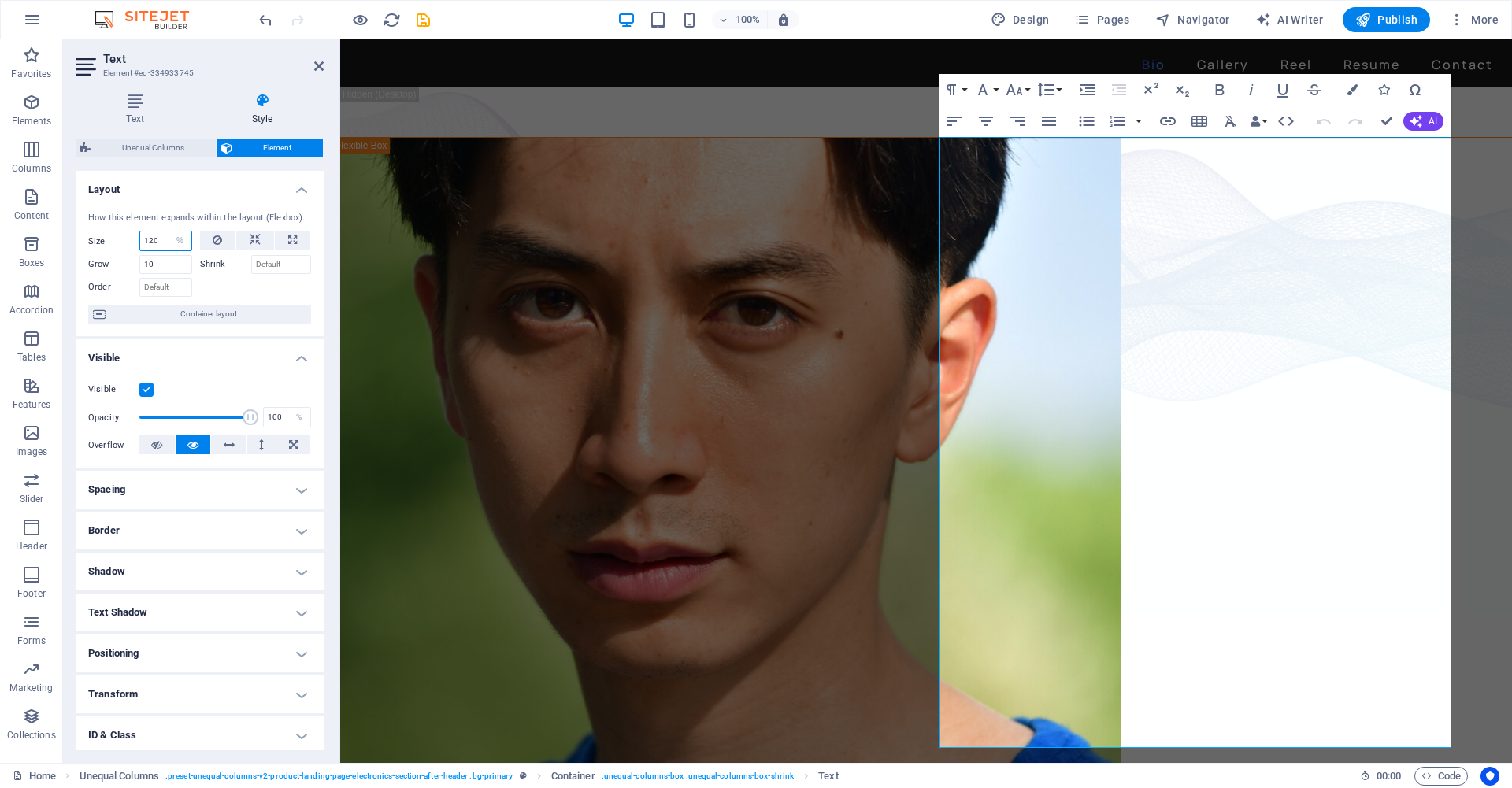 click on "120" at bounding box center (165, 241) 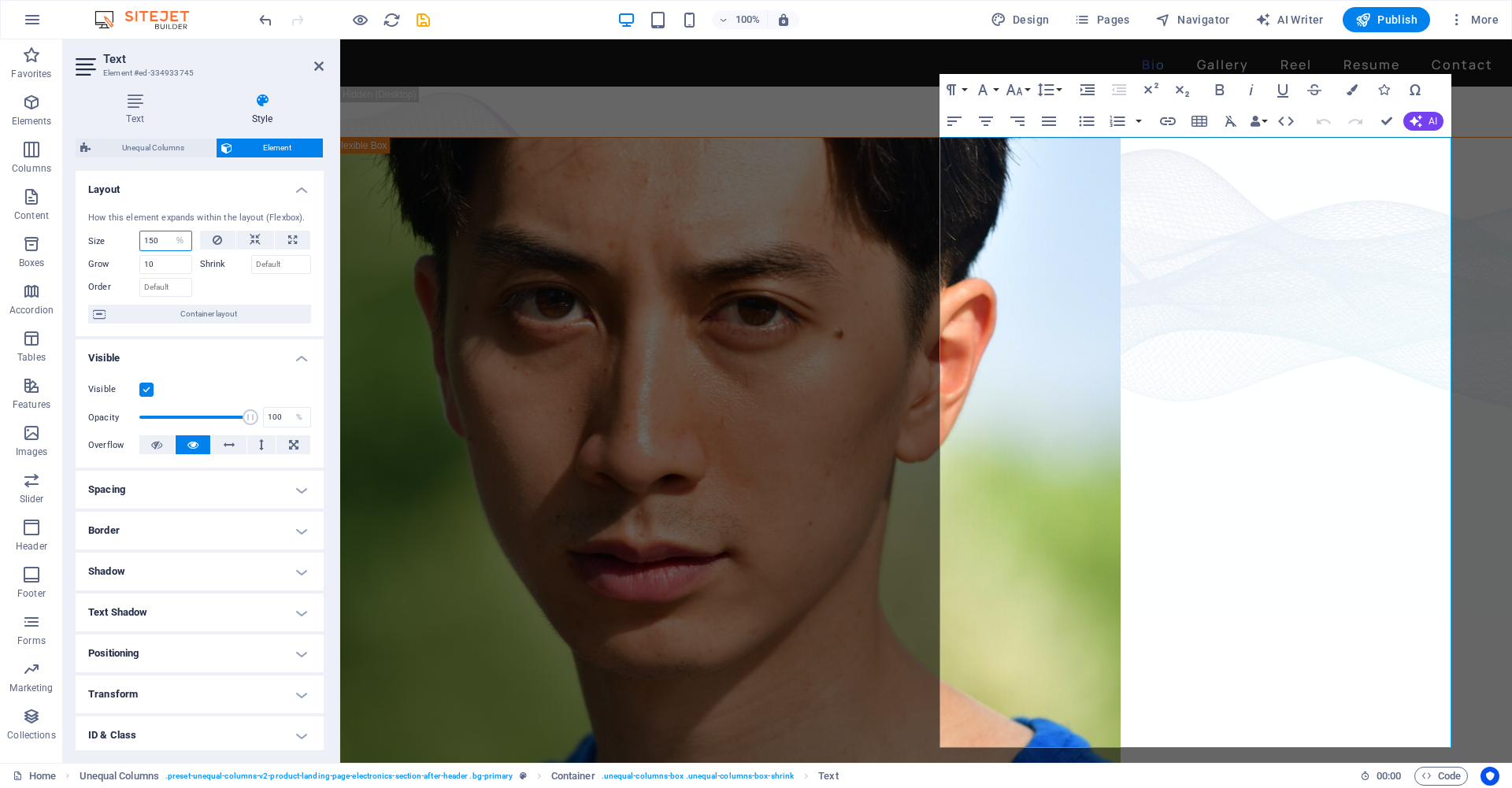 type on "150" 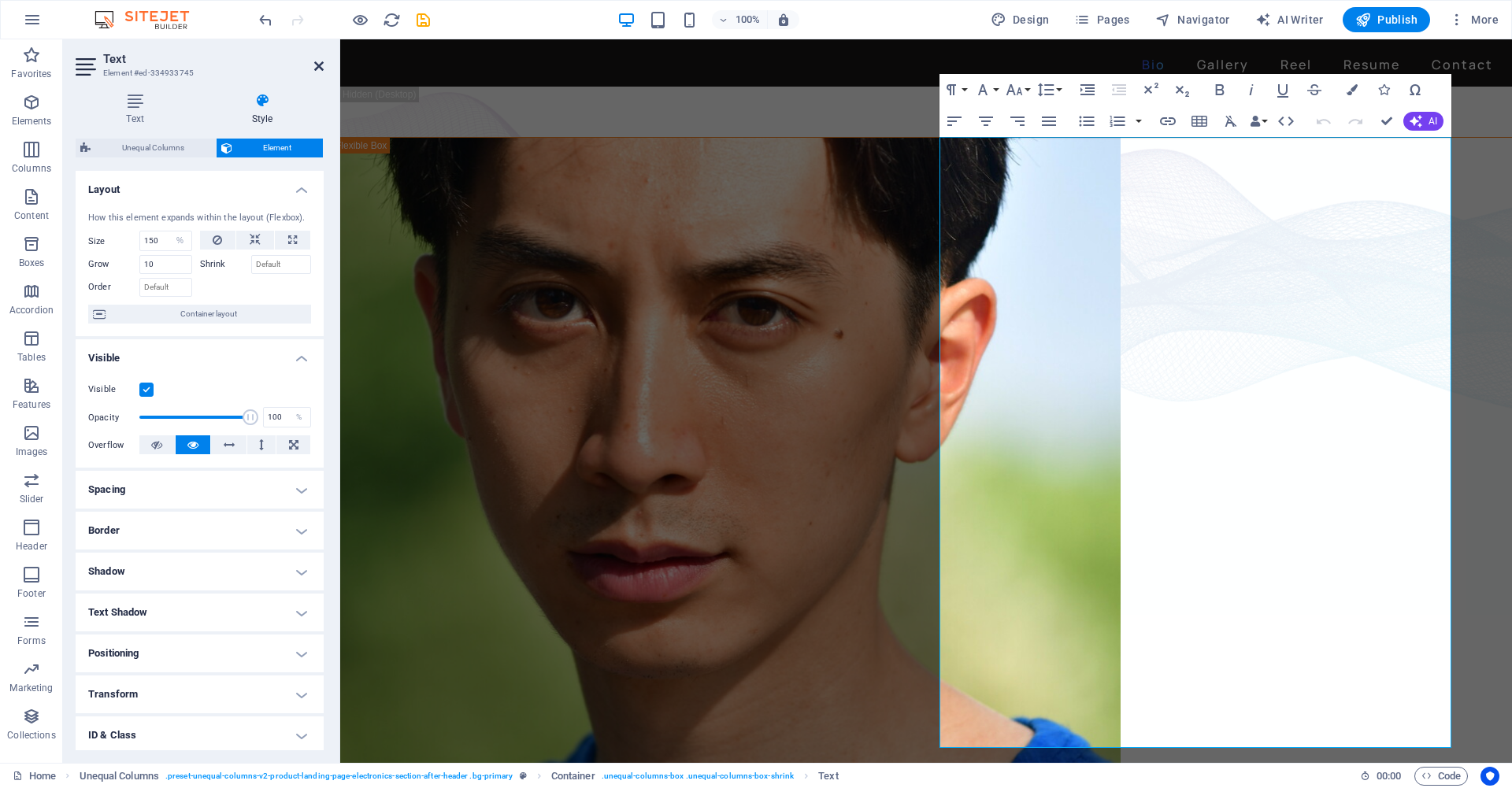 click at bounding box center (319, 66) 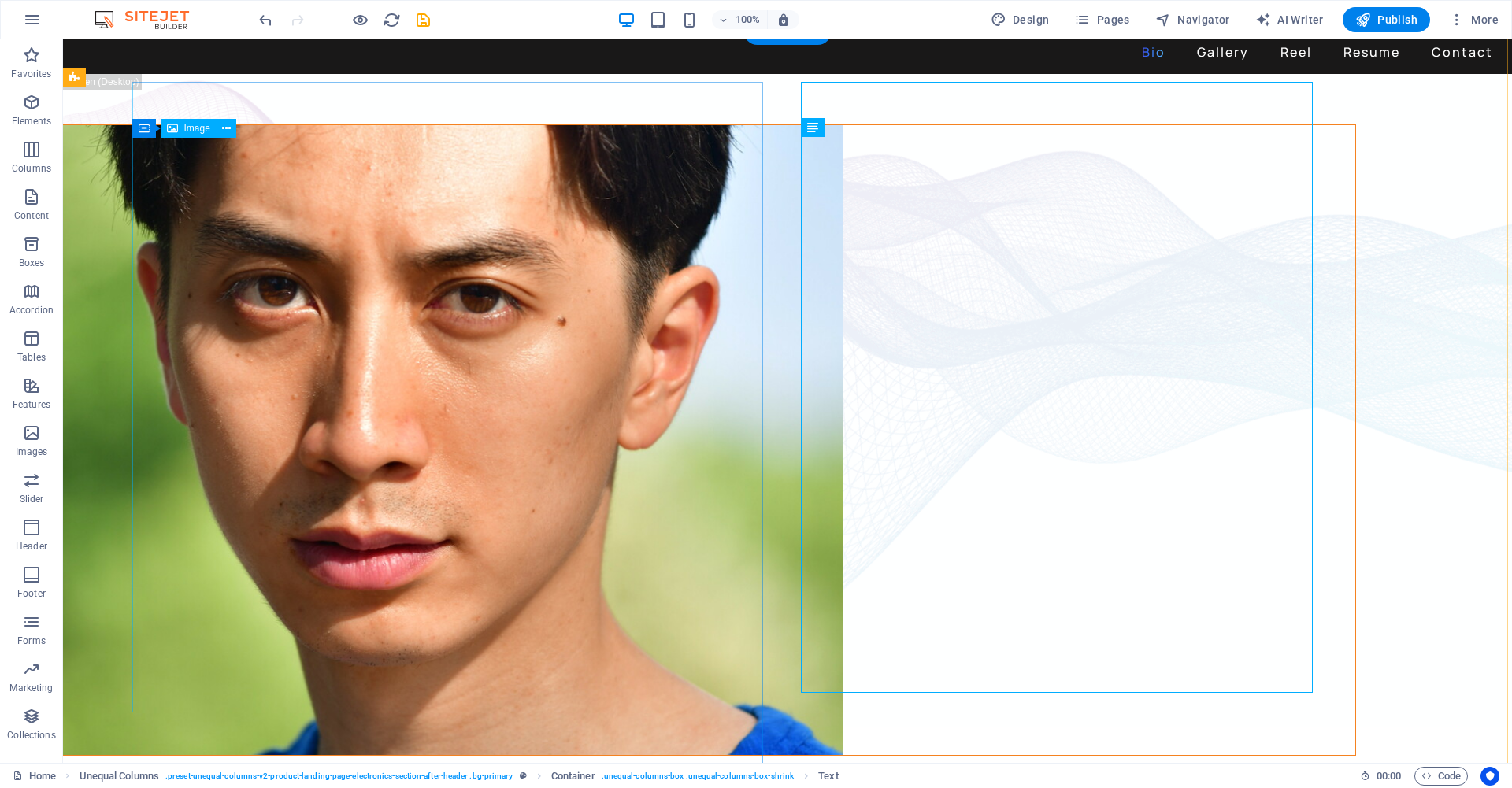 scroll, scrollTop: 0, scrollLeft: 0, axis: both 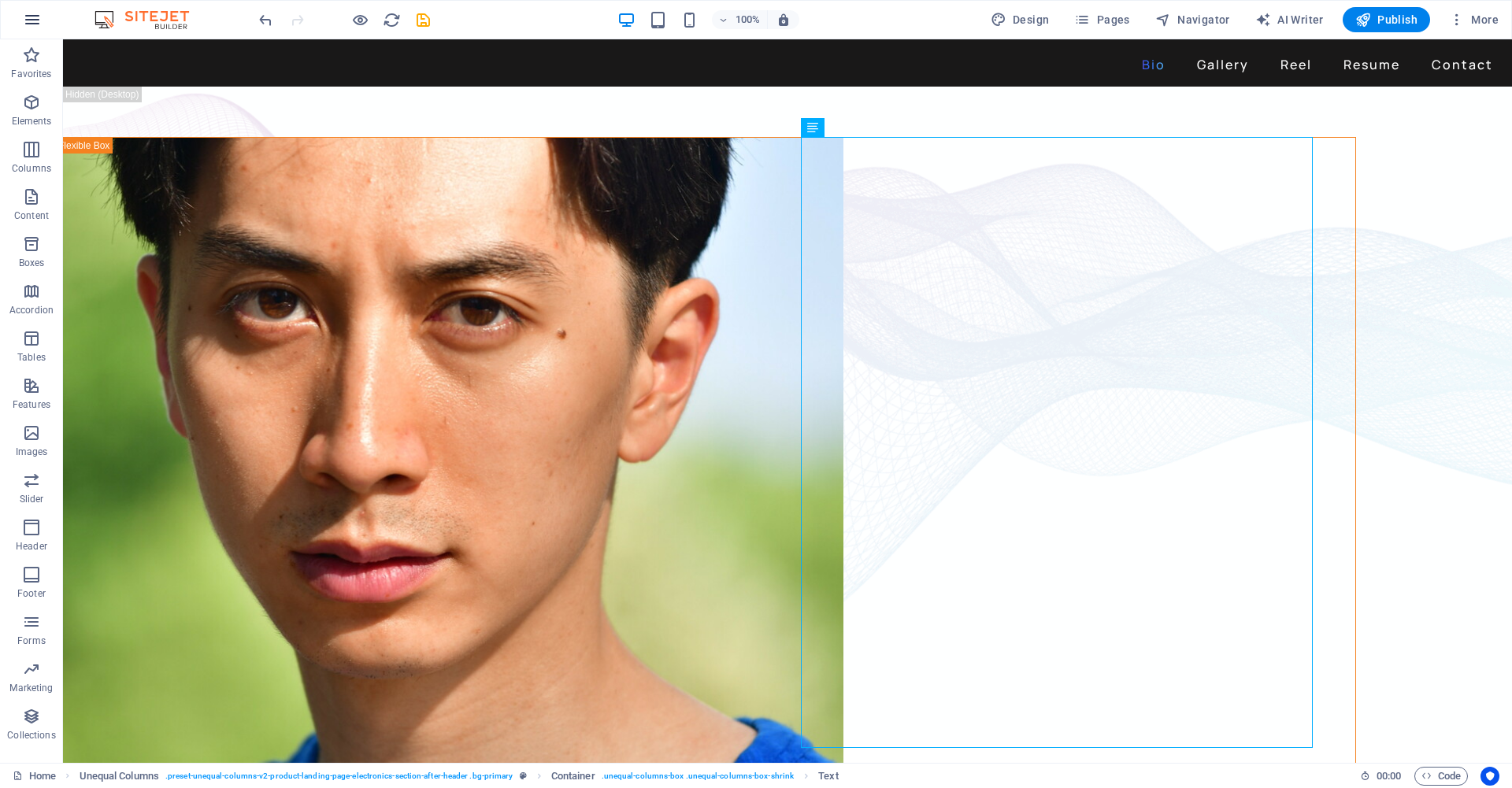 click at bounding box center (32, 20) 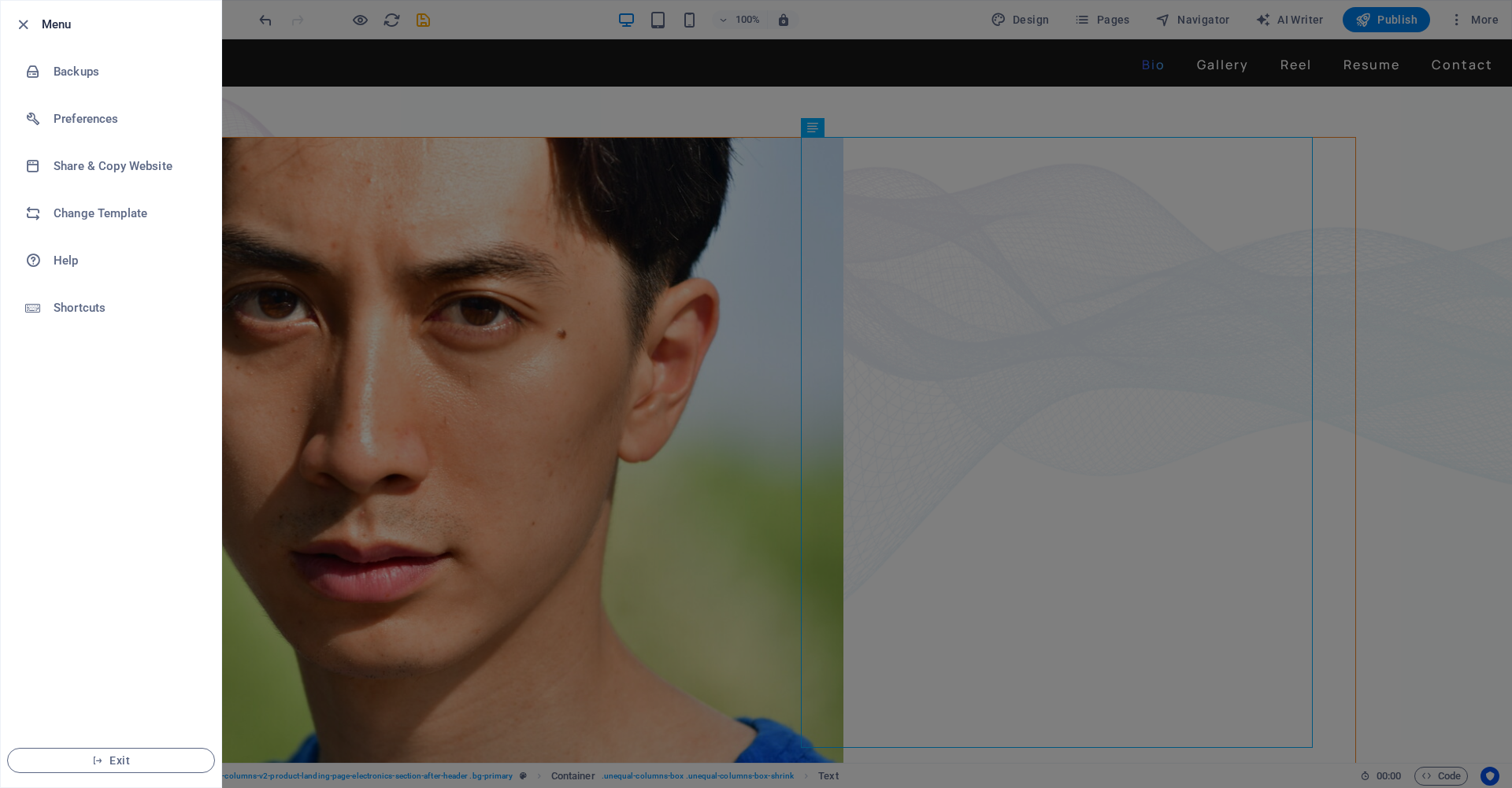 click at bounding box center [756, 394] 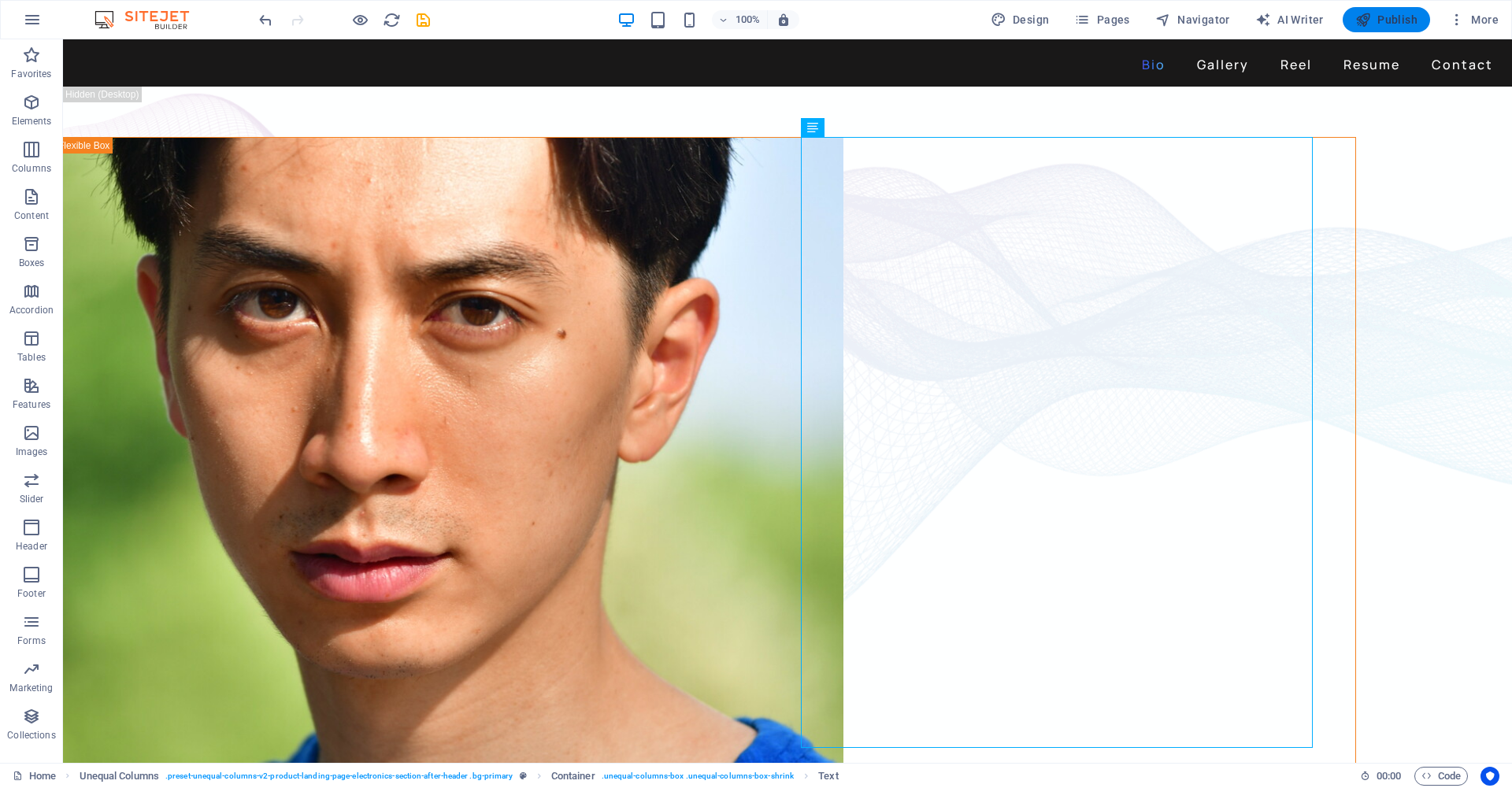 click at bounding box center [1363, 20] 